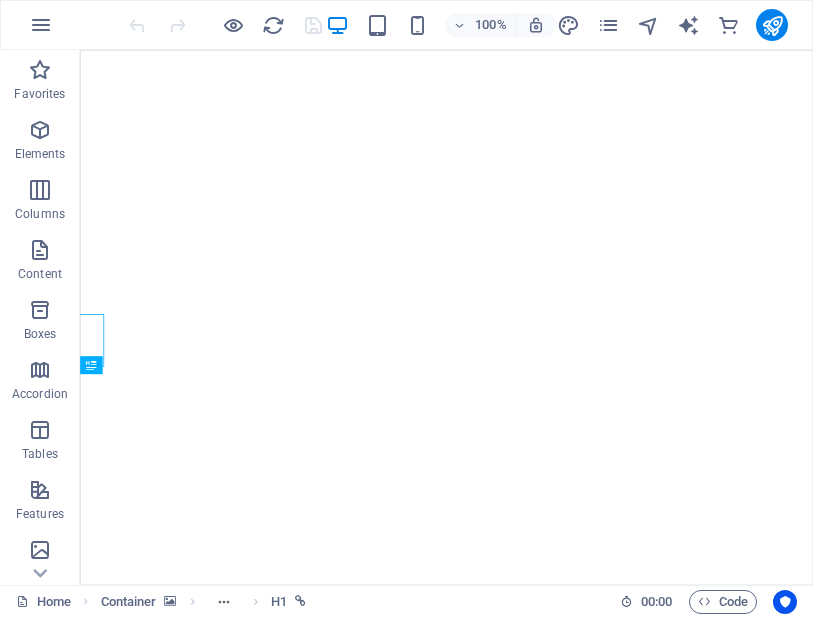 scroll, scrollTop: 0, scrollLeft: 0, axis: both 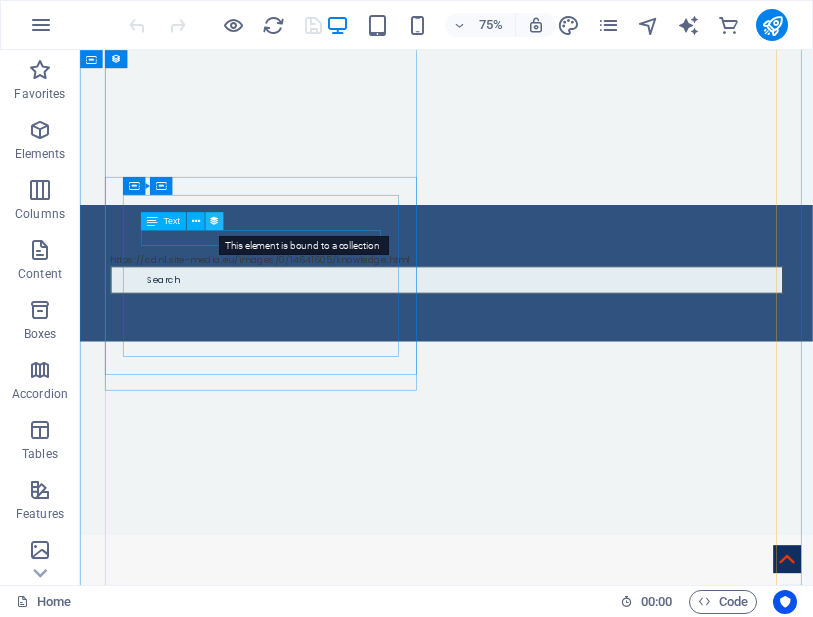 click at bounding box center (214, 221) 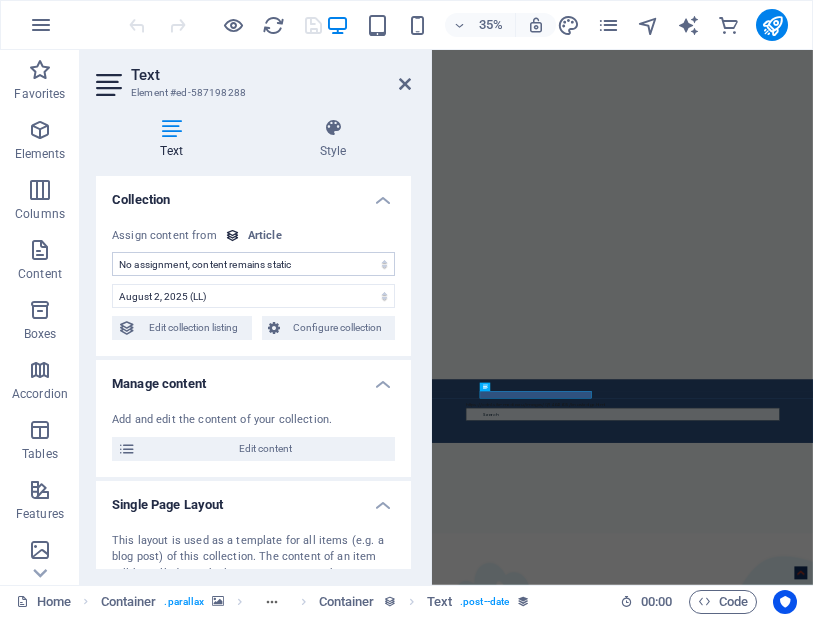 select on "publishing_date" 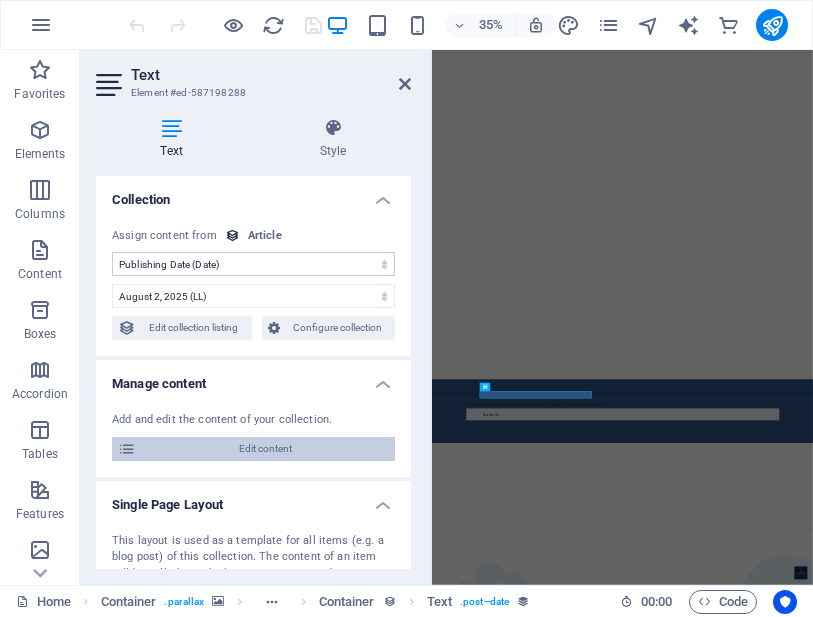 click on "Edit content" at bounding box center (265, 449) 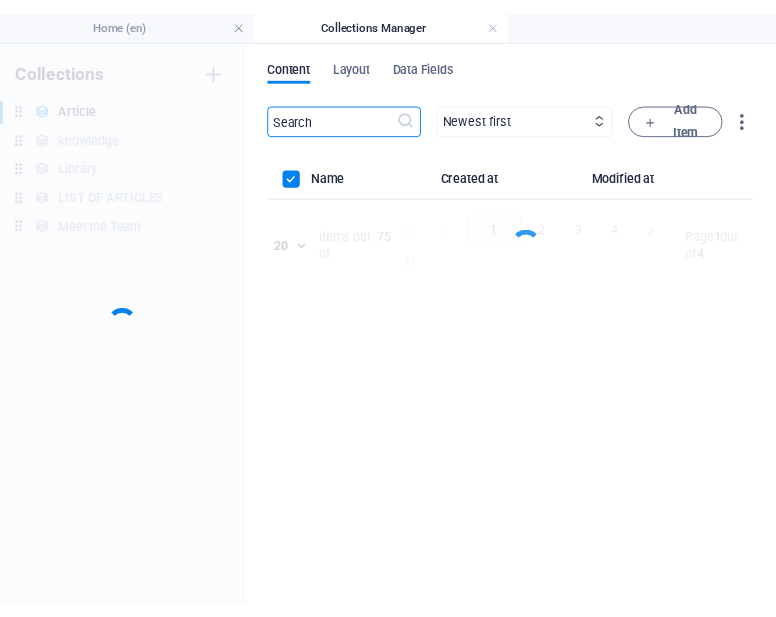 scroll, scrollTop: 0, scrollLeft: 0, axis: both 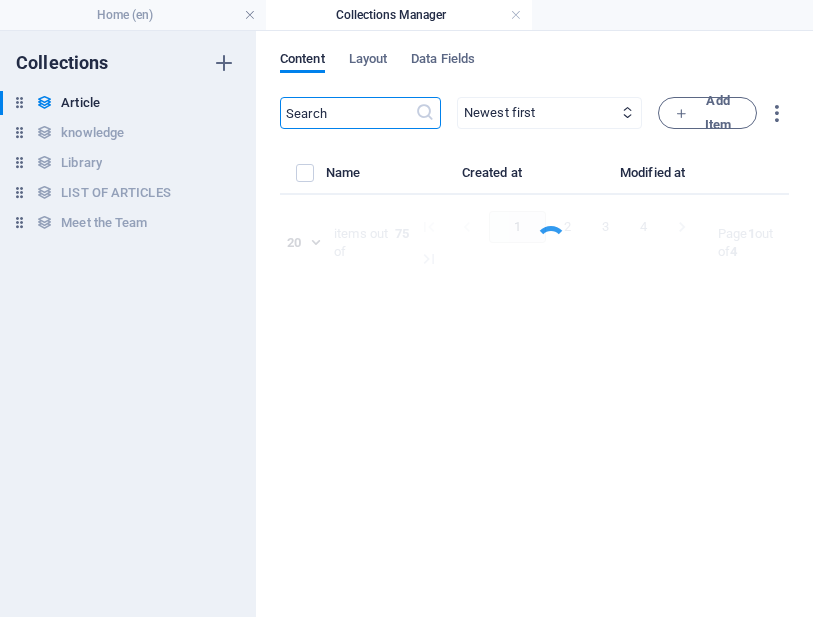 select on "Legal" 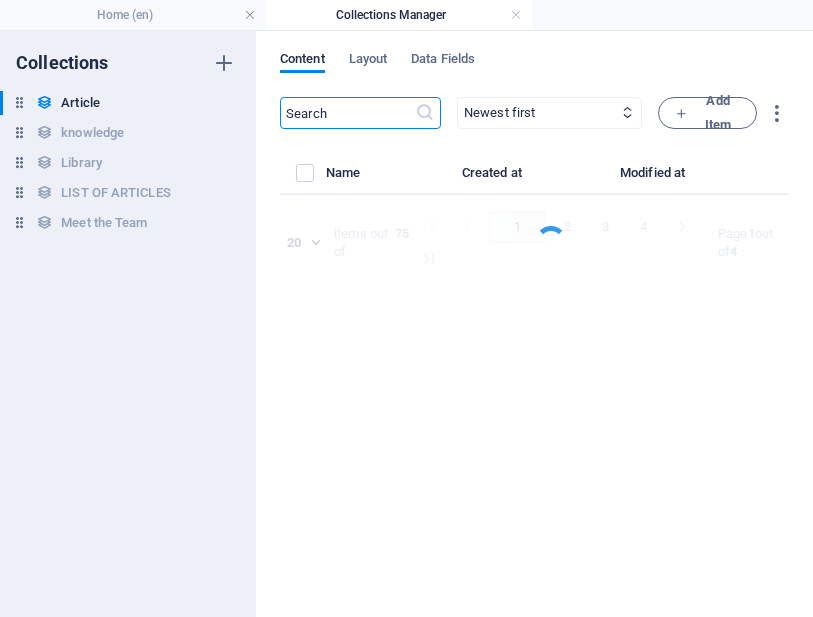select on "[FIRST] [LAST]" 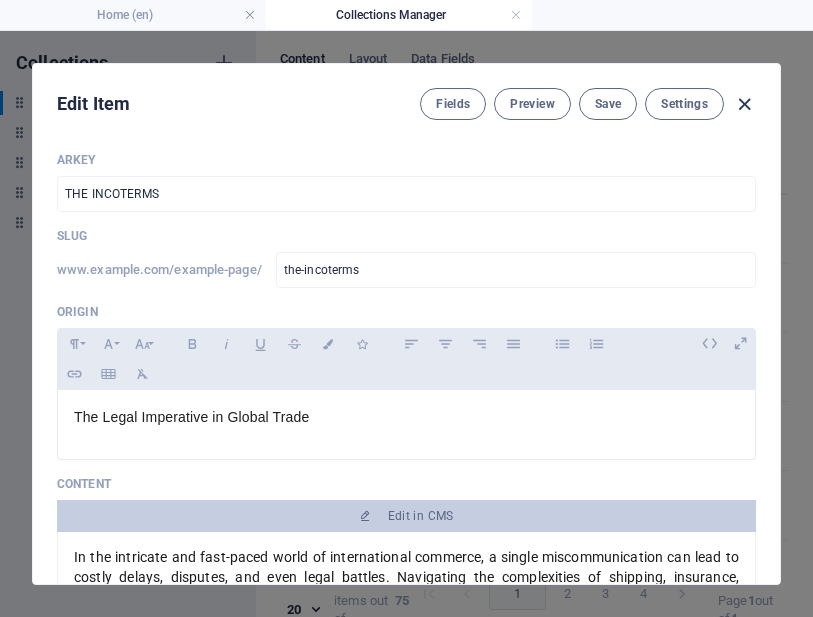 click at bounding box center (744, 104) 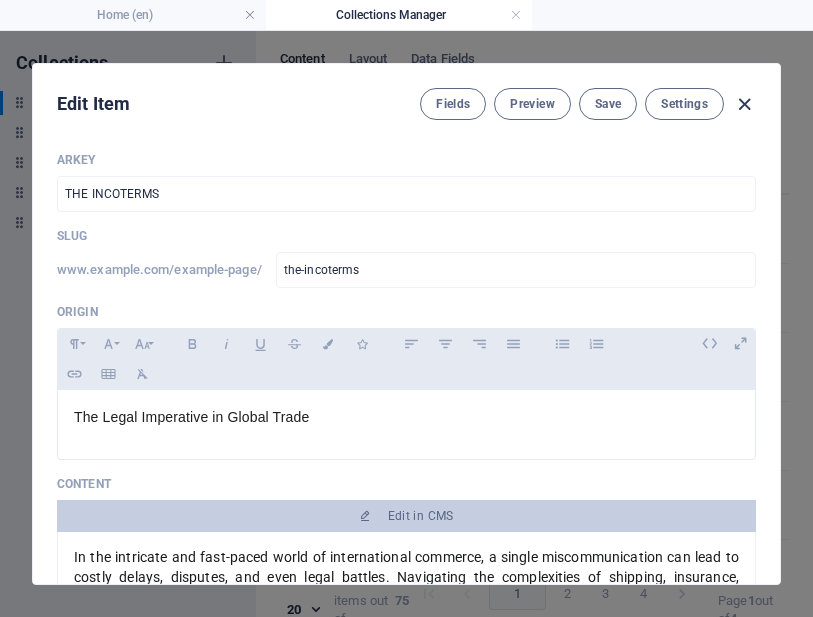 type on "the-incoterms" 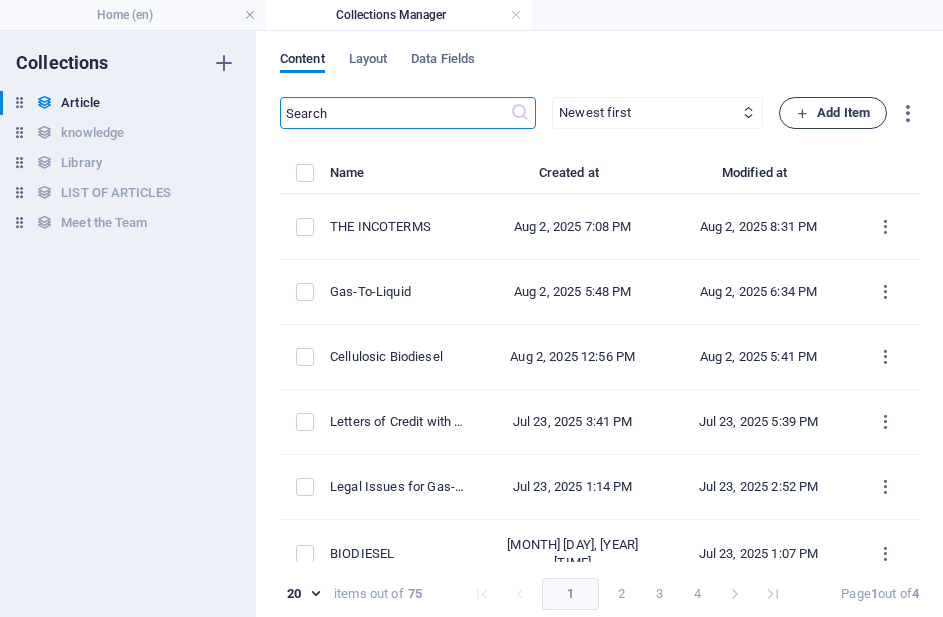 click on "Add Item" at bounding box center (833, 113) 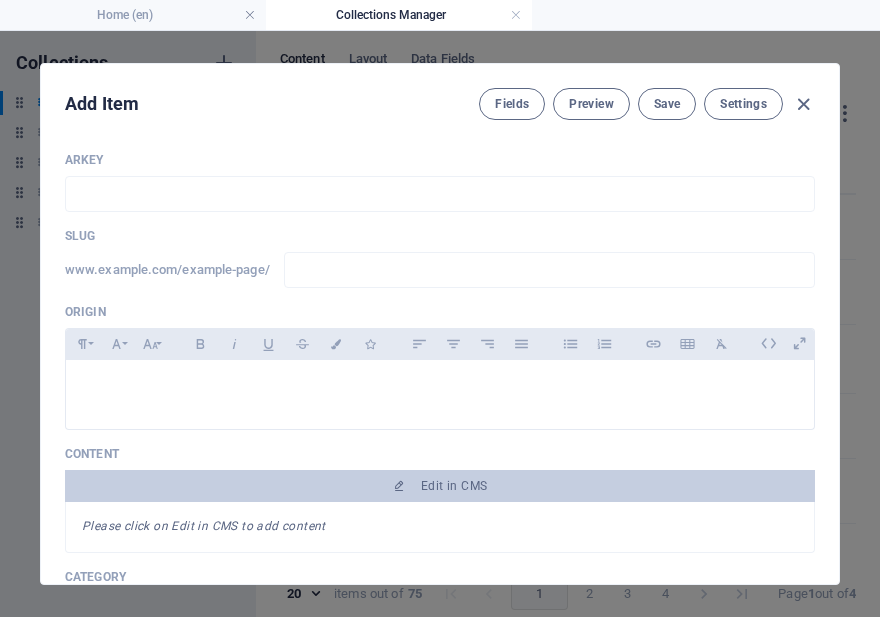 click on "ARKEY" at bounding box center [440, 160] 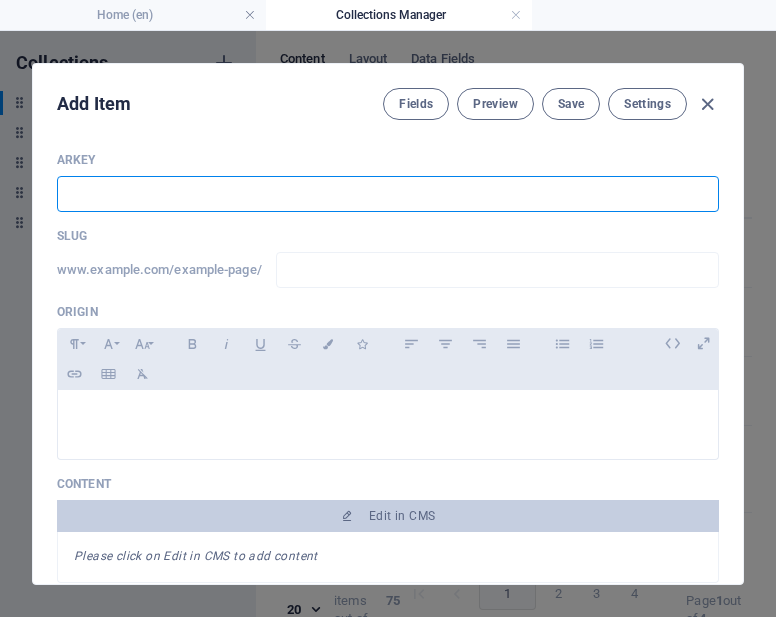 click at bounding box center (388, 194) 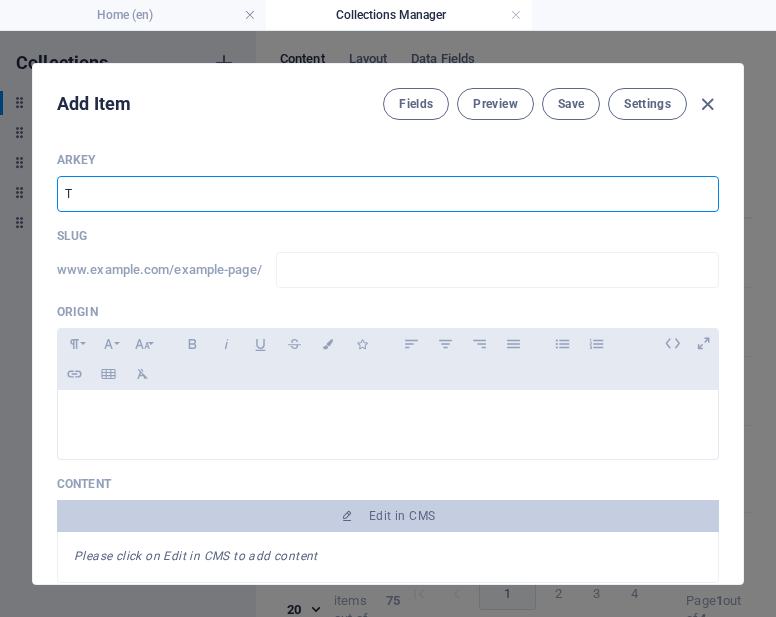 type on "t" 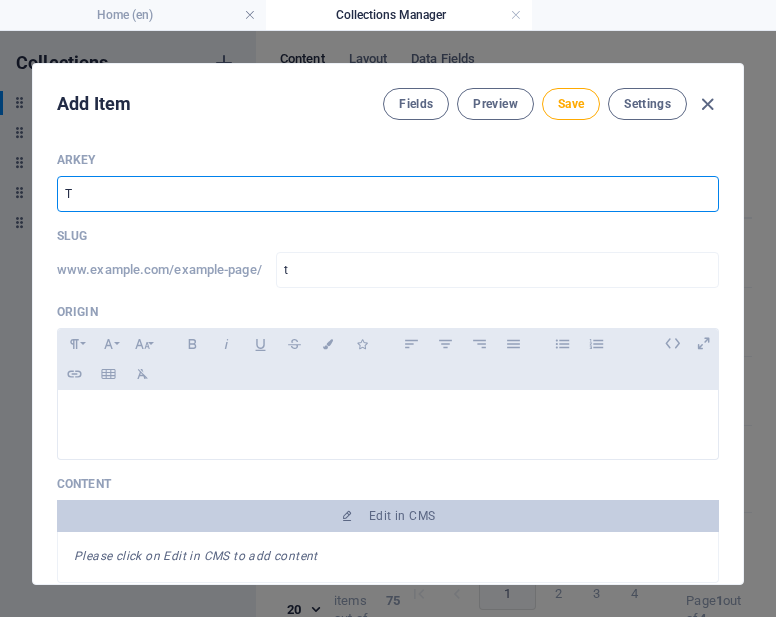 type on "Th" 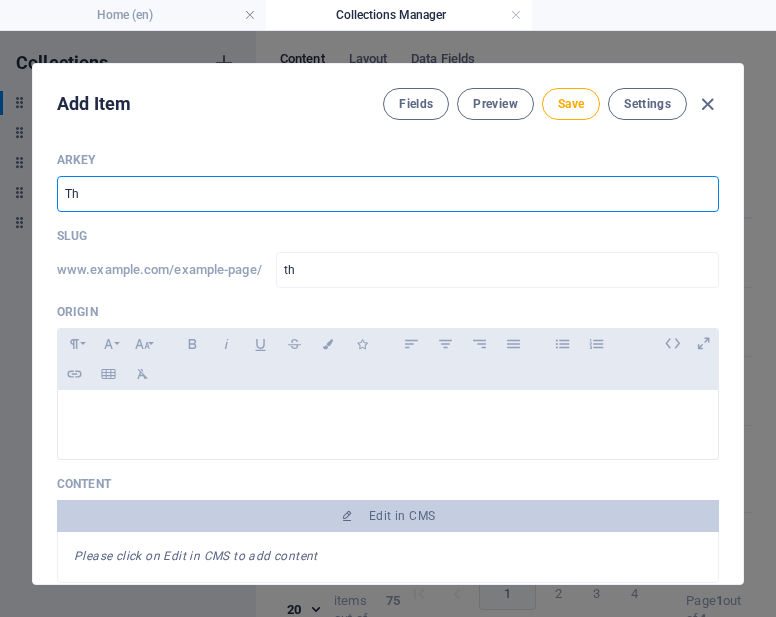 type on "The" 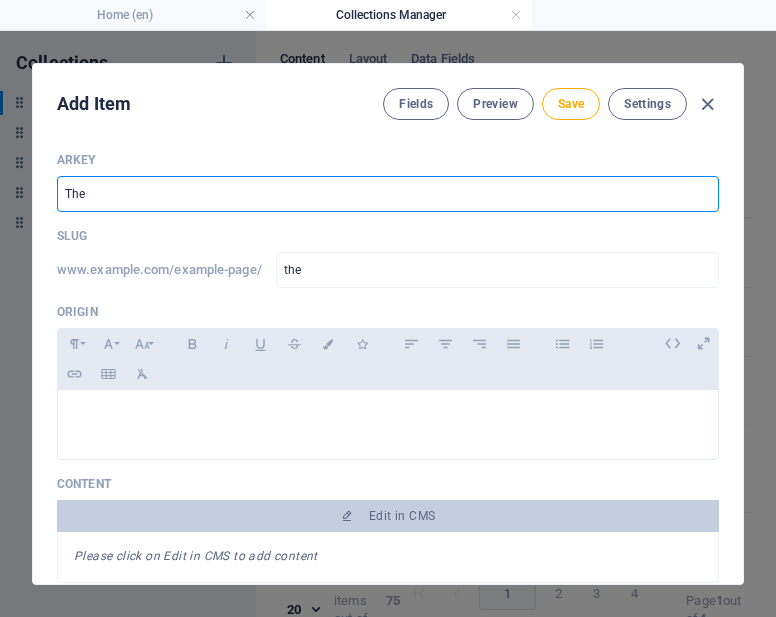 type on "The U" 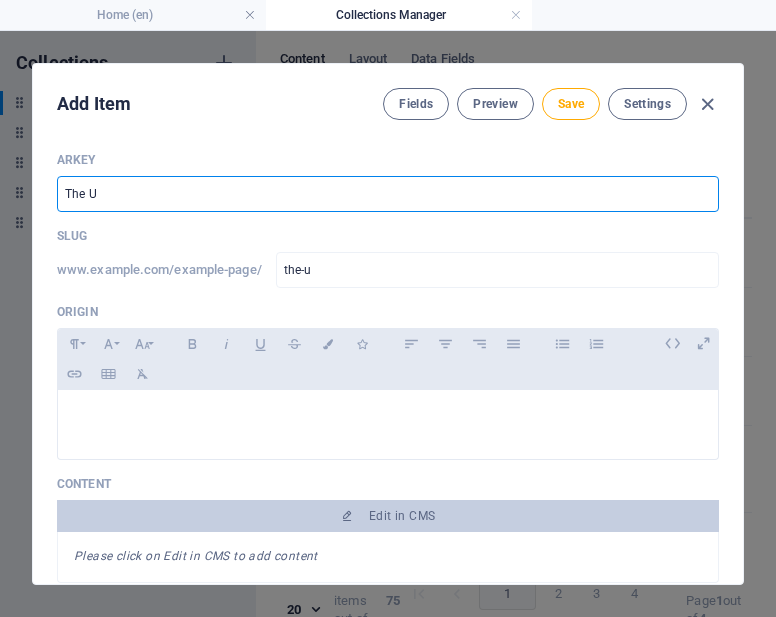 type on "The Un" 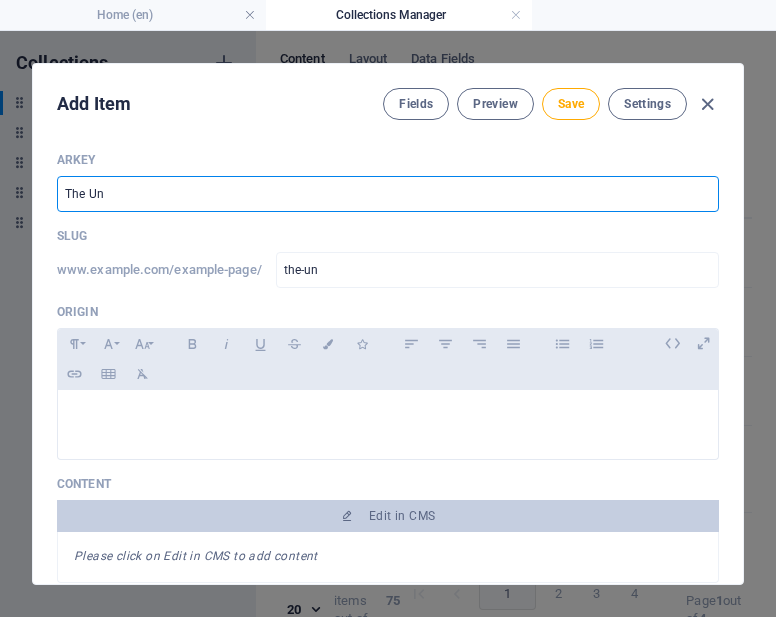 type on "The Uns" 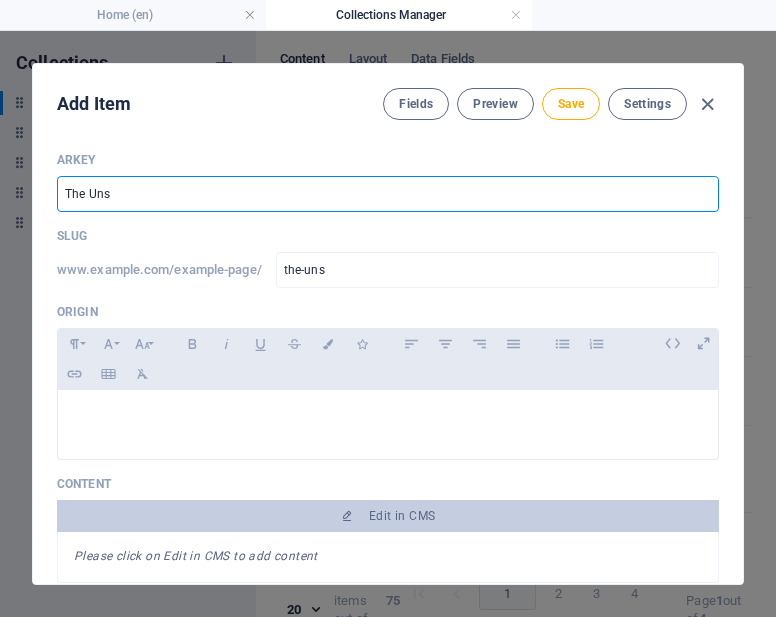 type on "The Unse" 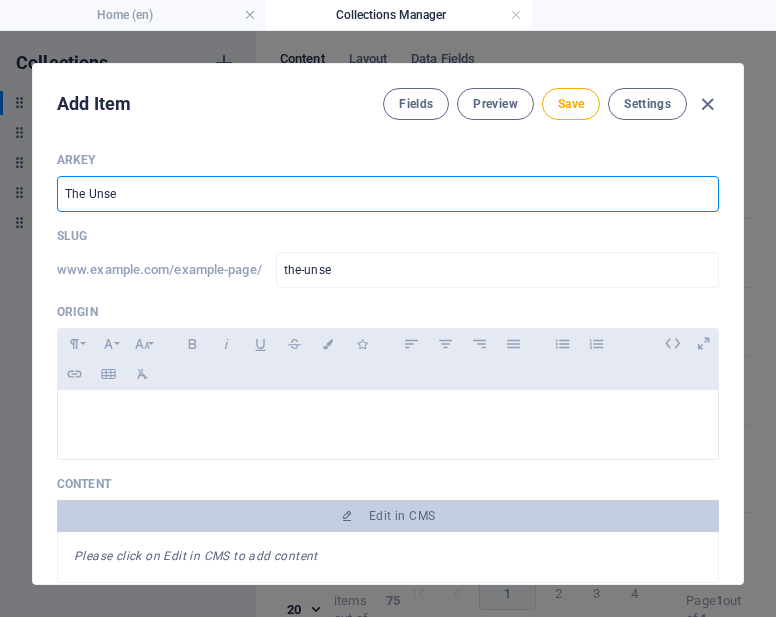 type on "The Unsee" 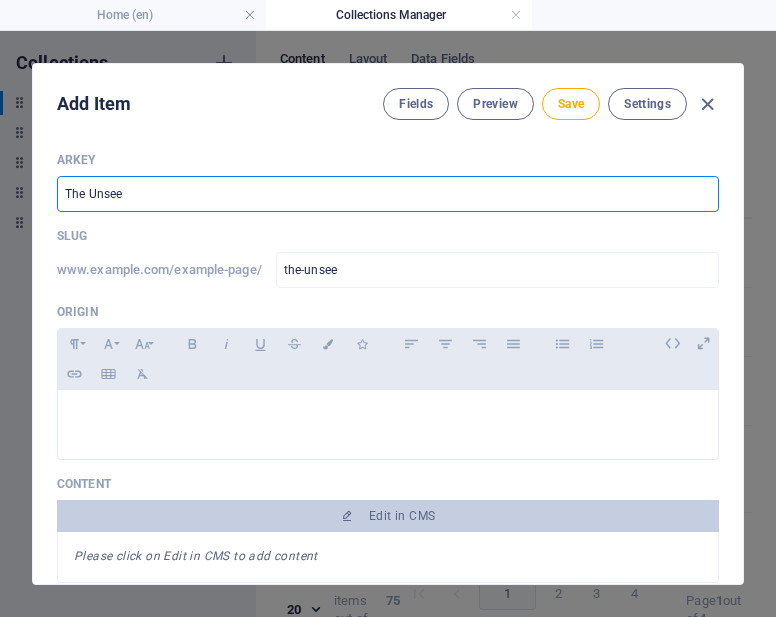 type on "The Unseen" 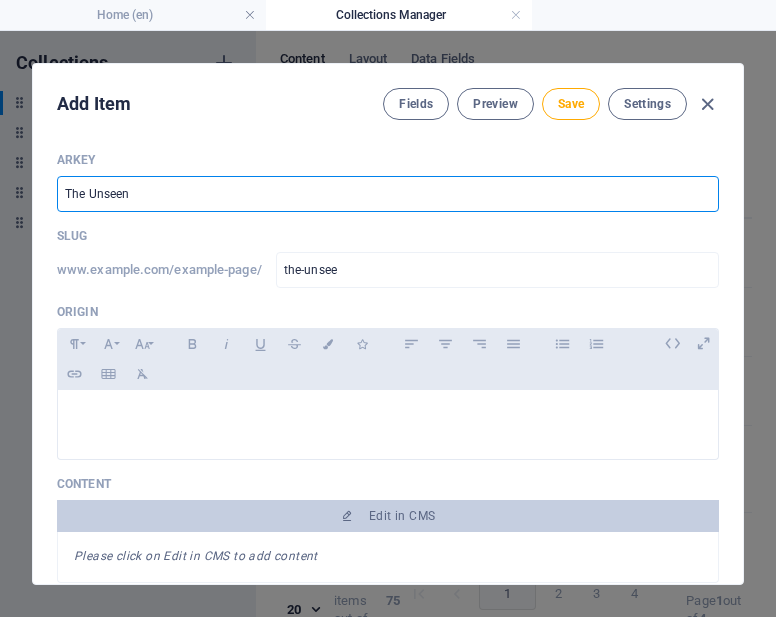 type on "the-unseen" 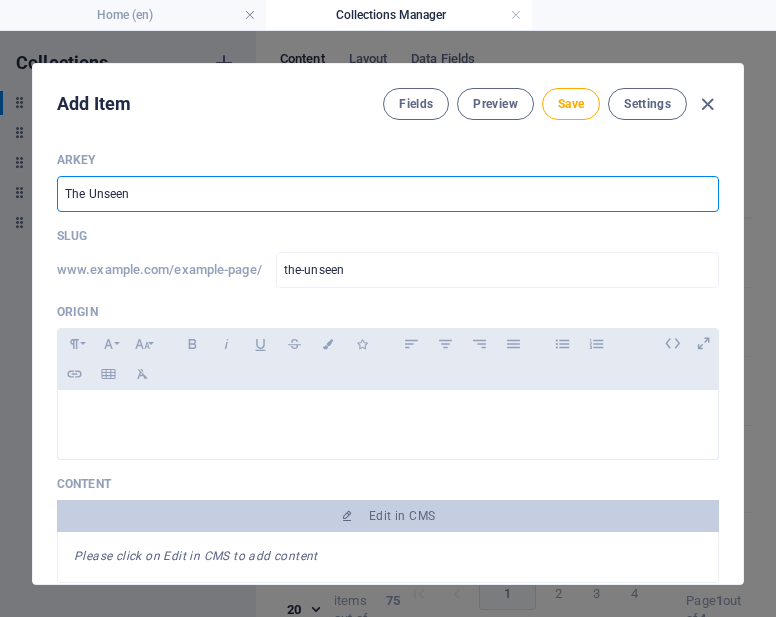 type on "The Unseen A" 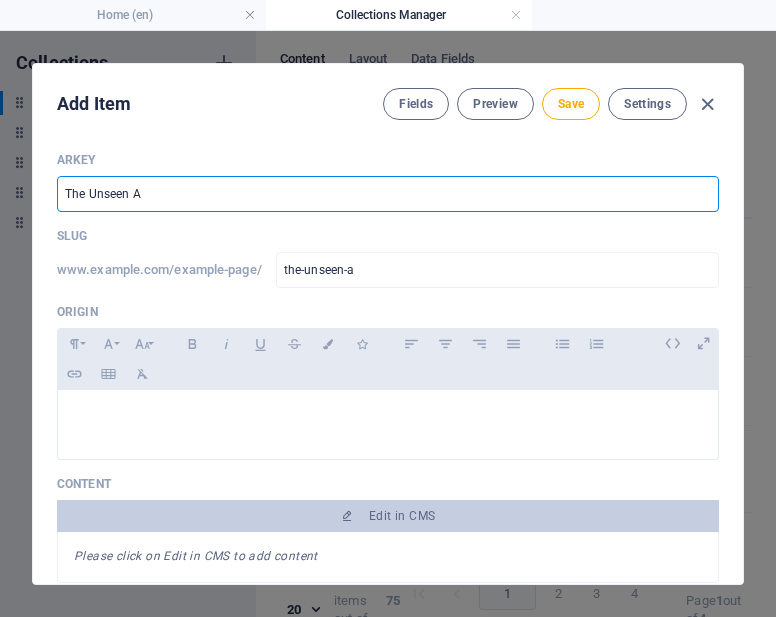type on "The Unseen Ar" 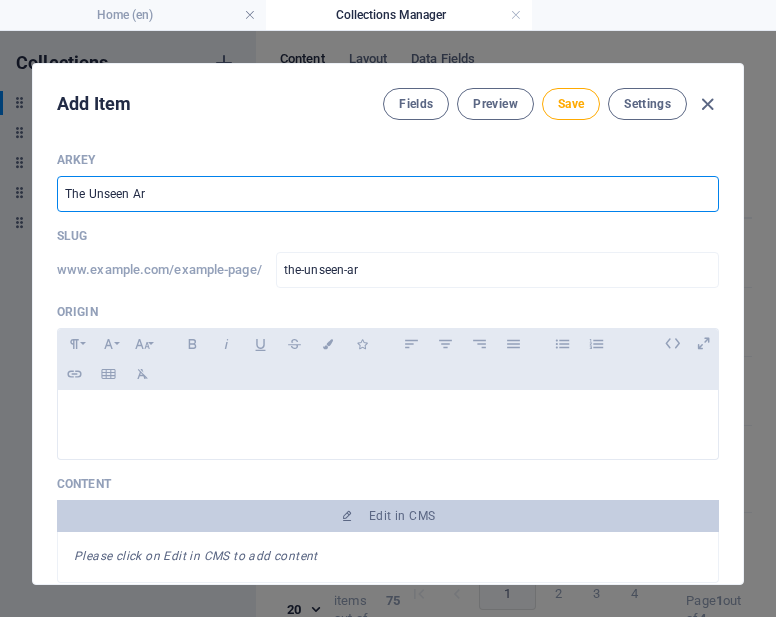 type on "The Unseen Arc" 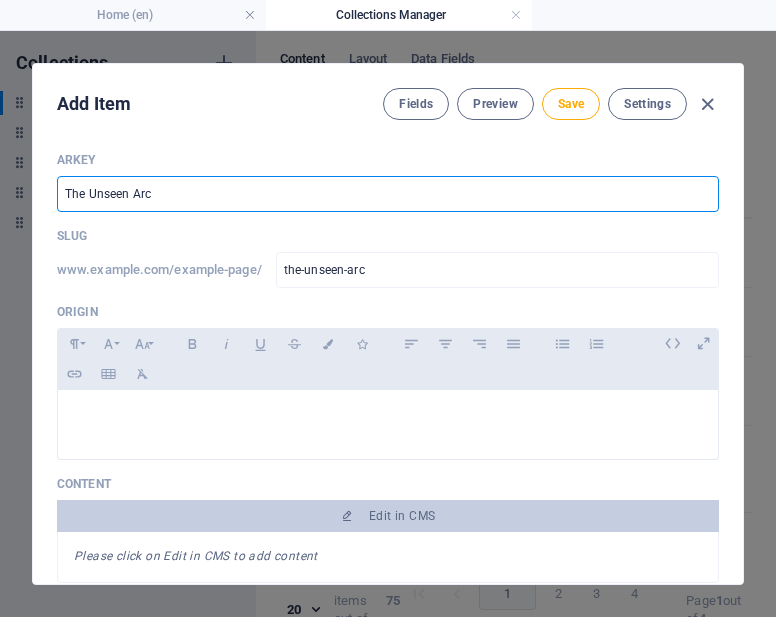 type on "The Unseen Arch" 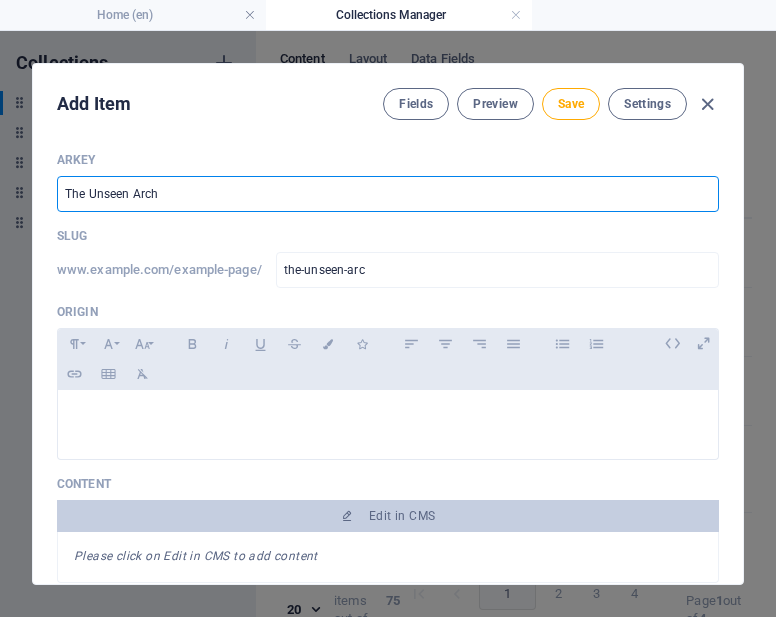 type on "the-unseen-arch" 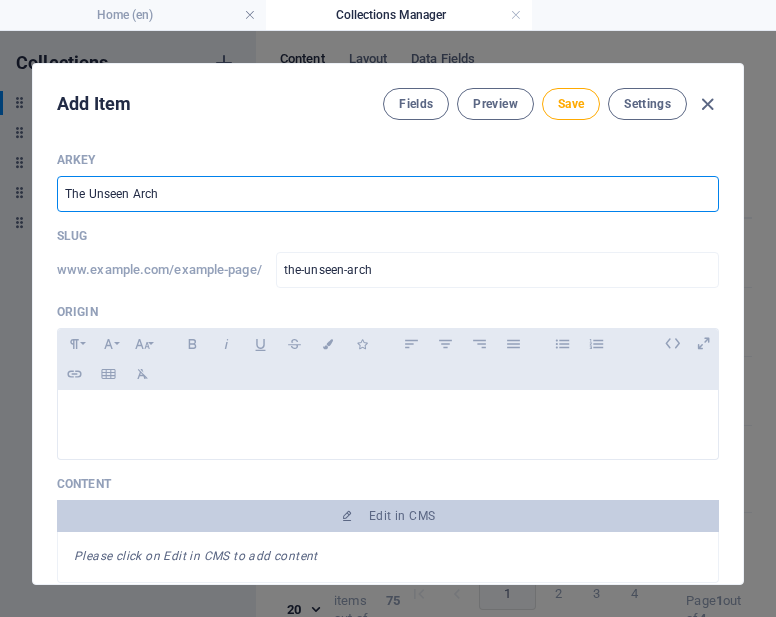 type on "The Unseen Archi" 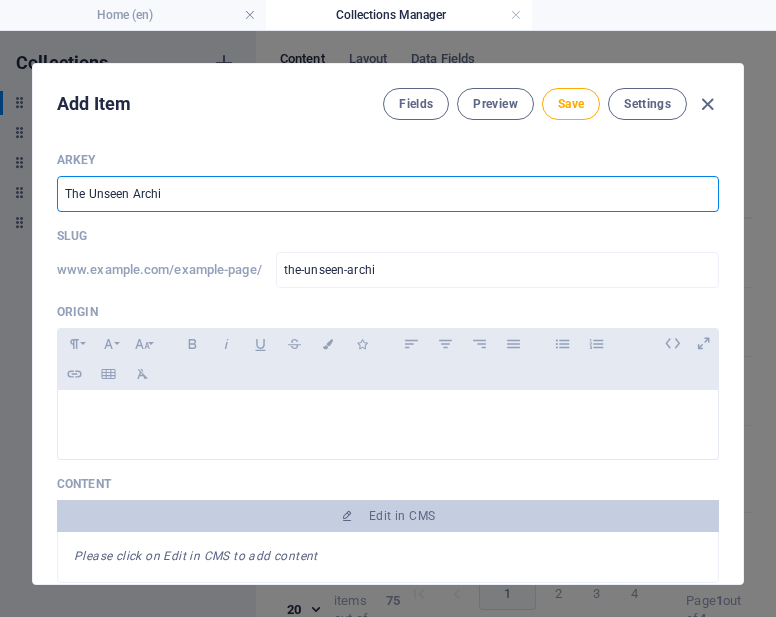 type on "The Unseen Archit" 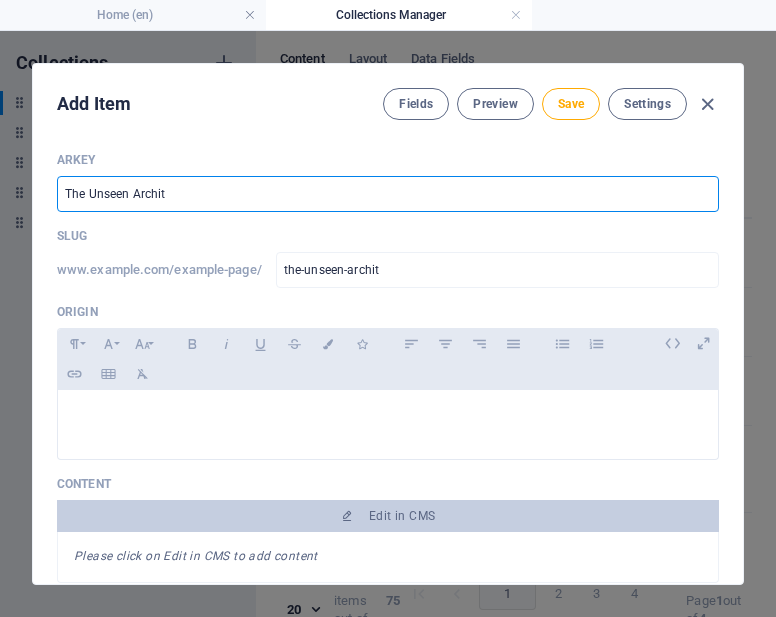 type on "The Unseen Archite" 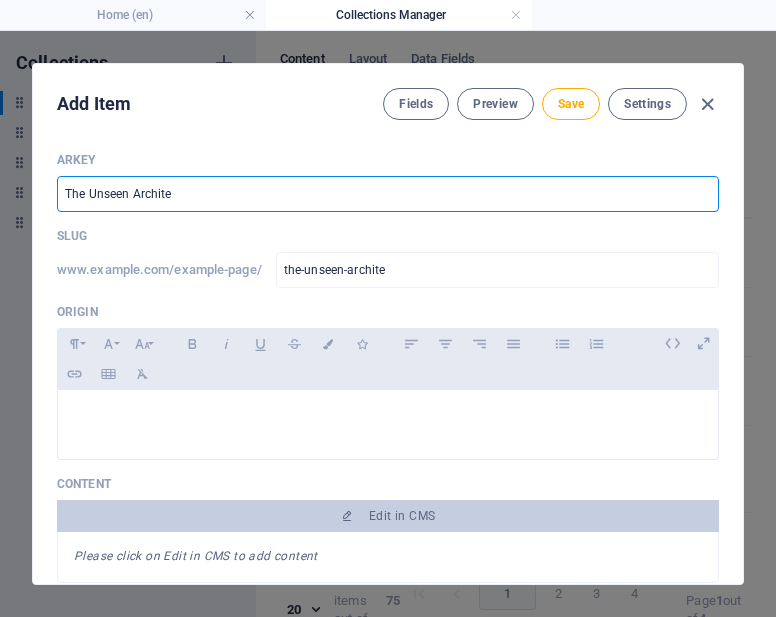 type on "The Unseen Architec" 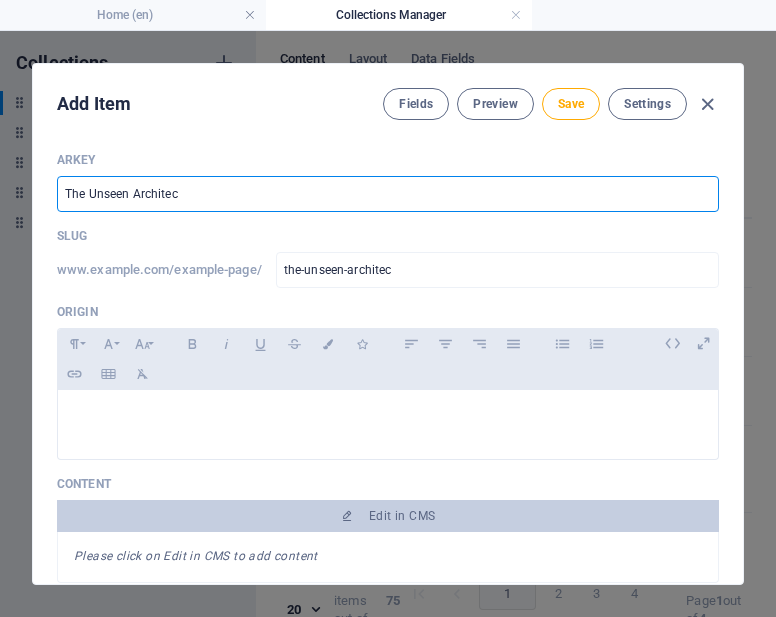 type on "The Unseen Architect" 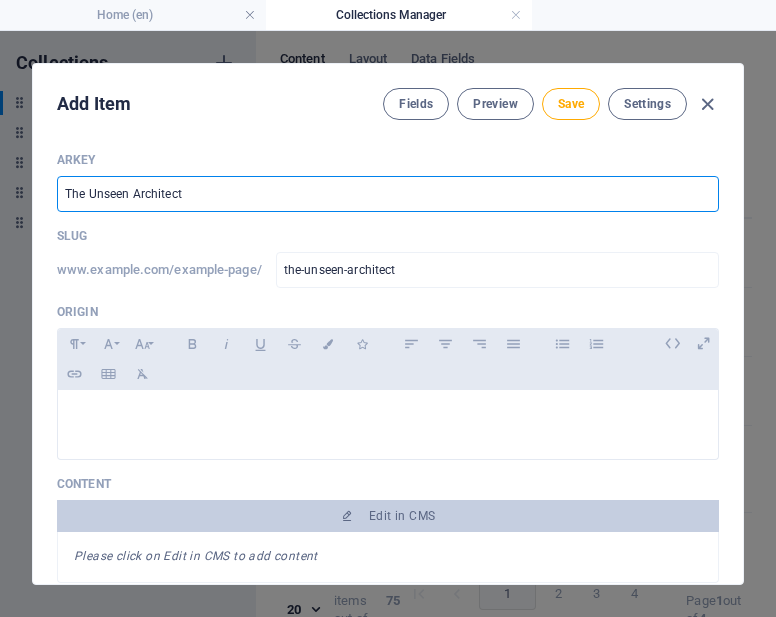 type on "The Unseen Architects" 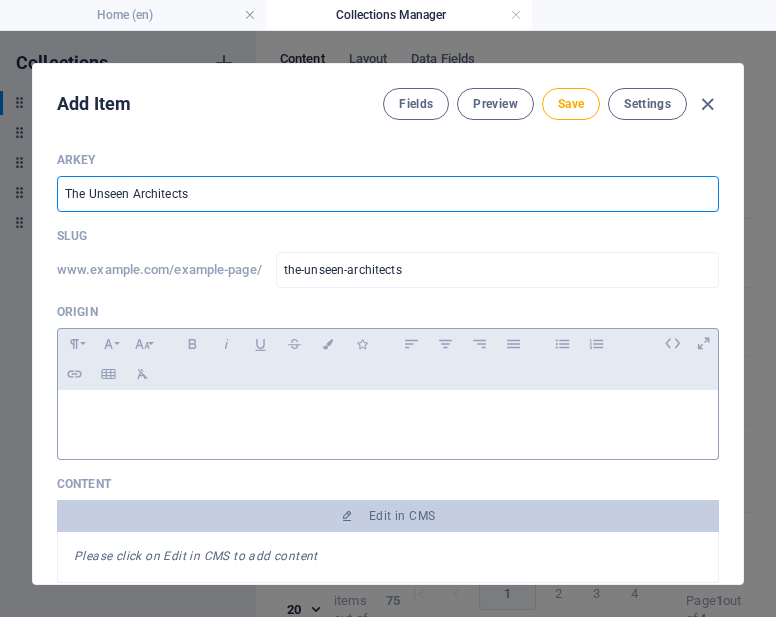 type on "The Unseen Architects" 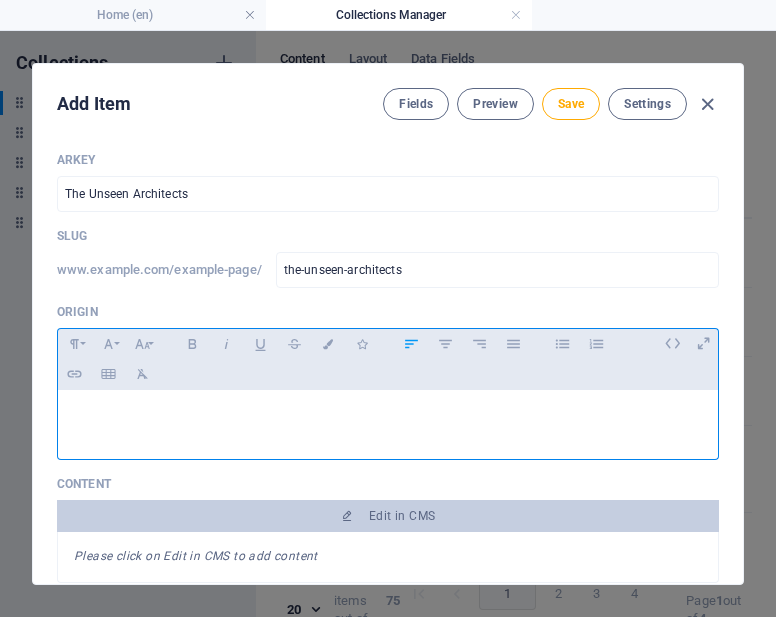 type 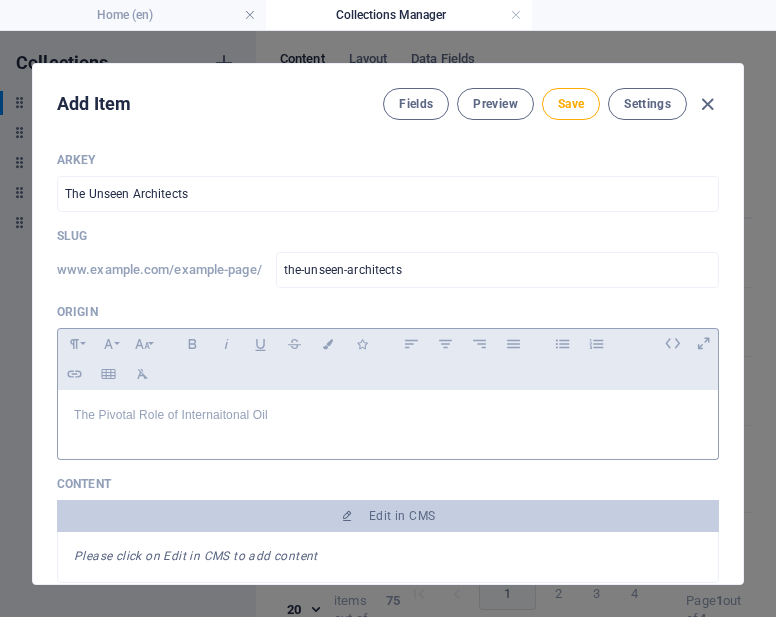 click on "The Pivotal Role of Internaitonal Oil" at bounding box center [388, 415] 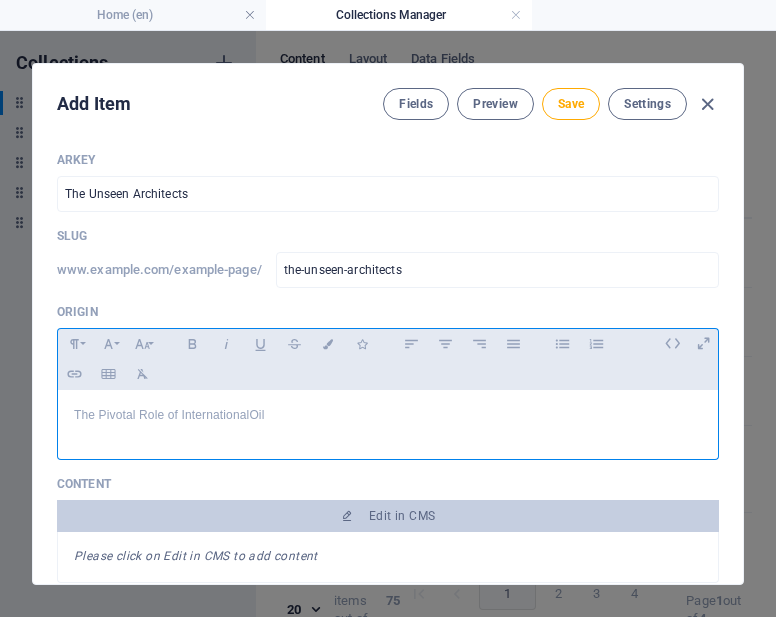 click on "The Pivotal Role of International  Oil" at bounding box center (388, 420) 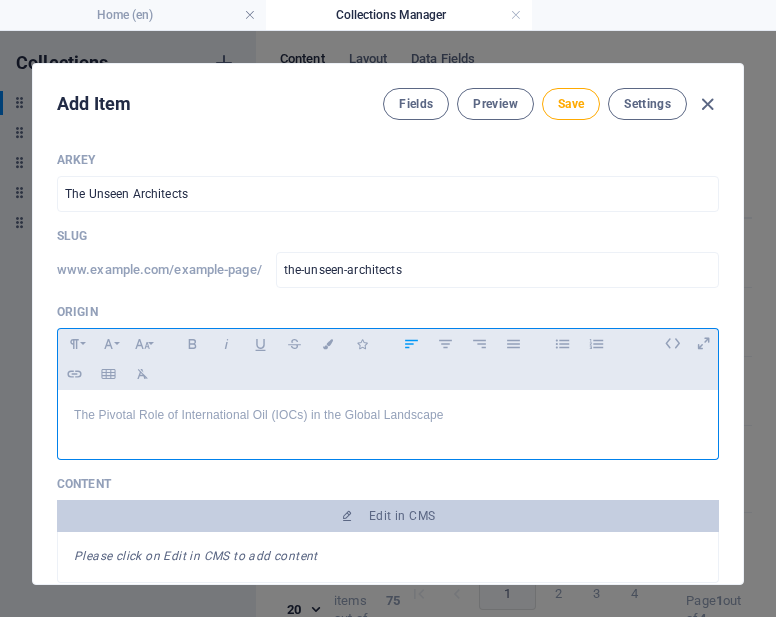 drag, startPoint x: 471, startPoint y: 417, endPoint x: 63, endPoint y: 409, distance: 408.07843 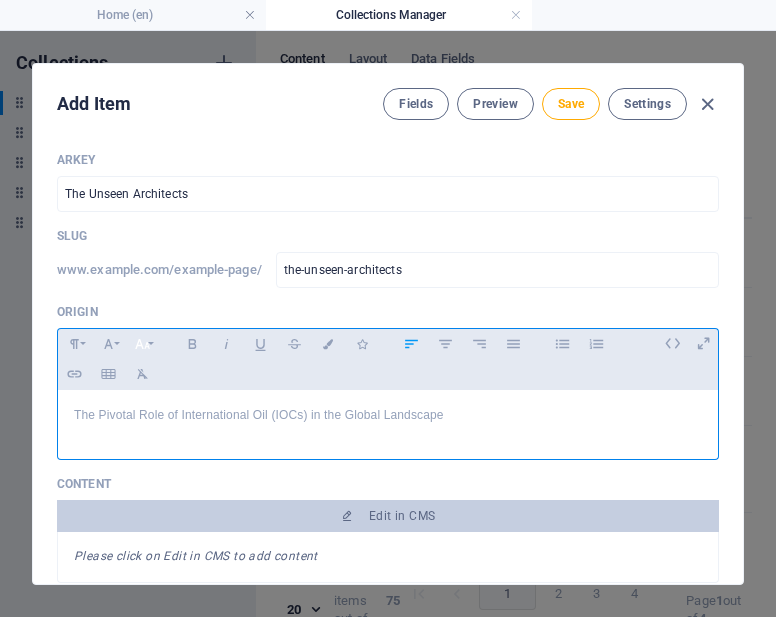 click on "Font Size" at bounding box center [142, 344] 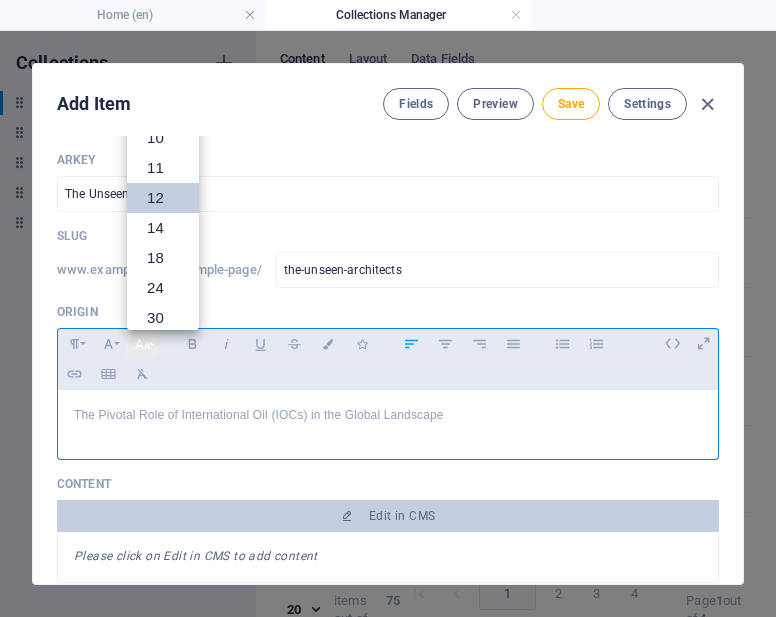 scroll, scrollTop: 143, scrollLeft: 0, axis: vertical 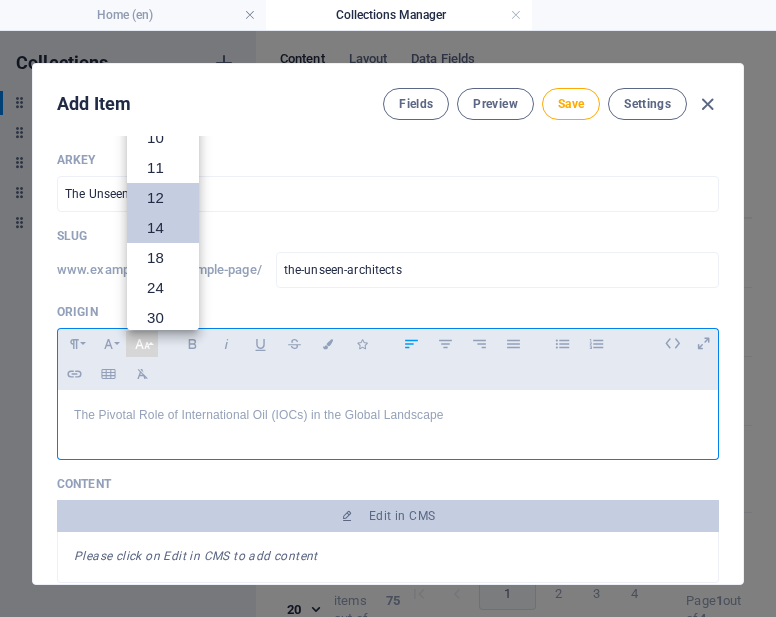 click on "14" at bounding box center (163, 228) 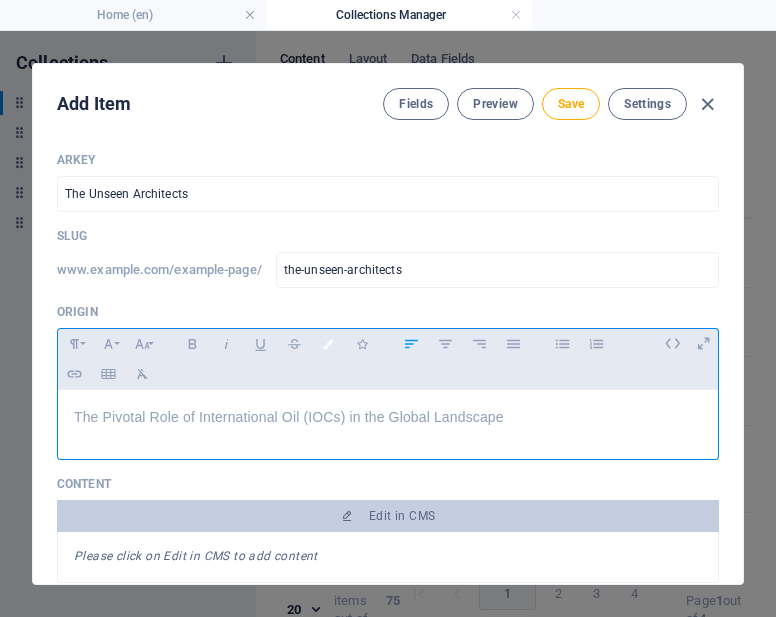click at bounding box center [328, 344] 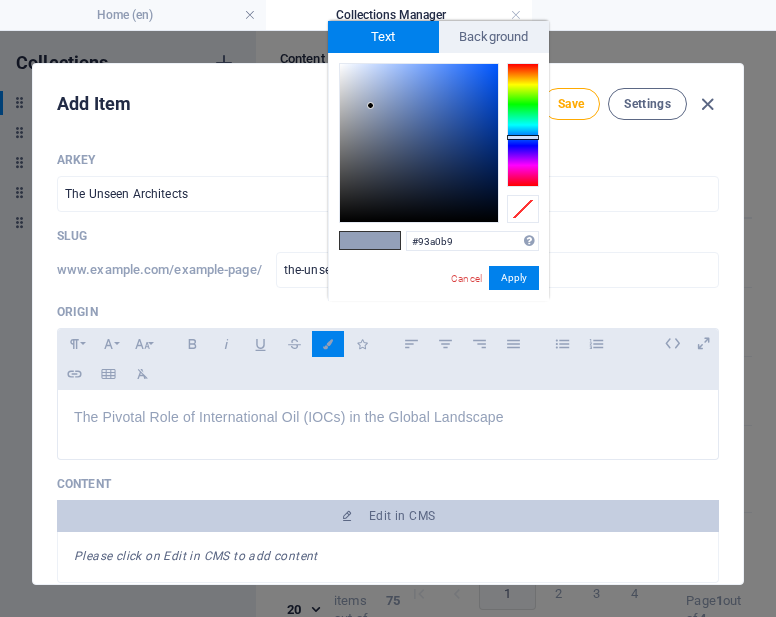 type on "#19191a" 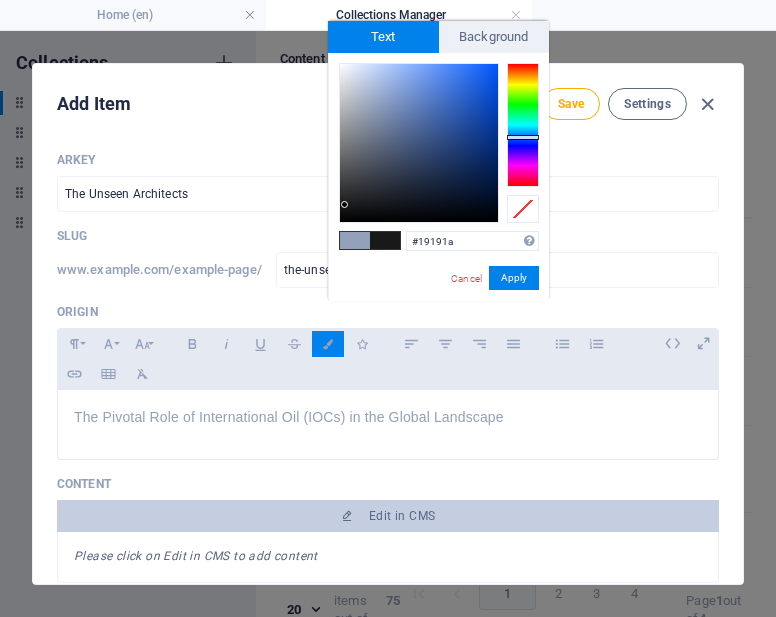 click at bounding box center (419, 143) 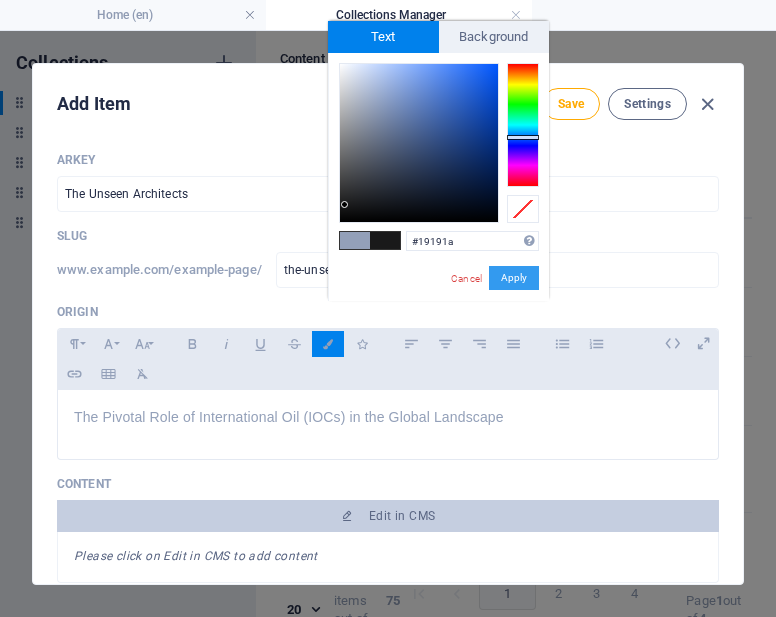 click on "Apply" at bounding box center [514, 278] 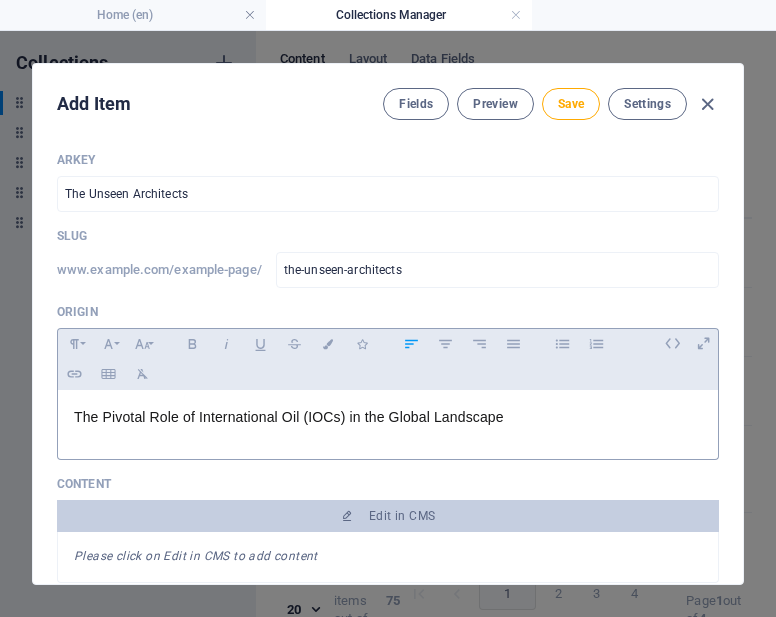 click on "The Pivotal Role of International Oil (IOCs) in the Global Landscape" at bounding box center (388, 420) 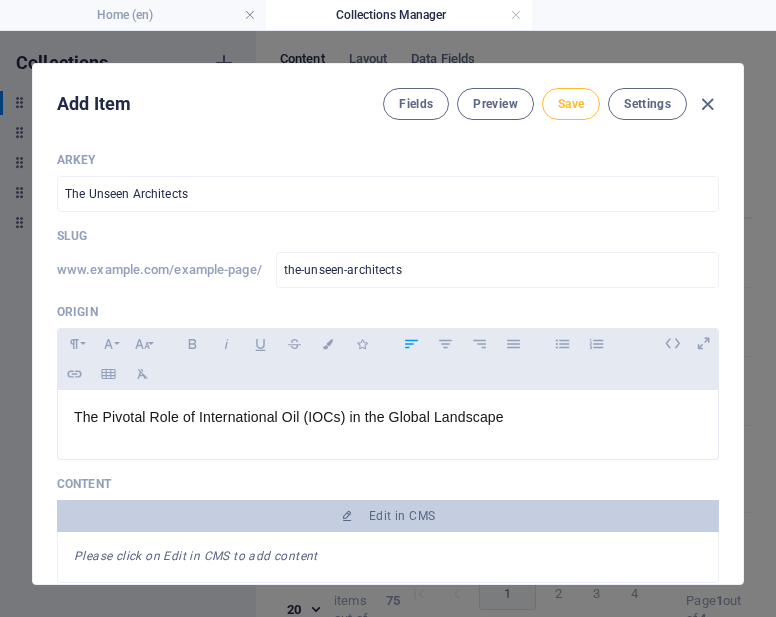 click on "Save" at bounding box center (571, 104) 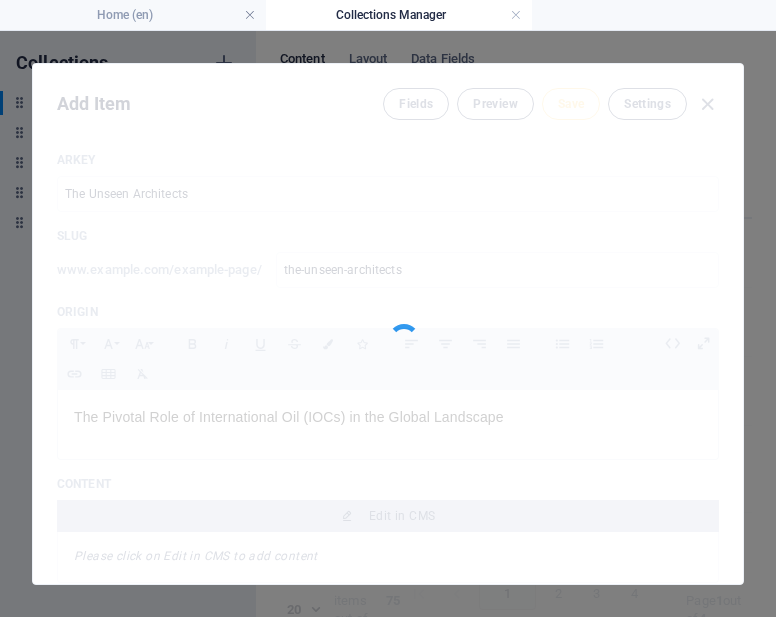 type on "the-unseen-architects" 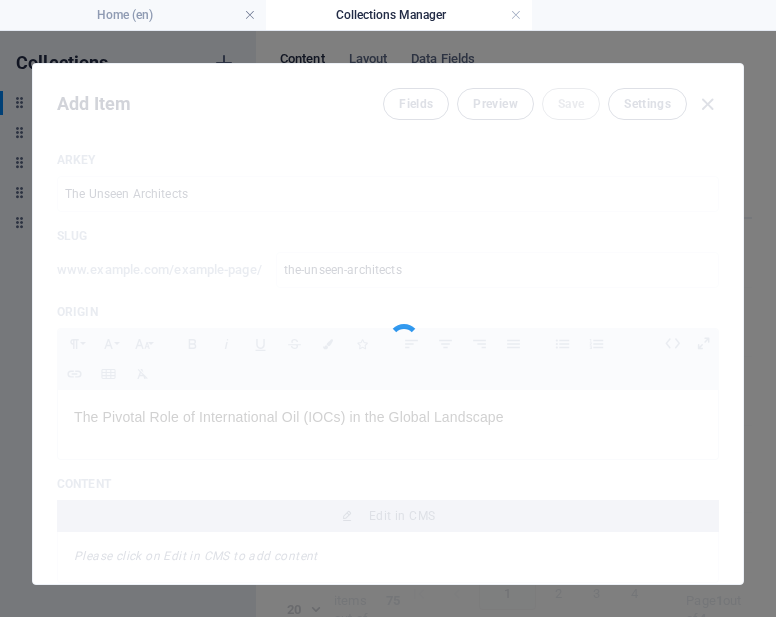 type 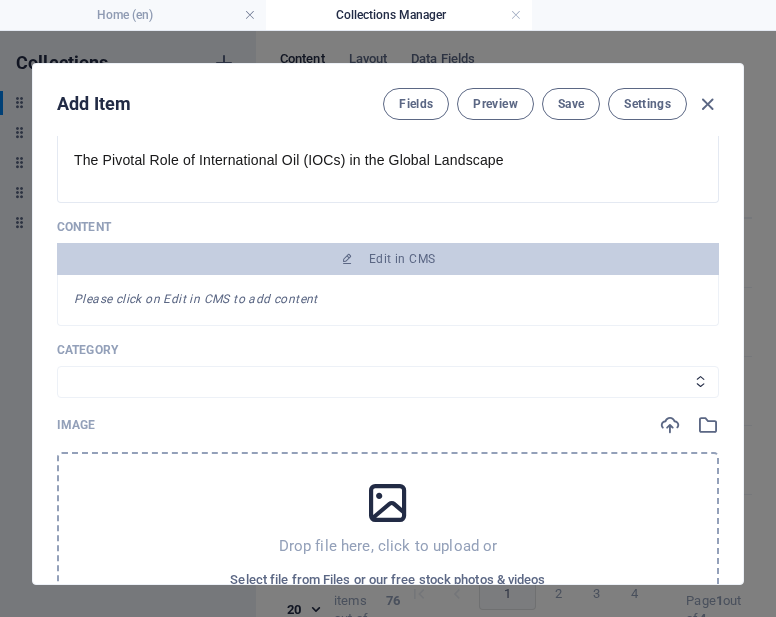 scroll, scrollTop: 231, scrollLeft: 0, axis: vertical 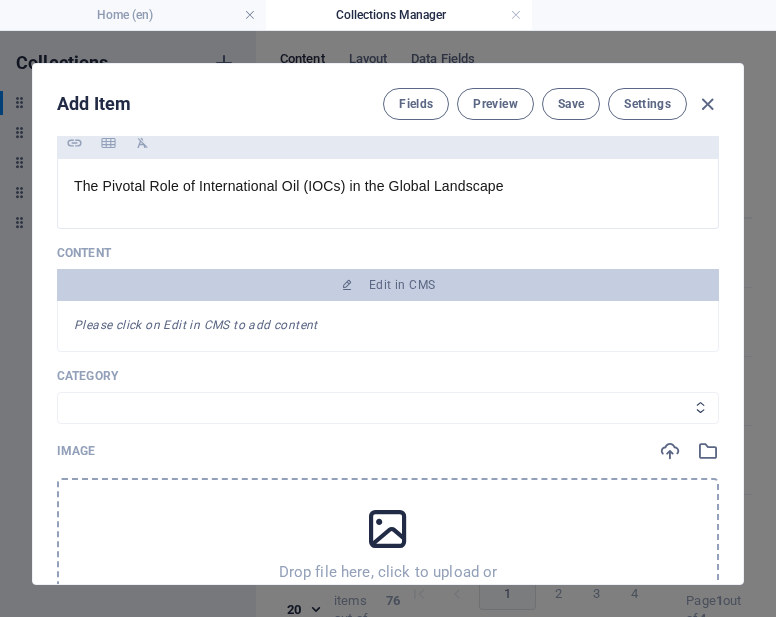 click on "Legal Business Environment Do you know Finance Cryptocurrency" at bounding box center (388, 408) 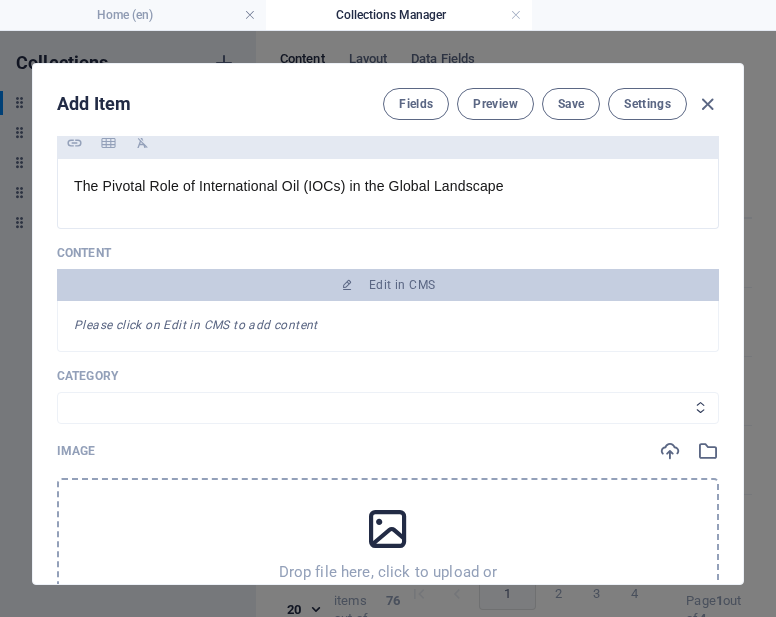 select on "Business" 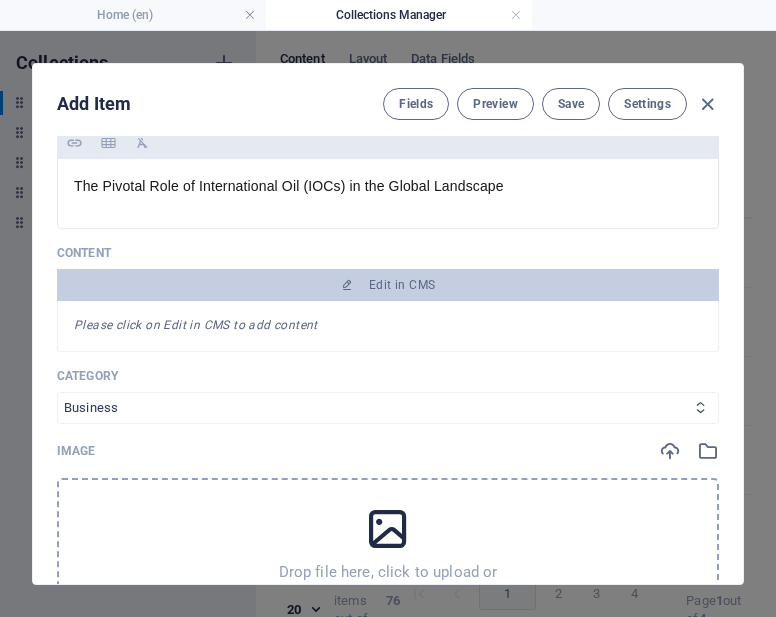 click on "Legal Business Environment Do you know Finance Cryptocurrency" at bounding box center [388, 408] 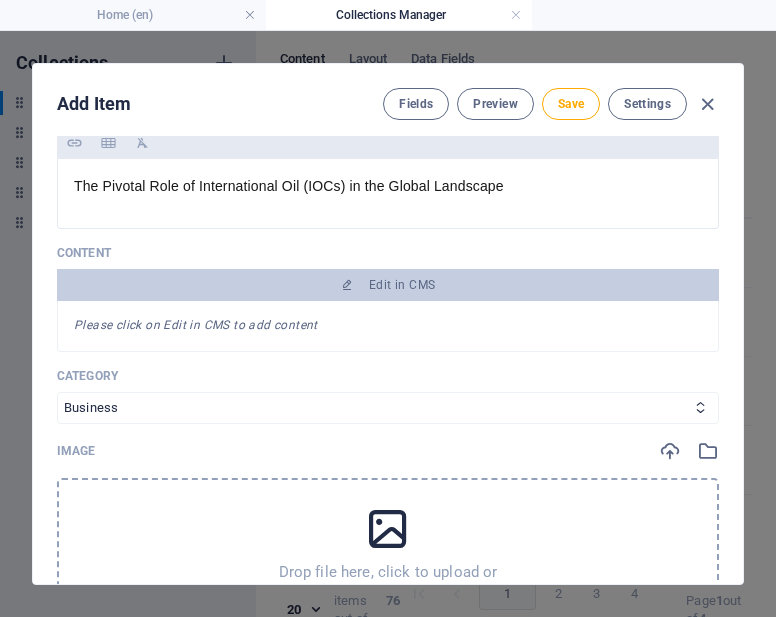 click on "Add Item Fields Preview Save Settings ARKEY The Unseen Architects ​ Slug www.example.com/example-page/ the-unseen-architects ​ Origin Paragraph Format Normal Heading 1 Heading 2 Heading 3 Heading 4 Heading 5 Heading 6 Code Font Family Arial Georgia Impact Tahoma Times New Roman Verdana Poppins Font Size 8 9 10 11 12 14 18 24 30 36 48 60 72 96 Bold Italic Underline Strikethrough Colors Icons Align Left Align Center Align Right Align Justify Unordered List Ordered List Insert Link Insert Table Clear Formatting The Pivotal Role of International Oil (IOCs) in the Global Landscape  <p><span style="font-size: 14px; color: rgb(25, 25, 26);">The Pivotal Role of International Oil (IOCs) in the Global Landscape </span></p> Content Edit in CMS Please click on Edit in CMS to add content Category Legal Business Environment Do you know Finance Cryptocurrency Image Drop file here, click to upload or Select file from Files or our free stock photos & videos Publishing Date 2025-08-02 ​ Status Published Draft Trending?" at bounding box center (388, 324) 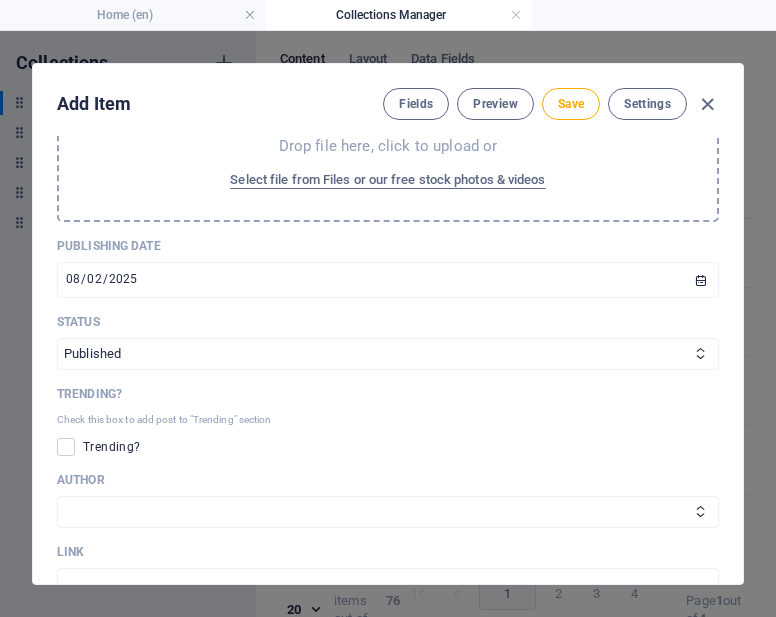 scroll, scrollTop: 662, scrollLeft: 0, axis: vertical 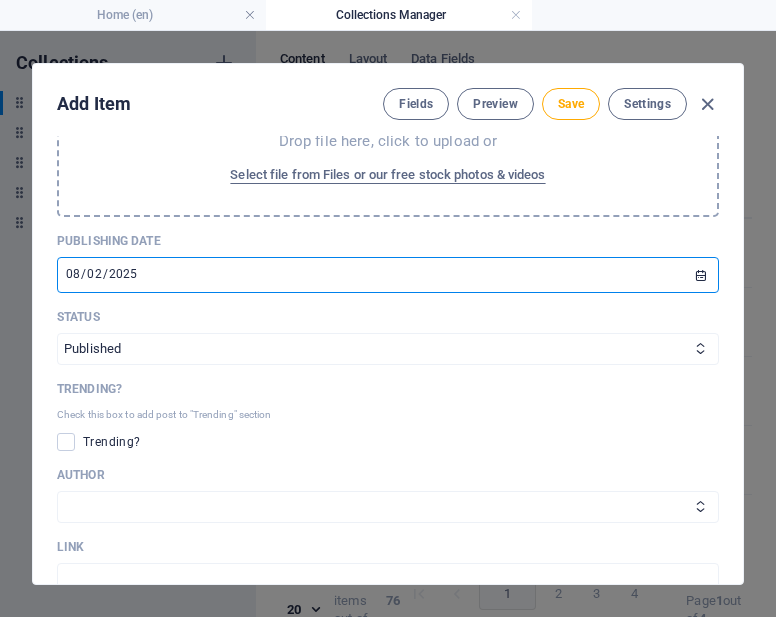 click on "2025-08-02" at bounding box center (388, 275) 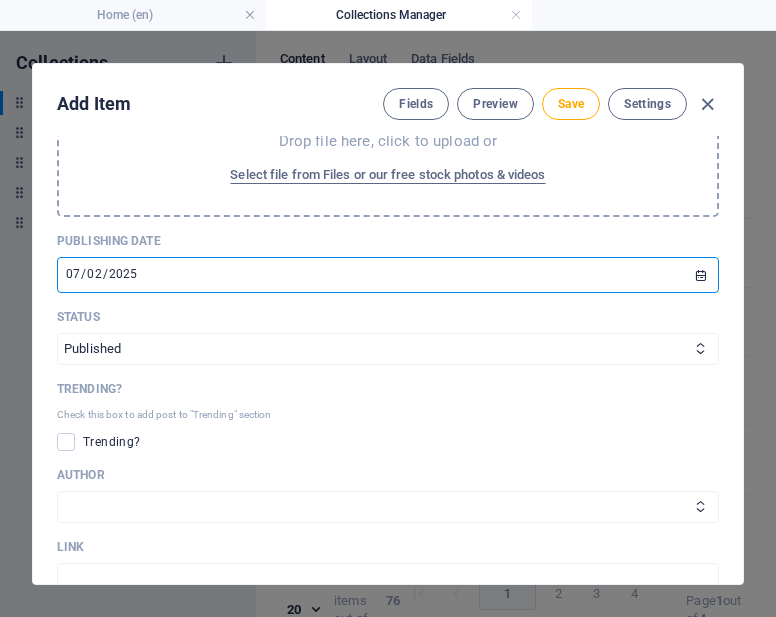 click on "2025-07-02" at bounding box center (388, 275) 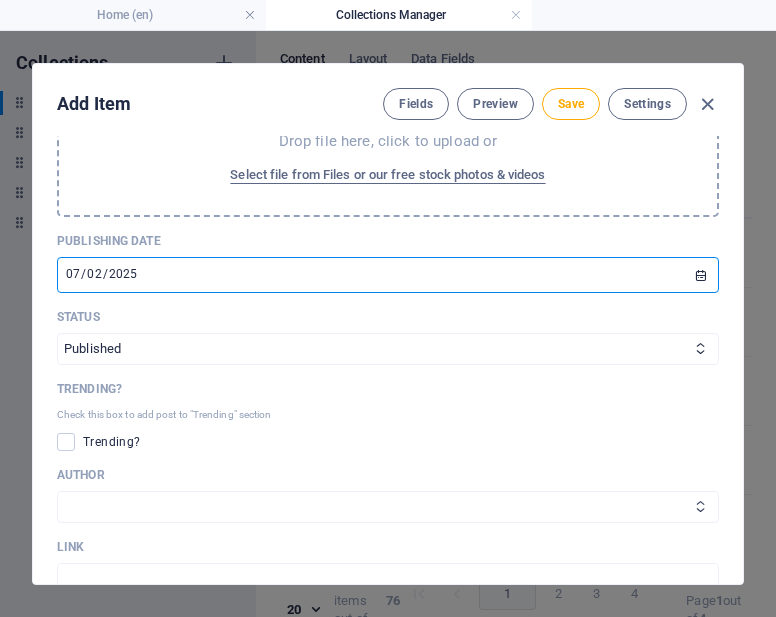 click on "[FIRST] [LAST] [FIRST] [LAST]" at bounding box center [388, 507] 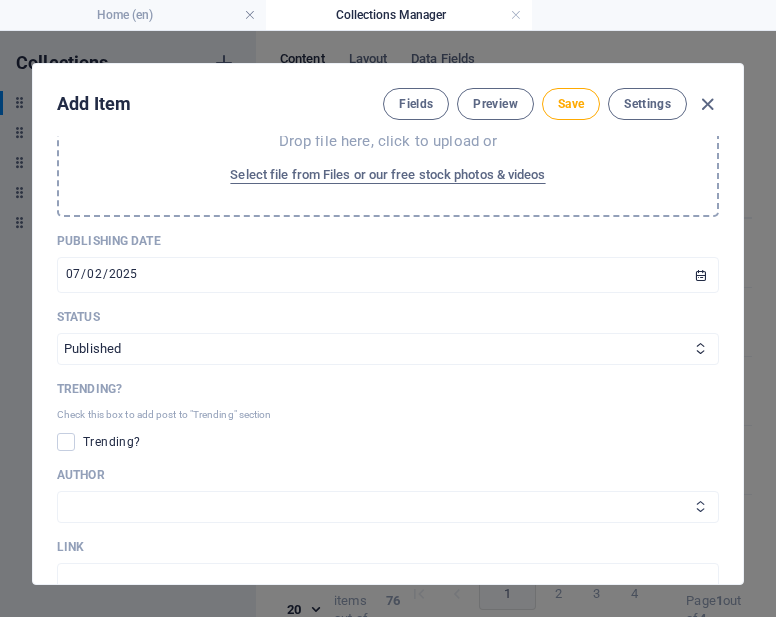 select on "[FIRST] [LAST]" 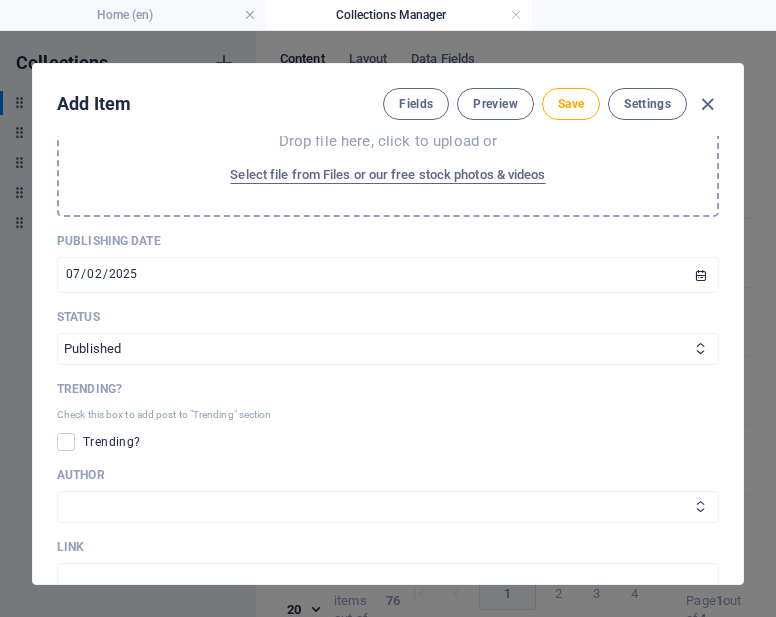 click on "[FIRST] [LAST] [FIRST] [LAST]" at bounding box center [388, 507] 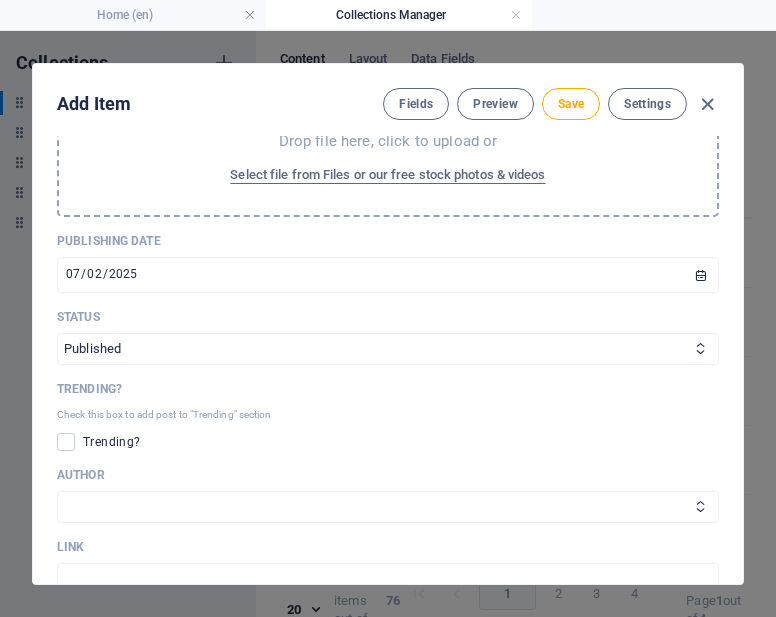 drag, startPoint x: 739, startPoint y: 276, endPoint x: 738, endPoint y: 289, distance: 13.038404 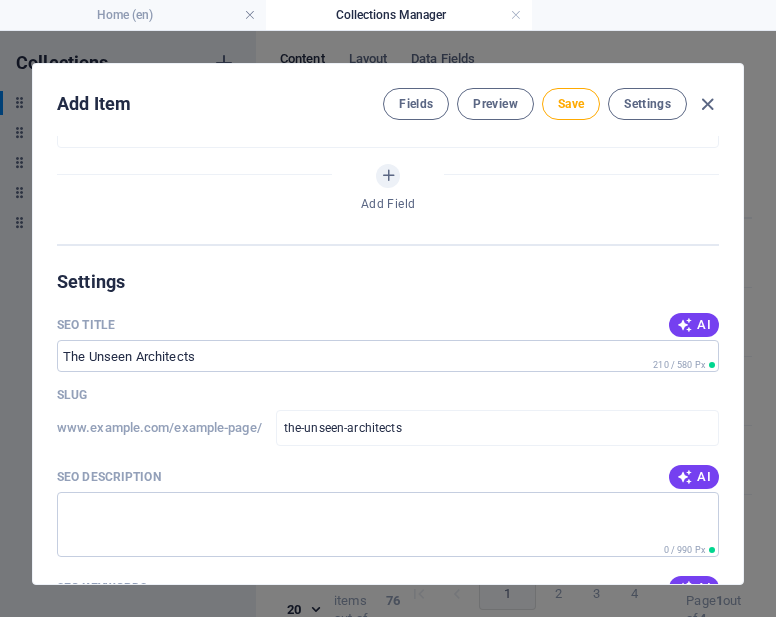 scroll, scrollTop: 1124, scrollLeft: 0, axis: vertical 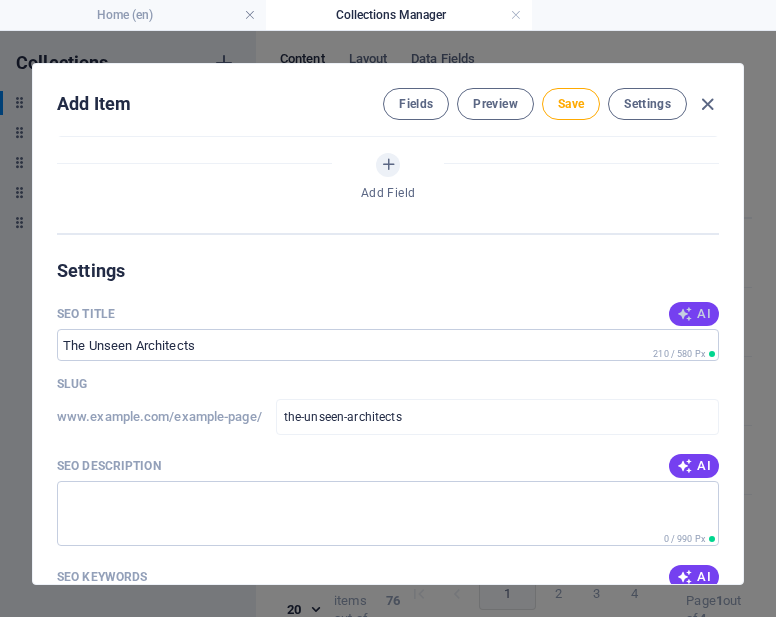 click at bounding box center [685, 314] 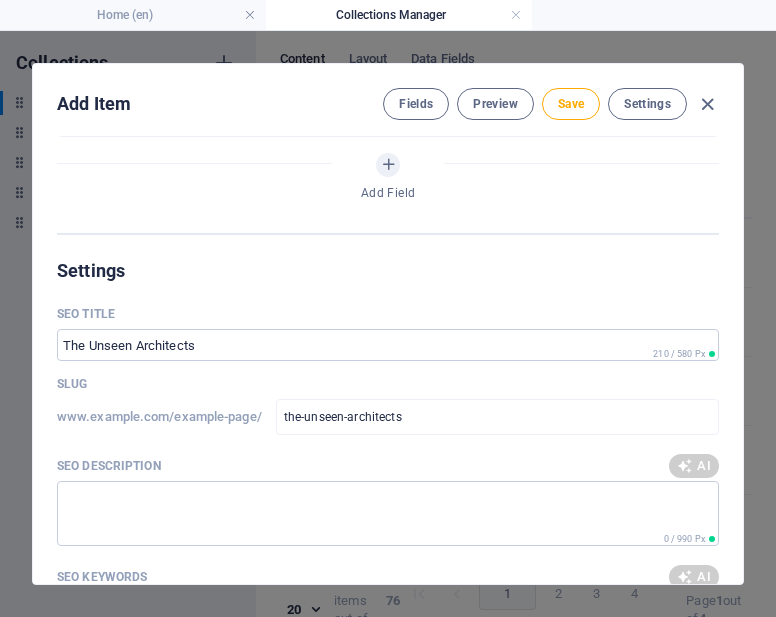 type on "The Unseen Architects: IOCs Role" 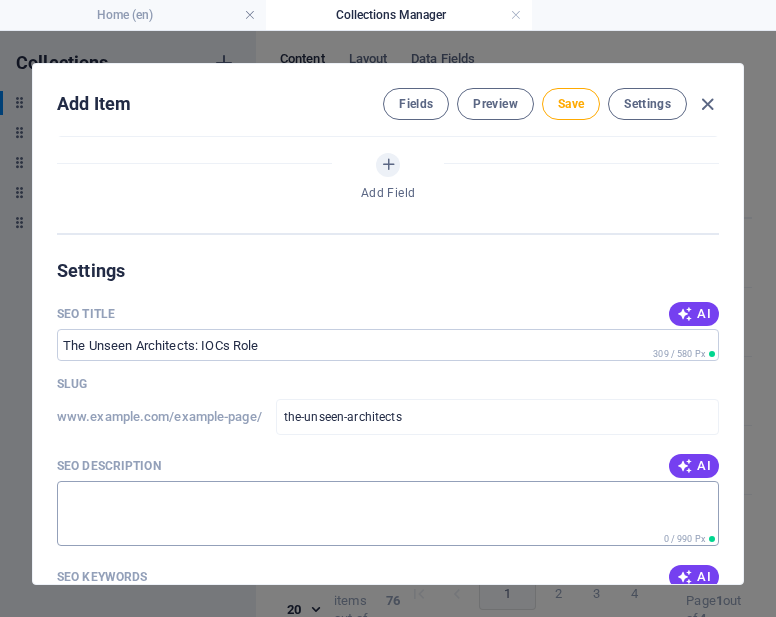 click on "SEO Description" at bounding box center (388, 513) 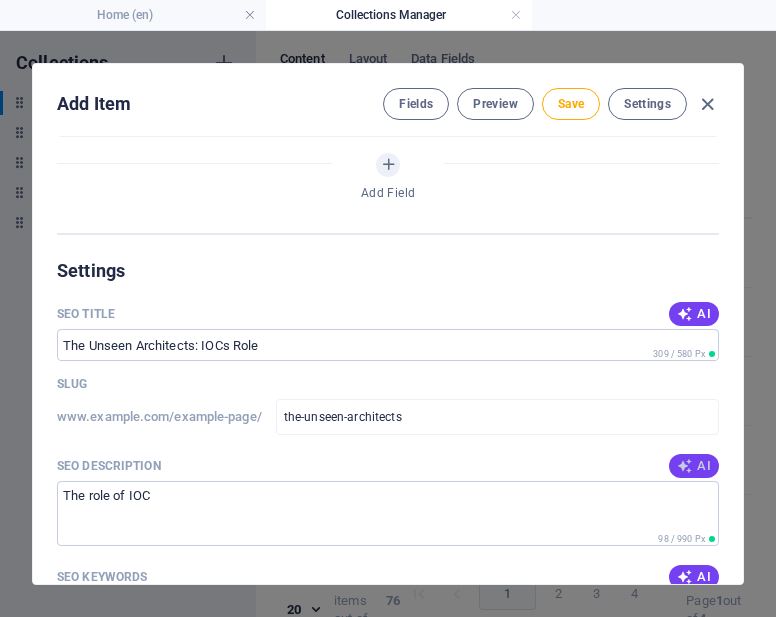 click at bounding box center (685, 466) 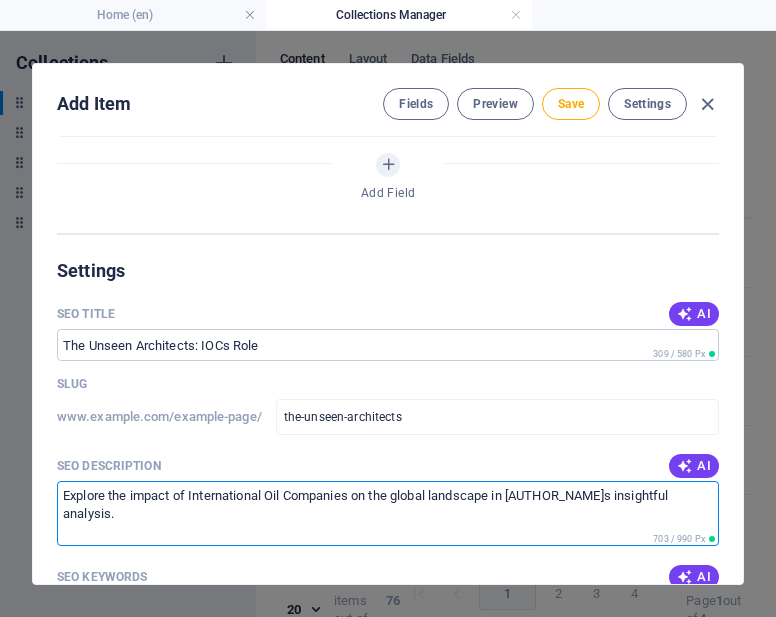 drag, startPoint x: 502, startPoint y: 497, endPoint x: 586, endPoint y: 501, distance: 84.095184 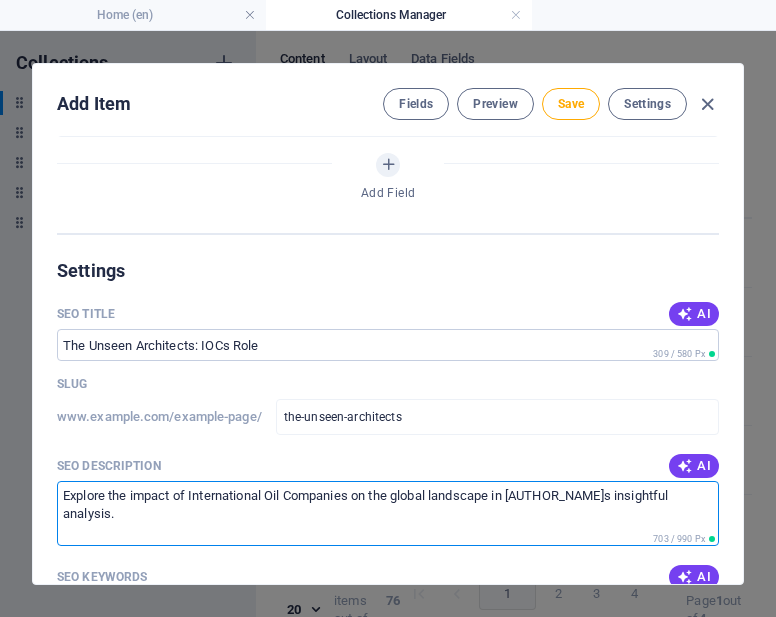 click on "Explore the impact of International Oil Companies on the global landscape in Arlen JARIOLs insightful analysis." at bounding box center [388, 513] 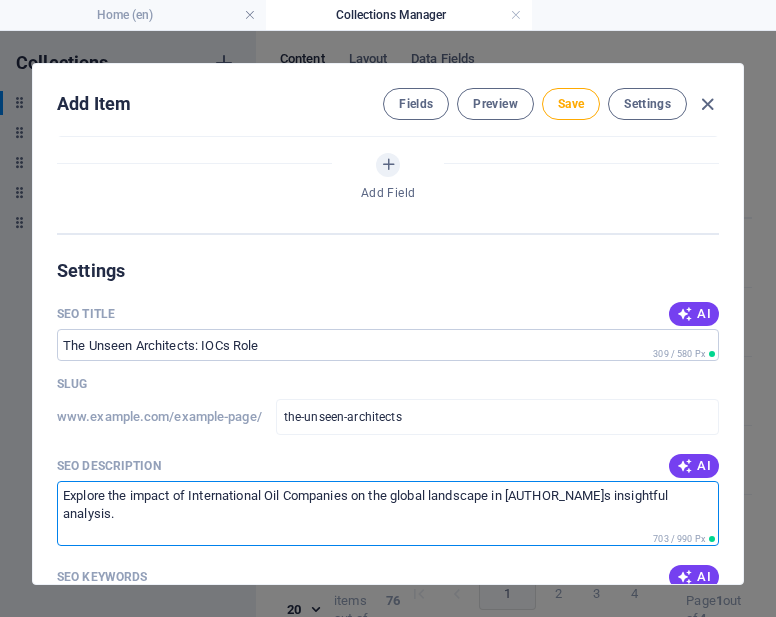drag, startPoint x: 504, startPoint y: 499, endPoint x: 674, endPoint y: 512, distance: 170.49634 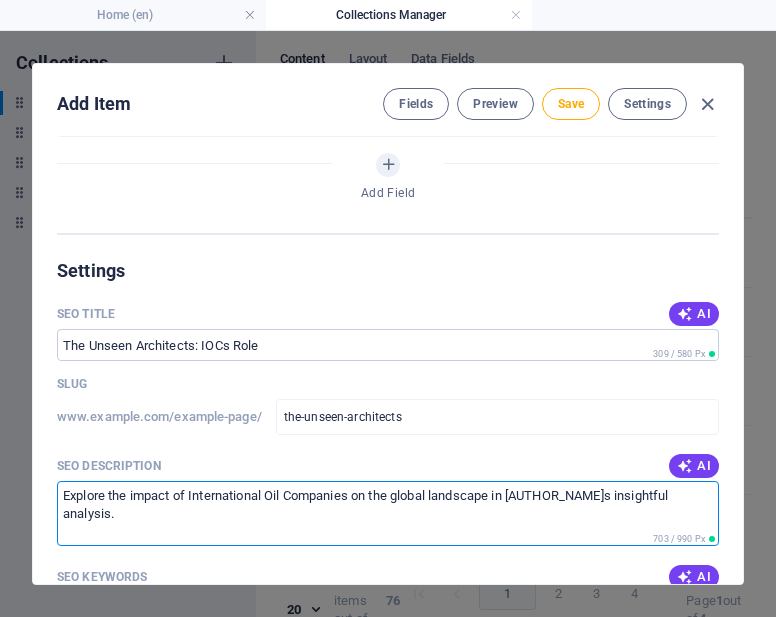 click on "Explore the impact of International Oil Companies on the global landscape in Arlen JARIOLs insightful analysis." at bounding box center (388, 513) 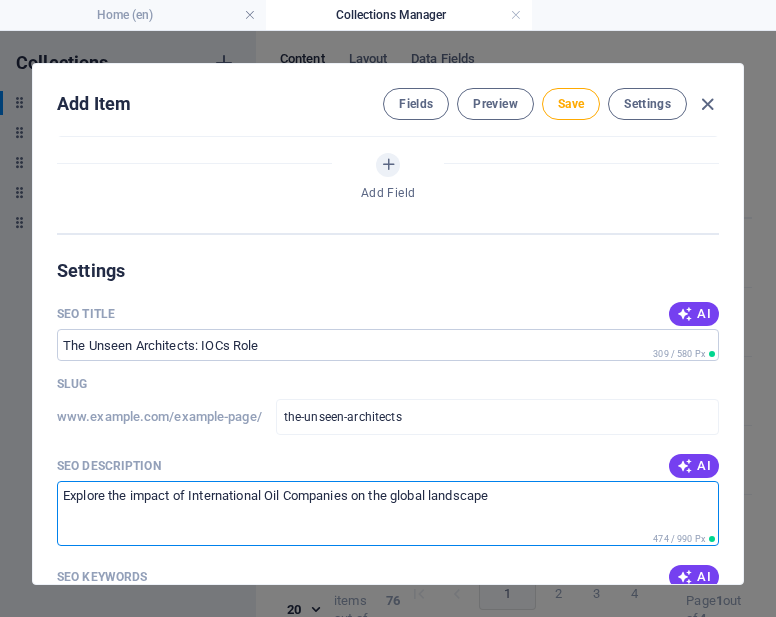 type on "Explore the impact of International Oil Companies on the global landscape" 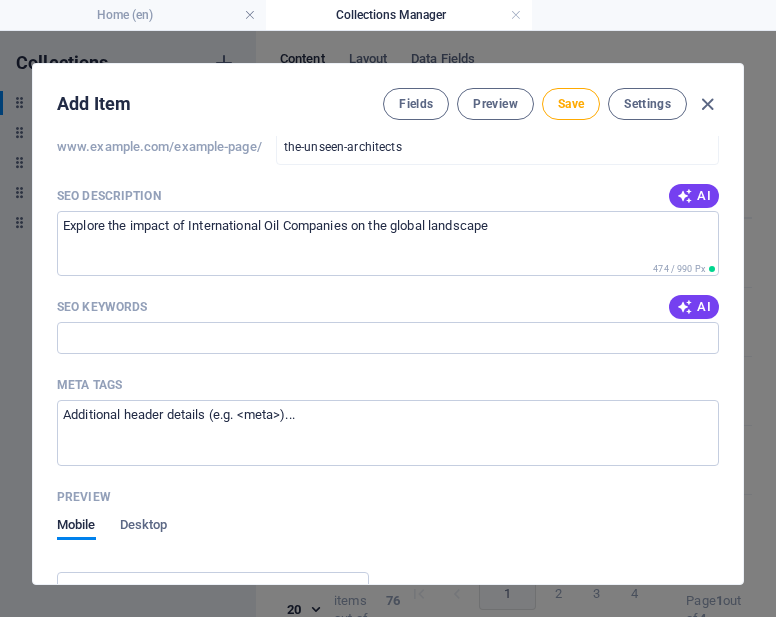 scroll, scrollTop: 1399, scrollLeft: 0, axis: vertical 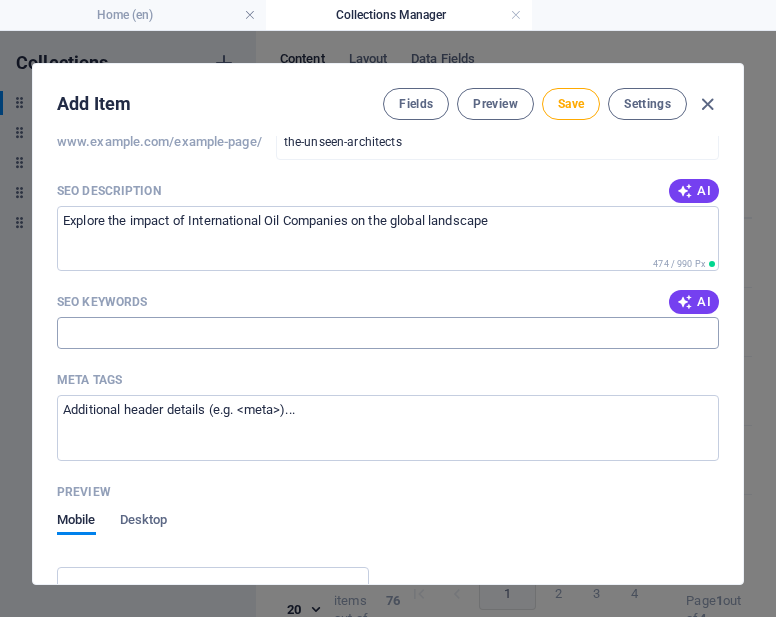 click on "SEO Keywords" at bounding box center [388, 333] 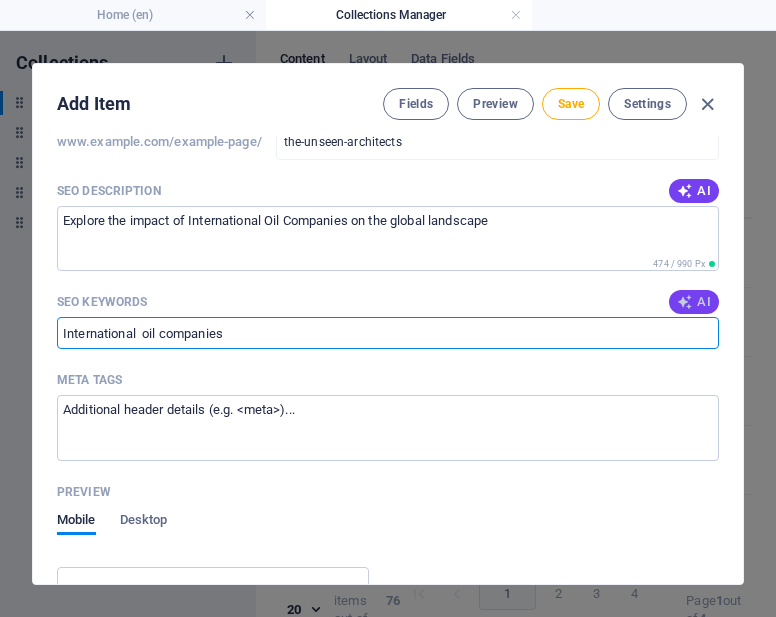 click on "AI" at bounding box center (694, 302) 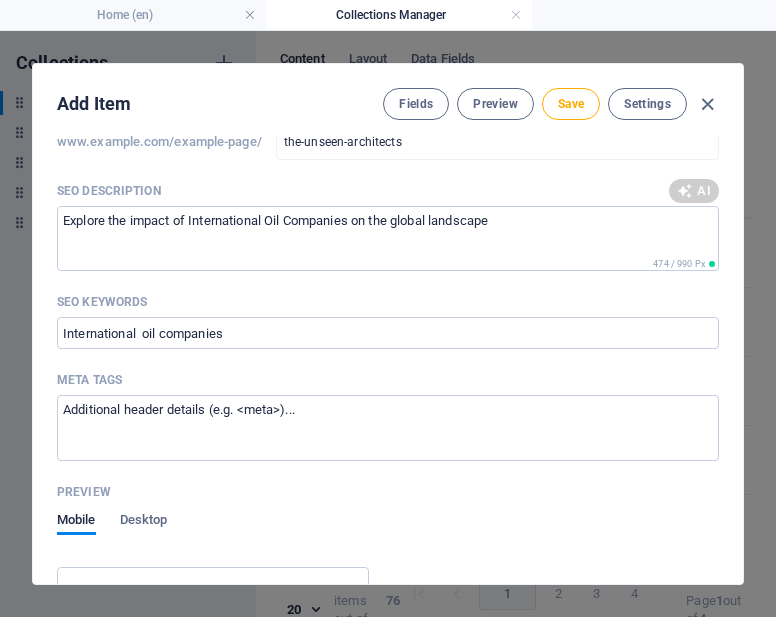 type on "international oil companies, global business landscape, oil industry impact, economic role of IOCs, oil and gas sector, energy market analysis" 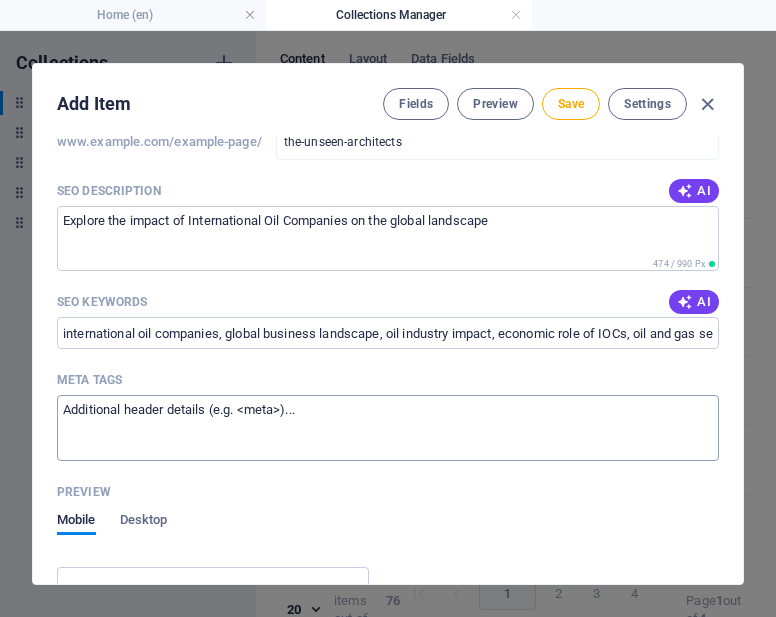click on "Meta tags ​" at bounding box center [388, 427] 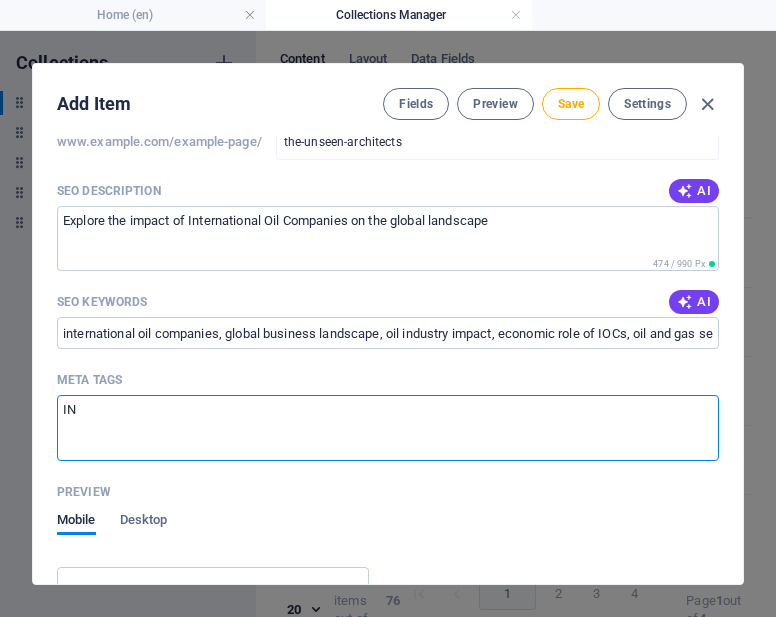 type on "I" 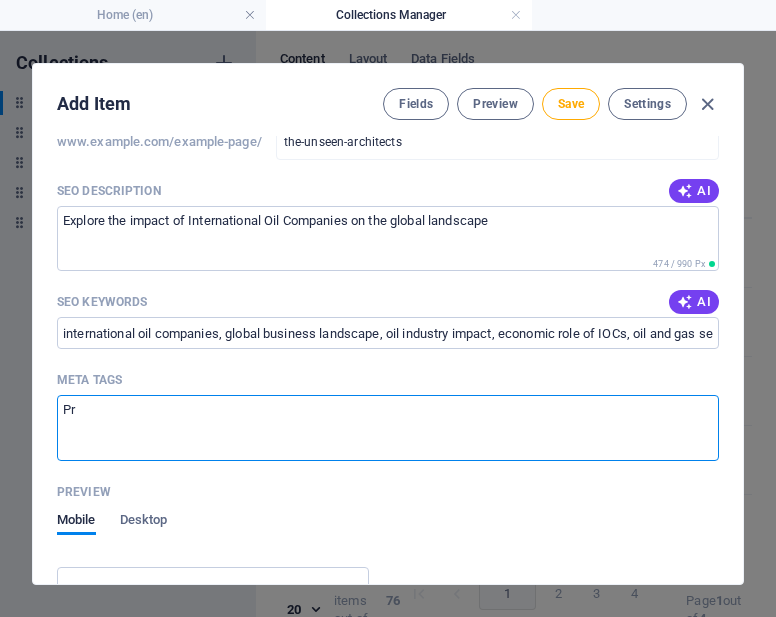 type on "P" 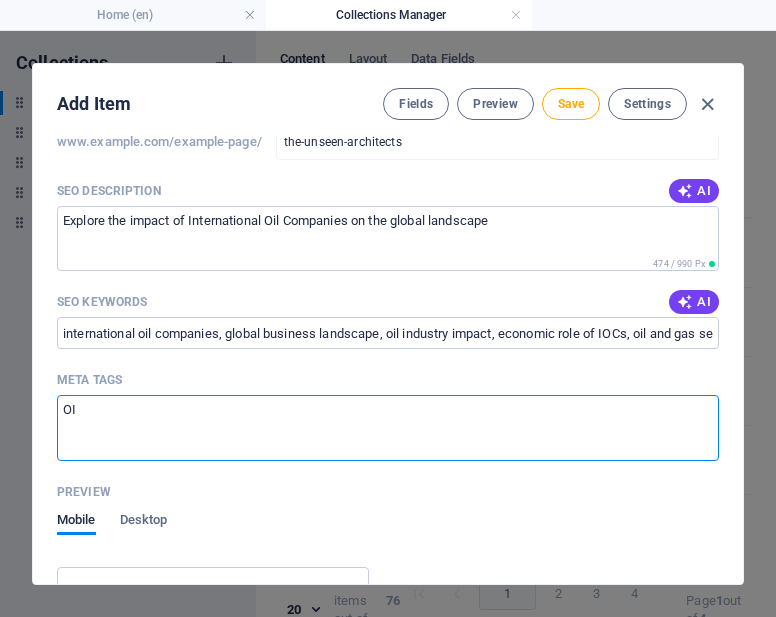 type on "O" 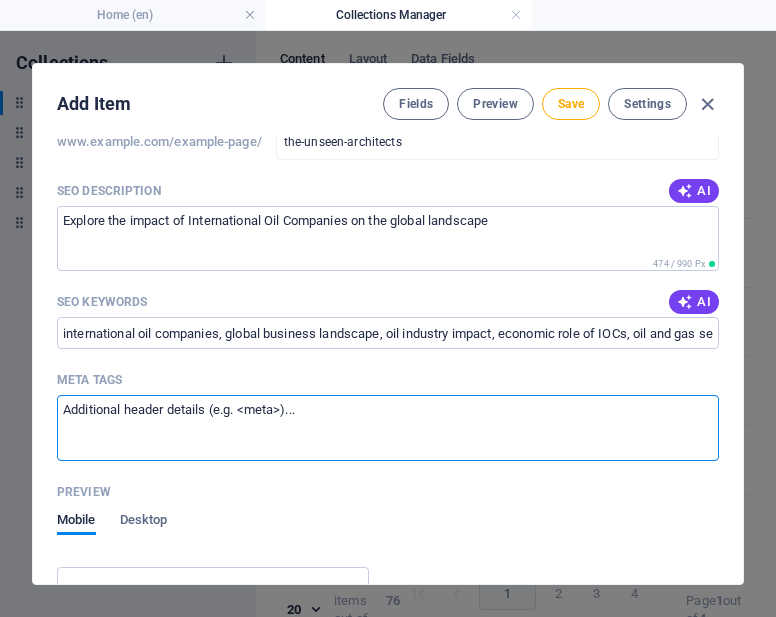 type on "I" 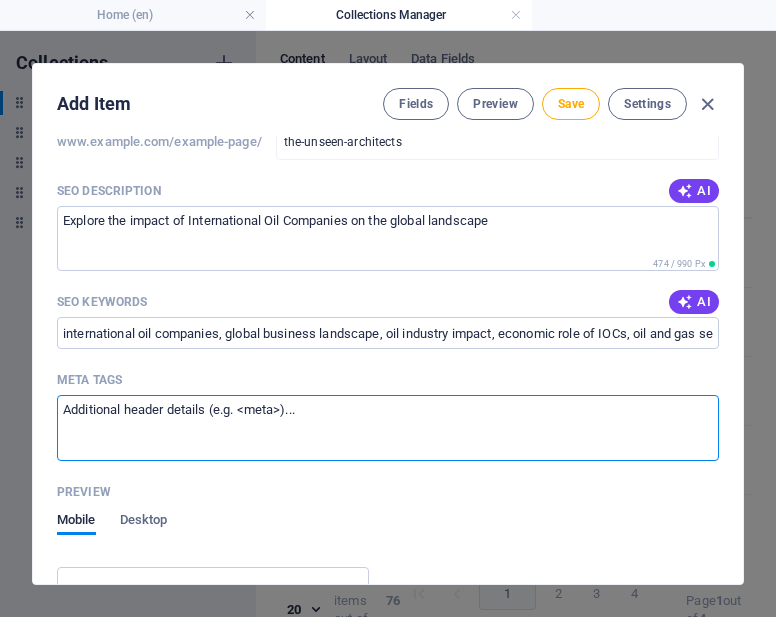 type on "{" 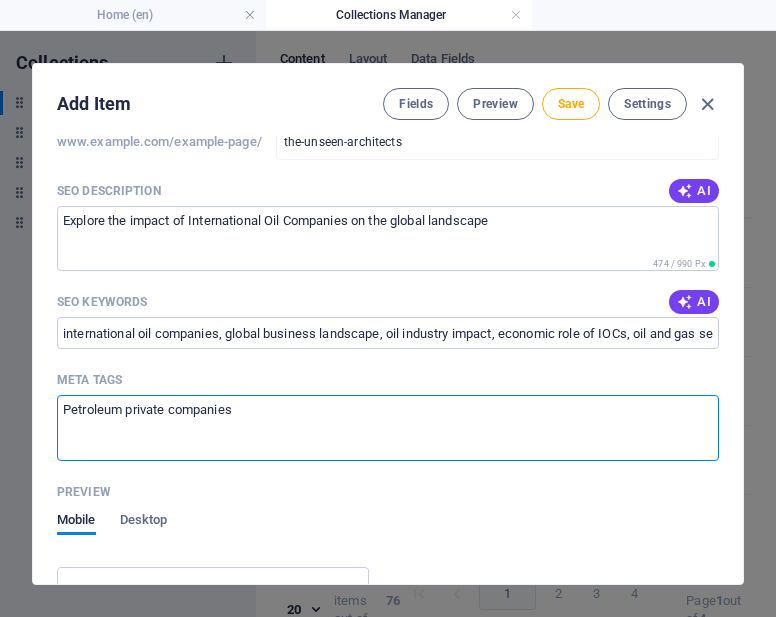 type on "Petroleum private companies" 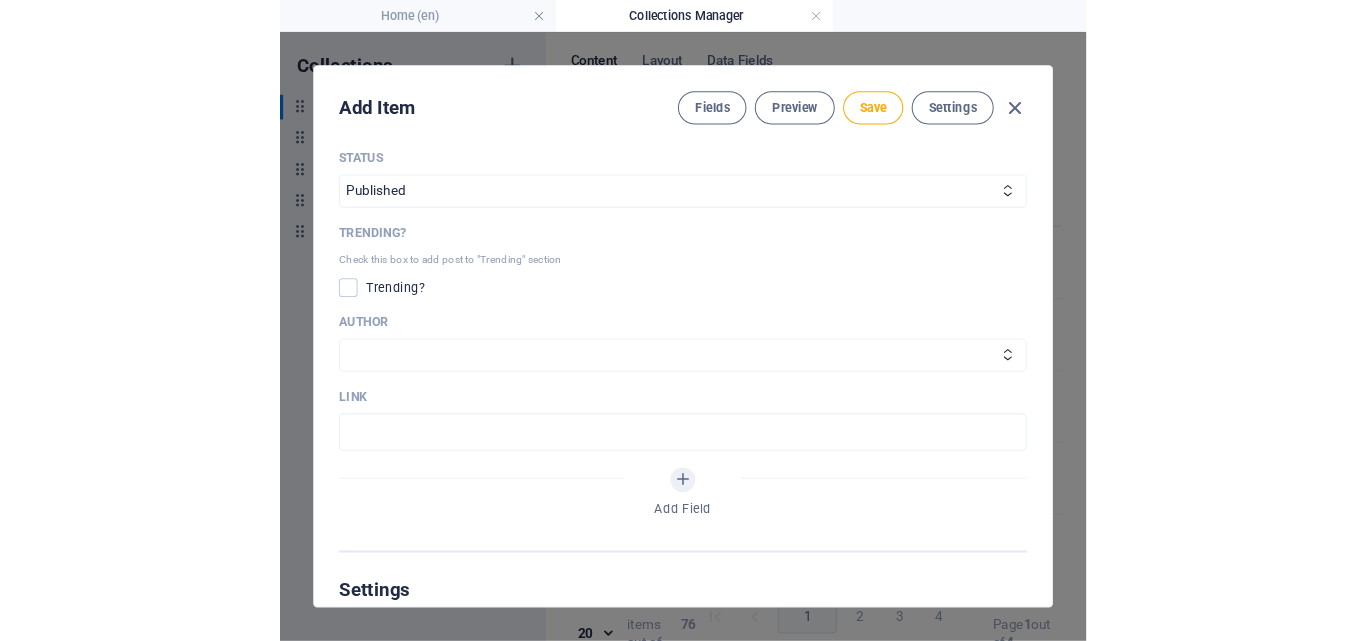 scroll, scrollTop: 761, scrollLeft: 0, axis: vertical 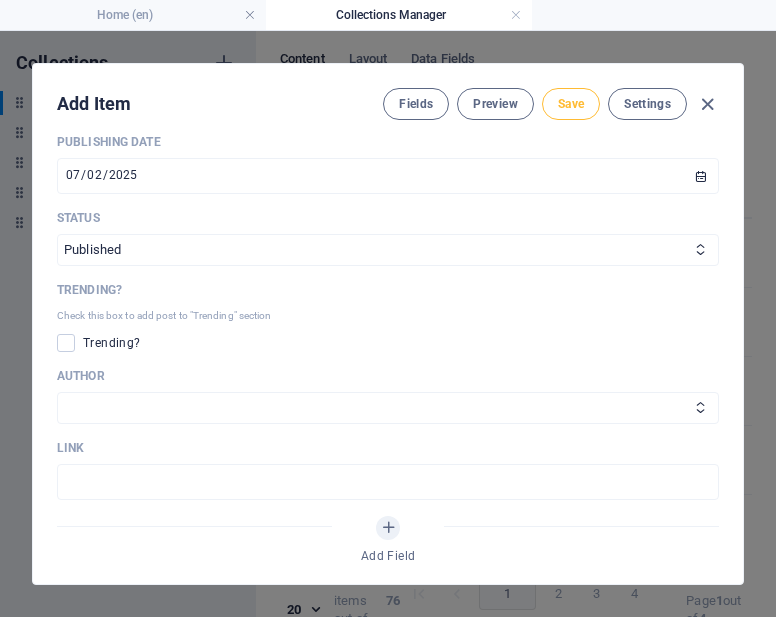 click on "Save" at bounding box center [571, 104] 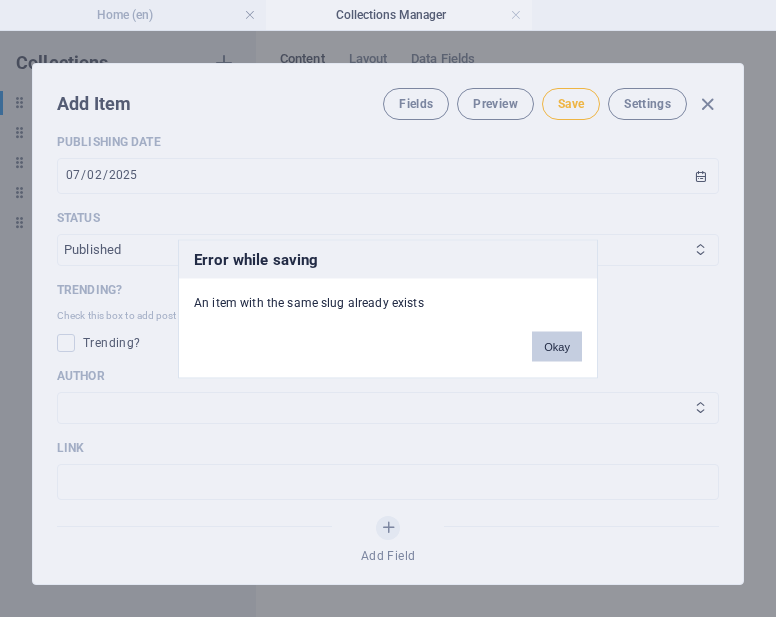 click on "Okay" at bounding box center [557, 346] 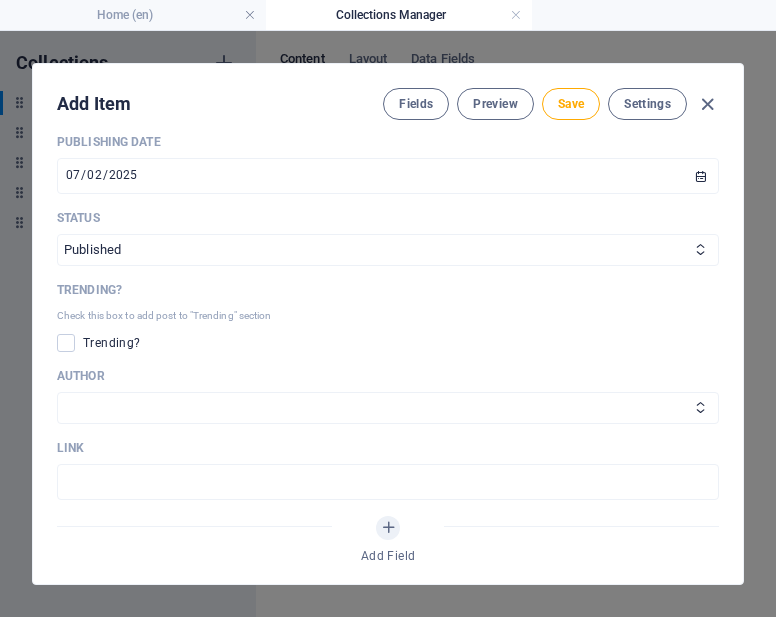 click on "ARKEY The Unseen Architects ​ Slug www.example.com/example-page/ the-unseen-architects ​ Origin Paragraph Format Normal Heading 1 Heading 2 Heading 3 Heading 4 Heading 5 Heading 6 Code Font Family Arial Georgia Impact Tahoma Times New Roman Verdana Poppins Font Size 8 9 10 11 12 14 18 24 30 36 48 60 72 96 Bold Italic Underline Strikethrough Colors Icons Align Left Align Center Align Right Align Justify Unordered List Ordered List Insert Link Insert Table Clear Formatting The Pivotal Role of International Oil (IOCs) in the Global Landscape  <p><span style="font-size: 14px; color: rgb(25, 25, 26);">The Pivotal Role of International Oil (IOCs) in the Global Landscape </span></p> Content Edit in CMS Please click on Edit in CMS to add content Category Legal Business Environment Do you know Finance Cryptocurrency Image Drop file here, click to upload or Select file from Files or our free stock photos & videos Publishing Date 2025-07-30 ​ Status Published Draft Trending? Trending? Author Arlen JARIOL LInk ​" at bounding box center [388, -7] 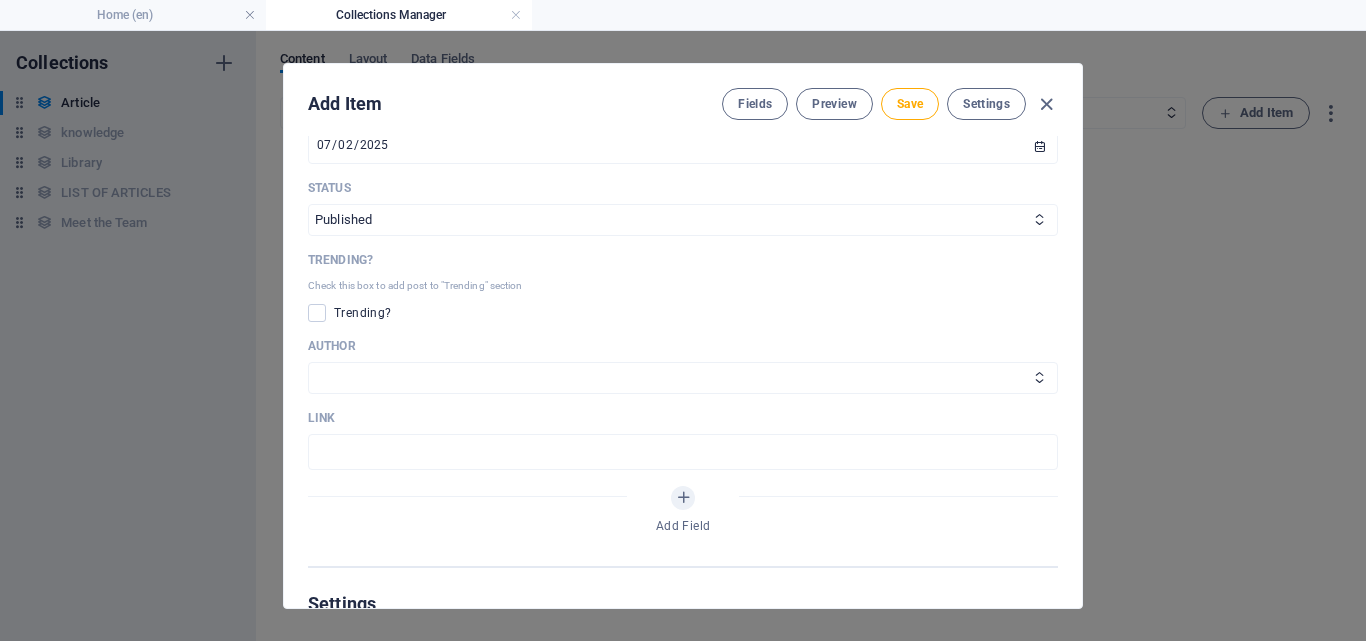 scroll, scrollTop: 731, scrollLeft: 0, axis: vertical 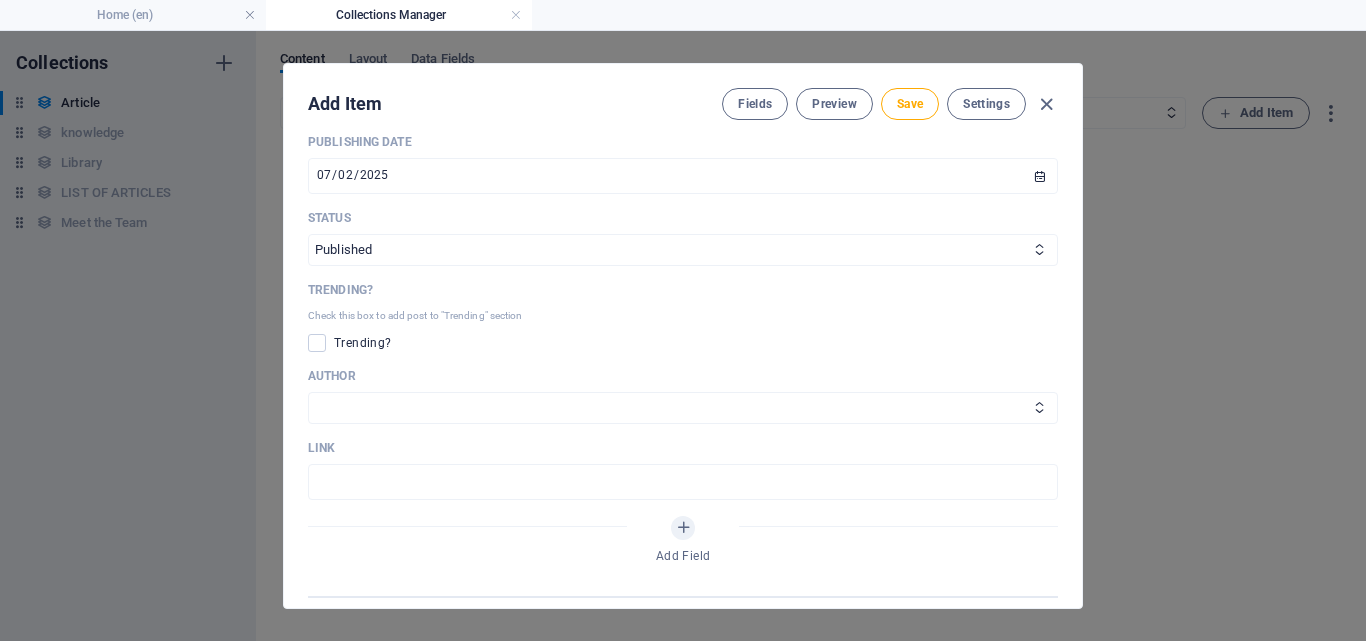 drag, startPoint x: 1082, startPoint y: 309, endPoint x: 1081, endPoint y: 326, distance: 17.029387 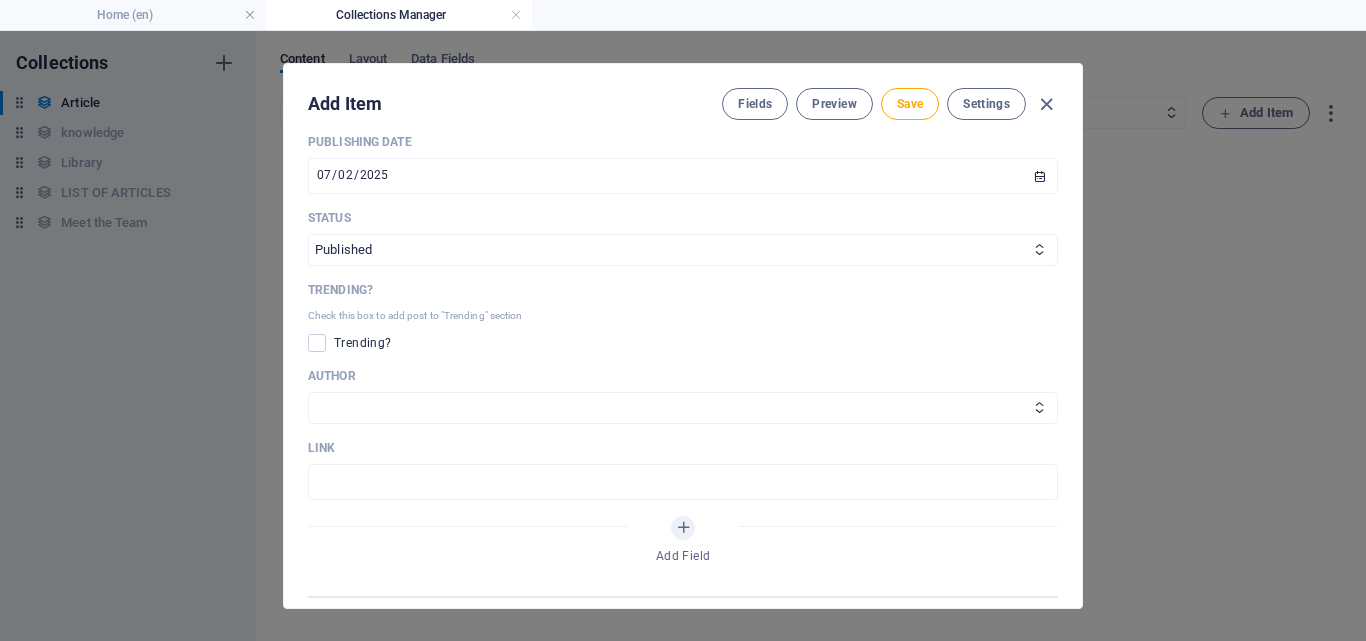 click on "Add Item Fields Preview Save Settings ARKEY The Unseen Architects ​ Slug www.example.com/example-page/ the-unseen-architects ​ Origin Paragraph Format Normal Heading 1 Heading 2 Heading 3 Heading 4 Heading 5 Heading 6 Code Font Family Arial Georgia Impact Tahoma Times New Roman Verdana Poppins Font Size 8 9 10 11 12 14 18 24 30 36 48 60 72 96 Bold Italic Underline Strikethrough Colors Icons Align Left Align Center Align Right Align Justify Unordered List Ordered List Insert Link Insert Table Clear Formatting The Pivotal Role of International Oil (IOCs) in the Global Landscape  <p><span style="font-size: 14px; color: rgb(25, 25, 26);">The Pivotal Role of International Oil (IOCs) in the Global Landscape </span></p> Content Edit in CMS Please click on Edit in CMS to add content Category Legal Business Environment Do you know Finance Cryptocurrency Image Drop file here, click to upload or Select file from Files or our free stock photos & videos Publishing Date 2025-07-30 ​ Status Published Draft Trending?" at bounding box center (683, 336) 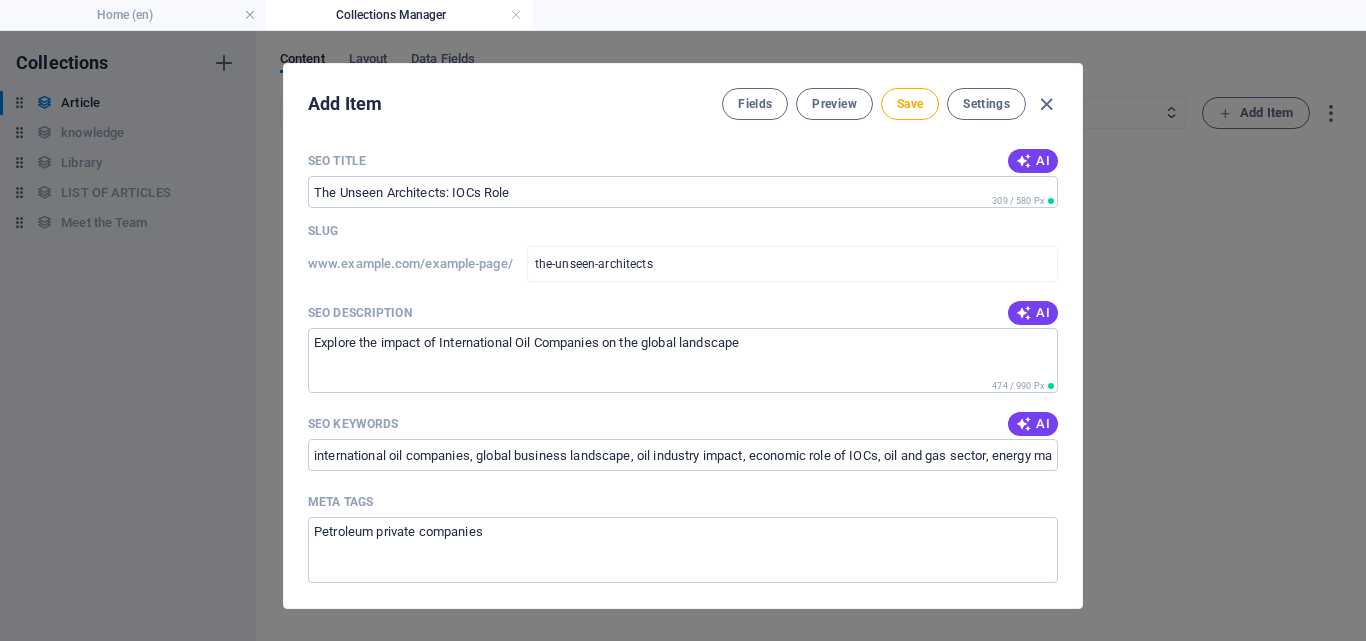 scroll, scrollTop: 430, scrollLeft: 0, axis: vertical 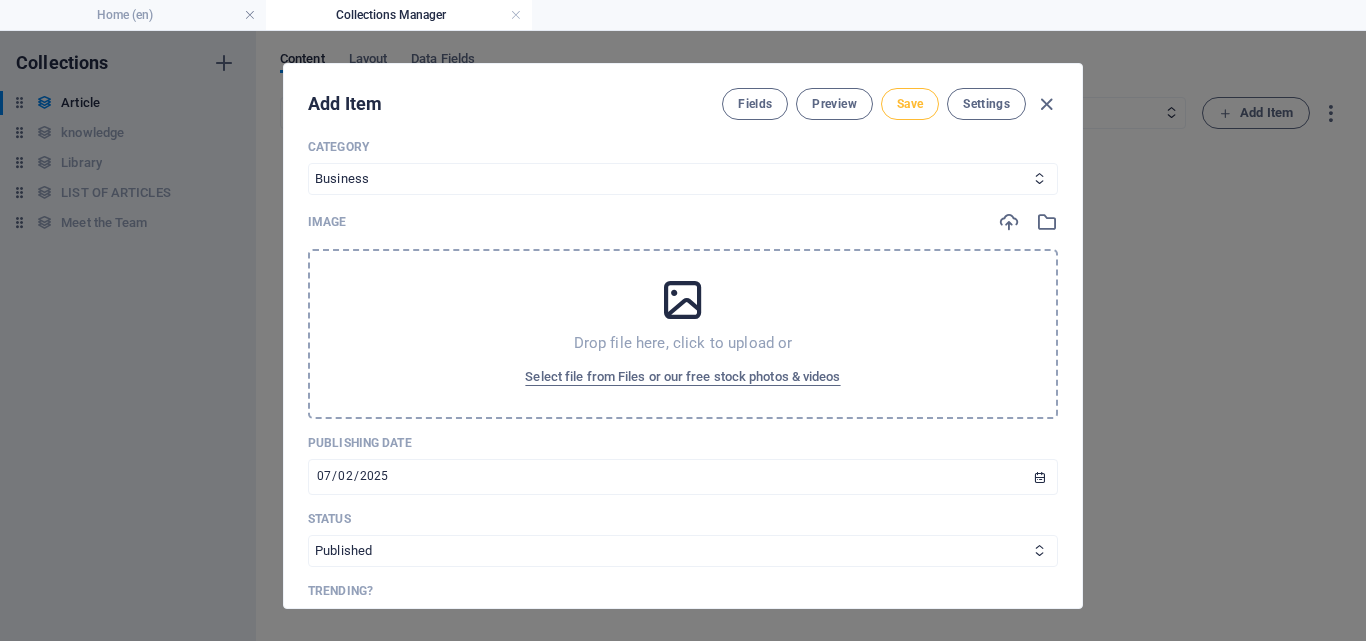 click on "Save" at bounding box center [910, 104] 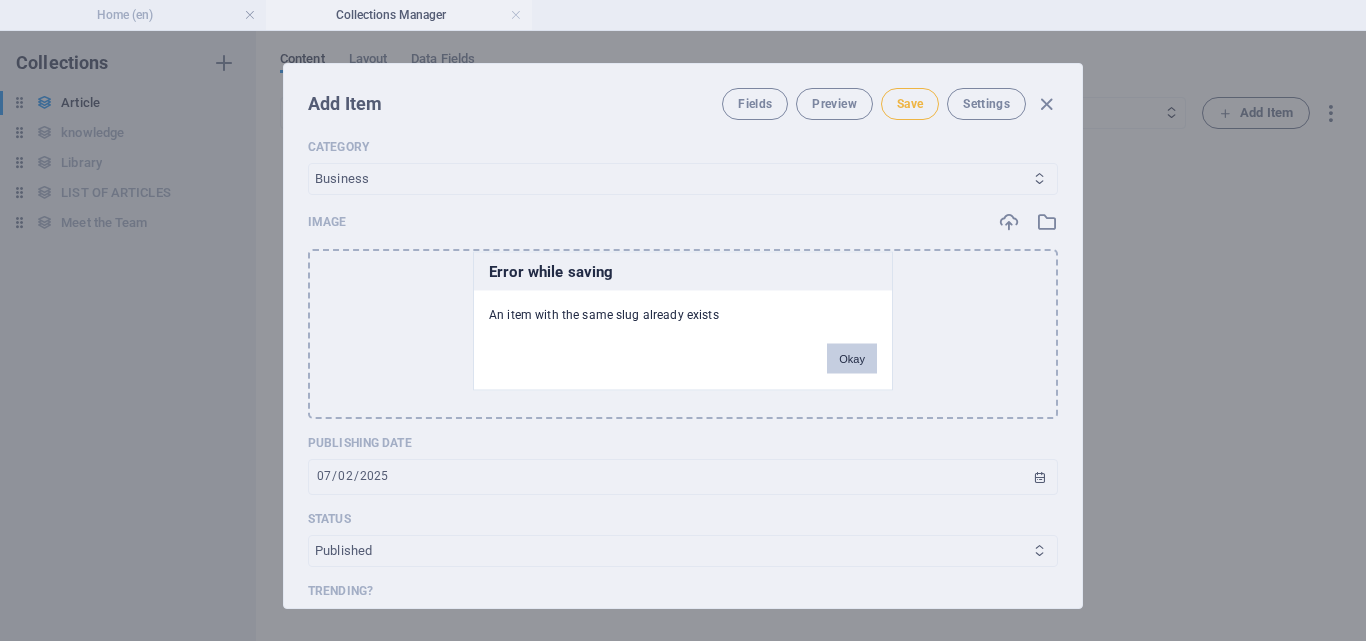 click on "Okay" at bounding box center [852, 358] 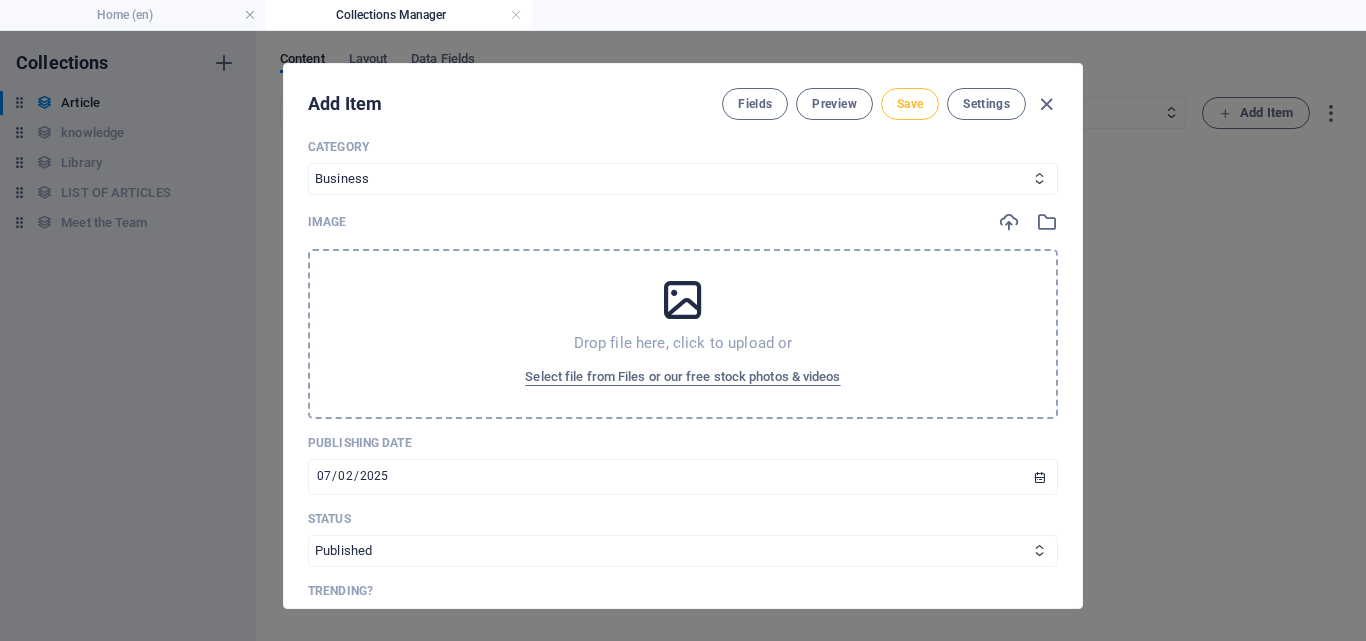click on "Save" at bounding box center [910, 104] 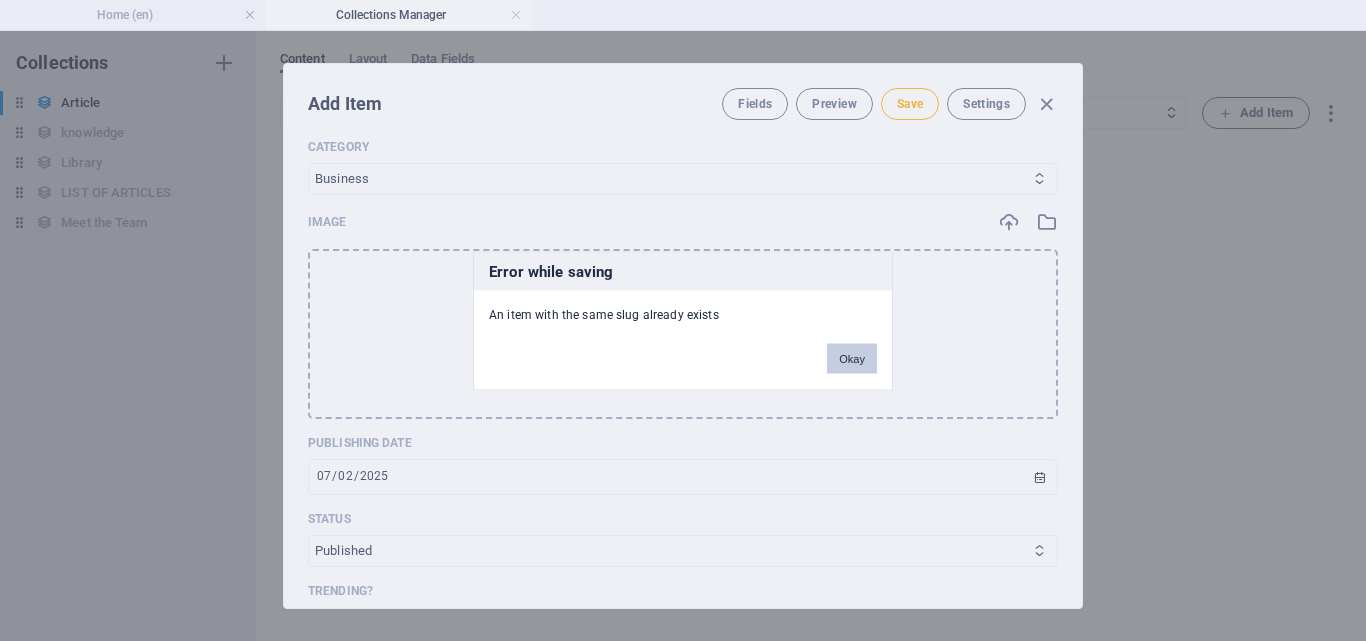 click on "Okay" at bounding box center [852, 358] 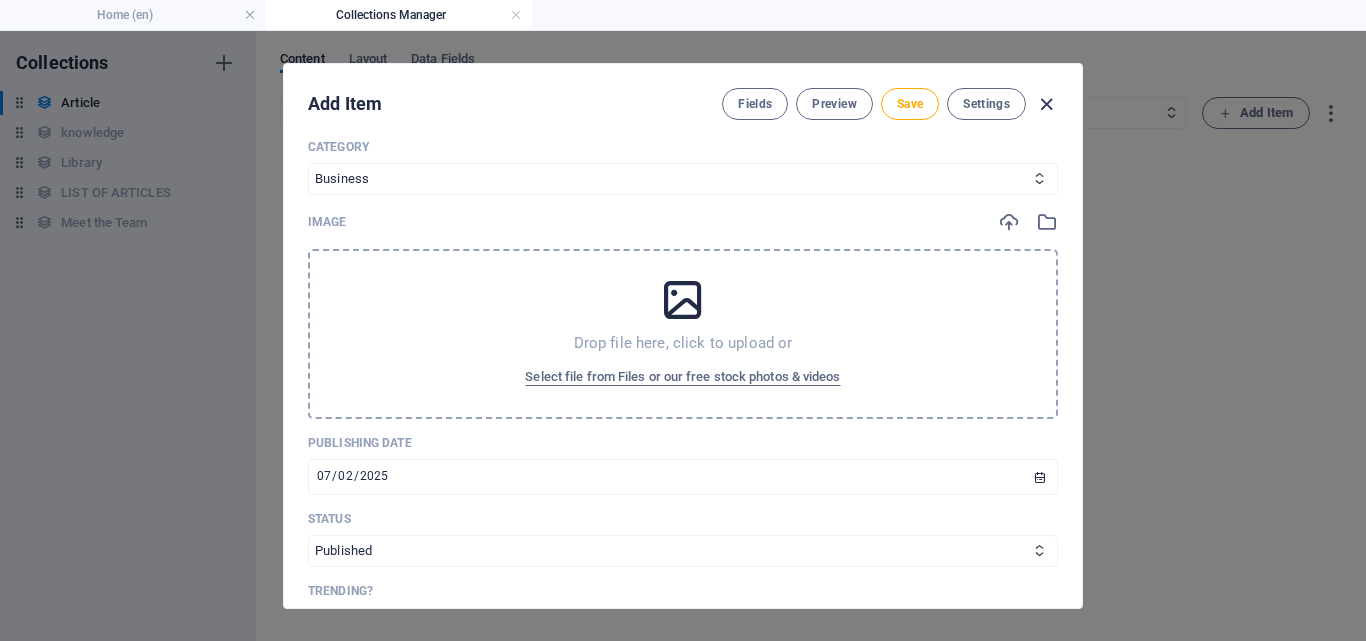 click at bounding box center [1046, 104] 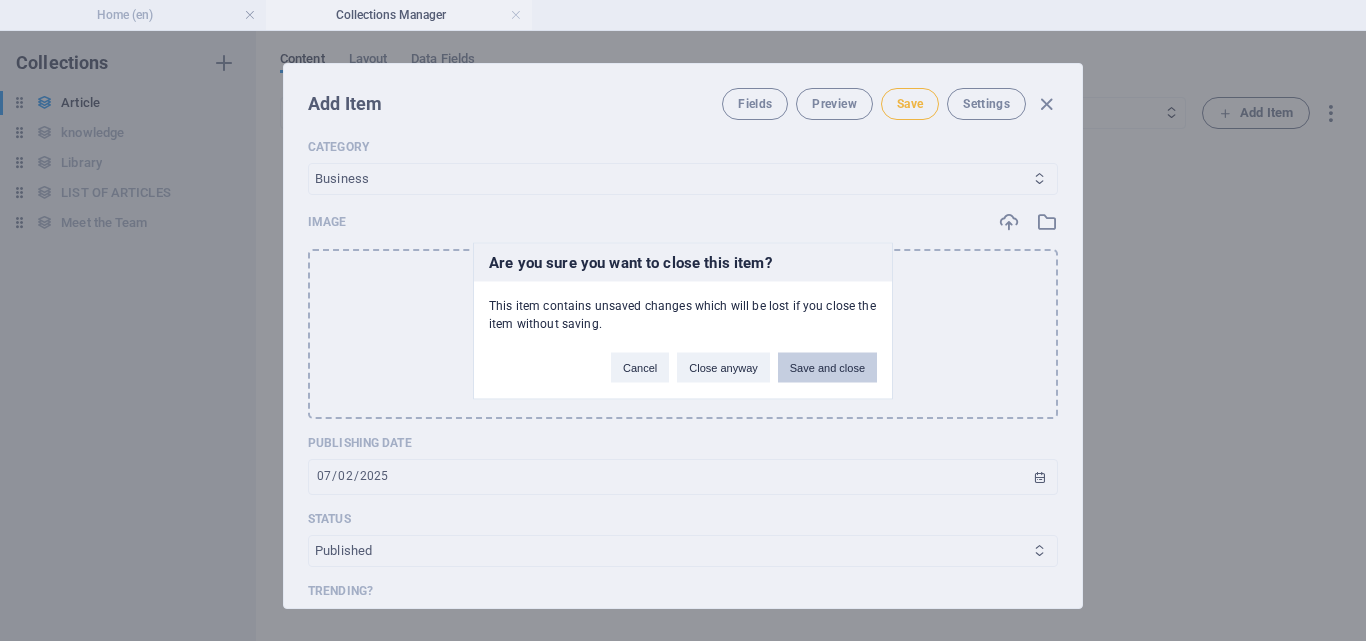 click on "Save and close" at bounding box center [827, 367] 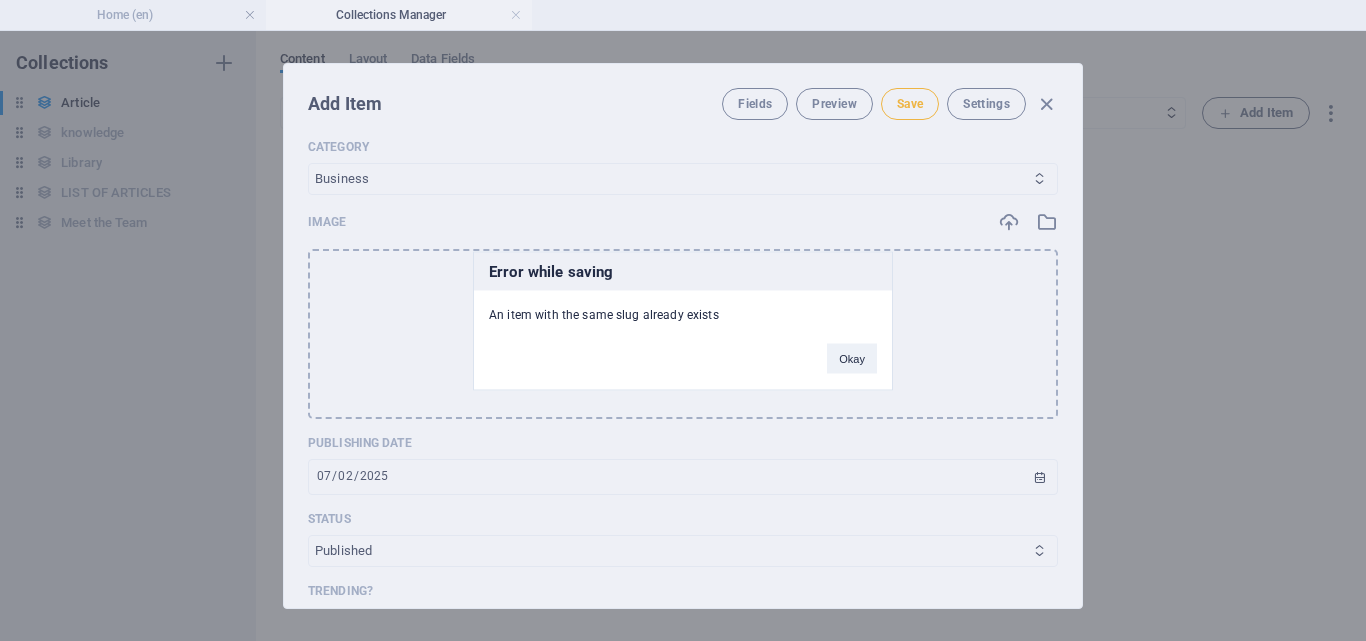 click on "Error while saving An item with the same slug already exists Okay" at bounding box center [683, 320] 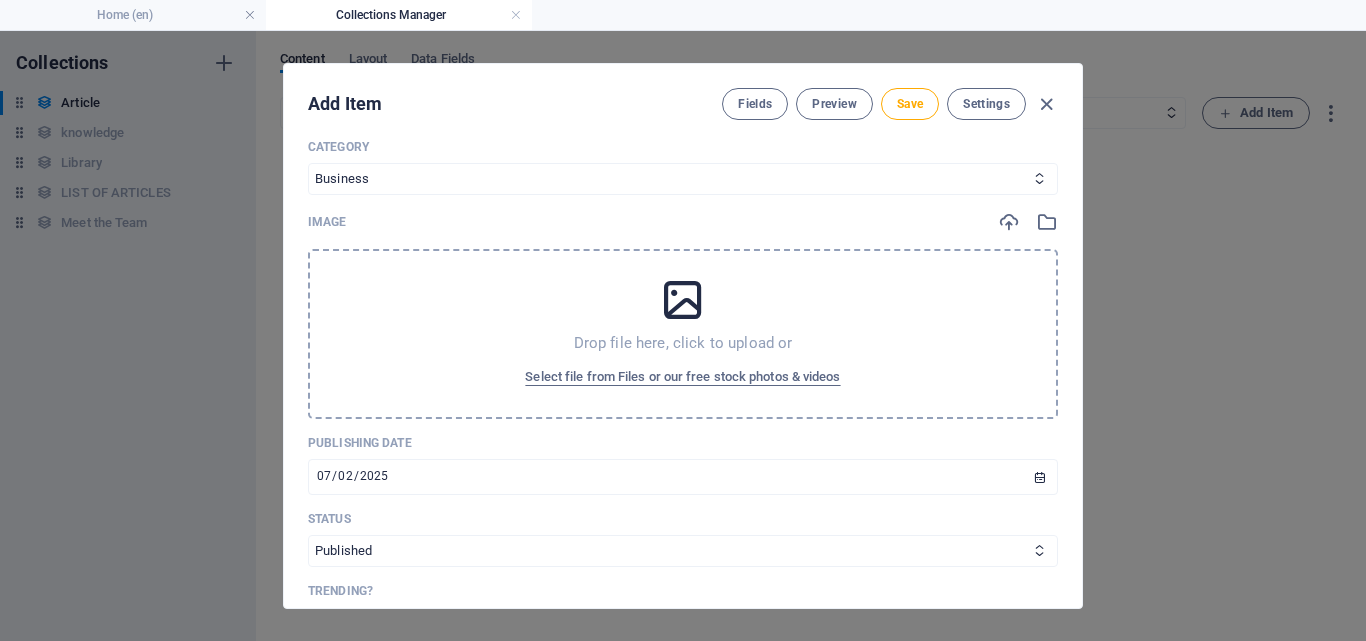 click at bounding box center (1046, 104) 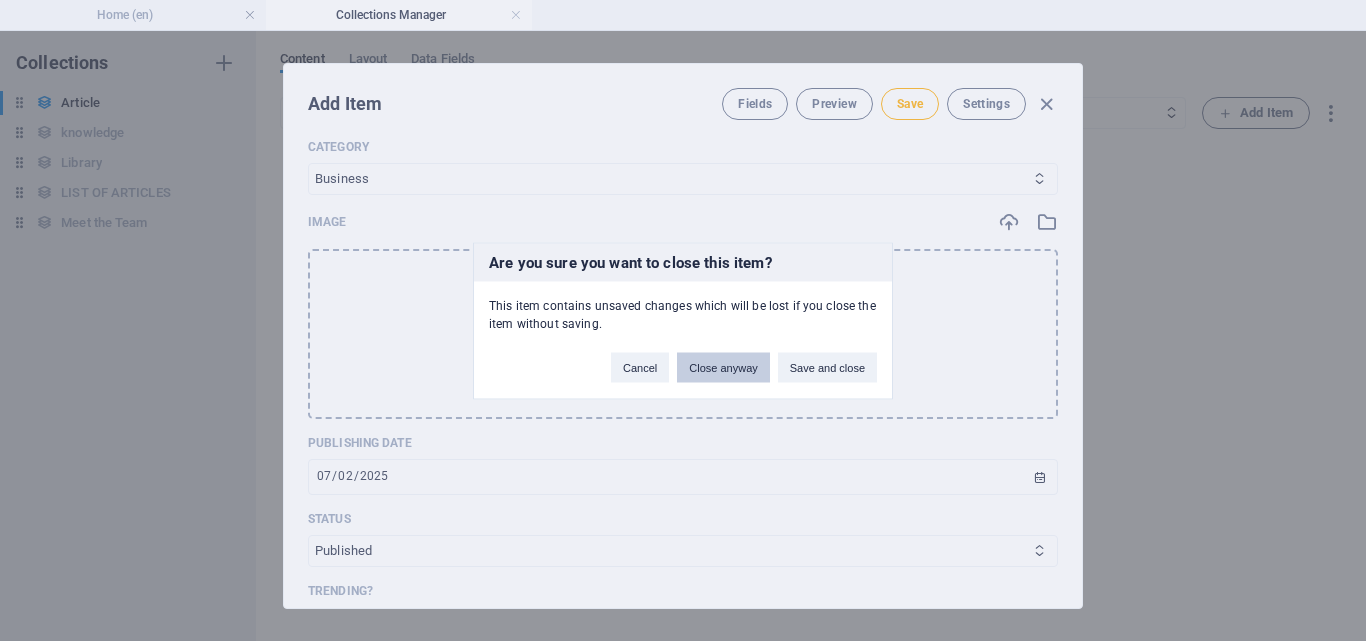 click on "Close anyway" at bounding box center (723, 367) 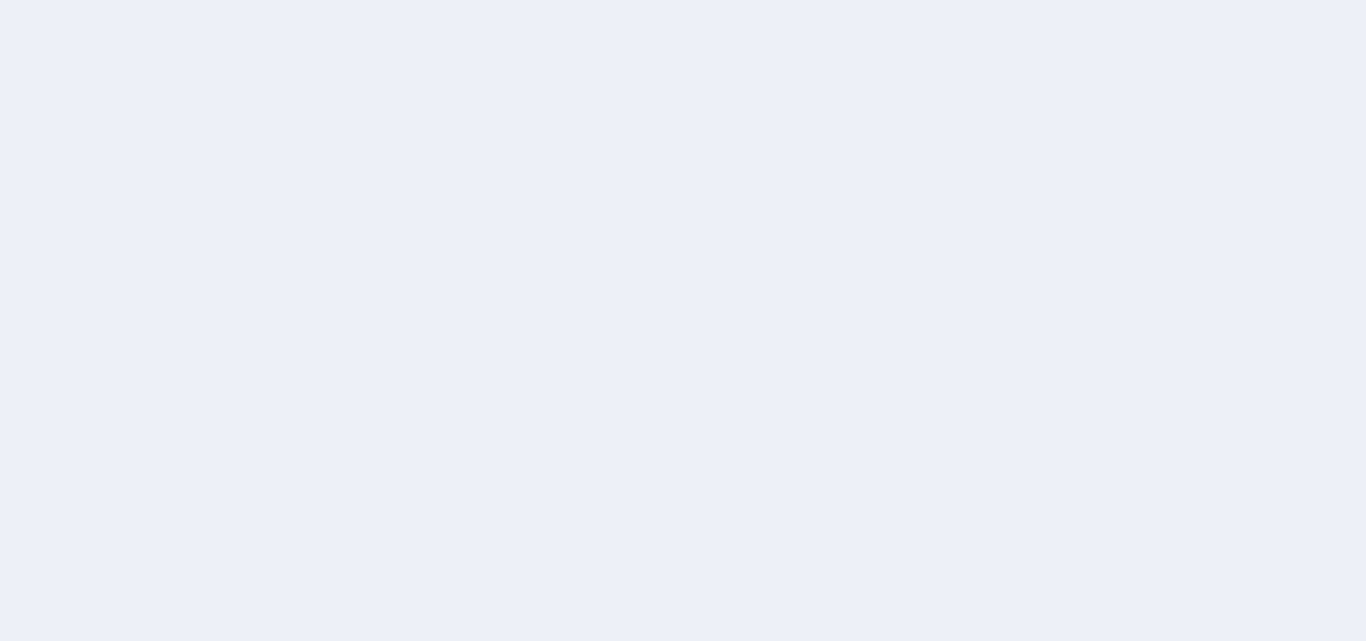 scroll, scrollTop: 0, scrollLeft: 0, axis: both 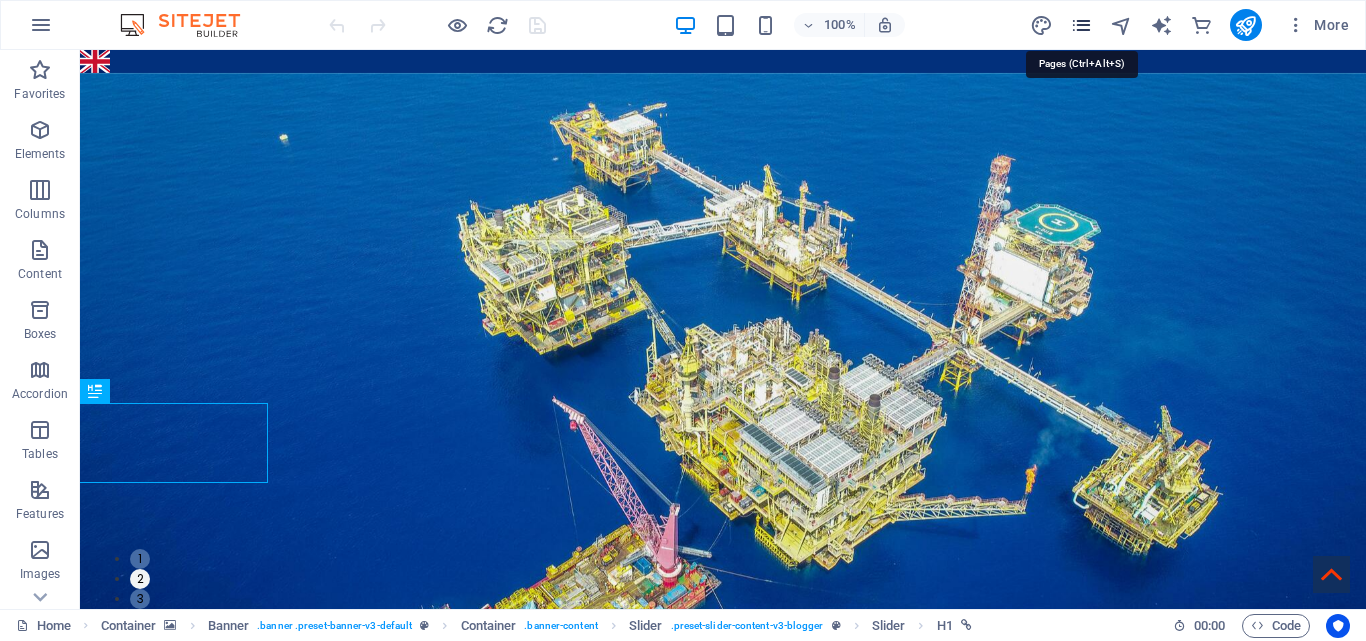 click at bounding box center [1081, 25] 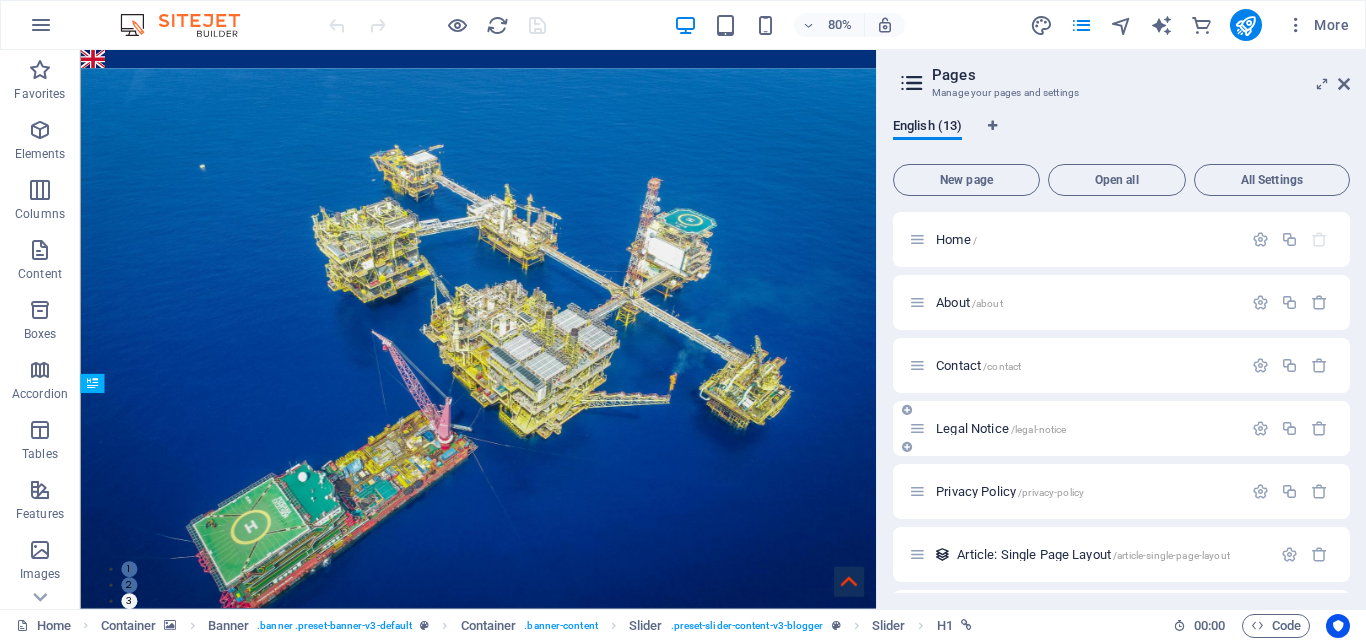 drag, startPoint x: 1345, startPoint y: 231, endPoint x: 1260, endPoint y: 455, distance: 239.58505 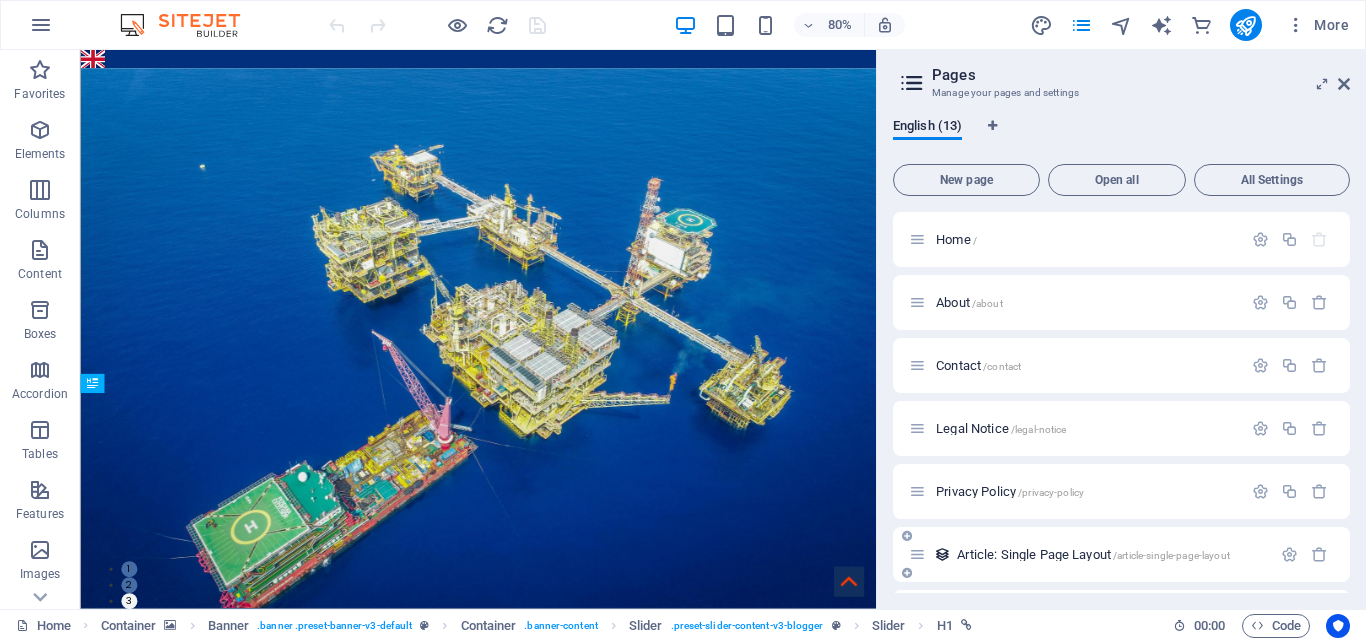 click on "Article: Single Page Layout /article-single-page-layout" at bounding box center [1093, 554] 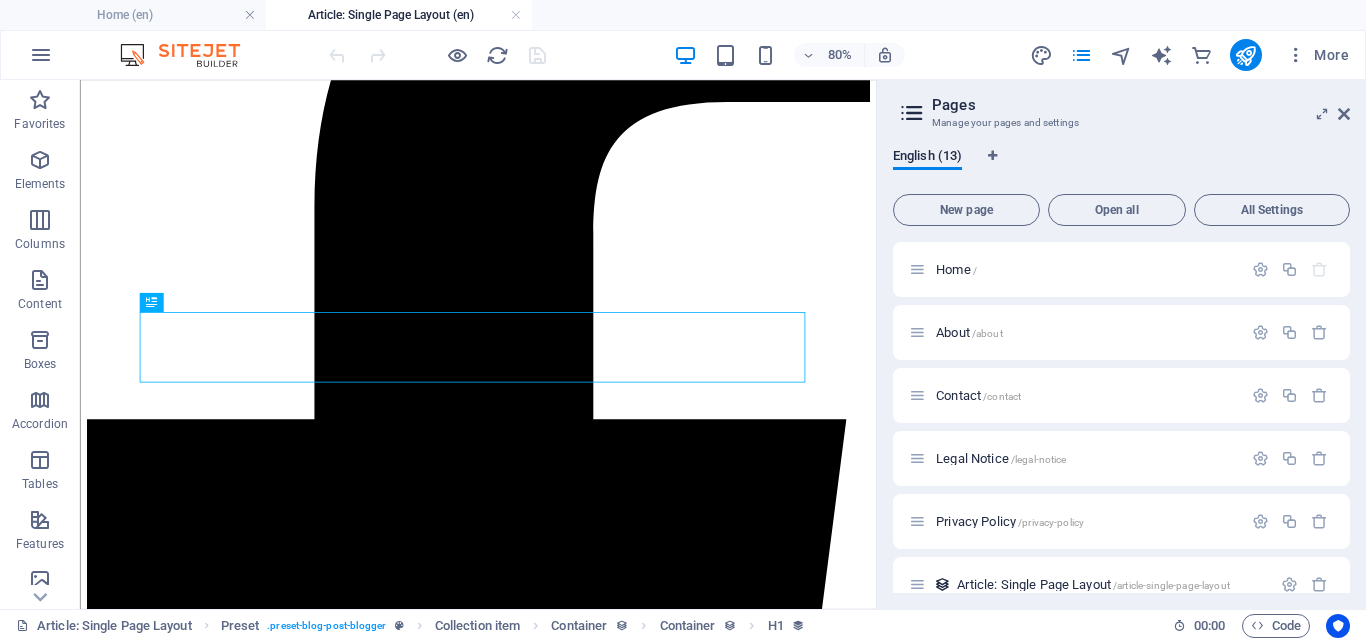 scroll, scrollTop: 511, scrollLeft: 0, axis: vertical 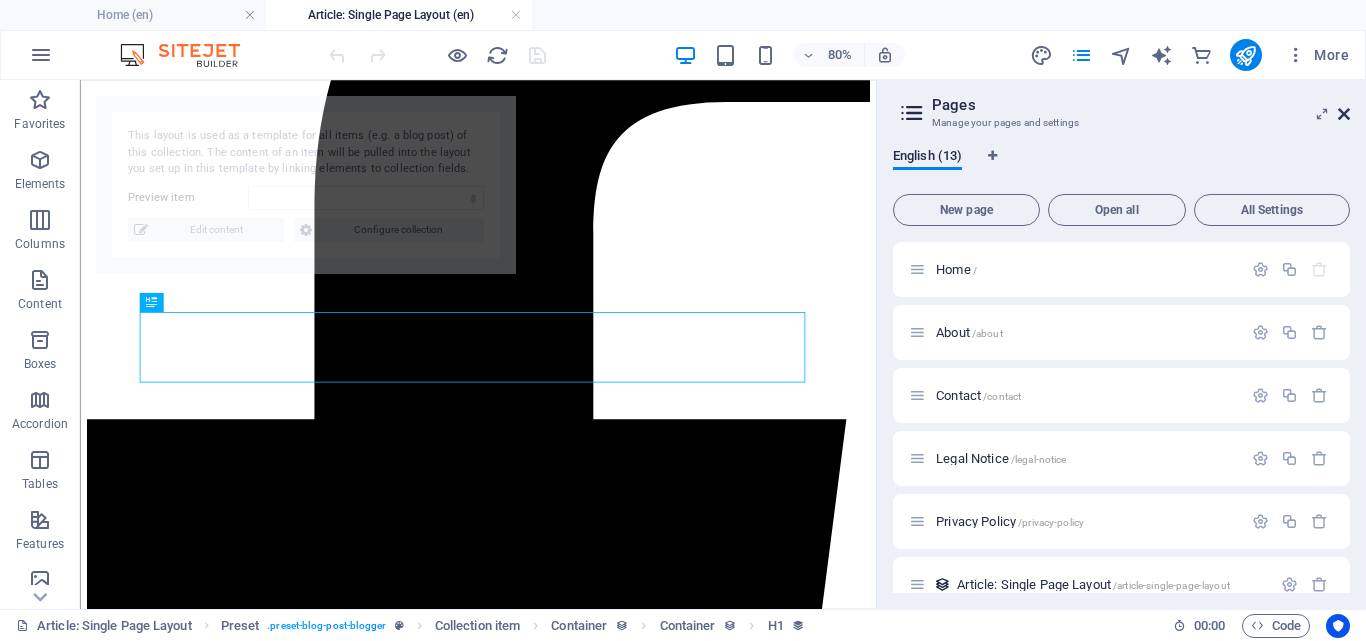 click at bounding box center (1344, 114) 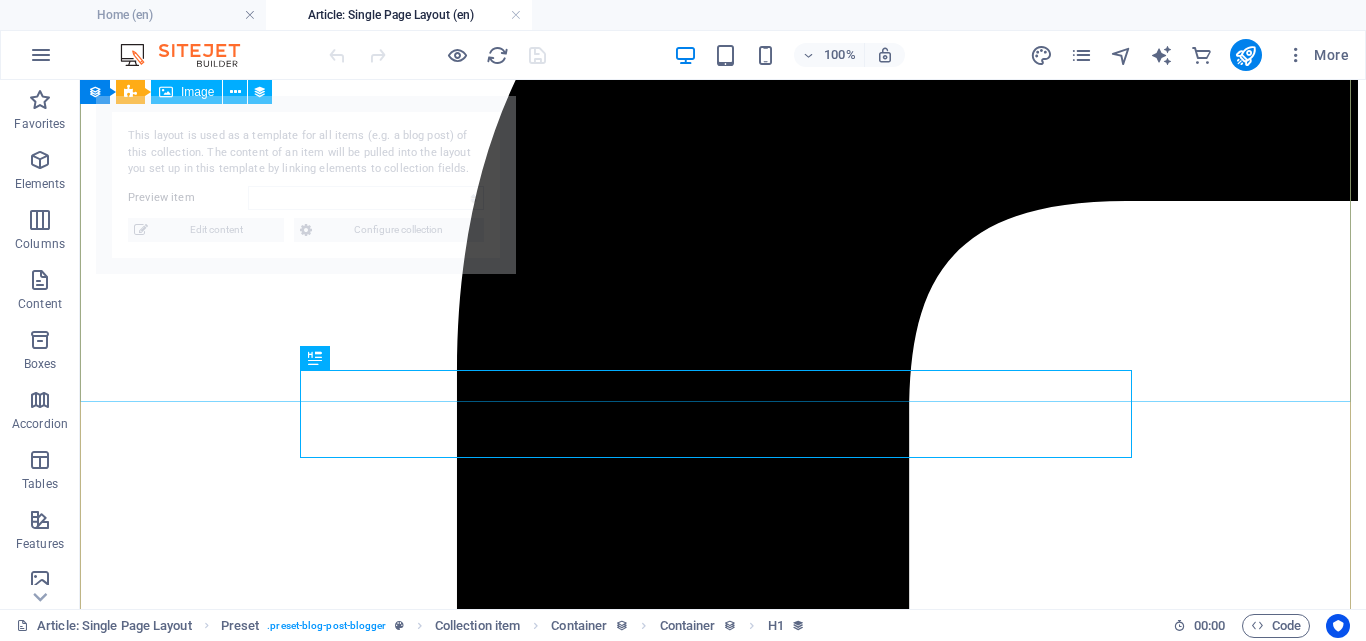 select on "688df1cbd9add21eb3085612" 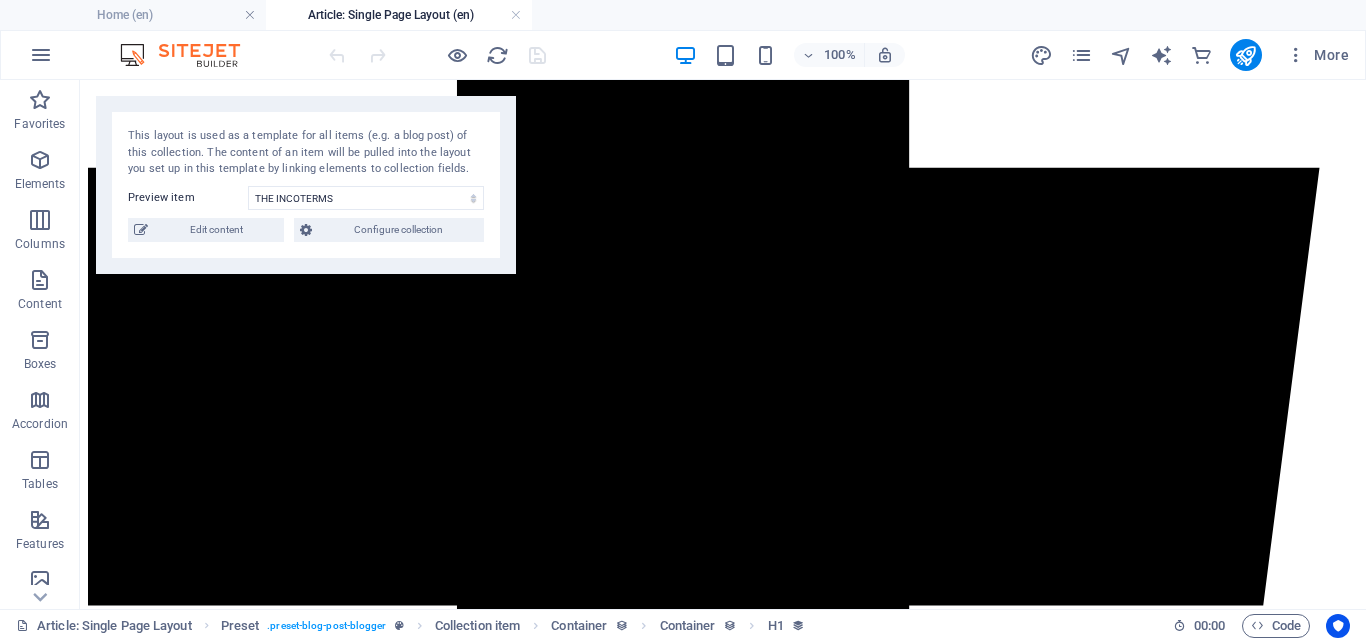 scroll, scrollTop: 0, scrollLeft: 0, axis: both 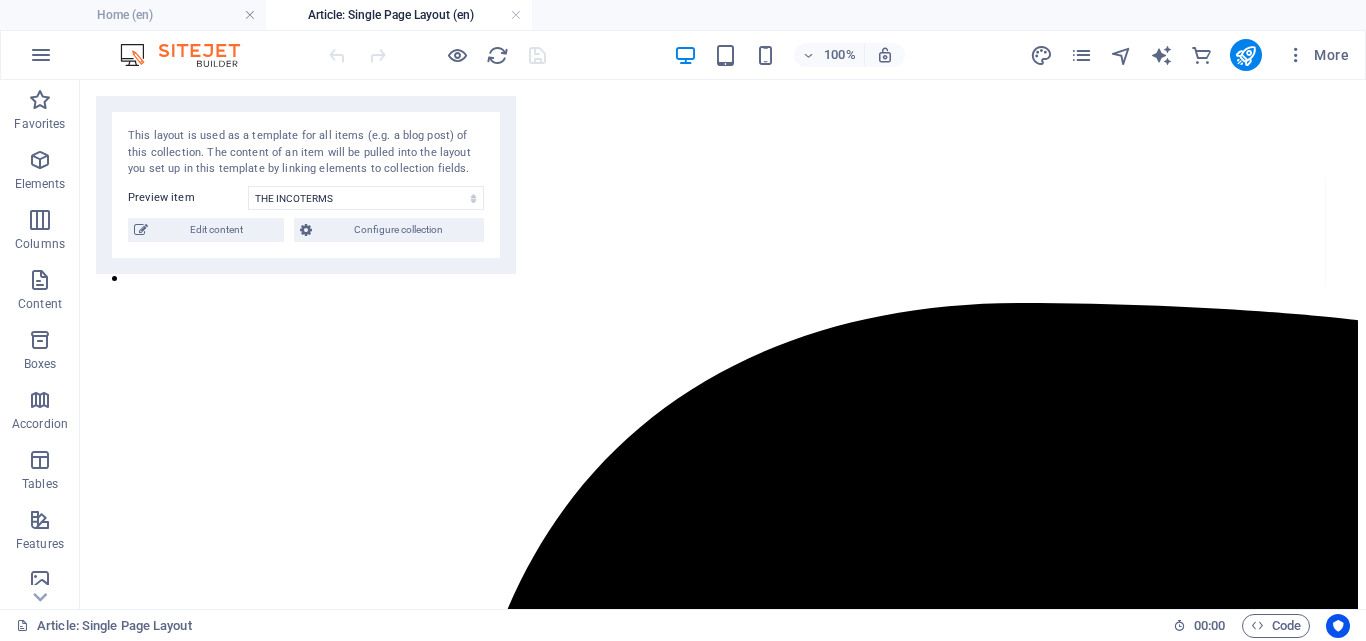 drag, startPoint x: 1357, startPoint y: 144, endPoint x: 1413, endPoint y: 131, distance: 57.48913 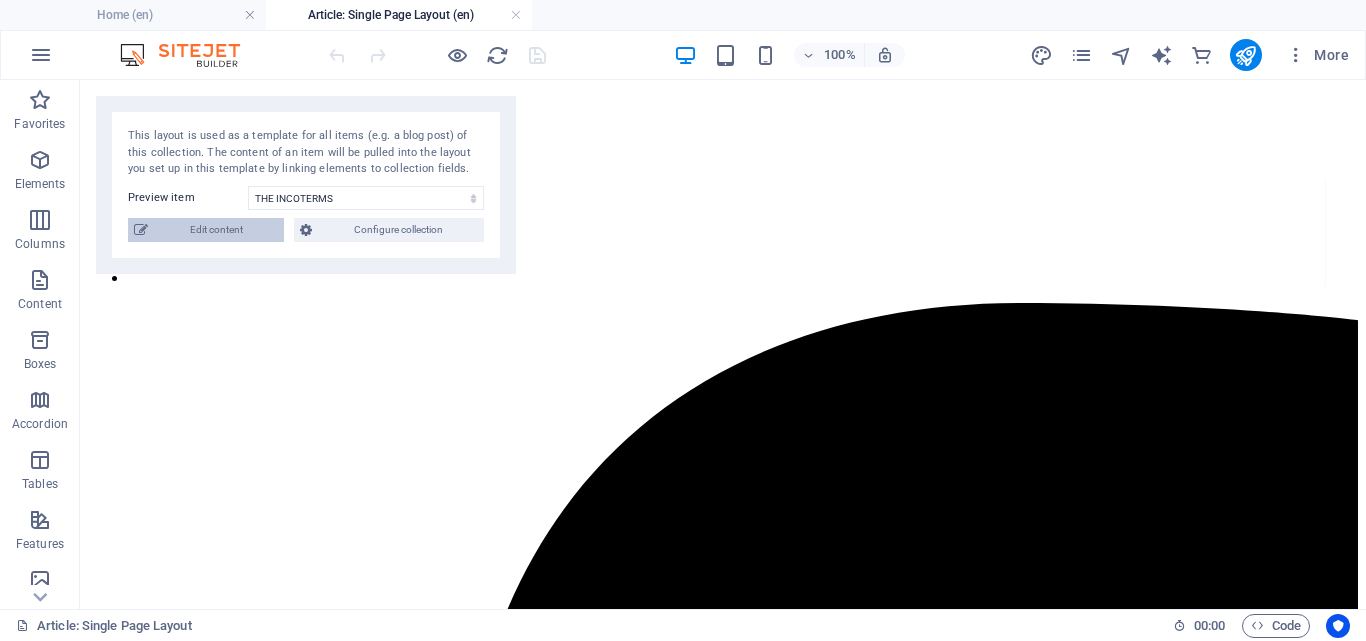 click on "Edit content" at bounding box center (216, 230) 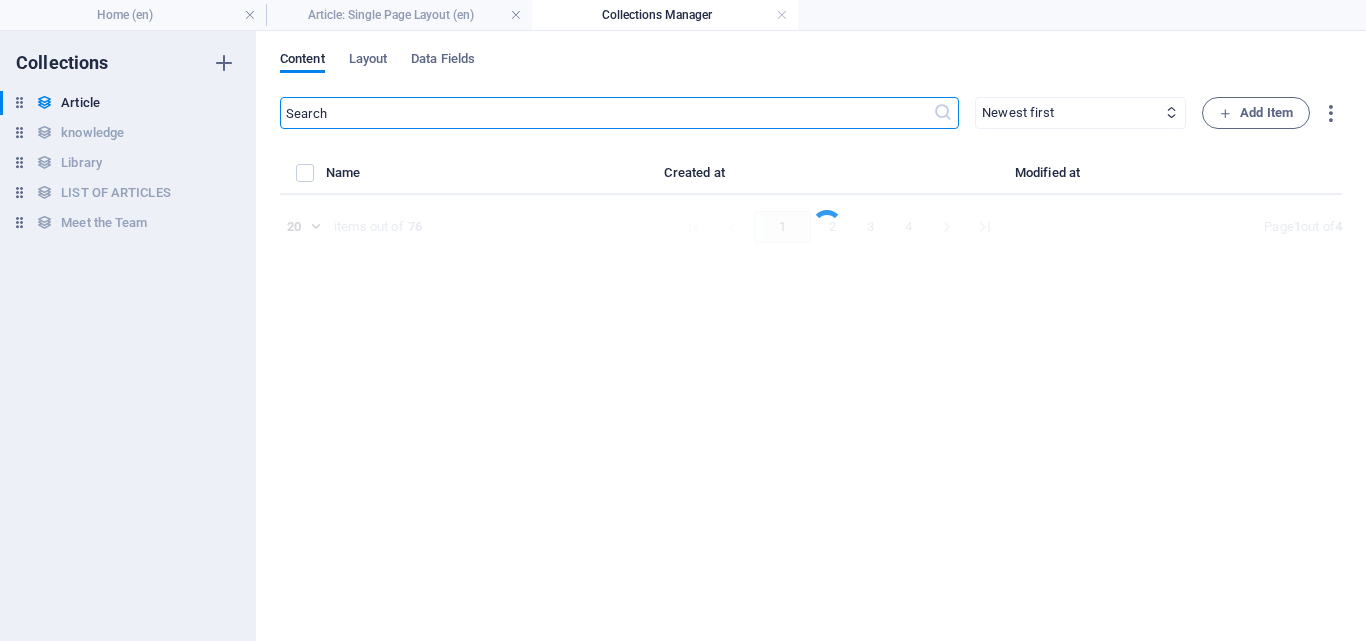 select on "Legal" 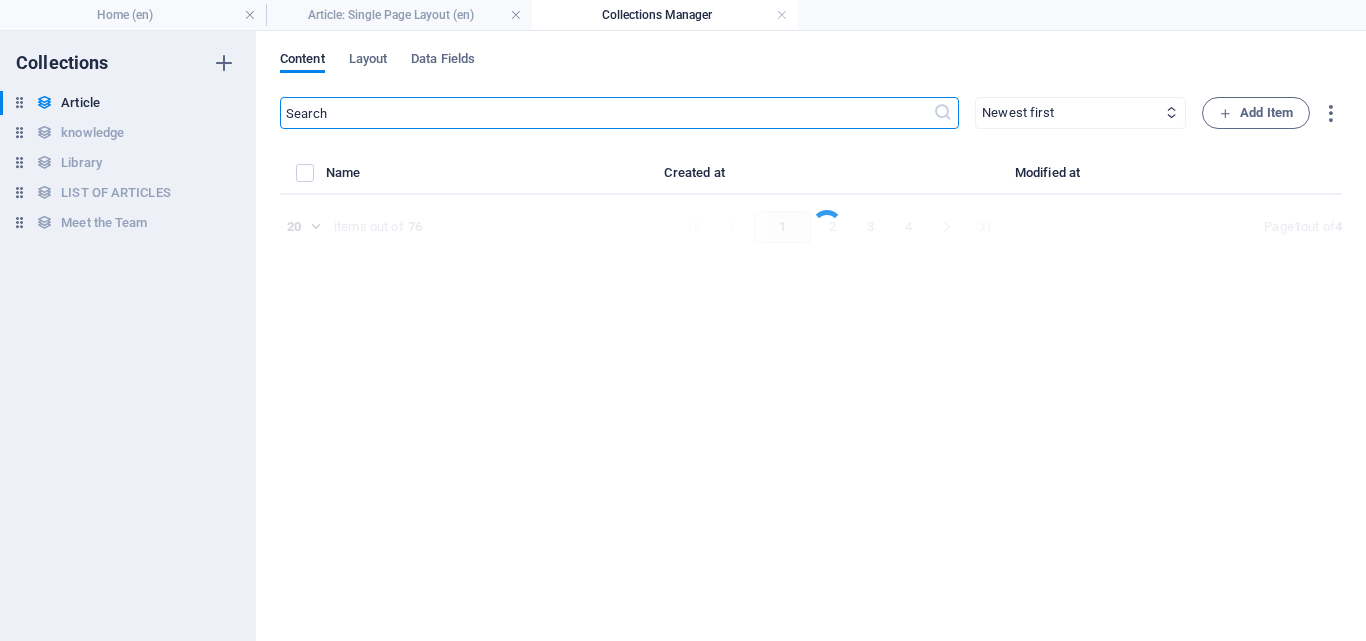 select on "[FIRST] [LAST]" 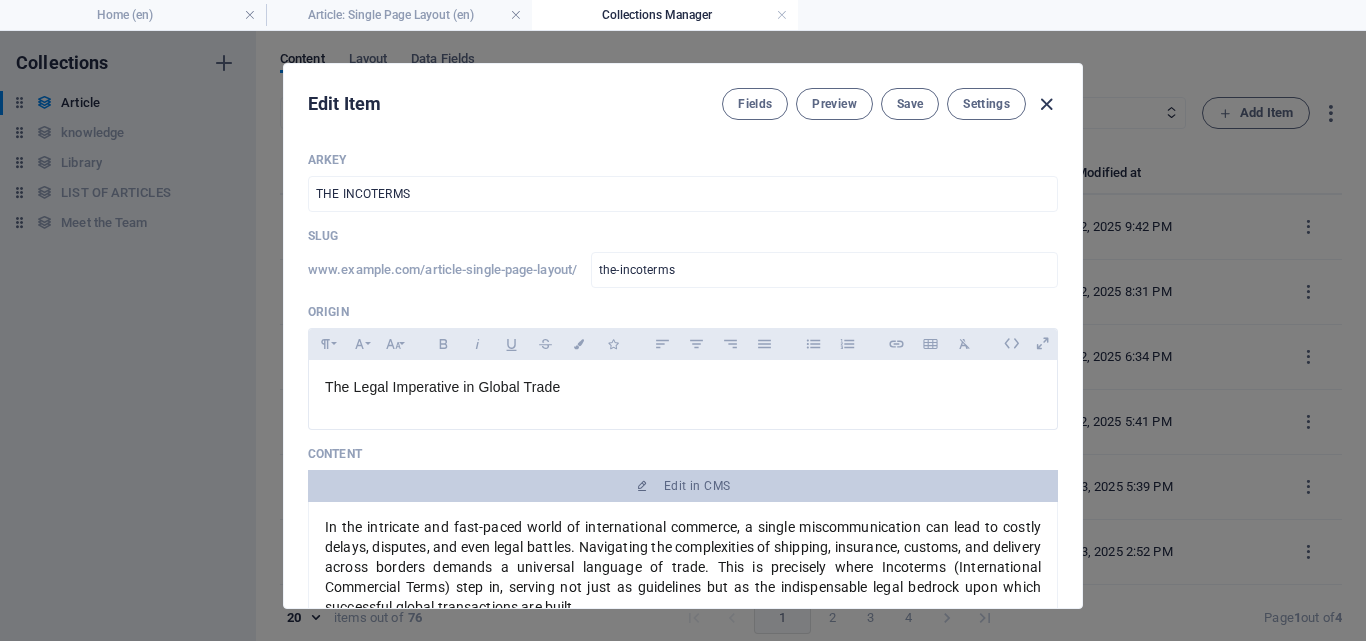 click at bounding box center (1046, 104) 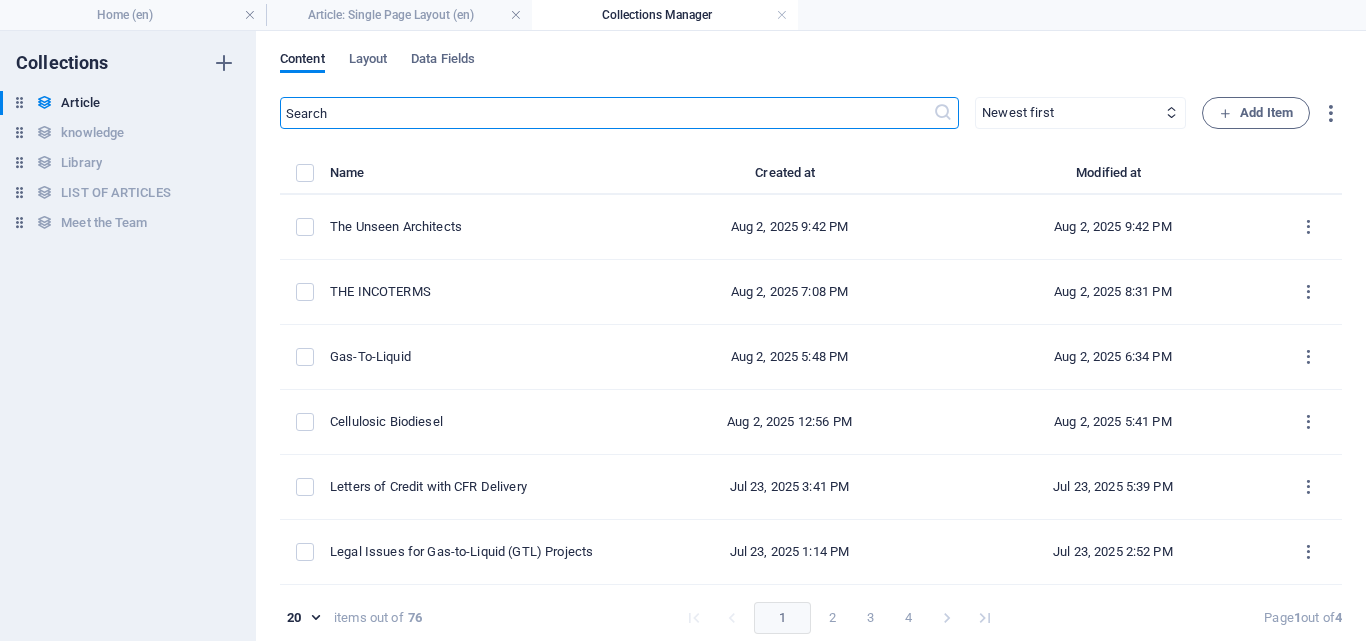 type on "2025-08-02" 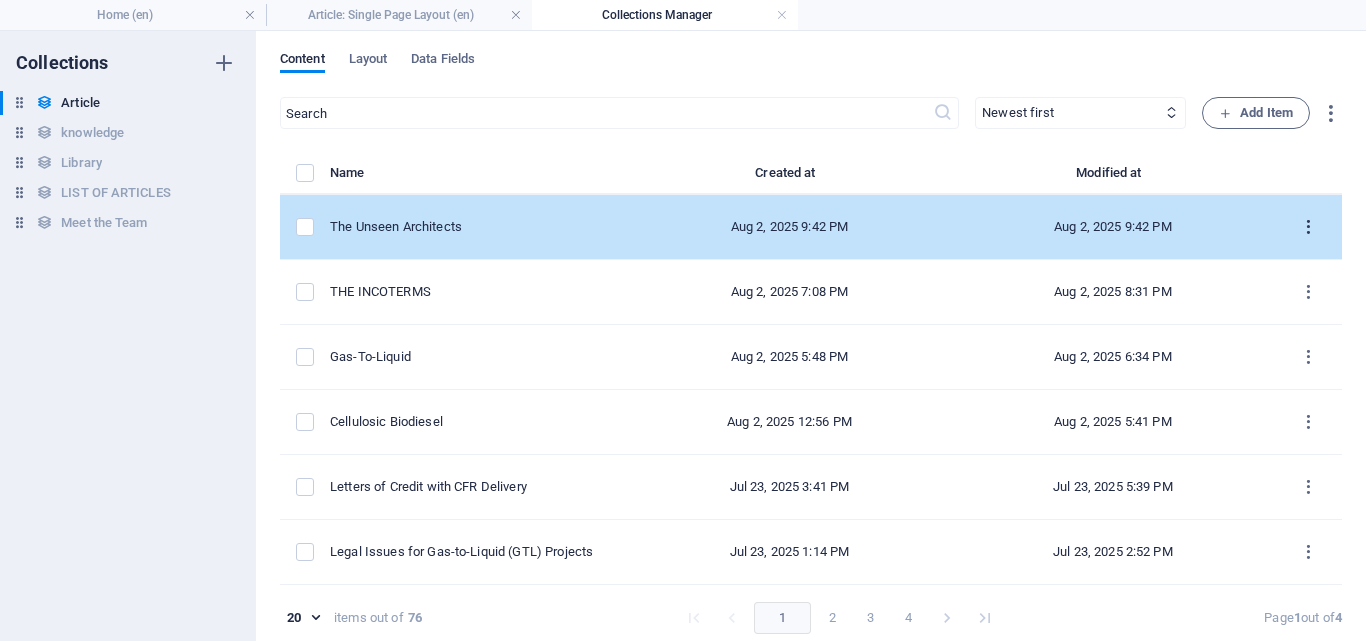 click at bounding box center (1308, 227) 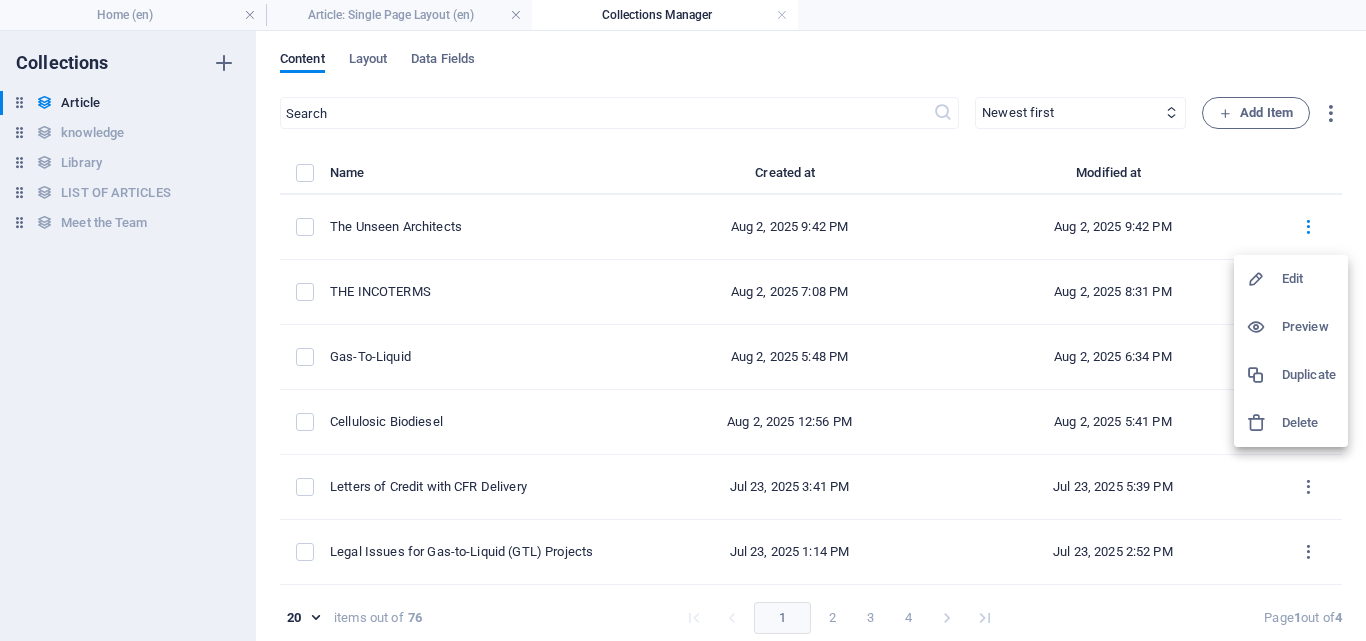 click on "Edit" at bounding box center (1309, 279) 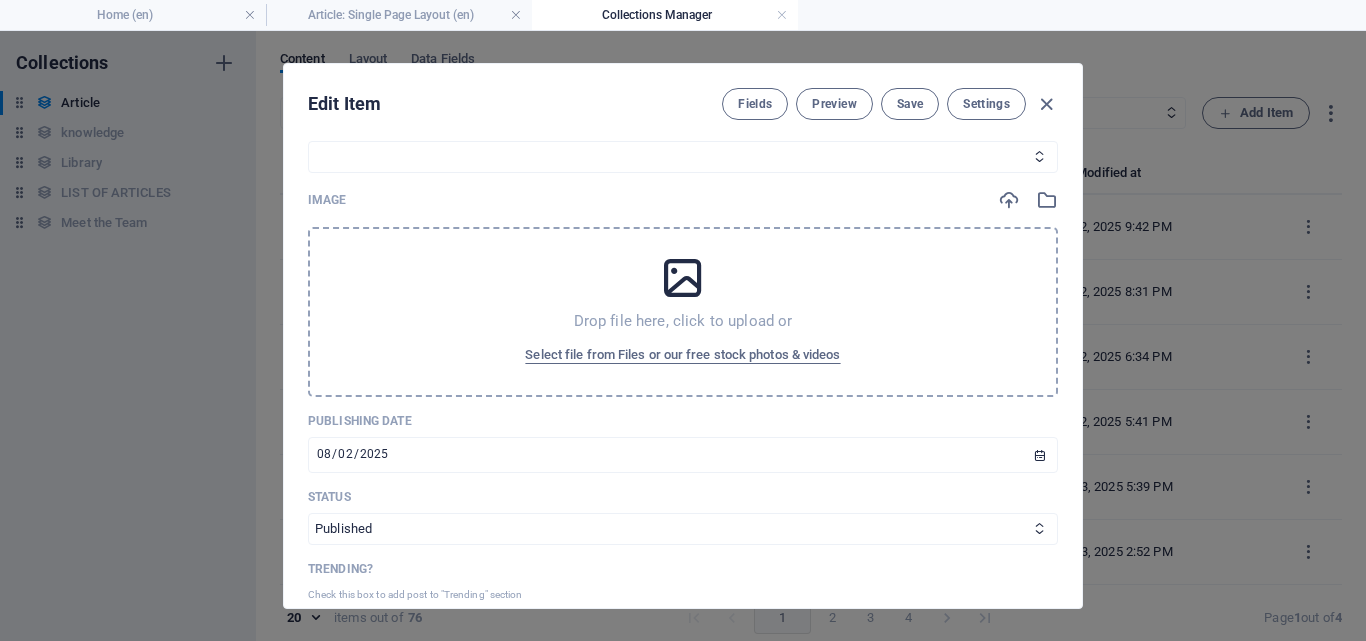 scroll, scrollTop: 456, scrollLeft: 0, axis: vertical 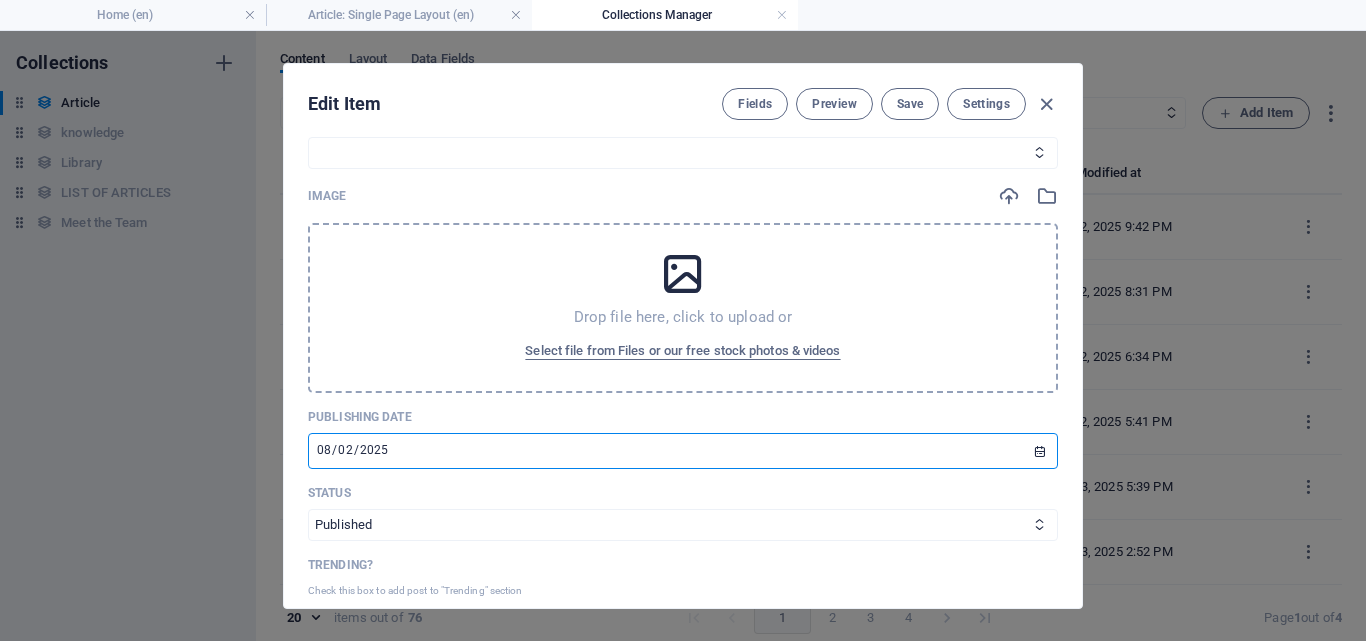 click on "2025-08-02" at bounding box center (683, 451) 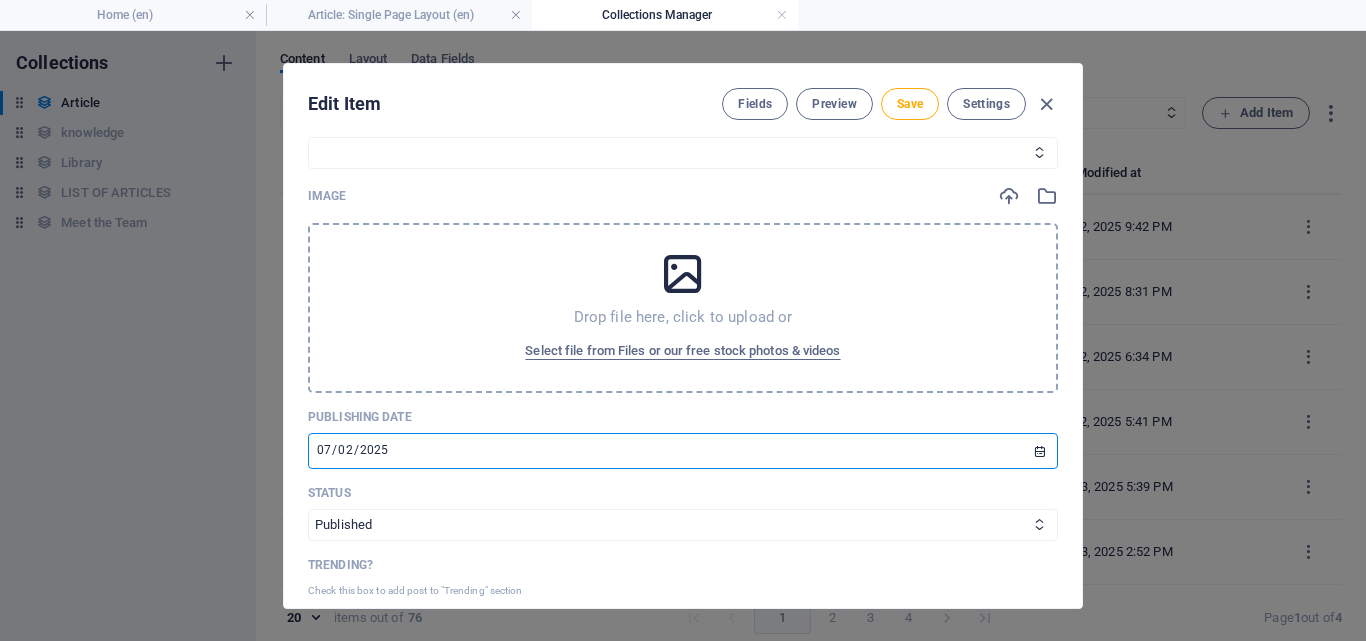 click on "2025-07-02" at bounding box center (683, 451) 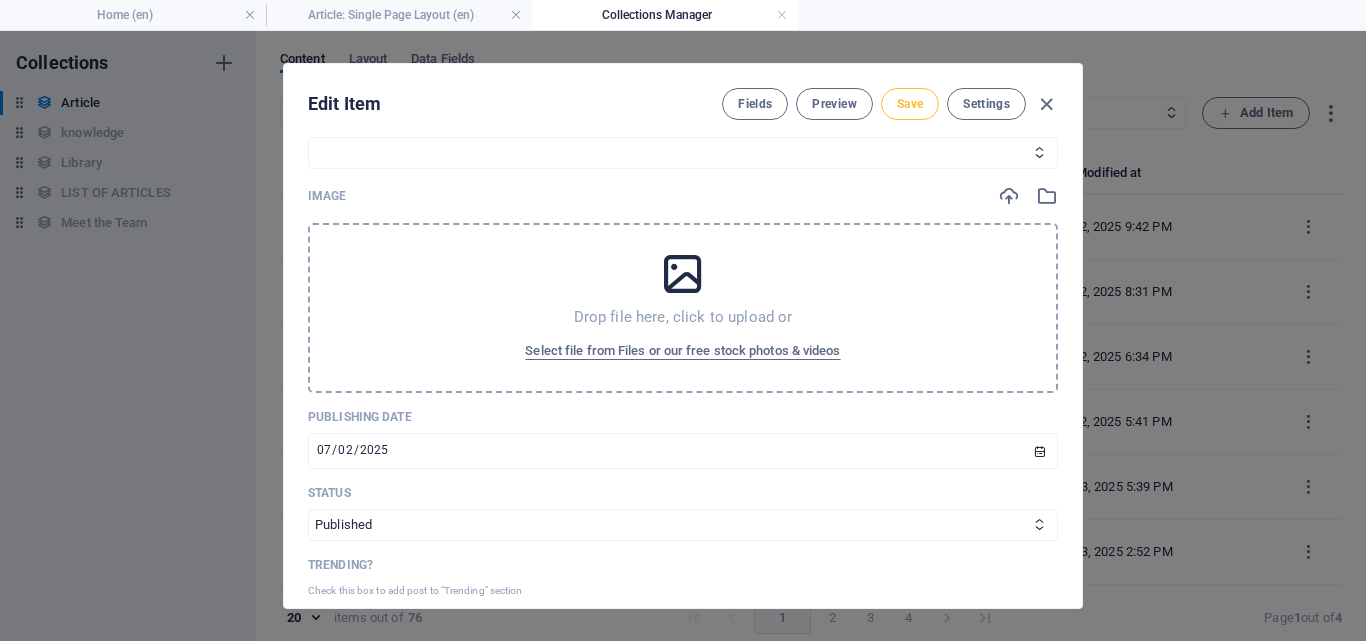 click on "Save" at bounding box center [910, 104] 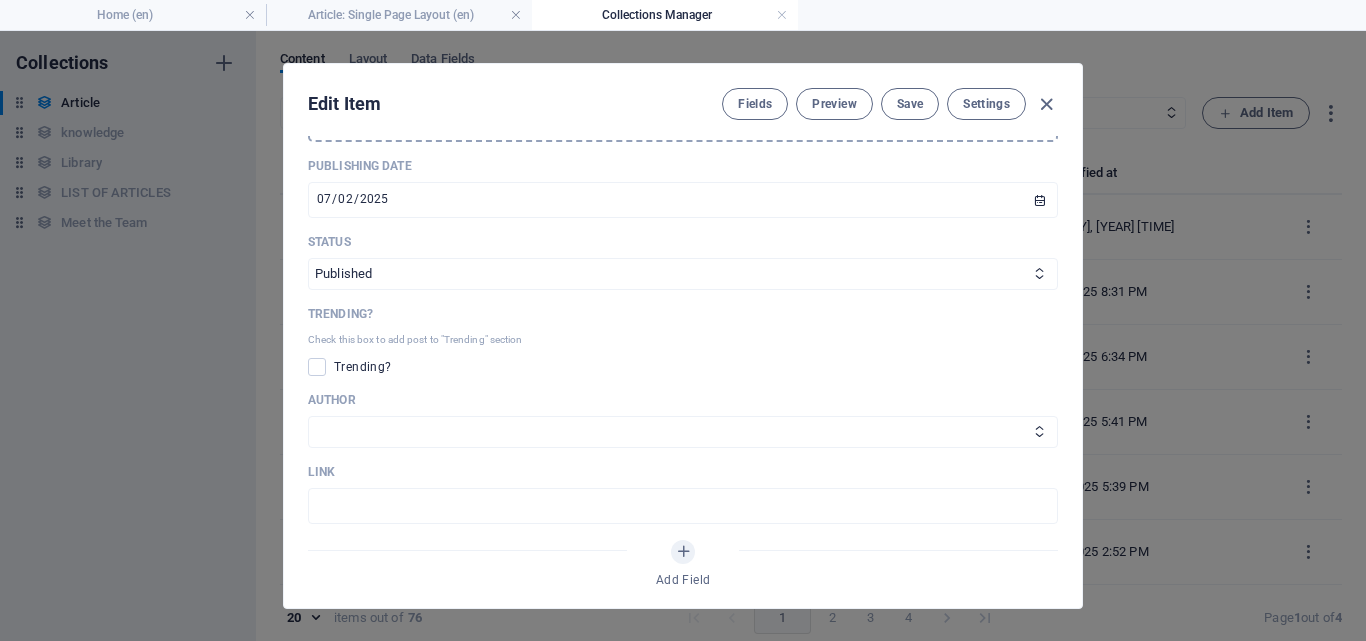 scroll, scrollTop: 737, scrollLeft: 0, axis: vertical 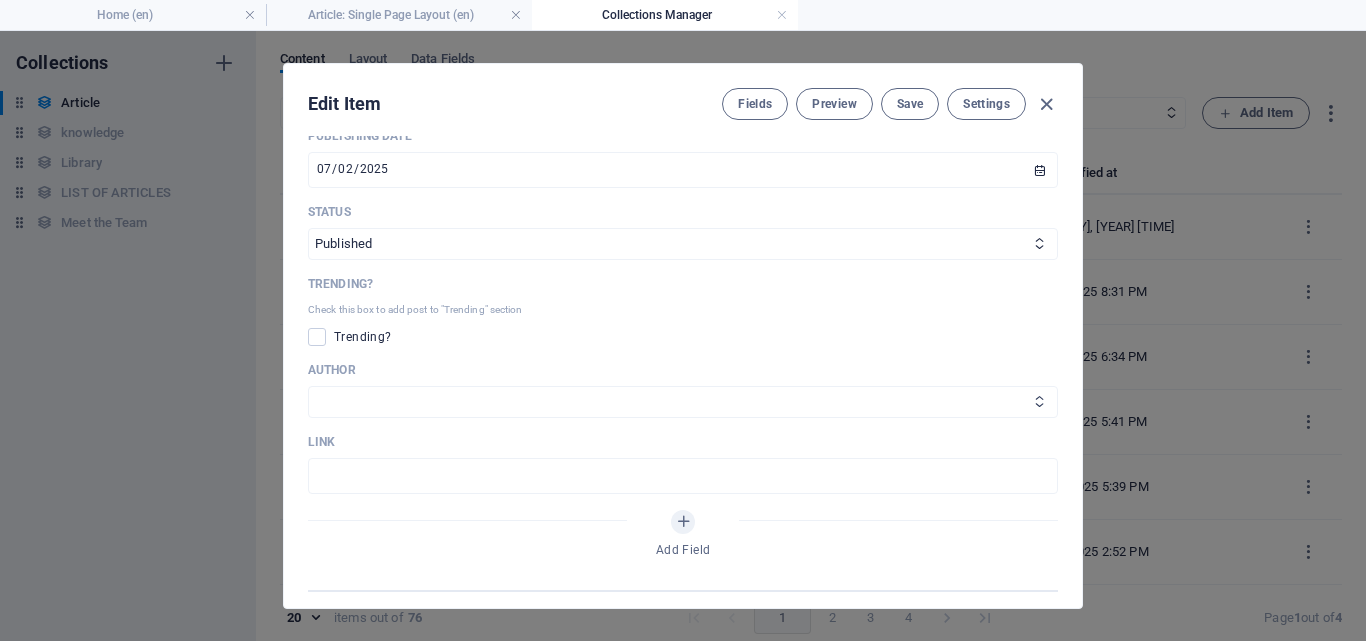 click on "[FIRST] [LAST] [FIRST] [LAST]" at bounding box center [683, 402] 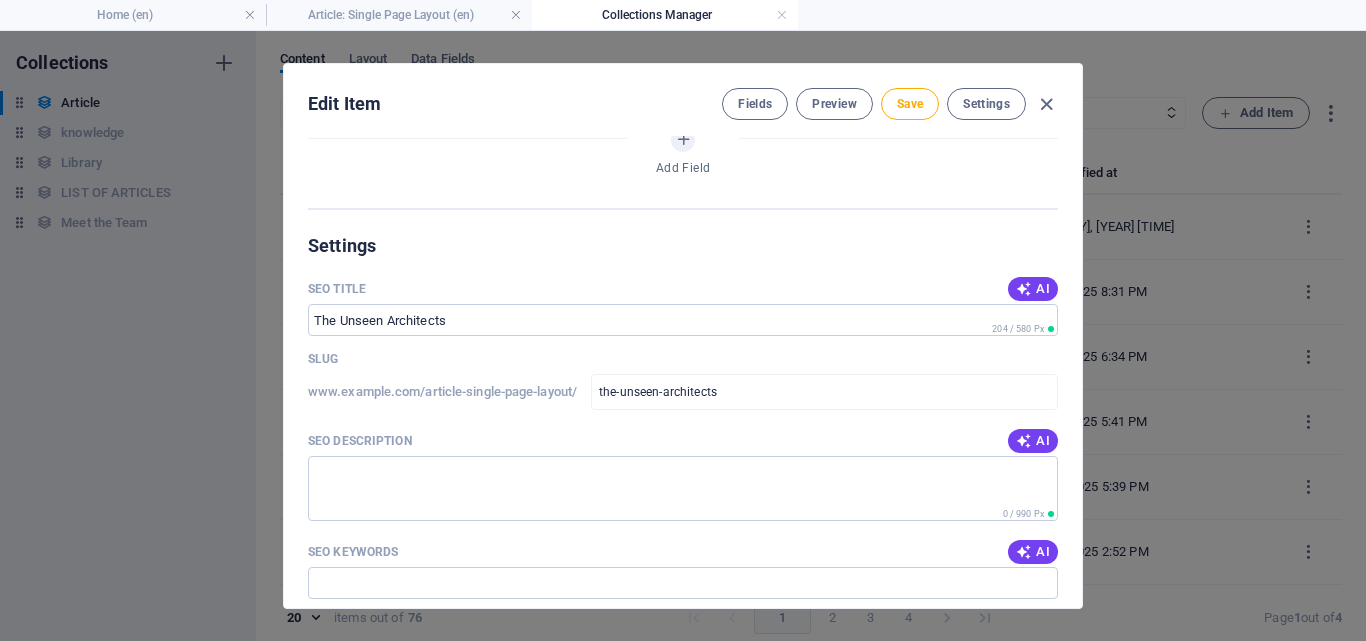 scroll, scrollTop: 1173, scrollLeft: 0, axis: vertical 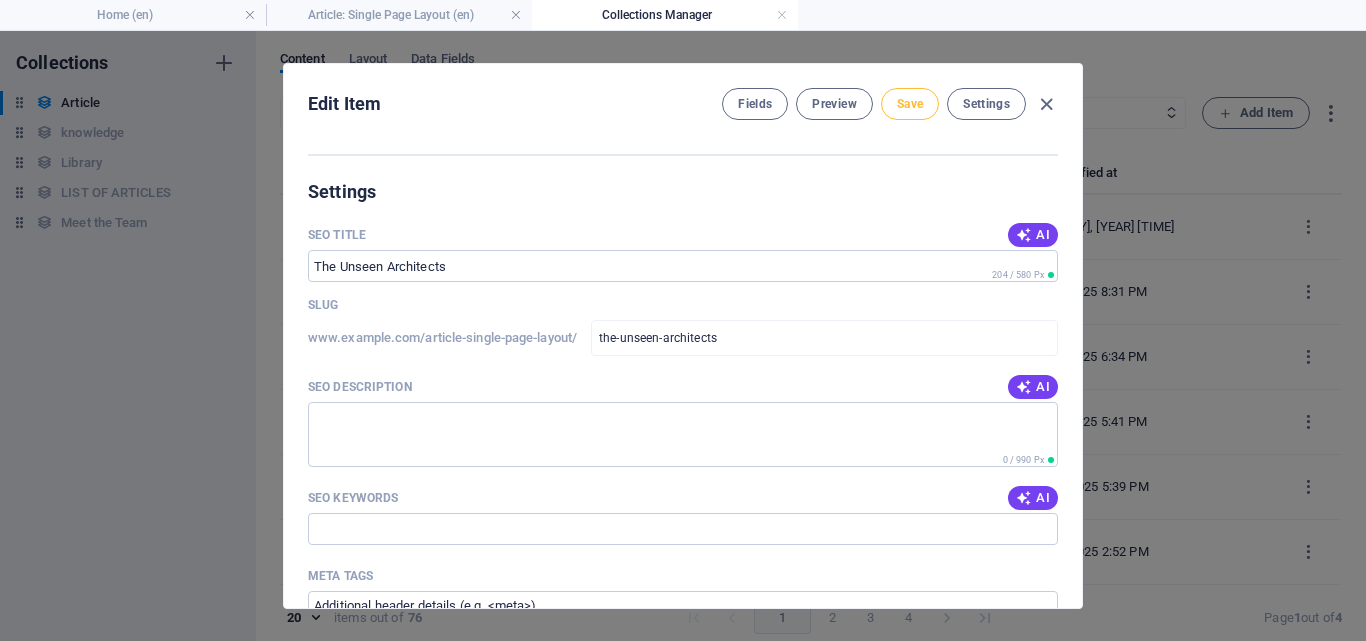 click on "Save" at bounding box center (910, 104) 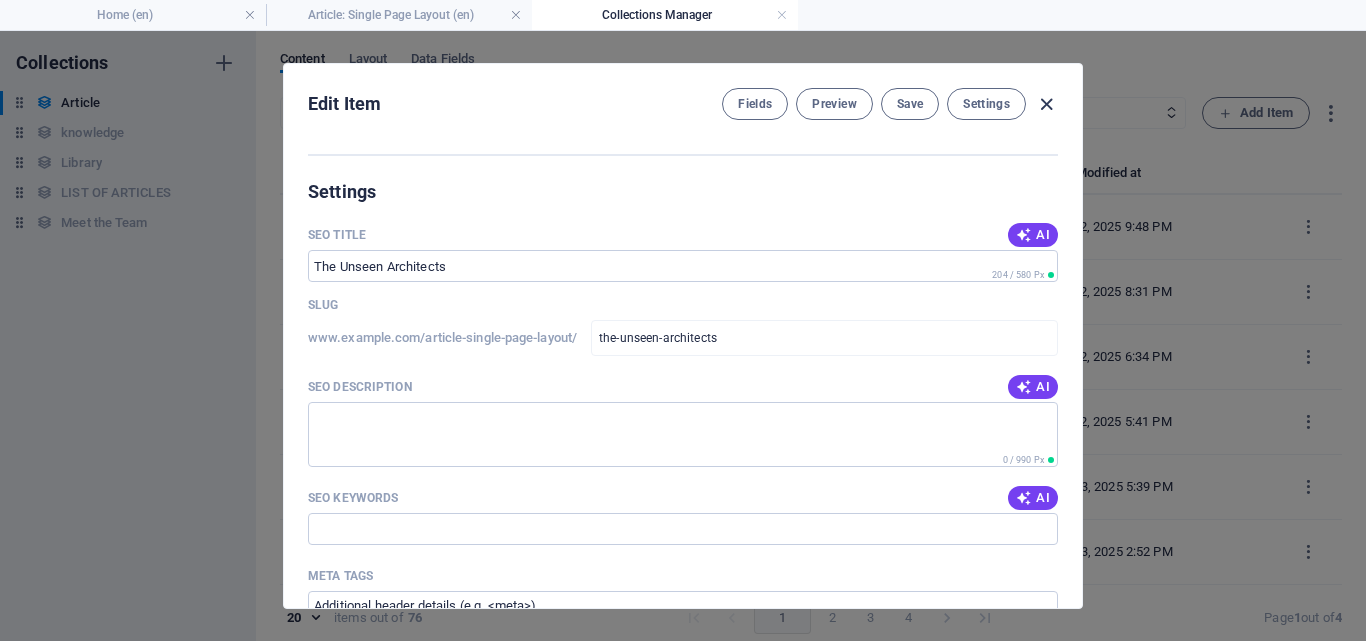 click at bounding box center [1046, 104] 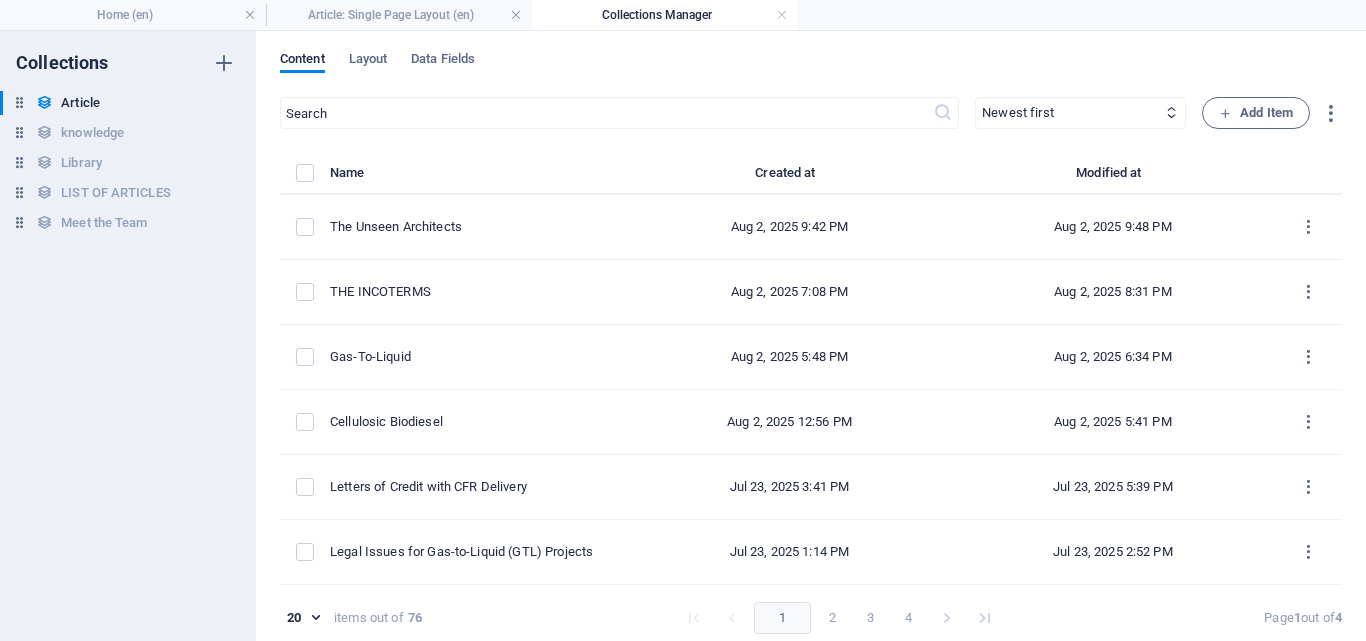 click on "​ Newest first Oldest first Last modified ARKEY (ascending) ARKEY (descending) Slug (ascending) Slug (descending) Category (ascending) Category (descending) Publishing Date (ascending) Publishing Date (descending) Status (ascending) Status (descending) Trending? (ascending) Trending? (descending) Author (ascending) Author (descending) Add Item Name Created at Modified at The Unseen Architects Aug 2, 2025 9:42 PM Aug 2, 2025 9:48 PM THE INCOTERMS Aug 2, 2025 7:08 PM Aug 2, 2025 8:31 PM Gas-To-Liquid Aug 2, 2025 5:48 PM Aug 2, 2025 6:34 PM Cellulosic Biodiesel Aug 2, 2025 12:56 PM Aug 2, 2025 5:41 PM Letters of Credit with CFR Delivery Jul 23, 2025 3:41 PM Jul 23, 2025 5:39 PM Legal Issues for Gas-to-Liquid (GTL) Projects Jul 23, 2025 1:14 PM Jul 23, 2025 2:52 PM BIODIESEL Jul 23, 2025 11:41 AM Jul 23, 2025 1:07 PM The Environmental Tightrope Jul 10, 2025 1:50 PM Jul 10, 2025 2:27 PM Revolutionizing Fuel Production Jul 10, 2025 12:20 PM Jul 10, 2025 1:50 PM Beyond the Bottle Jul 10, 2025 11:09 AM OPEC BITUMEN" at bounding box center (811, 373) 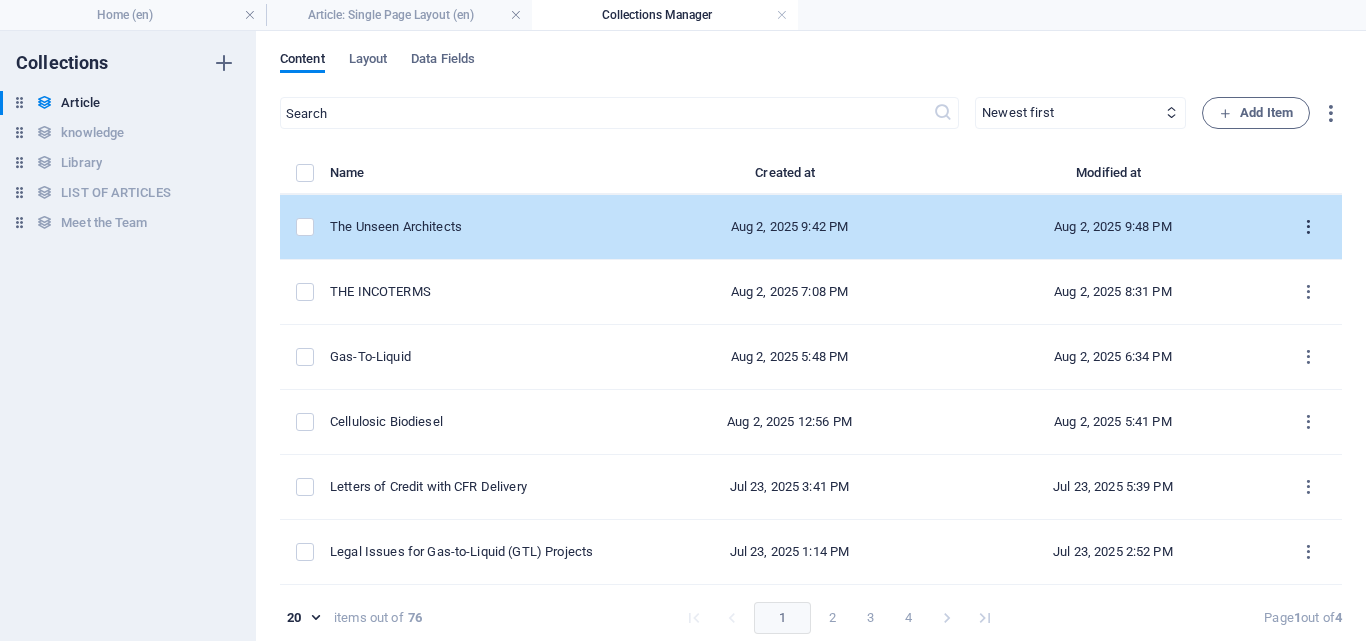click at bounding box center [1308, 227] 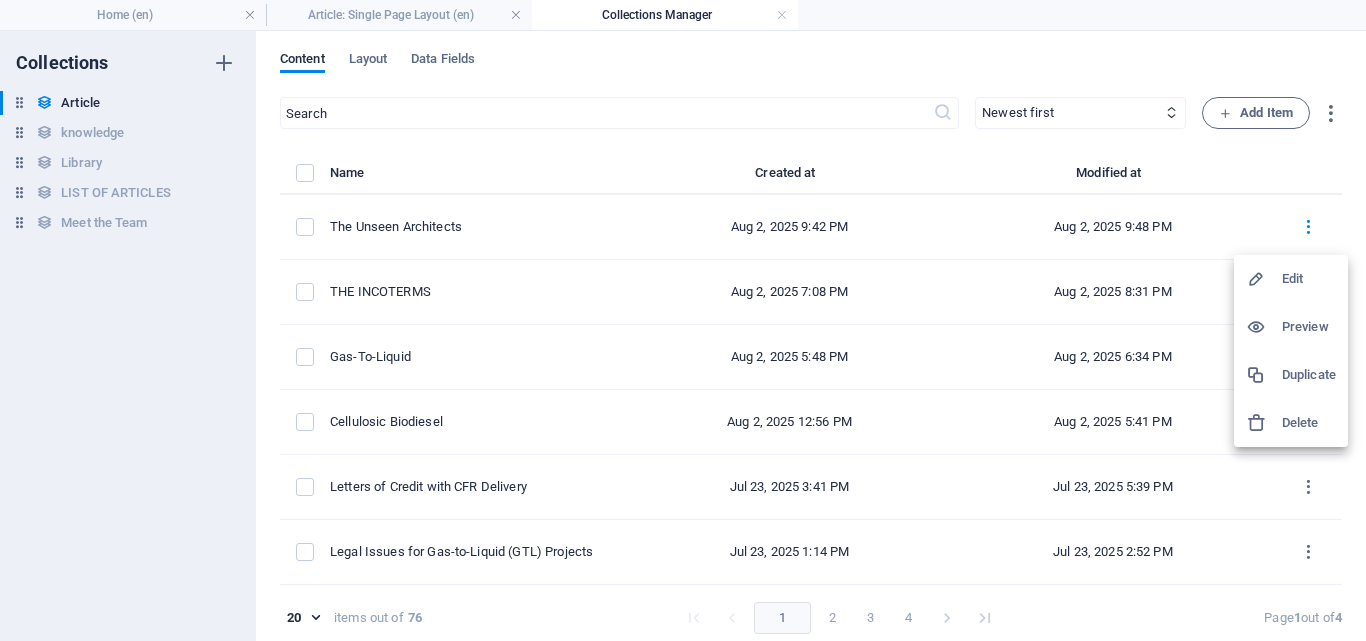 click on "Edit" at bounding box center [1309, 279] 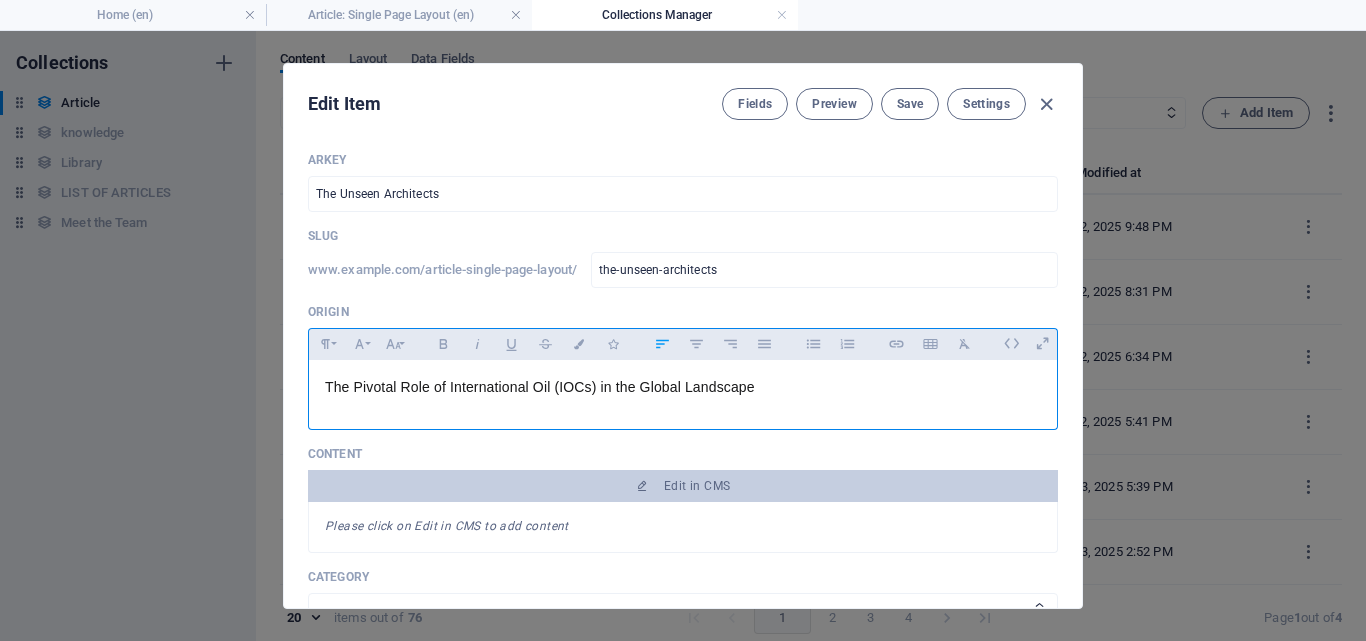 drag, startPoint x: 769, startPoint y: 397, endPoint x: 311, endPoint y: 390, distance: 458.0535 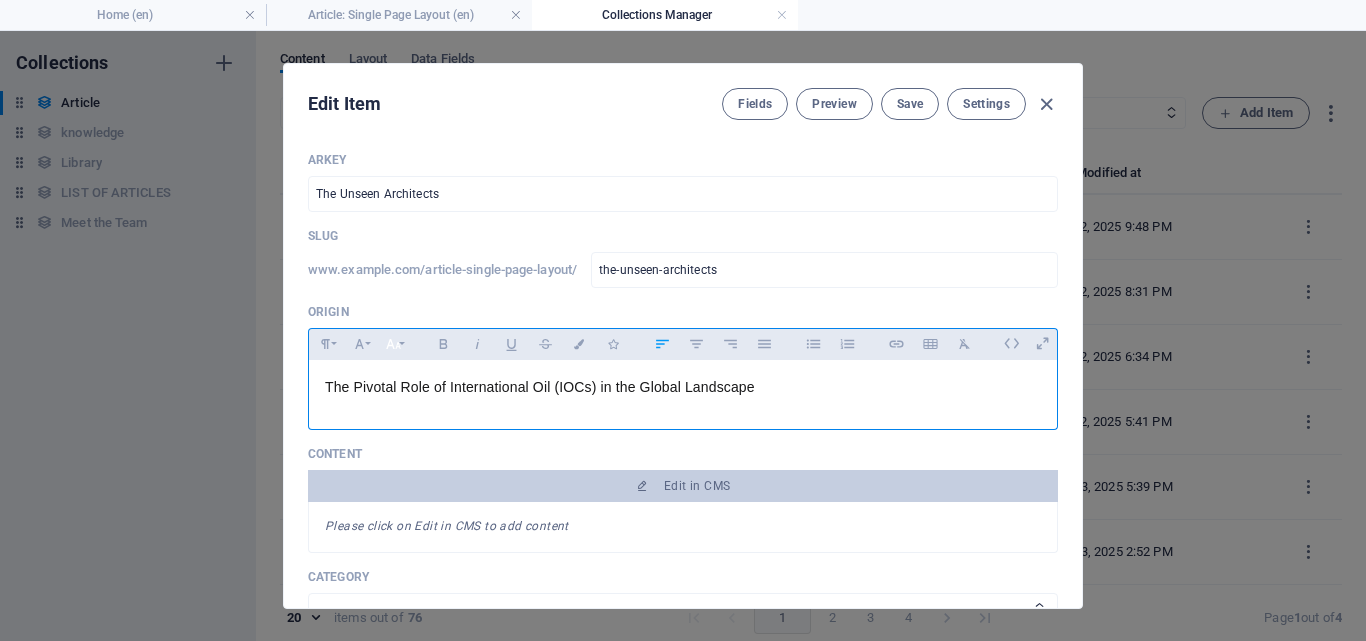 click 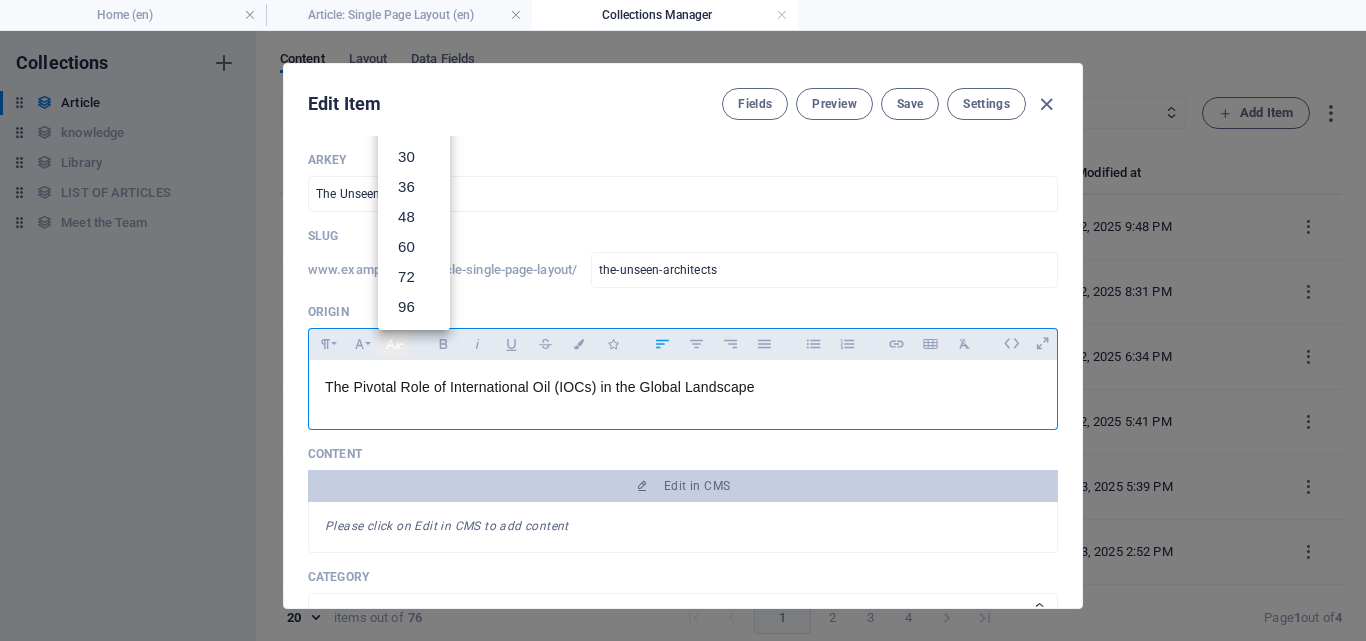 scroll, scrollTop: 161, scrollLeft: 0, axis: vertical 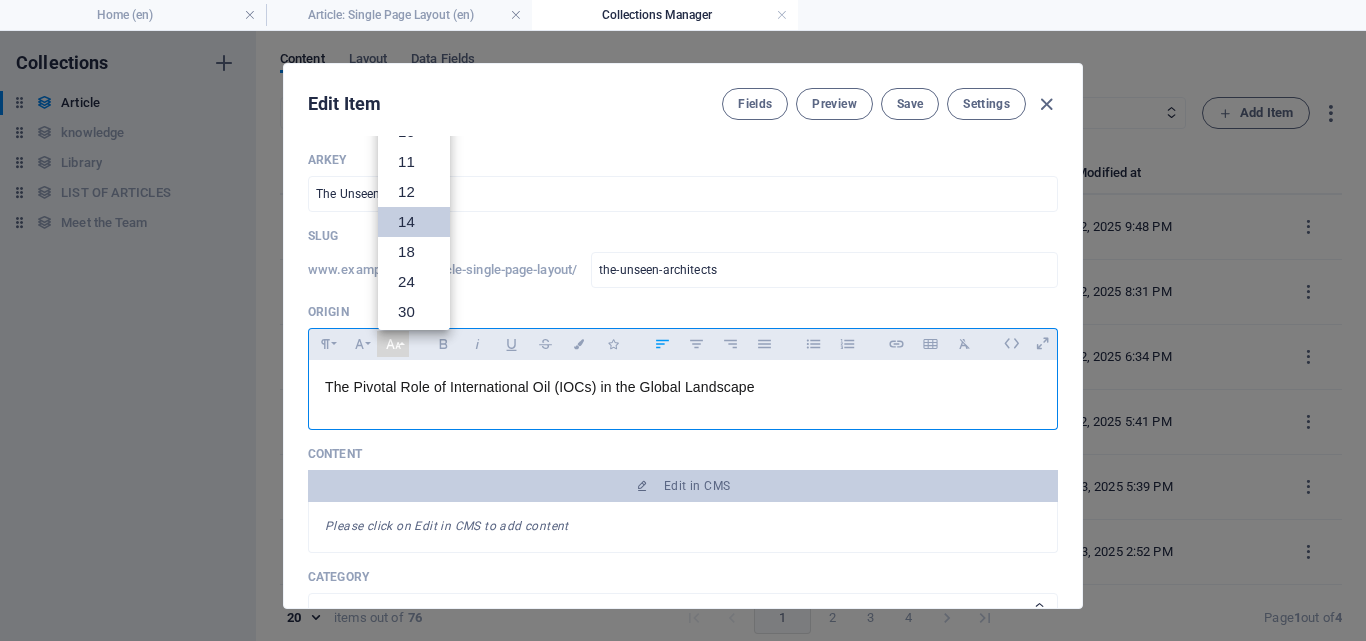 click on "14" at bounding box center [414, 222] 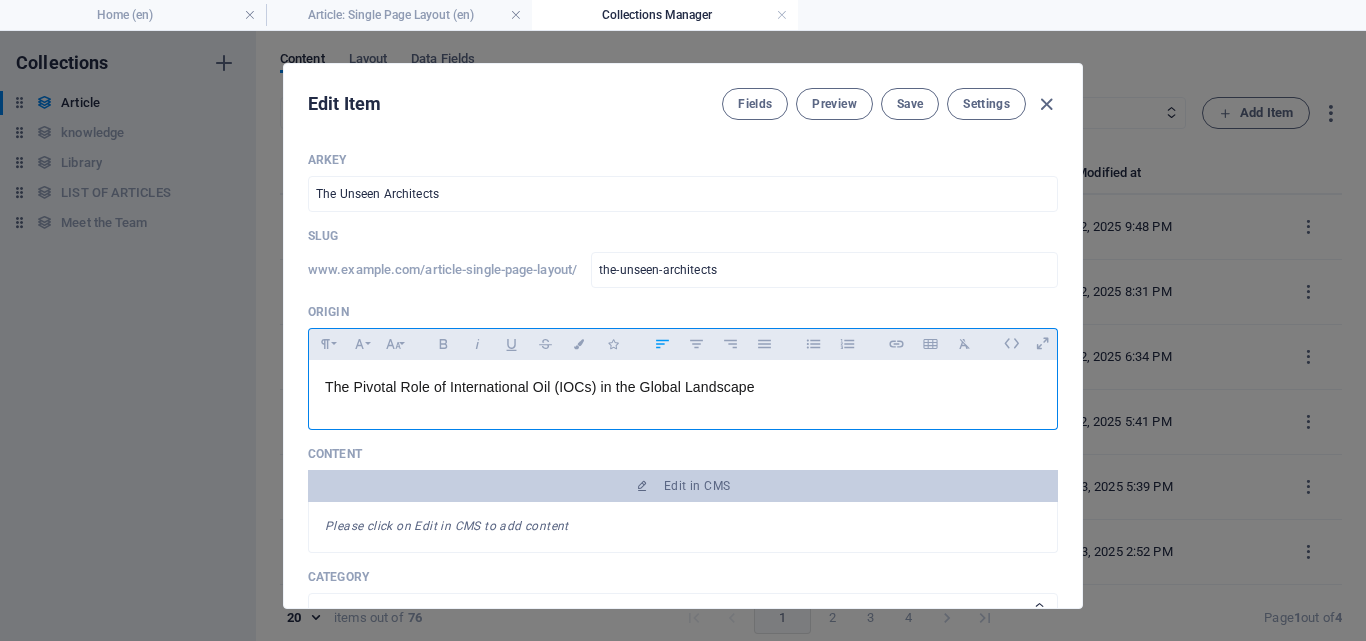 click on "The Pivotal Role of International Oil (IOCs) in the Global Landscape" at bounding box center [683, 387] 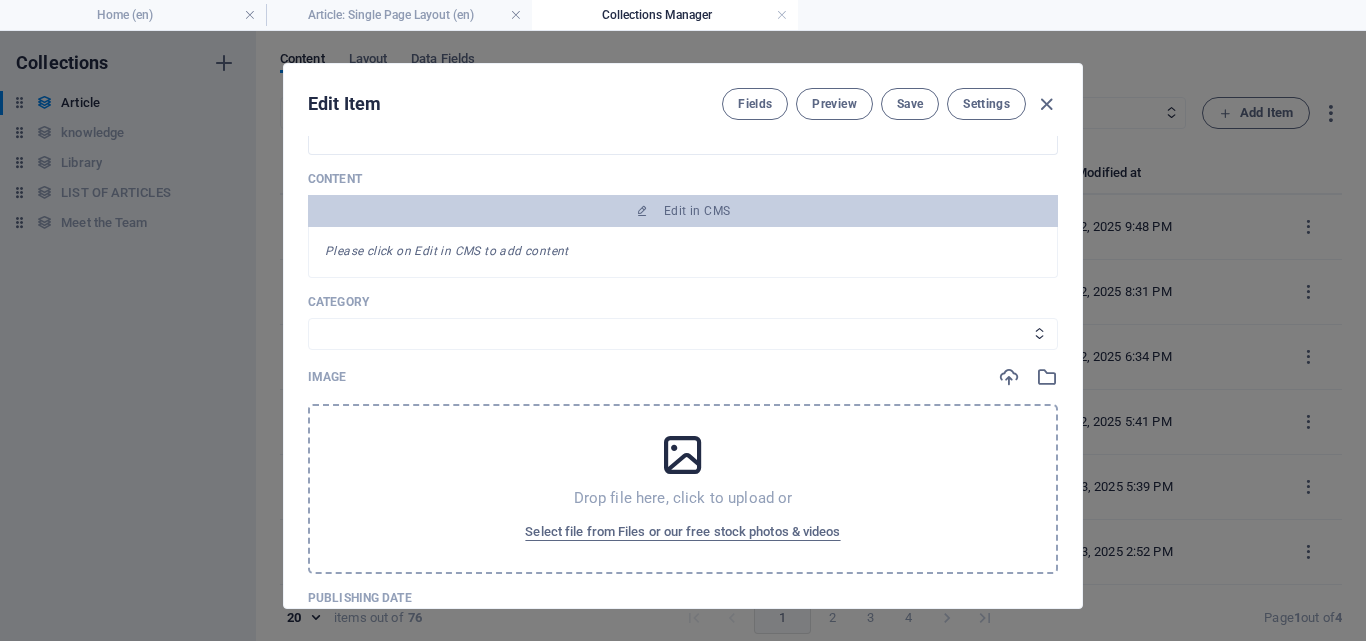 scroll, scrollTop: 290, scrollLeft: 0, axis: vertical 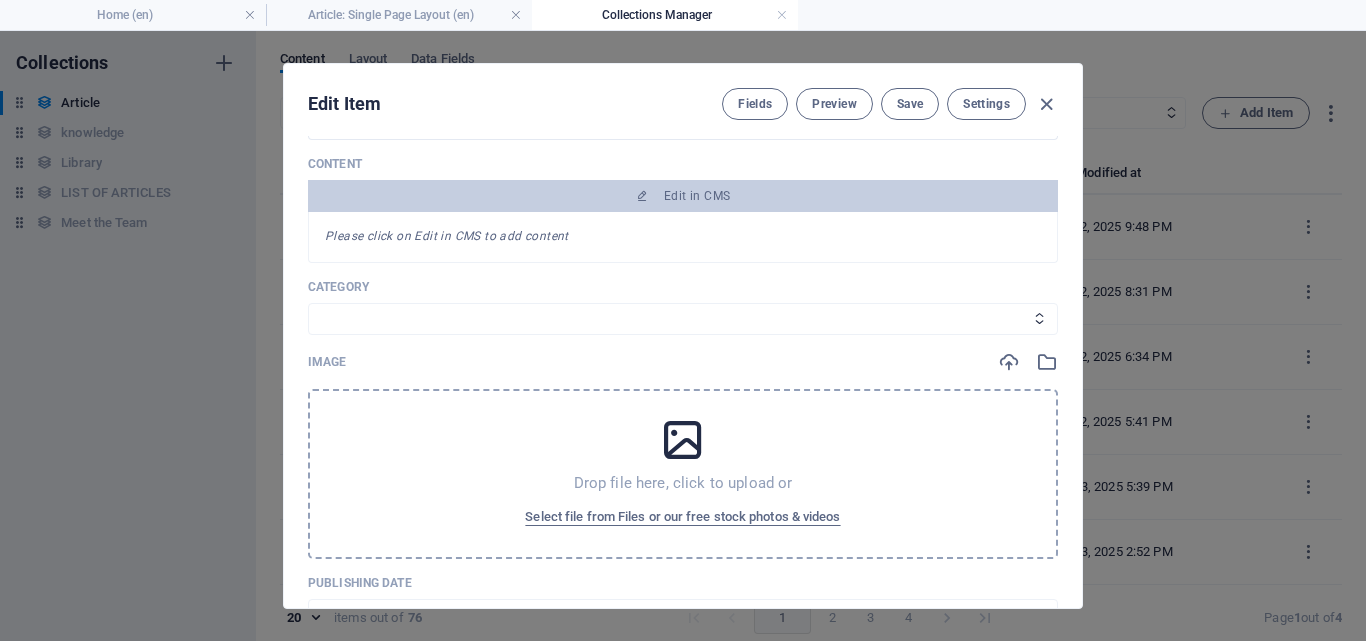 click on "ARKEY The Unseen Architects ​ Slug www.example.com/article-single-page-layout/ the-unseen-architects ​ Origin Paragraph Format Normal Heading 1 Heading 2 Heading 3 Heading 4 Heading 5 Heading 6 Code Font Family Arial Georgia Impact Tahoma Times New Roman Verdana Font Size 8 9 10 11 12 14 18 24 30 36 48 60 72 96 Bold Italic Underline Strikethrough Colors Icons Align Left Align Center Align Right Align Justify Unordered List Ordered List Insert Link Insert Table Clear Formatting The Pivotal Role of International Oil (IOCs) in the Global Landscape  <p><span style="font-size: 14px; color: rgb(25, 25, 26);">The Pivotal Role of International Oil (IOCs) in the Global Landscape </span></p> Content Edit in CMS Please click on Edit in CMS to add content Category Legal Business Environment Do you know Finance Cryptocurrency Image Drop file here, click to upload or Select file from Files or our free stock photos & videos Publishing Date 2025-07-30 ​ Status Published Draft Trending? Trending? Author Arlen JARIOL ​" at bounding box center (683, 372) 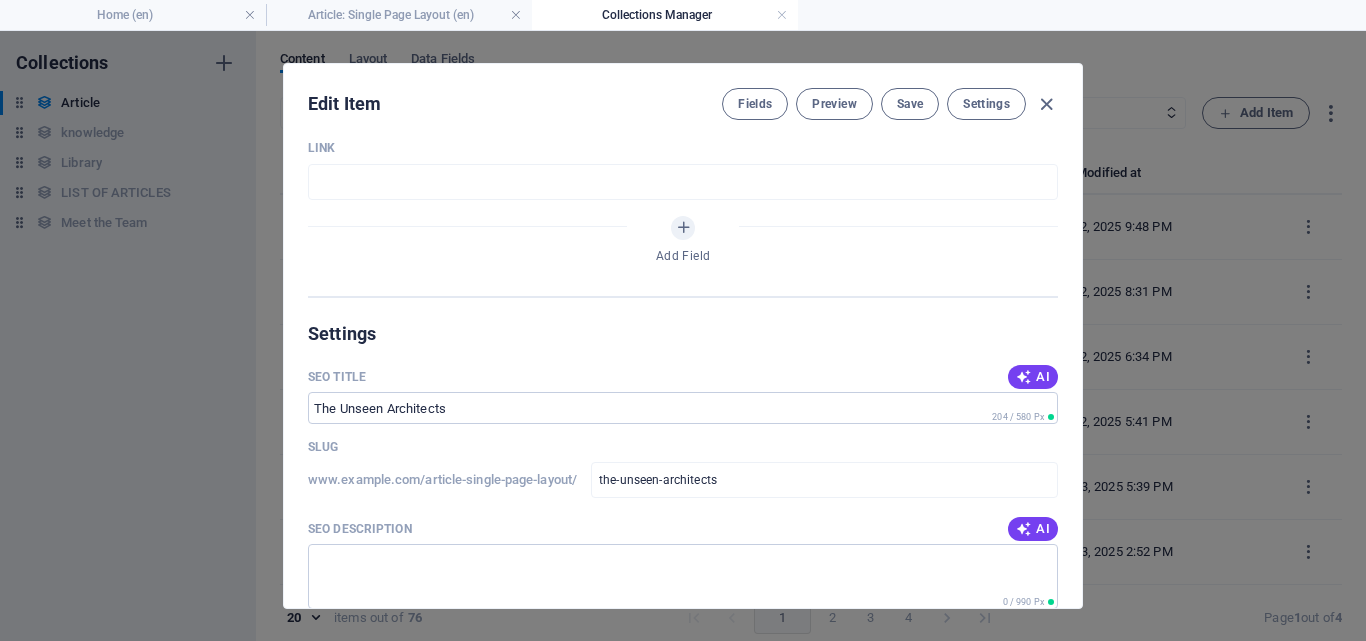 scroll, scrollTop: 1094, scrollLeft: 0, axis: vertical 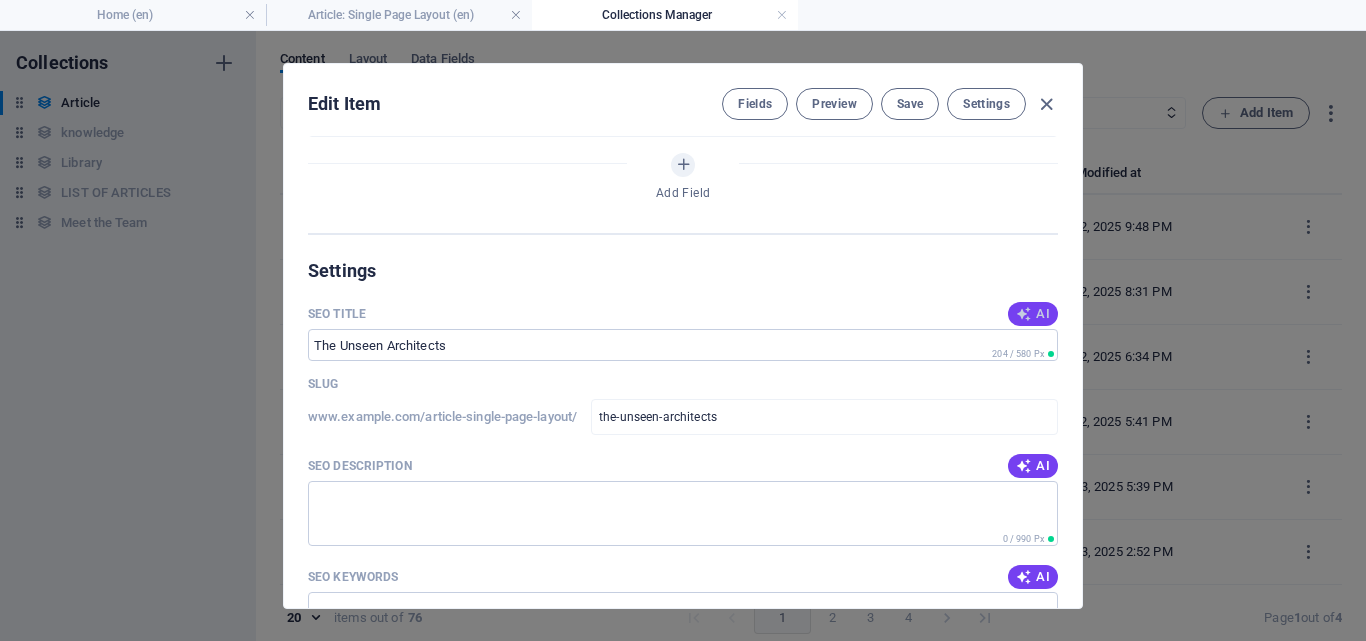 click on "AI" at bounding box center (1033, 314) 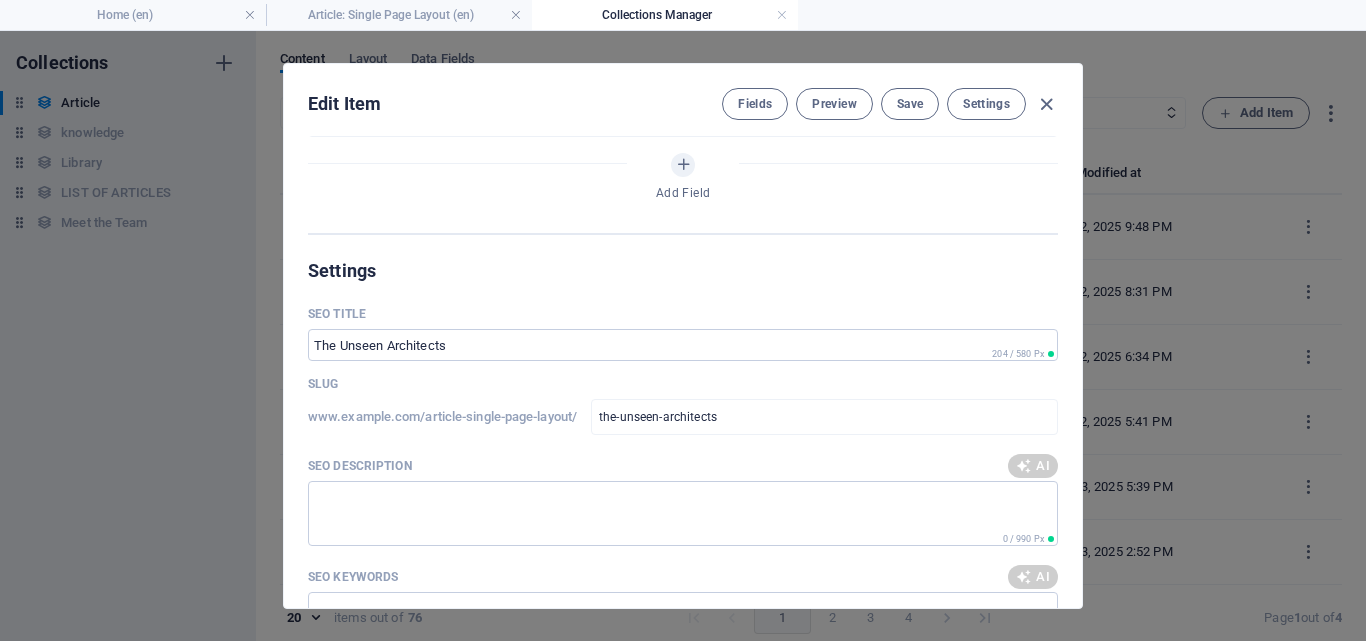 type on "Unseen Architects: Oils Impact" 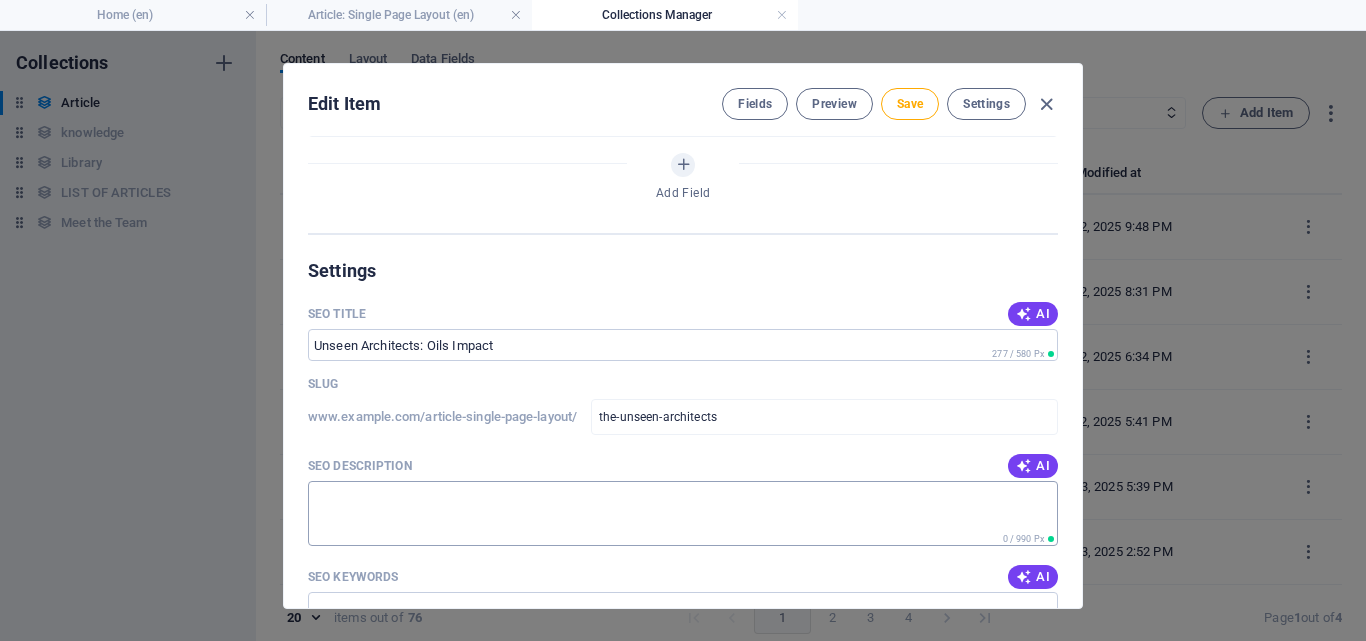 click on "SEO Description" at bounding box center [683, 513] 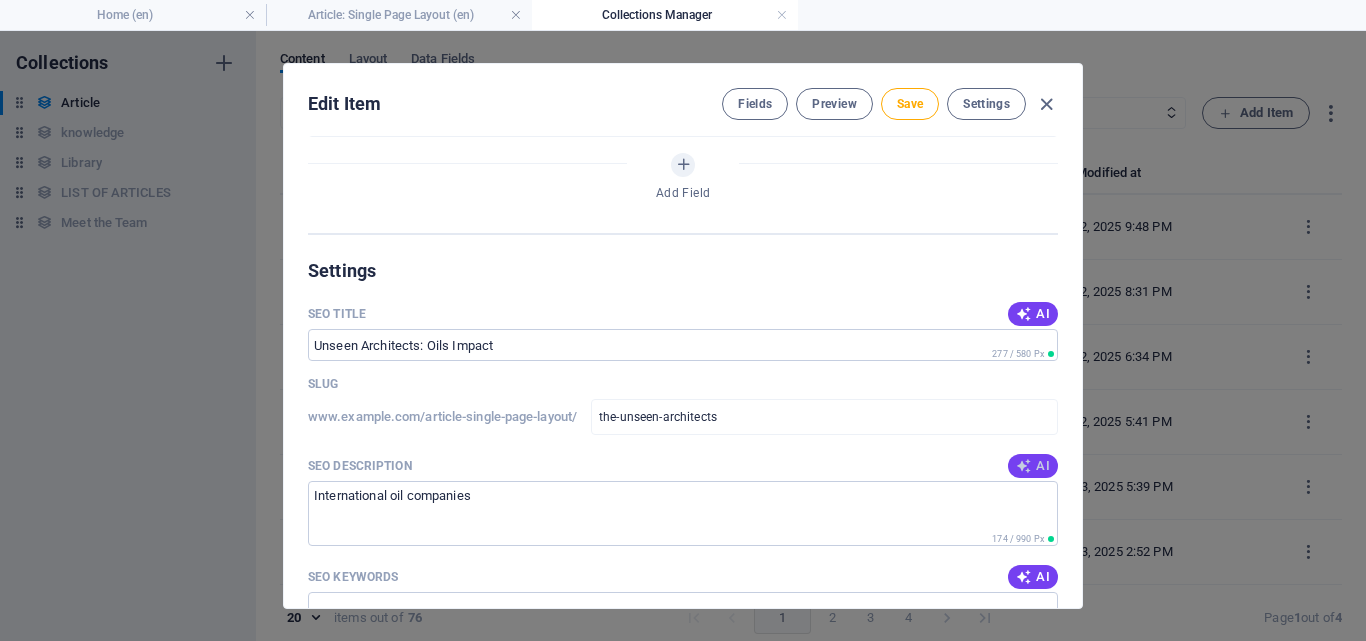 click on "AI" at bounding box center (1033, 466) 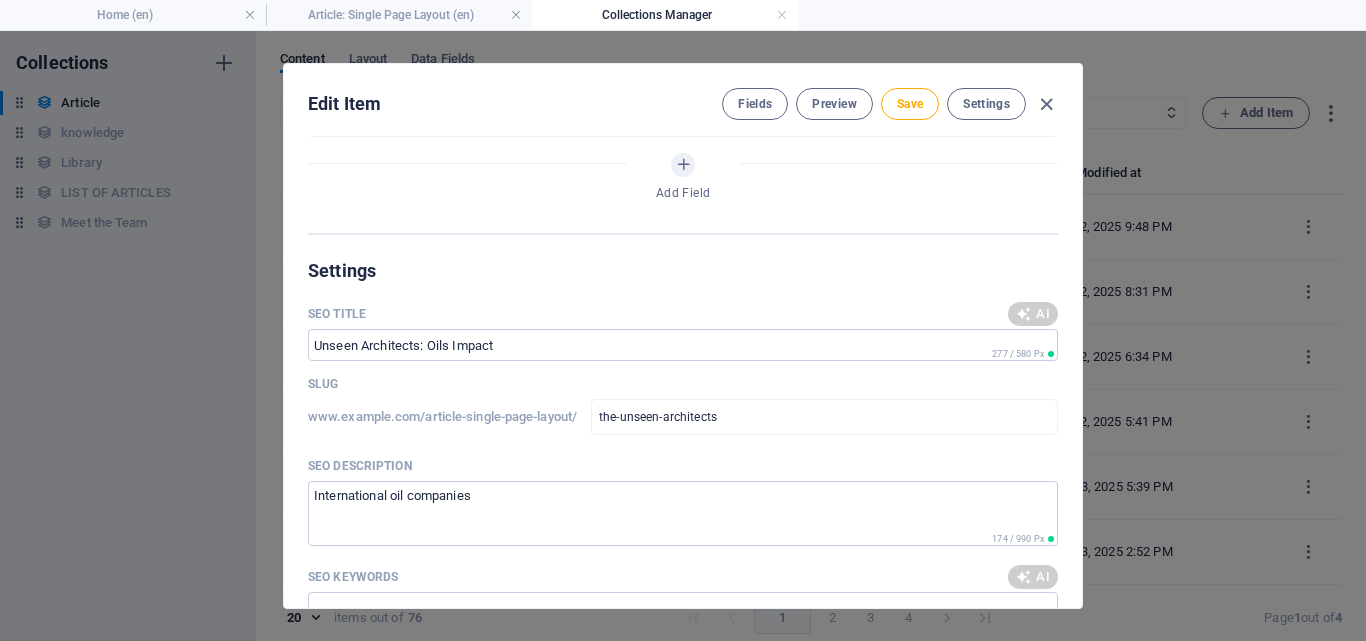 type on "Explore the vital impact of International Oil Companies on the global stage in The Unseen Architects by Arlen Jariol." 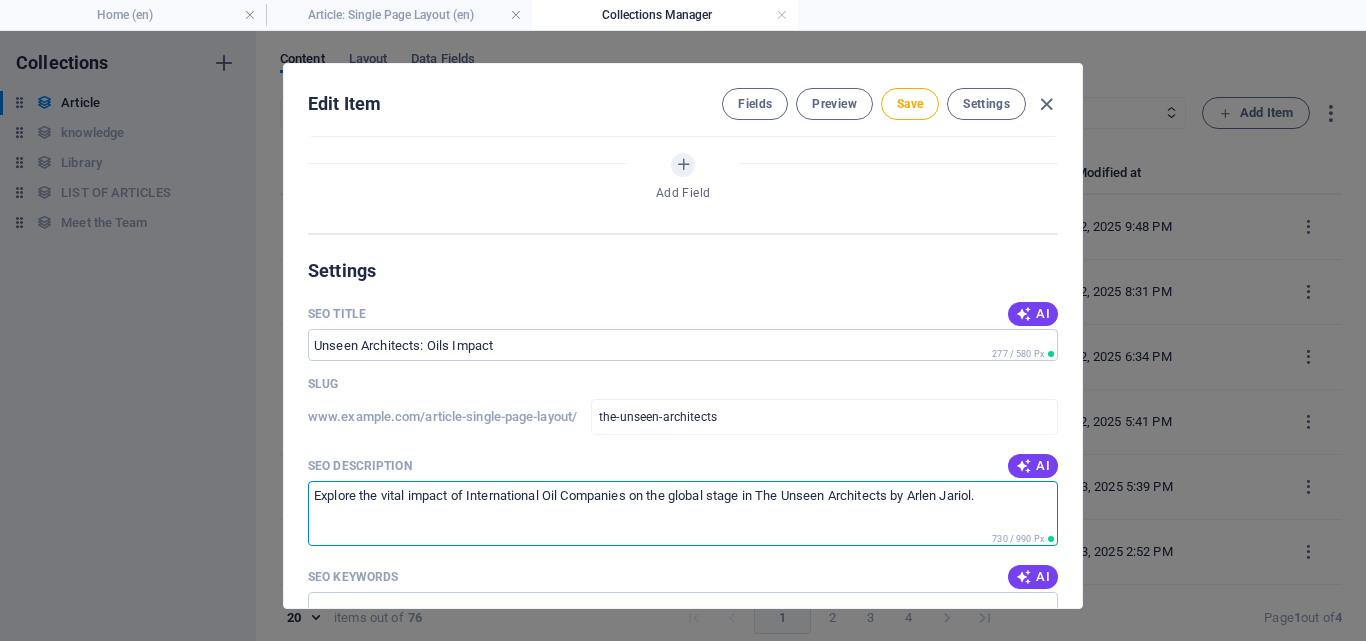 click on "Explore the vital impact of International Oil Companies on the global stage in The Unseen Architects by Arlen Jariol." at bounding box center (683, 513) 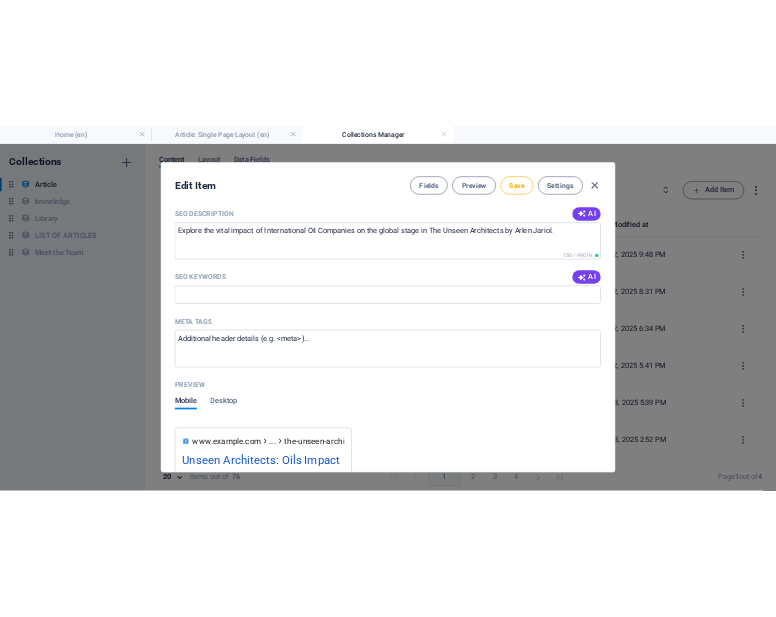 scroll, scrollTop: 1427, scrollLeft: 0, axis: vertical 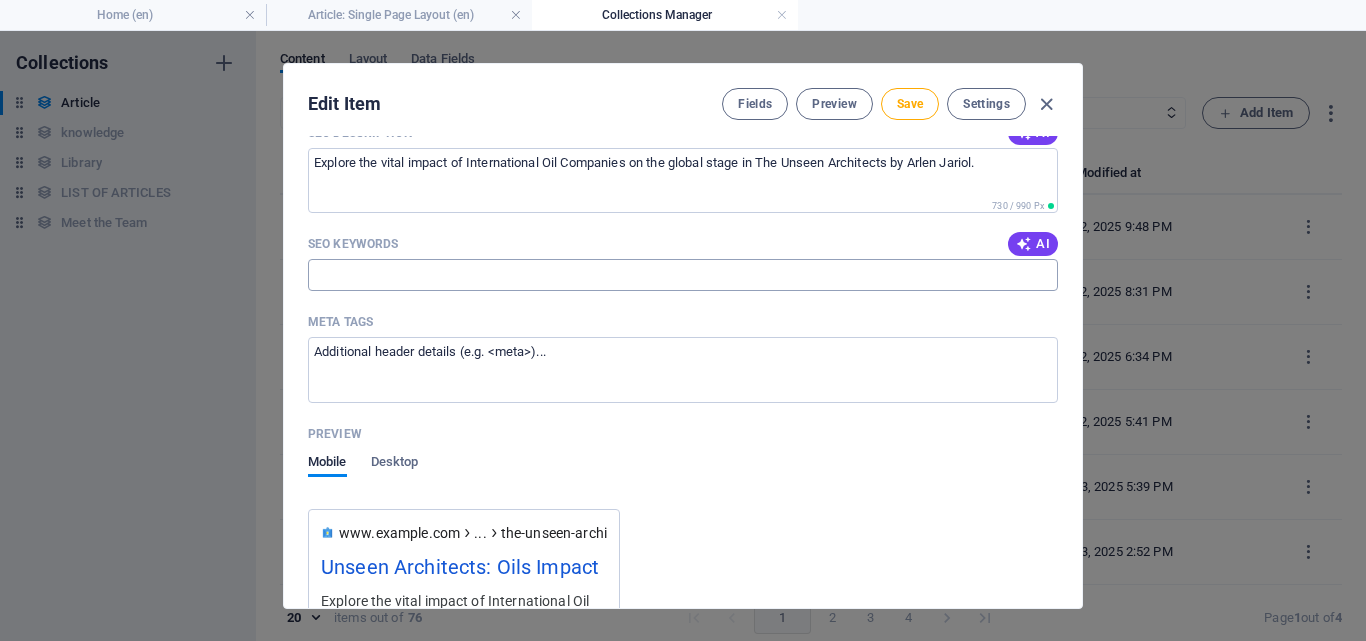 click on "SEO Keywords" at bounding box center (683, 275) 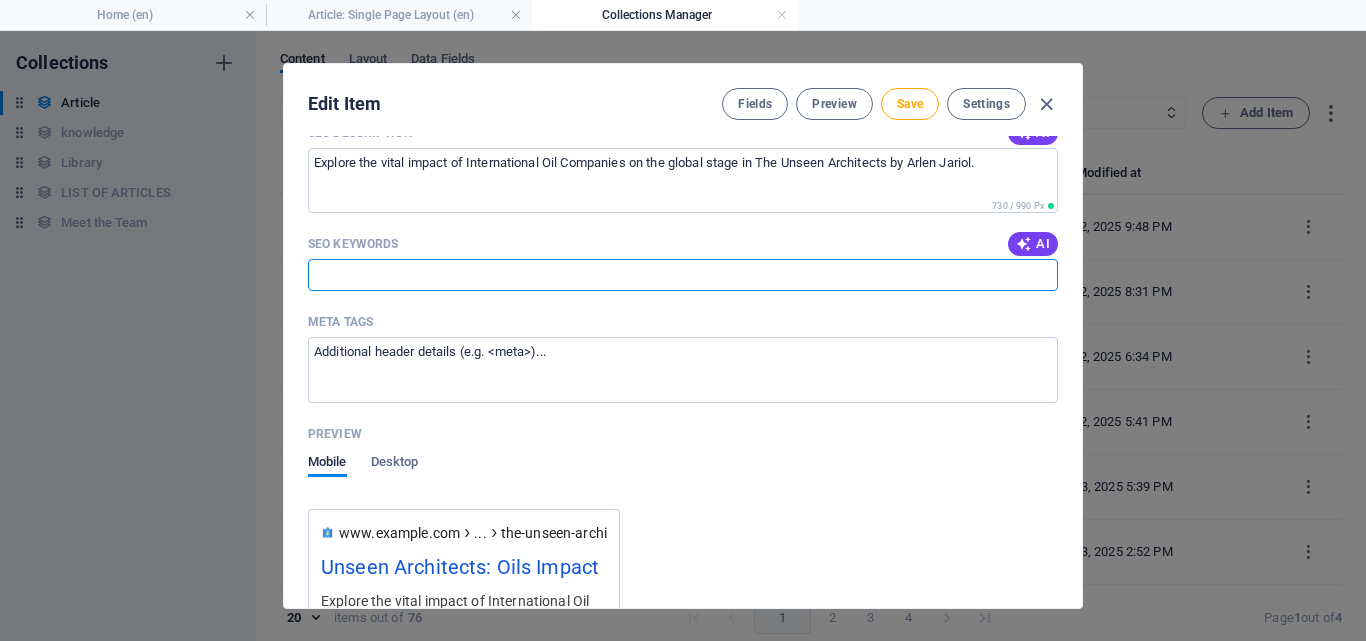 click on "SEO Keywords" at bounding box center (683, 275) 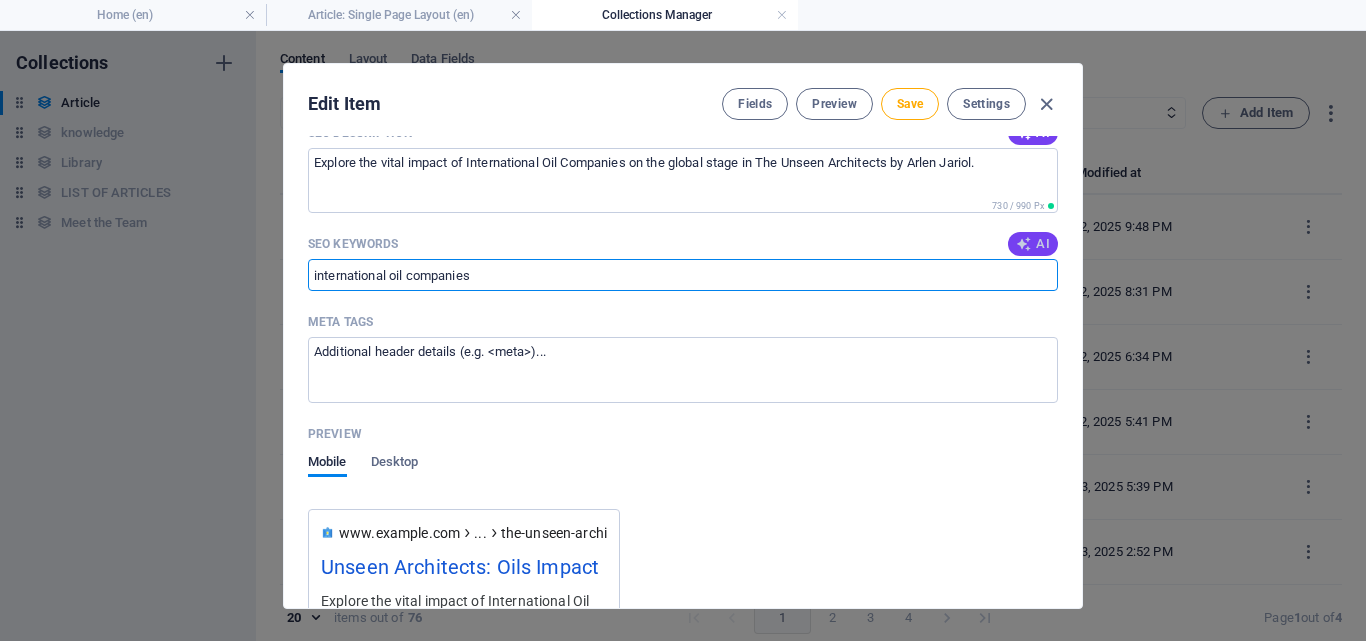 click on "AI" at bounding box center [1033, 244] 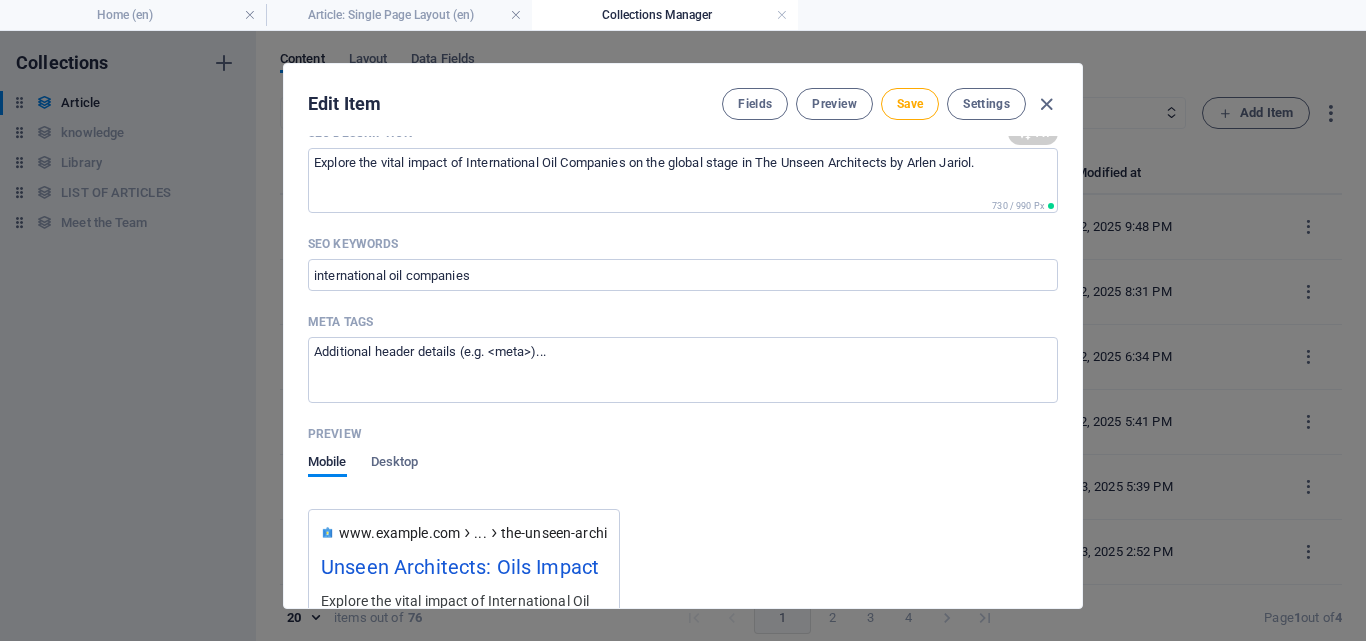 type on "International oil companies, global oil landscape, oil industry analysis, [NAME] [LAST], unseen architects, energy sector influence" 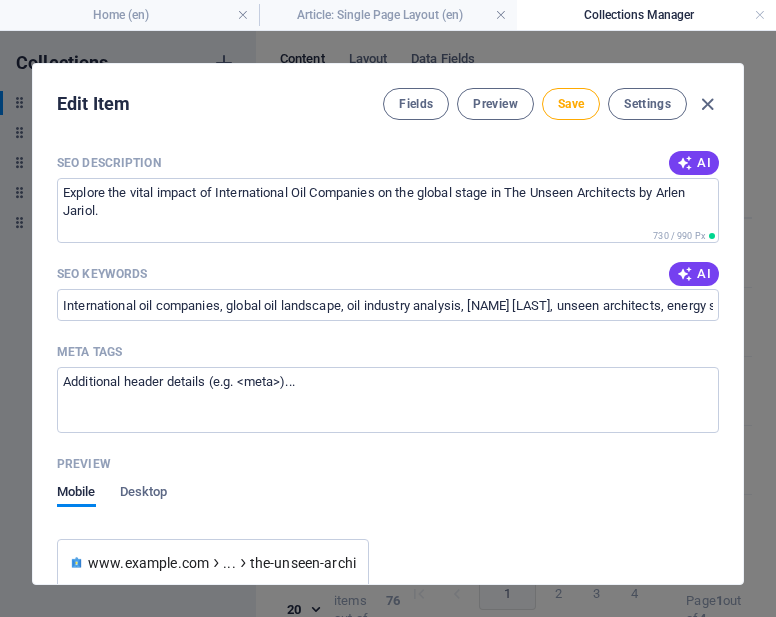 scroll, scrollTop: 1457, scrollLeft: 0, axis: vertical 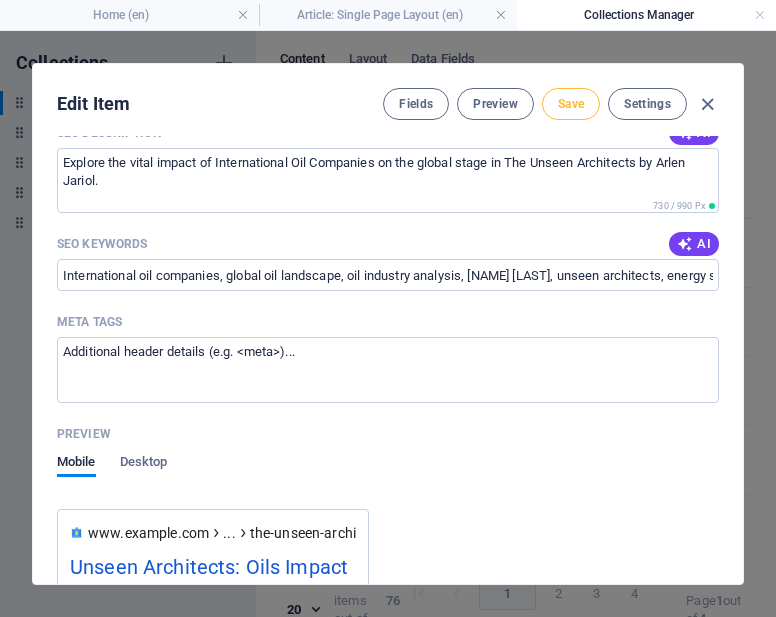 click on "Save" at bounding box center [571, 104] 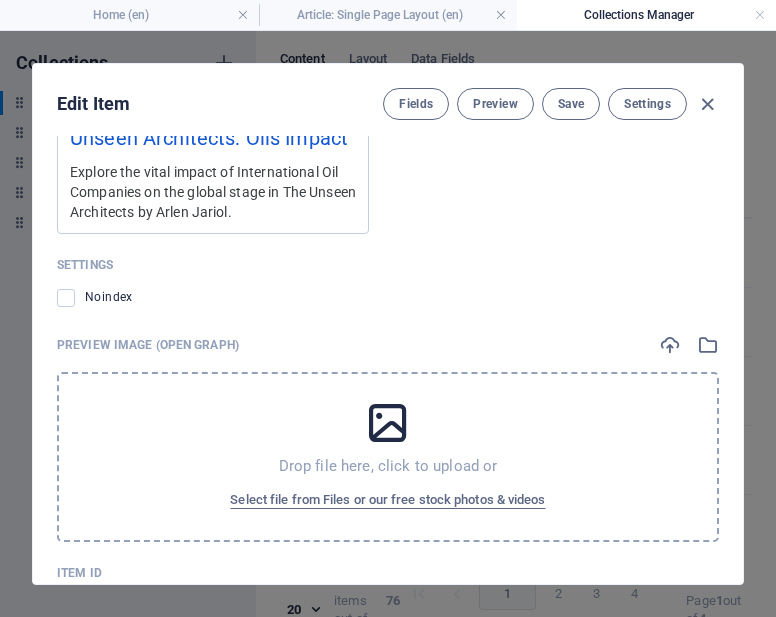 scroll, scrollTop: 1903, scrollLeft: 0, axis: vertical 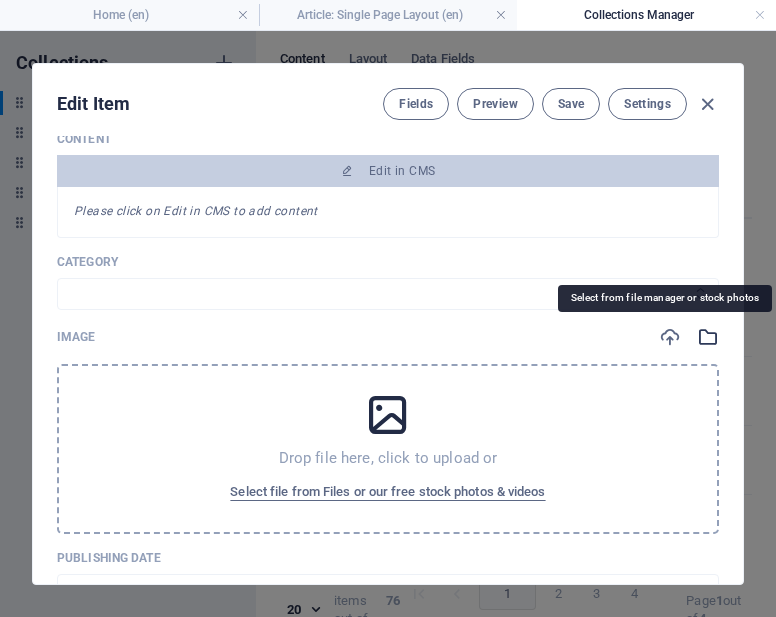 click at bounding box center [708, 337] 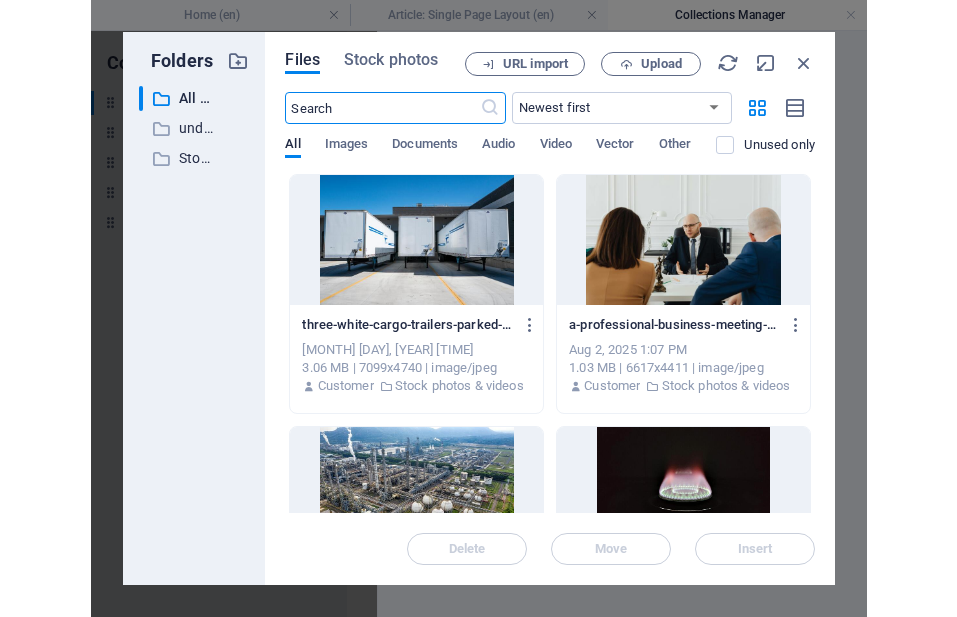 scroll, scrollTop: 556, scrollLeft: 0, axis: vertical 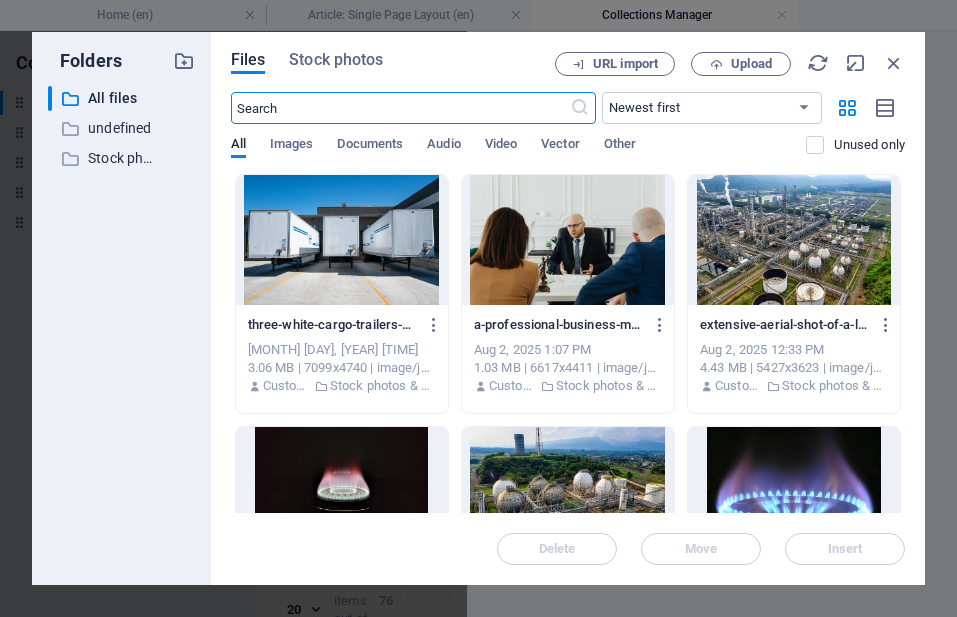 click at bounding box center (400, 108) 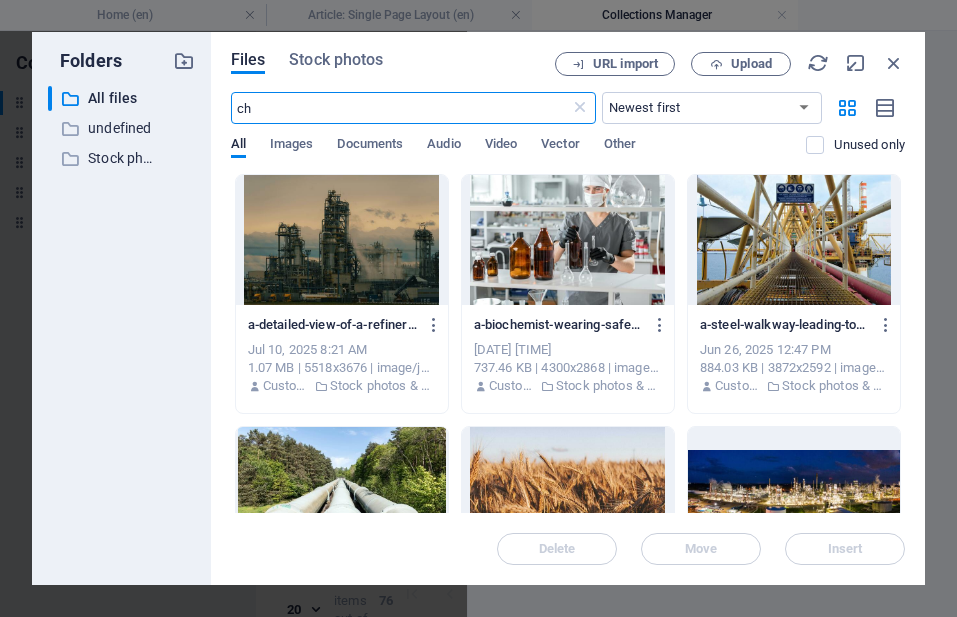 type on "c" 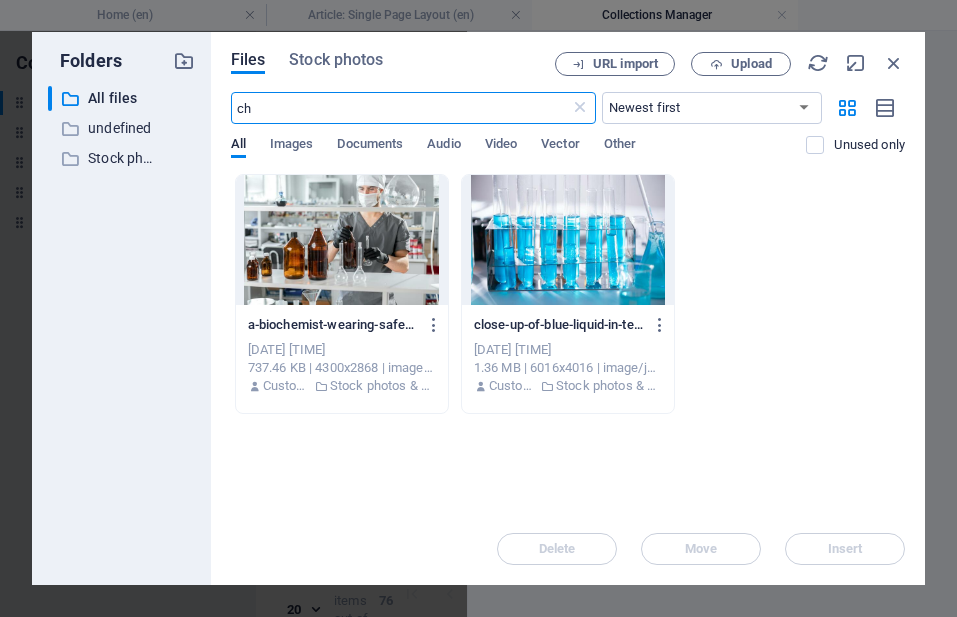 type on "c" 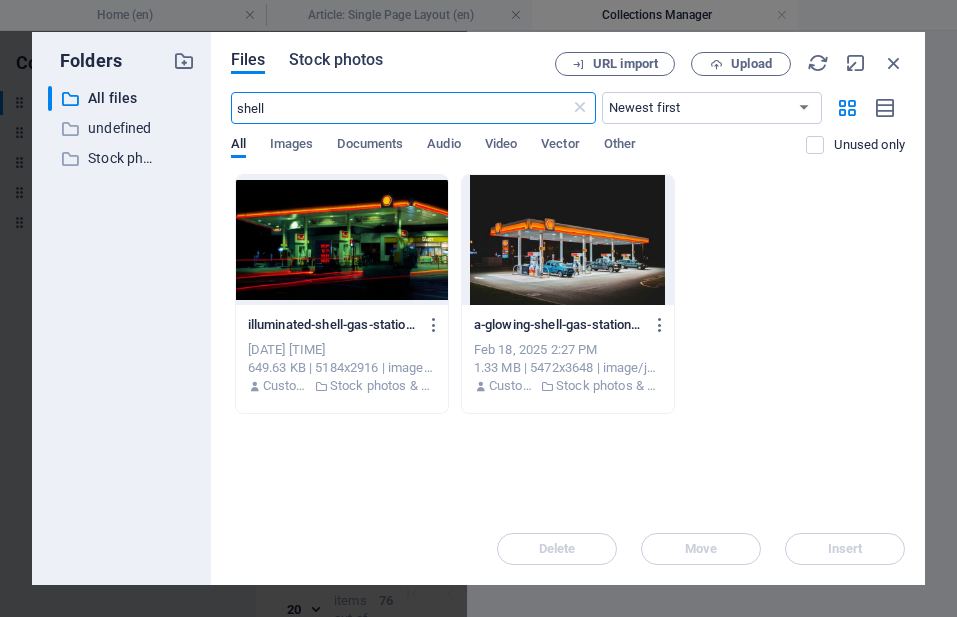 type on "shell" 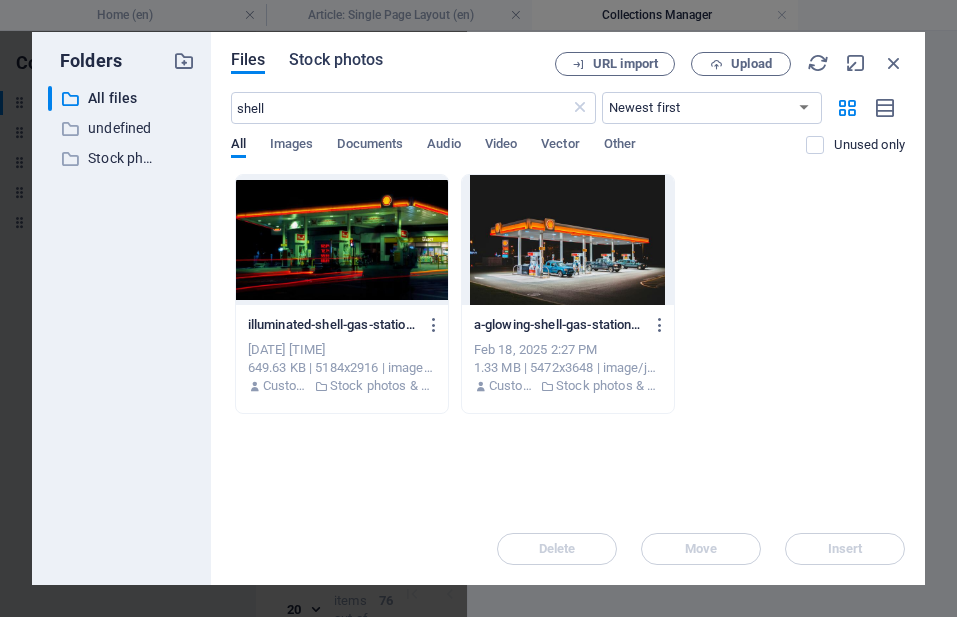 click on "Stock photos" at bounding box center [336, 60] 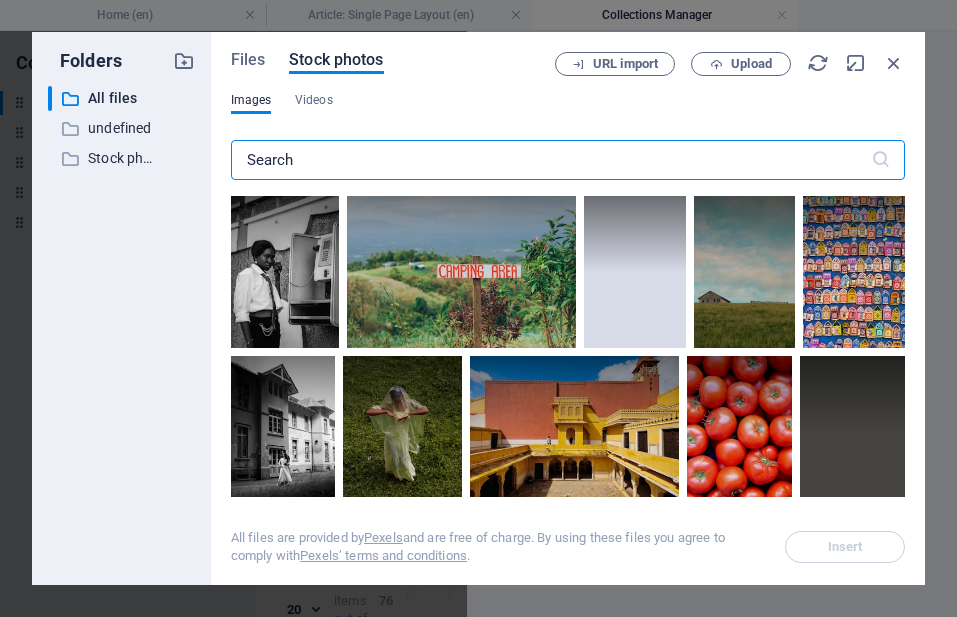 click at bounding box center [551, 160] 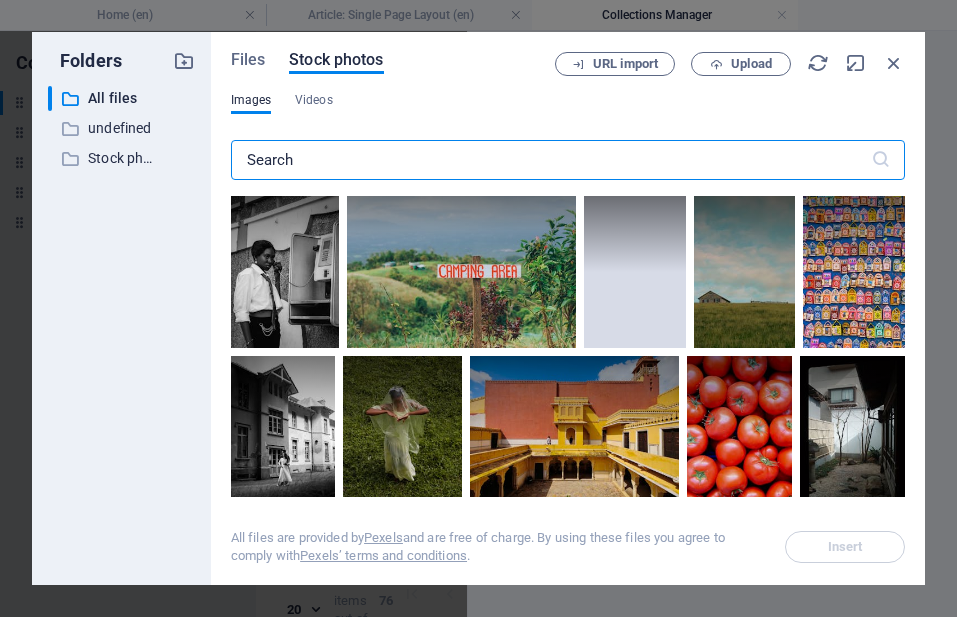 drag, startPoint x: 316, startPoint y: 161, endPoint x: 217, endPoint y: 158, distance: 99.04544 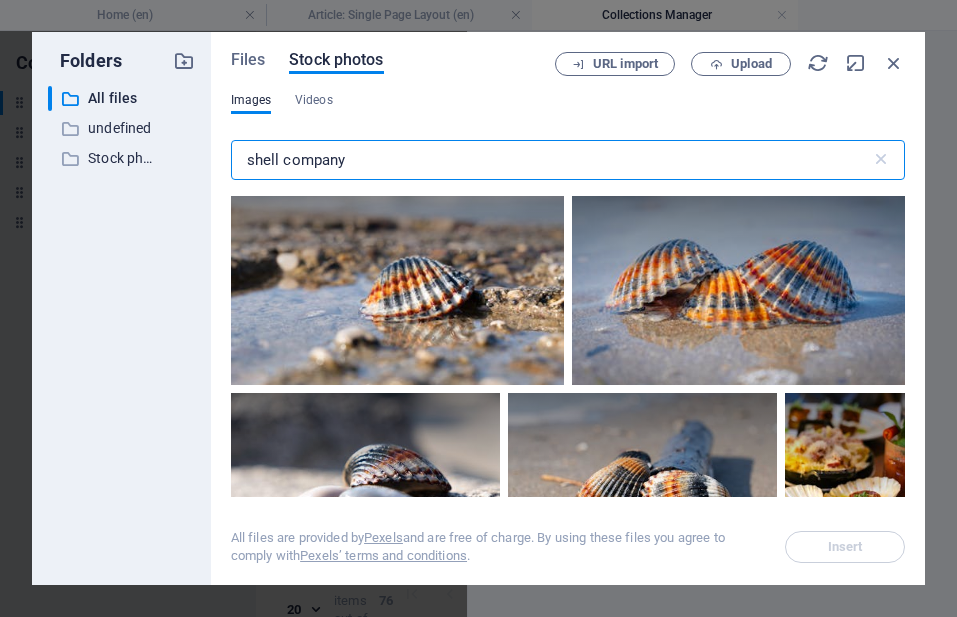 scroll, scrollTop: 0, scrollLeft: 0, axis: both 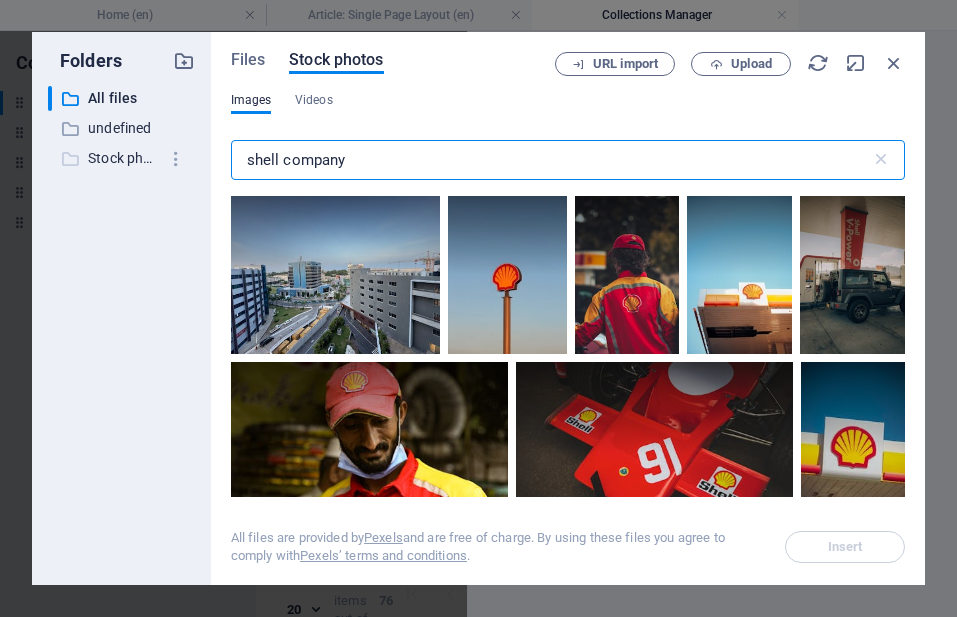 drag, startPoint x: 357, startPoint y: 170, endPoint x: 152, endPoint y: 158, distance: 205.35092 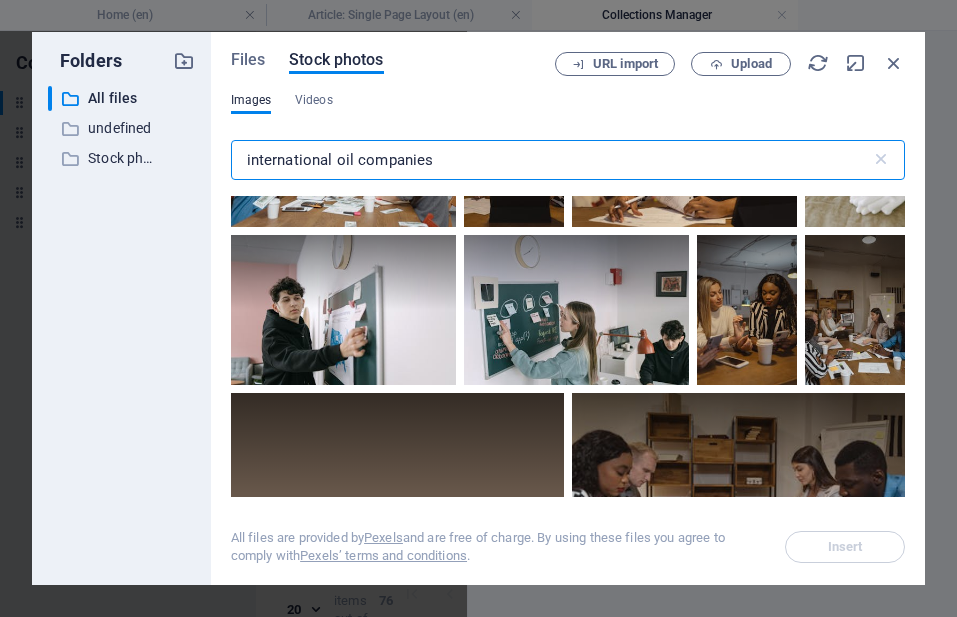 scroll, scrollTop: 1709, scrollLeft: 0, axis: vertical 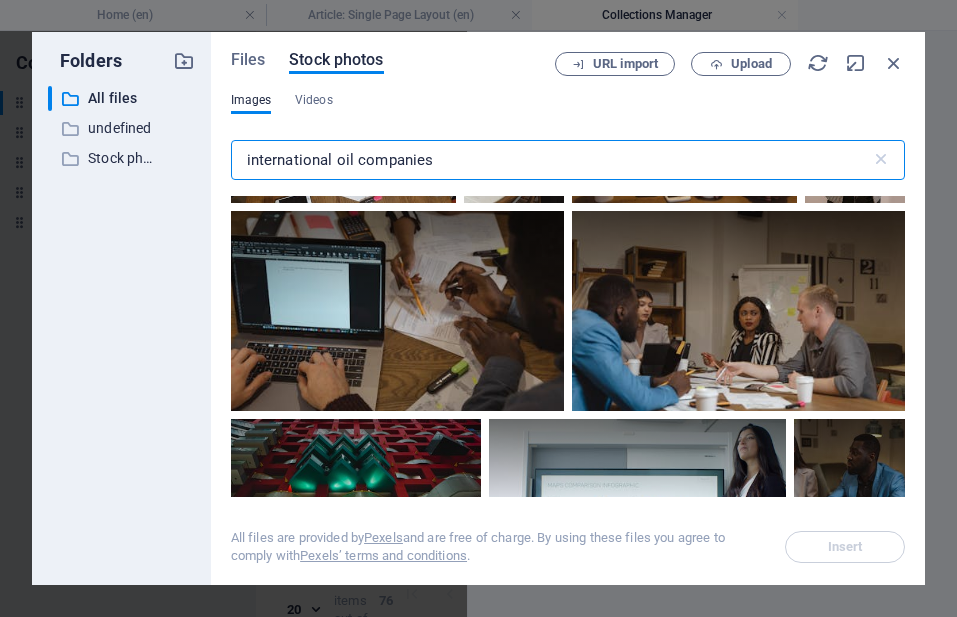 drag, startPoint x: 492, startPoint y: 152, endPoint x: 241, endPoint y: 158, distance: 251.0717 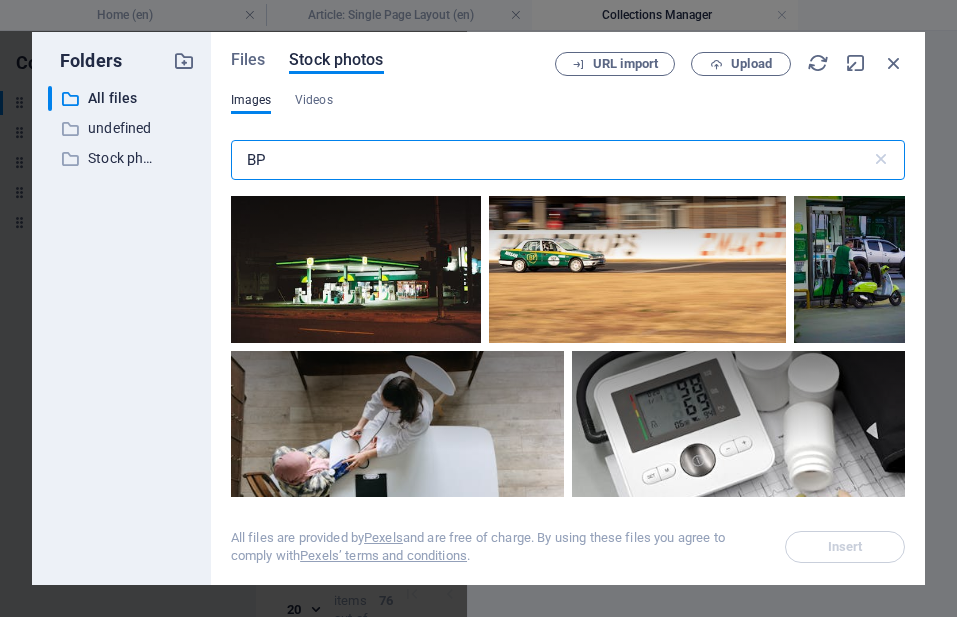 scroll, scrollTop: 522, scrollLeft: 0, axis: vertical 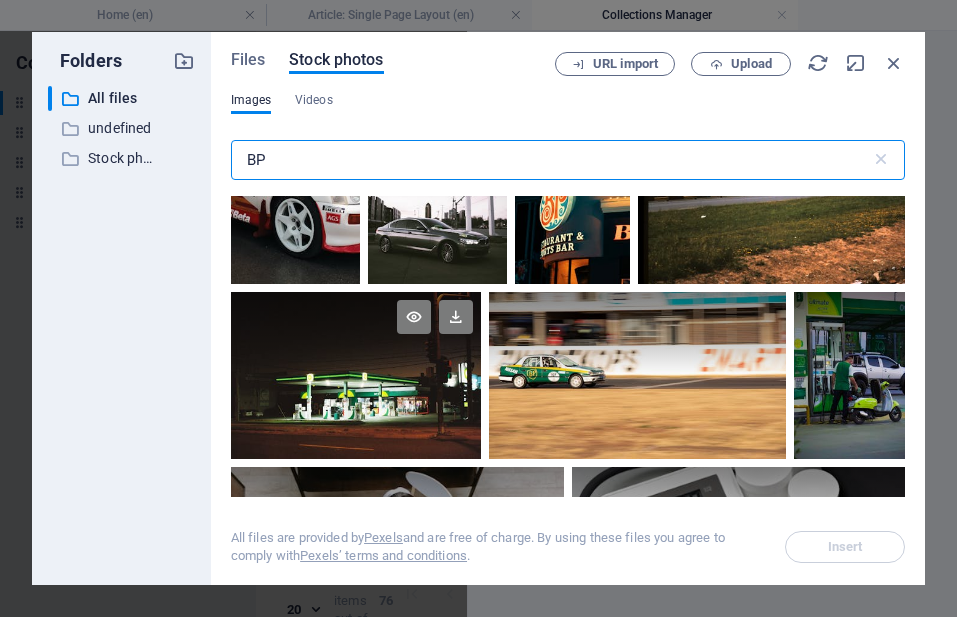 type on "BP" 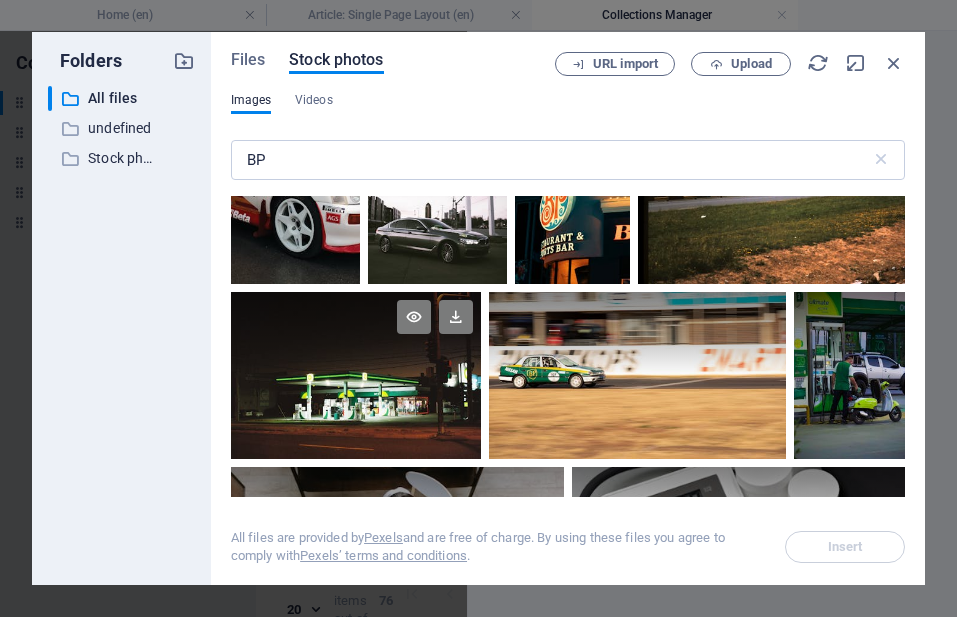 click at bounding box center [356, 375] 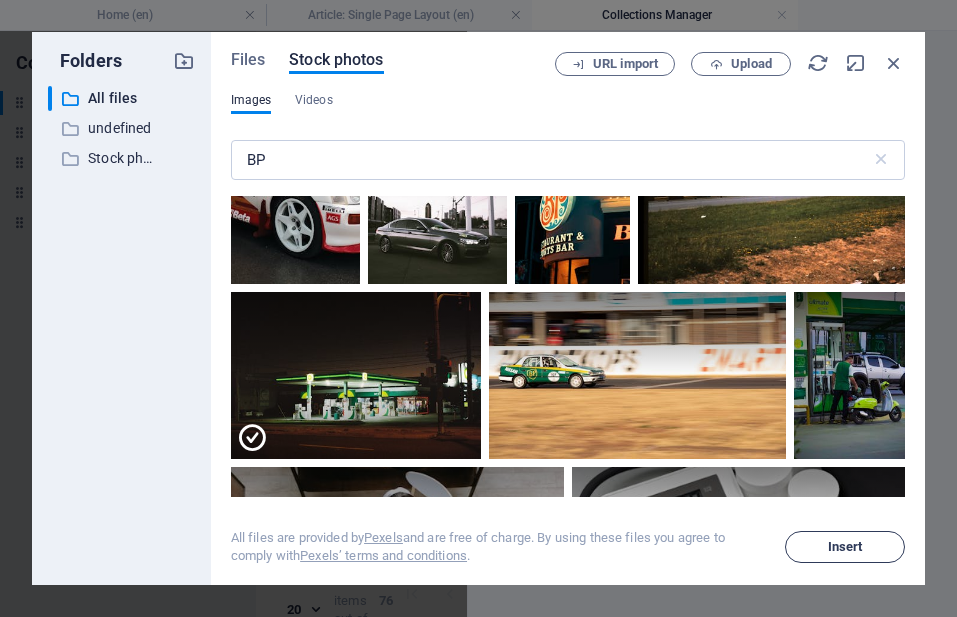 click on "Insert" at bounding box center [845, 547] 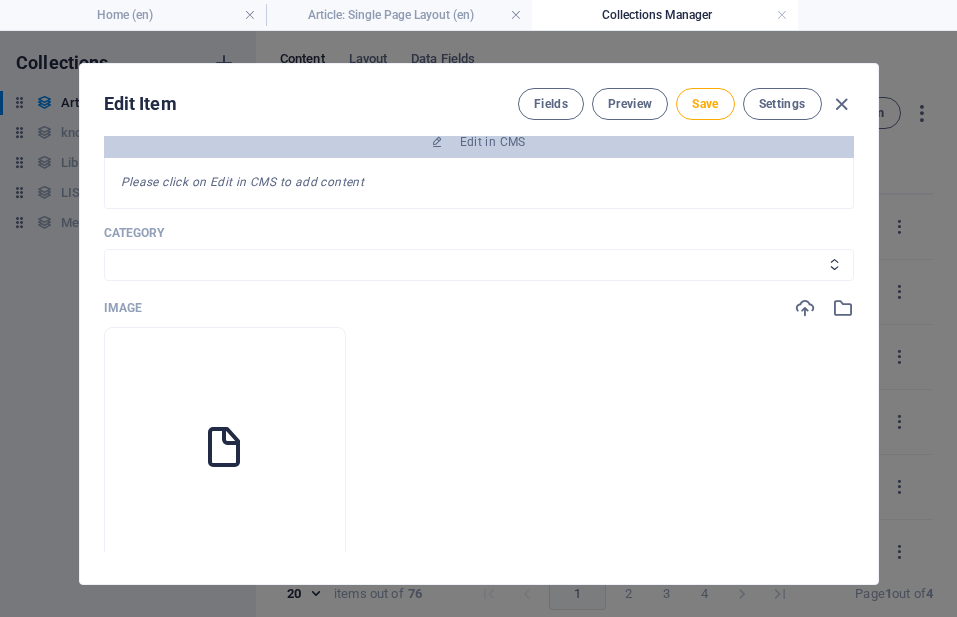 scroll, scrollTop: 527, scrollLeft: 0, axis: vertical 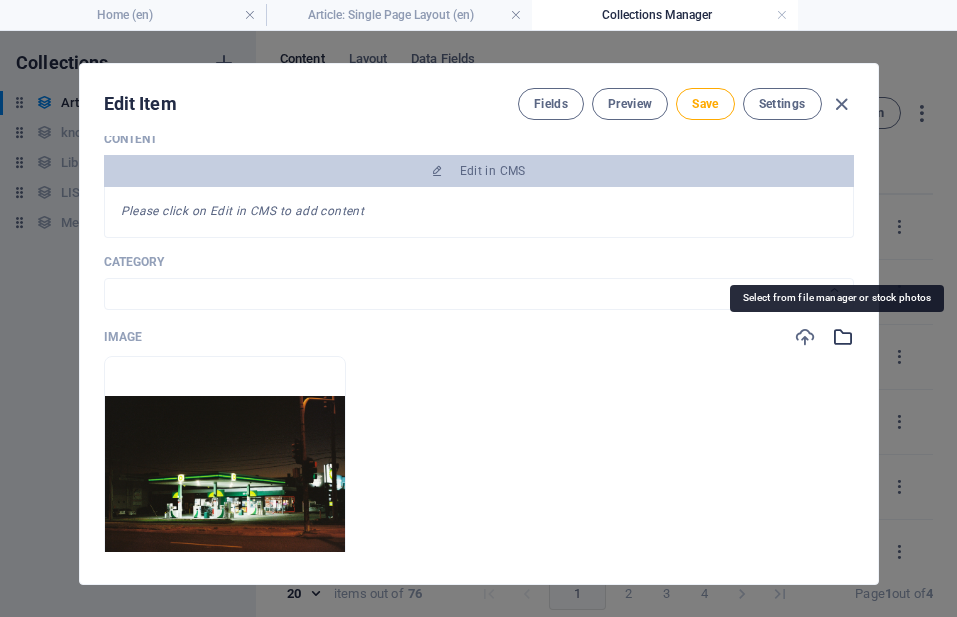 click at bounding box center (843, 337) 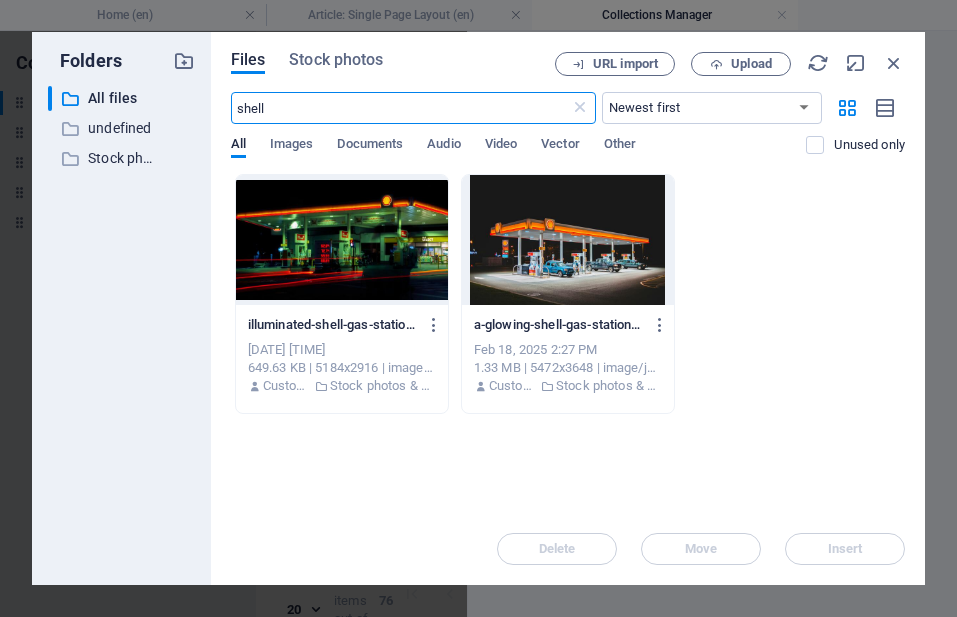 scroll, scrollTop: 556, scrollLeft: 0, axis: vertical 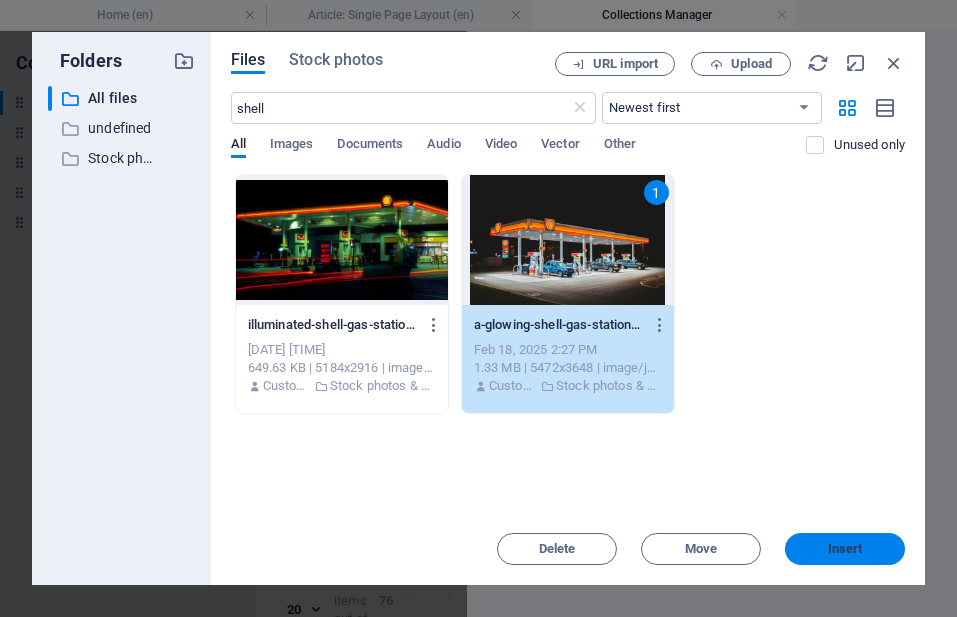 click on "Insert" at bounding box center [845, 549] 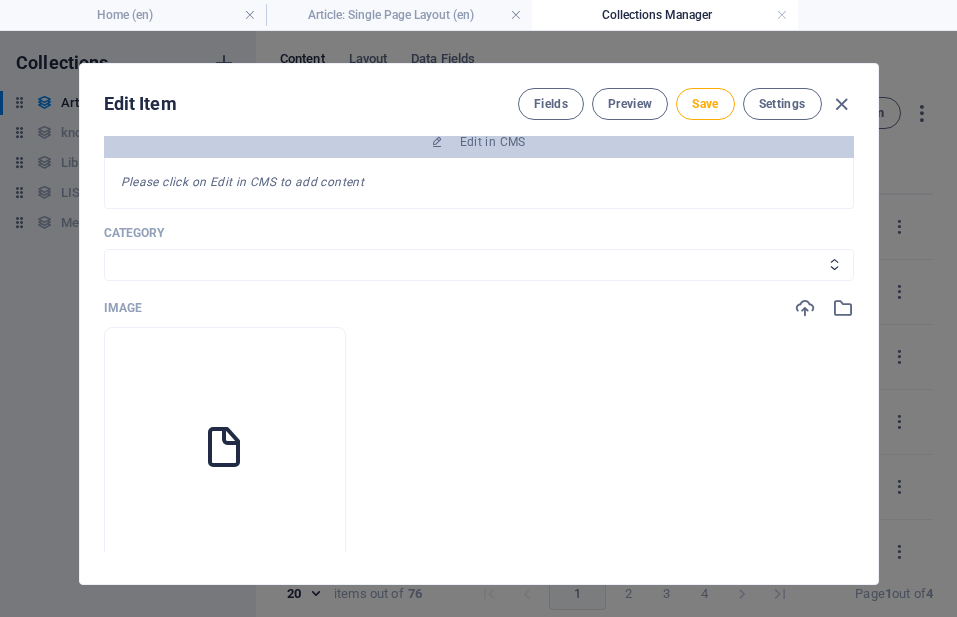scroll, scrollTop: 527, scrollLeft: 0, axis: vertical 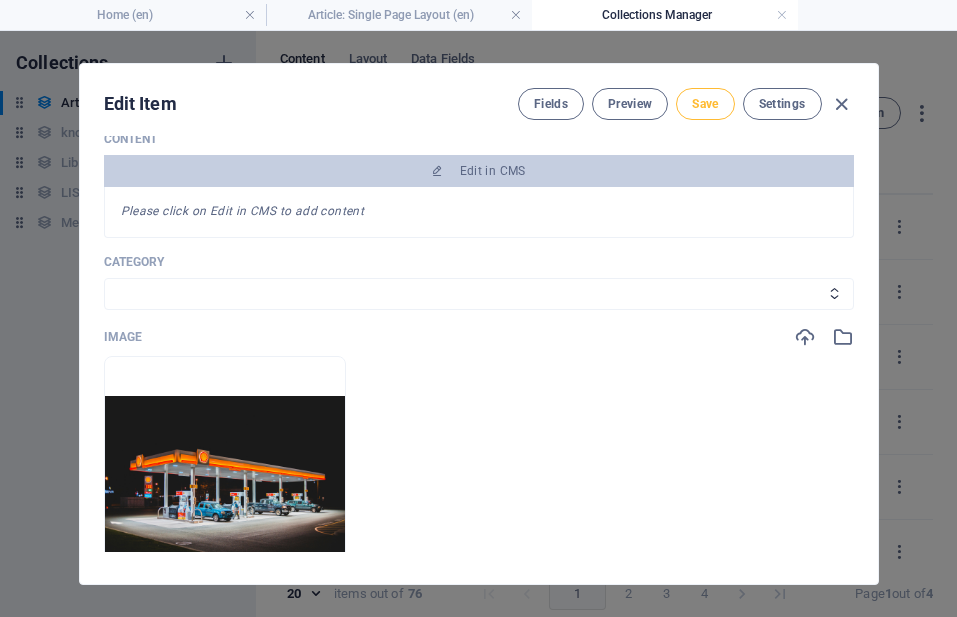 click on "Save" at bounding box center (705, 104) 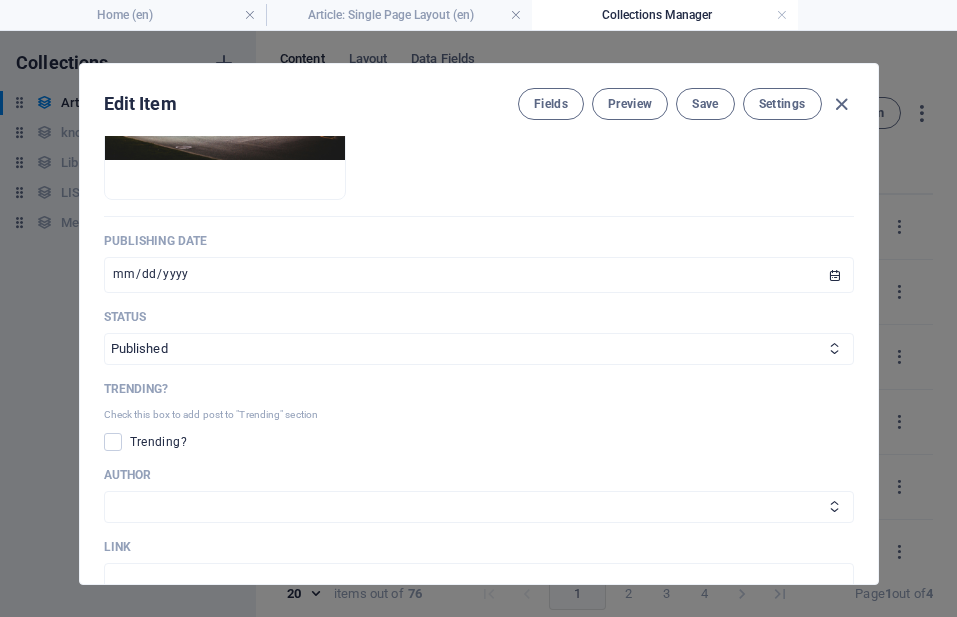 scroll, scrollTop: 988, scrollLeft: 0, axis: vertical 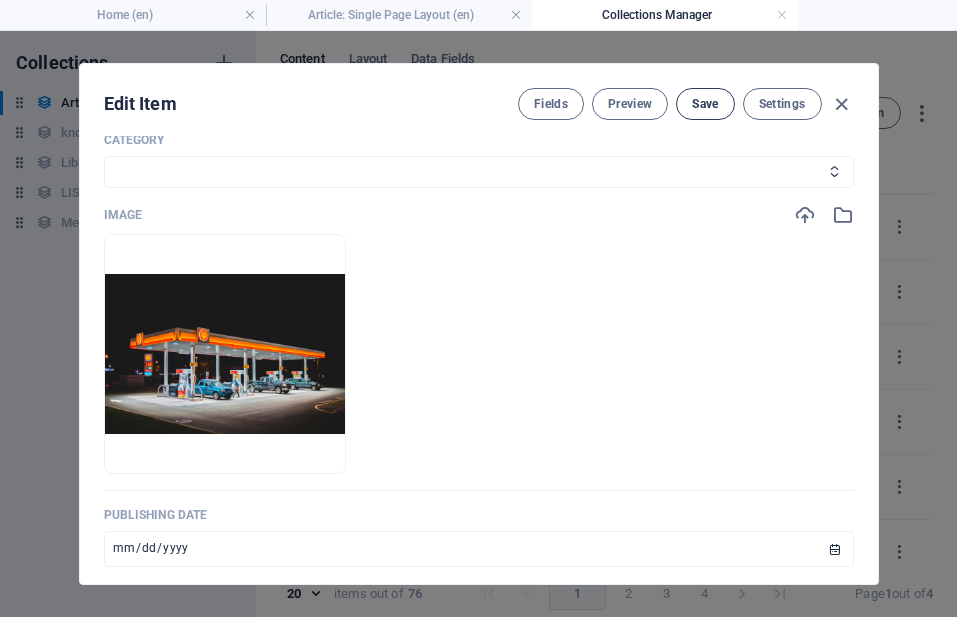 click on "Save" at bounding box center (705, 104) 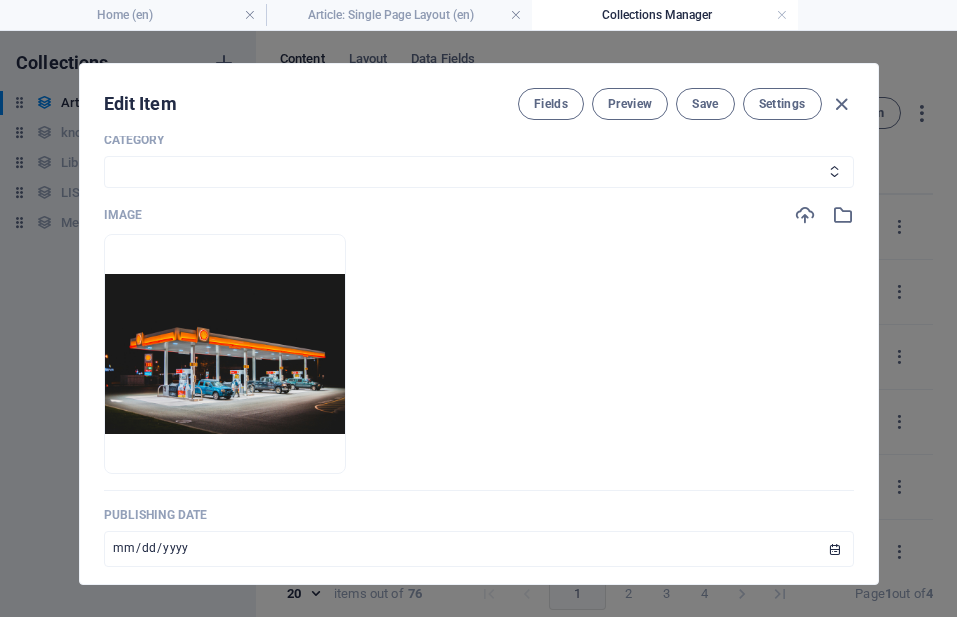 drag, startPoint x: 877, startPoint y: 265, endPoint x: 913, endPoint y: 450, distance: 188.47015 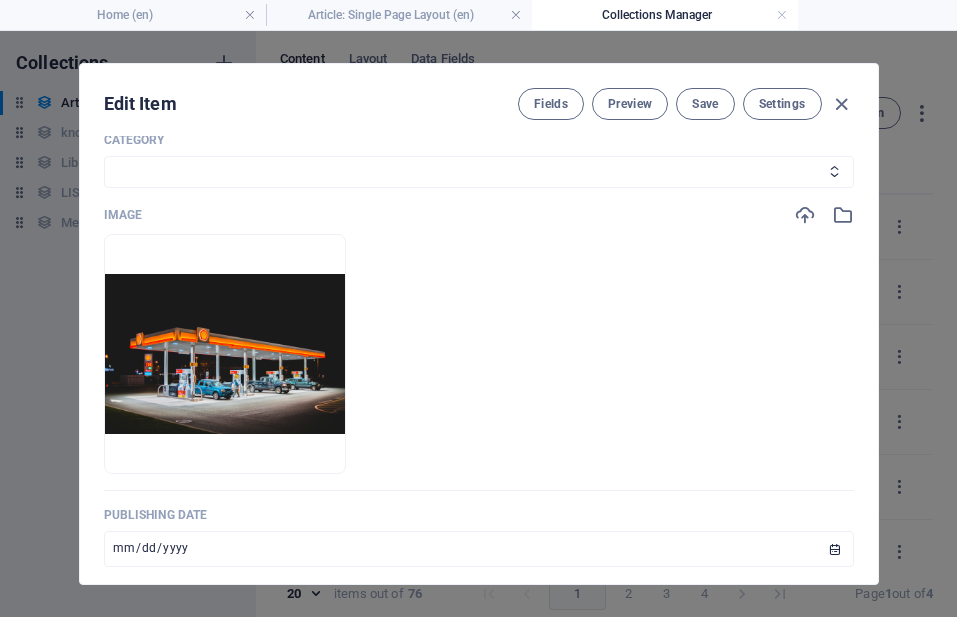 click on "Edit Item Fields Preview Save Settings ARKEY The Unseen Architects ​ Slug www.example.com/article-single-page-layout/ the-unseen-architects ​ Origin Paragraph Format Normal Heading 1 Heading 2 Heading 3 Heading 4 Heading 5 Heading 6 Code Font Family Arial Georgia Impact Tahoma Times New Roman Verdana Font Size 8 9 10 11 12 14 18 24 30 36 48 60 72 96 Bold Italic Underline Strikethrough Colors Icons Align Left Align Center Align Right Align Justify Unordered List Ordered List Insert Link Insert Table Clear Formatting The Pivotal Role of International Oil (IOCs) in the Global Landscape  <p><span style="font-size: 14px; color: rgb(25, 25, 26);">The Pivotal Role of International Oil (IOCs) in the Global Landscape </span></p> Content Edit in CMS Please click on Edit in CMS to add content Category Legal Business Environment Do you know Finance Cryptocurrency Image Drop files here to upload them instantly Publishing Date 2025-07-30 ​ Status Published Draft Trending? Trending? Author Arlen JARIOL LInk ​ AI ​" at bounding box center (478, 324) 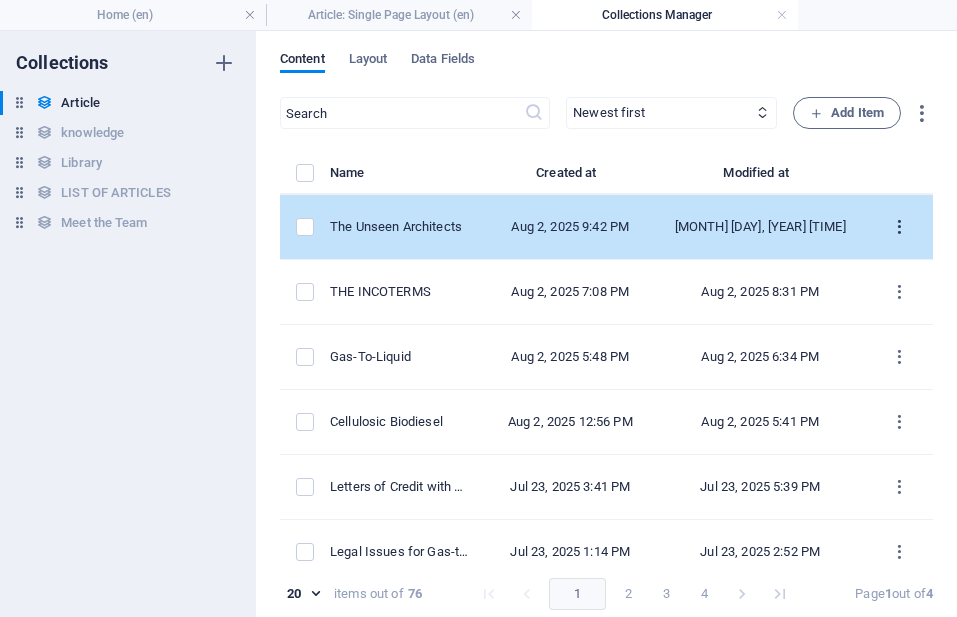 click at bounding box center [899, 227] 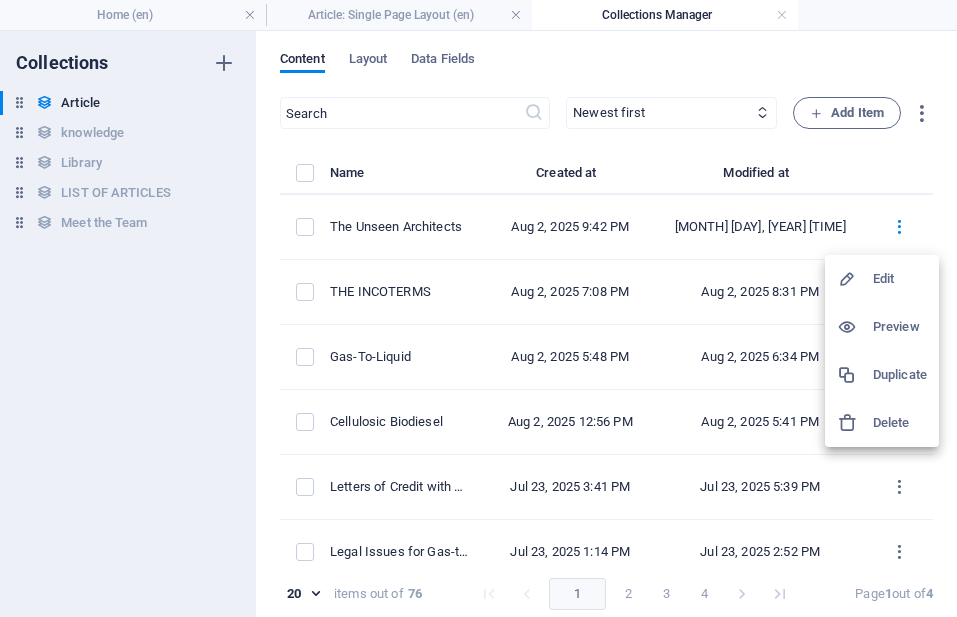 click on "Edit" at bounding box center (900, 279) 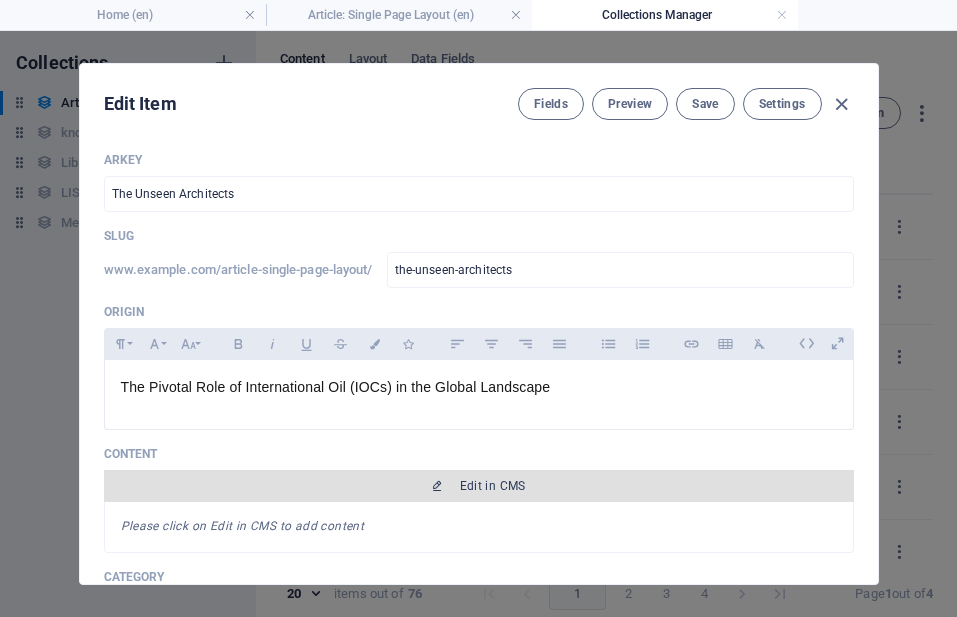 click on "Edit in CMS" at bounding box center (493, 486) 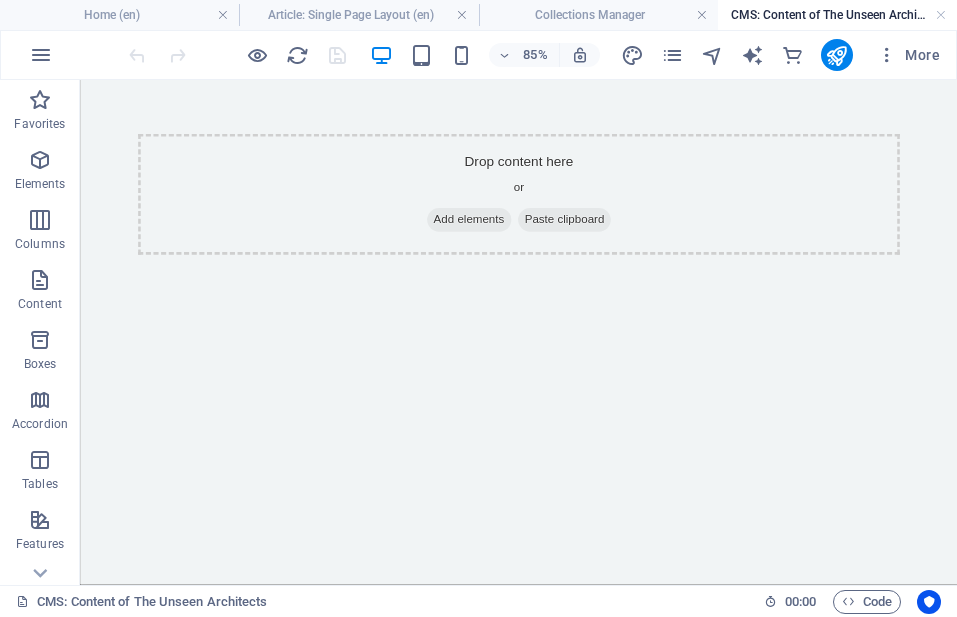 scroll, scrollTop: 0, scrollLeft: 0, axis: both 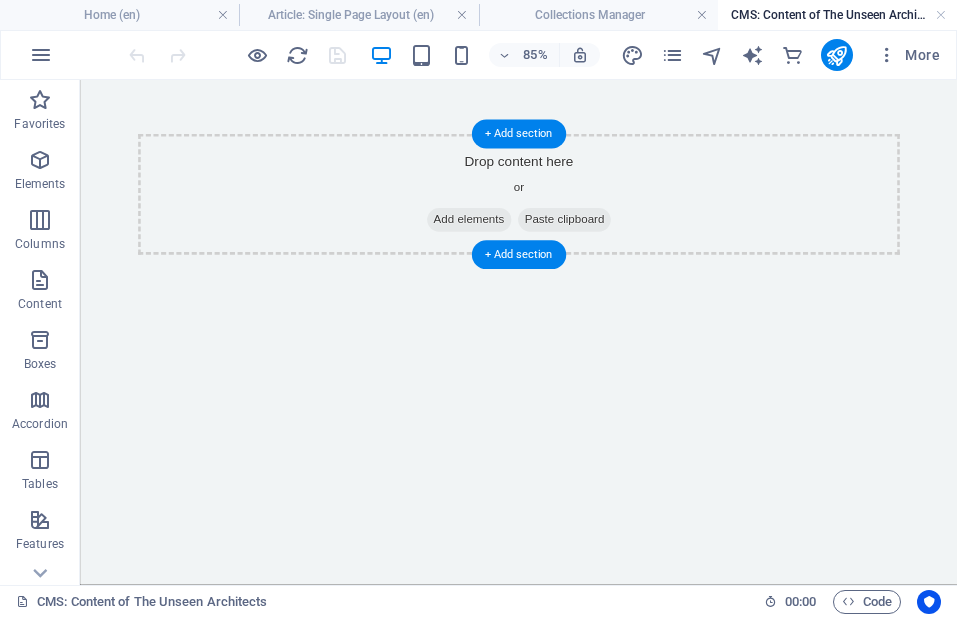 click on "Add elements" at bounding box center [537, 245] 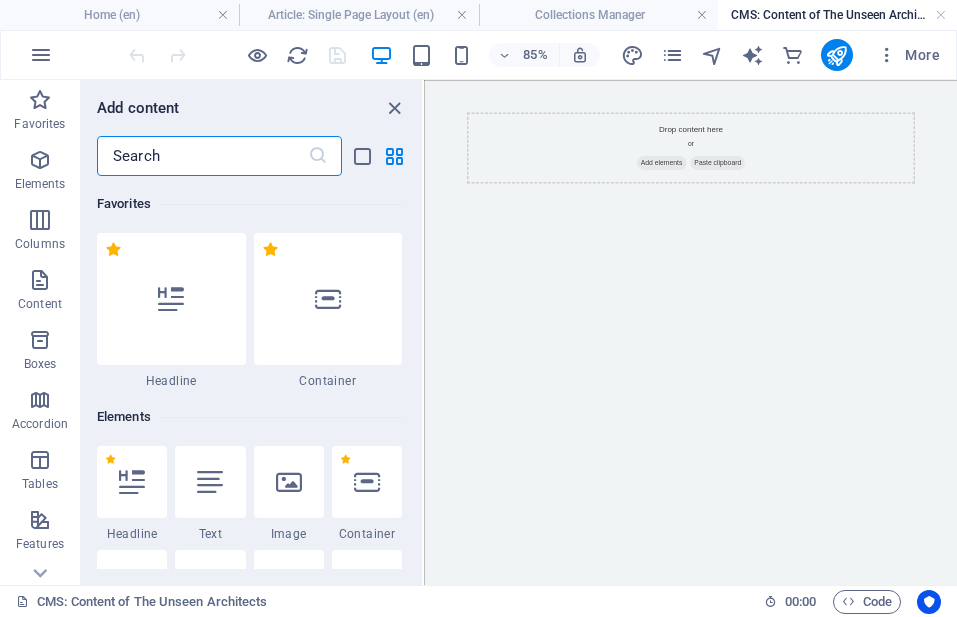 click at bounding box center (210, 482) 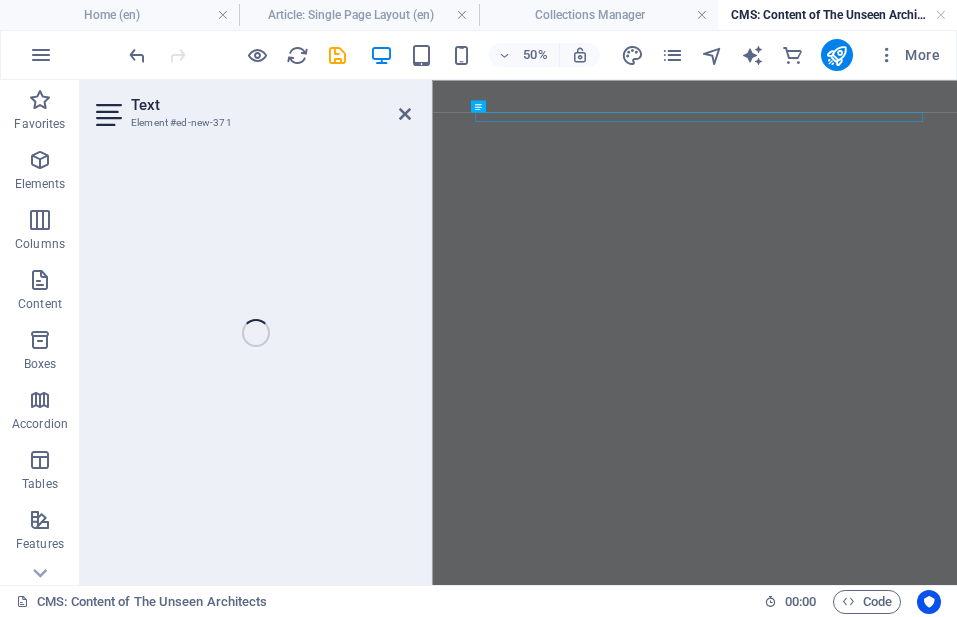 click on "Text Element #ed-new-371
Placeholder   Text" at bounding box center [518, 332] 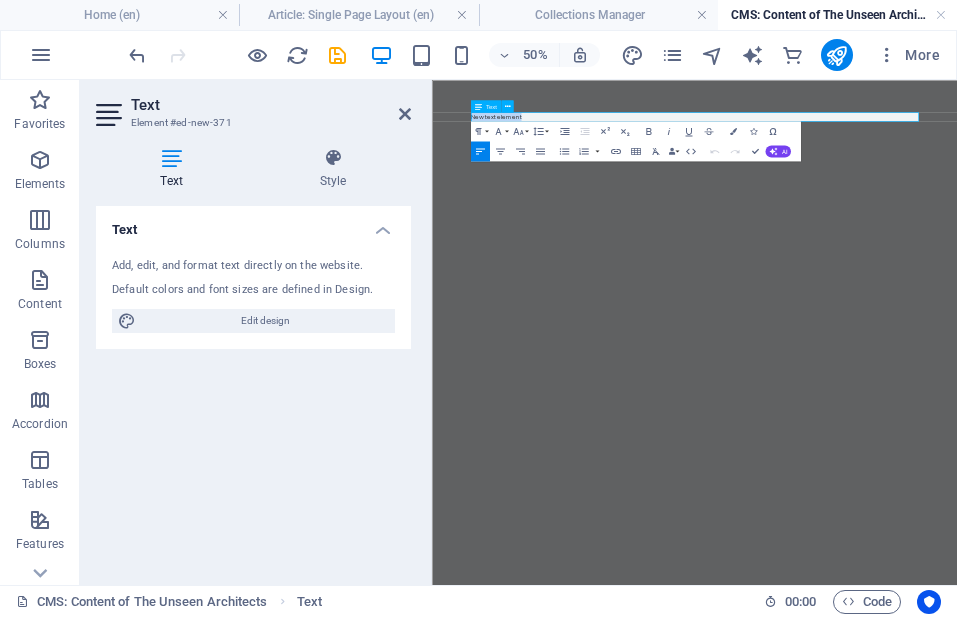 click on "New text element" at bounding box center (957, 153) 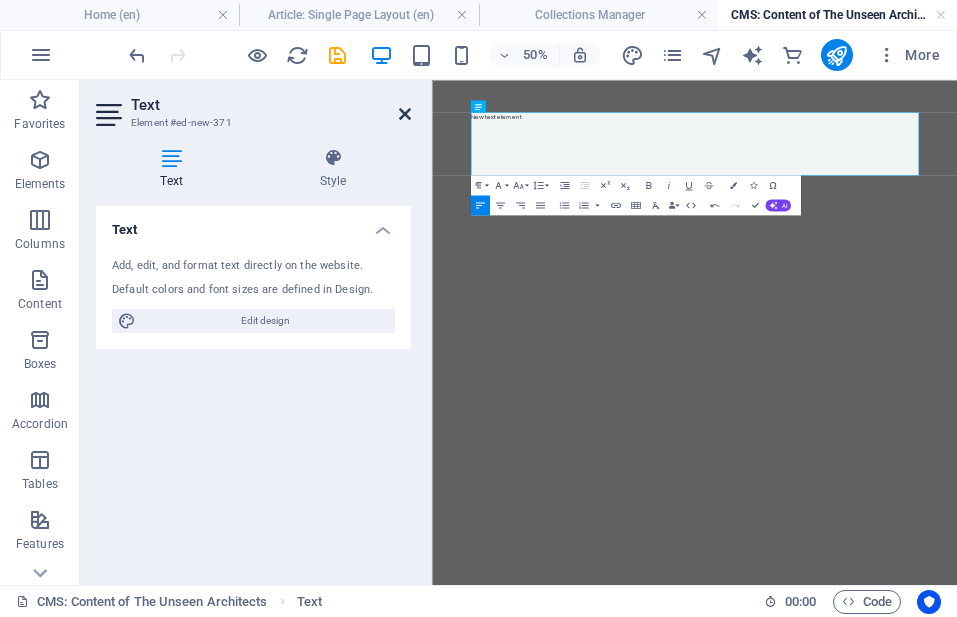 click at bounding box center [405, 114] 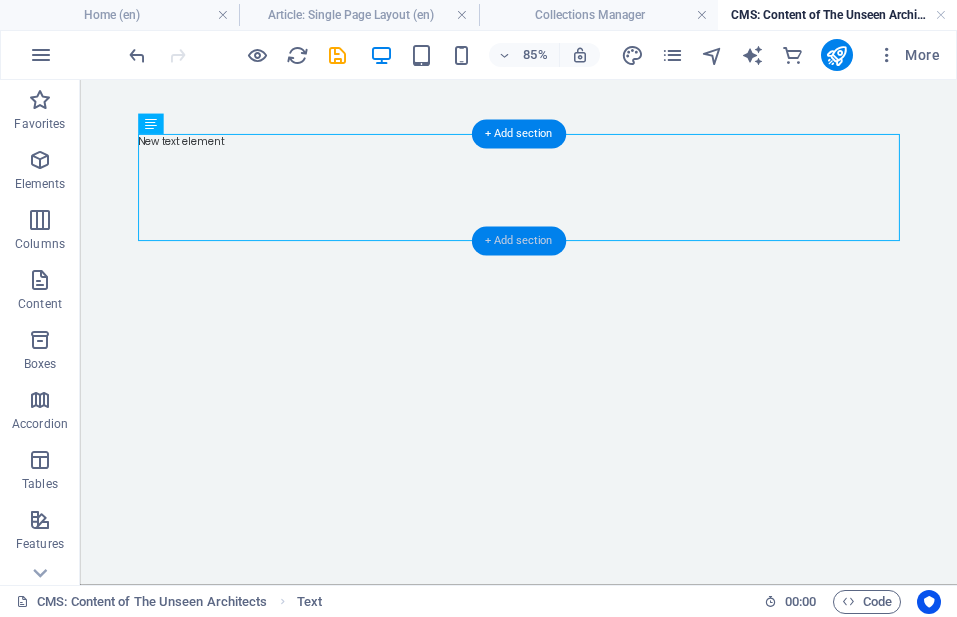 click on "+ Add section" at bounding box center [518, 241] 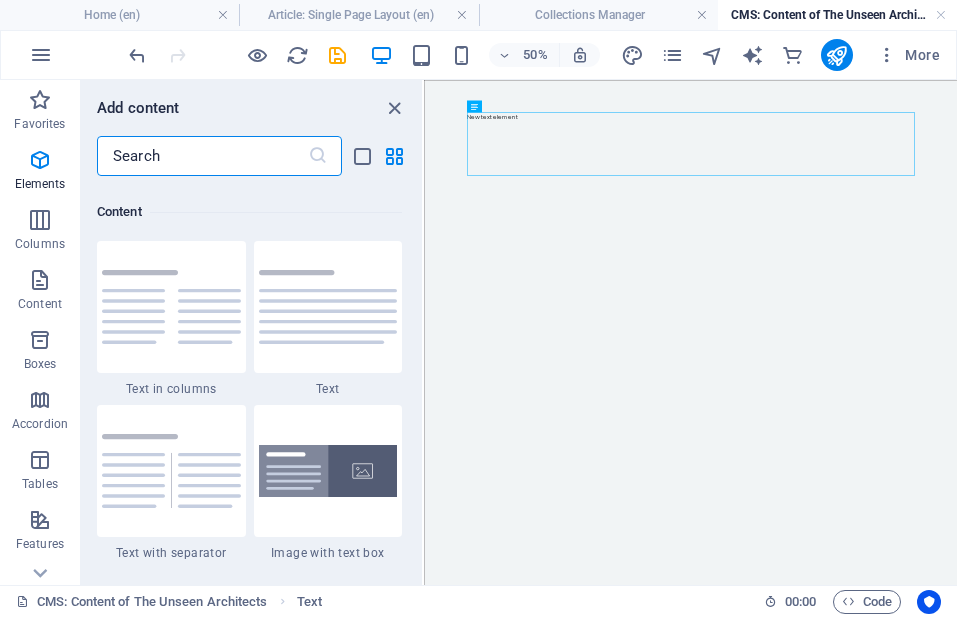 scroll, scrollTop: 3499, scrollLeft: 0, axis: vertical 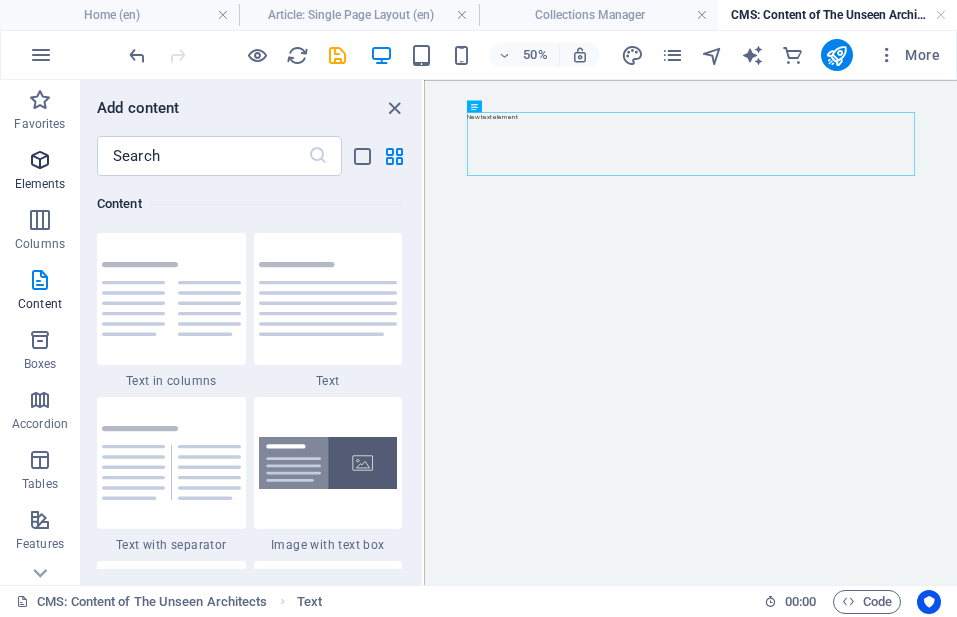 click on "Elements" at bounding box center (40, 184) 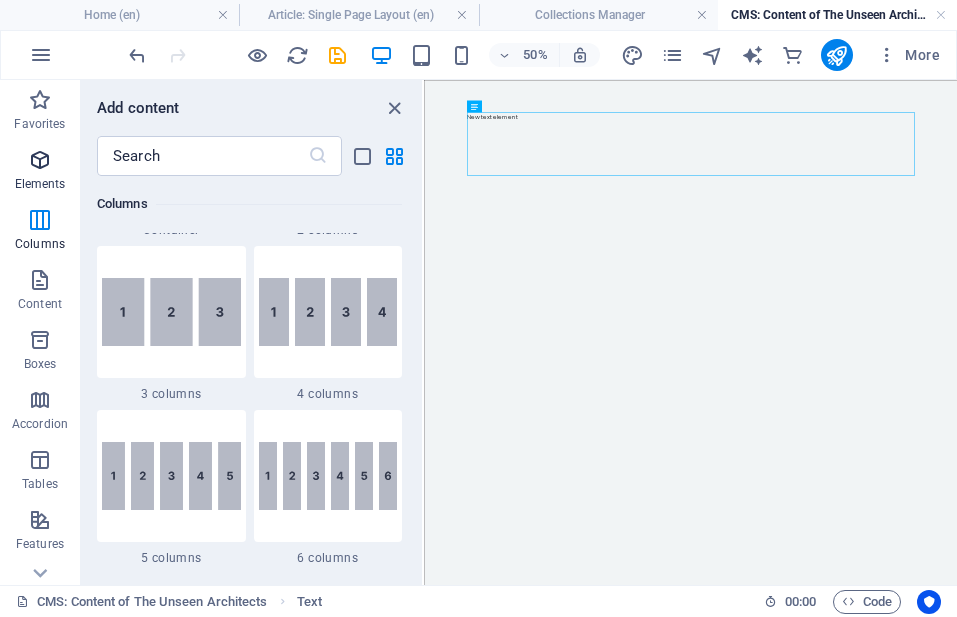 scroll, scrollTop: 213, scrollLeft: 0, axis: vertical 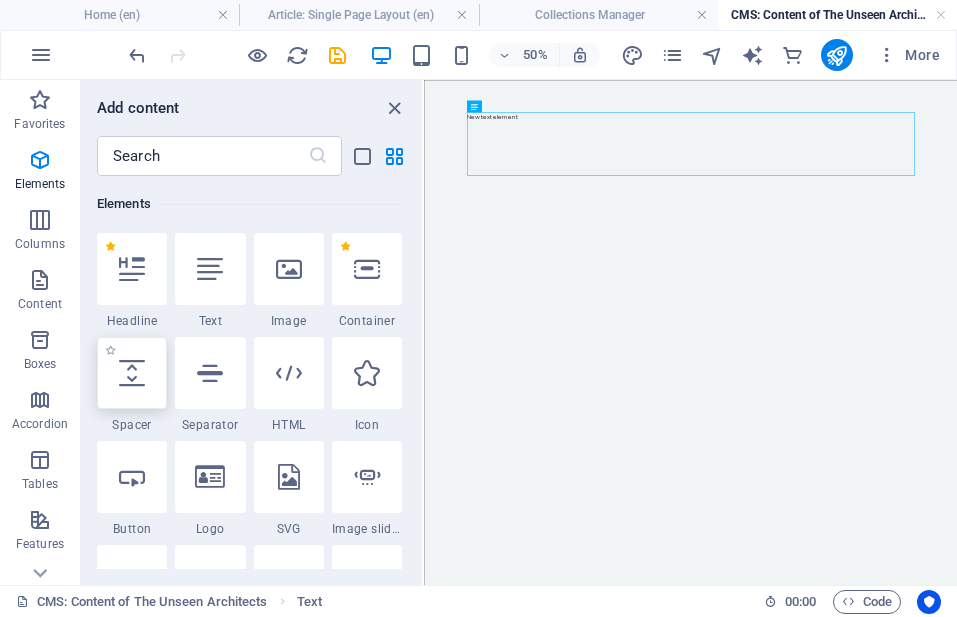 click at bounding box center [132, 373] 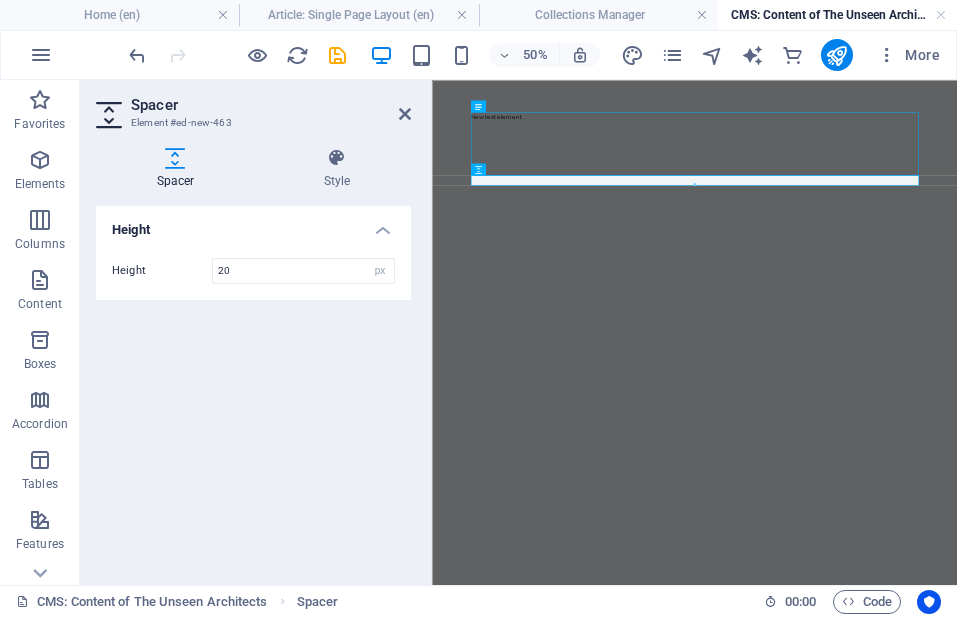 type on "20" 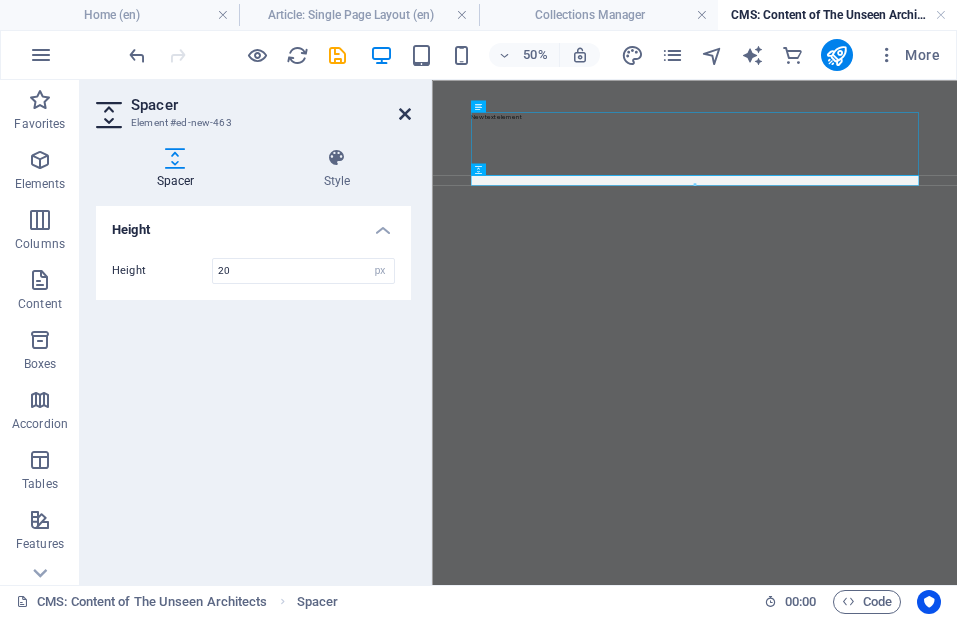 click at bounding box center [405, 114] 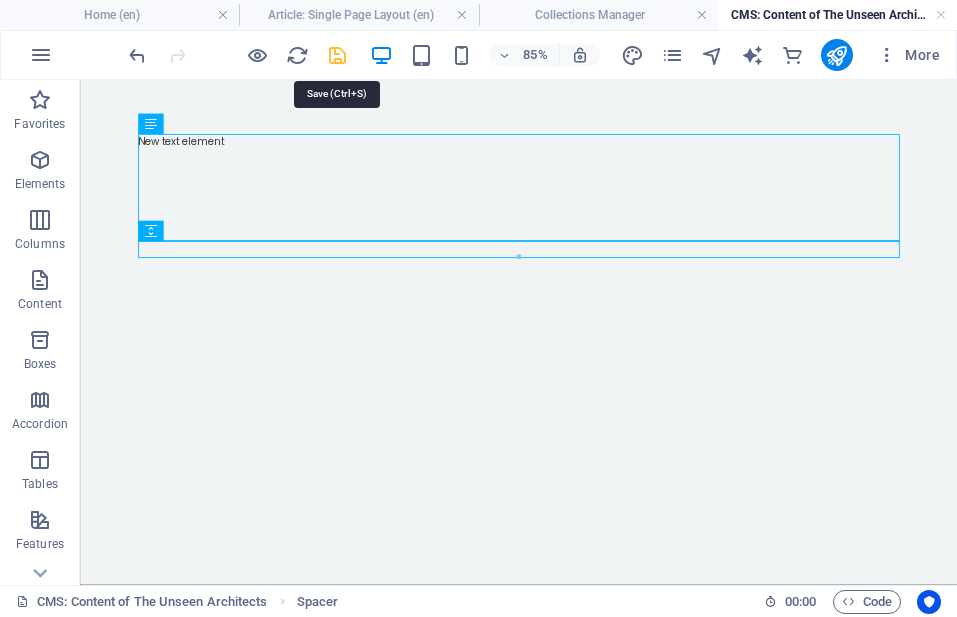 click at bounding box center (337, 55) 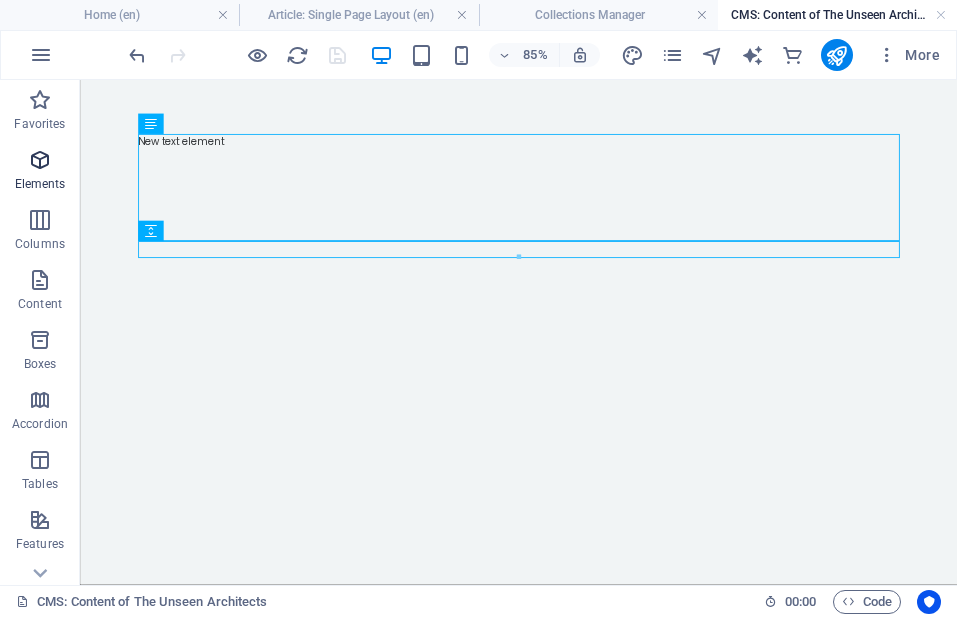 click on "Elements" at bounding box center (40, 184) 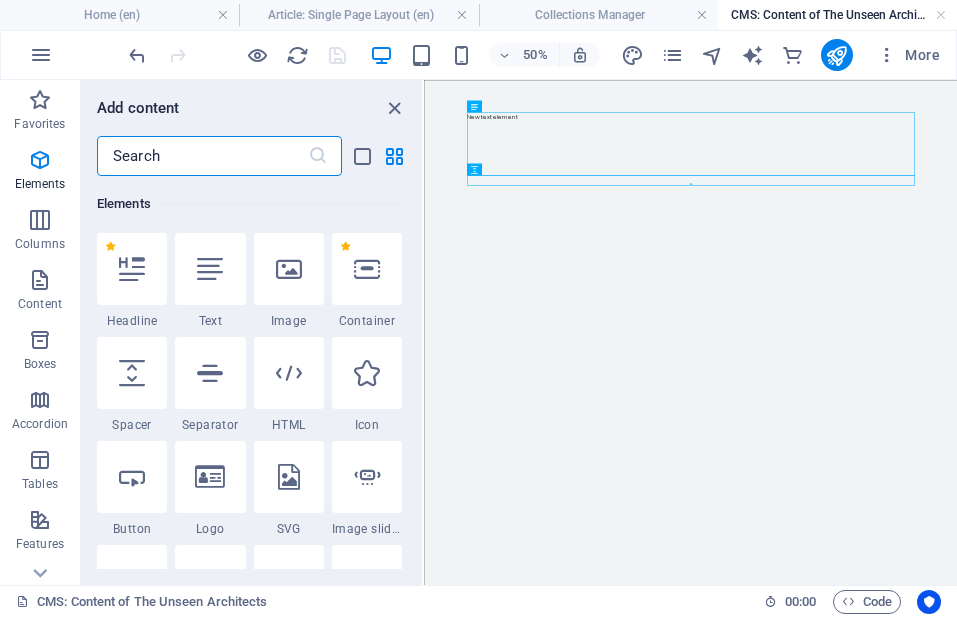 scroll, scrollTop: 213, scrollLeft: 0, axis: vertical 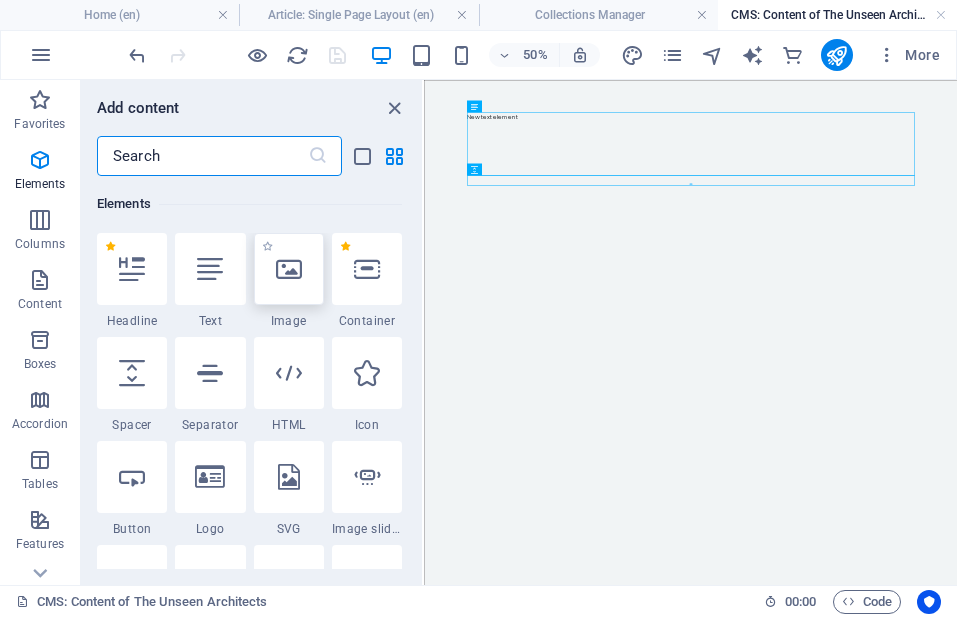 click at bounding box center (289, 269) 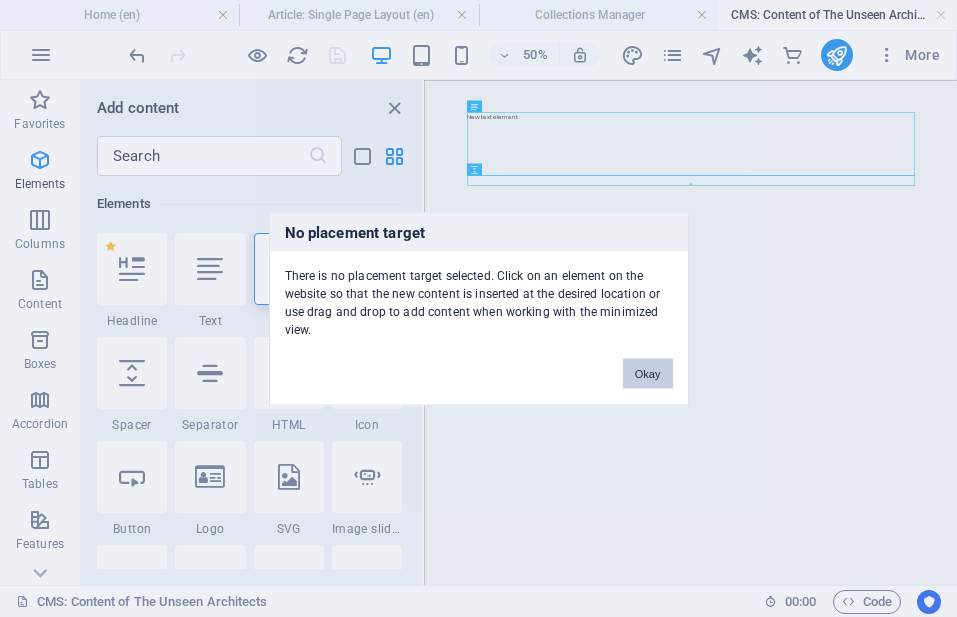 click on "Okay" at bounding box center [648, 373] 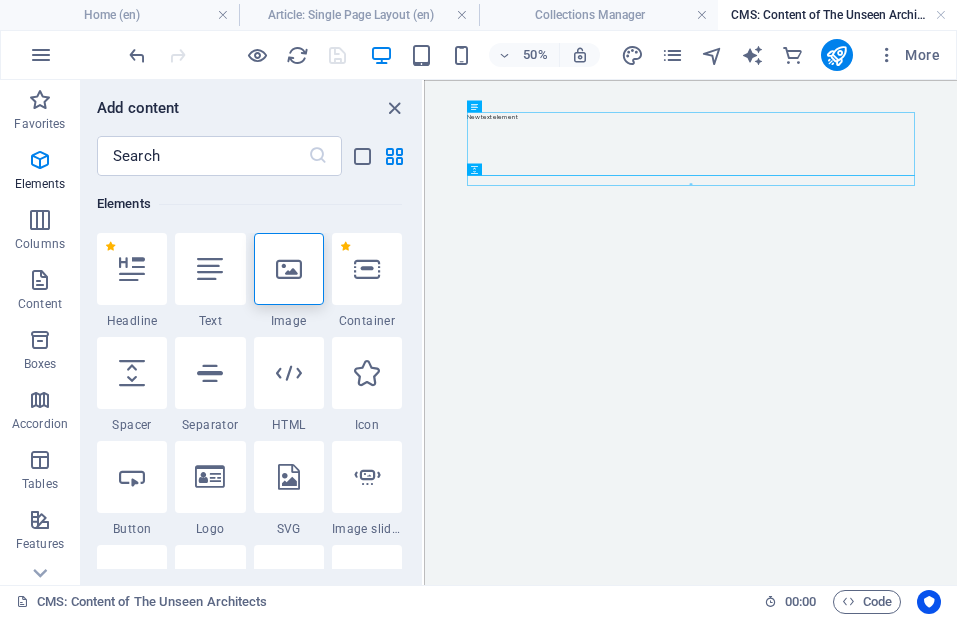click at bounding box center [957, 280] 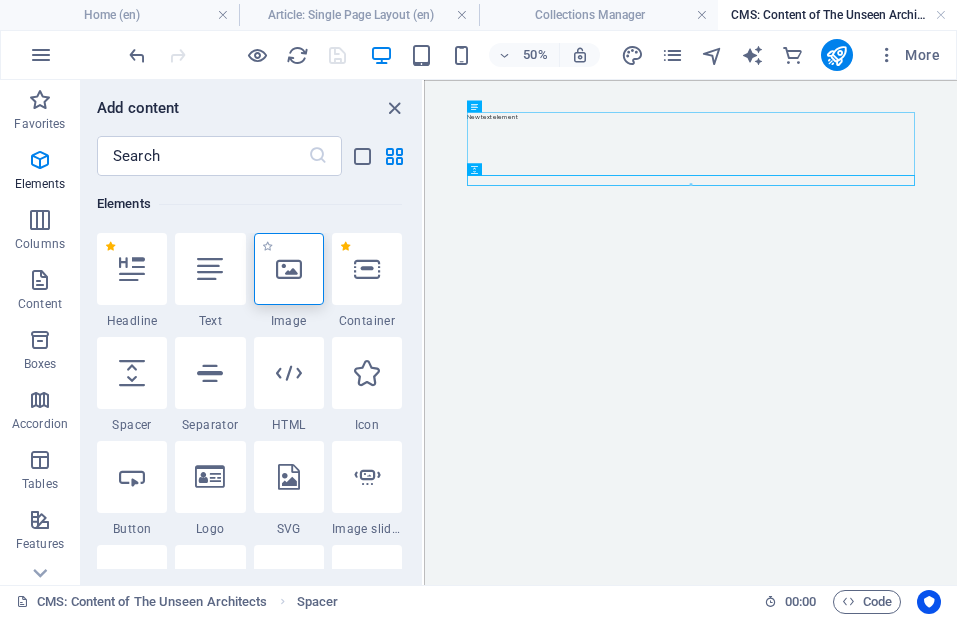 click at bounding box center (289, 269) 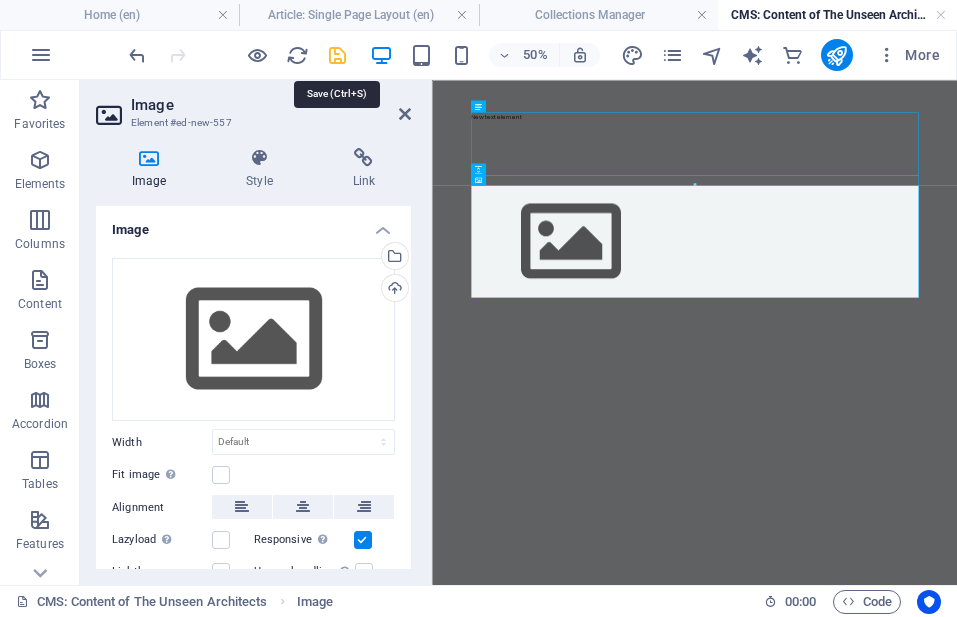click at bounding box center [337, 55] 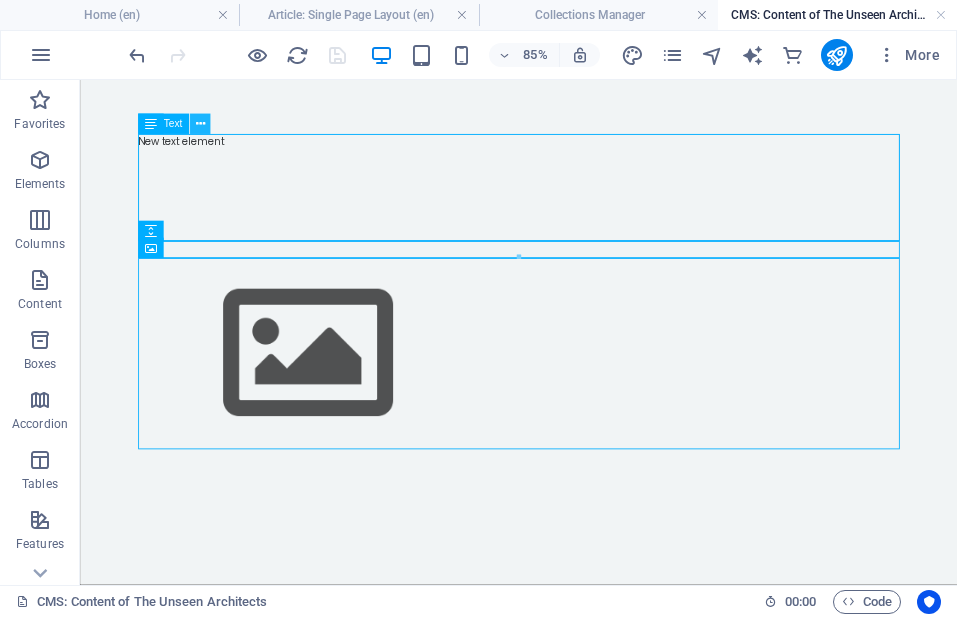 click at bounding box center [200, 124] 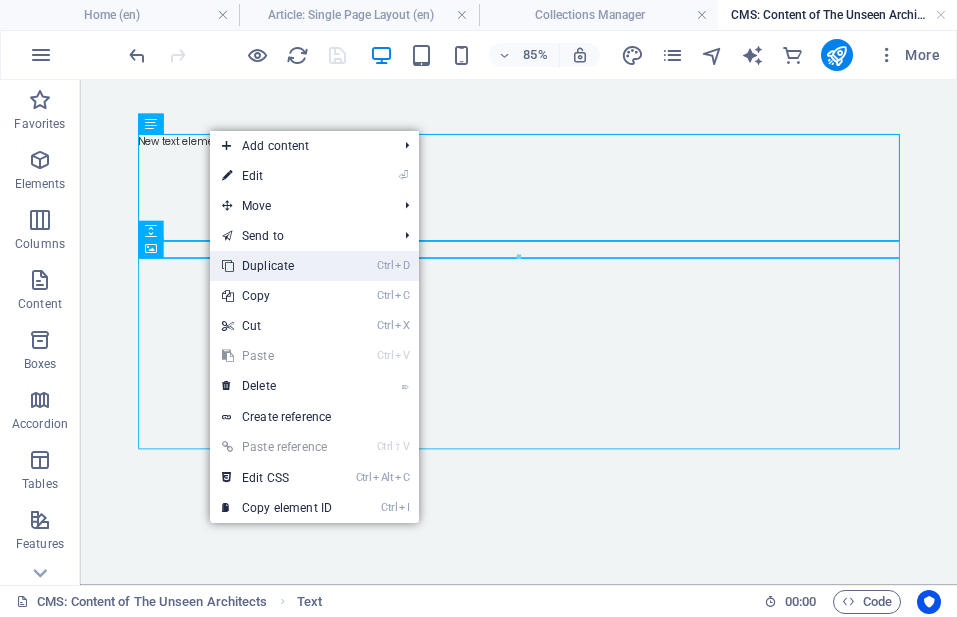 click on "Ctrl D  Duplicate" at bounding box center (277, 266) 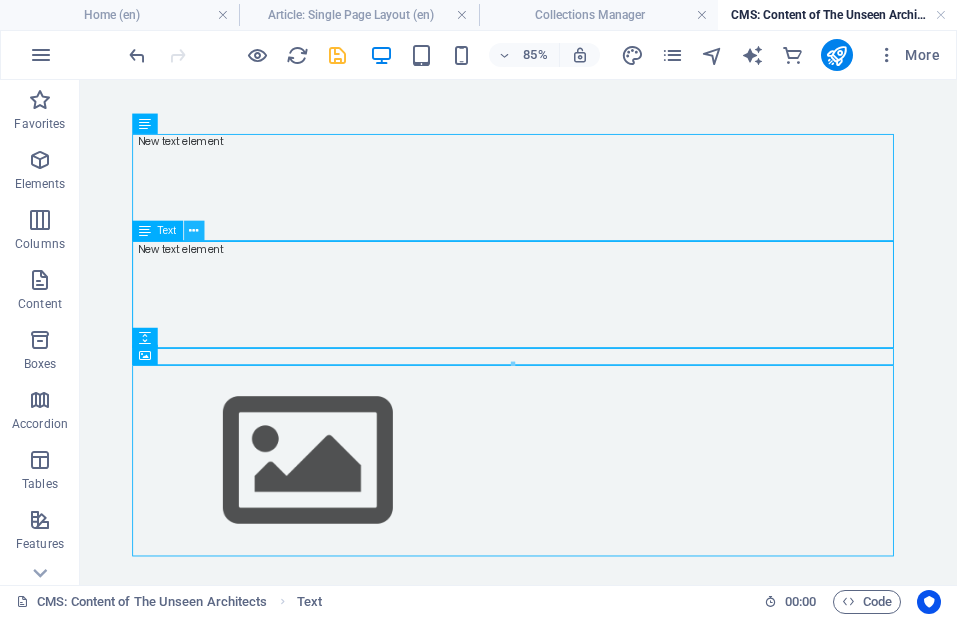 click at bounding box center (193, 231) 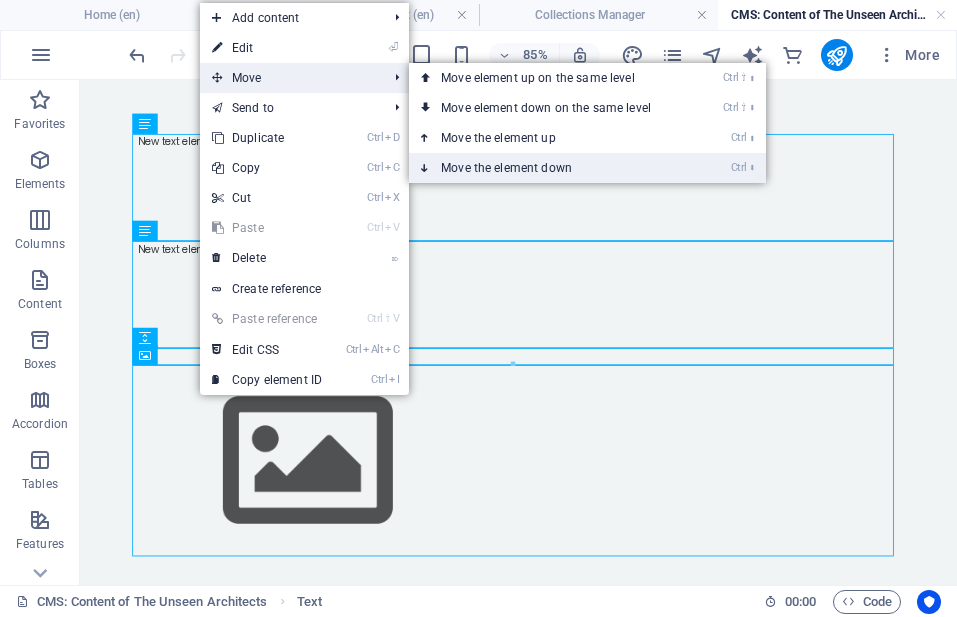 click on "Ctrl ⬇  Move the element down" at bounding box center (550, 168) 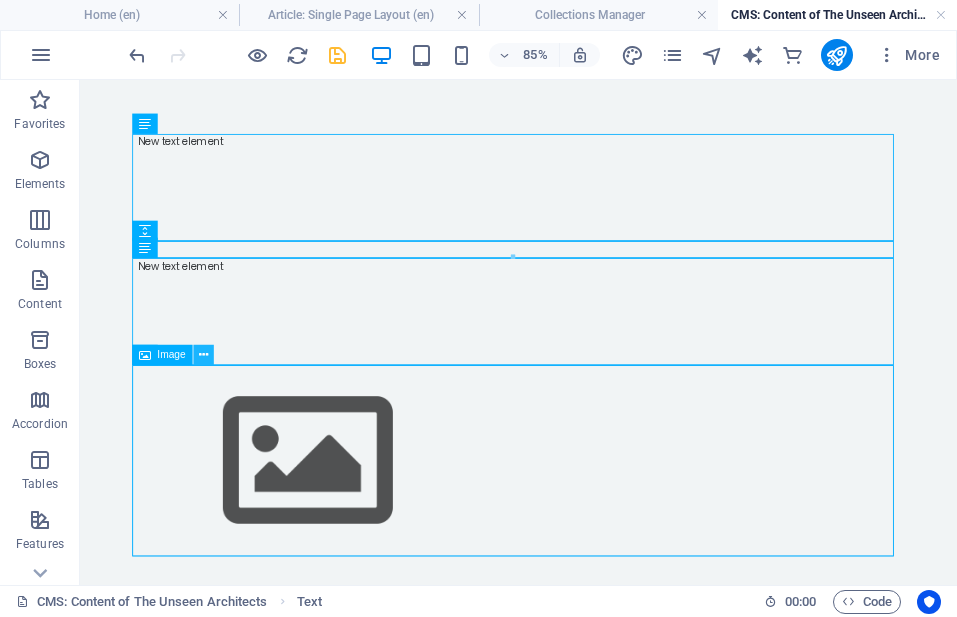 click at bounding box center [202, 355] 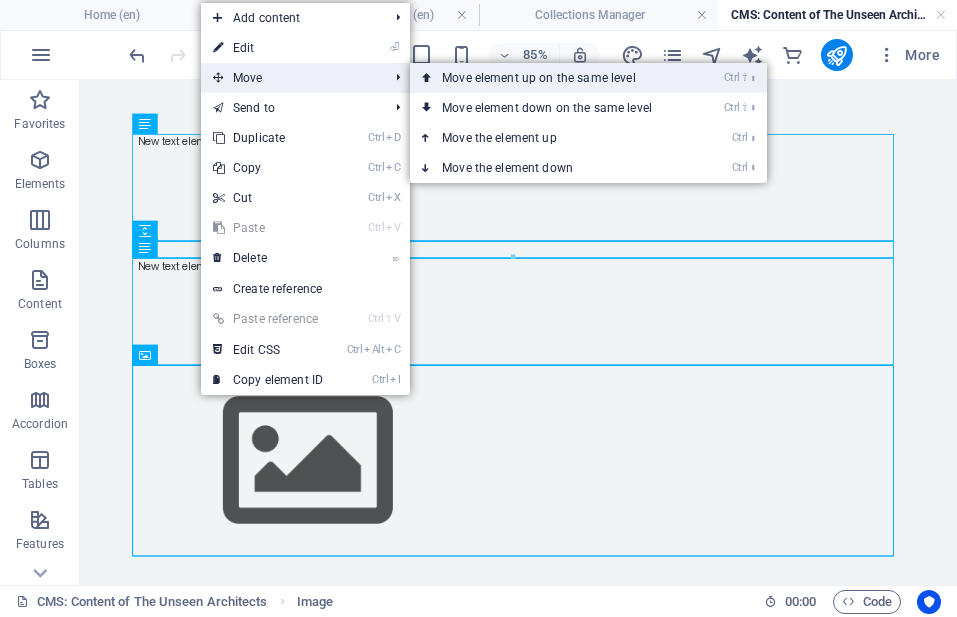 click on "Ctrl ⇧ ⬆  Move element up on the same level" at bounding box center [551, 78] 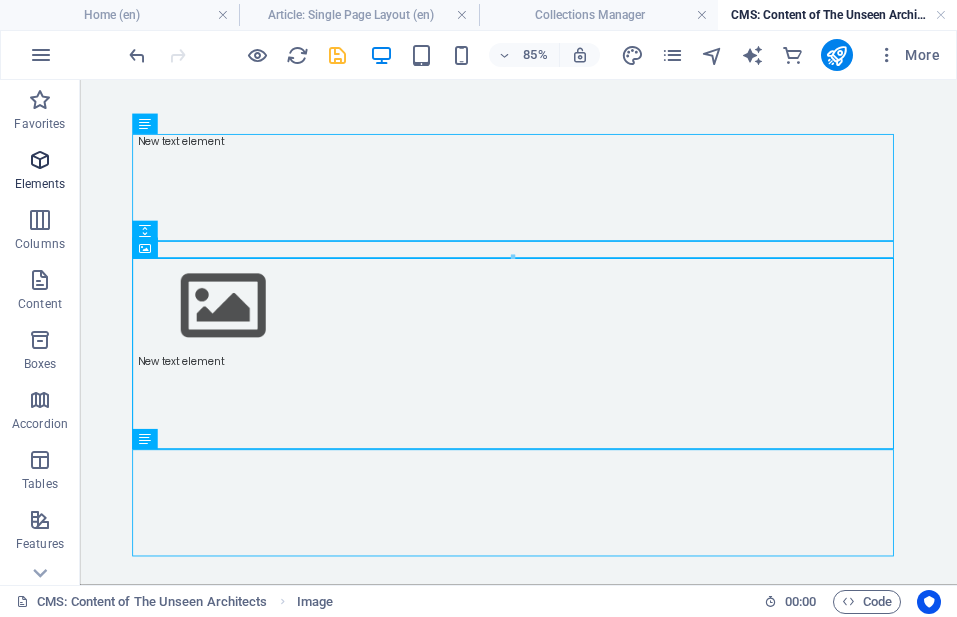 click on "Elements" at bounding box center [40, 172] 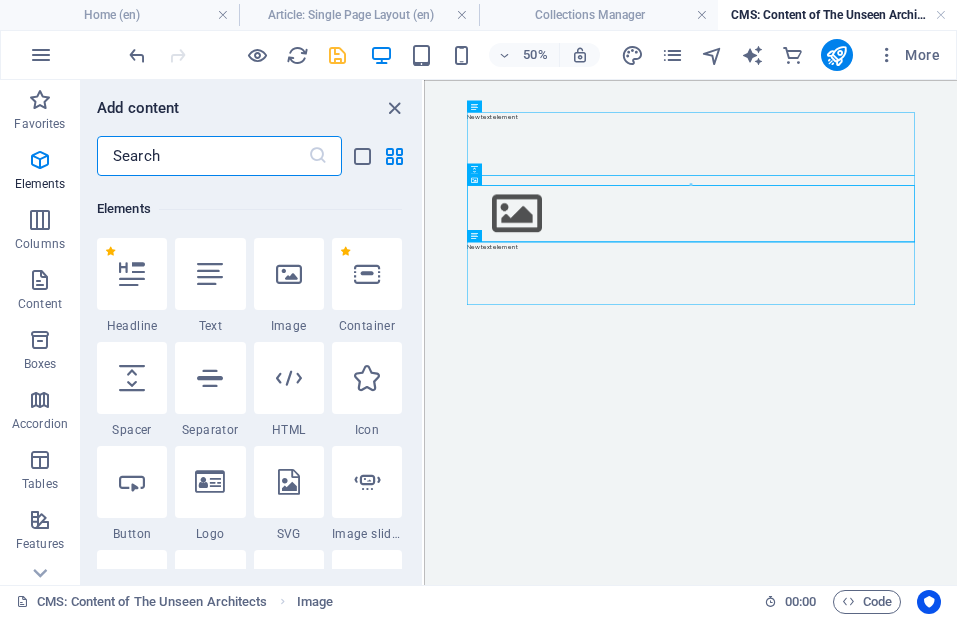 scroll, scrollTop: 213, scrollLeft: 0, axis: vertical 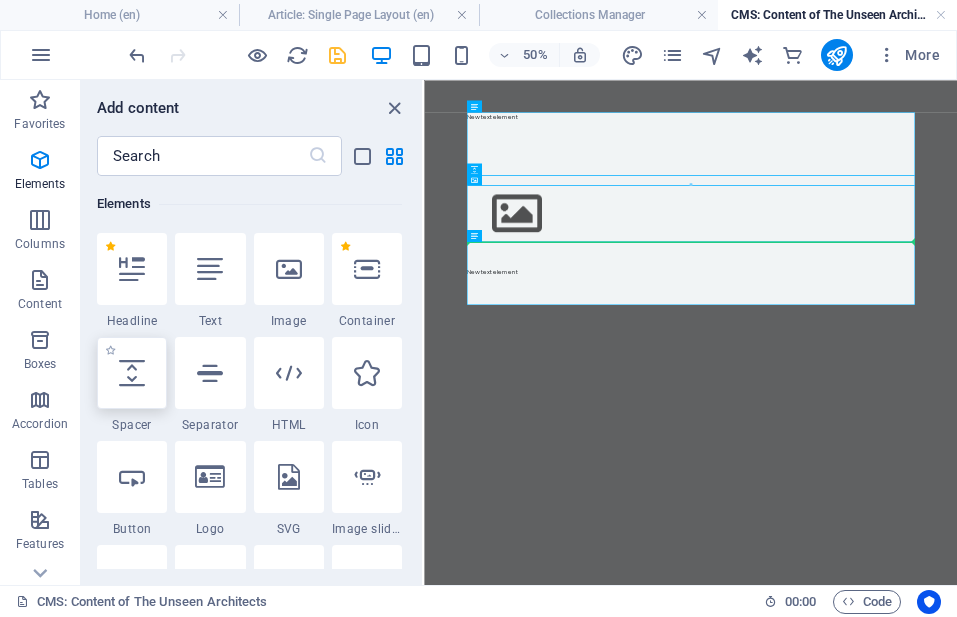 select on "px" 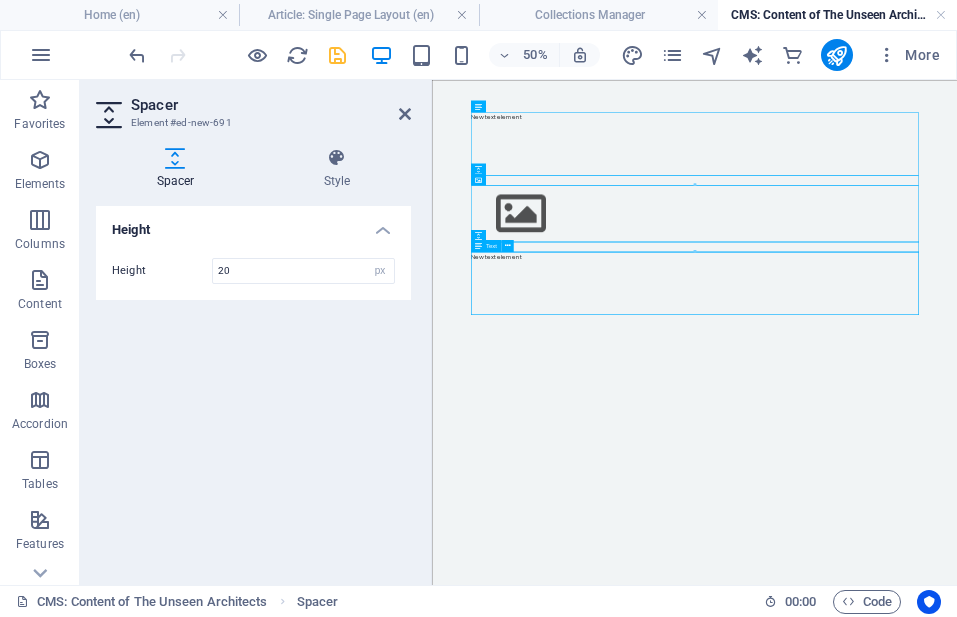 type on "20" 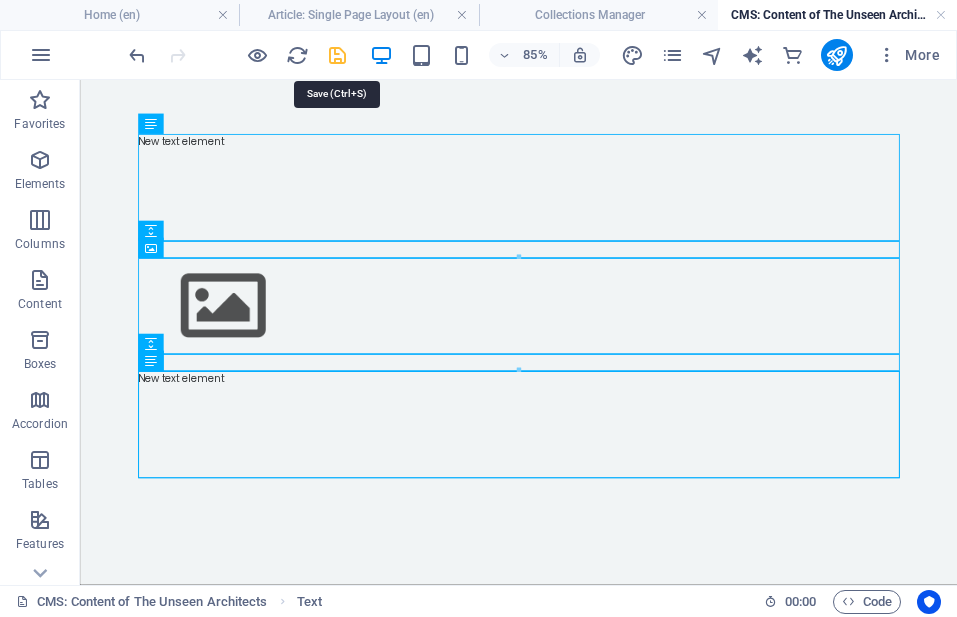 click at bounding box center [337, 55] 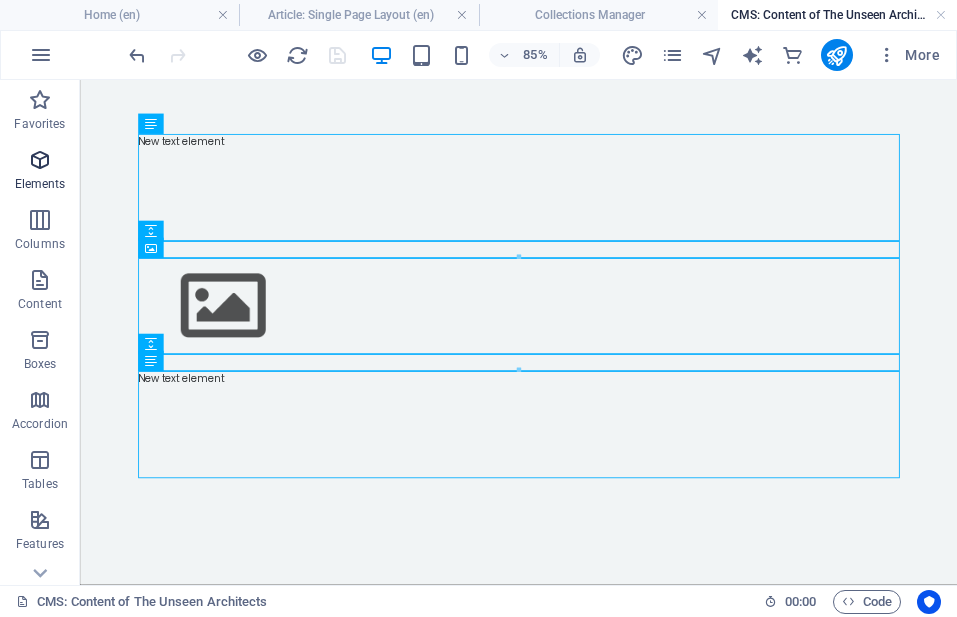 click on "Elements" at bounding box center (40, 184) 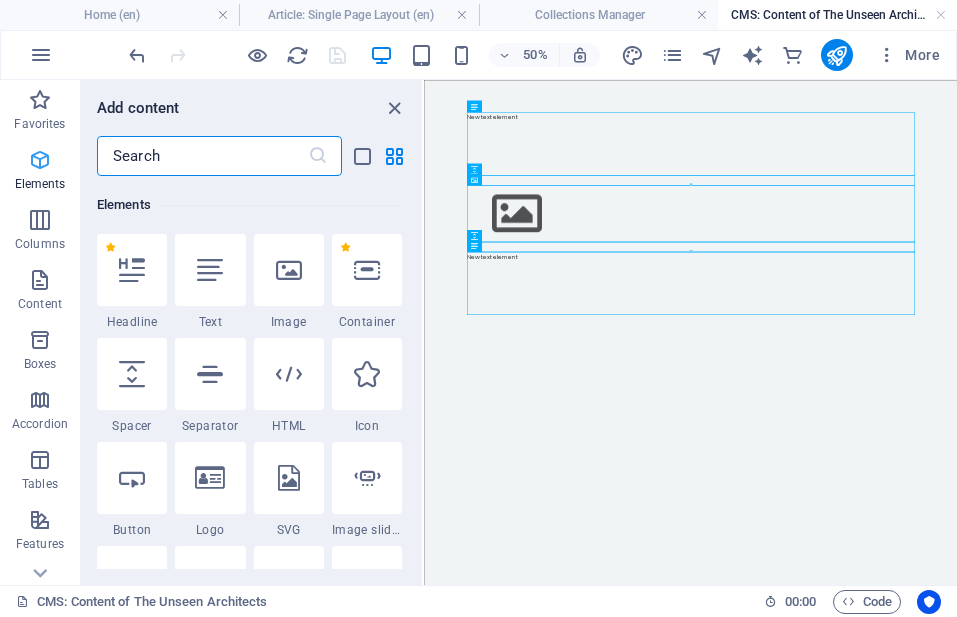 scroll, scrollTop: 213, scrollLeft: 0, axis: vertical 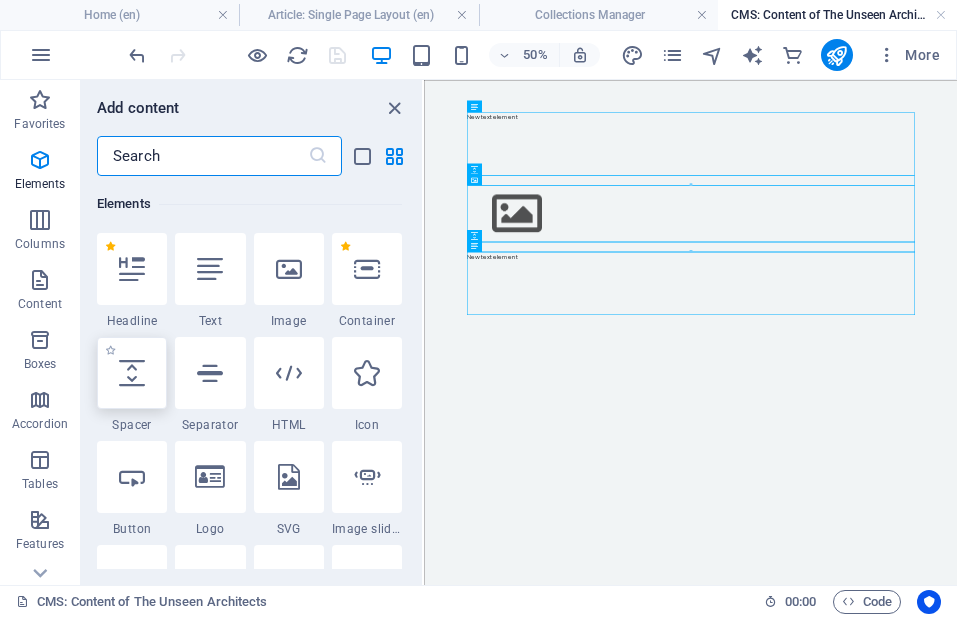 click at bounding box center [132, 373] 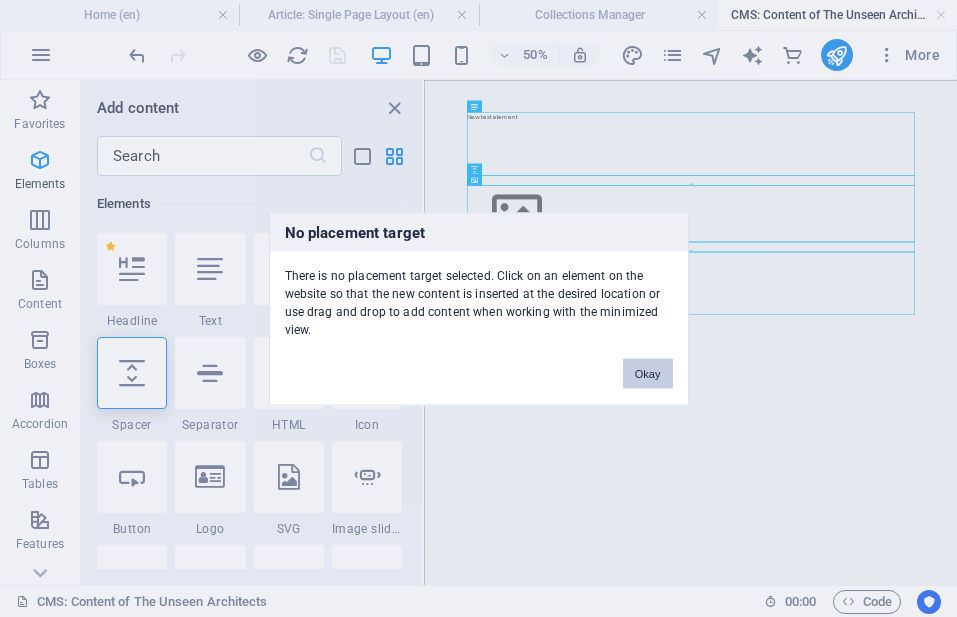 click on "Okay" at bounding box center (648, 373) 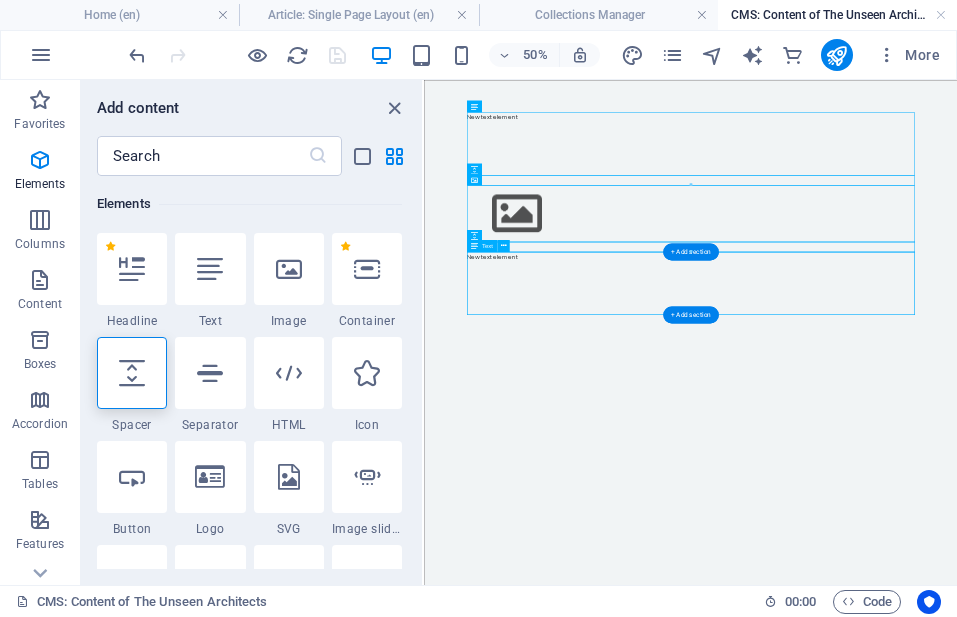 click on "New text element" at bounding box center [957, 486] 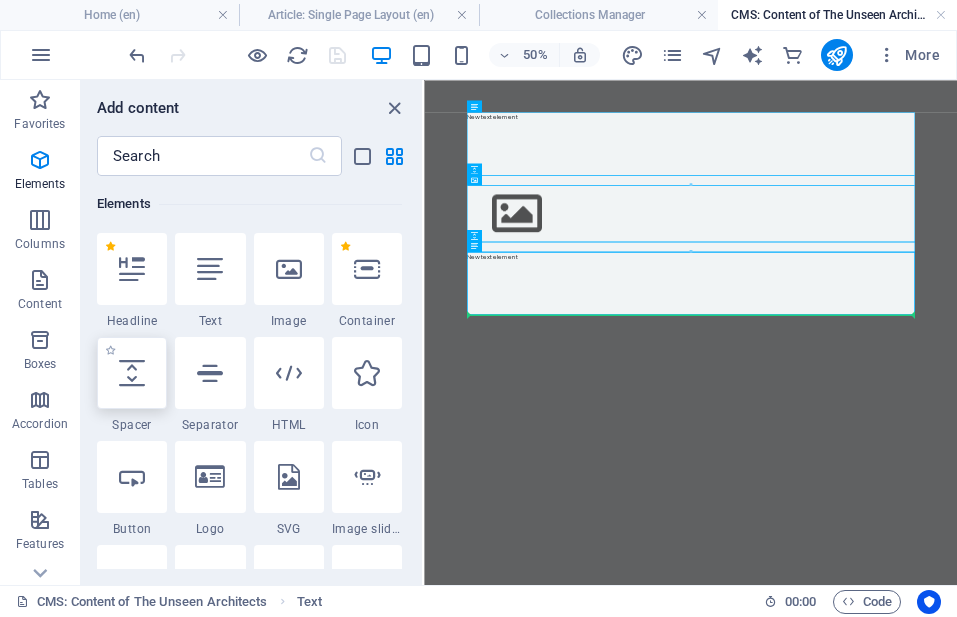 select on "px" 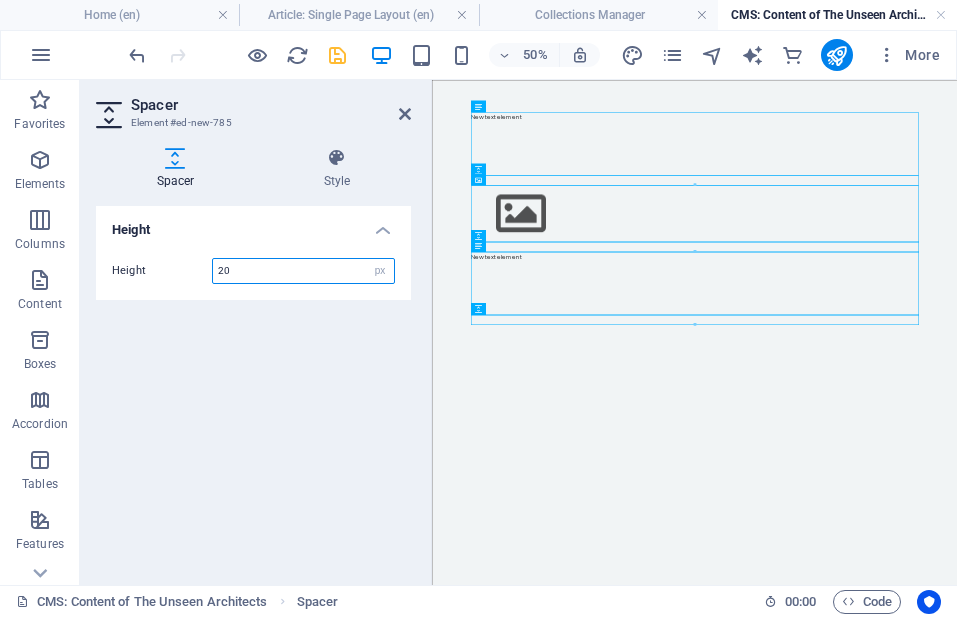 type on "20" 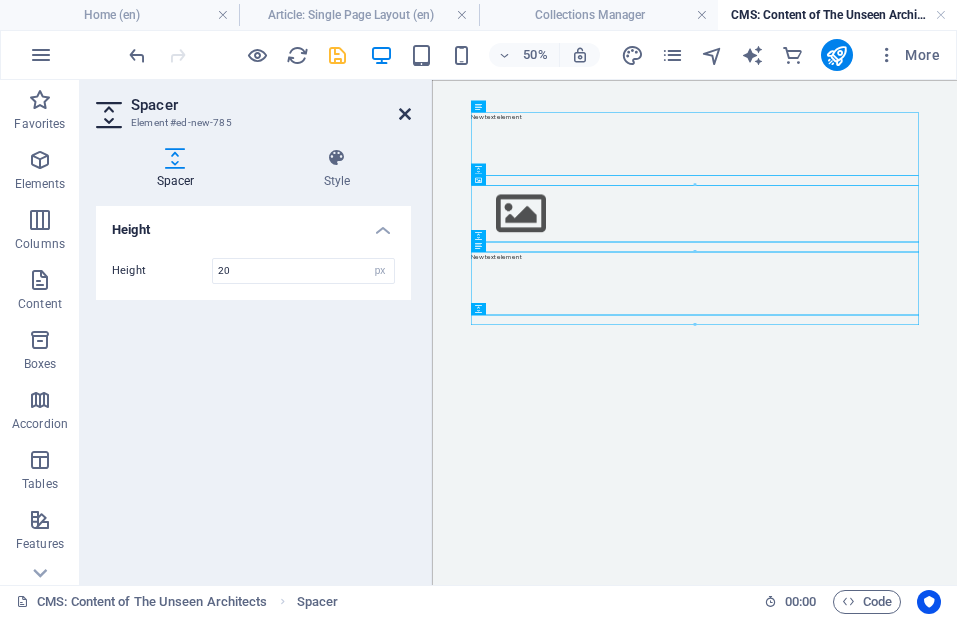 drag, startPoint x: 246, startPoint y: 334, endPoint x: 406, endPoint y: 116, distance: 270.4145 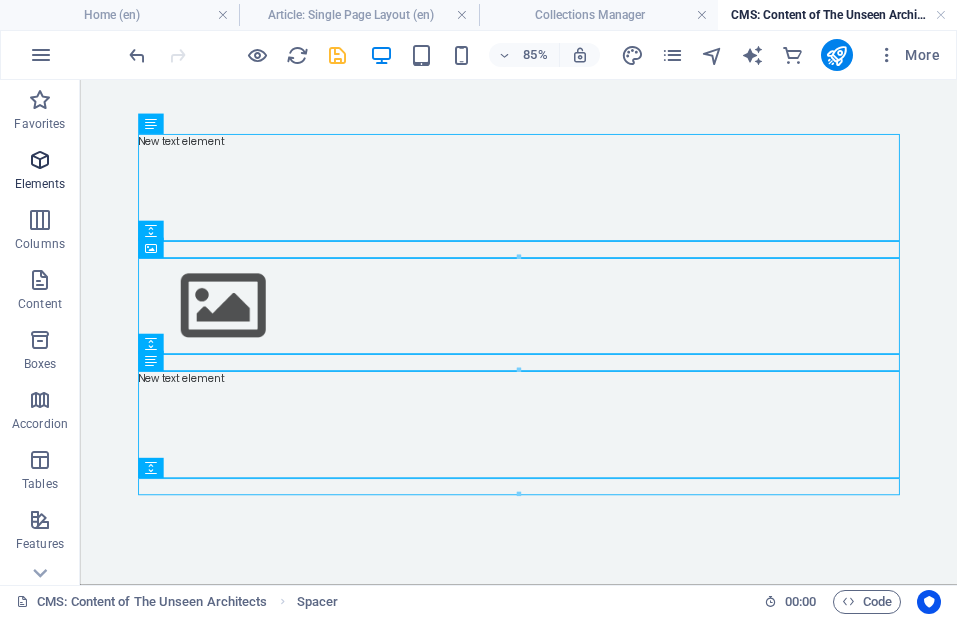 click at bounding box center [40, 160] 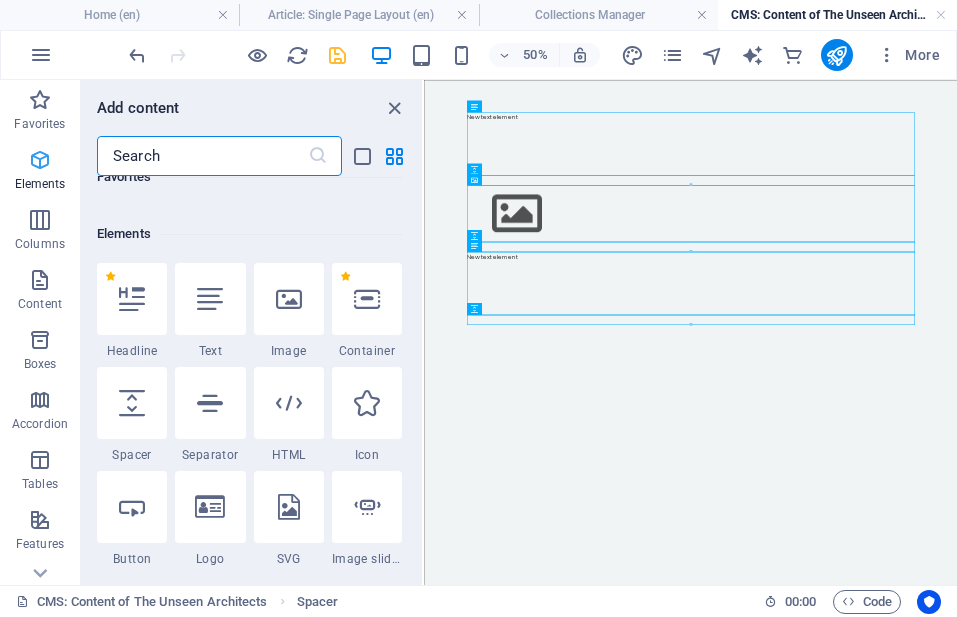 scroll, scrollTop: 213, scrollLeft: 0, axis: vertical 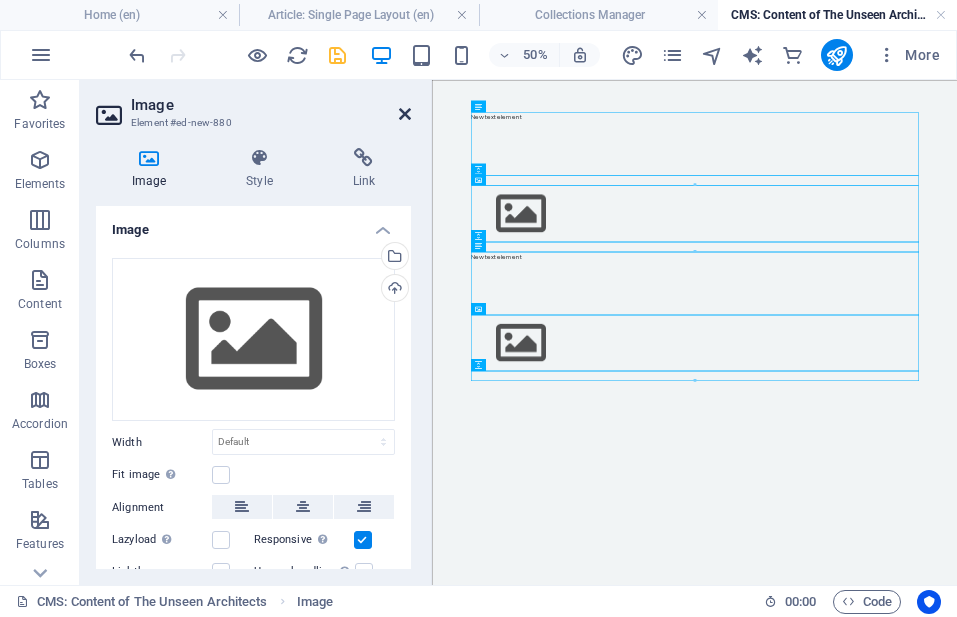 click at bounding box center [405, 114] 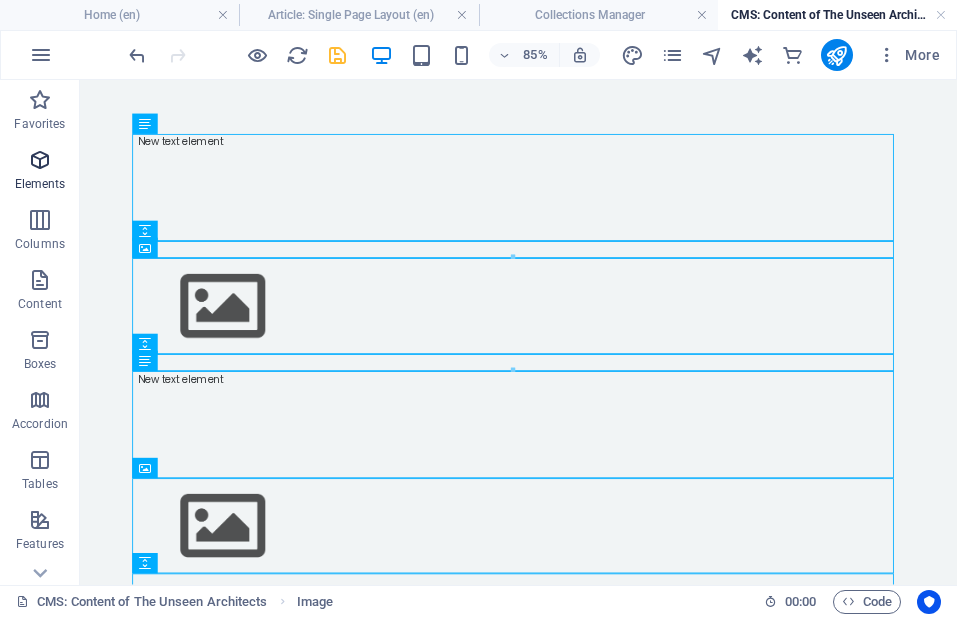 click at bounding box center (40, 160) 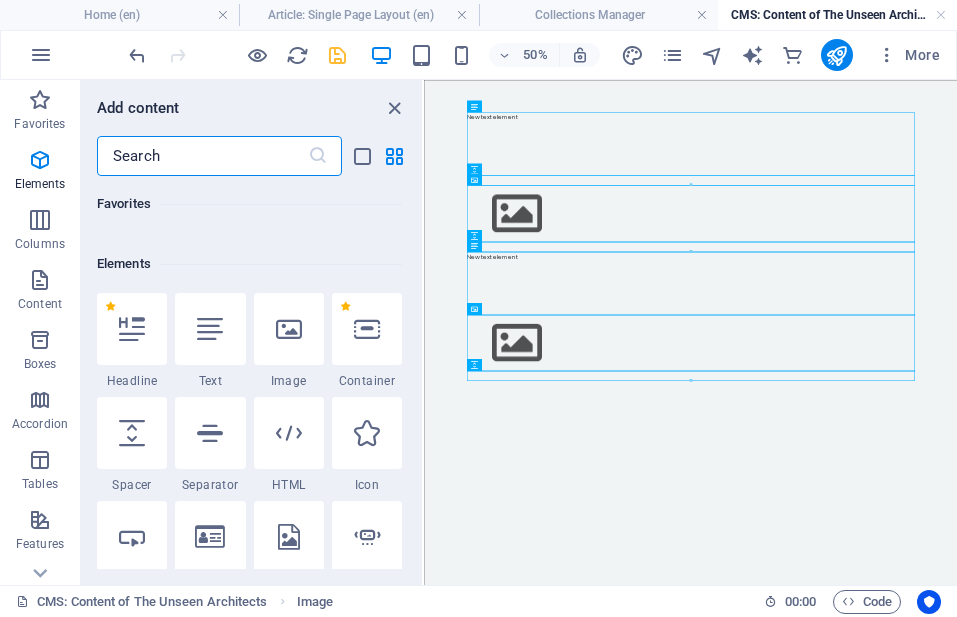 scroll, scrollTop: 213, scrollLeft: 0, axis: vertical 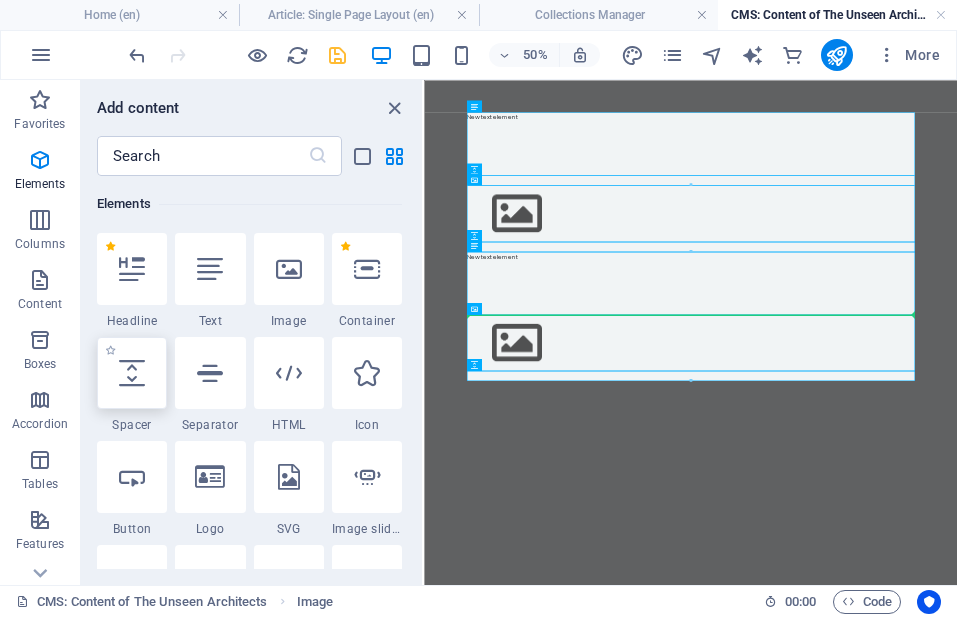 select on "px" 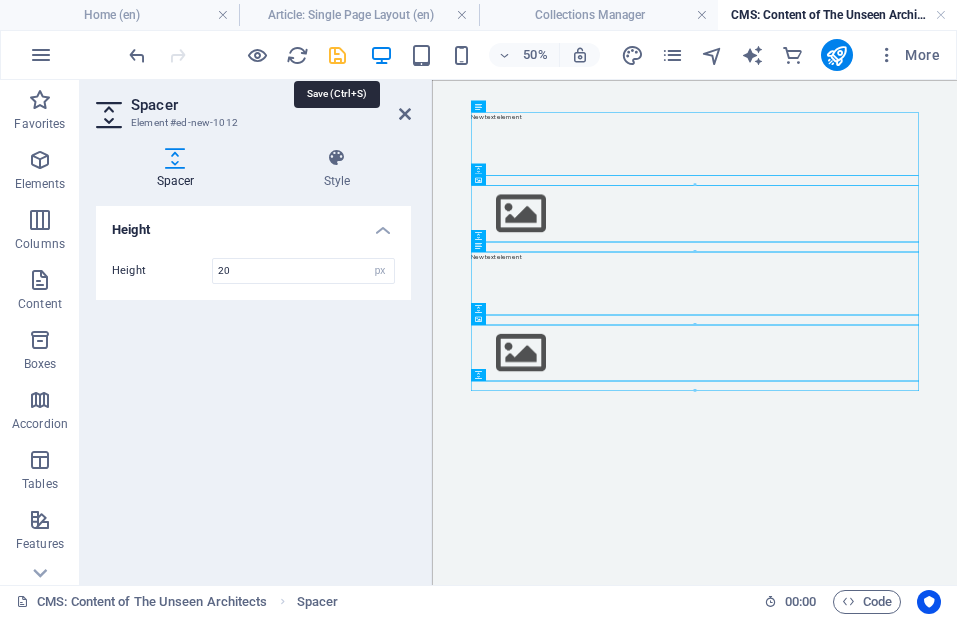 type on "20" 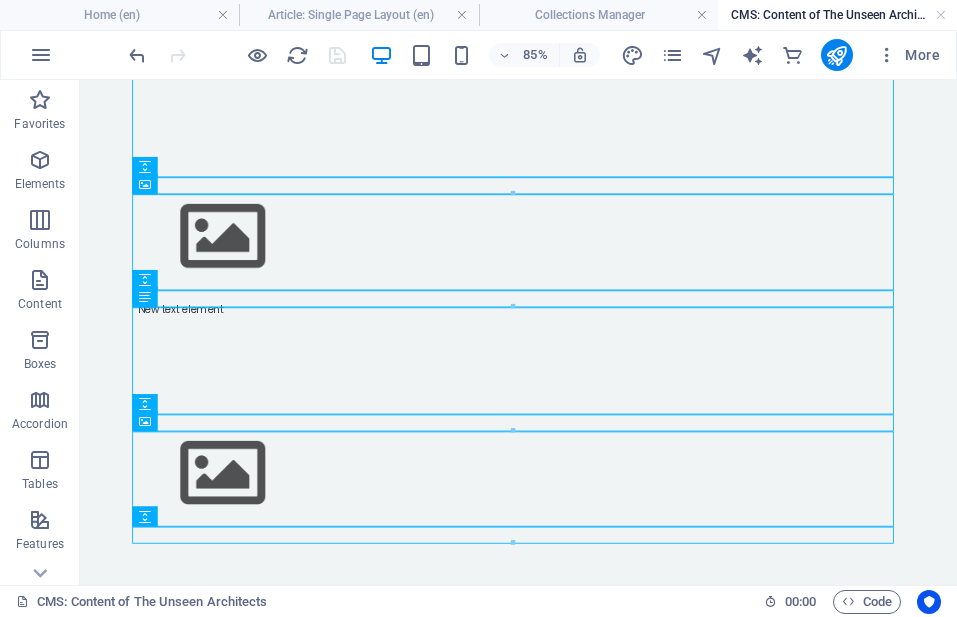 scroll, scrollTop: 91, scrollLeft: 0, axis: vertical 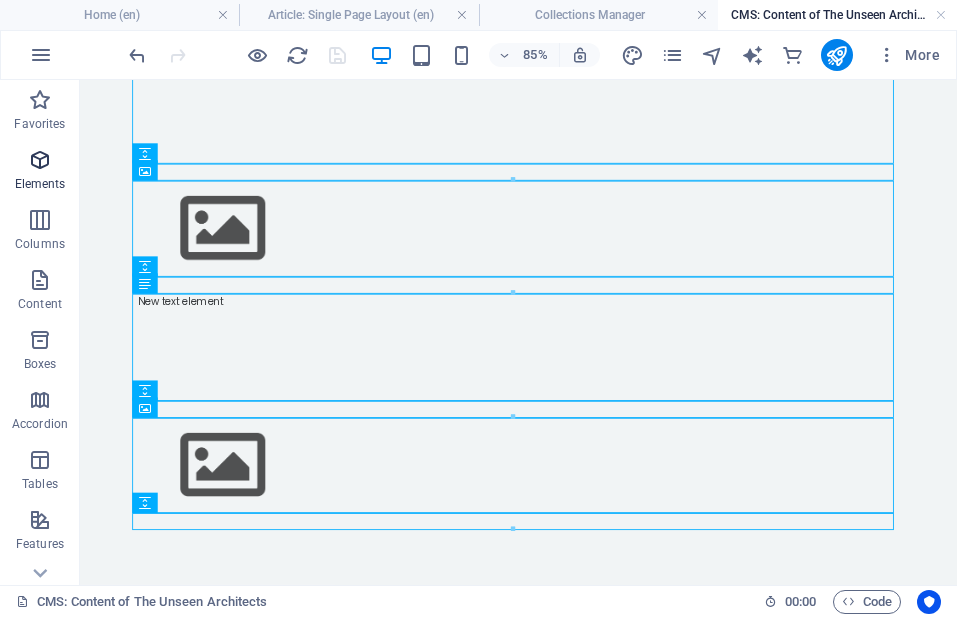 click on "Elements" at bounding box center [40, 184] 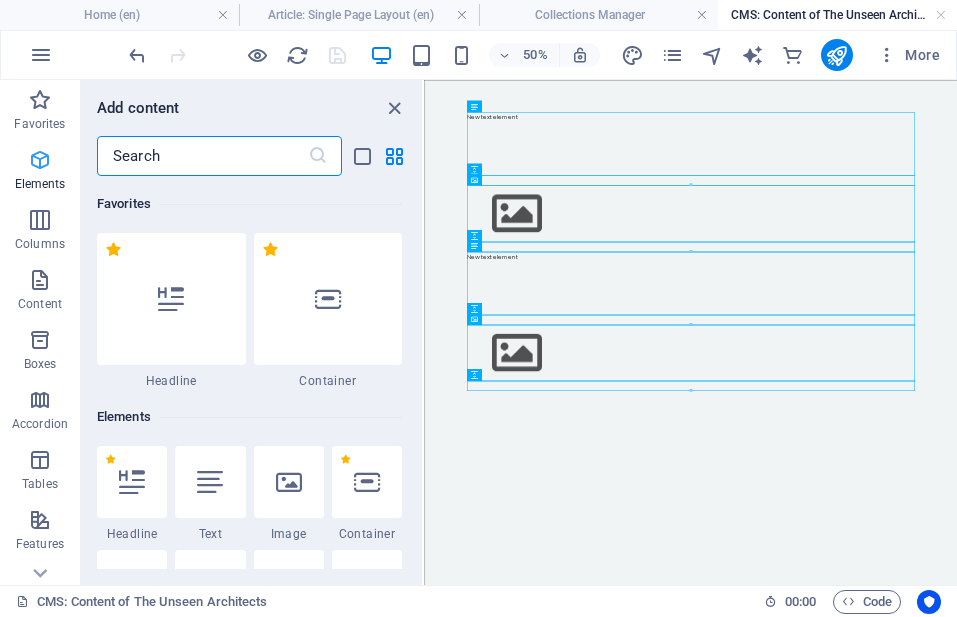 scroll, scrollTop: 213, scrollLeft: 0, axis: vertical 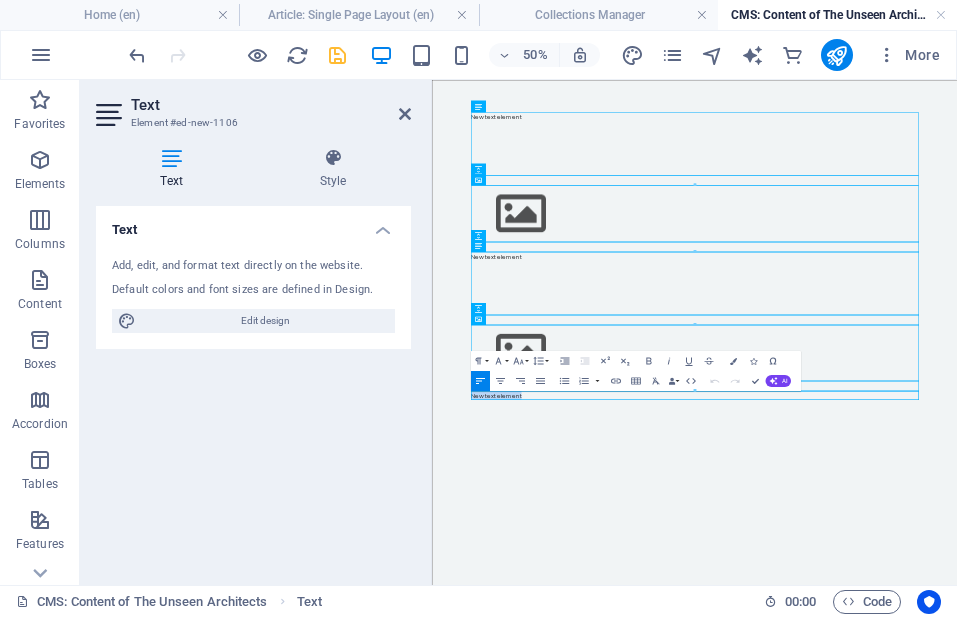 click on "New text element" at bounding box center (957, 710) 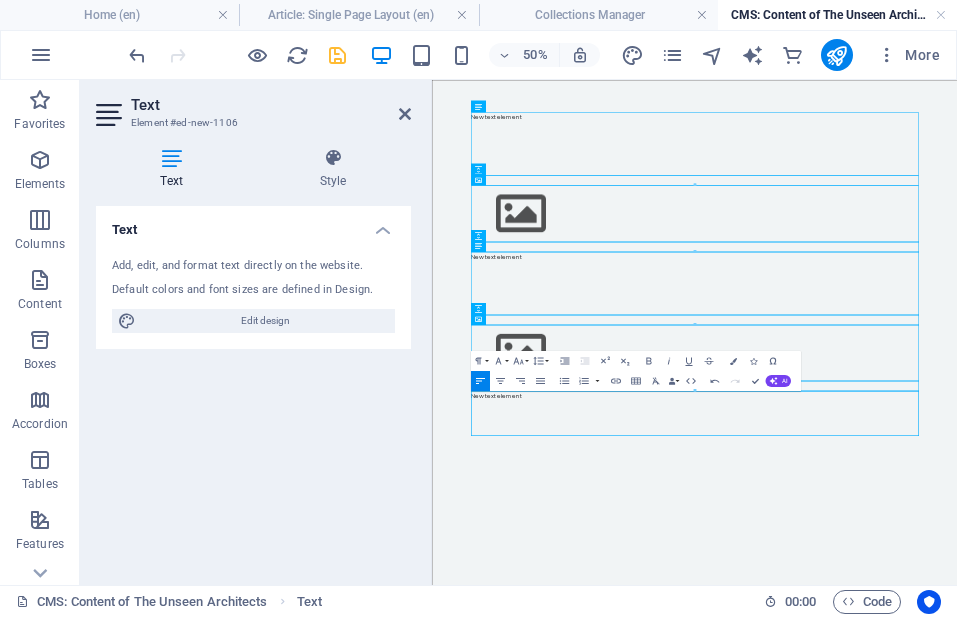 click at bounding box center [957, 746] 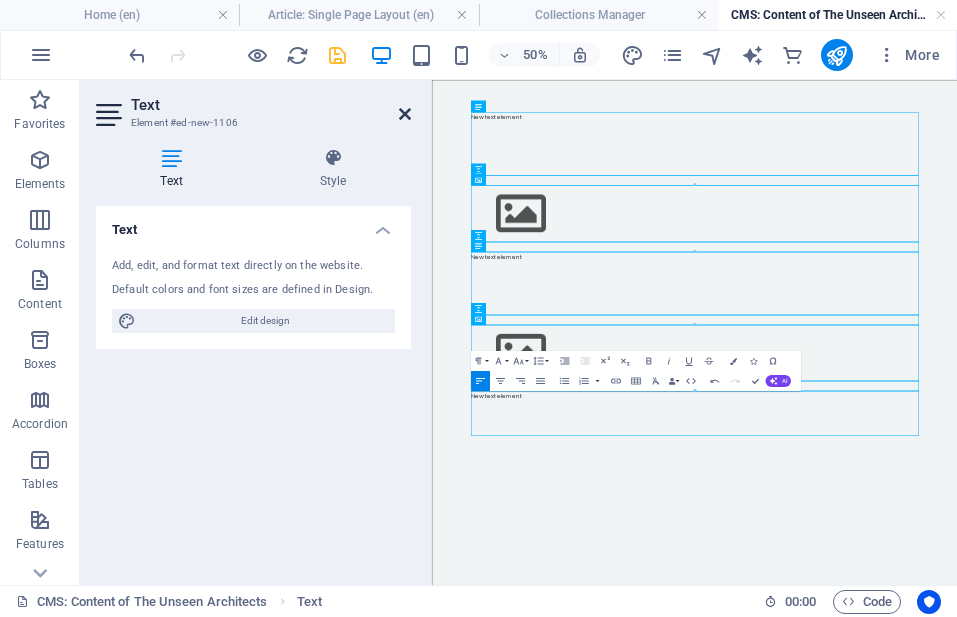 click at bounding box center [405, 114] 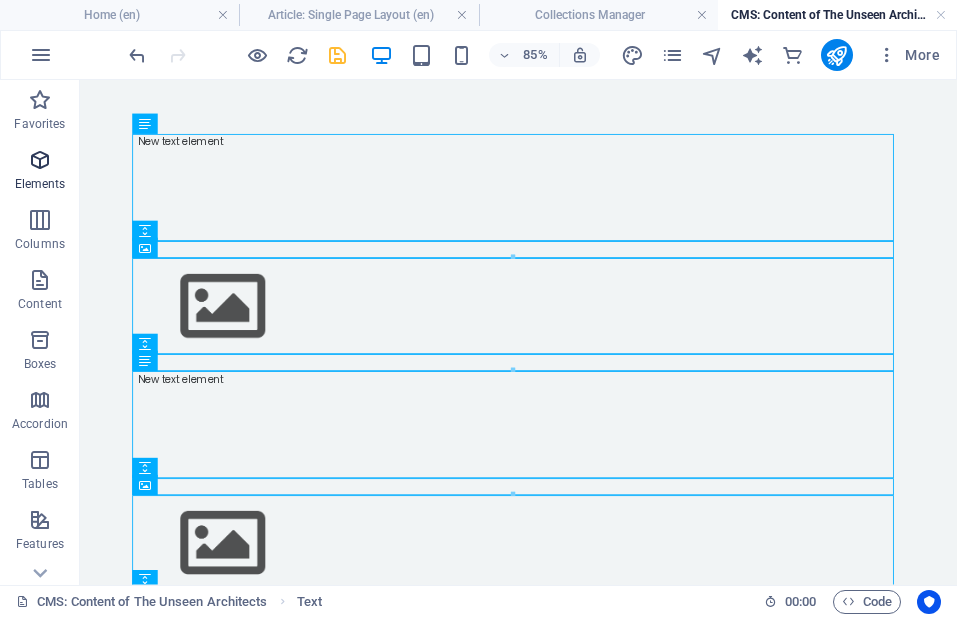 drag, startPoint x: 32, startPoint y: 162, endPoint x: 874, endPoint y: 370, distance: 867.3108 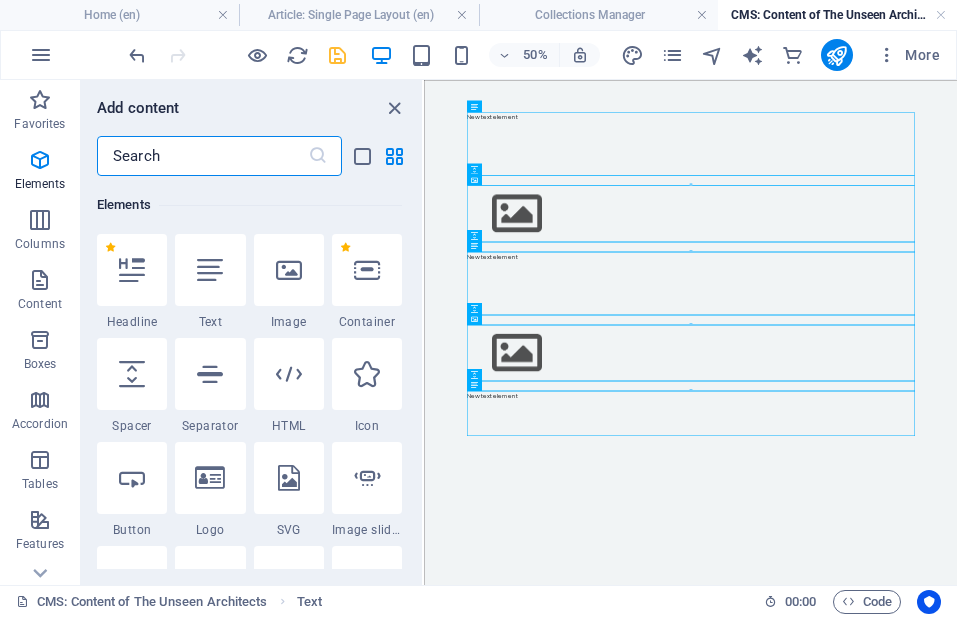 scroll, scrollTop: 213, scrollLeft: 0, axis: vertical 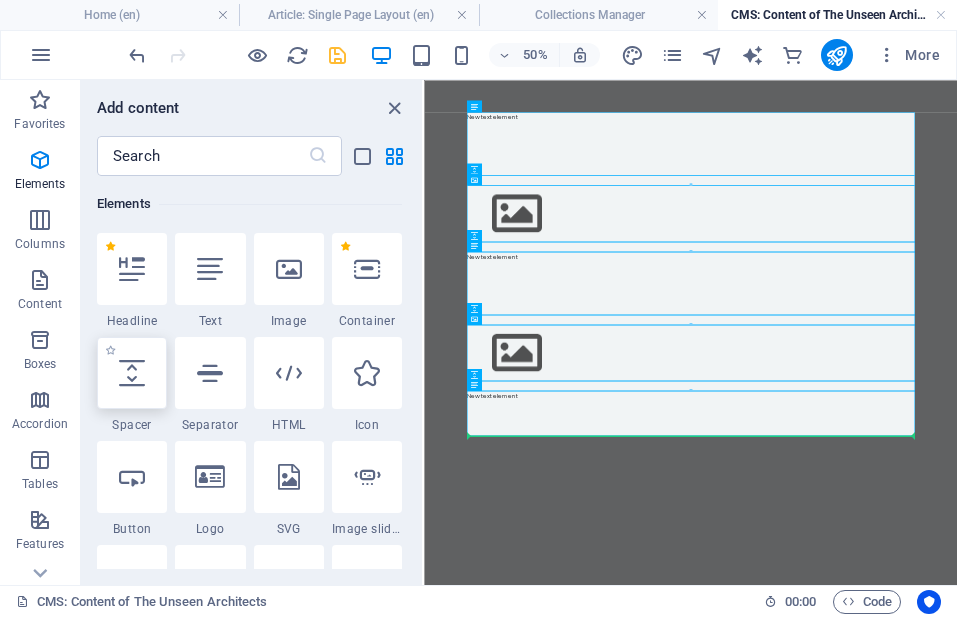 select on "px" 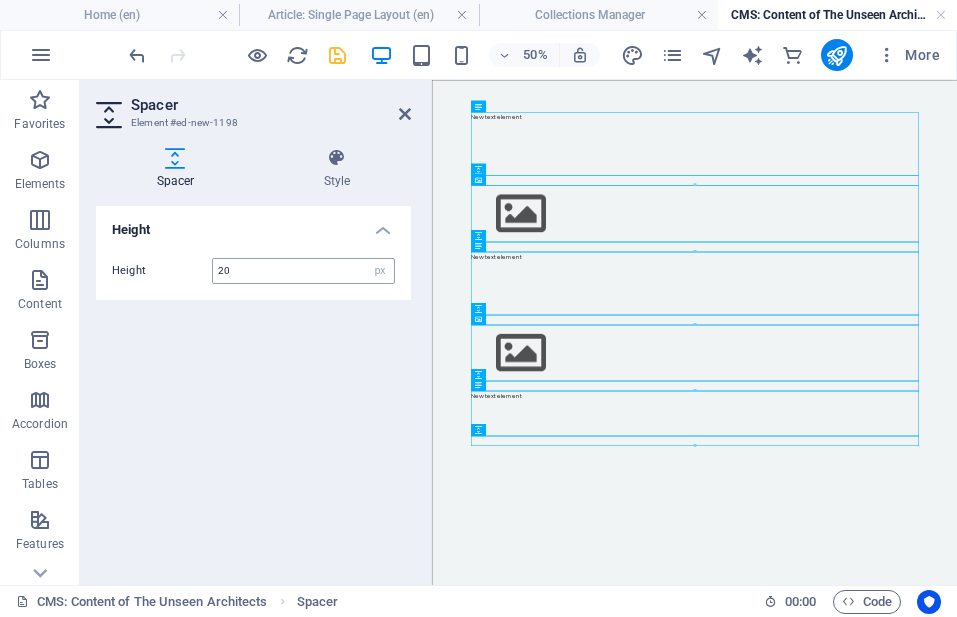 type on "20" 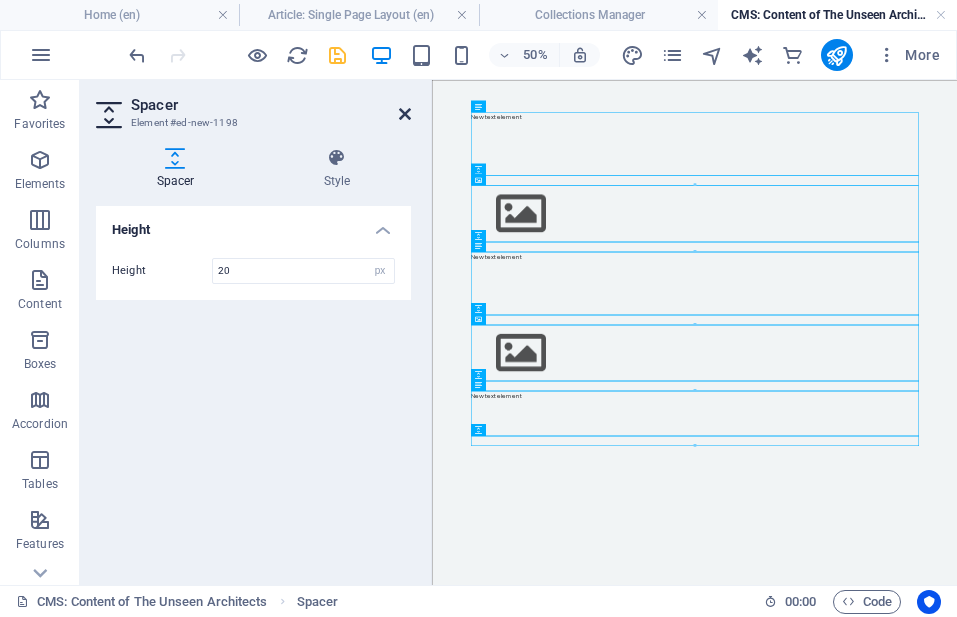 click at bounding box center (405, 114) 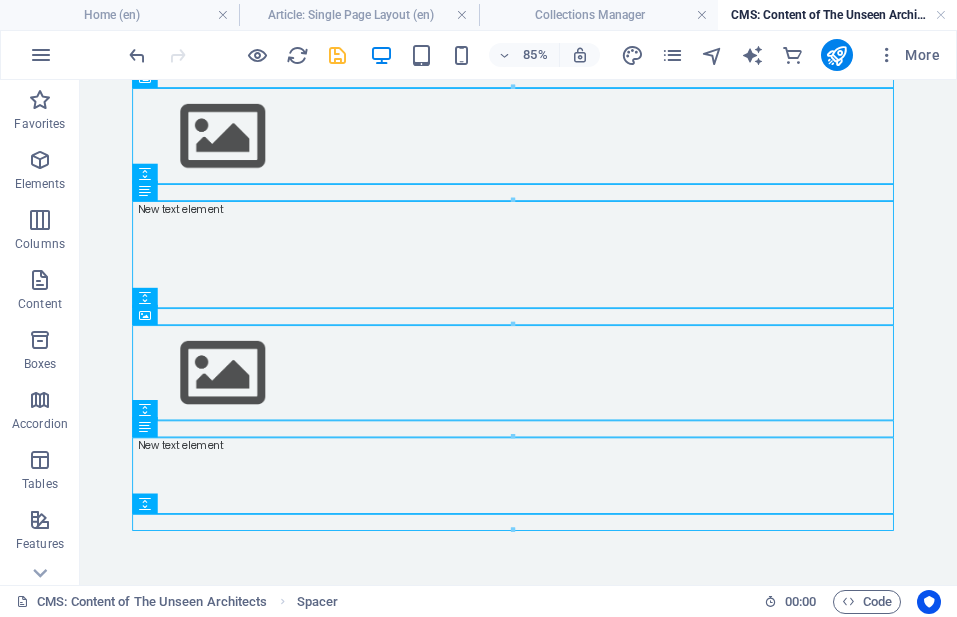 scroll, scrollTop: 201, scrollLeft: 0, axis: vertical 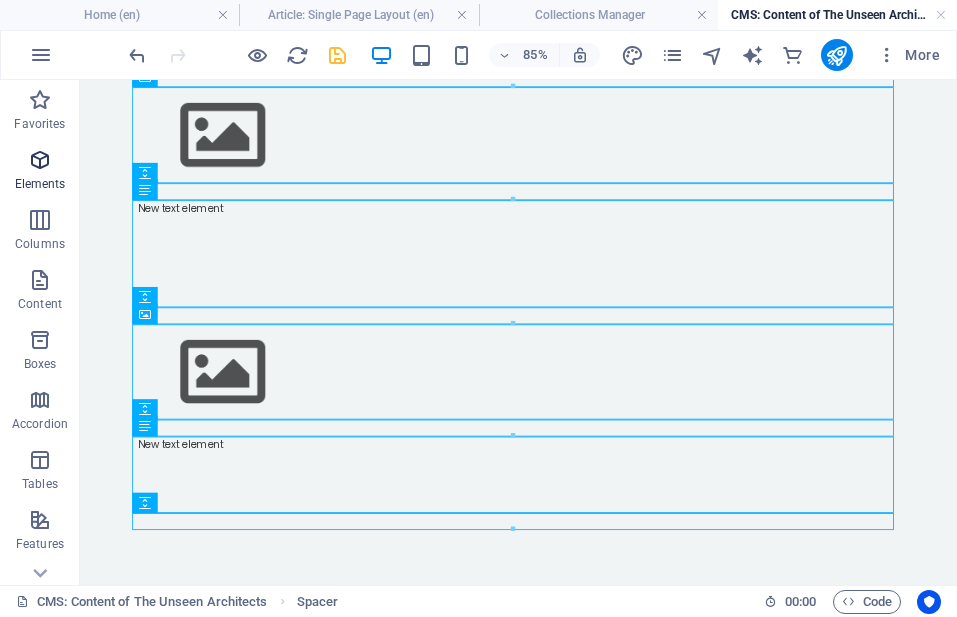 click on "Elements" at bounding box center [40, 172] 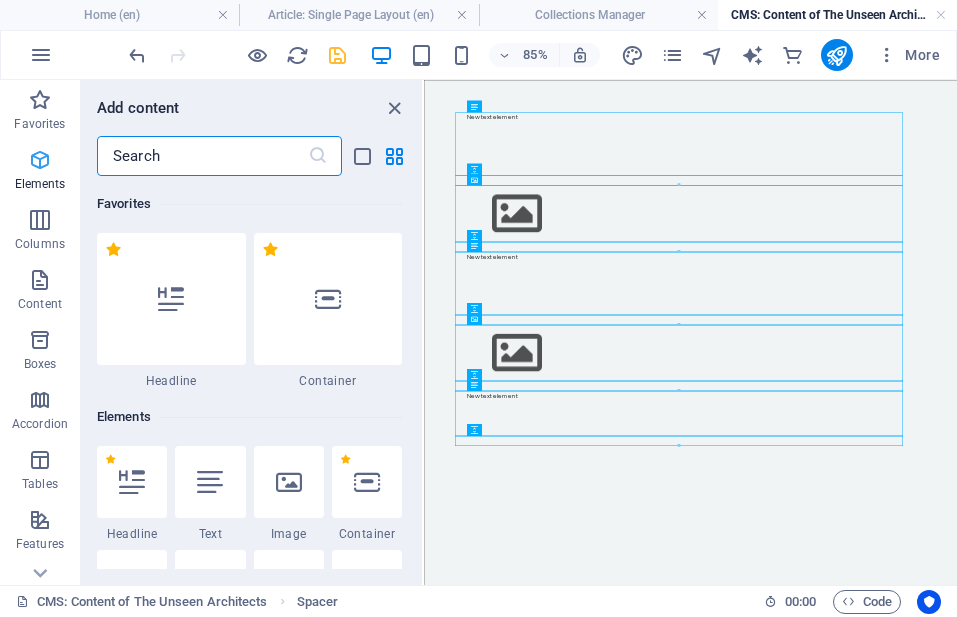scroll, scrollTop: 0, scrollLeft: 0, axis: both 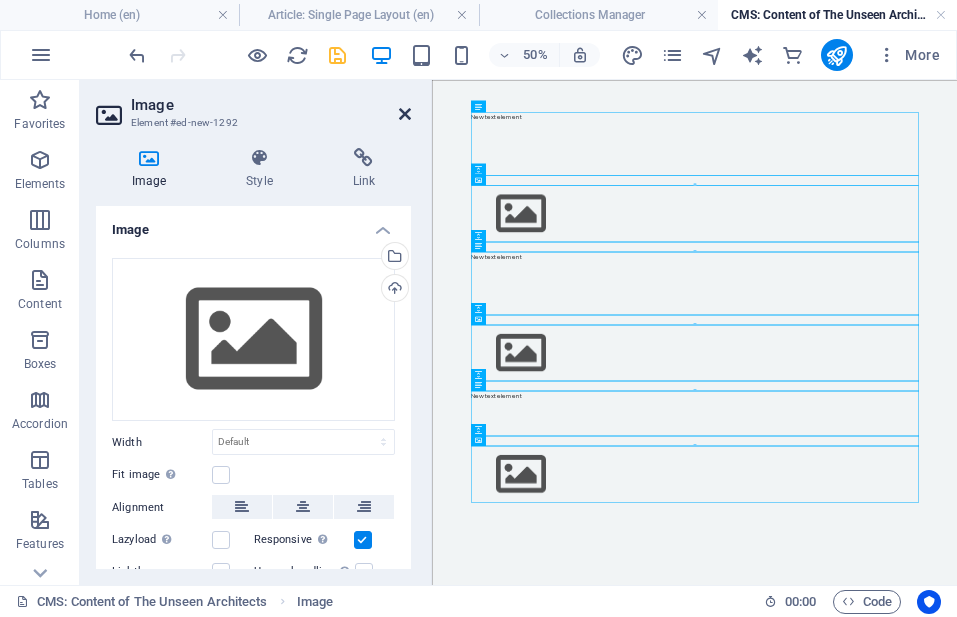 click at bounding box center (405, 114) 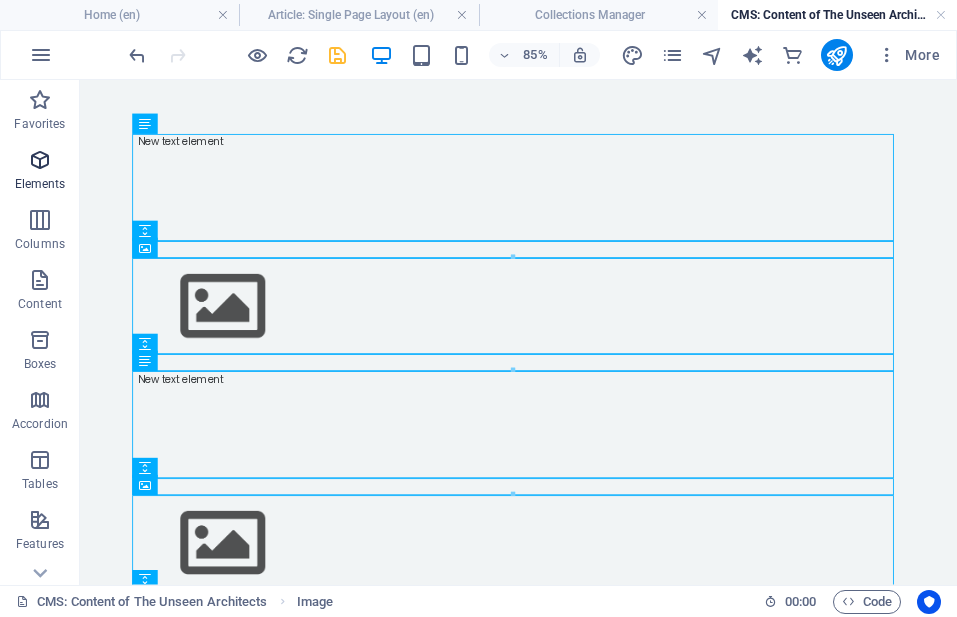 click on "Elements" at bounding box center [40, 184] 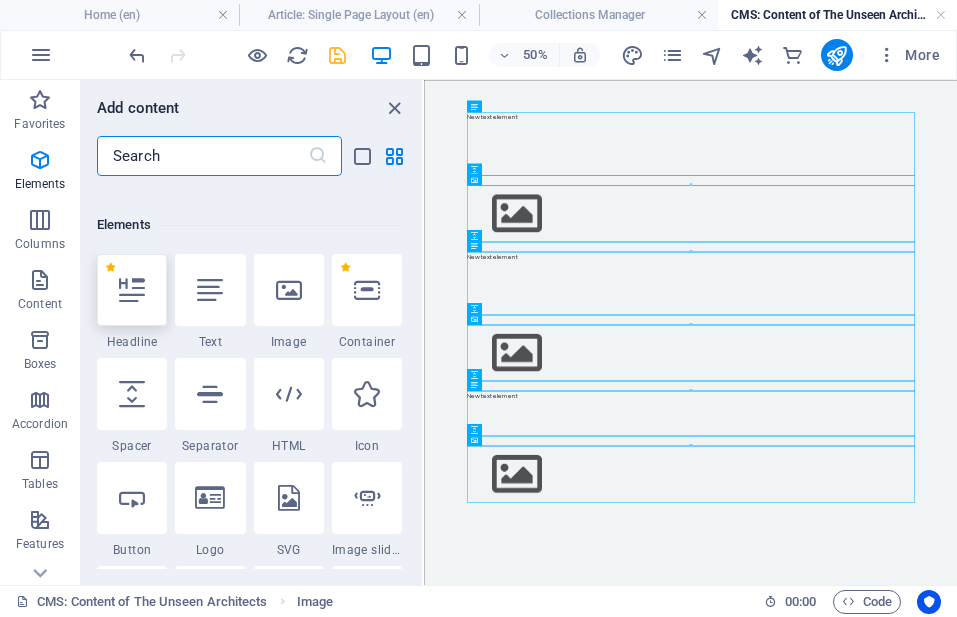 scroll, scrollTop: 213, scrollLeft: 0, axis: vertical 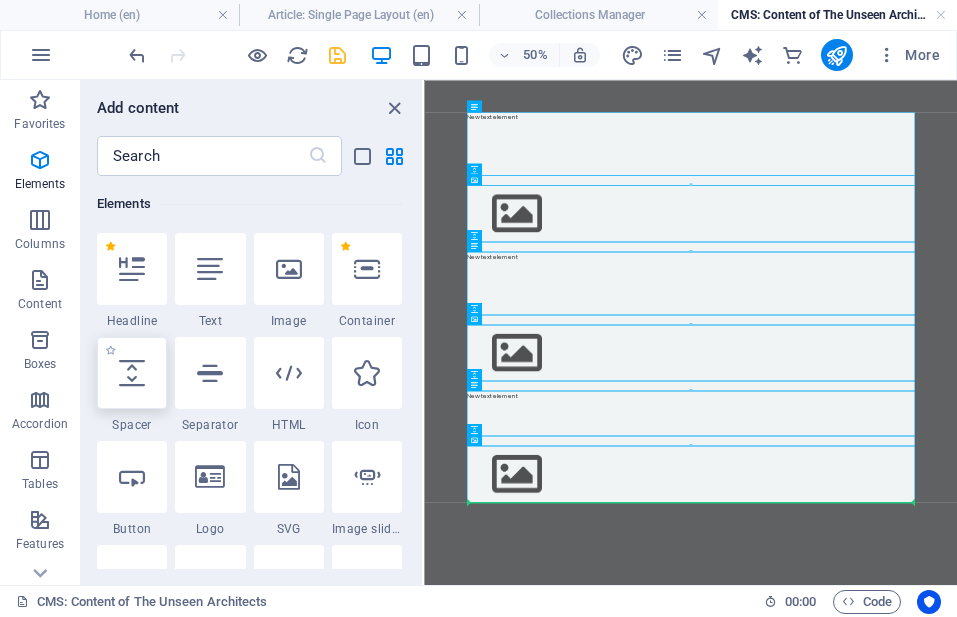 select on "px" 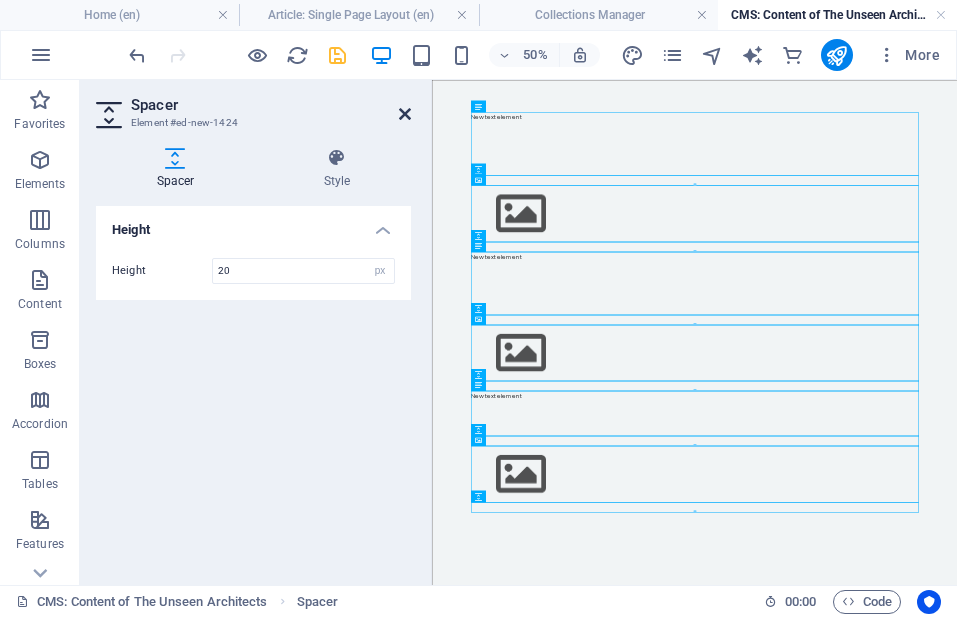 type on "20" 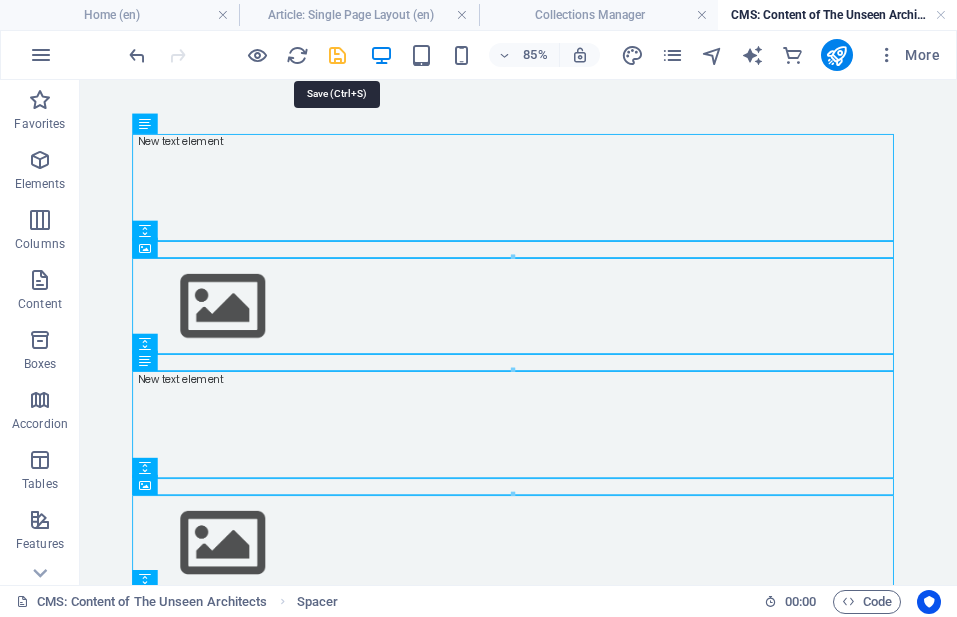 click at bounding box center [337, 55] 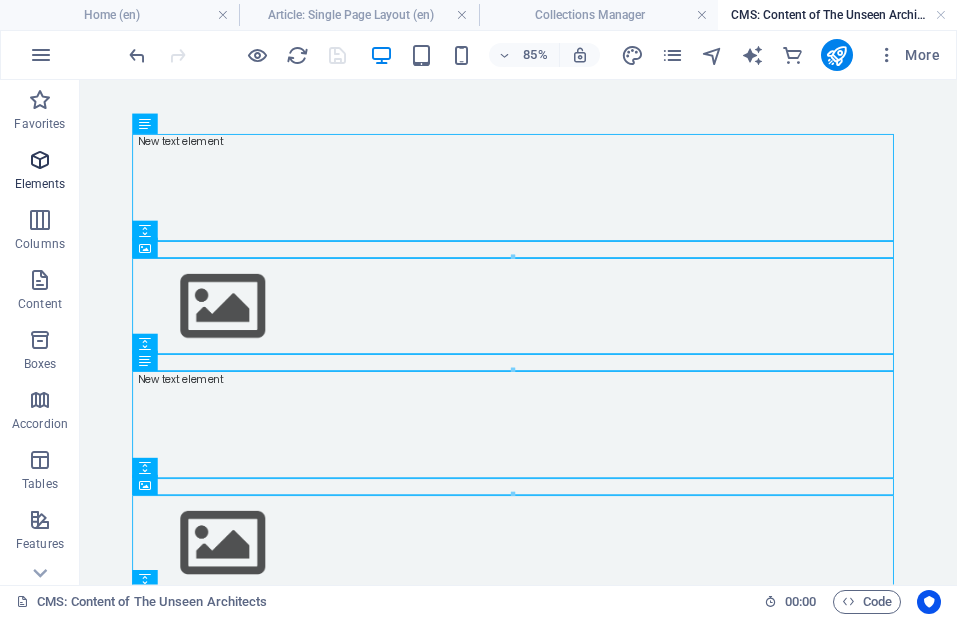 click at bounding box center [40, 160] 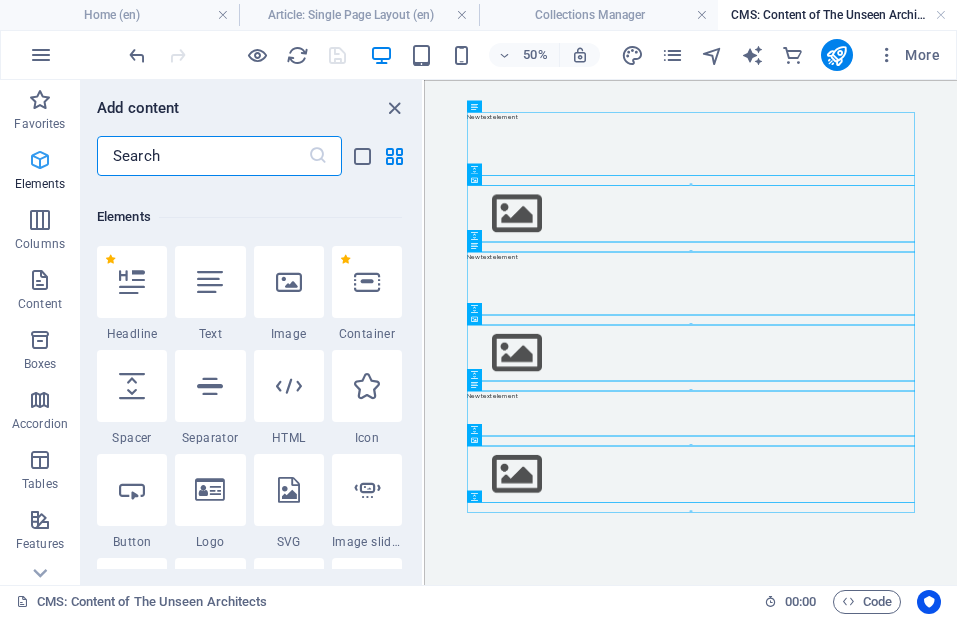 scroll, scrollTop: 213, scrollLeft: 0, axis: vertical 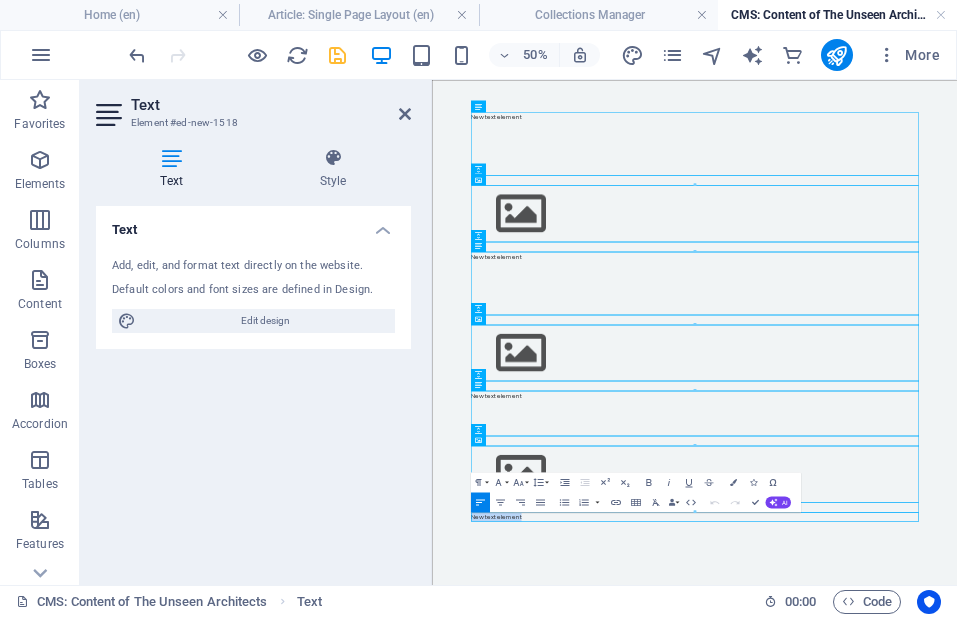 click on "New text element" at bounding box center [957, 953] 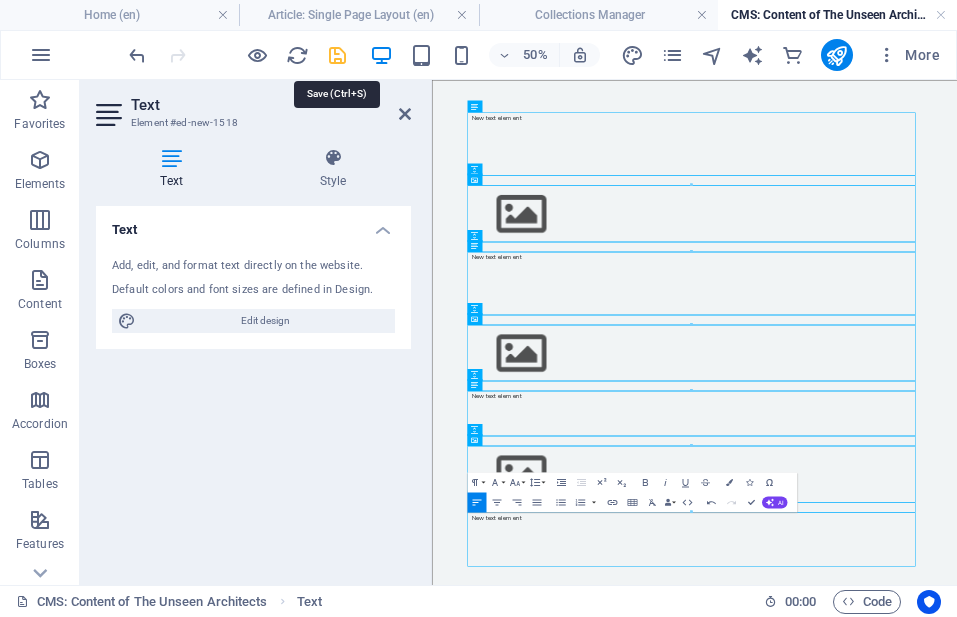 click at bounding box center (337, 55) 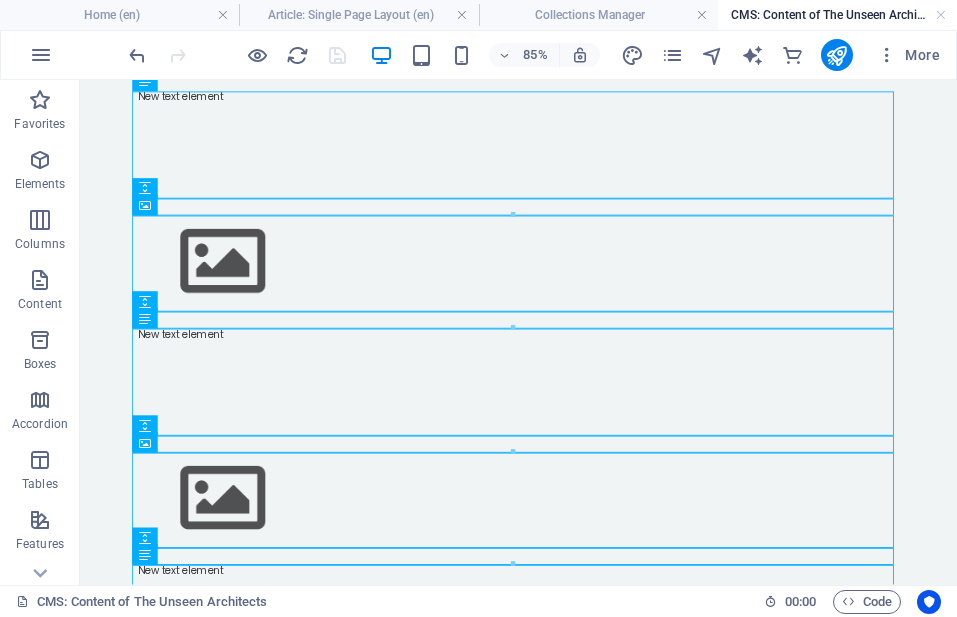 scroll, scrollTop: 0, scrollLeft: 0, axis: both 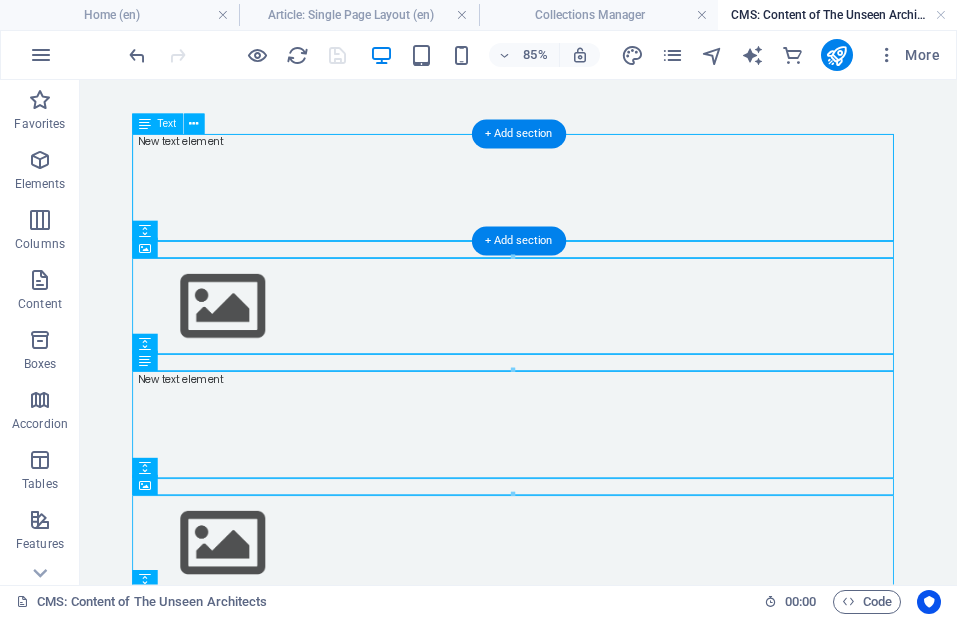 click on "New text element" at bounding box center (596, 207) 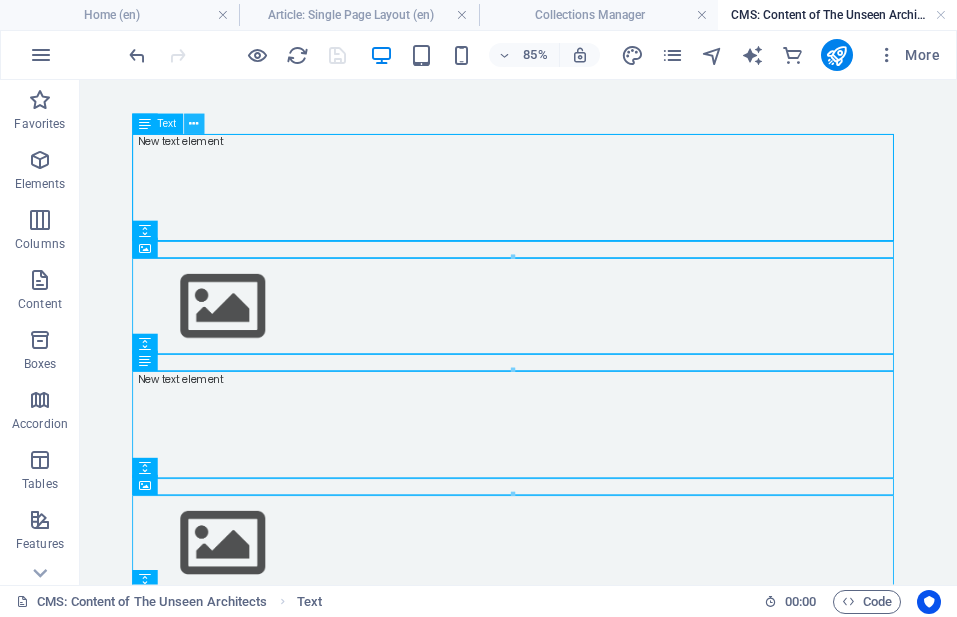 click at bounding box center [193, 124] 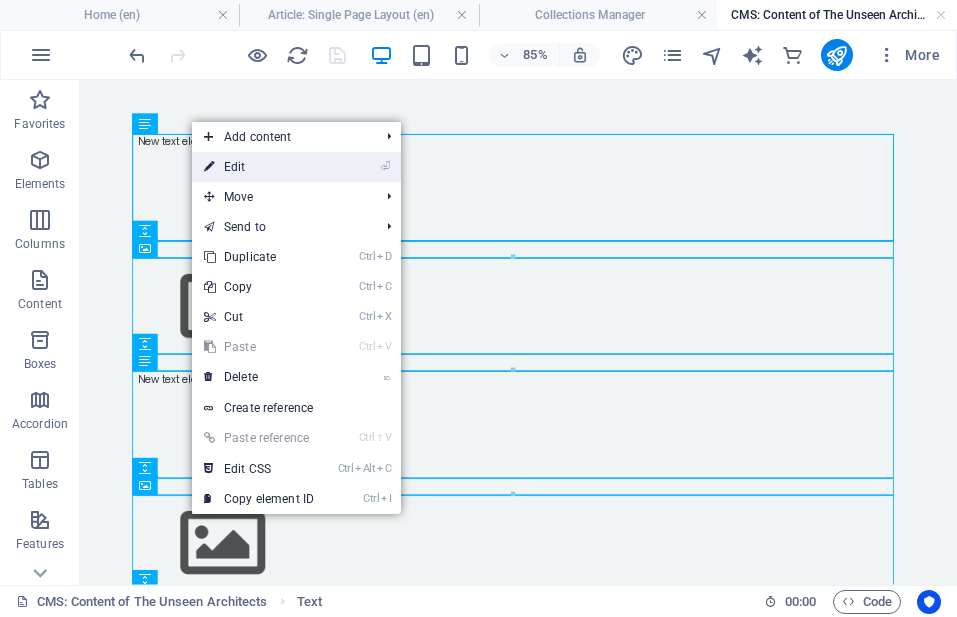 click on "⏎  Edit" at bounding box center [259, 167] 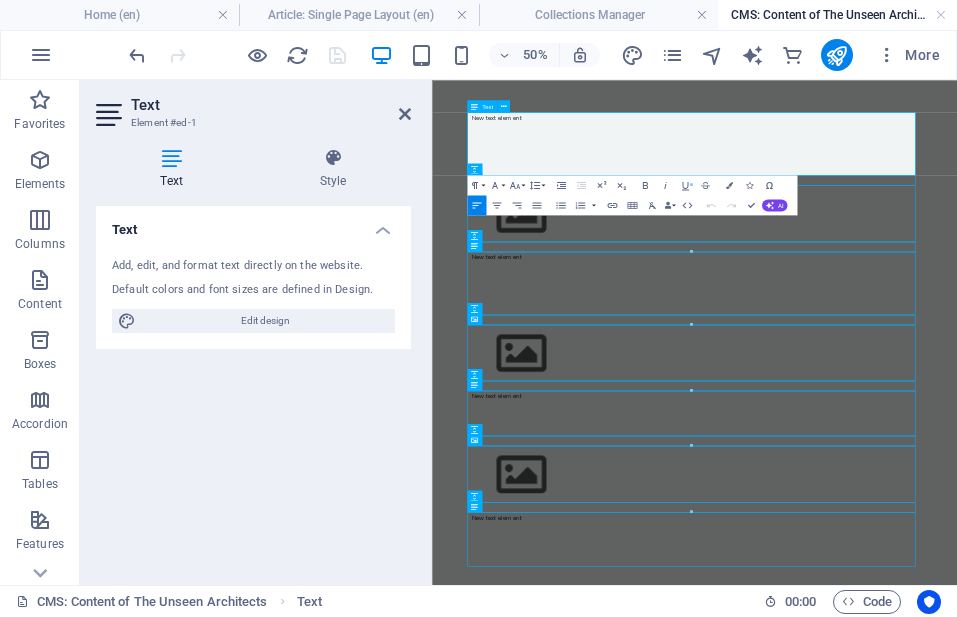 click at bounding box center (957, 171) 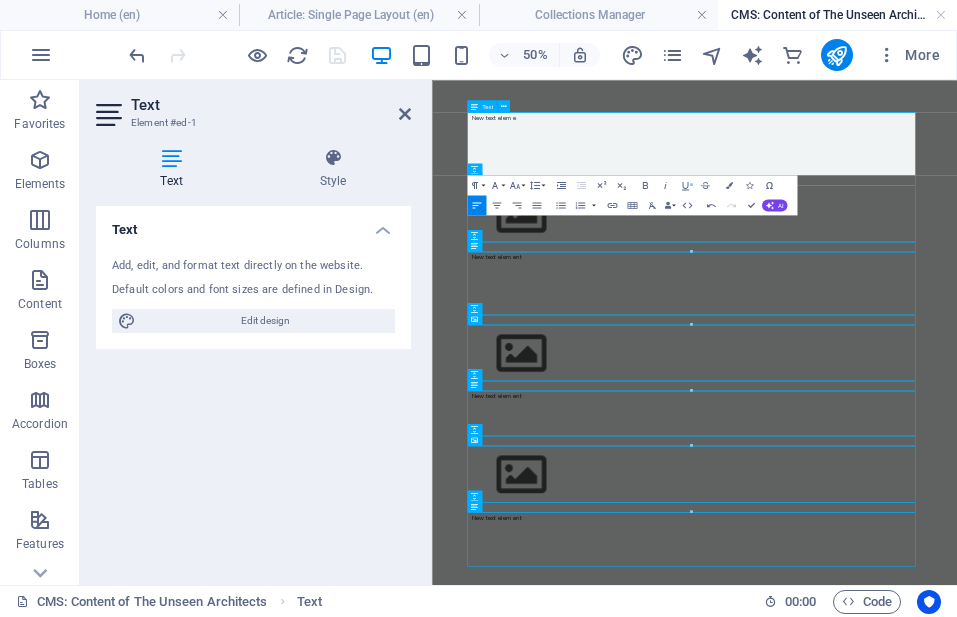 click at bounding box center (957, 207) 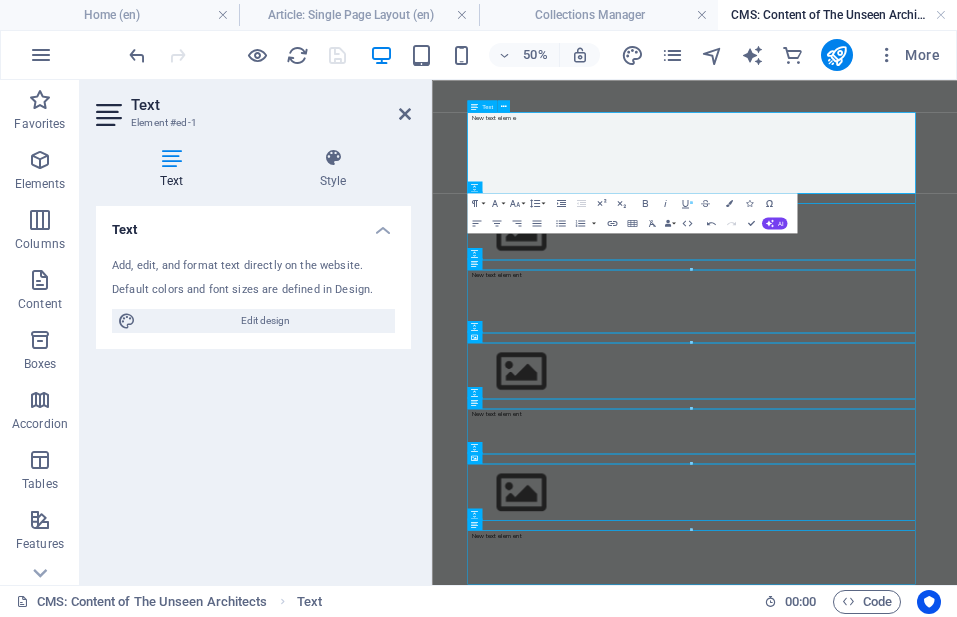 click at bounding box center (957, 207) 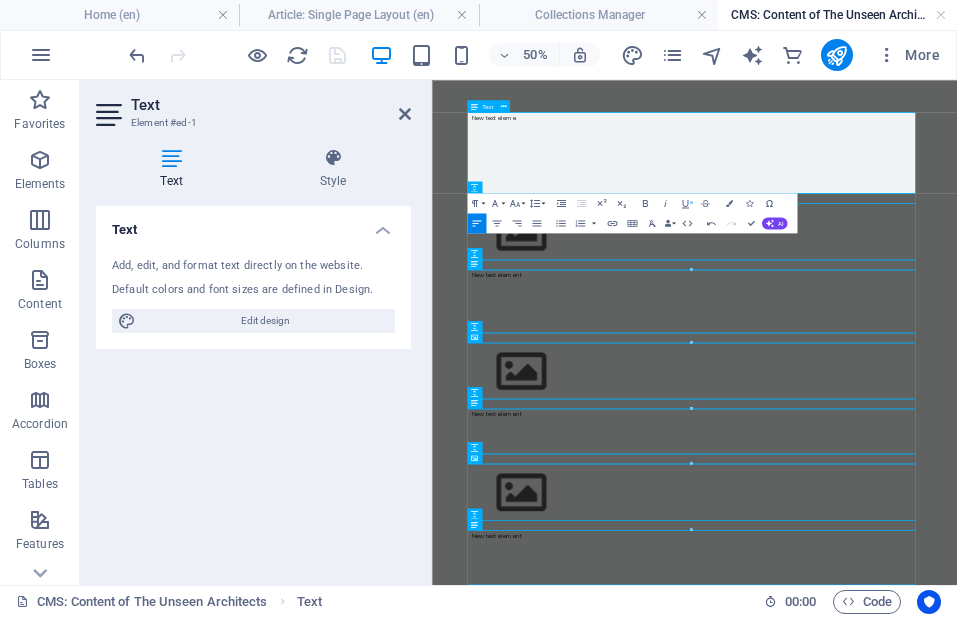 click at bounding box center [957, 189] 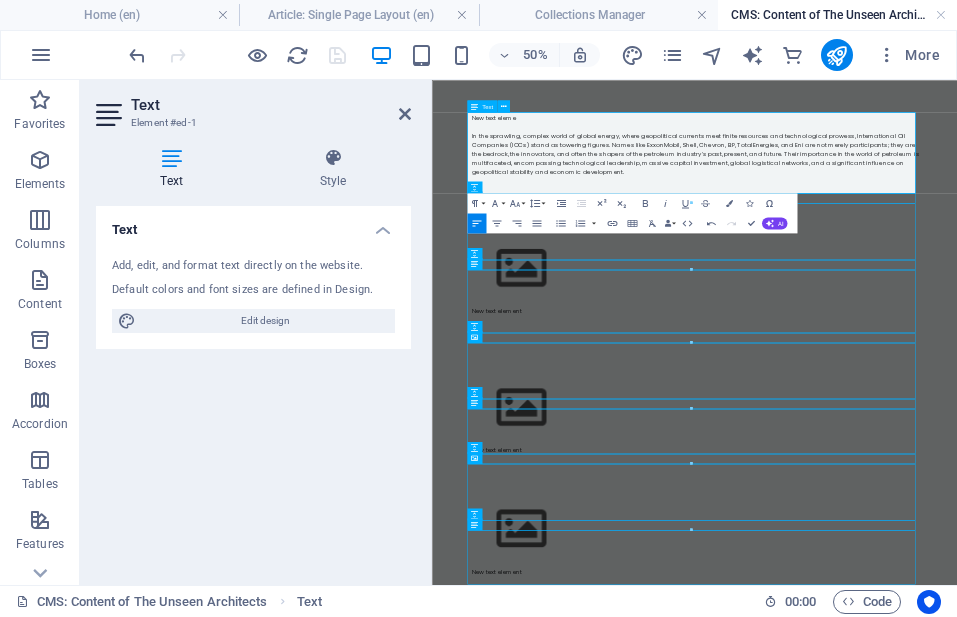 click on "In the sprawling, complex world of global energy, where geopolitical currents meet finite resources and technological prowess, International Oil Companies (IOCs) stand as towering figures. Names like ExxonMobil, Shell, Chevron, BP, TotalEnergies, and Eni are not merely participants; they are the bedrock, the innovators, and often the shapers of the petroleum industry's past, present, and future. Their importance in the world of petroleum is multifaceted, encompassing technological leadership, massive capital investment, global logistical networks, and a significant influence on geopolitical stability and economic development." at bounding box center (957, 225) 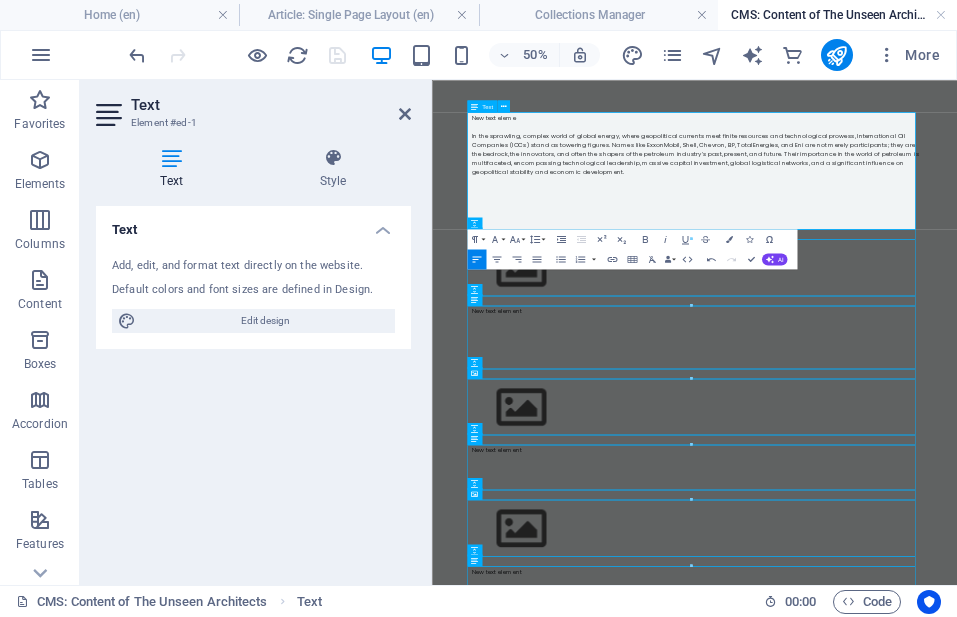 scroll, scrollTop: 8228, scrollLeft: 1, axis: both 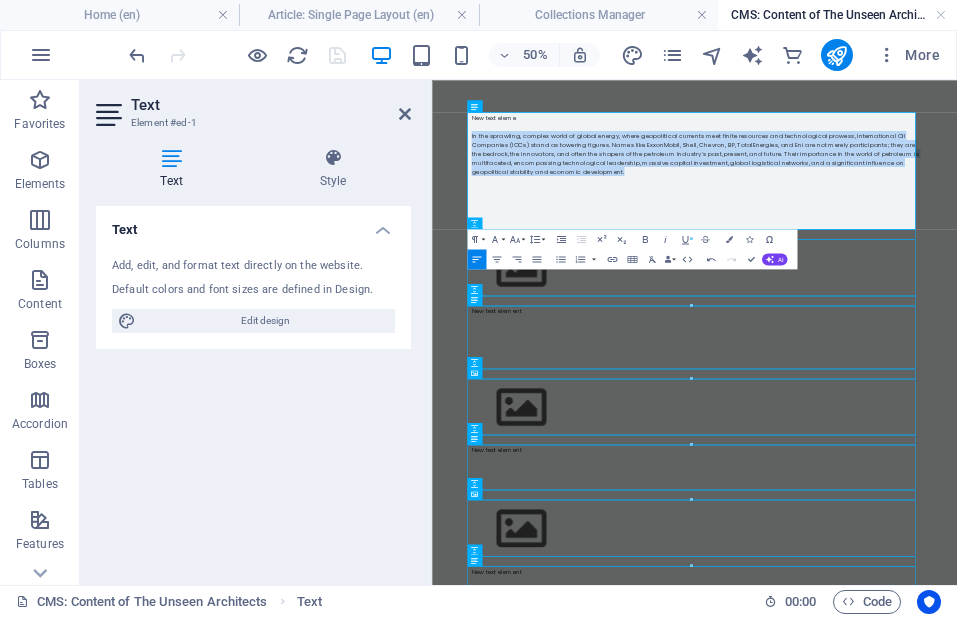 drag, startPoint x: 822, startPoint y: 268, endPoint x: 486, endPoint y: 182, distance: 346.83136 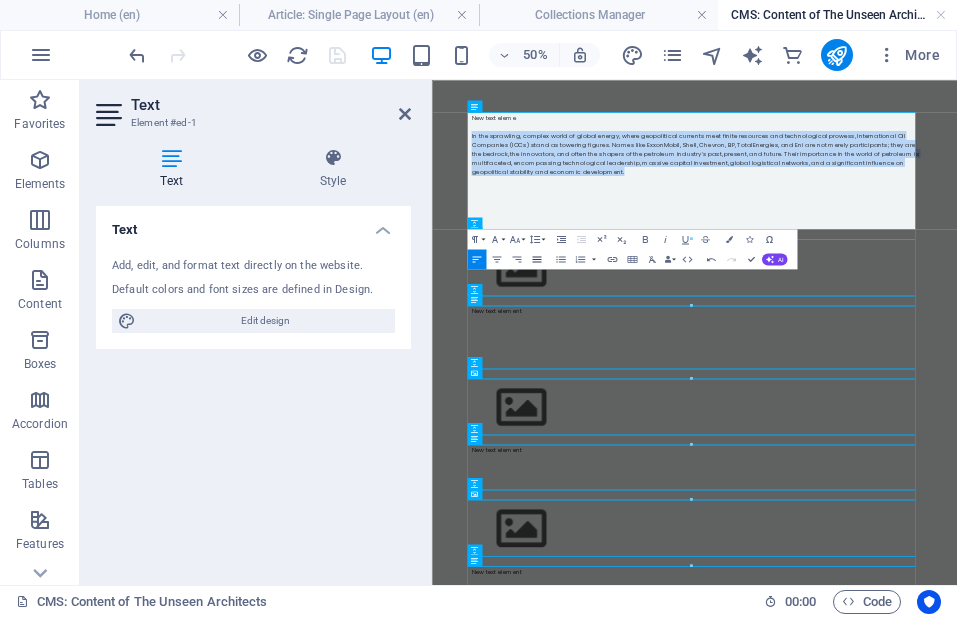 click 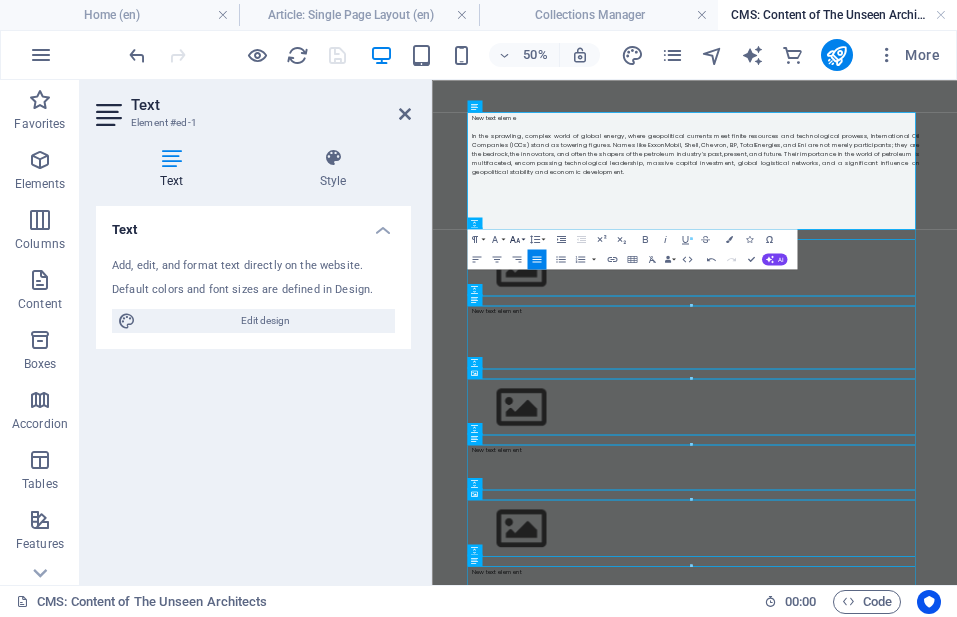 click on "Font Size" at bounding box center [516, 239] 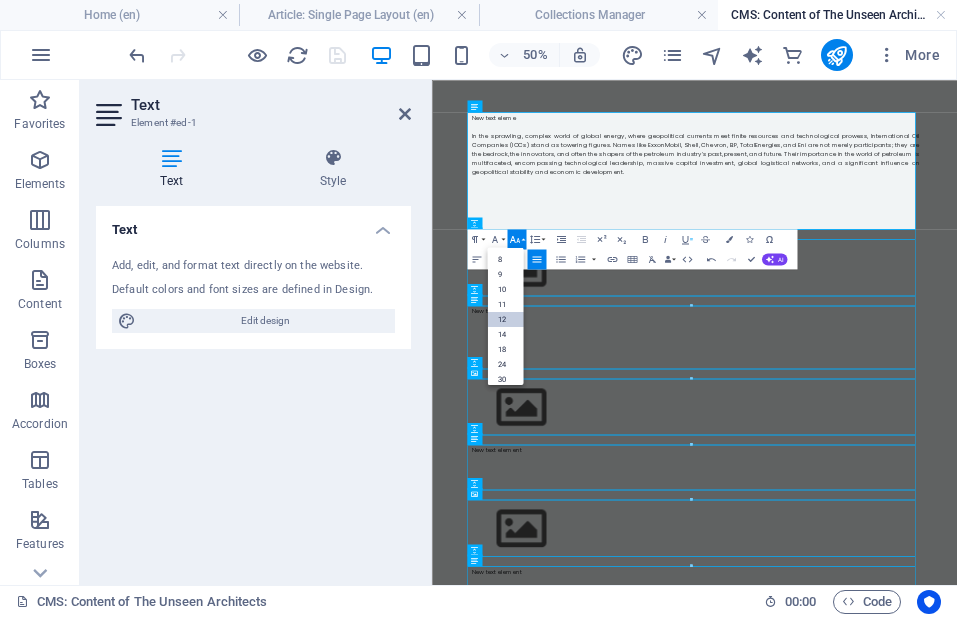 scroll, scrollTop: 143, scrollLeft: 0, axis: vertical 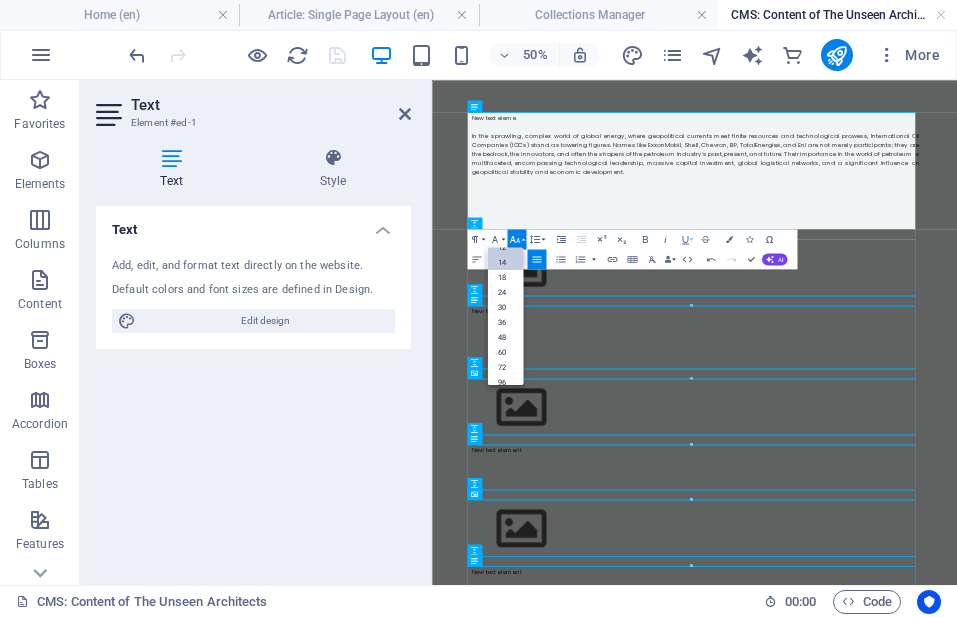 click on "14" at bounding box center (505, 262) 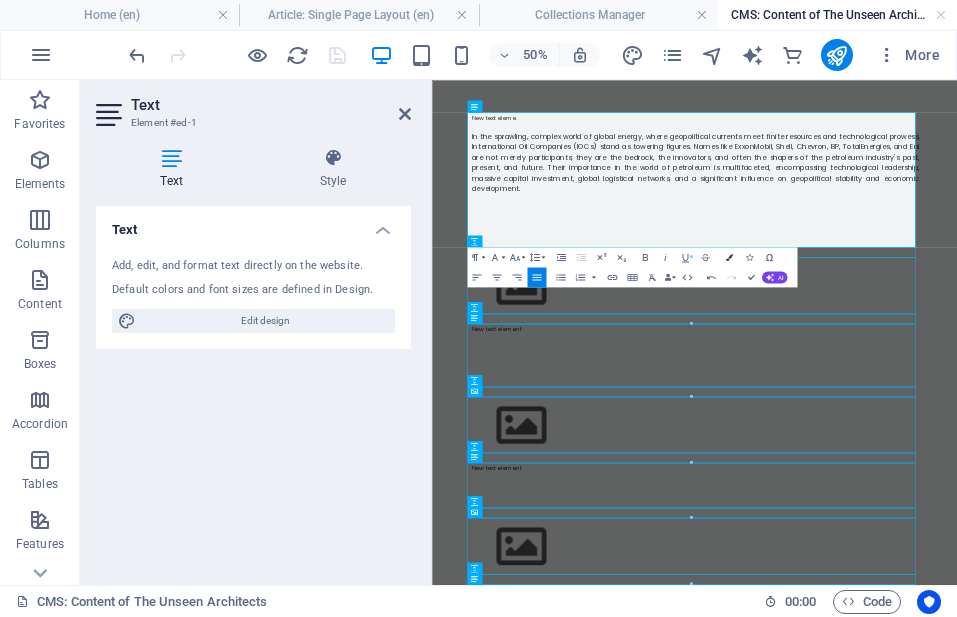 click on "Colors" at bounding box center [728, 257] 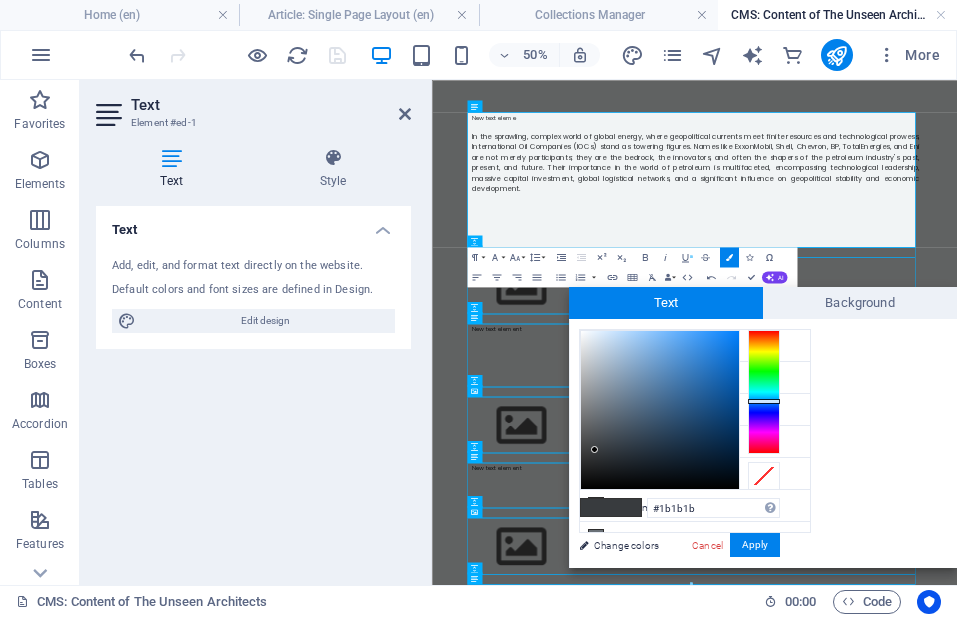 click at bounding box center [660, 410] 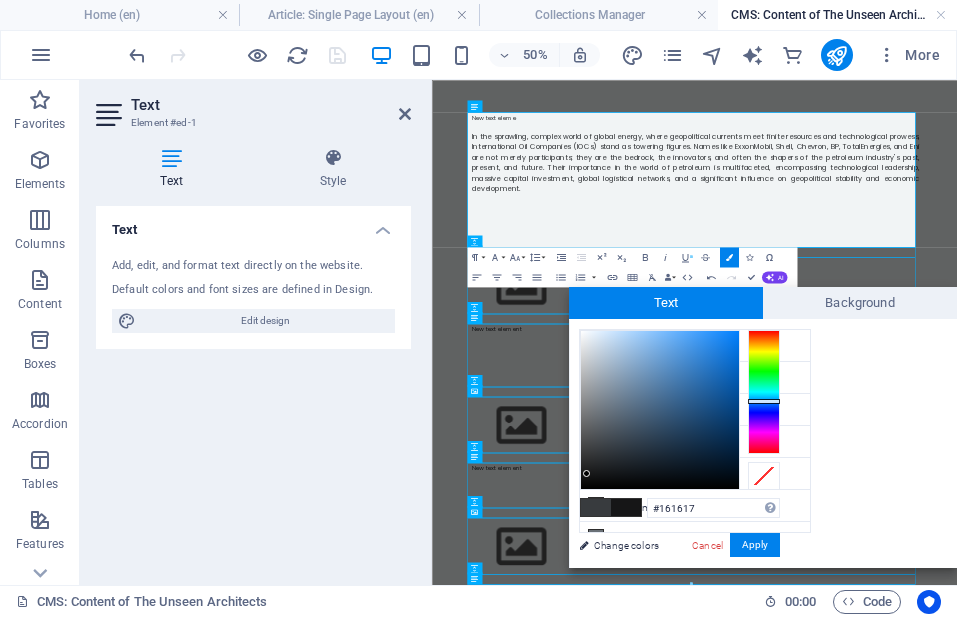 click at bounding box center [660, 410] 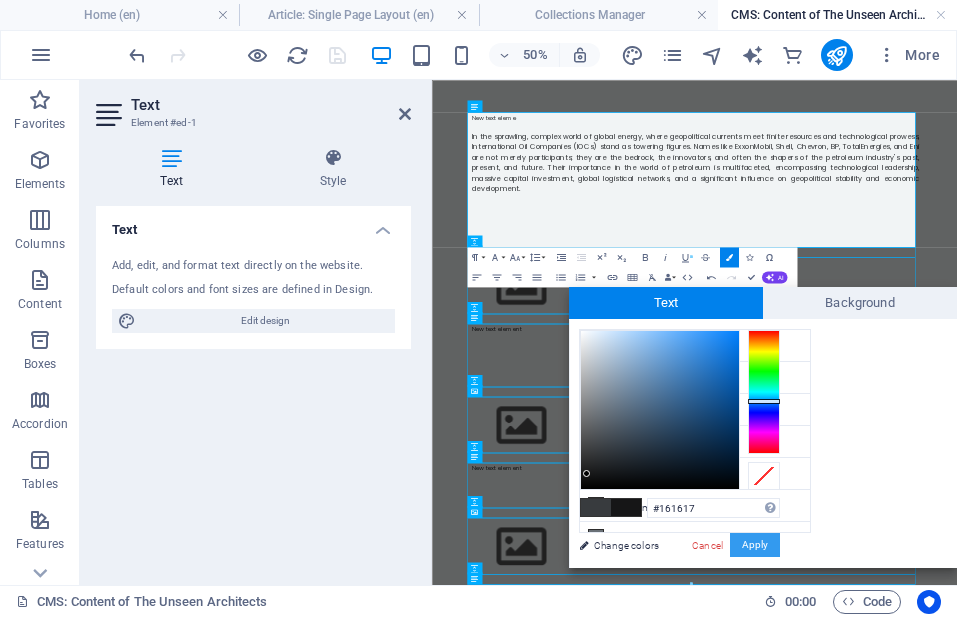 click on "Apply" at bounding box center [755, 545] 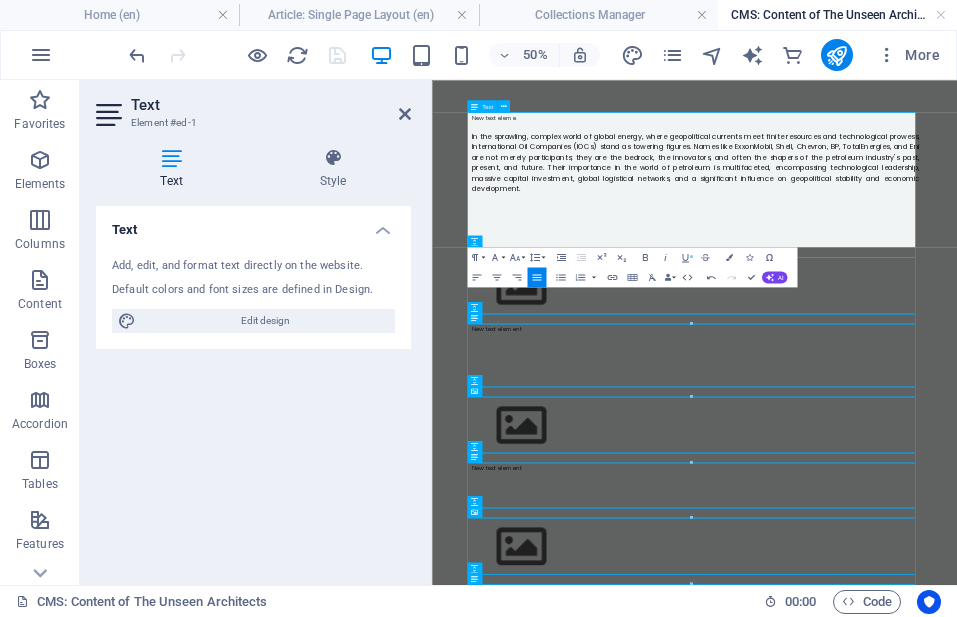 drag, startPoint x: 638, startPoint y: 172, endPoint x: 608, endPoint y: 170, distance: 30.066593 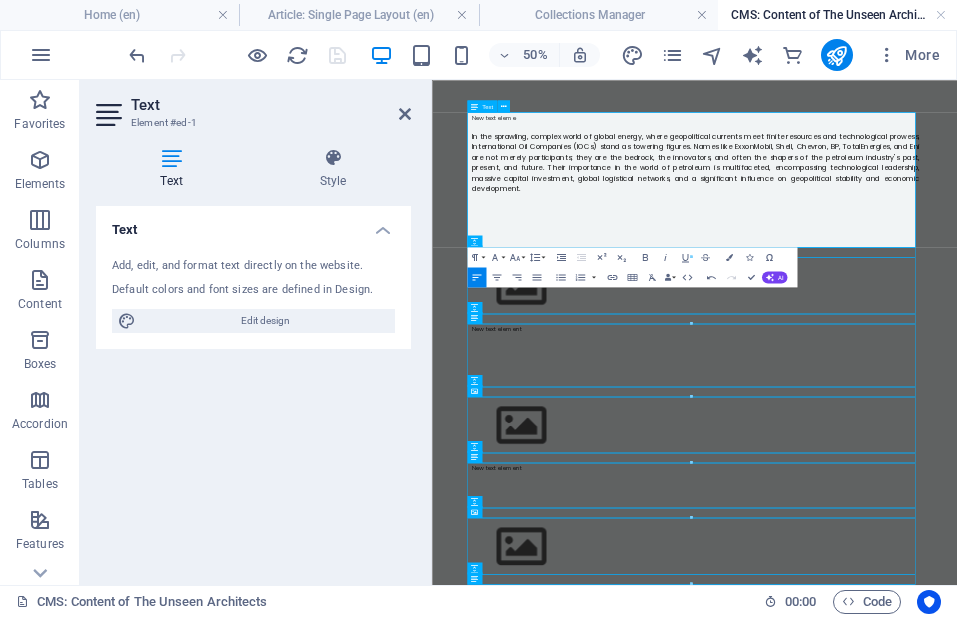 click at bounding box center (957, 171) 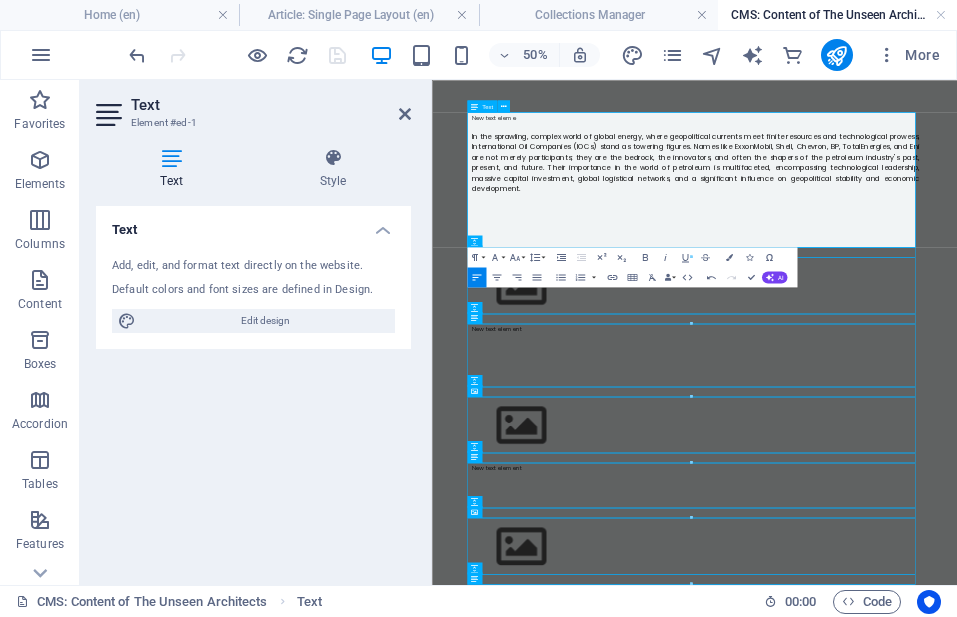 click on "New text eleme" at bounding box center [957, 153] 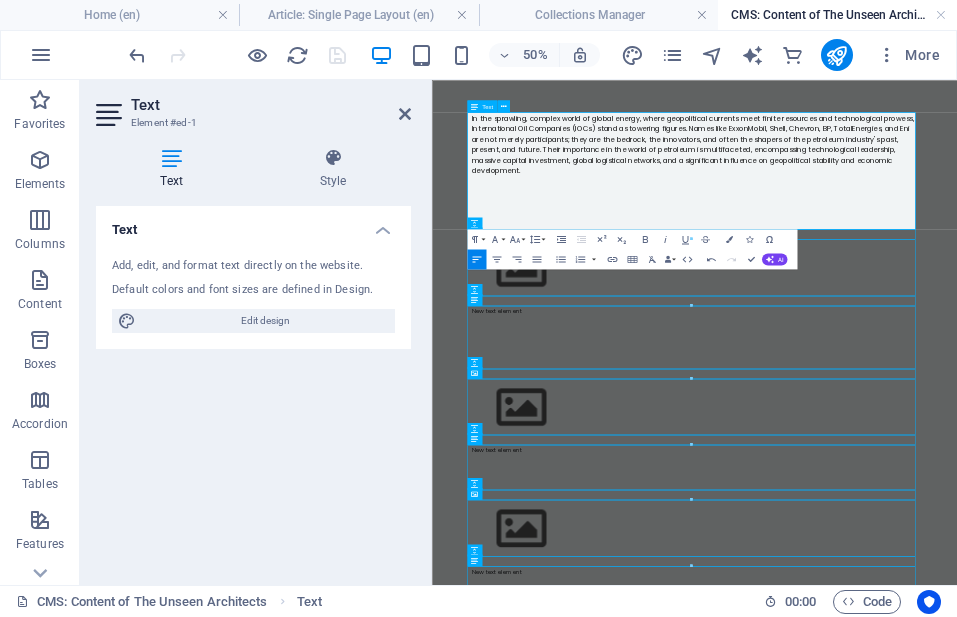 click at bounding box center [957, 315] 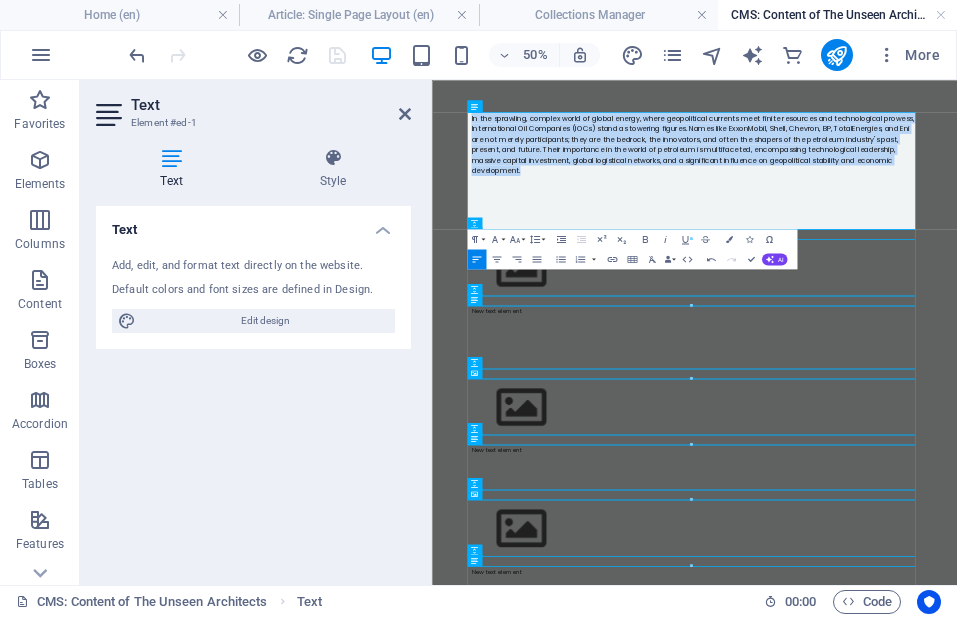 drag, startPoint x: 612, startPoint y: 268, endPoint x: 853, endPoint y: 173, distance: 259.04825 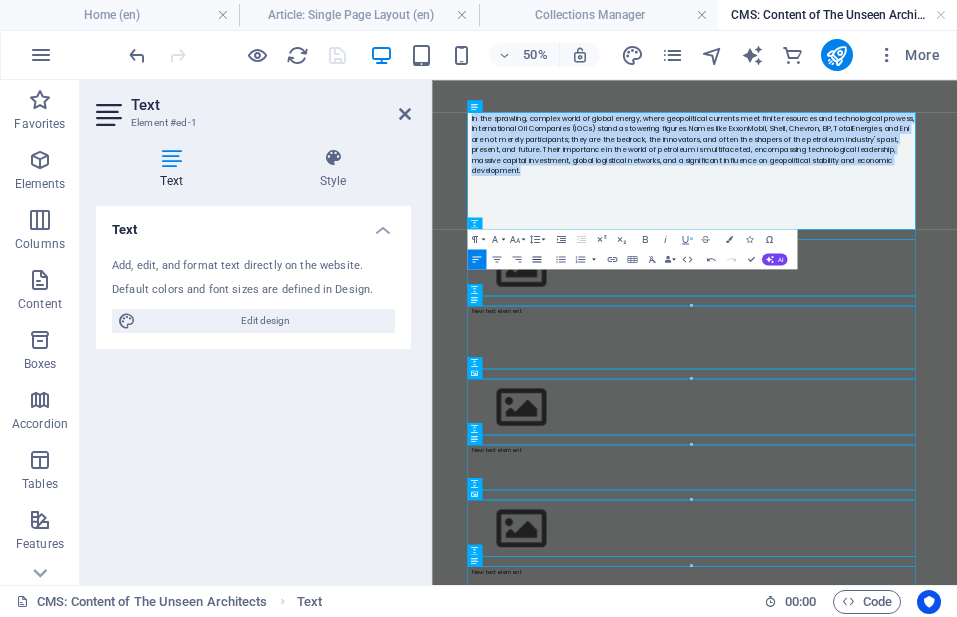 click 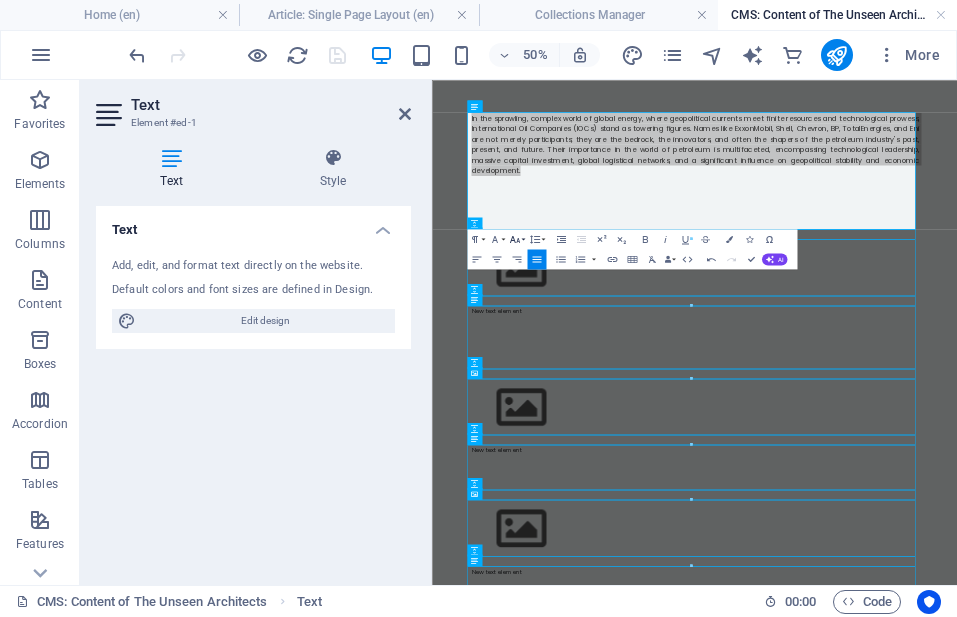 click on "Font Size" at bounding box center [516, 239] 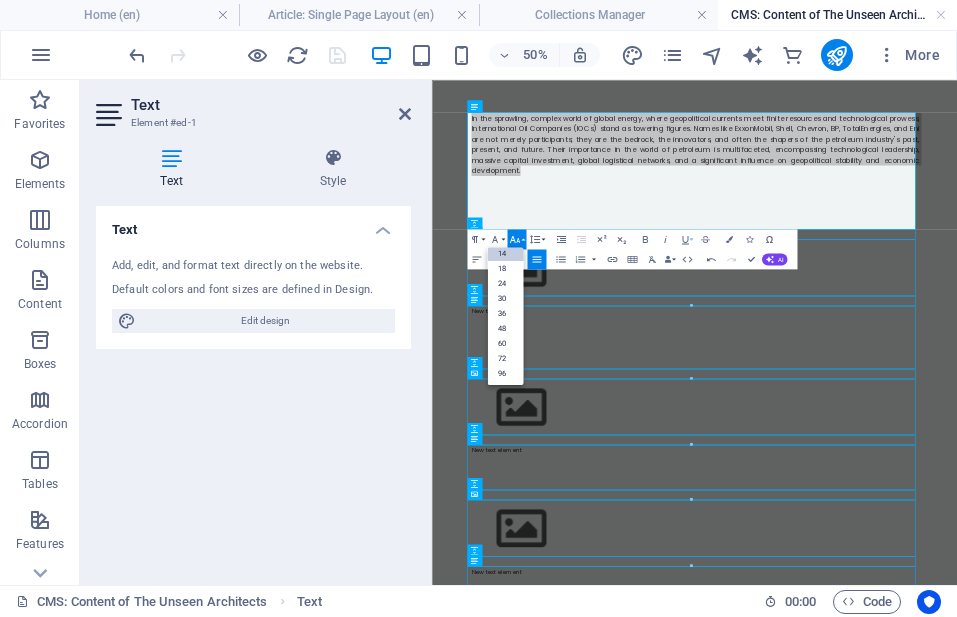 scroll, scrollTop: 161, scrollLeft: 0, axis: vertical 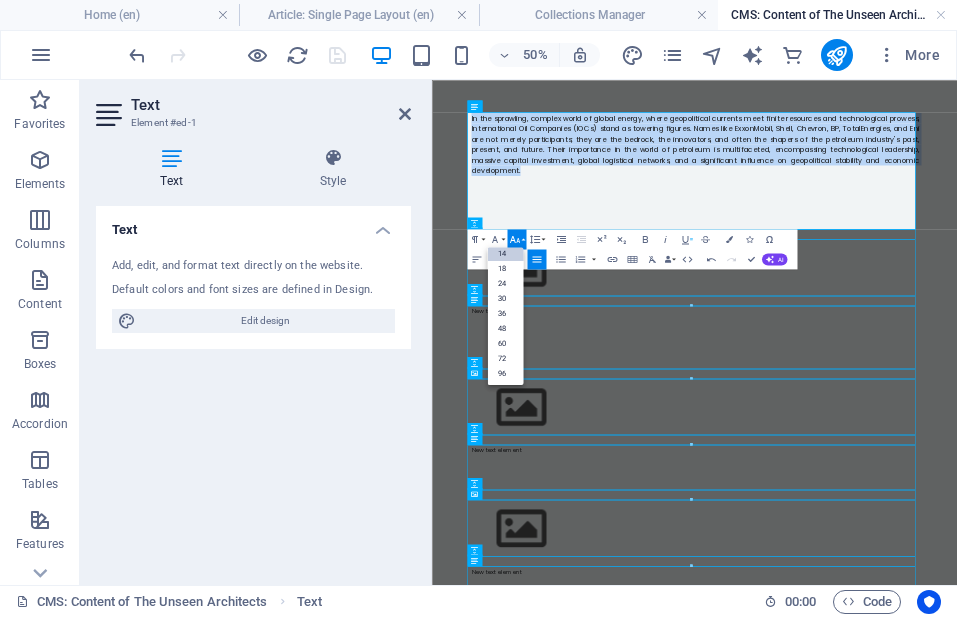 click on "14" at bounding box center (505, 253) 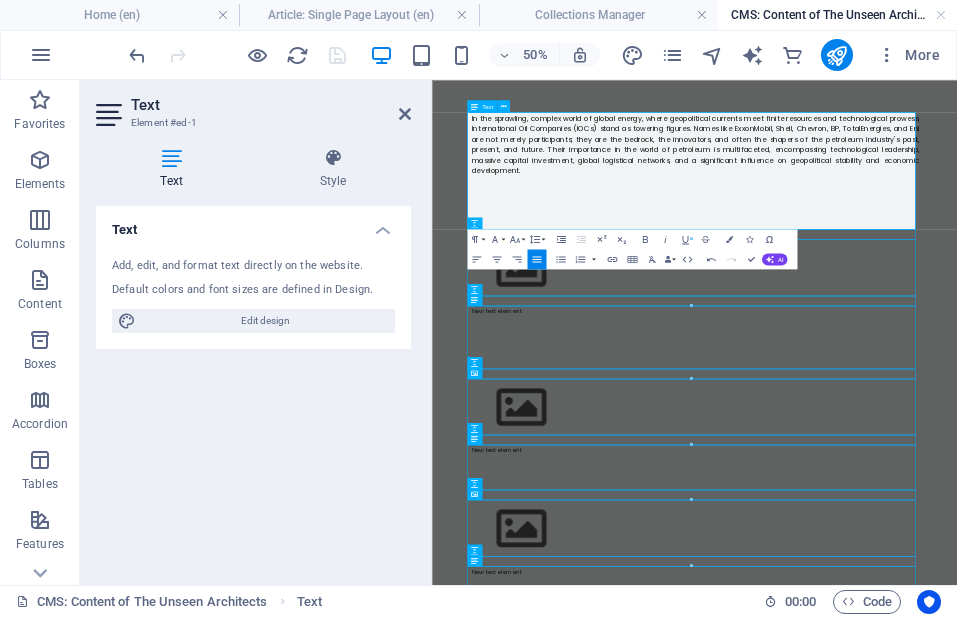click at bounding box center [957, 279] 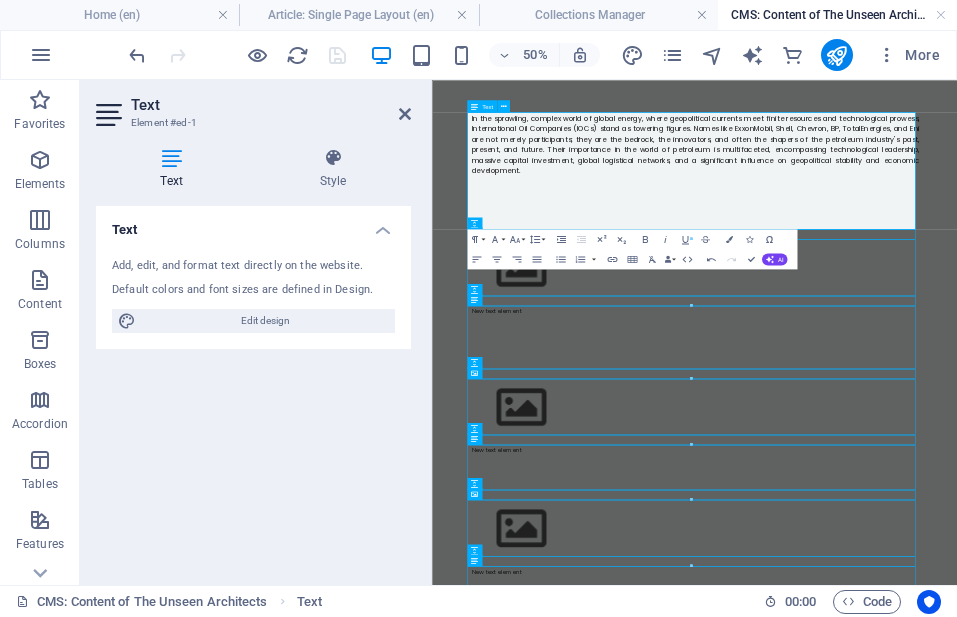 click at bounding box center (957, 315) 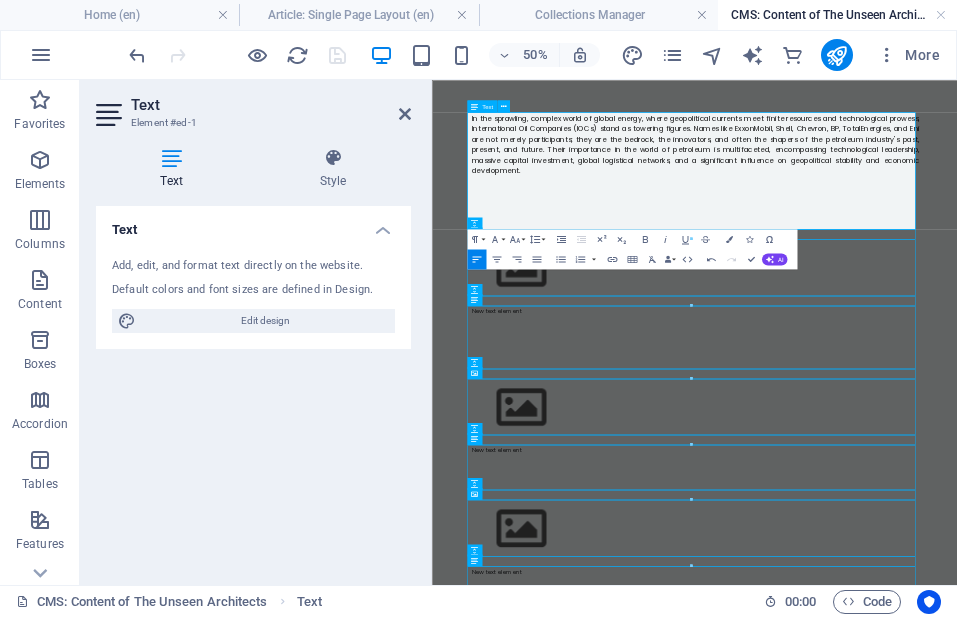 click at bounding box center [957, 315] 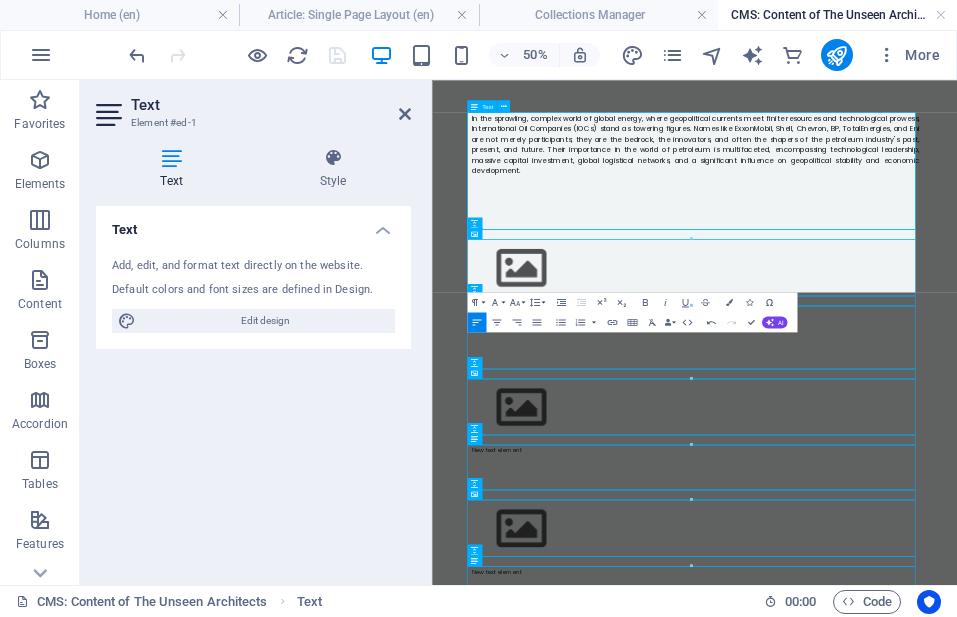 scroll, scrollTop: 10848, scrollLeft: 0, axis: vertical 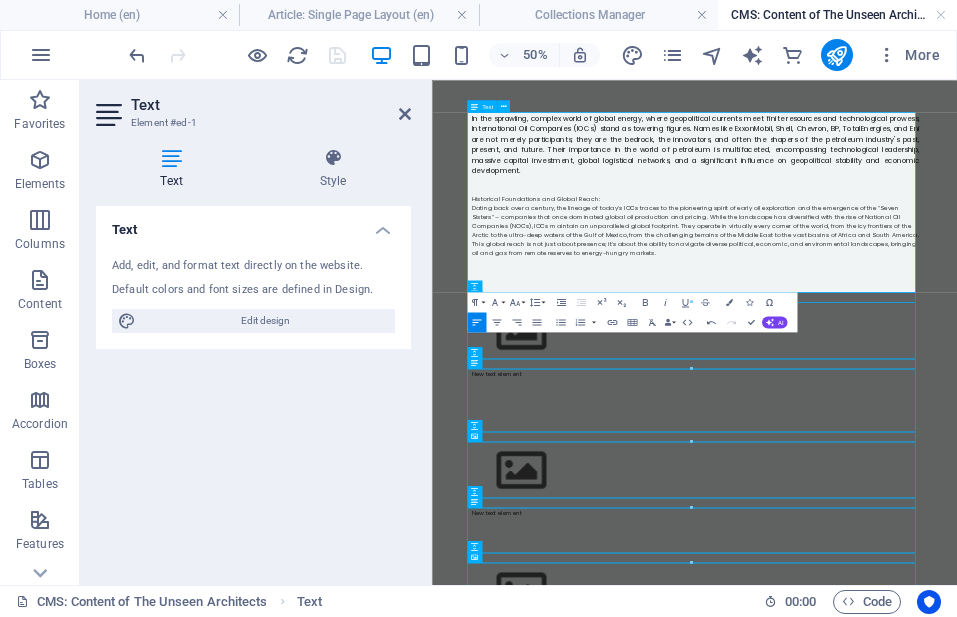 click on "Dating back over a century, the lineage of today's IOCs traces to the pioneering spirit of early oil exploration and the emergence of the "Seven Sisters" – companies that once dominated global oil production and pricing. While the landscape has diversified with the rise of National Oil Companies (NOCs), IOCs maintain an unparalleled global footprint. They operate in virtually every corner of the world, from the icy frontiers of the Arctic to the ultra-deep waters of the Gulf of Mexico, from the challenging terrains of the Middle East to the vast basins of Africa and South America. This global reach is not just about presence; it's about the ability to navigate diverse political, economic, and environmental landscapes, bringing oil and gas from remote reserves to energy-hungry markets." at bounding box center [957, 378] 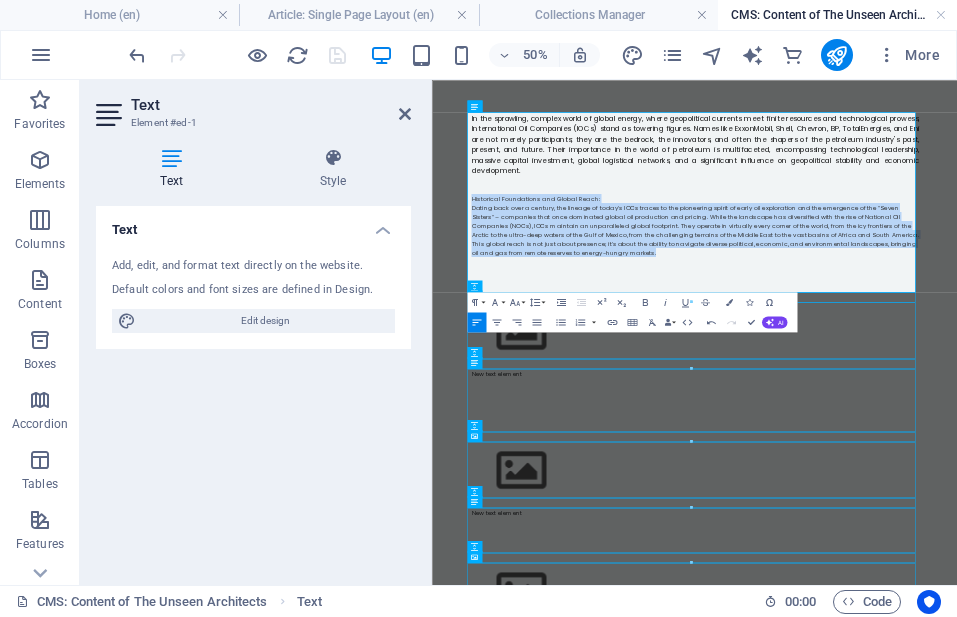 drag, startPoint x: 832, startPoint y: 418, endPoint x: 474, endPoint y: 314, distance: 372.8002 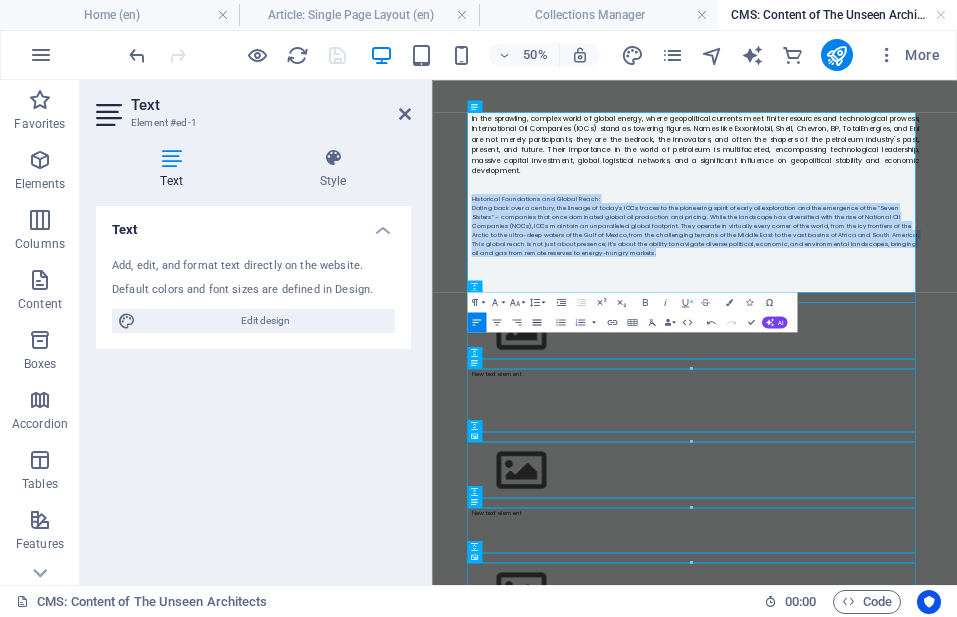 click 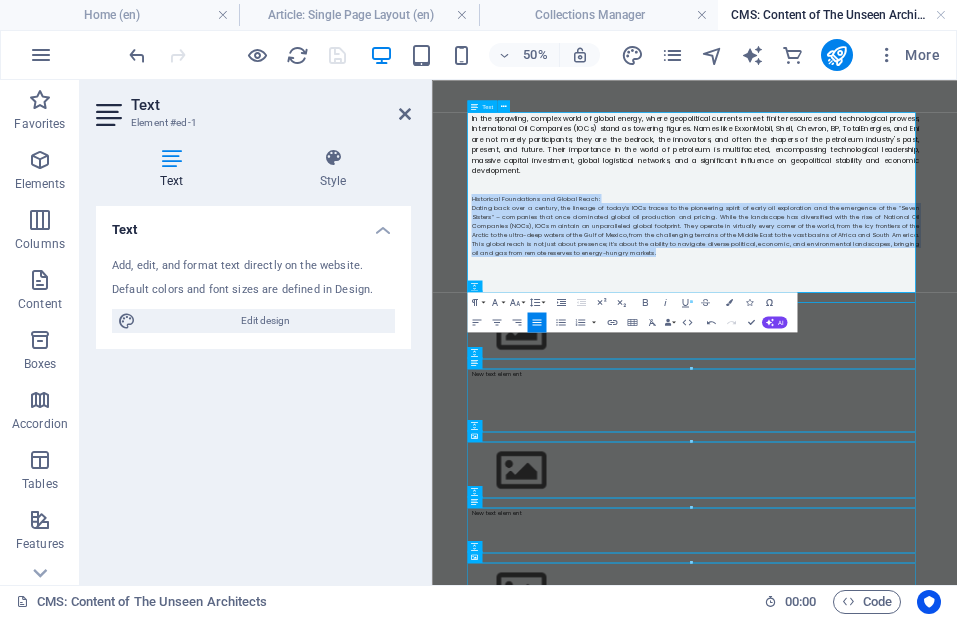 click on "Dating back over a century, the lineage of today's IOCs traces to the pioneering spirit of early oil exploration and the emergence of the "Seven Sisters" – companies that once dominated global oil production and pricing. While the landscape has diversified with the rise of National Oil Companies (NOCs), IOCs maintain an unparalleled global footprint. They operate in virtually every corner of the world, from the icy frontiers of the Arctic to the ultra-deep waters of the Gulf of Mexico, from the challenging terrains of the Middle East to the vast basins of Africa and South America. This global reach is not just about presence; it's about the ability to navigate diverse political, economic, and environmental landscapes, bringing oil and gas from remote reserves to energy-hungry markets." at bounding box center [957, 378] 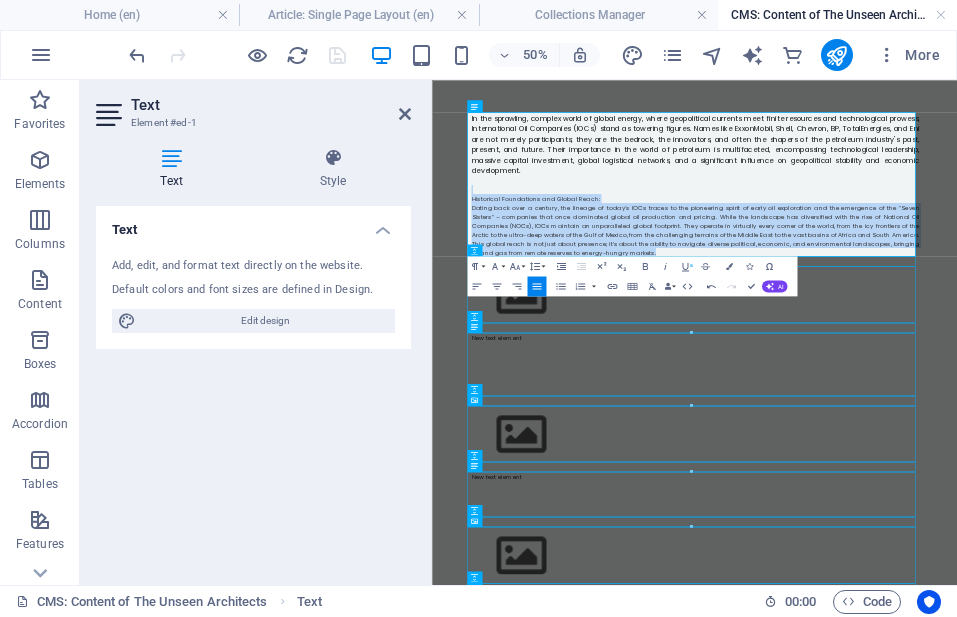 drag, startPoint x: 810, startPoint y: 426, endPoint x: 484, endPoint y: 296, distance: 350.9644 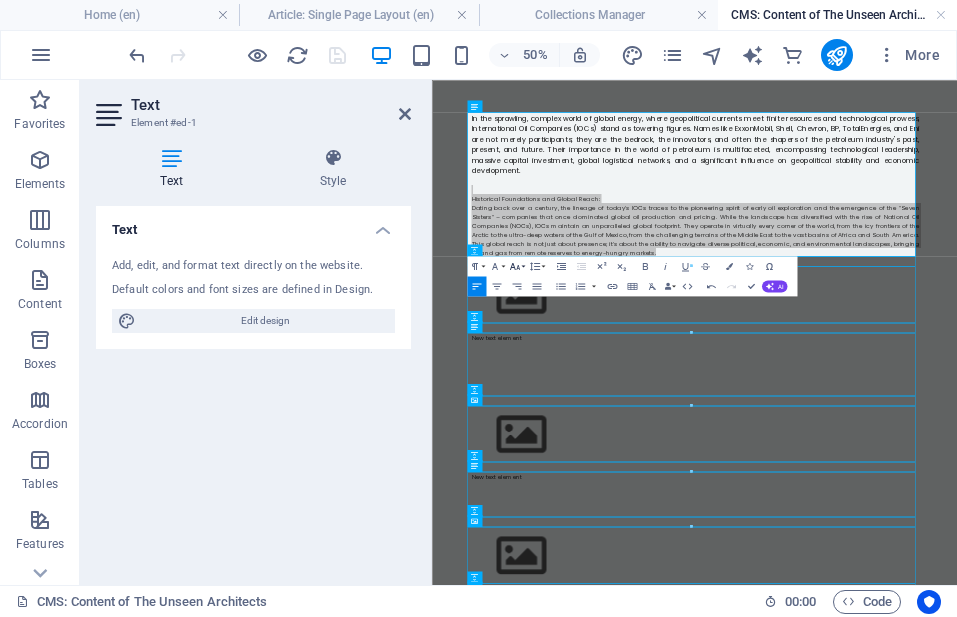 click on "Font Size" at bounding box center (516, 266) 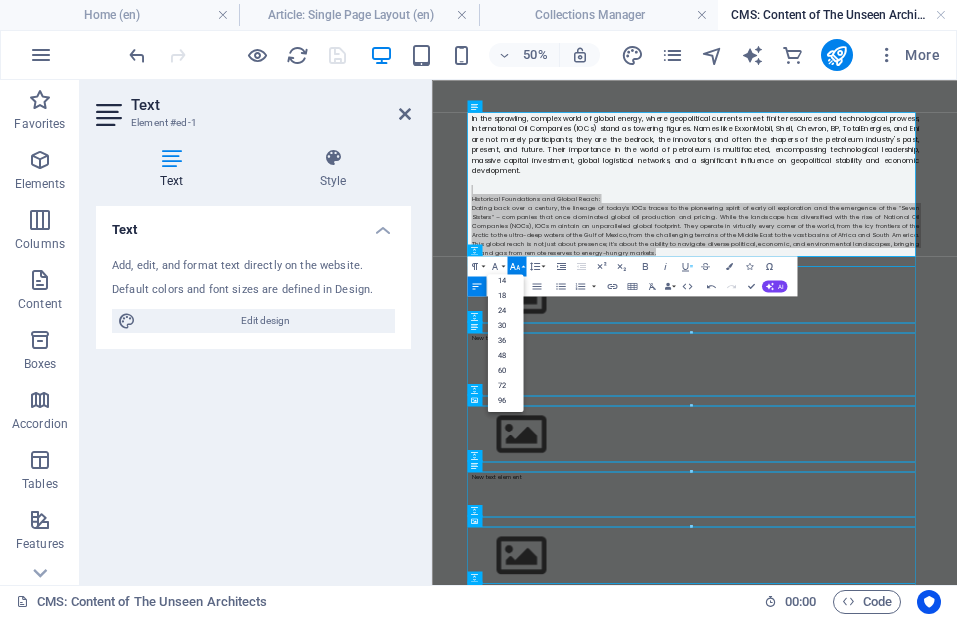 scroll, scrollTop: 143, scrollLeft: 0, axis: vertical 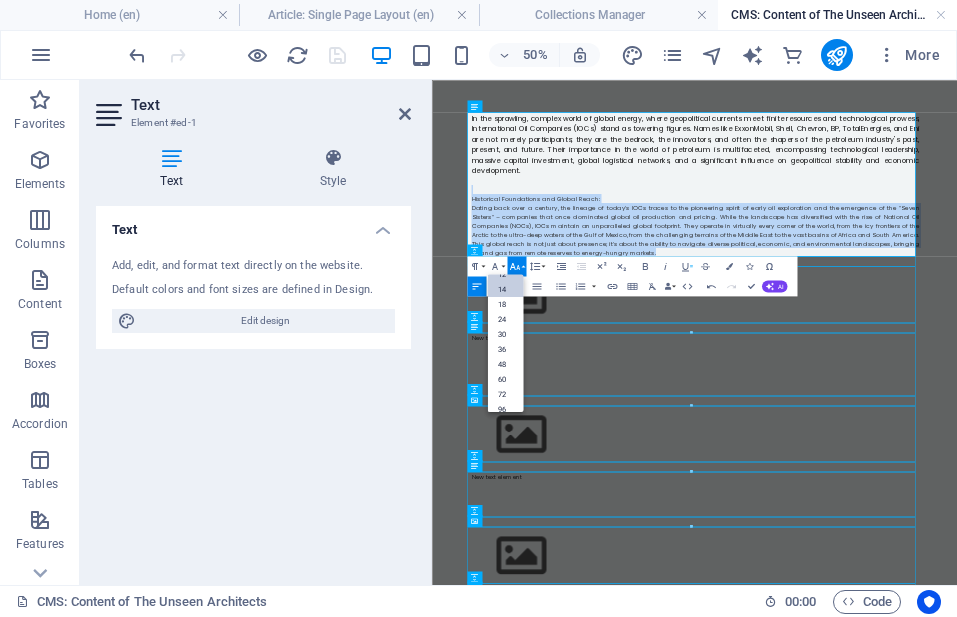 click on "14" at bounding box center (505, 289) 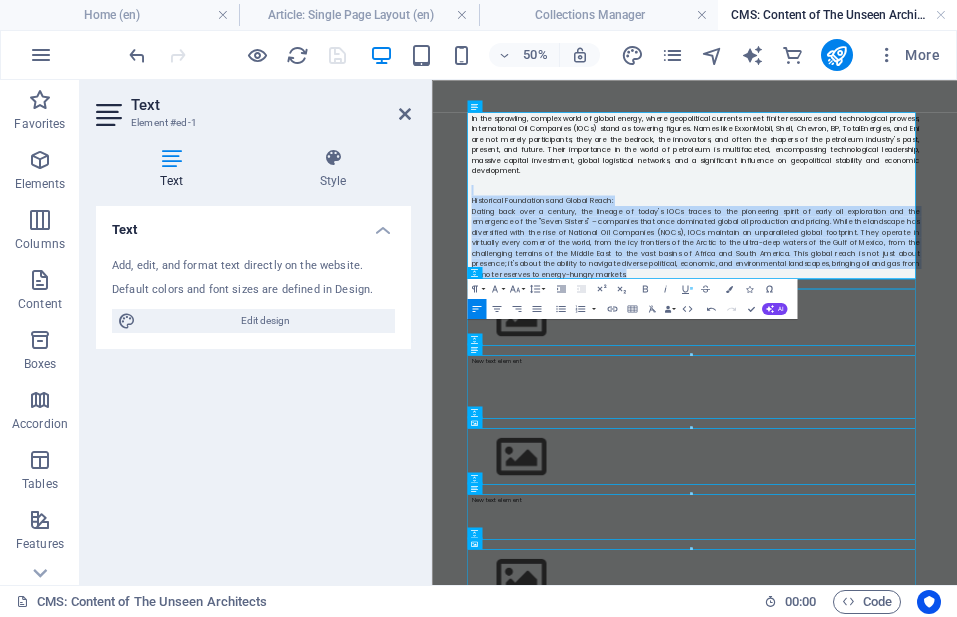 click at bounding box center (690, 289) 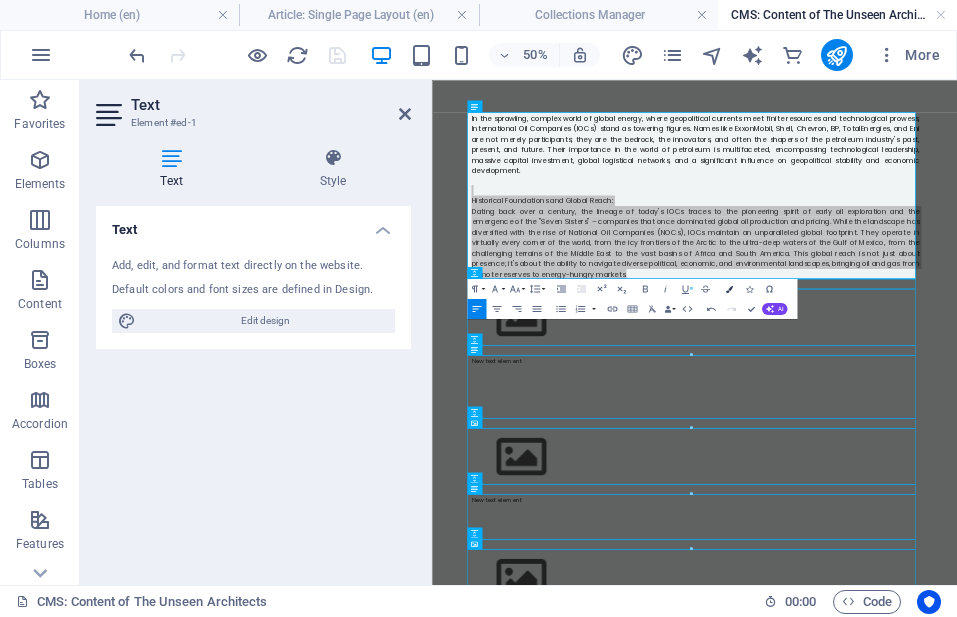 click on "Colors" at bounding box center [728, 289] 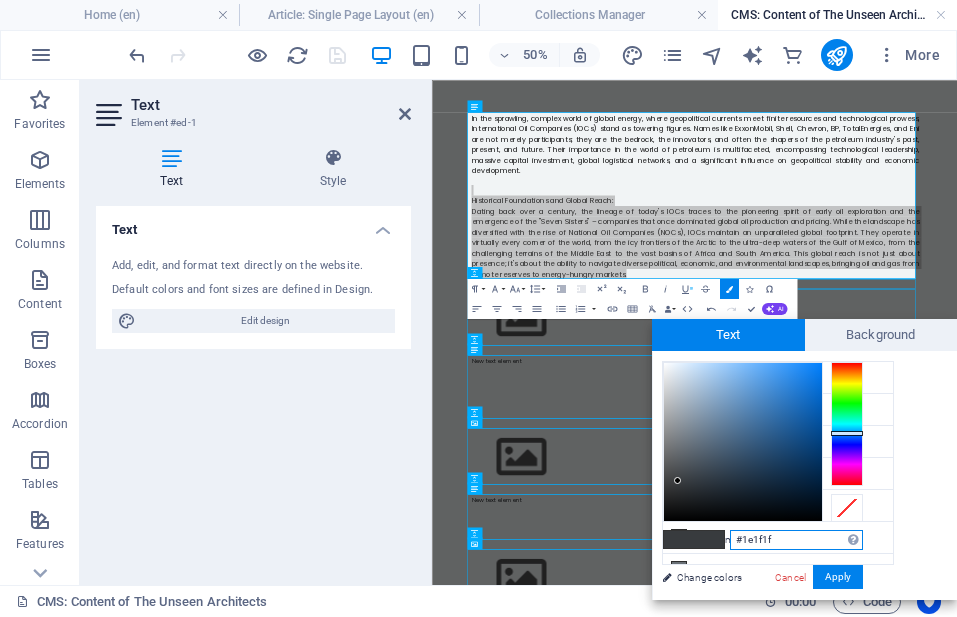 click at bounding box center (743, 442) 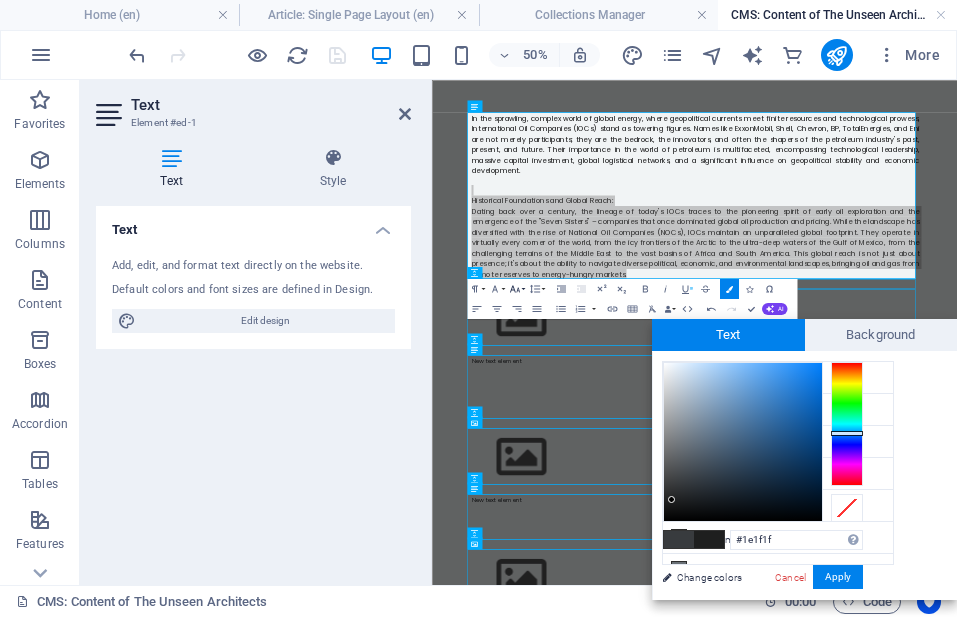 click on "Font Size" at bounding box center (516, 289) 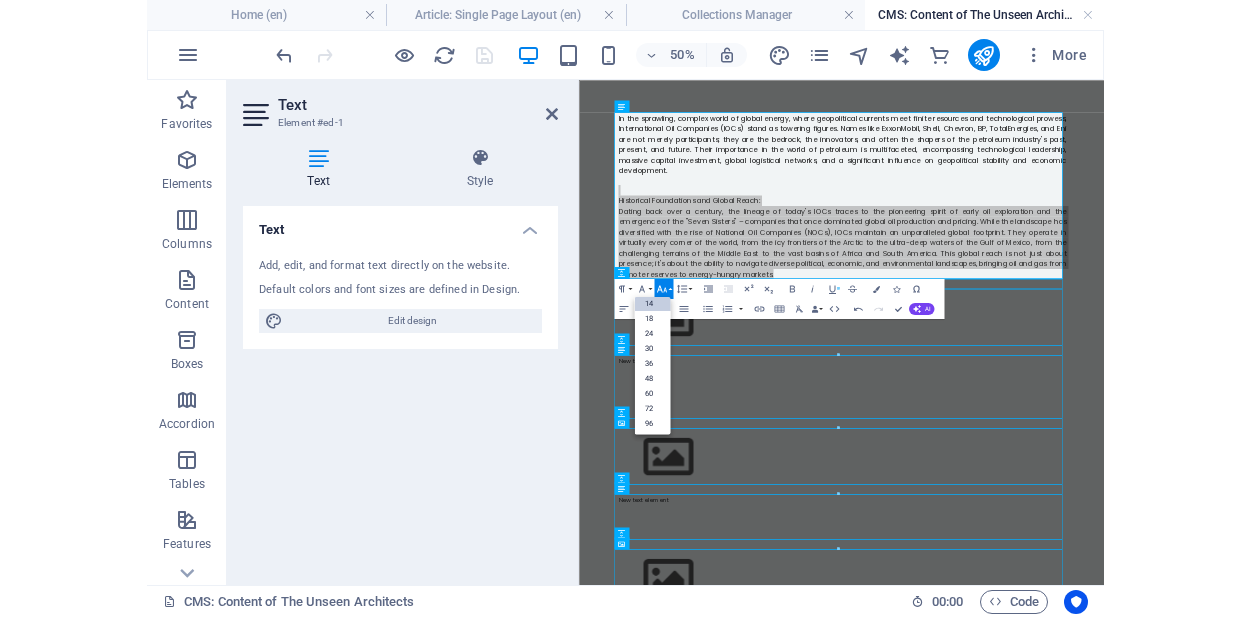 scroll, scrollTop: 161, scrollLeft: 0, axis: vertical 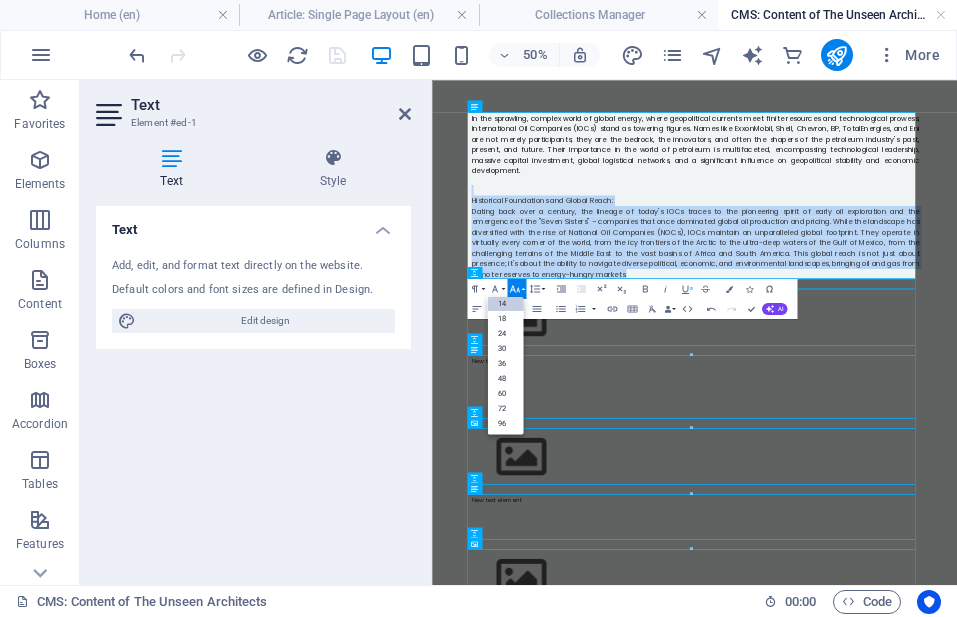 click on "14" at bounding box center [505, 302] 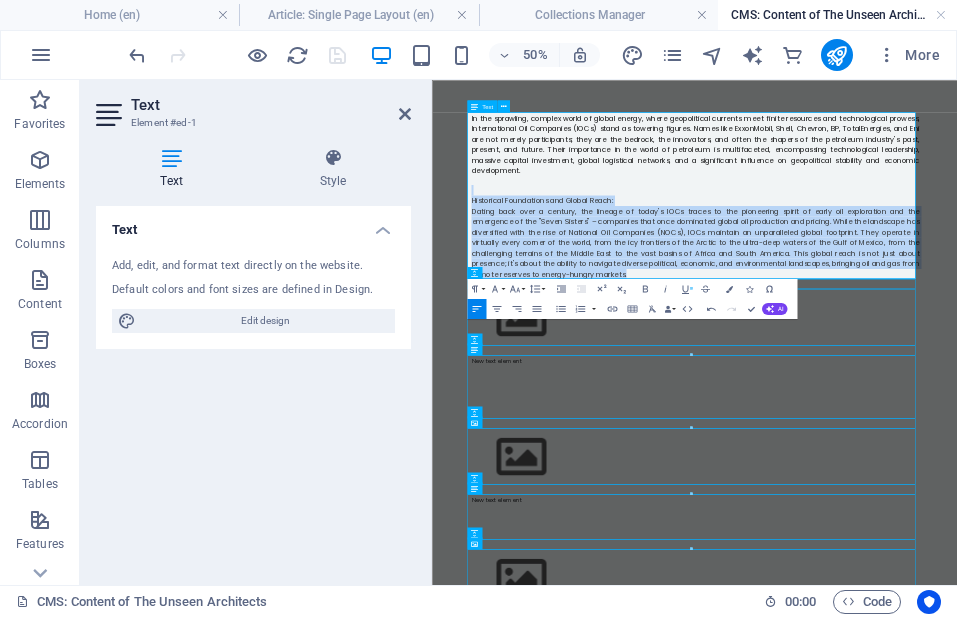 click on "Dating back over a century, the lineage of today's IOCs traces to the pioneering spirit of early oil exploration and the emergence of the "Seven Sisters" – companies that once dominated global oil production and pricing. While the landscape has diversified with the rise of National Oil Companies (NOCs), IOCs maintain an unparalleled global footprint. They operate in virtually every corner of the world, from the icy frontiers of the Arctic to the ultra-deep waters of the Gulf of Mexico, from the challenging terrains of the Middle East to the vast basins of Africa and South America. This global reach is not just about presence; it's about the ability to navigate diverse political, economic, and environmental landscapes, bringing oil and gas from remote reserves to energy-hungry markets." at bounding box center (957, 403) 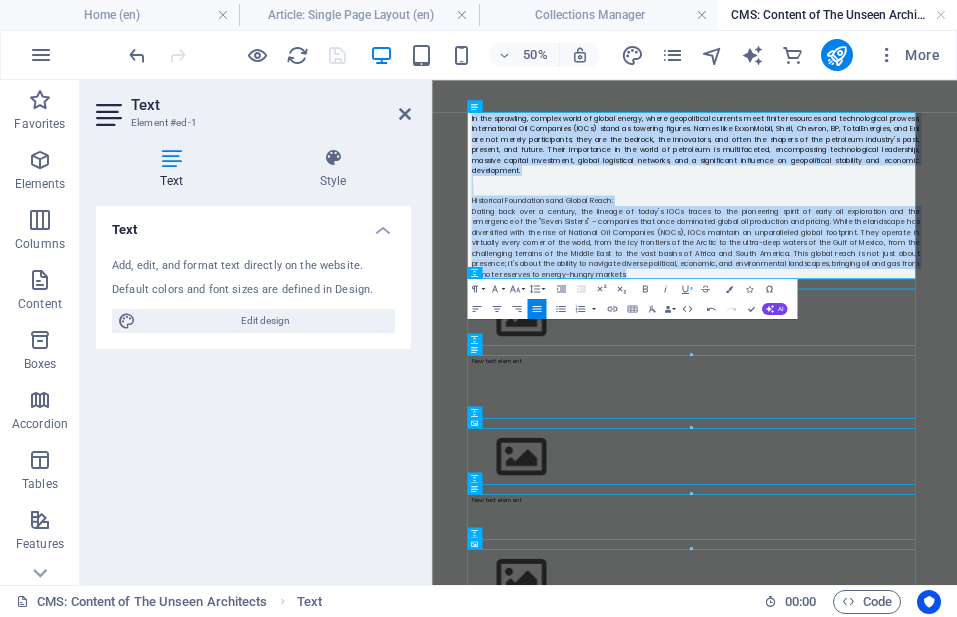 drag, startPoint x: 728, startPoint y: 470, endPoint x: 476, endPoint y: 124, distance: 428.04205 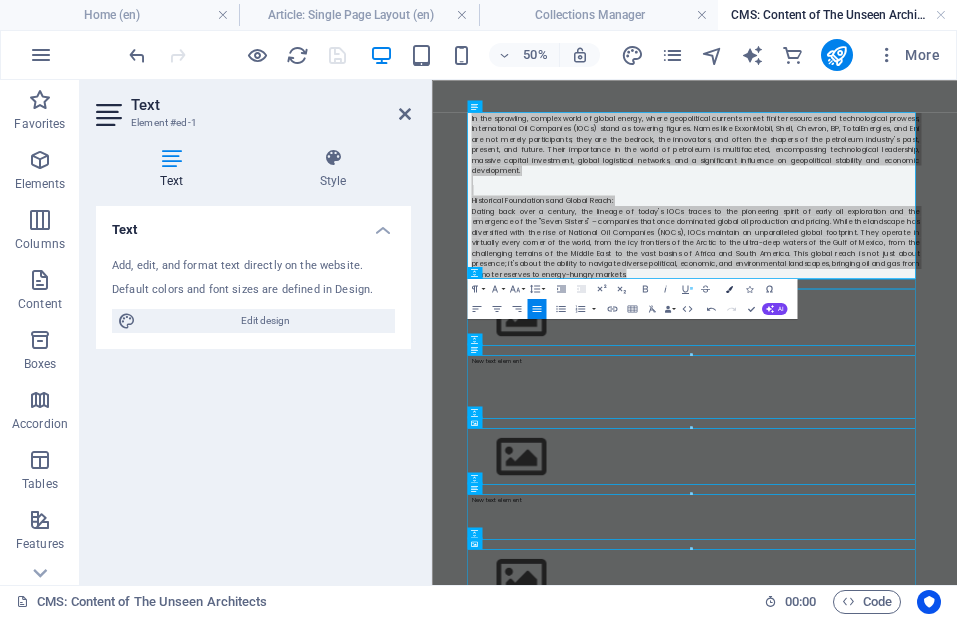 click at bounding box center (728, 288) 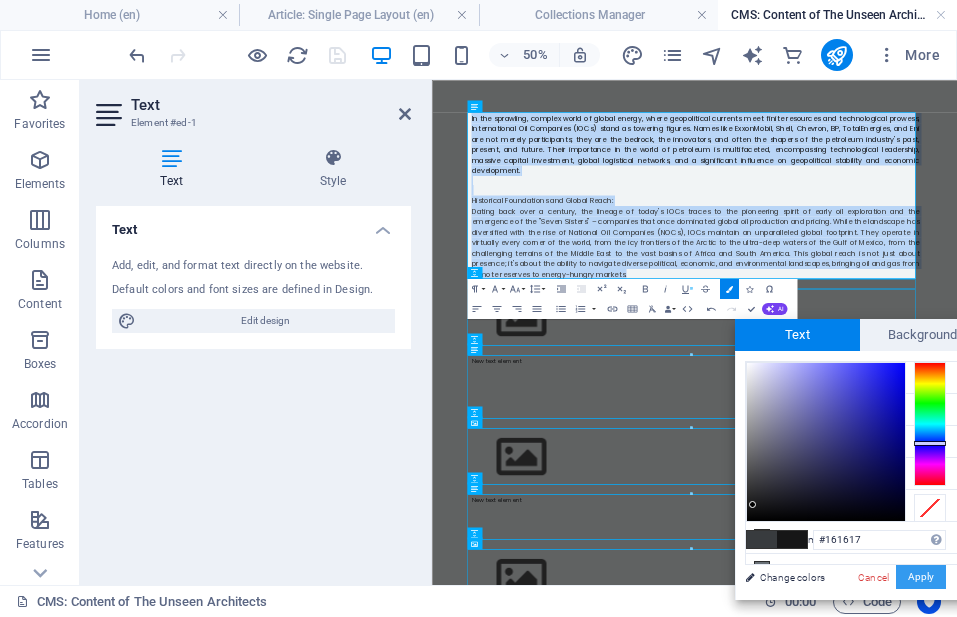 click on "Apply" at bounding box center [921, 577] 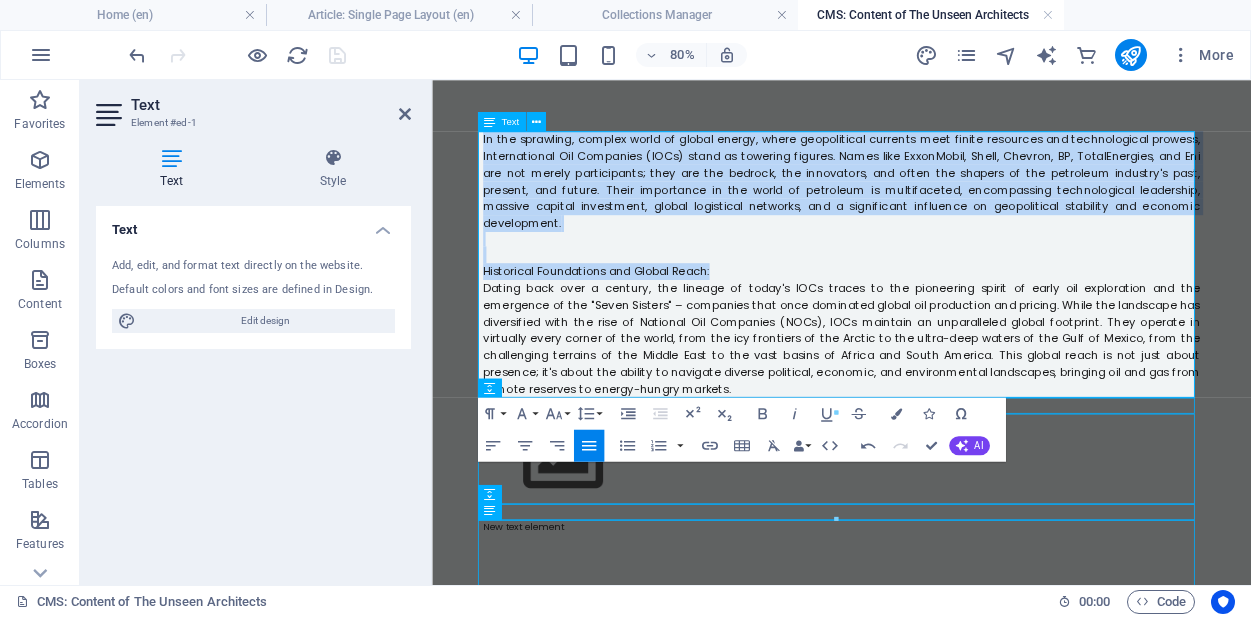 click on "Historical Foundations and Global Reach:" at bounding box center (944, 319) 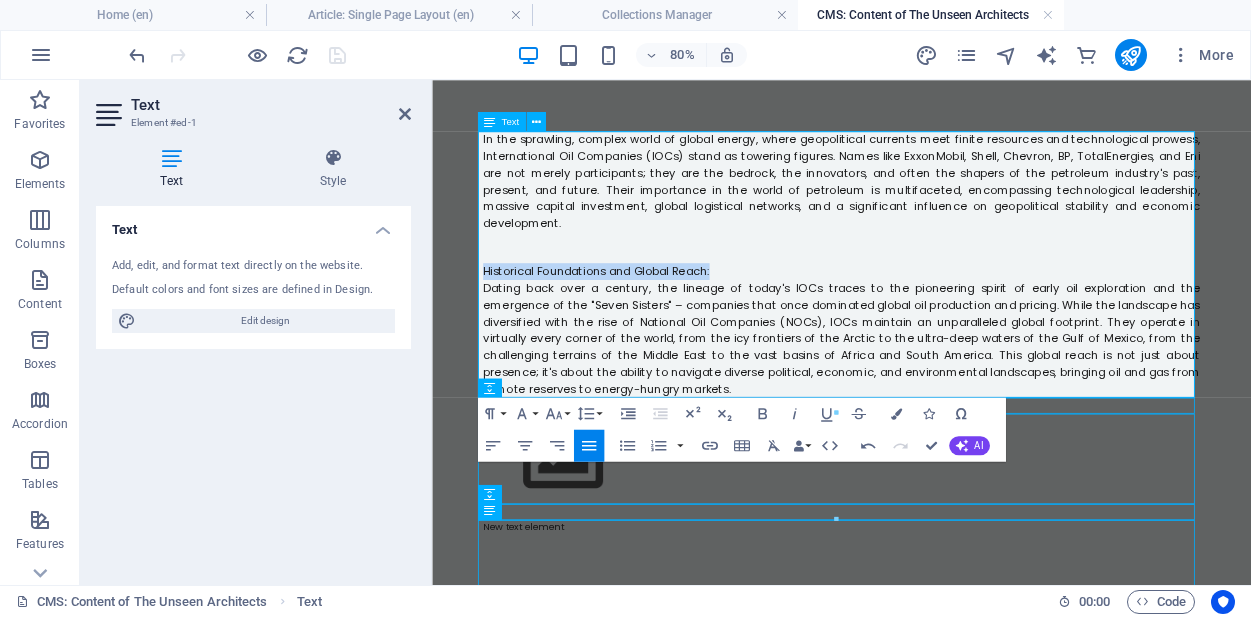 drag, startPoint x: 789, startPoint y: 315, endPoint x: 478, endPoint y: 320, distance: 311.0402 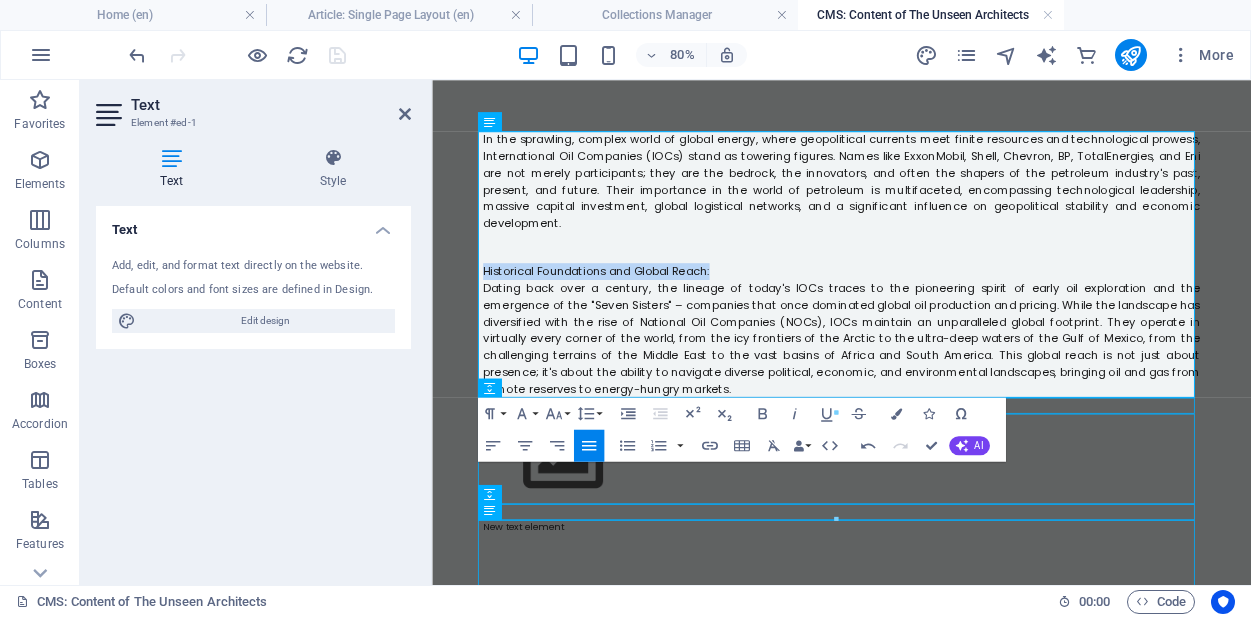 click at bounding box center (835, 413) 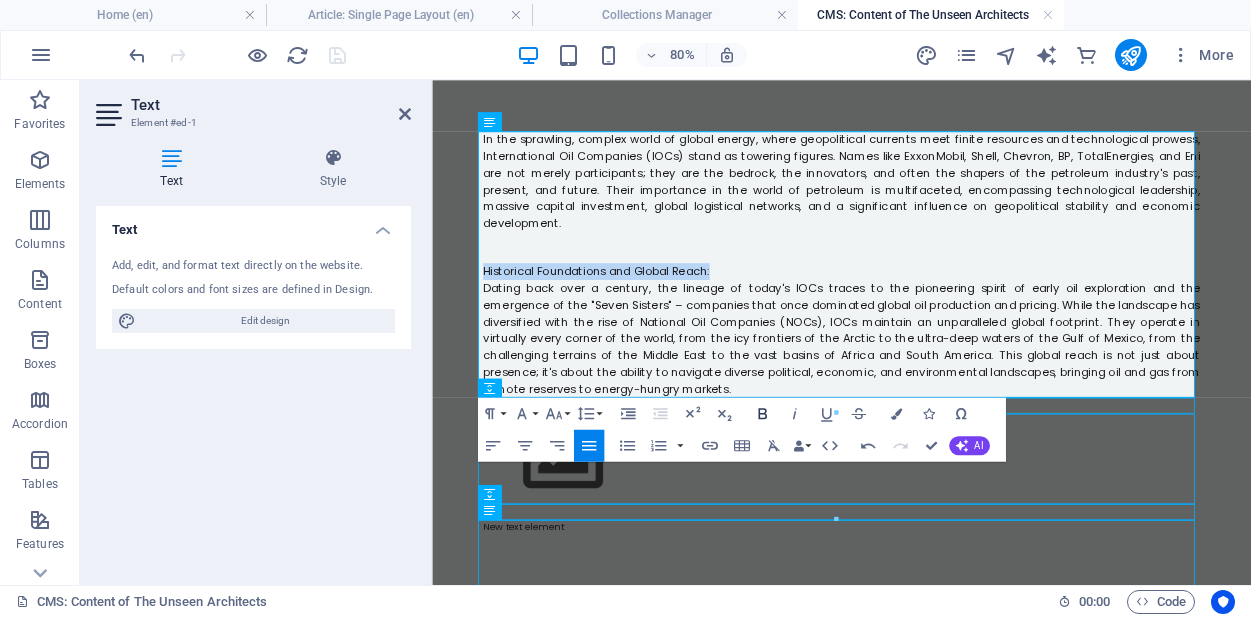 click 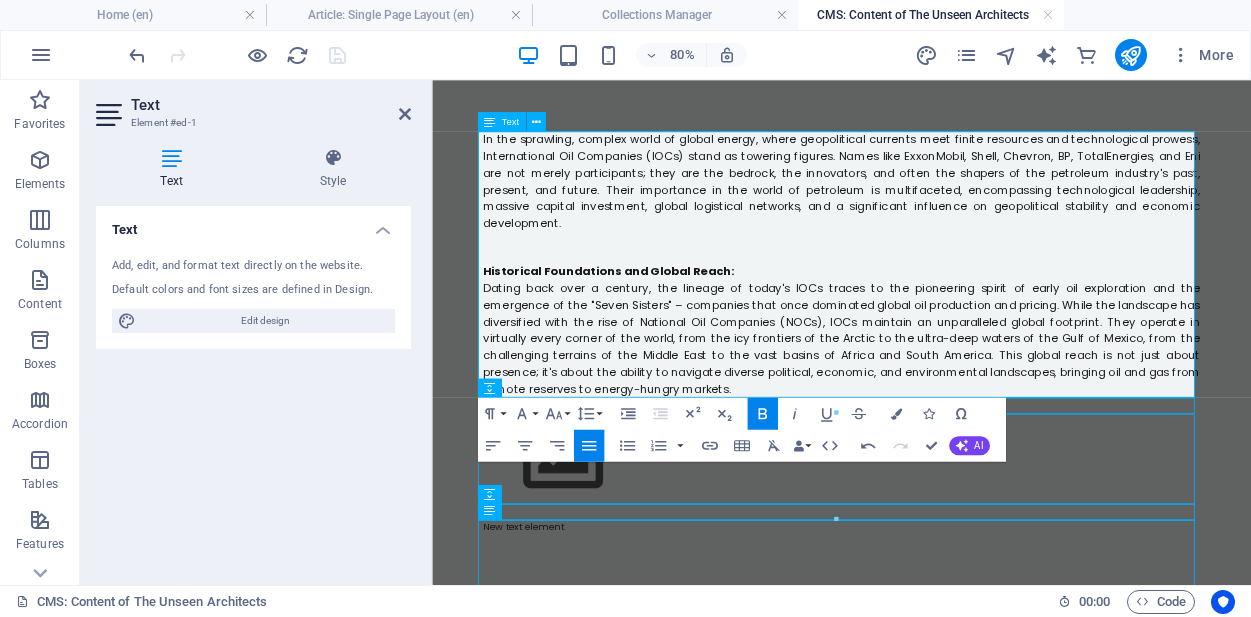 click on "Dating back over a century, the lineage of today's IOCs traces to the pioneering spirit of early oil exploration and the emergence of the "Seven Sisters" – companies that once dominated global oil production and pricing. While the landscape has diversified with the rise of National Oil Companies (NOCs), IOCs maintain an unparalleled global footprint. They operate in virtually every corner of the world, from the icy frontiers of the Arctic to the ultra-deep waters of the Gulf of Mexico, from the challenging terrains of the Middle East to the vast basins of Africa and South America. This global reach is not just about presence; it's about the ability to navigate diverse political, economic, and environmental landscapes, bringing oil and gas from remote reserves to energy-hungry markets." at bounding box center [944, 403] 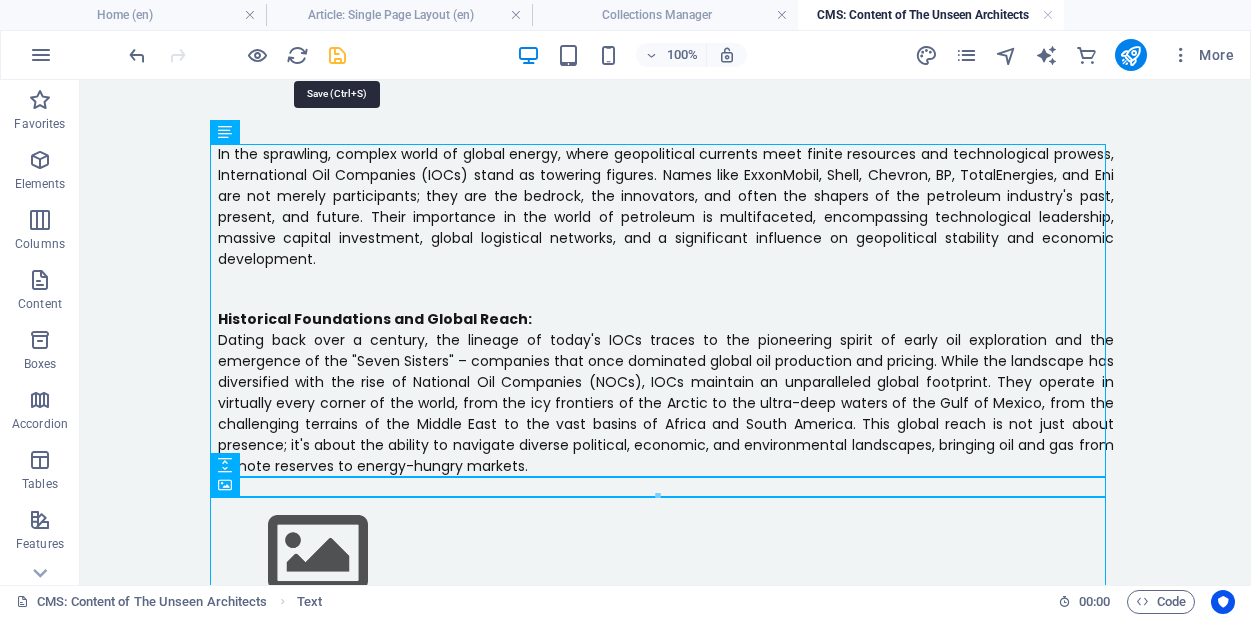 click at bounding box center [337, 55] 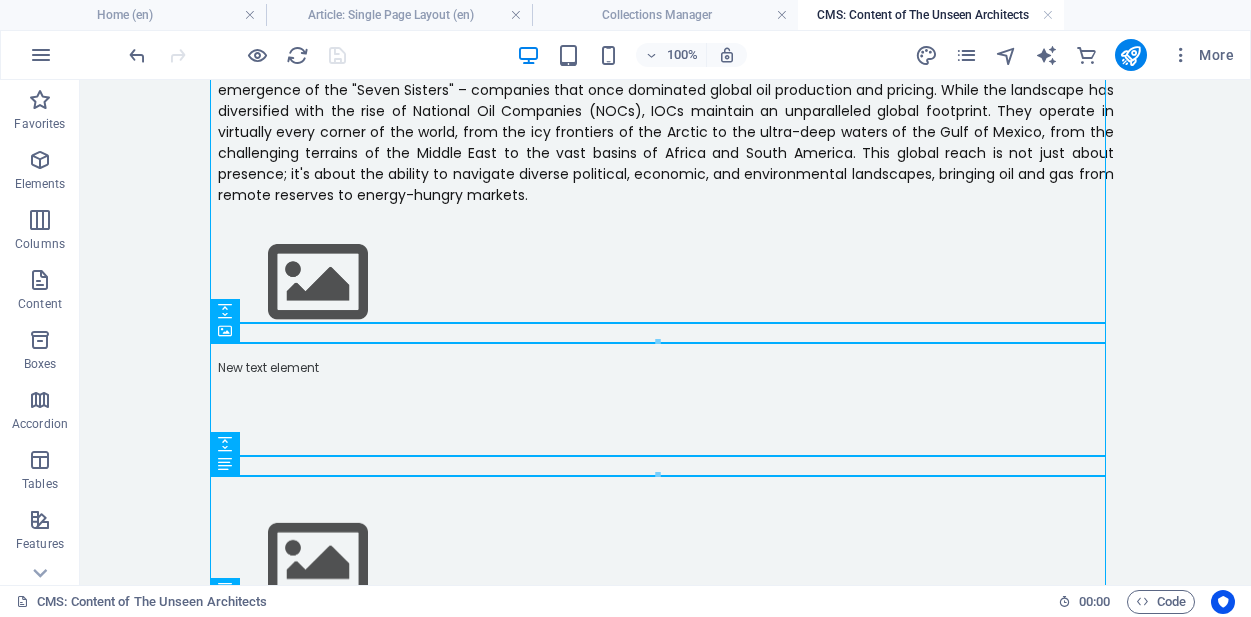 scroll, scrollTop: 337, scrollLeft: 0, axis: vertical 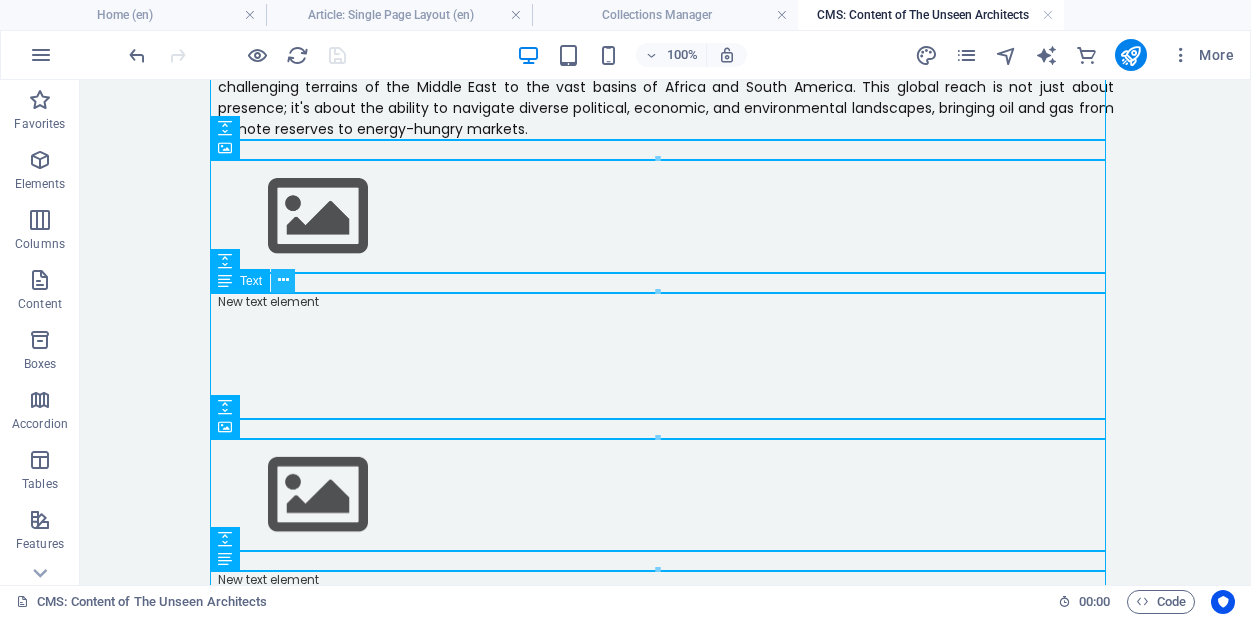 click at bounding box center (283, 280) 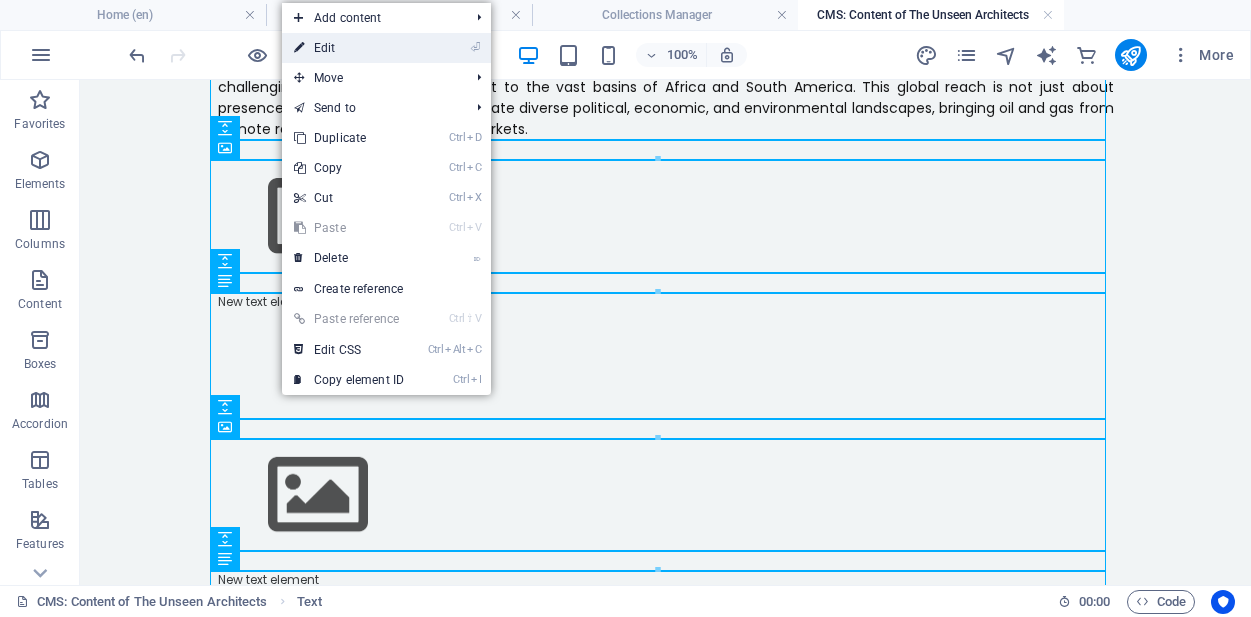 click on "⏎  Edit" at bounding box center (349, 48) 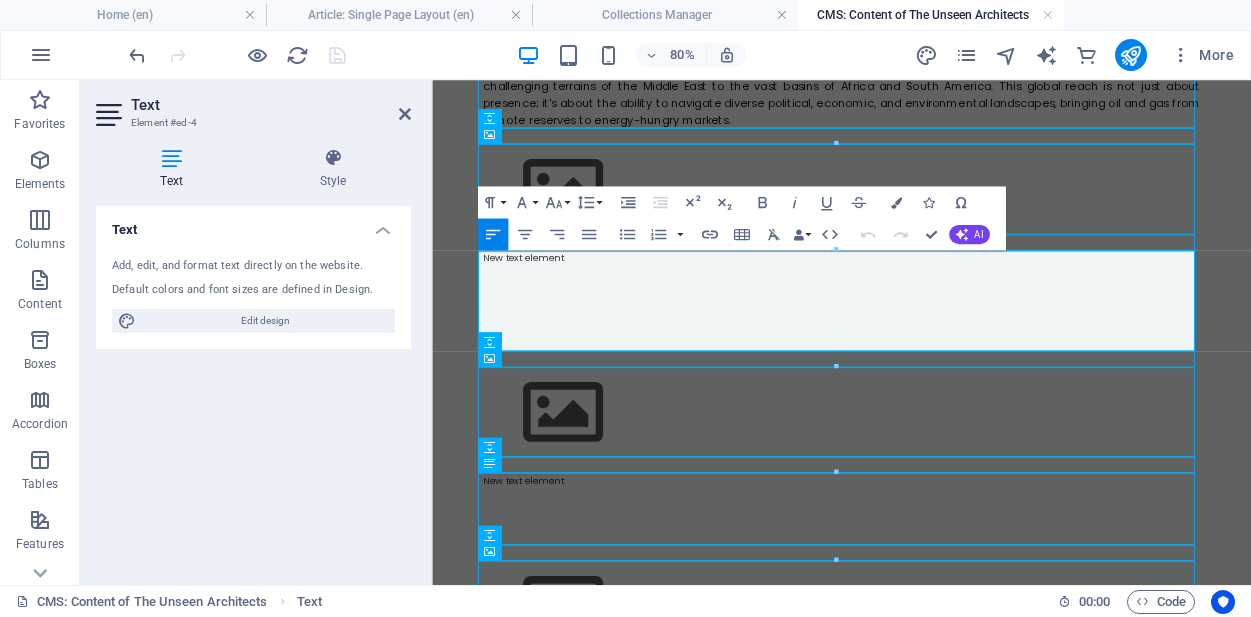 click at bounding box center [944, 338] 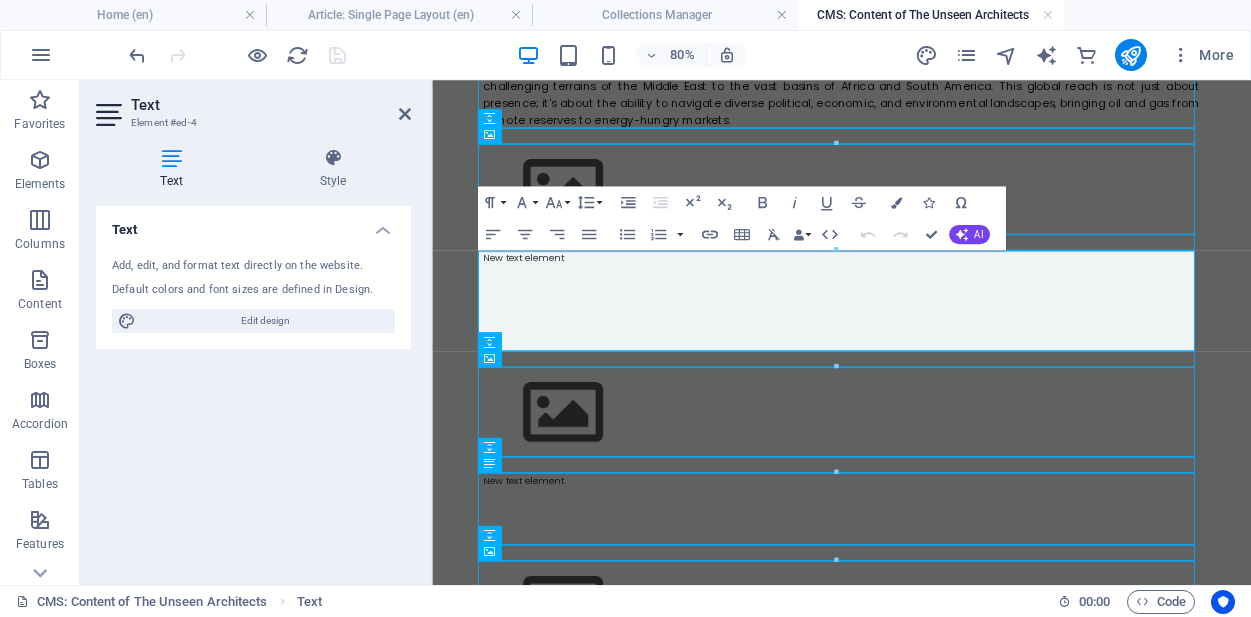 click at bounding box center [944, 338] 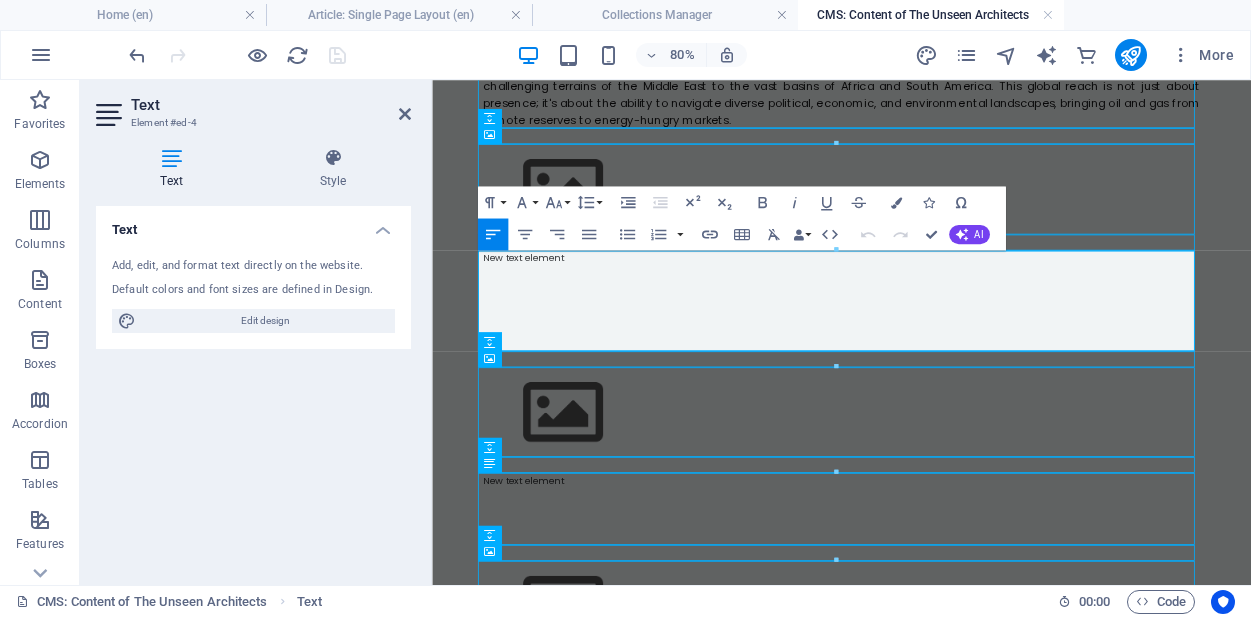click at bounding box center [944, 320] 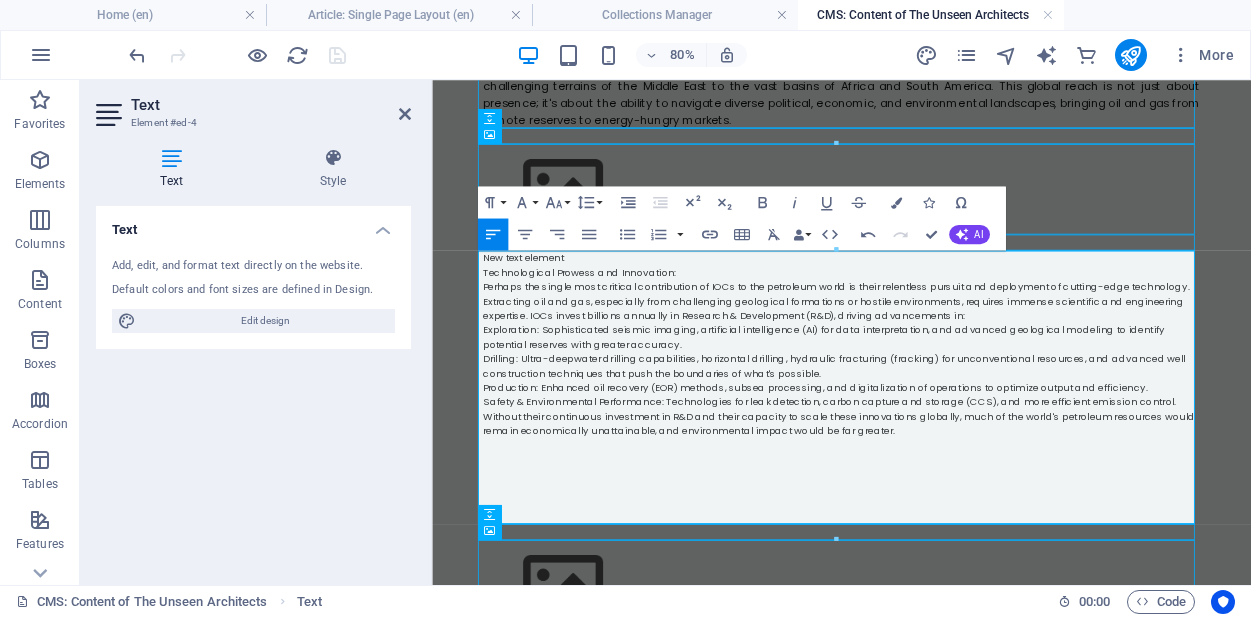scroll, scrollTop: 19004, scrollLeft: 0, axis: vertical 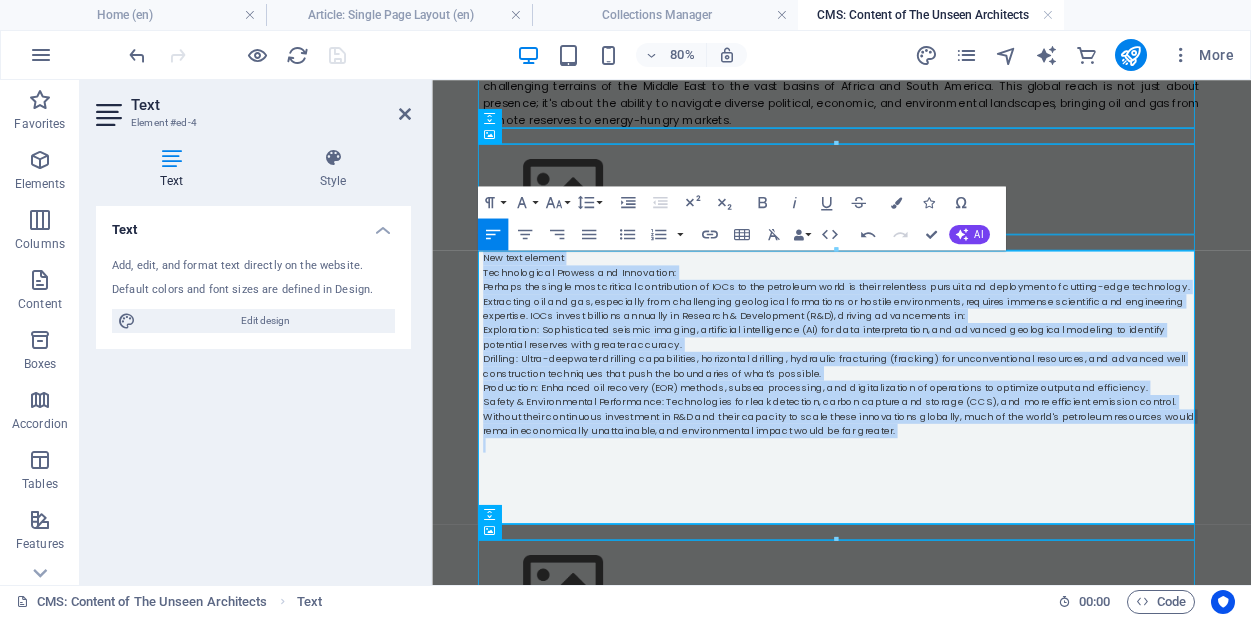 drag, startPoint x: 997, startPoint y: 526, endPoint x: 851, endPoint y: 310, distance: 260.71442 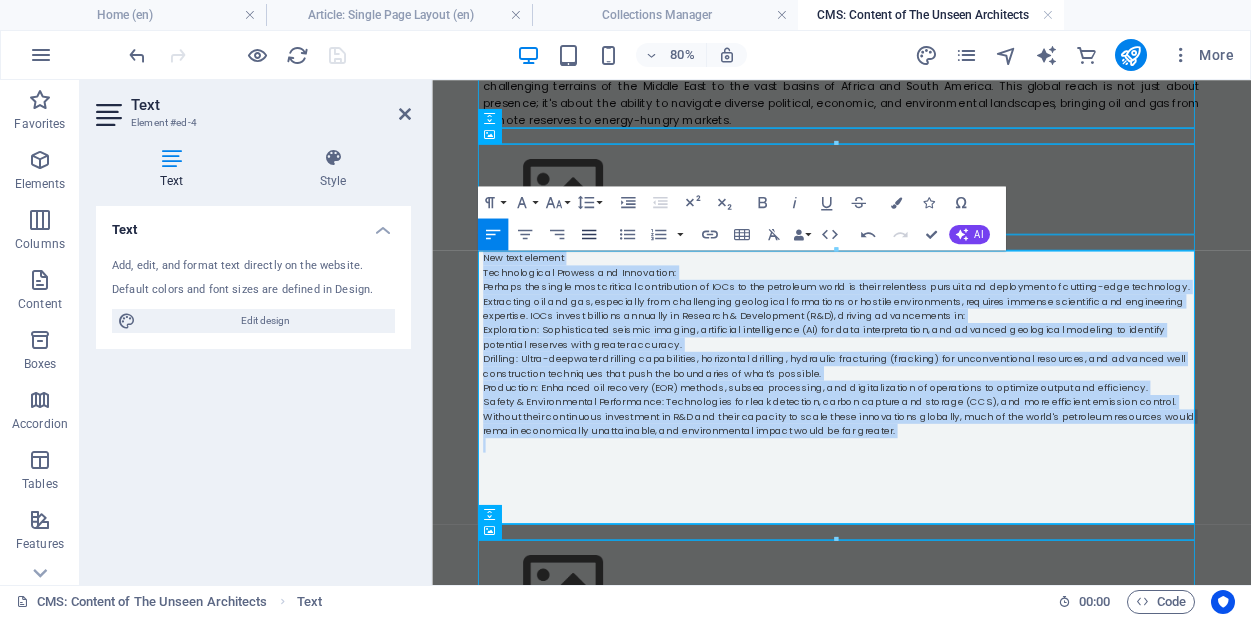 click 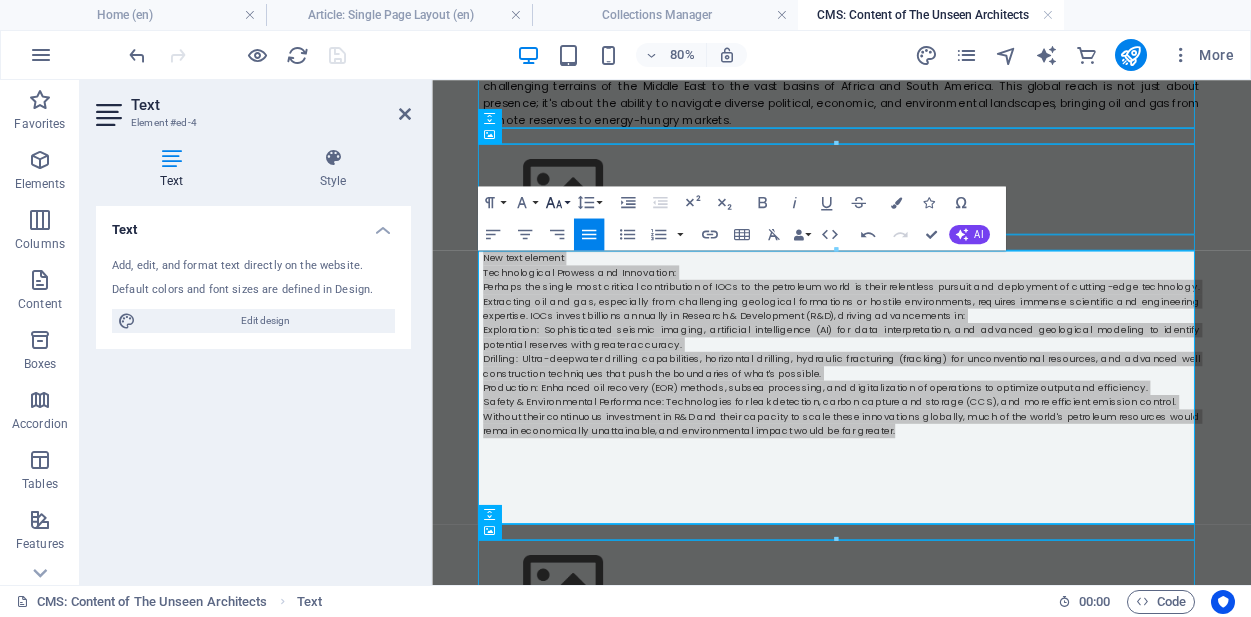 click on "Font Size" at bounding box center [556, 202] 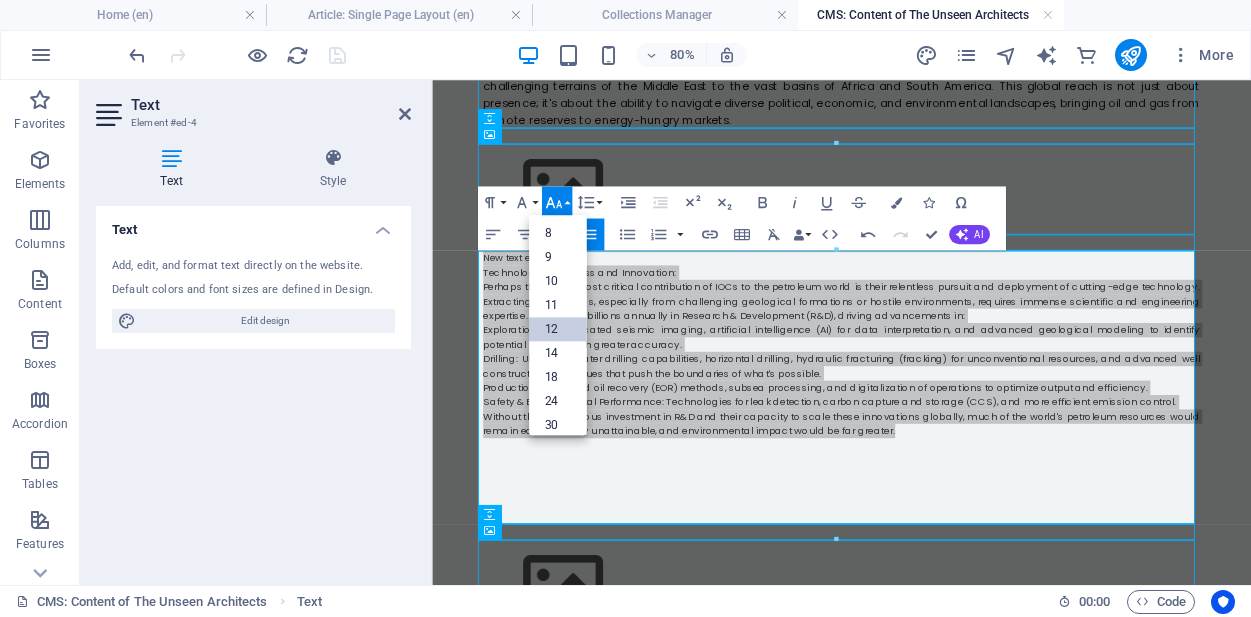 scroll, scrollTop: 143, scrollLeft: 0, axis: vertical 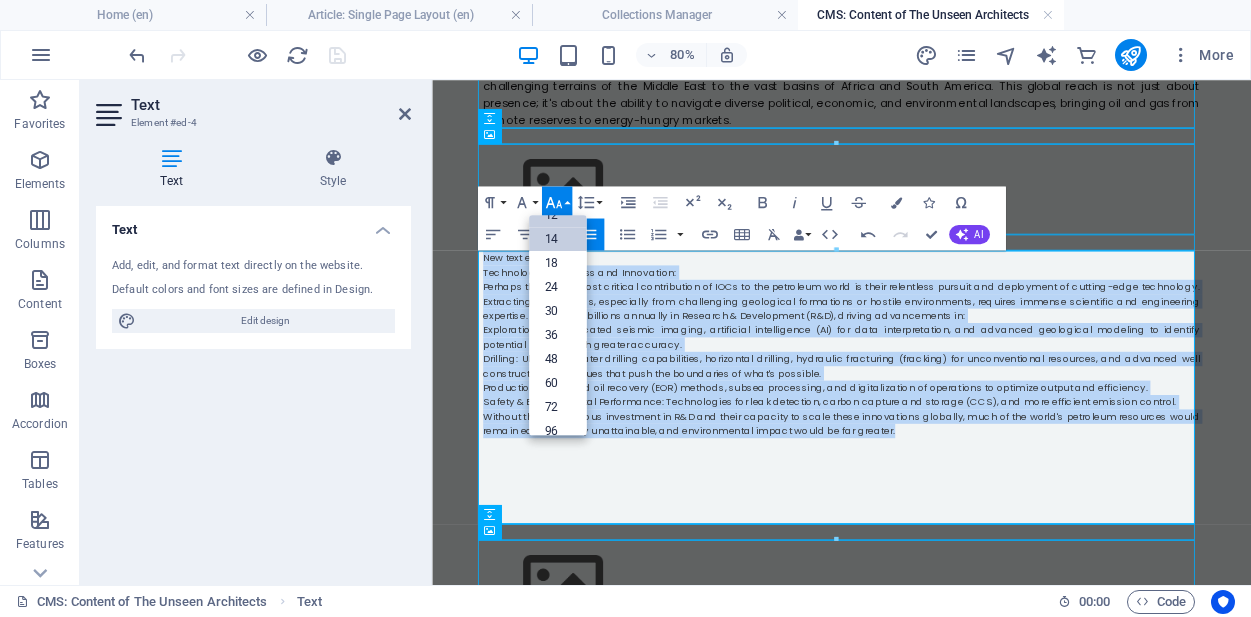 click on "14" at bounding box center [557, 239] 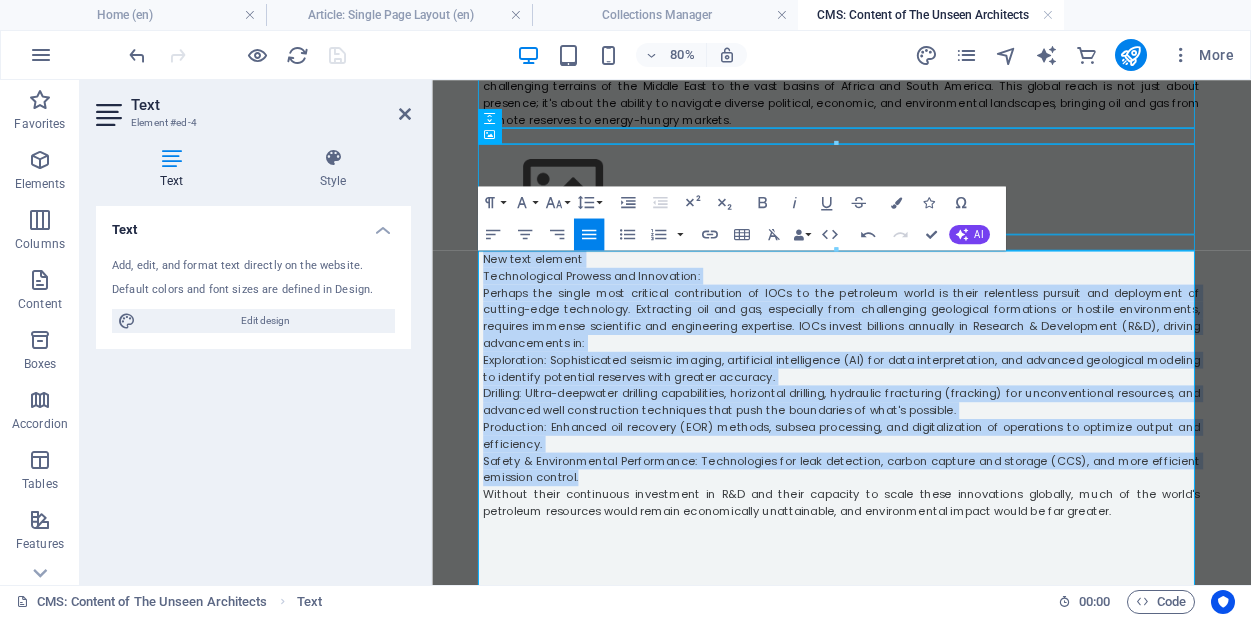 click on "New text element" at bounding box center [944, 303] 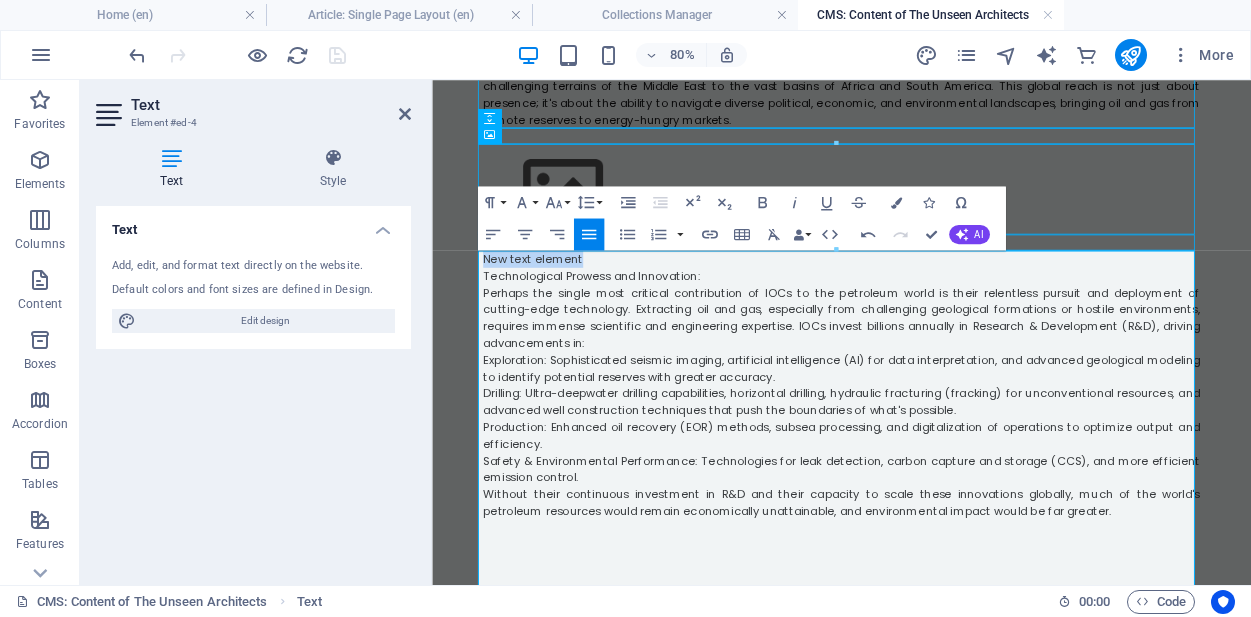 drag, startPoint x: 637, startPoint y: 302, endPoint x: 473, endPoint y: 306, distance: 164.04877 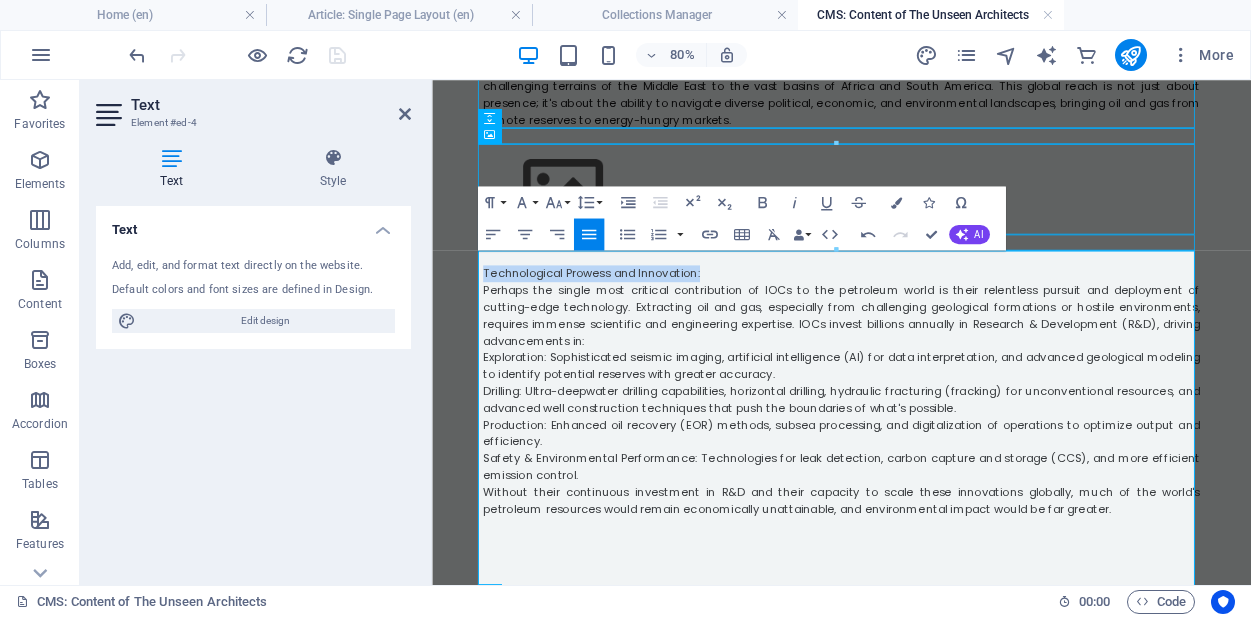 drag, startPoint x: 775, startPoint y: 326, endPoint x: 485, endPoint y: 315, distance: 290.20856 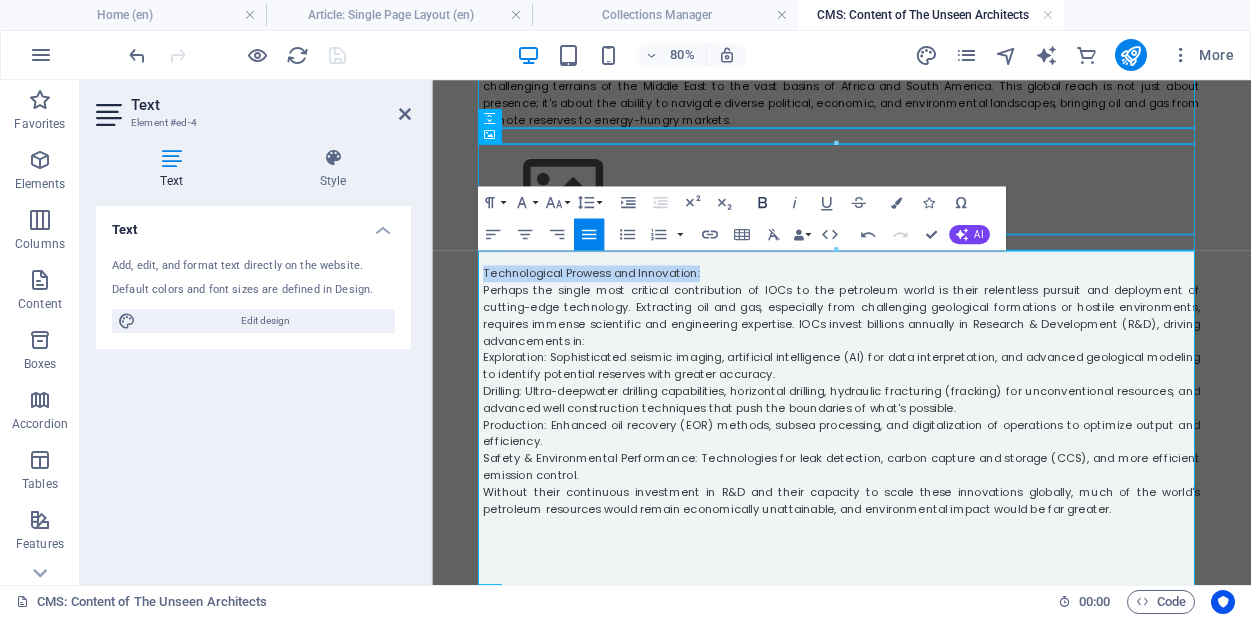 click 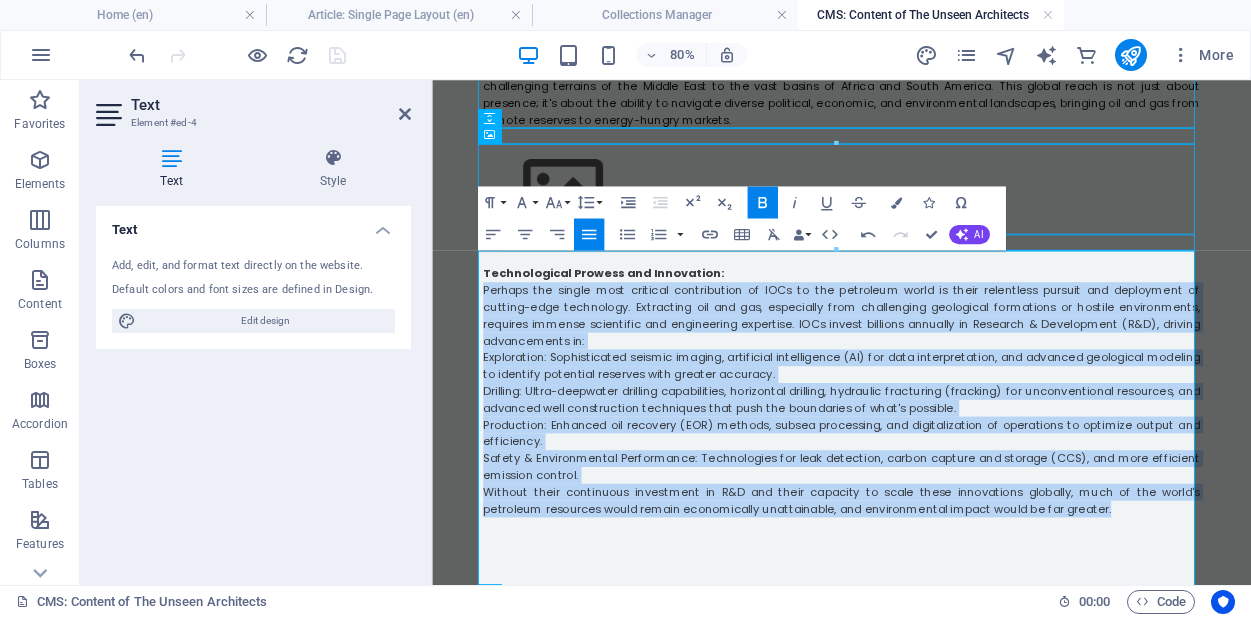 drag, startPoint x: 1287, startPoint y: 620, endPoint x: 478, endPoint y: 340, distance: 856.0847 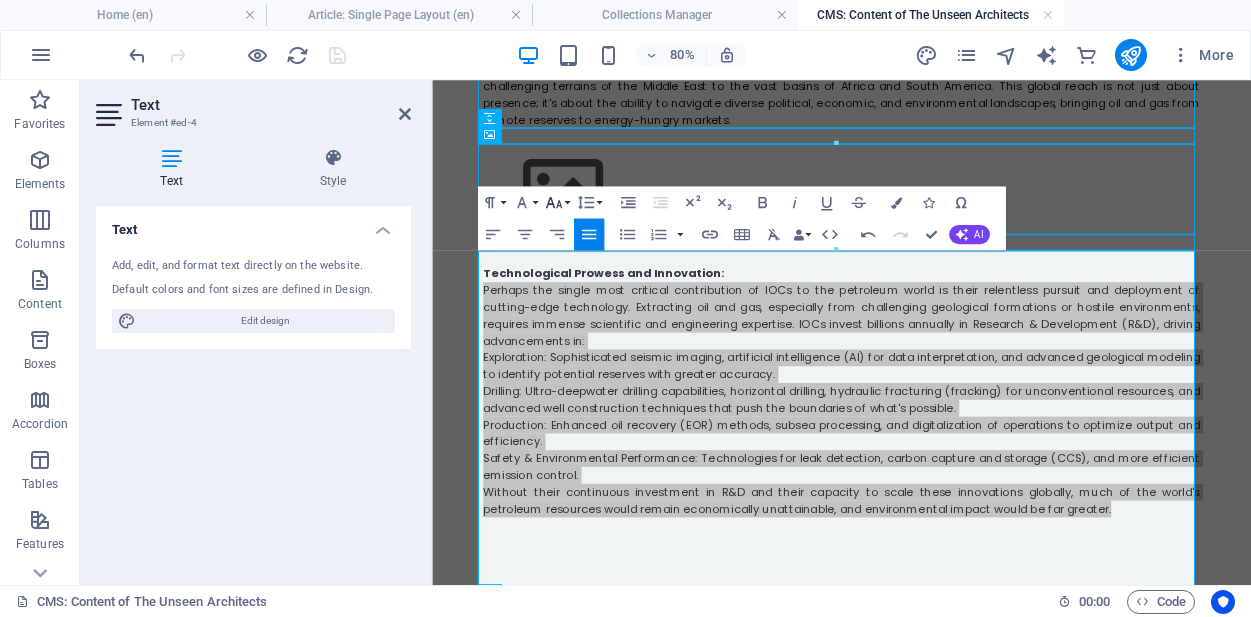 click on "Font Size" at bounding box center (556, 202) 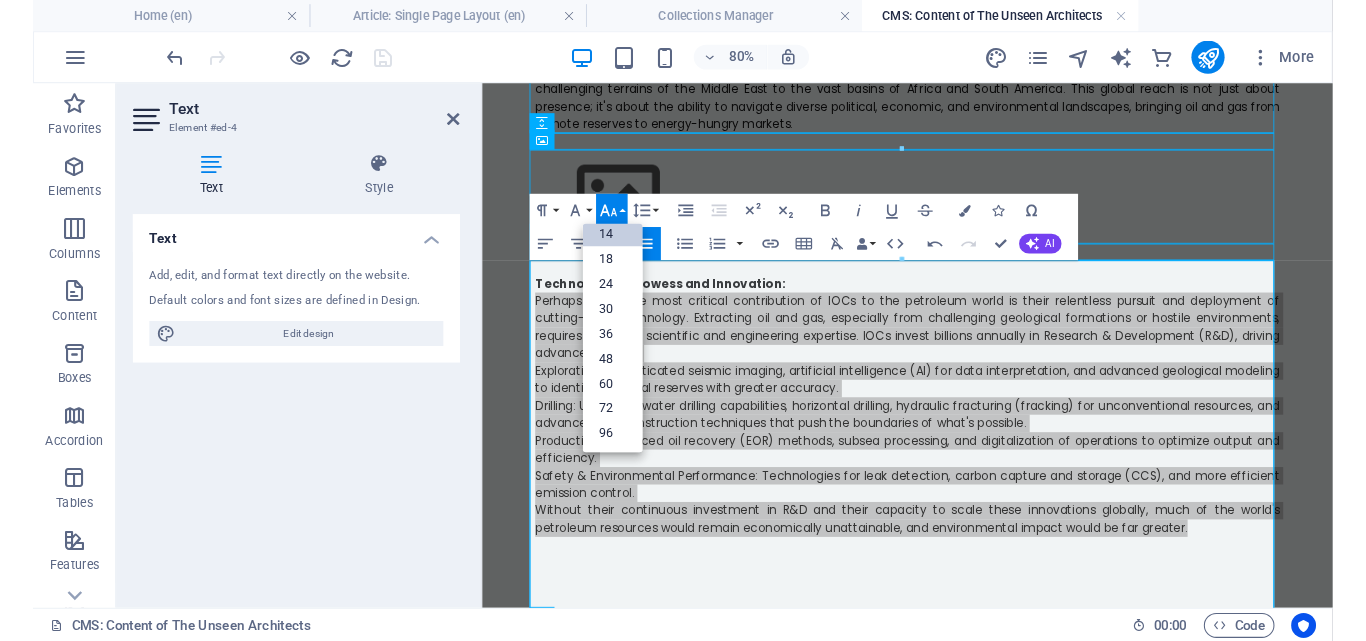 scroll, scrollTop: 161, scrollLeft: 0, axis: vertical 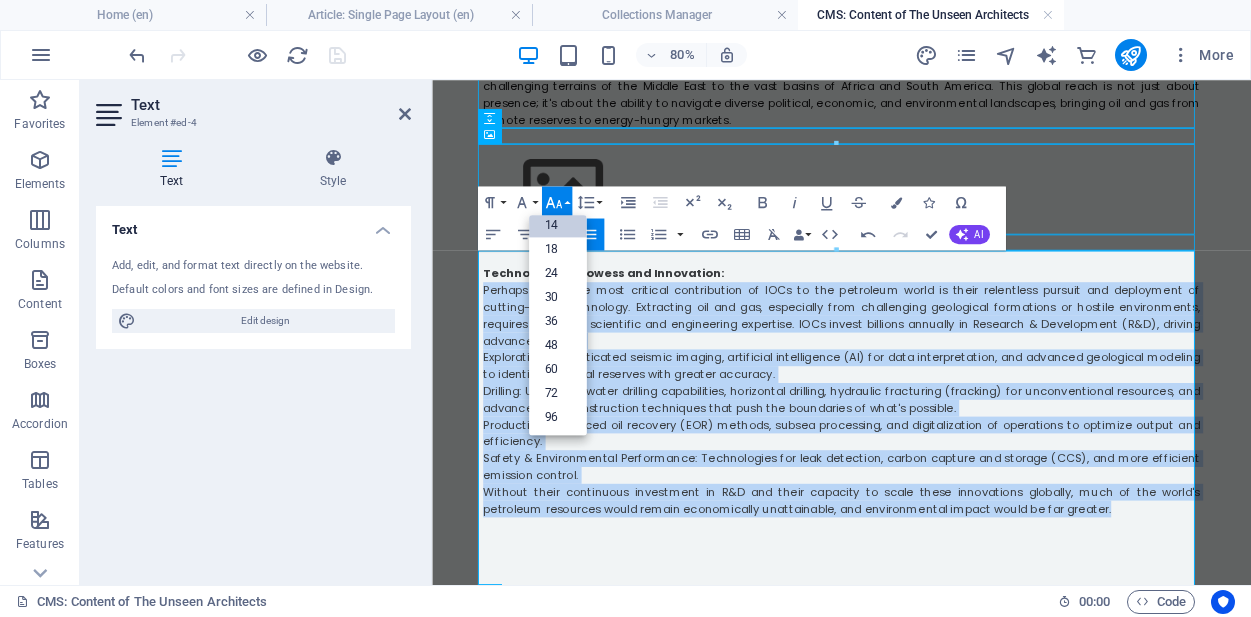 click on "14" at bounding box center [557, 224] 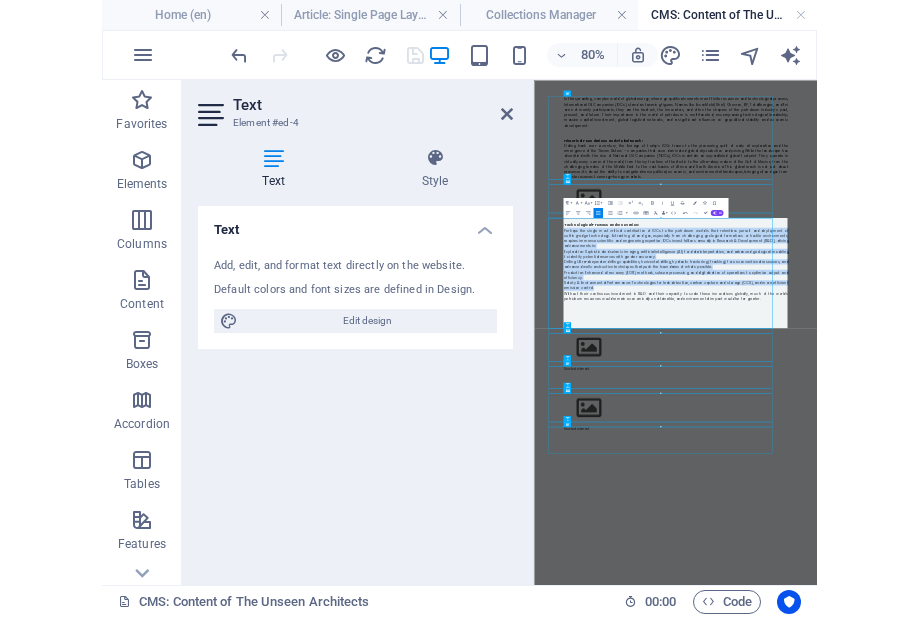 scroll, scrollTop: 17616, scrollLeft: 0, axis: vertical 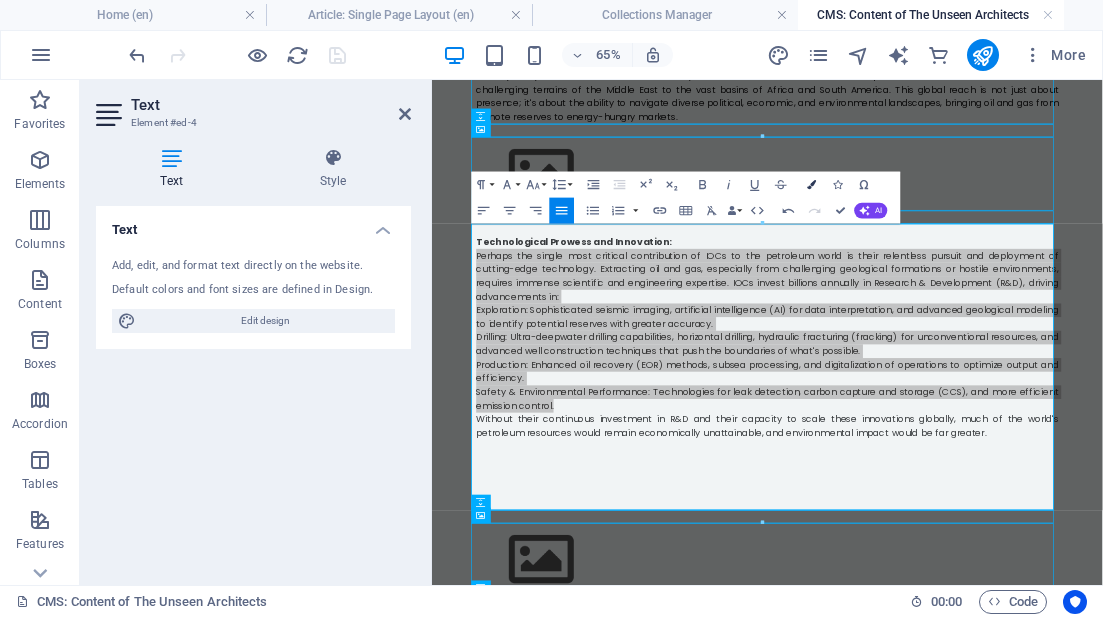 click at bounding box center [811, 184] 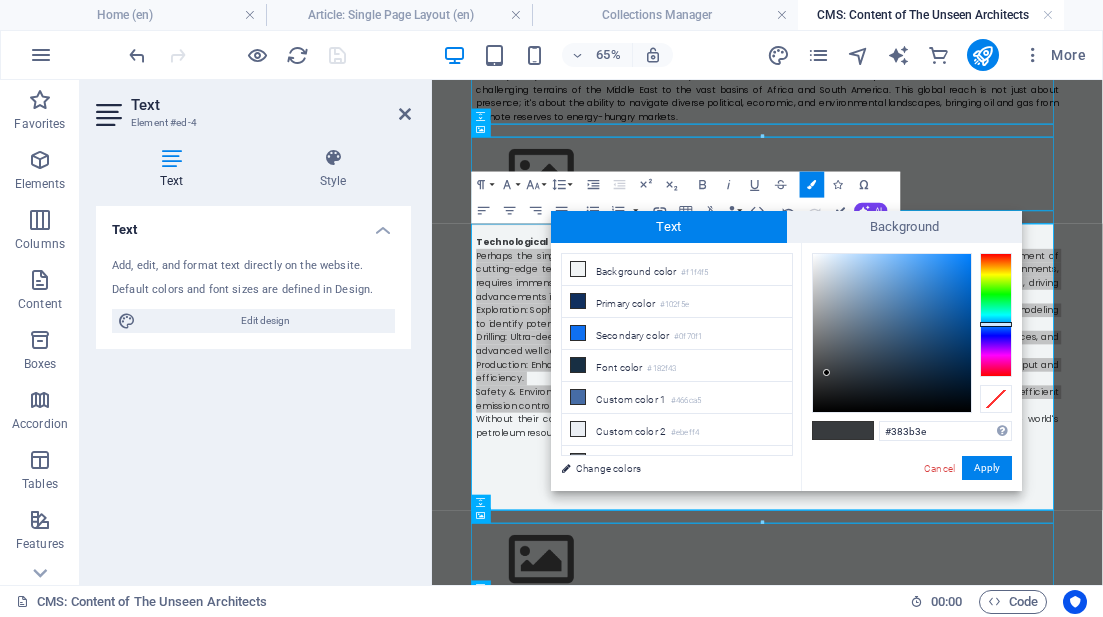 type on "#202122" 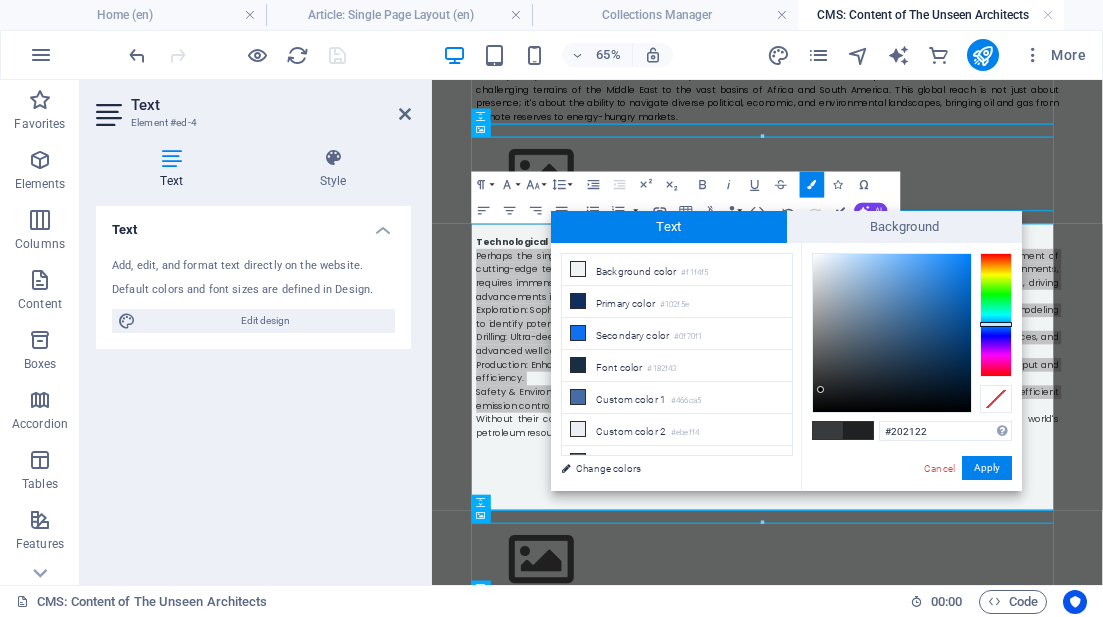 click at bounding box center (892, 333) 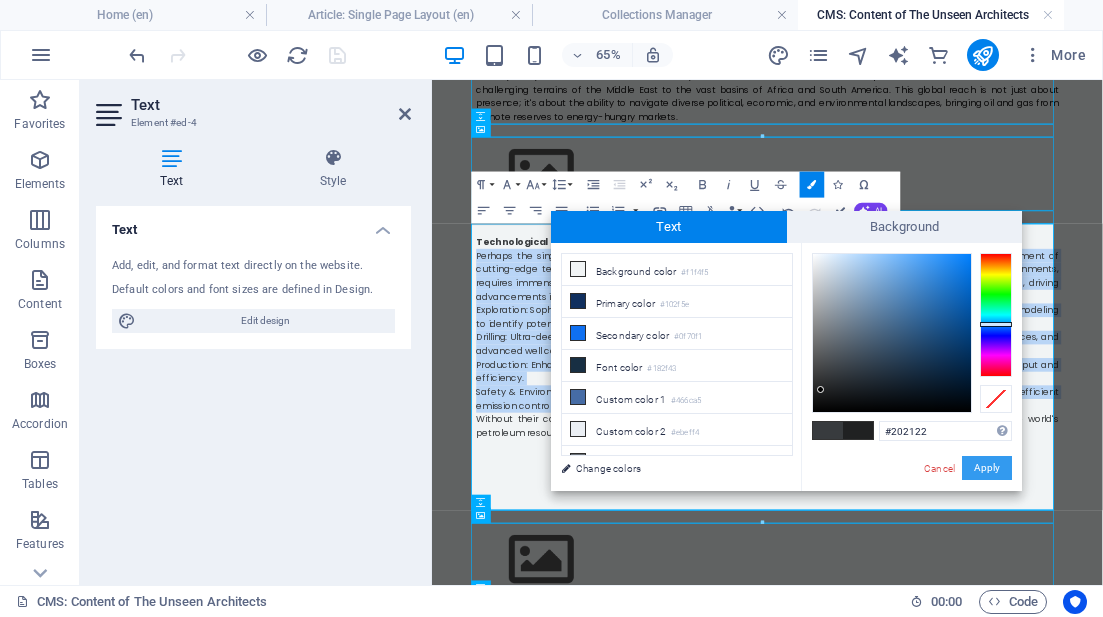 click on "Apply" at bounding box center (987, 468) 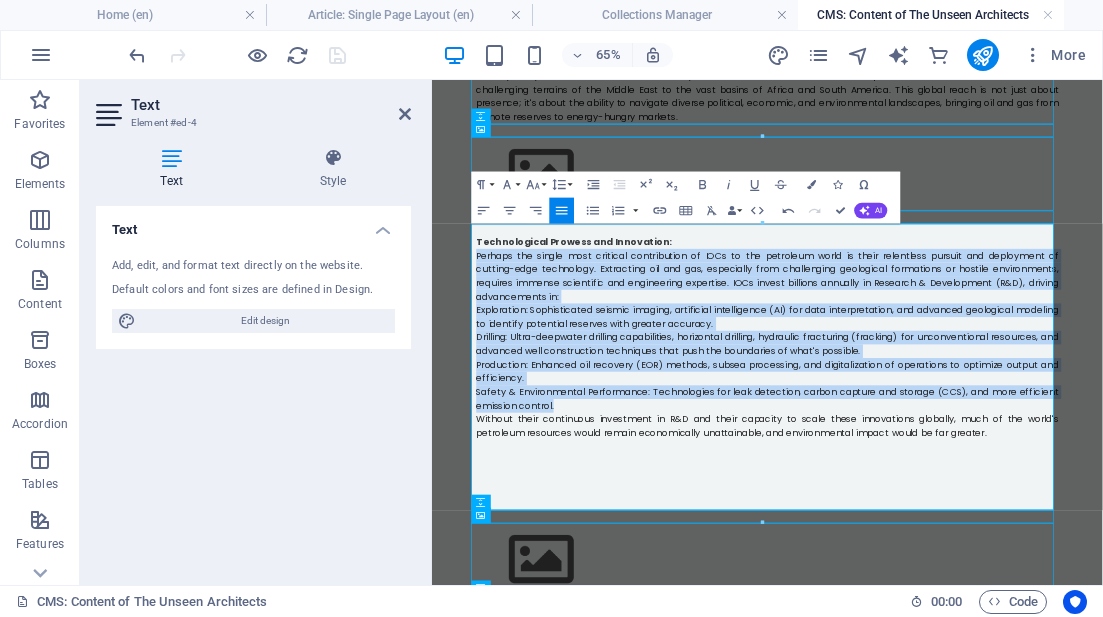 click on "Without their continuous investment in R&D and their capacity to scale these innovations globally, much of the world's petroleum resources would remain economically unattainable, and environmental impact would be far greater." at bounding box center (948, 613) 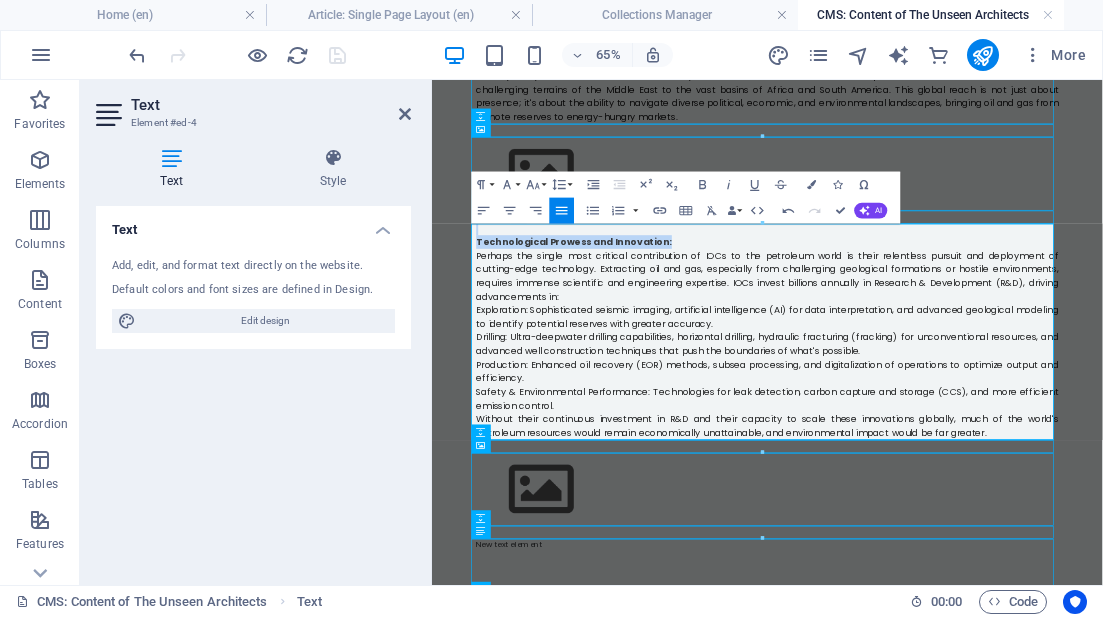 drag, startPoint x: 810, startPoint y: 313, endPoint x: 807, endPoint y: 332, distance: 19.235384 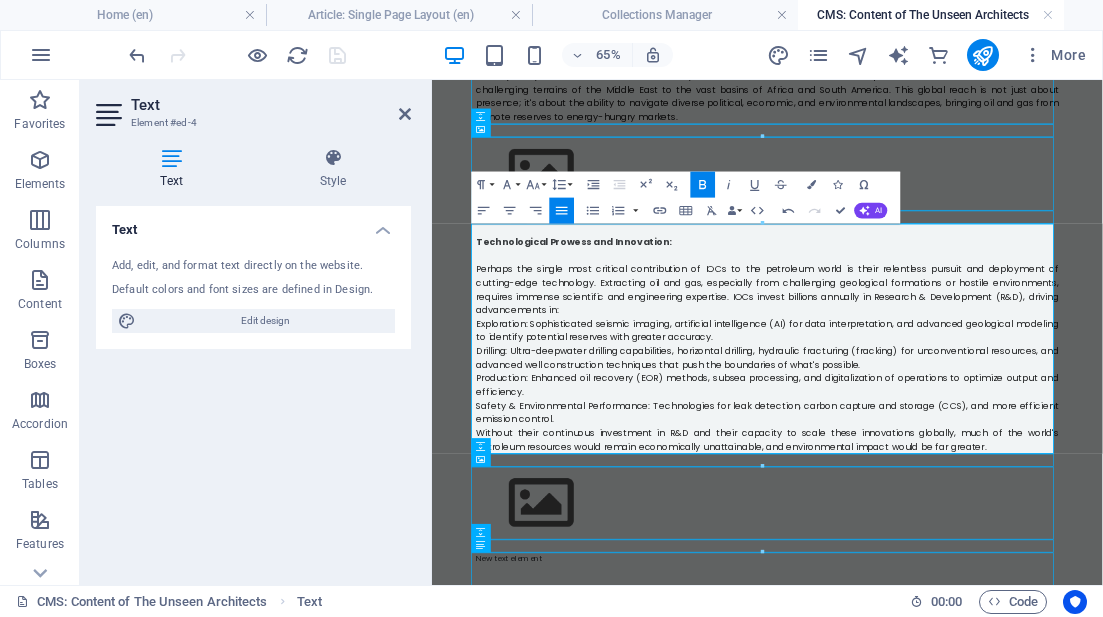 click on "Perhaps the single most critical contribution of IOCs to the petroleum world is their relentless pursuit and deployment of cutting-edge technology. Extracting oil and gas, especially from challenging geological formations or hostile environments, requires immense scientific and engineering expertise. IOCs invest billions annually in Research & Development (R&D), driving advancements in:" at bounding box center [948, 402] 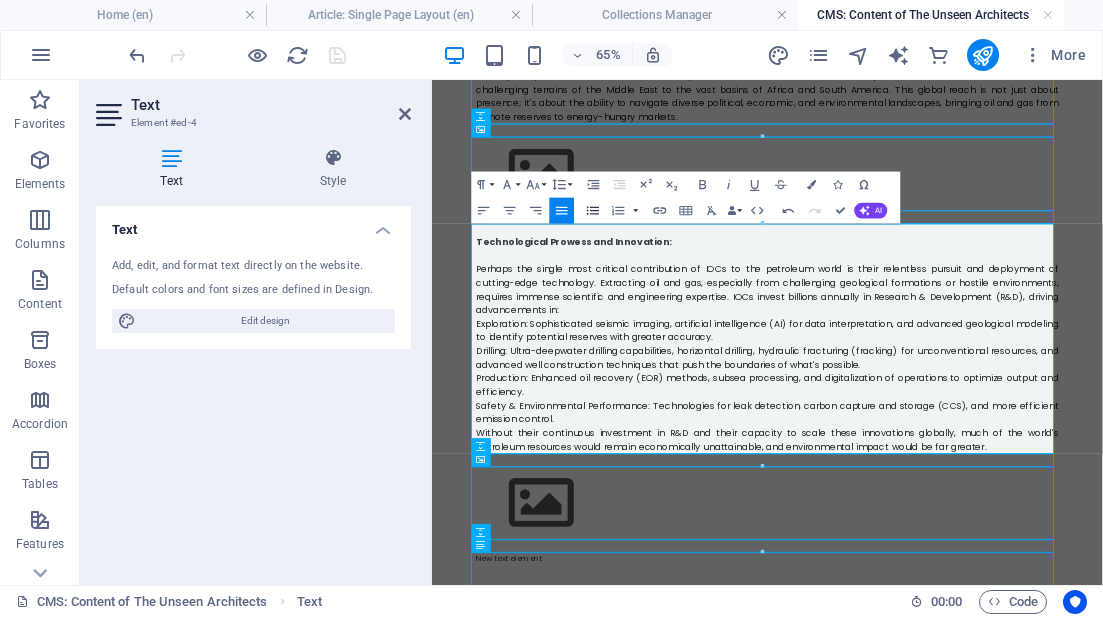 click 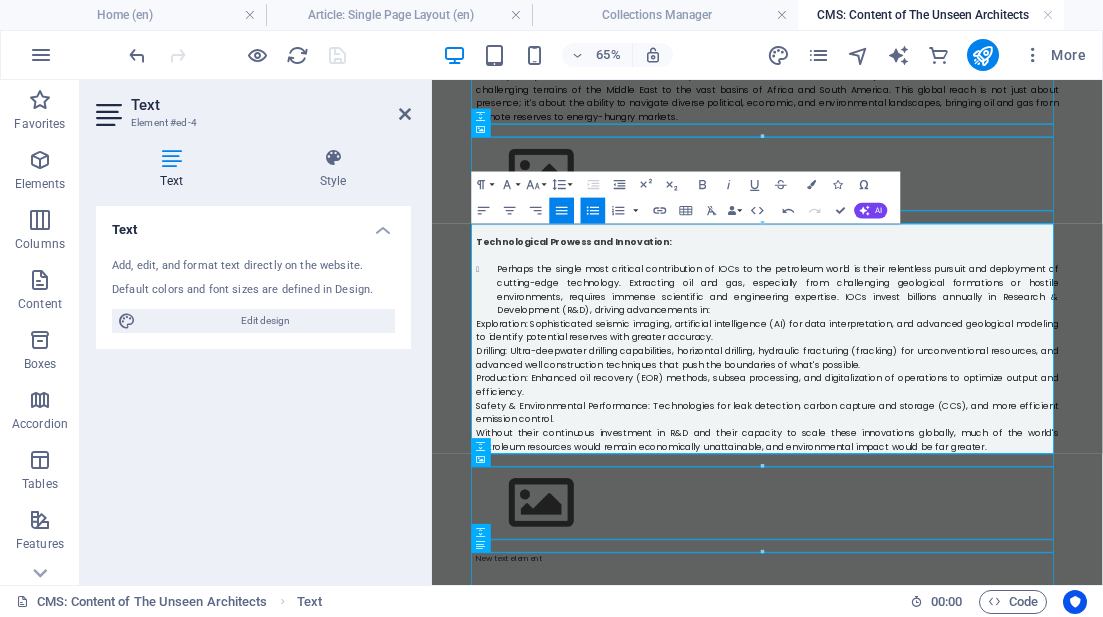 click on "Exploration: Sophisticated seismic imaging, artificial intelligence (AI) for data interpretation, and advanced geological modeling to identify potential reserves with greater accuracy." at bounding box center (948, 465) 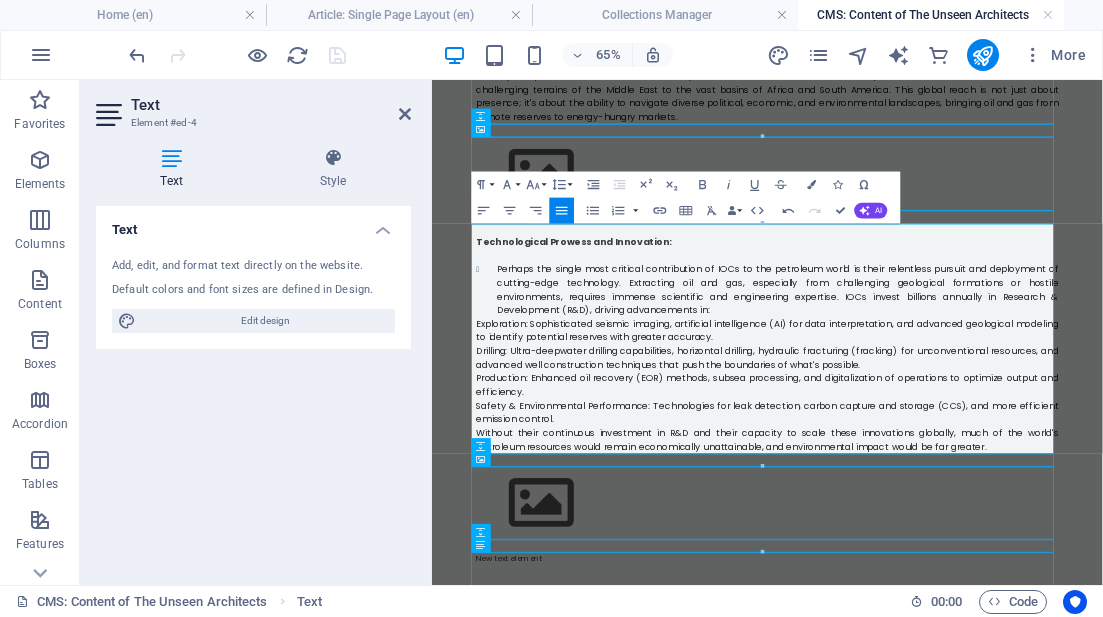 click on "Perhaps the single most critical contribution of IOCs to the petroleum world is their relentless pursuit and deployment of cutting-edge technology. Extracting oil and gas, especially from challenging geological formations or hostile environments, requires immense scientific and engineering expertise. IOCs invest billions annually in Research & Development (R&D), driving advancements in:" at bounding box center [964, 403] 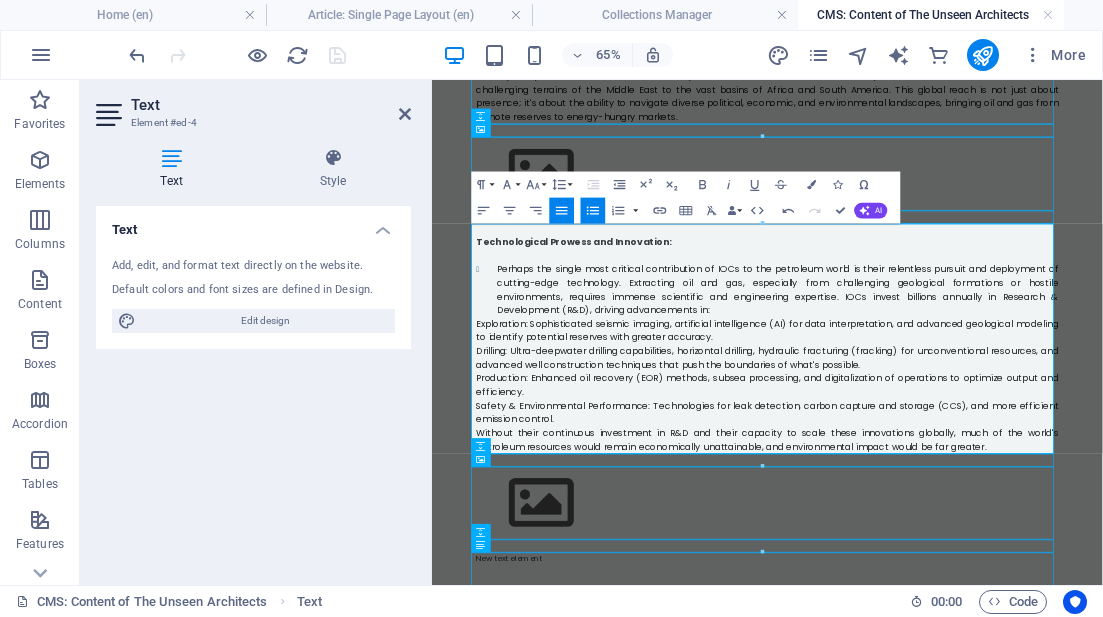 click on "Exploration: Sophisticated seismic imaging, artificial intelligence (AI) for data interpretation, and advanced geological modeling to identify potential reserves with greater accuracy." at bounding box center (948, 465) 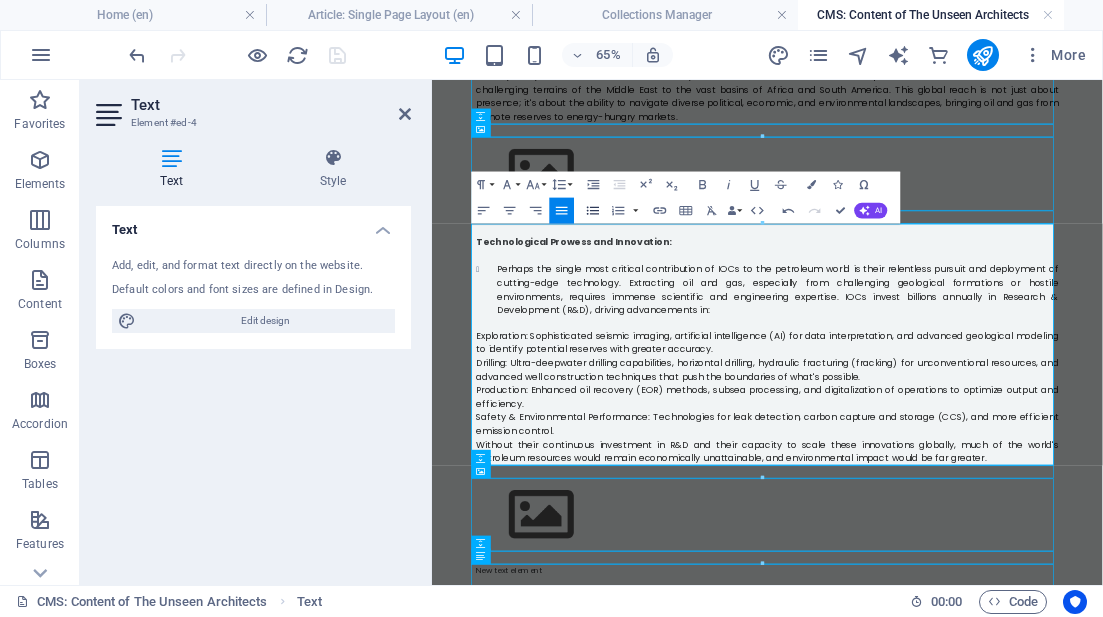 click on "Unordered List" at bounding box center [593, 210] 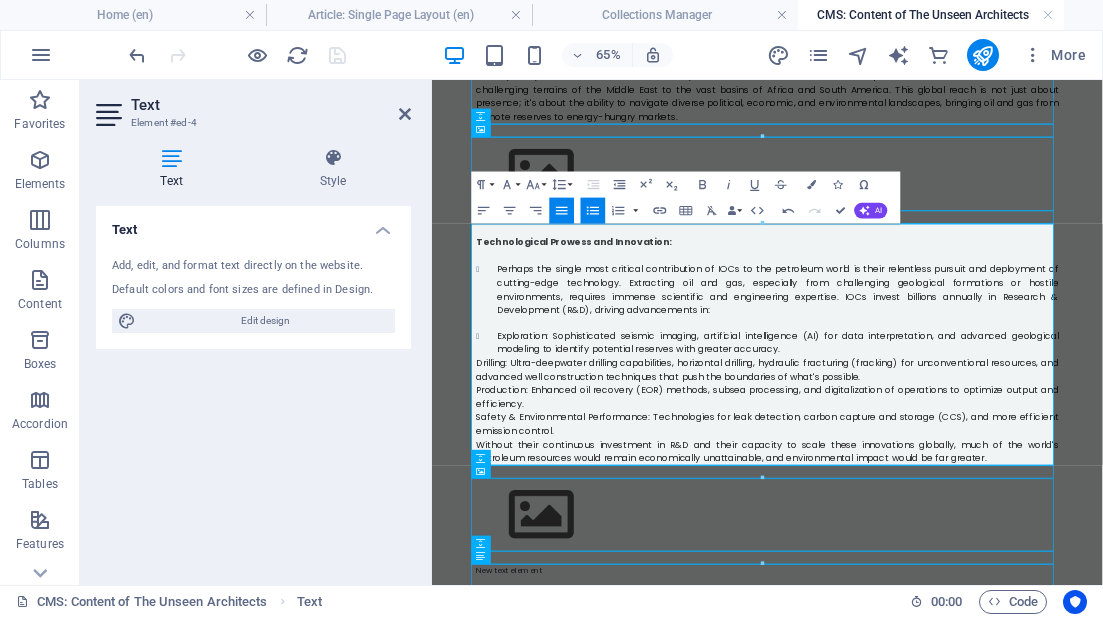click on "Drilling: Ultra-deepwater drilling capabilities, horizontal drilling, hydraulic fracturing (fracking) for unconventional resources, and advanced well construction techniques that push the boundaries of what's possible." at bounding box center (948, 525) 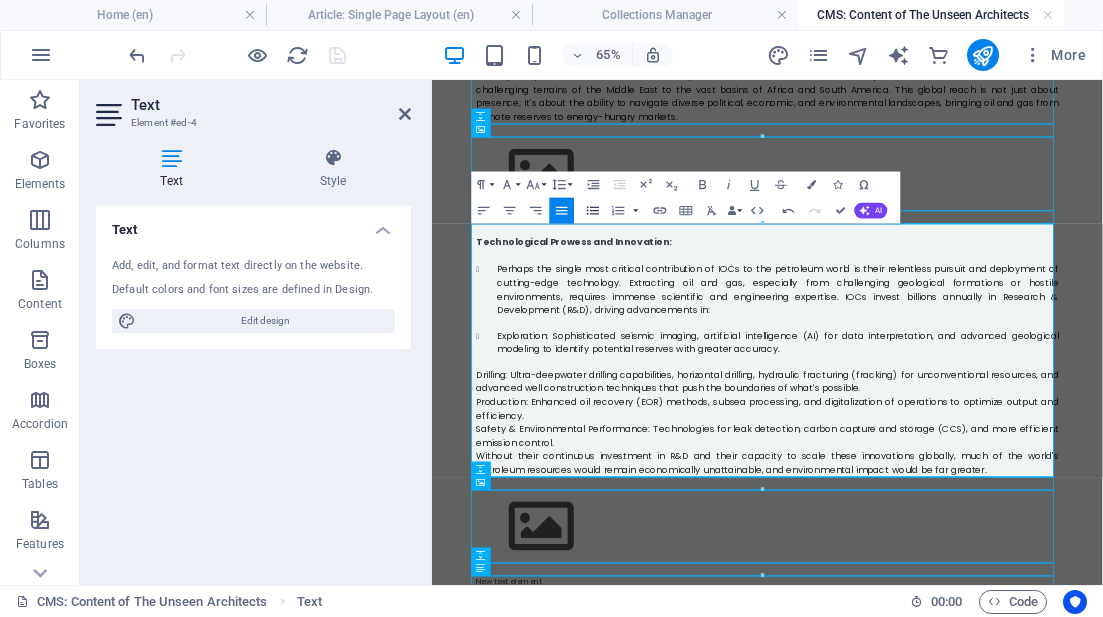 click 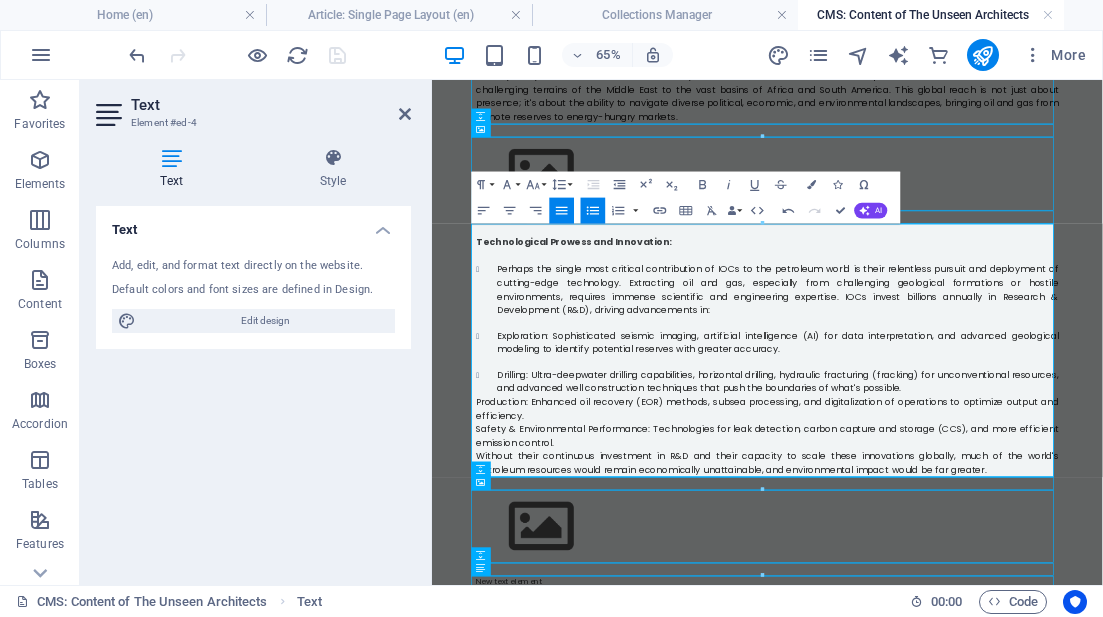click on "Drilling: Ultra-deepwater drilling capabilities, horizontal drilling, hydraulic fracturing (fracking) for unconventional resources, and advanced well construction techniques that push the boundaries of what's possible." at bounding box center (948, 544) 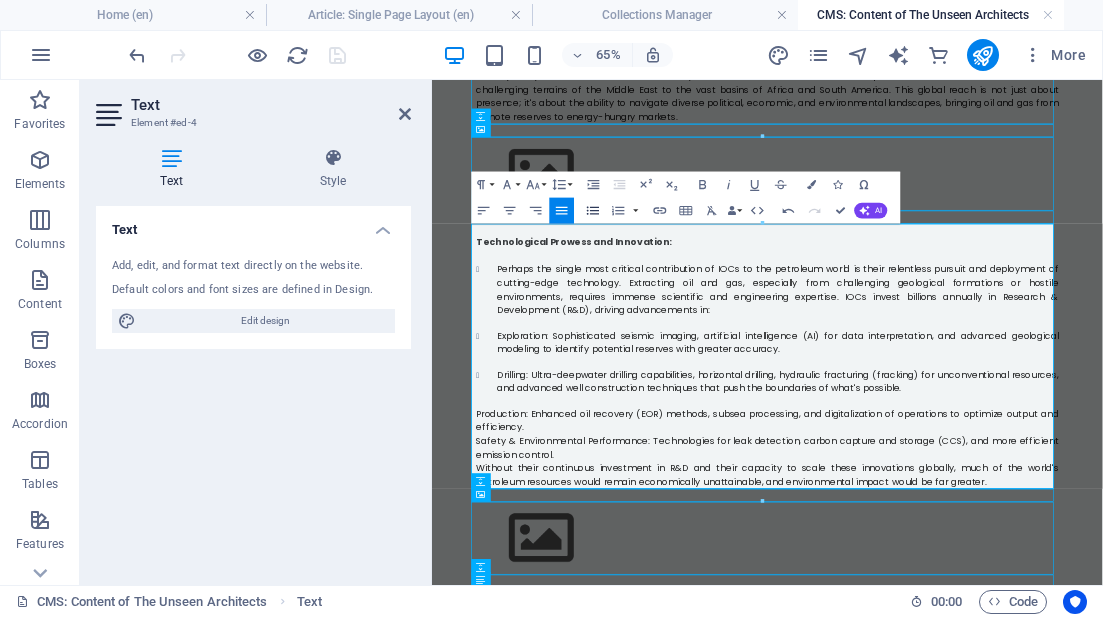 click 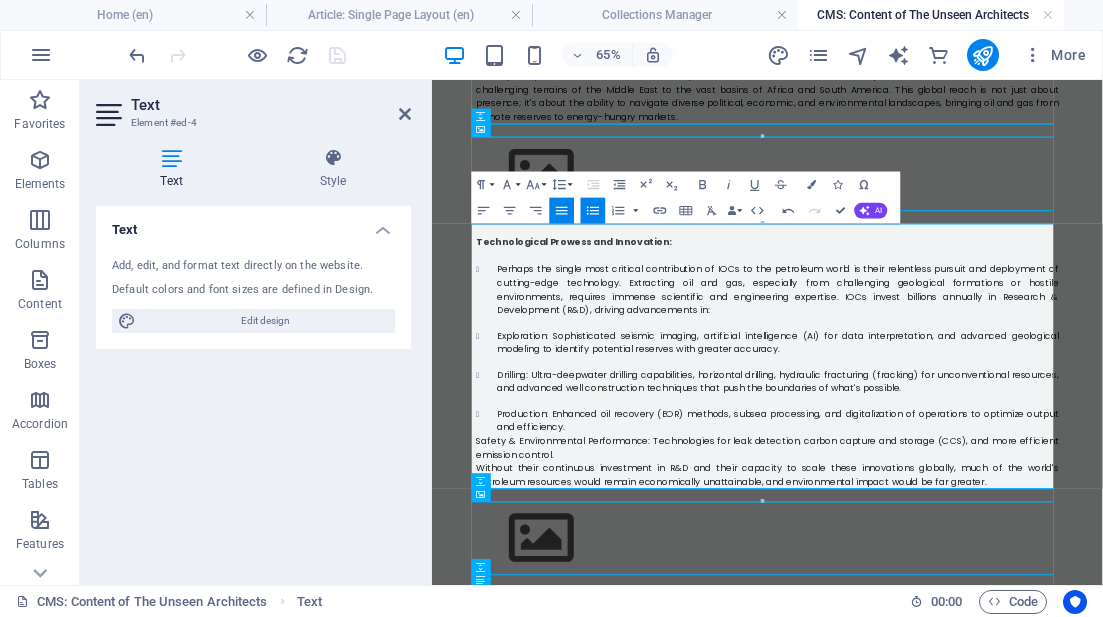 click on "Safety & Environmental Performance: Technologies for leak detection, carbon capture and storage (CCS), and more efficient emission control." at bounding box center (948, 645) 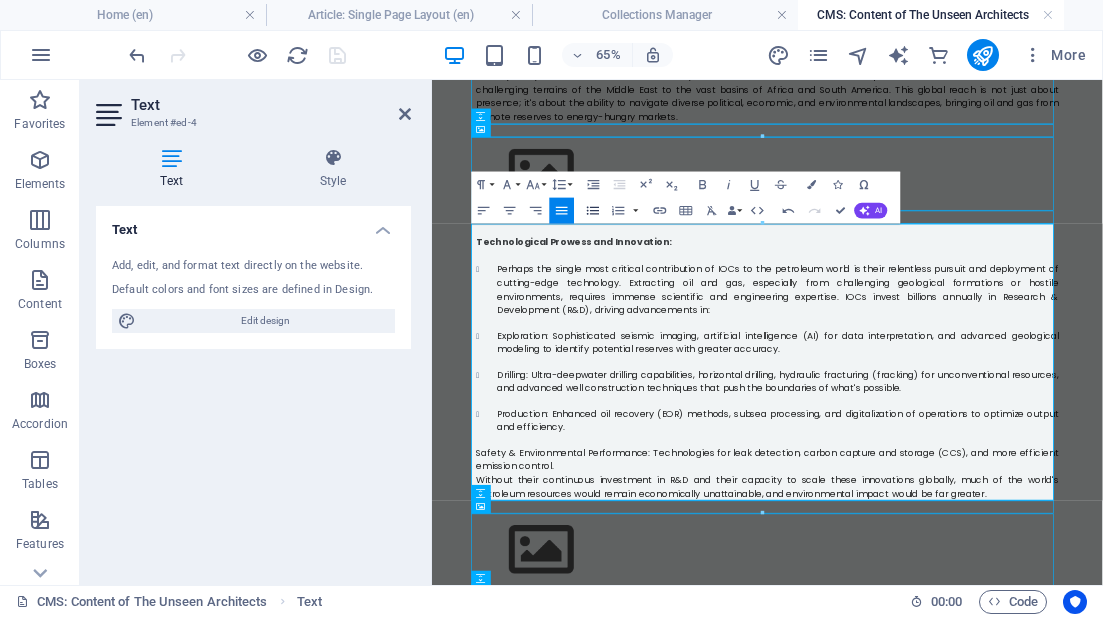 click 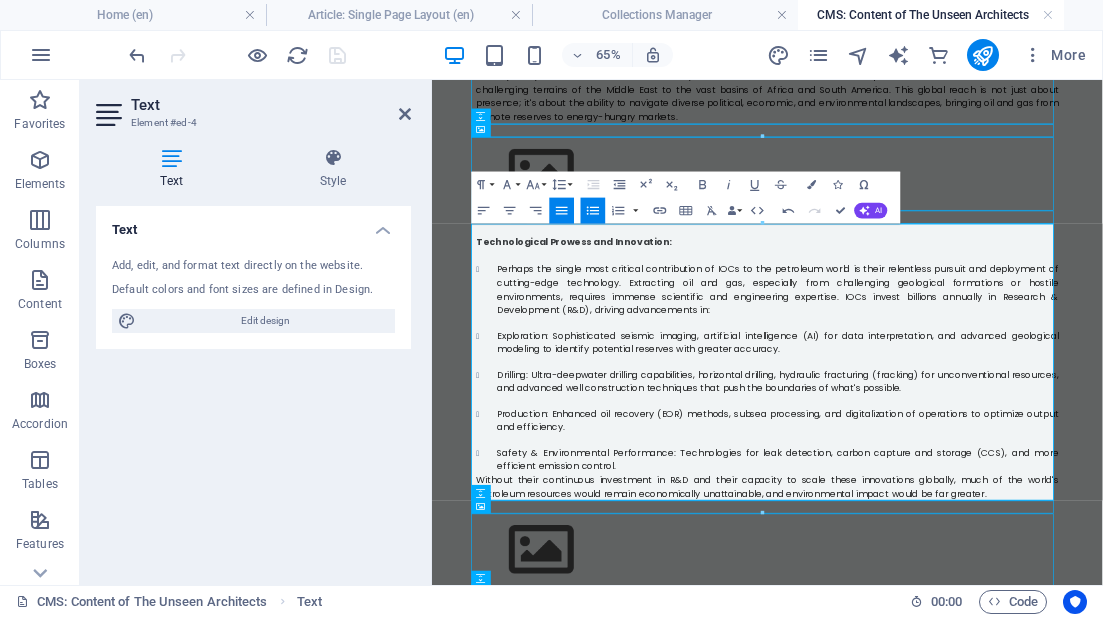 click on "Without their continuous investment in R&D and their capacity to scale these innovations globally, much of the world's petroleum resources would remain economically unattainable, and environmental impact would be far greater." at bounding box center [948, 705] 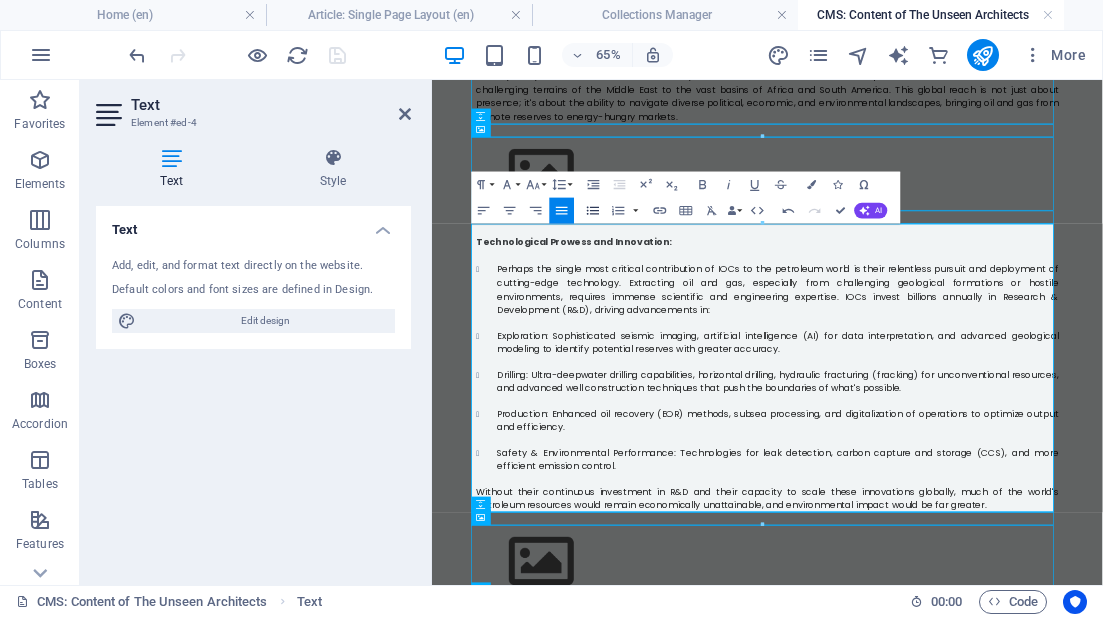 click 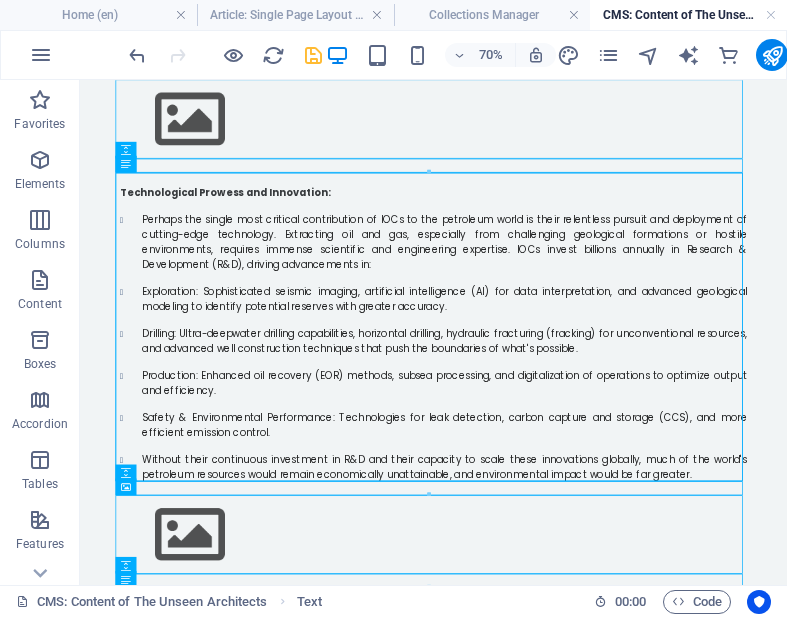 scroll, scrollTop: 426, scrollLeft: 0, axis: vertical 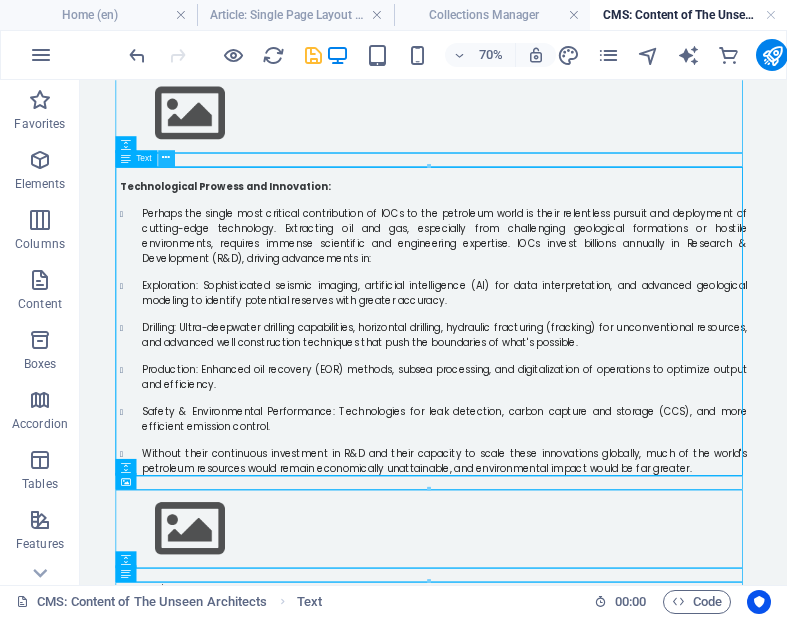 click at bounding box center (166, 158) 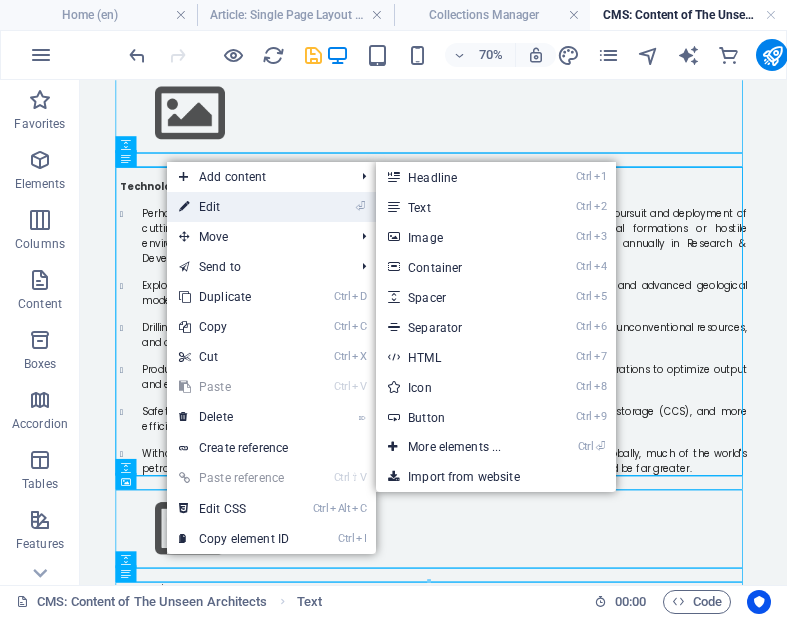 click on "⏎  Edit" at bounding box center [234, 207] 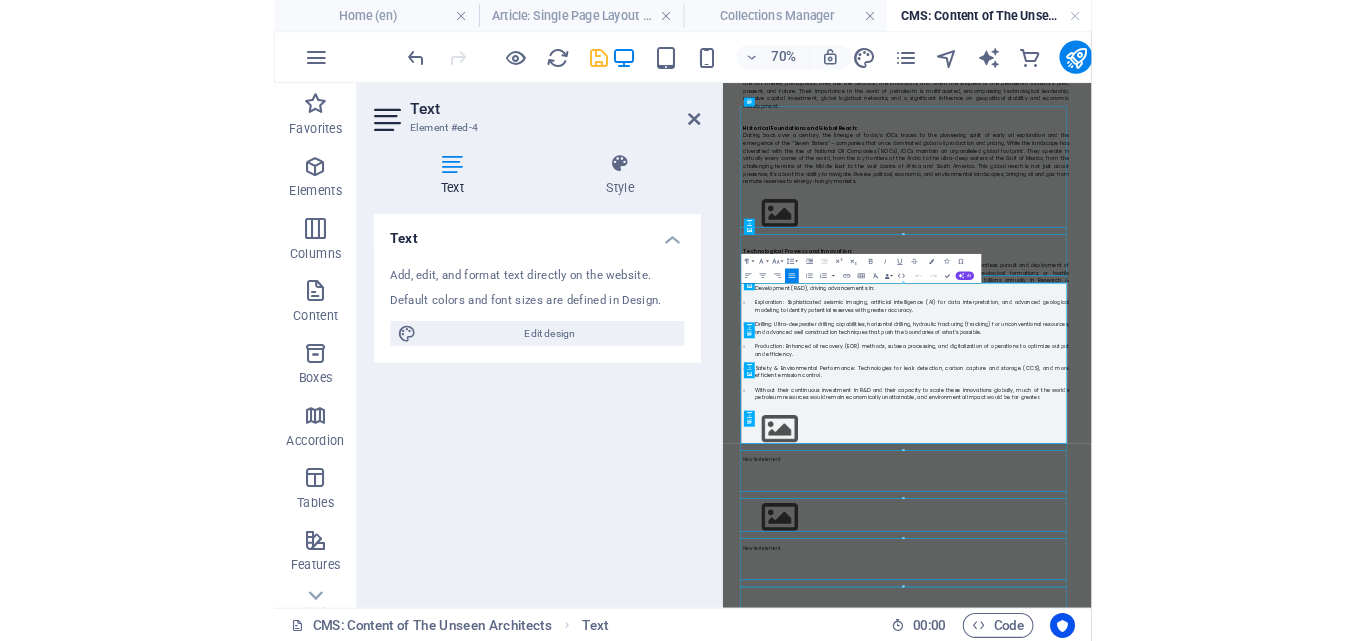 scroll, scrollTop: 0, scrollLeft: 0, axis: both 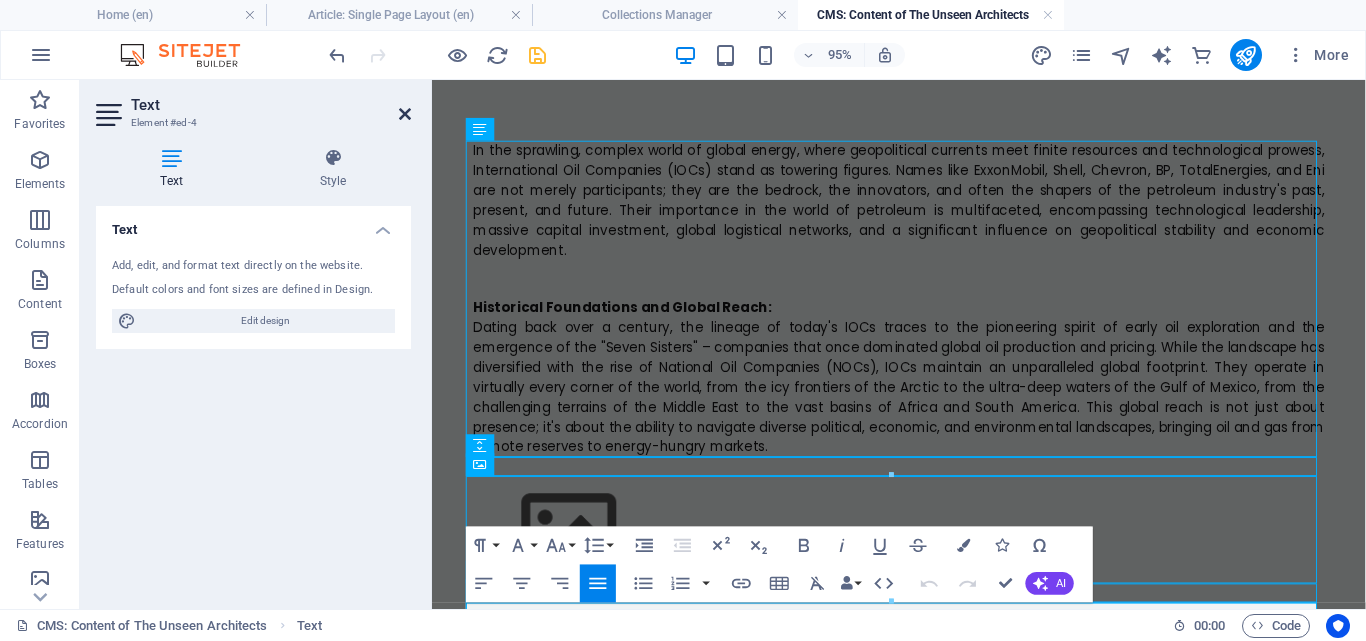 click at bounding box center [405, 114] 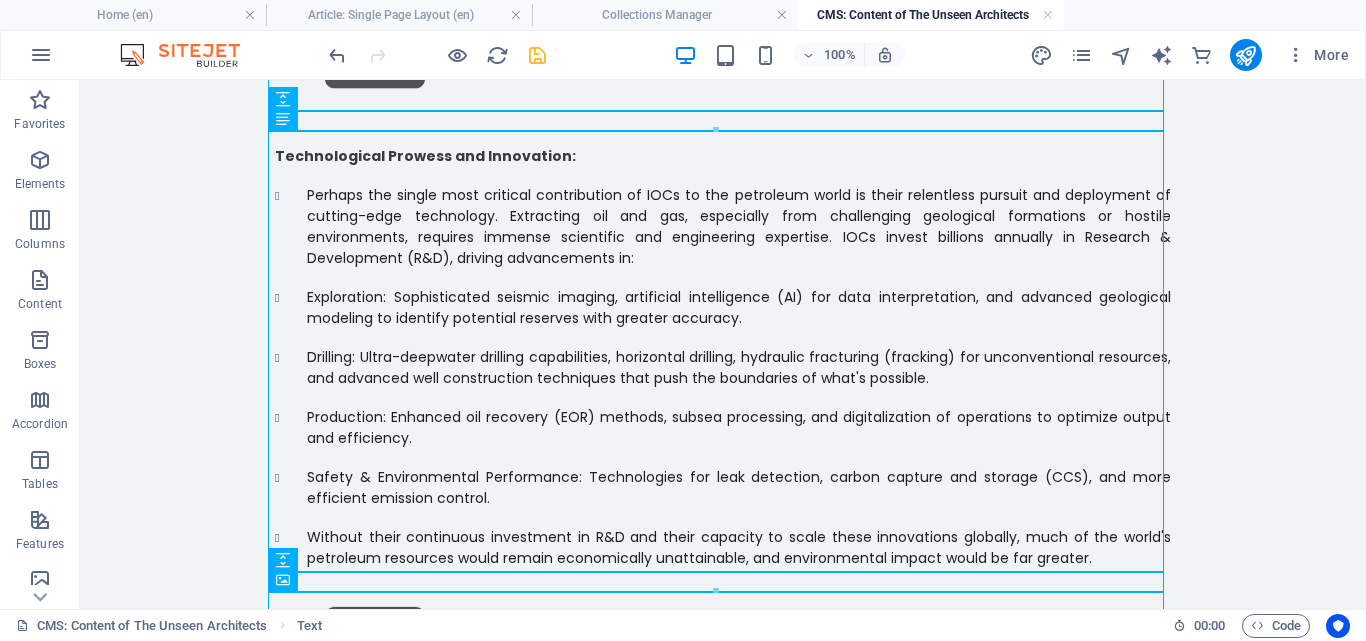 scroll, scrollTop: 499, scrollLeft: 0, axis: vertical 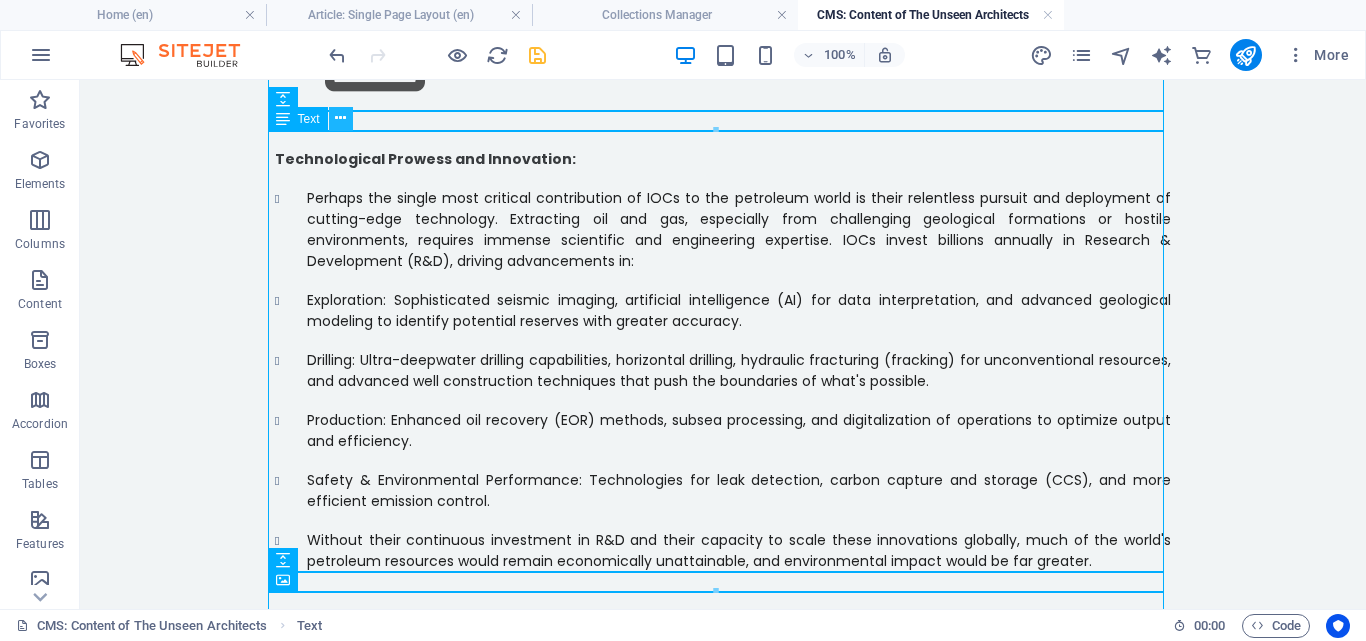 click at bounding box center (340, 118) 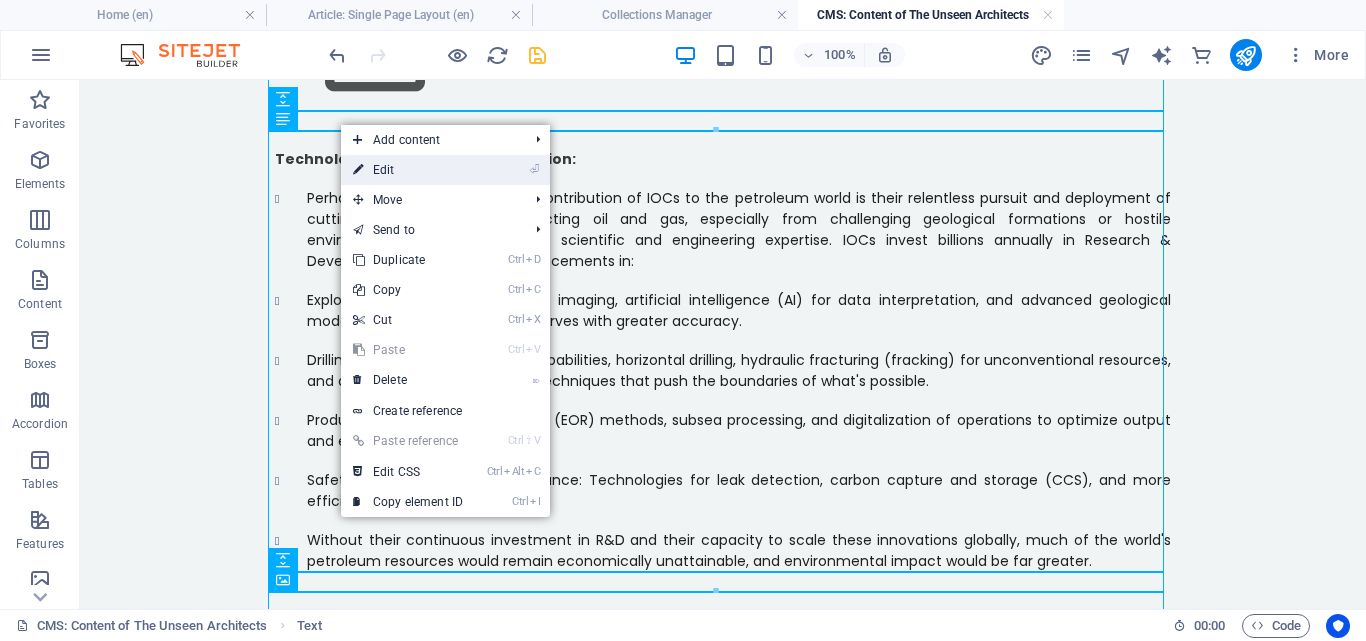 click on "⏎  Edit" at bounding box center (408, 170) 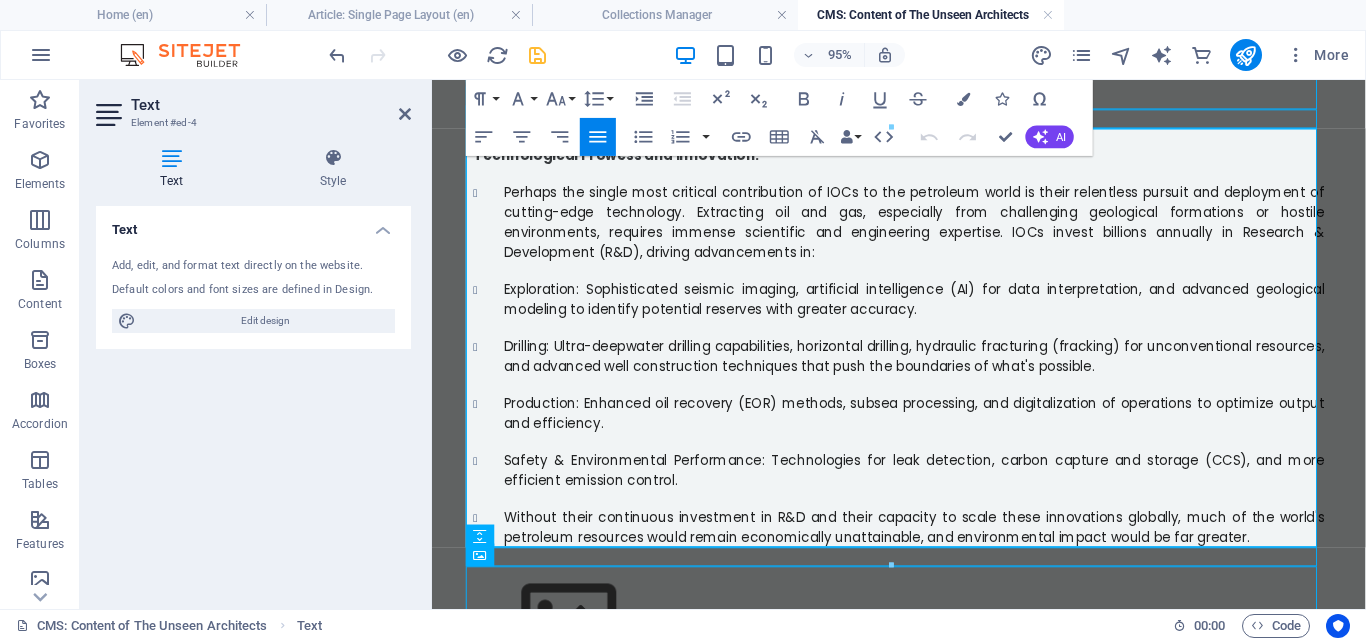 click at bounding box center [924, 140] 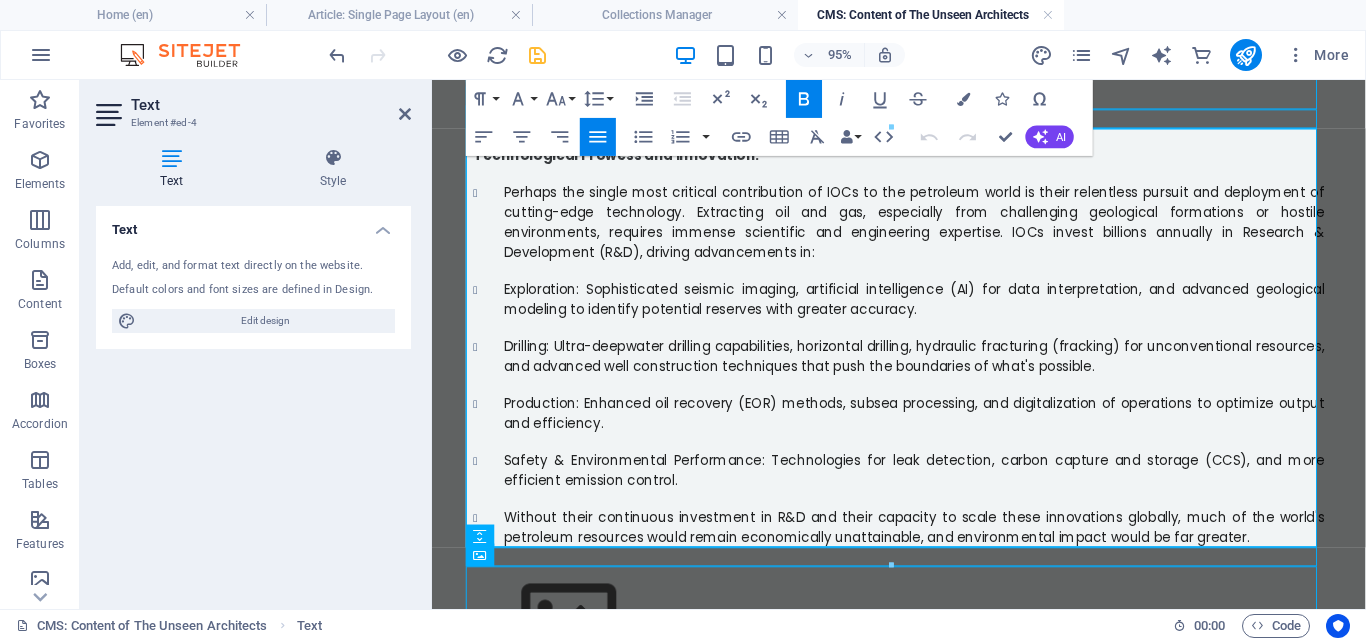 click on "Perhaps the single most critical contribution of IOCs to the petroleum world is their relentless pursuit and deployment of cutting-edge technology. Extracting oil and gas, especially from challenging geological formations or hostile environments, requires immense scientific and engineering expertise. IOCs invest billions annually in Research & Development (R&D), driving advancements in:" at bounding box center (940, 229) 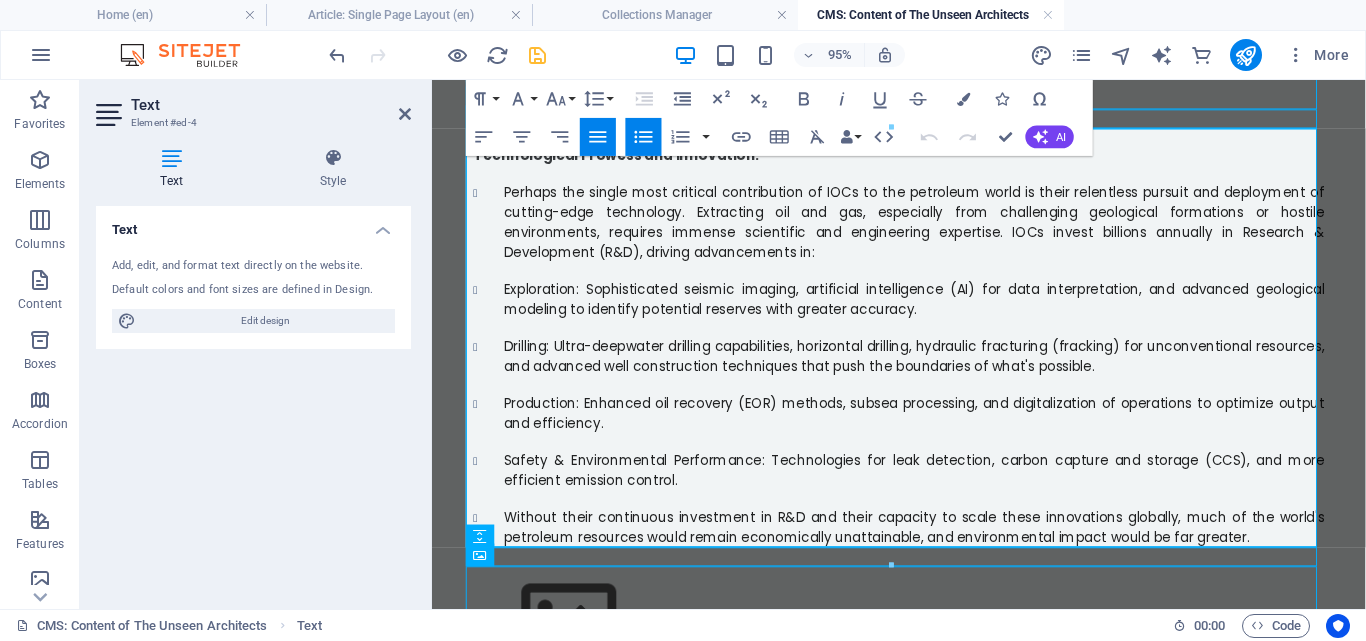 click at bounding box center (924, 179) 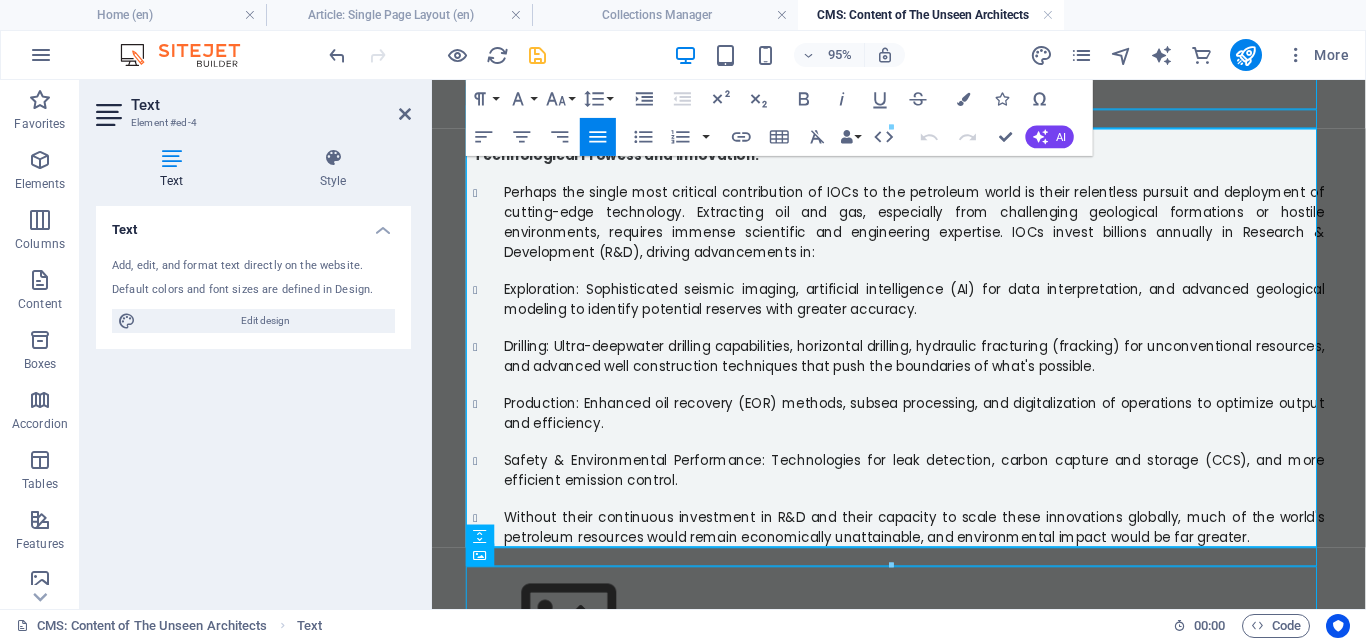 click at bounding box center [924, 179] 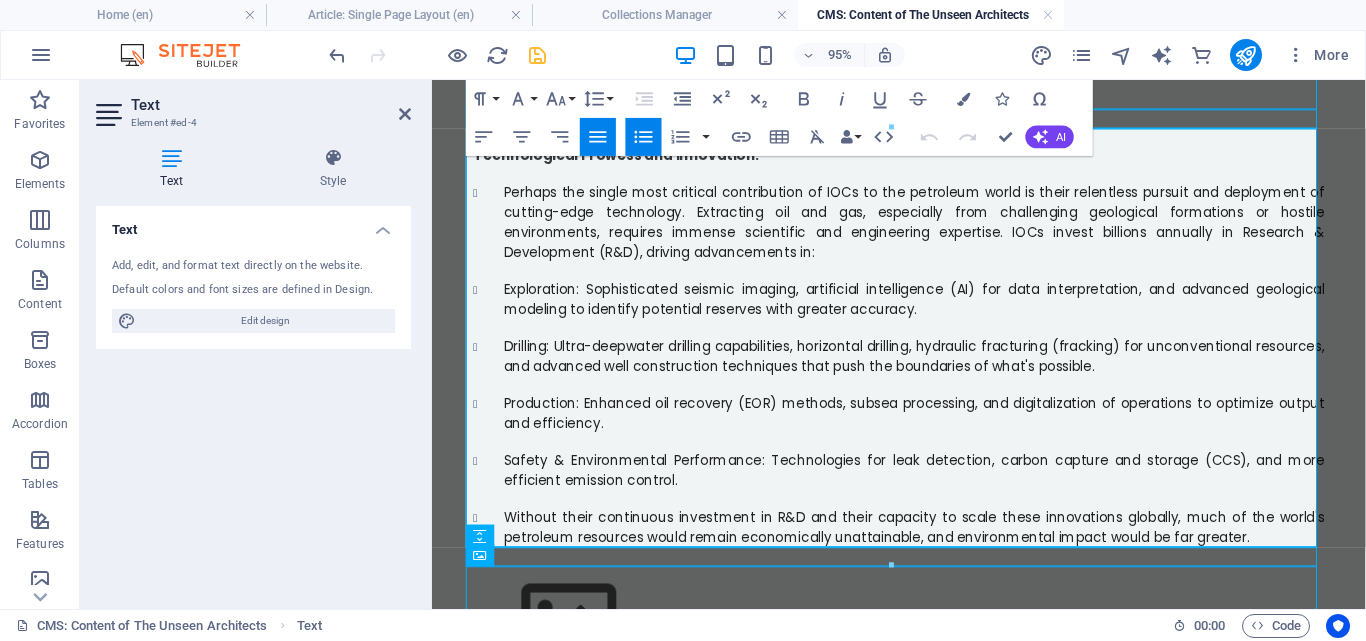 type 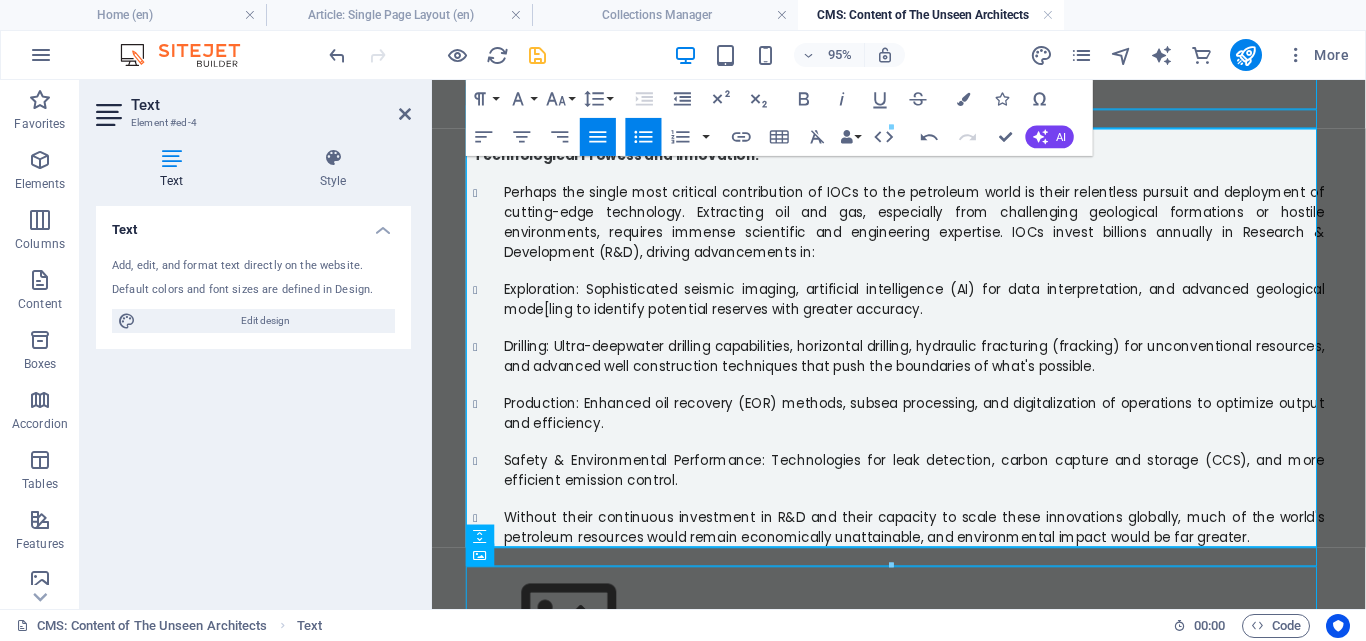 click on "Drilling: Ultra-deepwater drilling capabilities, horizontal drilling, hydraulic fracturing (fracking) for unconventional resources, and advanced well construction techniques that push the boundaries of what's possible." at bounding box center (940, 370) 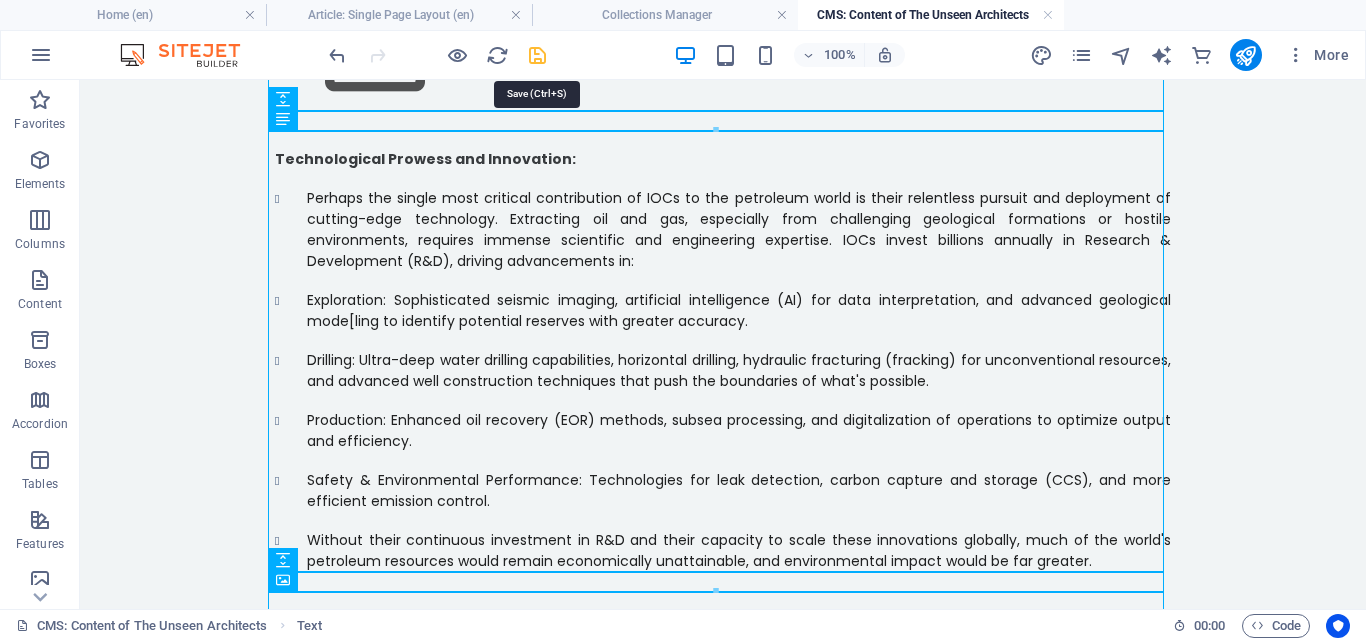 click at bounding box center (537, 55) 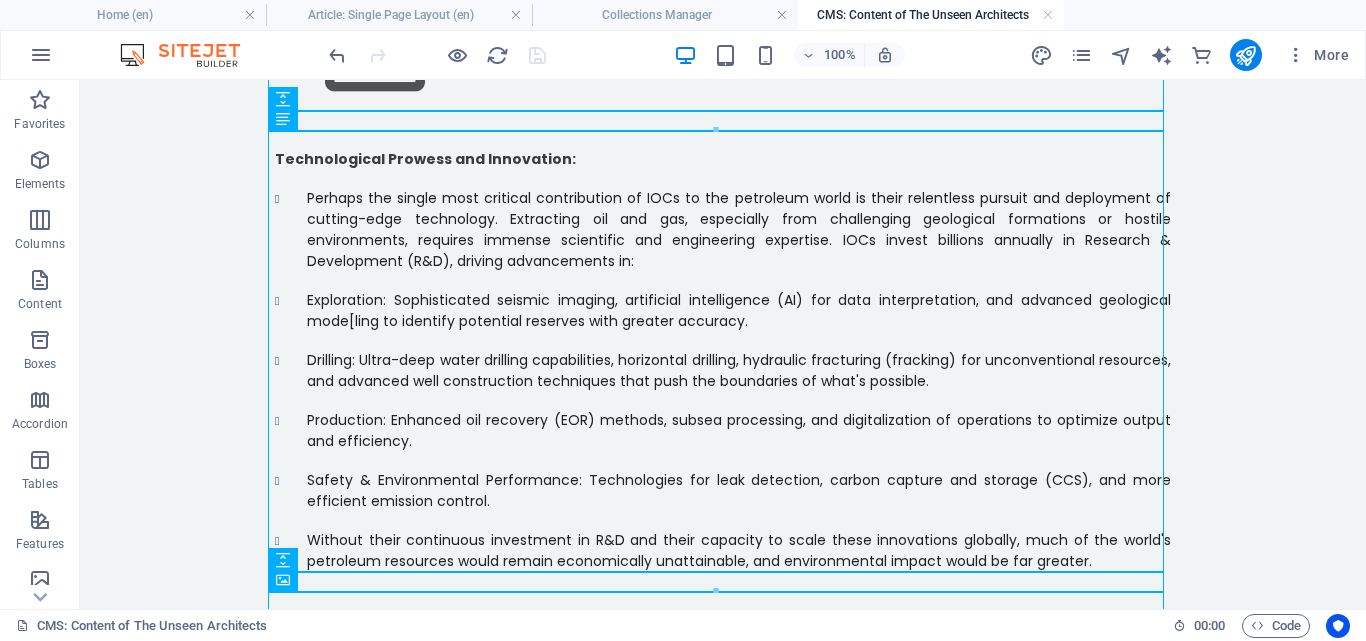 scroll, scrollTop: 742, scrollLeft: 0, axis: vertical 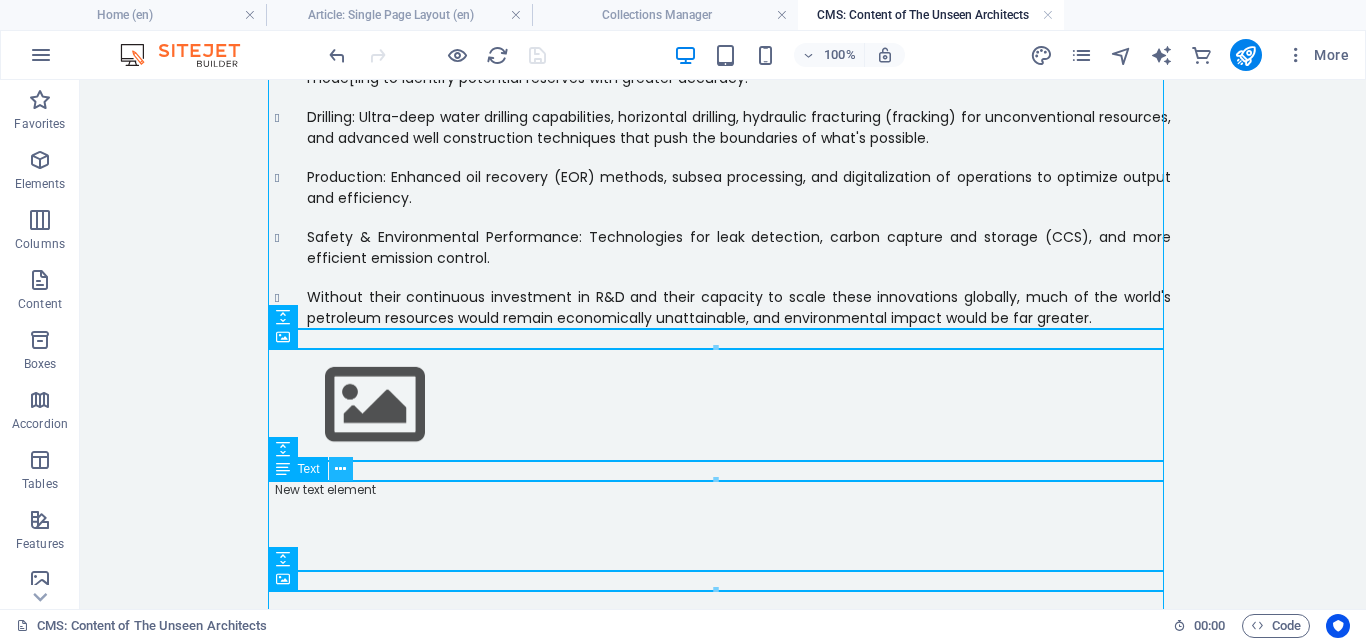 click at bounding box center [340, 469] 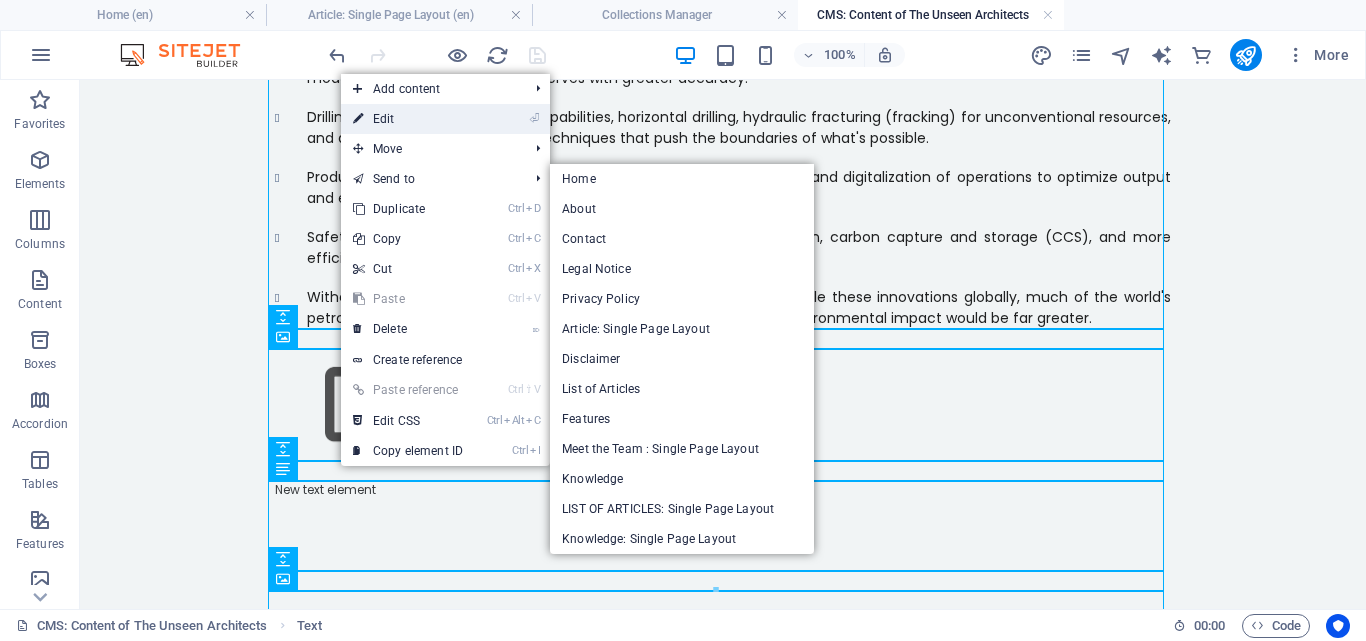 click on "⏎  Edit" at bounding box center [408, 119] 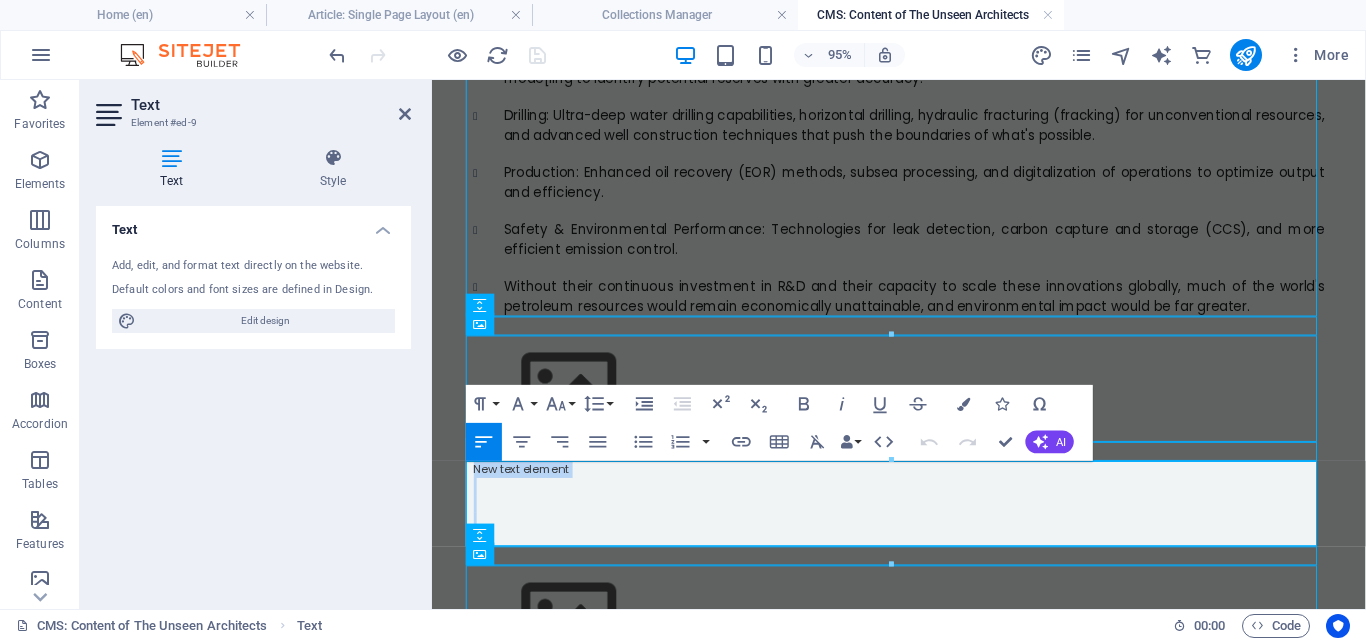 click on "New text element" at bounding box center [924, 490] 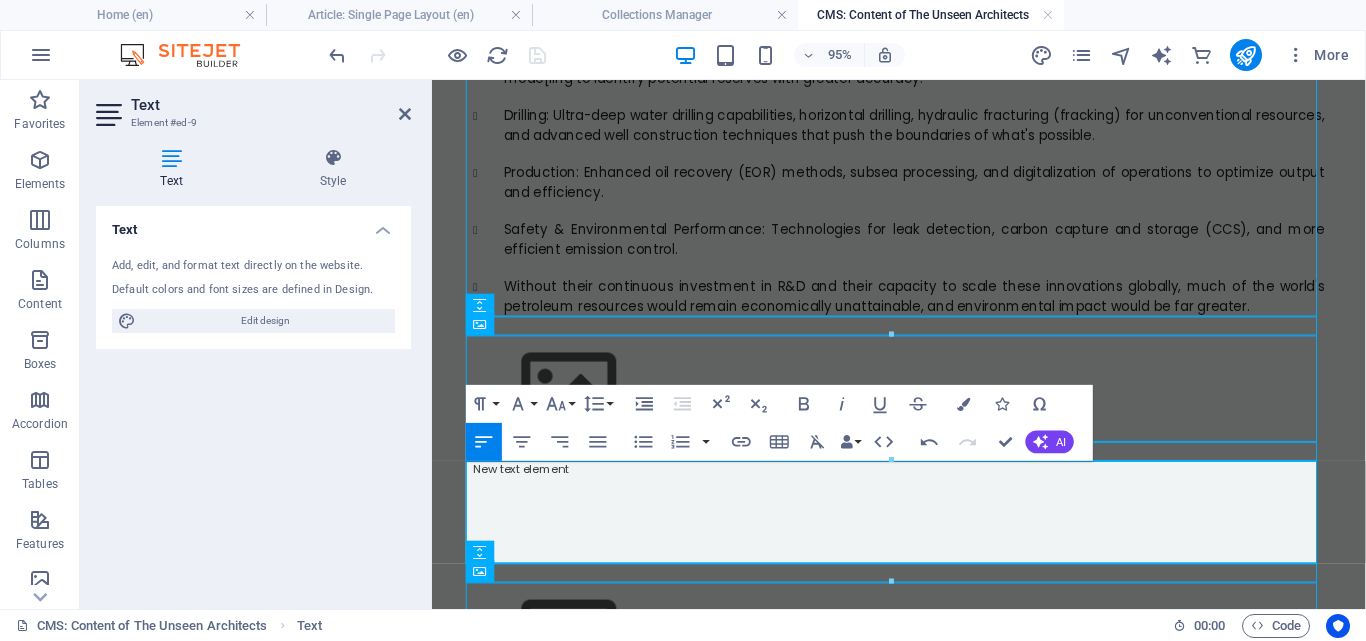 click on "New text element" at bounding box center [924, 490] 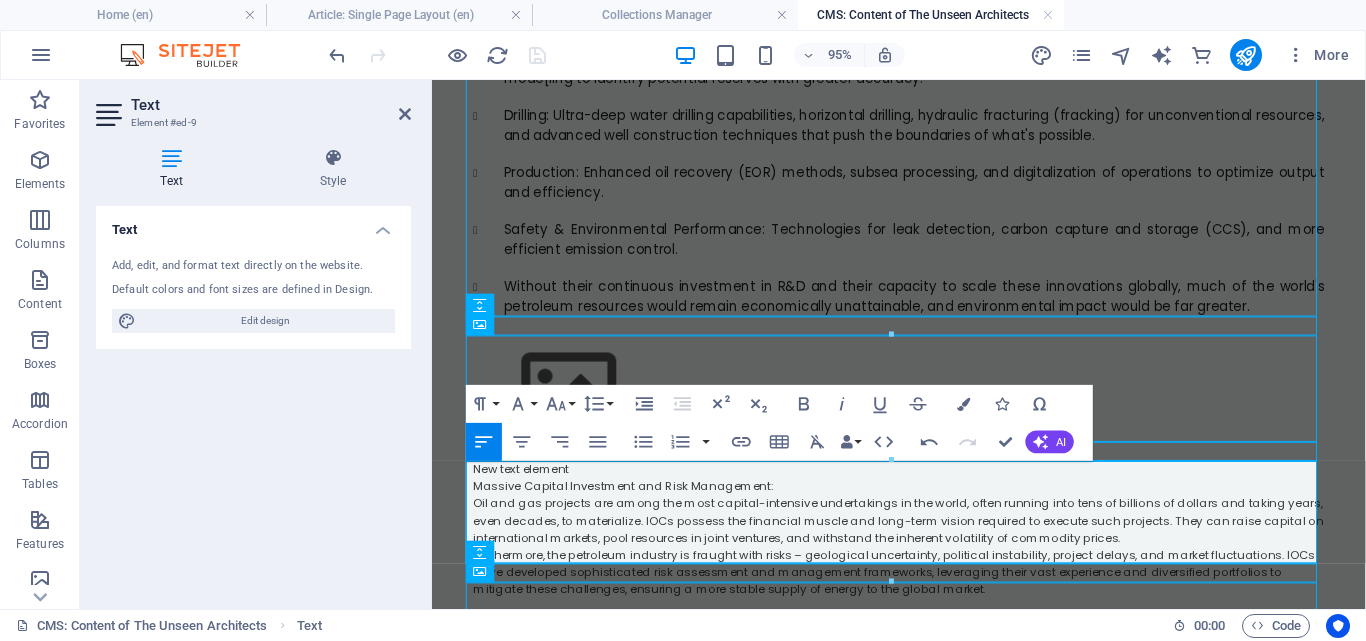 scroll, scrollTop: 11570, scrollLeft: 0, axis: vertical 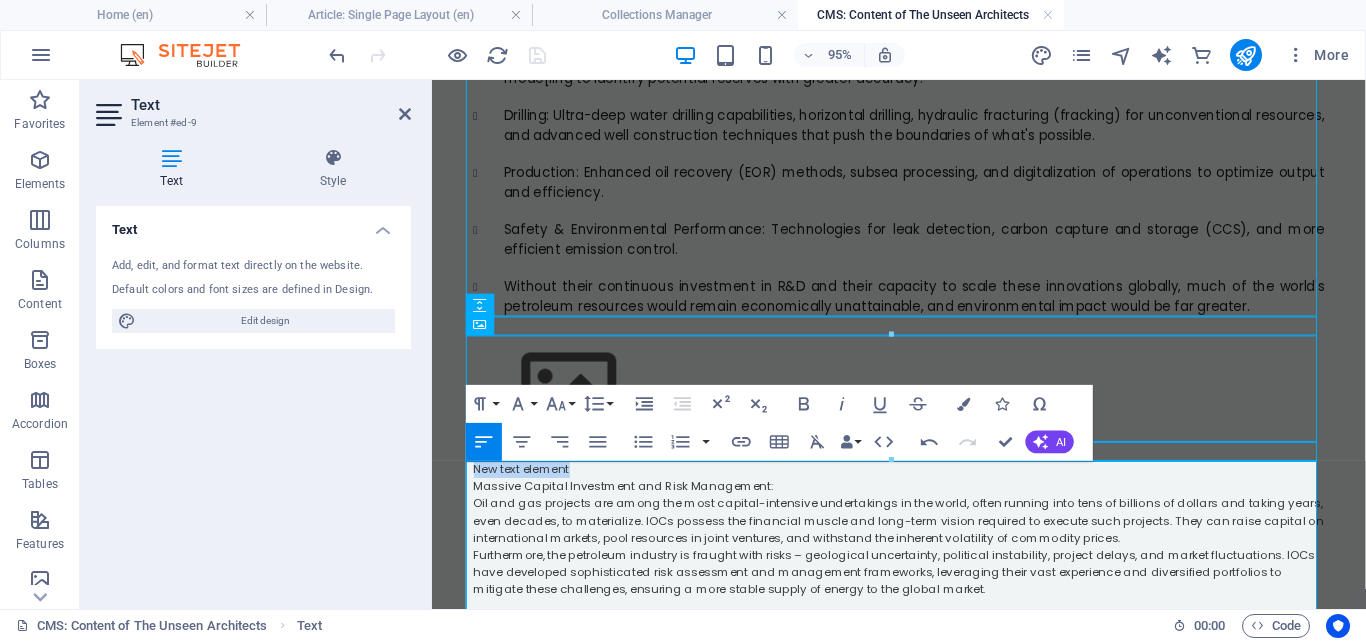 drag, startPoint x: 580, startPoint y: 496, endPoint x: 844, endPoint y: 553, distance: 270.0833 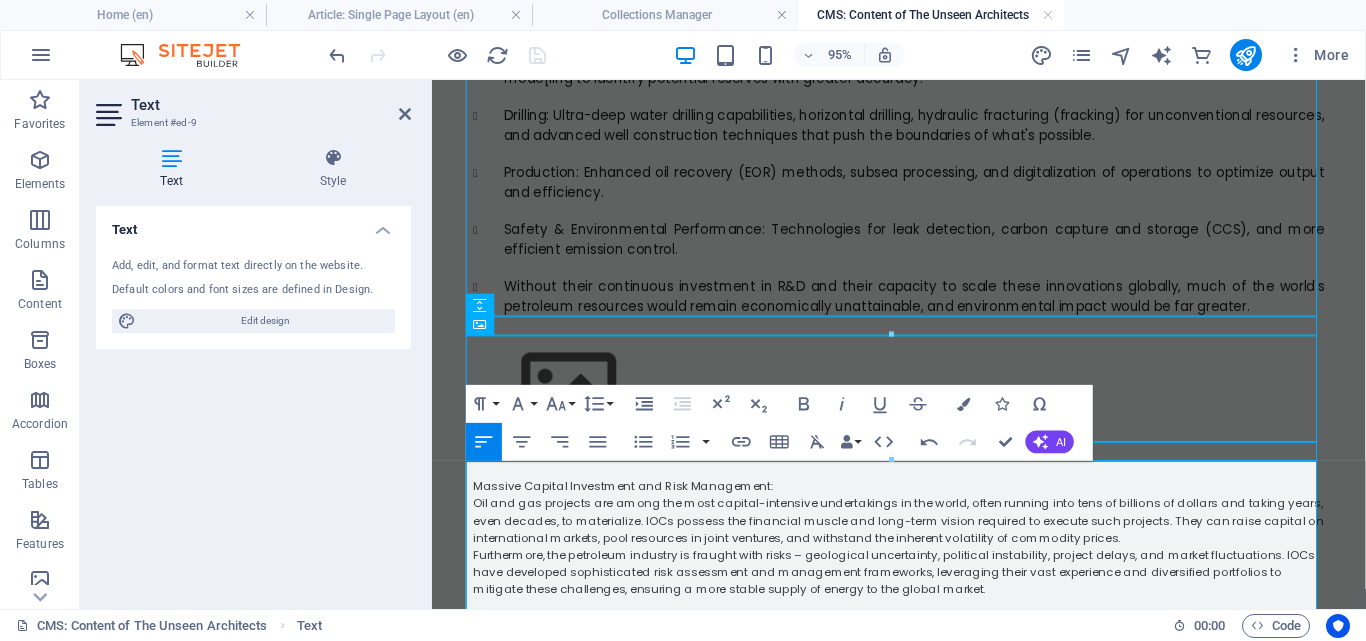 click at bounding box center (924, 490) 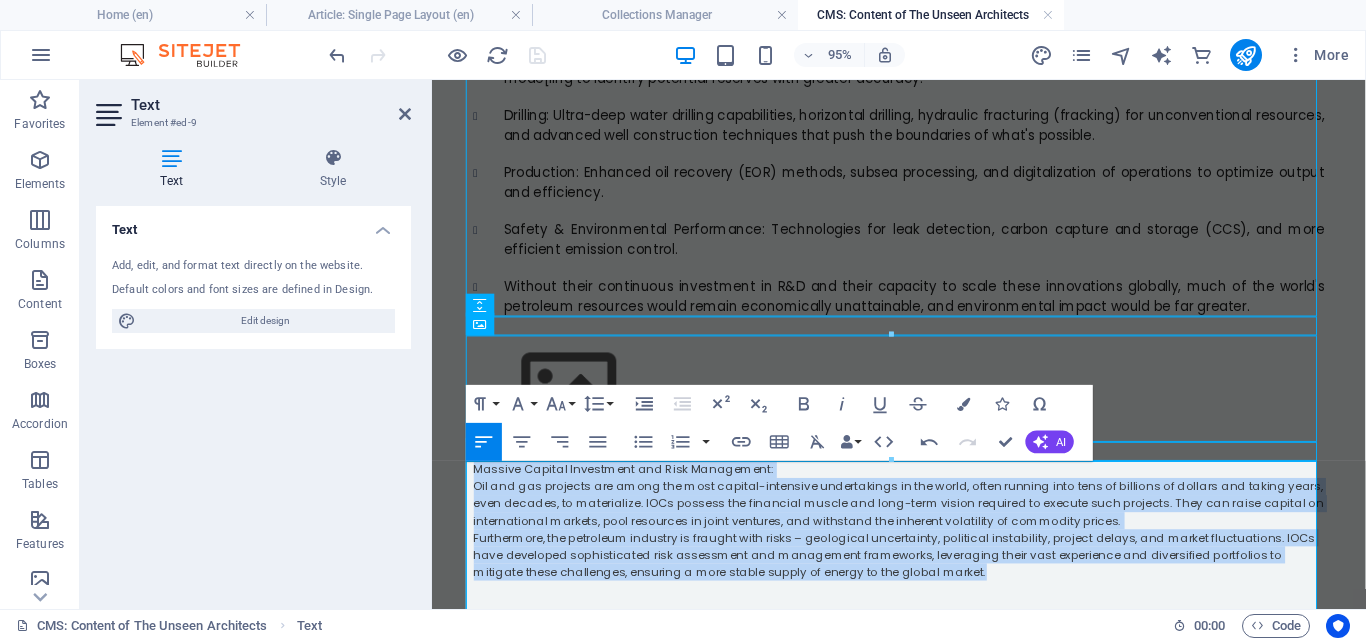 drag, startPoint x: 945, startPoint y: 601, endPoint x: 460, endPoint y: 490, distance: 497.53995 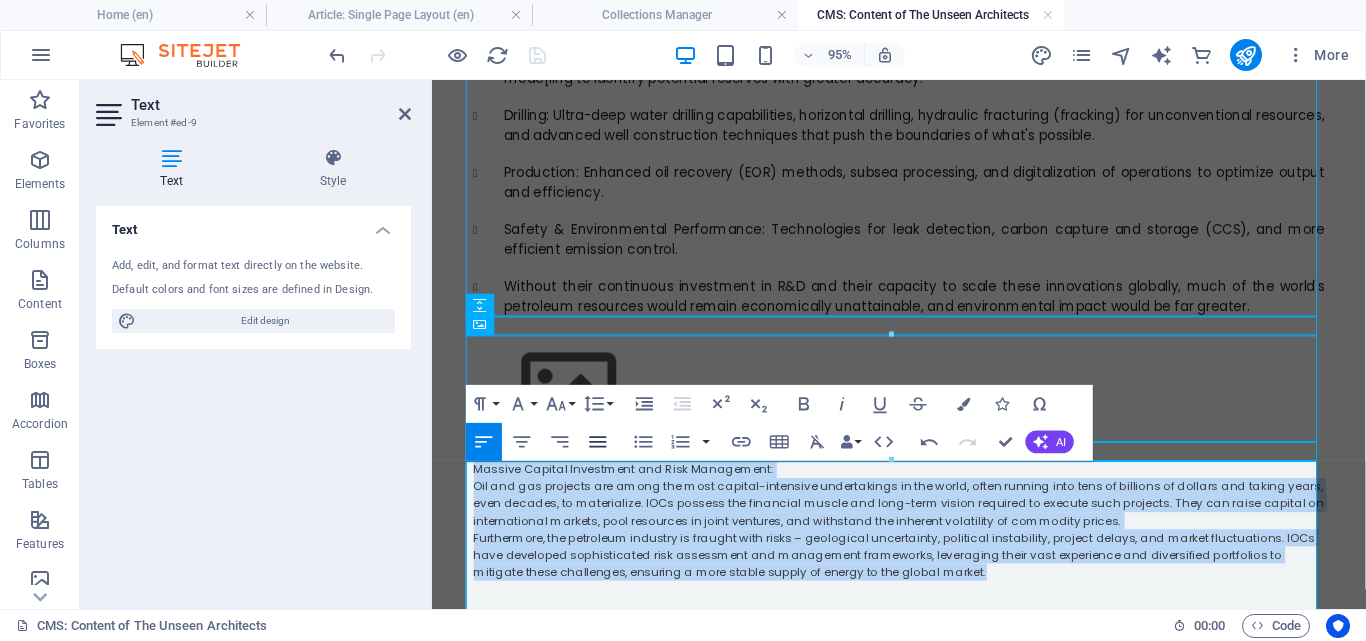 click 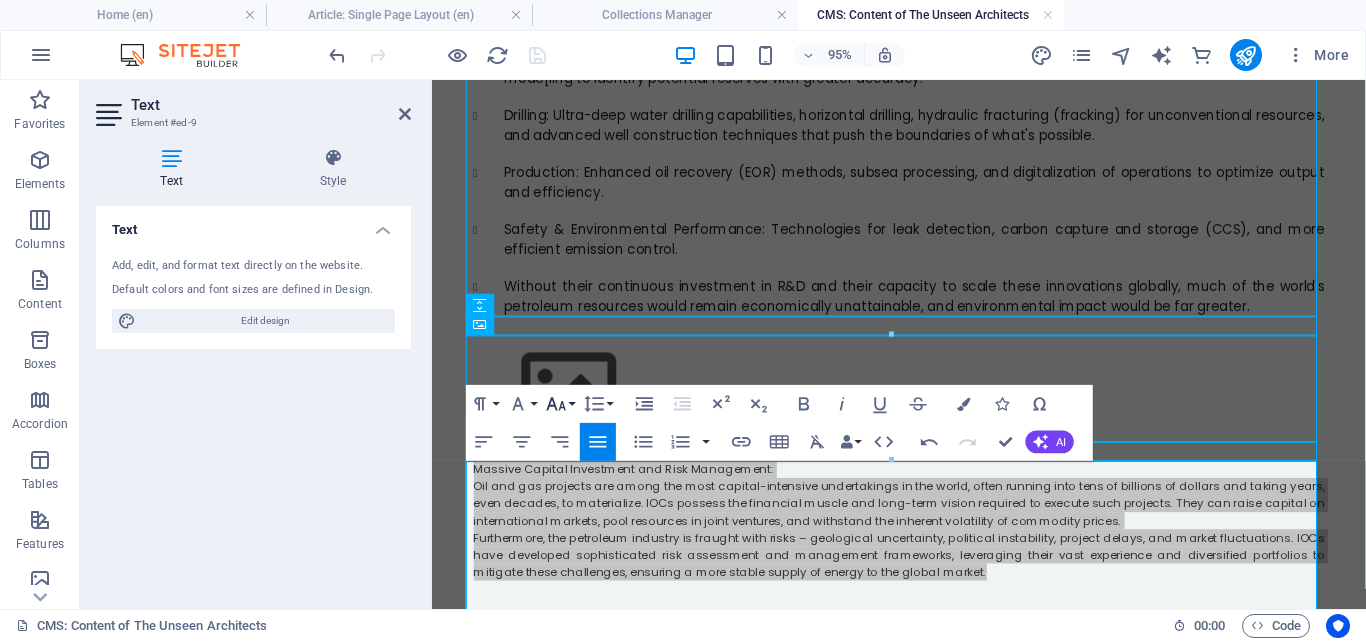 click on "Font Size" at bounding box center [560, 404] 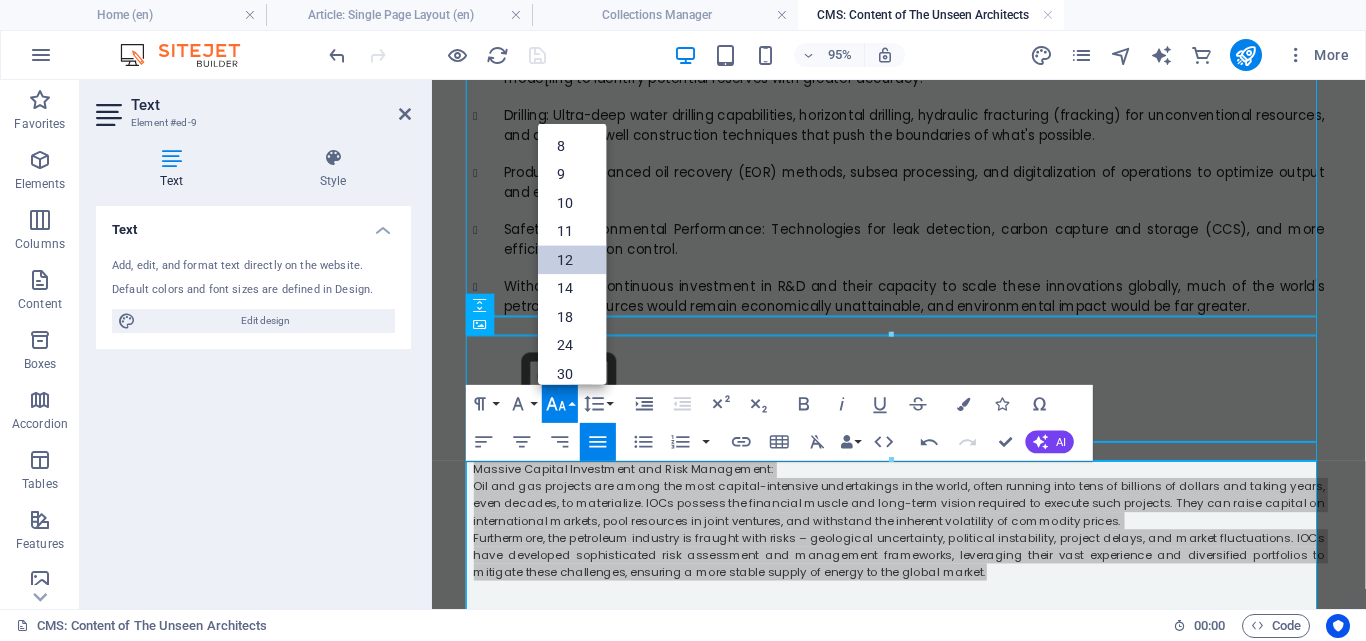scroll, scrollTop: 143, scrollLeft: 0, axis: vertical 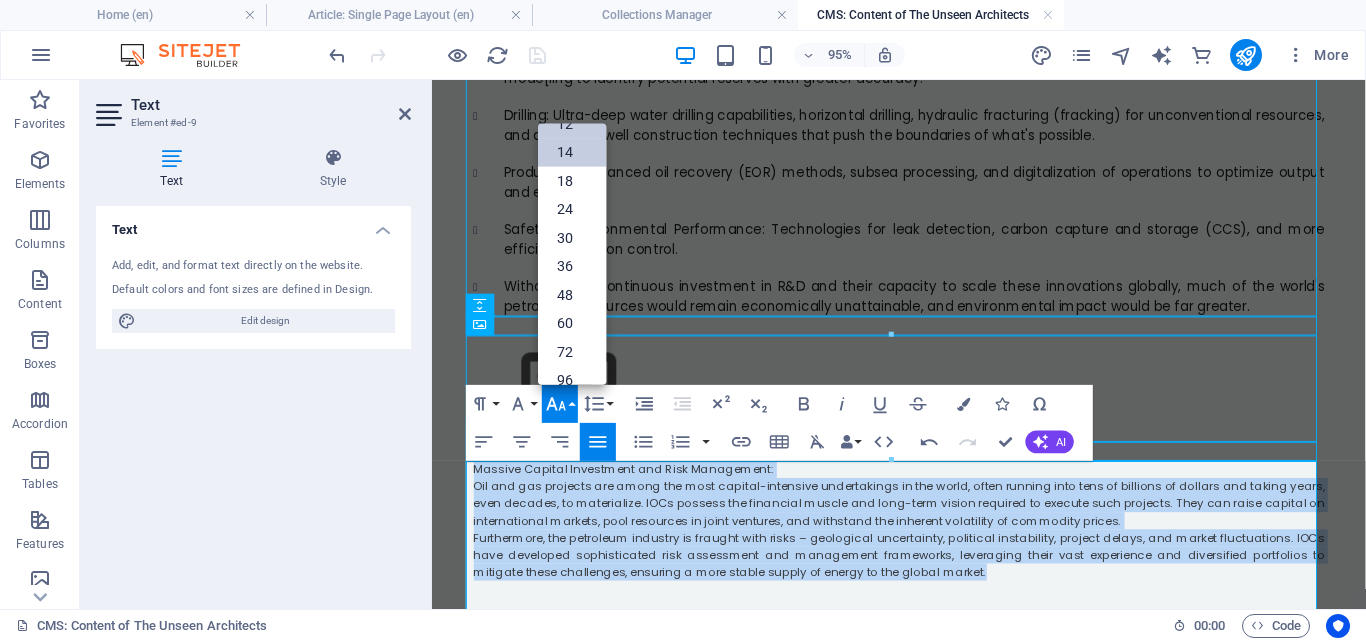 click on "14" at bounding box center [572, 152] 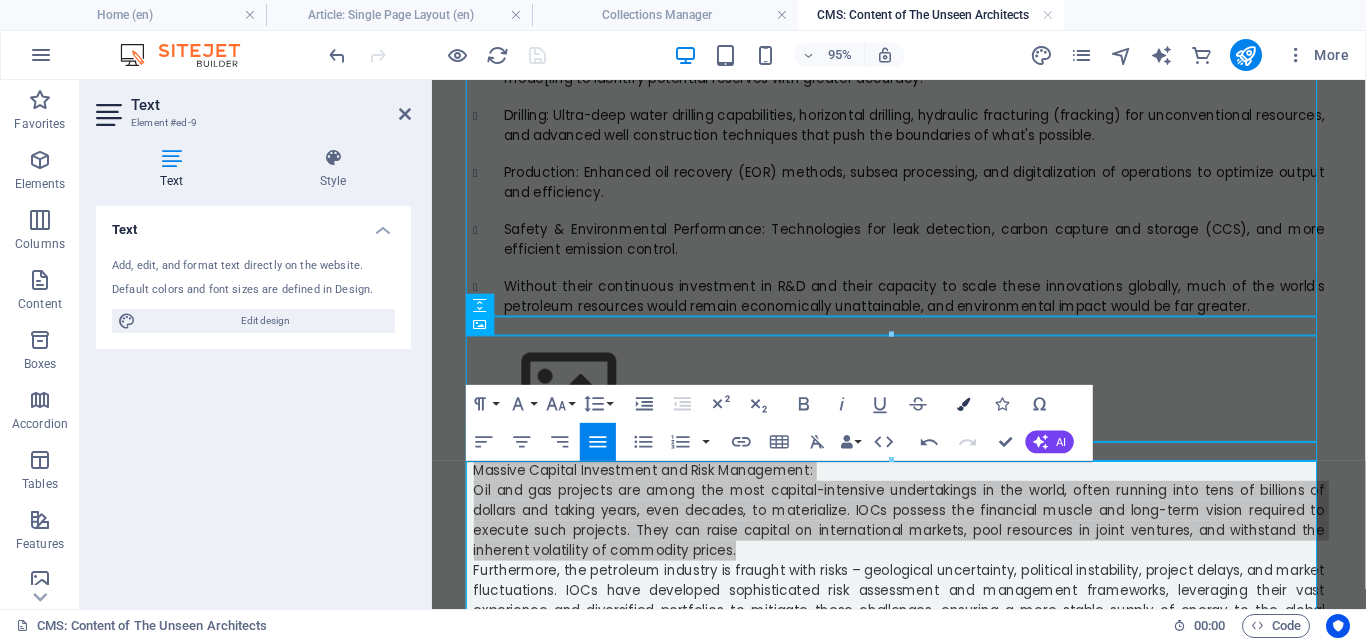 click at bounding box center (963, 403) 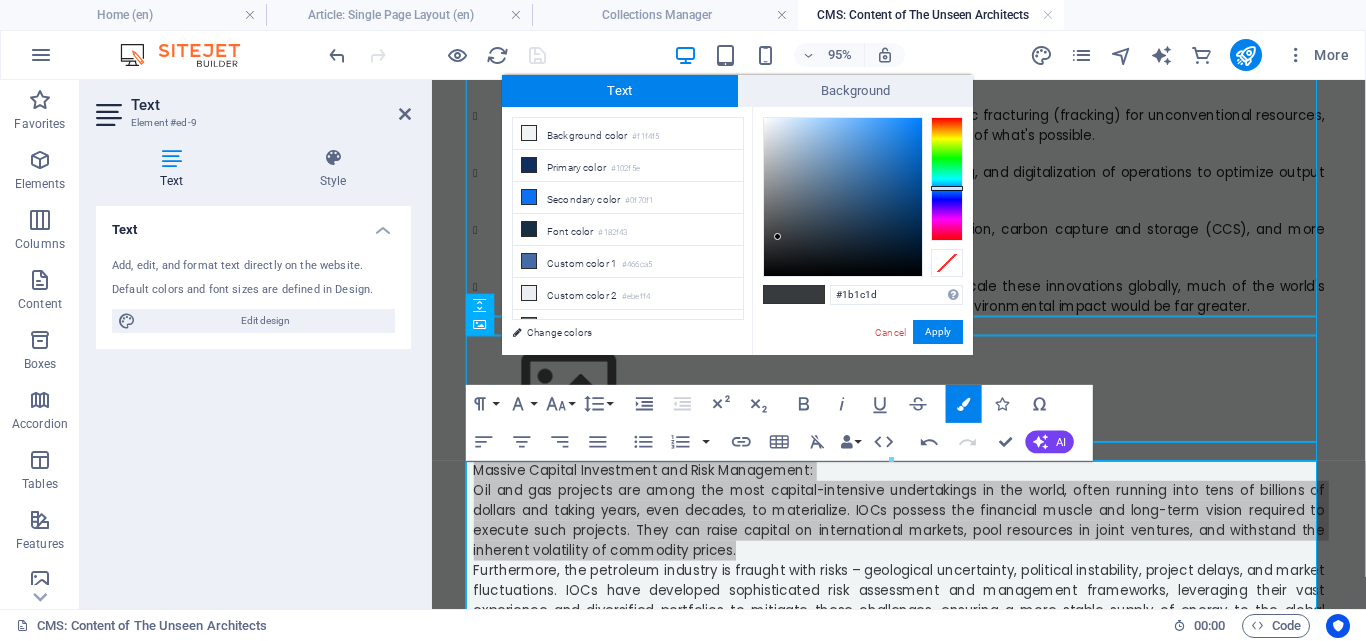 click at bounding box center [843, 197] 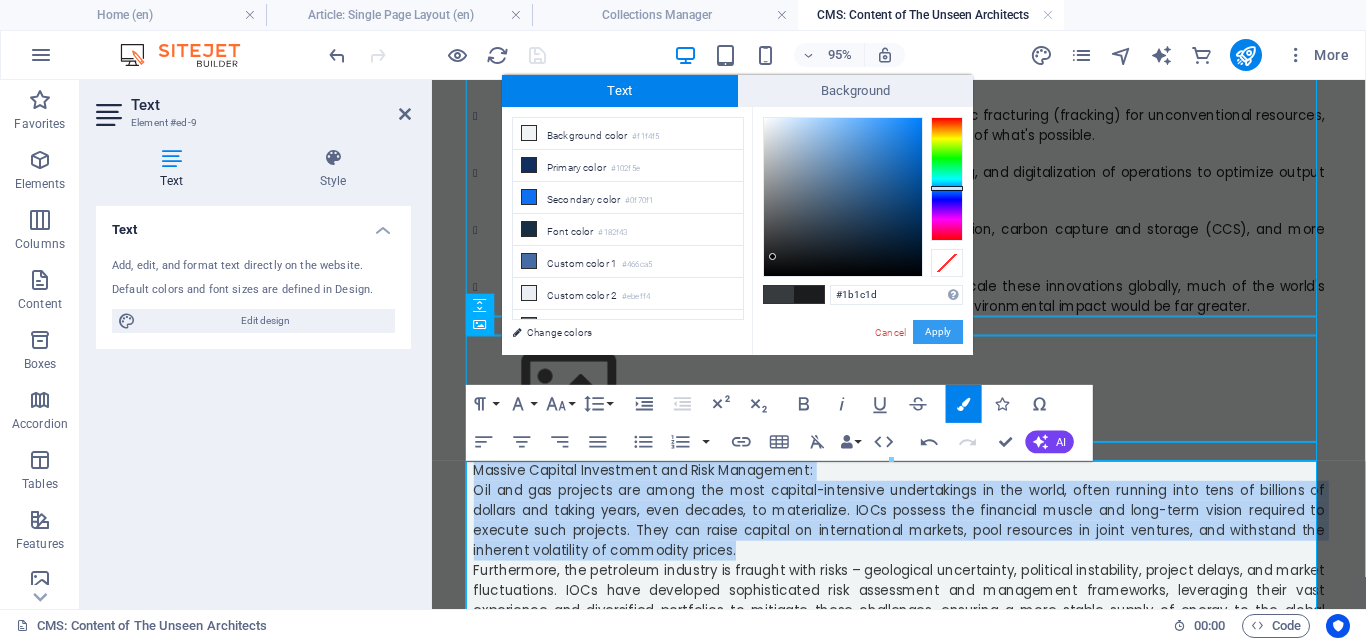 click on "Apply" at bounding box center (938, 332) 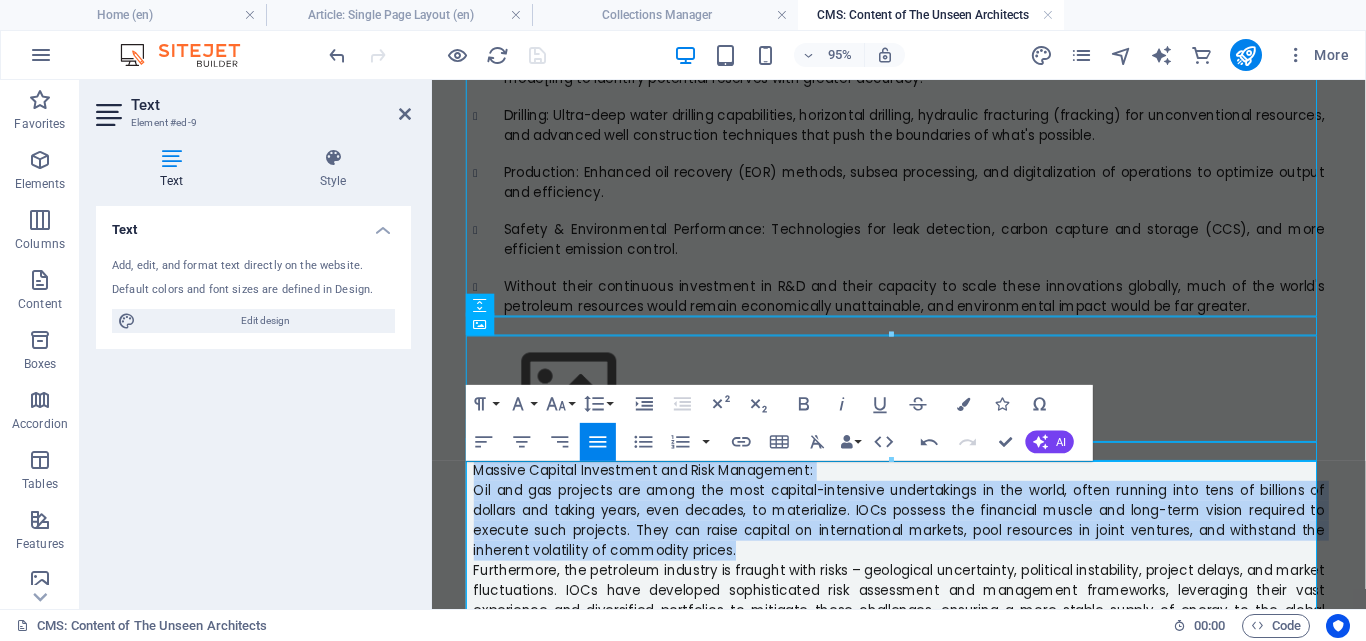 click on "Massive Capital Investment and Risk Management:" at bounding box center [924, 491] 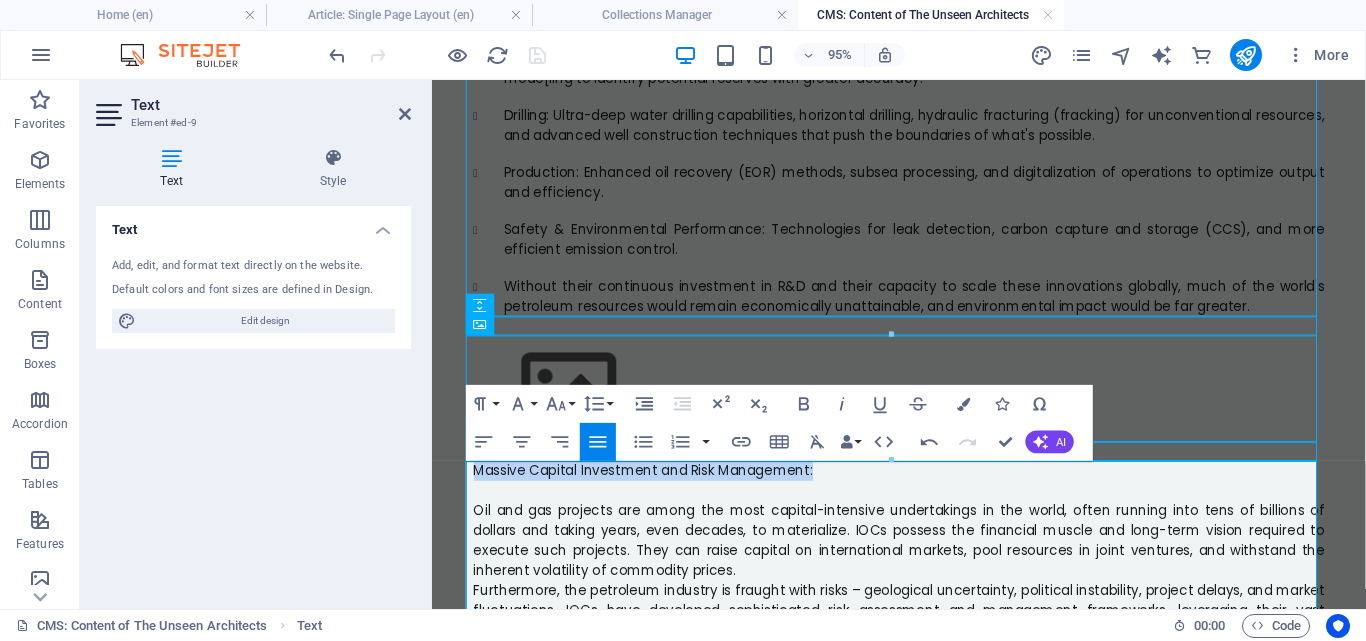 drag, startPoint x: 839, startPoint y: 494, endPoint x: 458, endPoint y: 484, distance: 381.13123 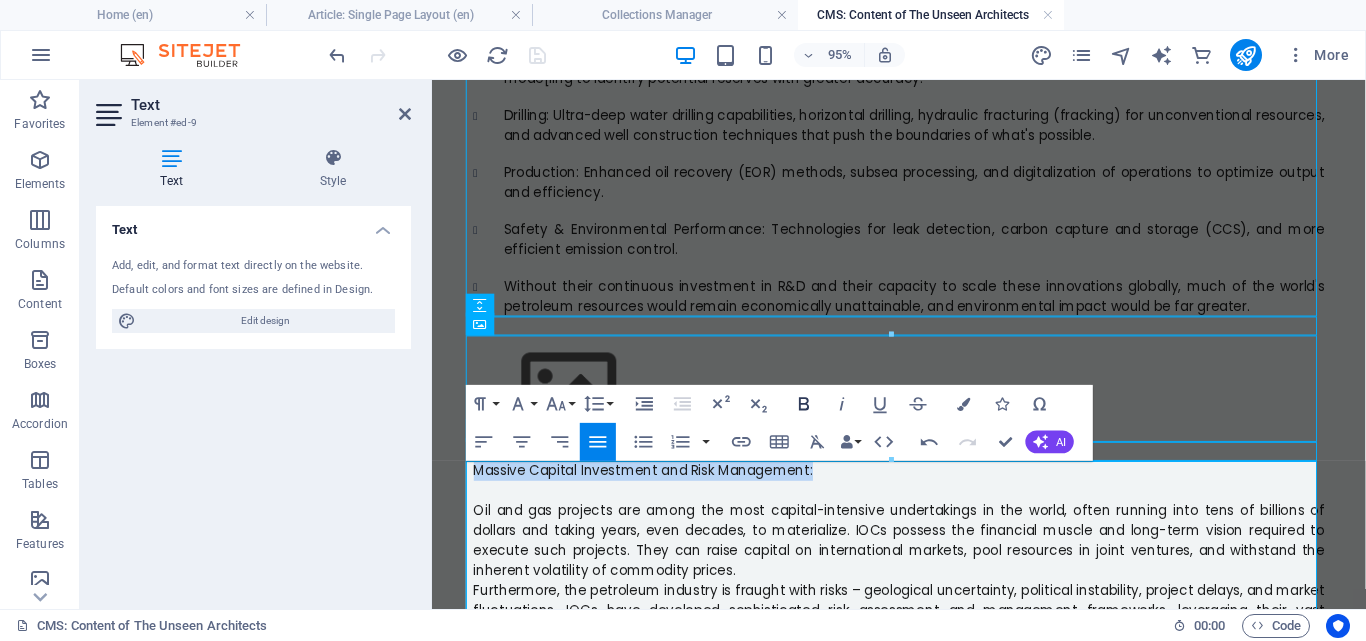 click 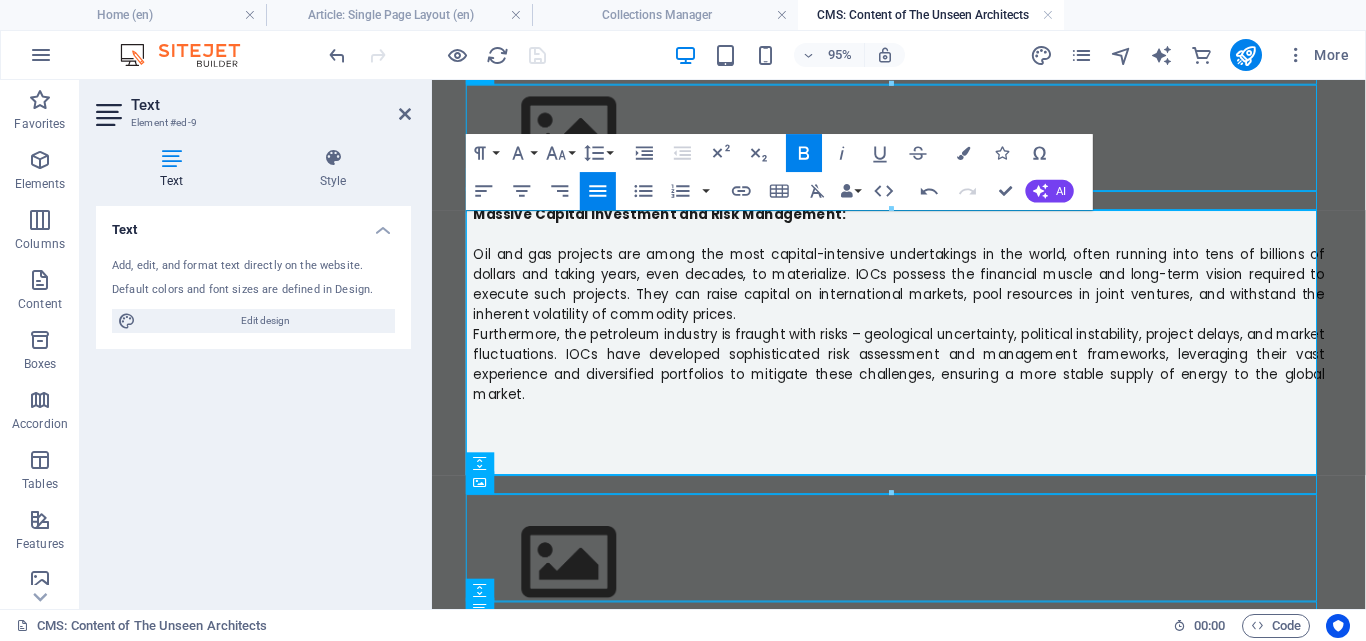 scroll, scrollTop: 1006, scrollLeft: 0, axis: vertical 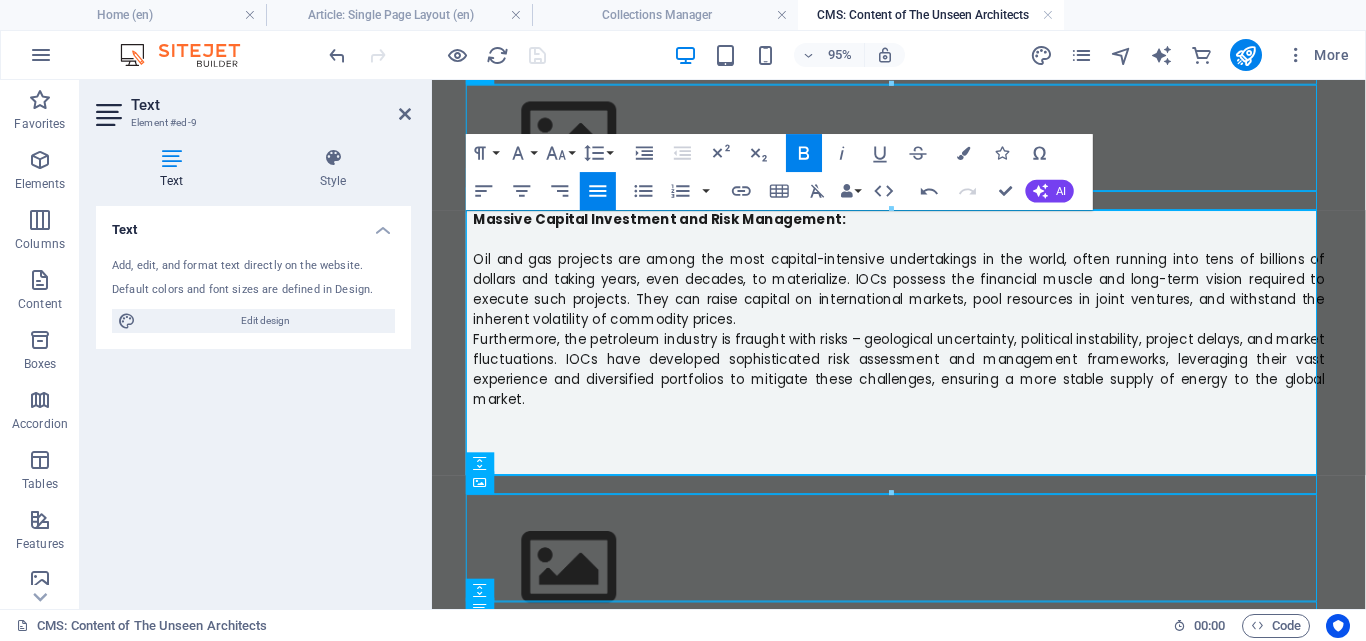 click at bounding box center [924, 436] 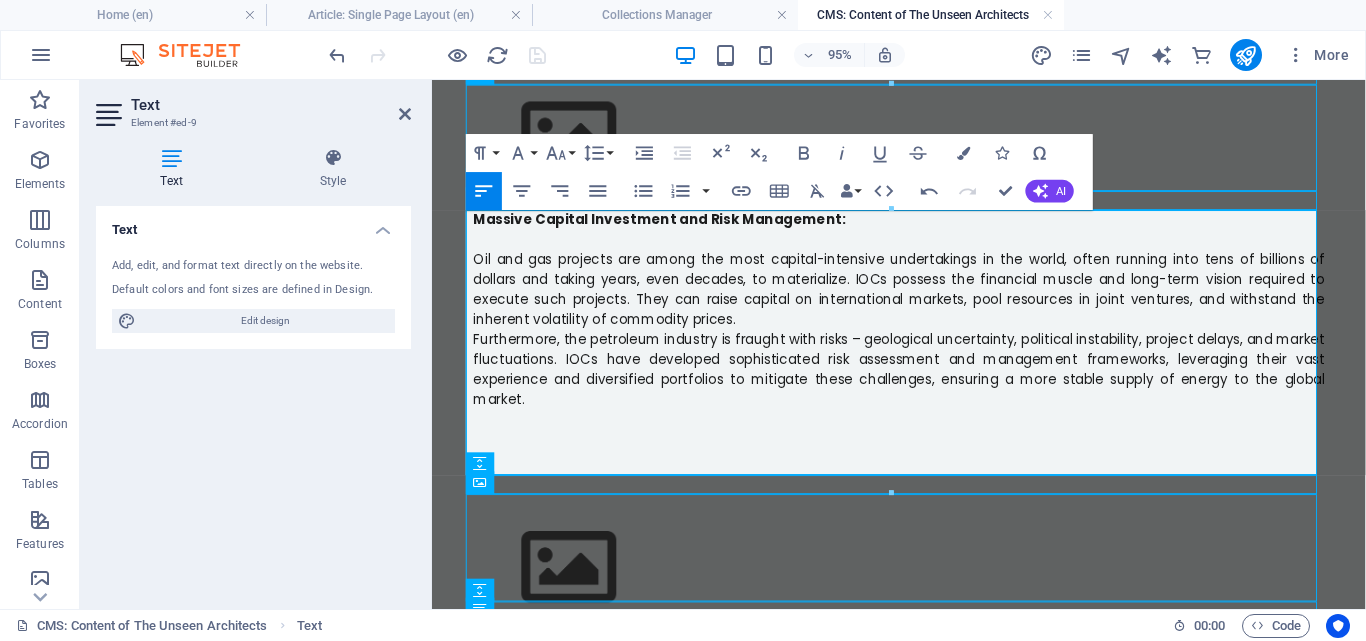 click on "Furthermore, the petroleum industry is fraught with risks – geological uncertainty, political instability, project delays, and market fluctuations. IOCs have developed sophisticated risk assessment and management frameworks, leveraging their vast experience and diversified portfolios to mitigate these challenges, ensuring a more stable supply of energy to the global market." at bounding box center [924, 384] 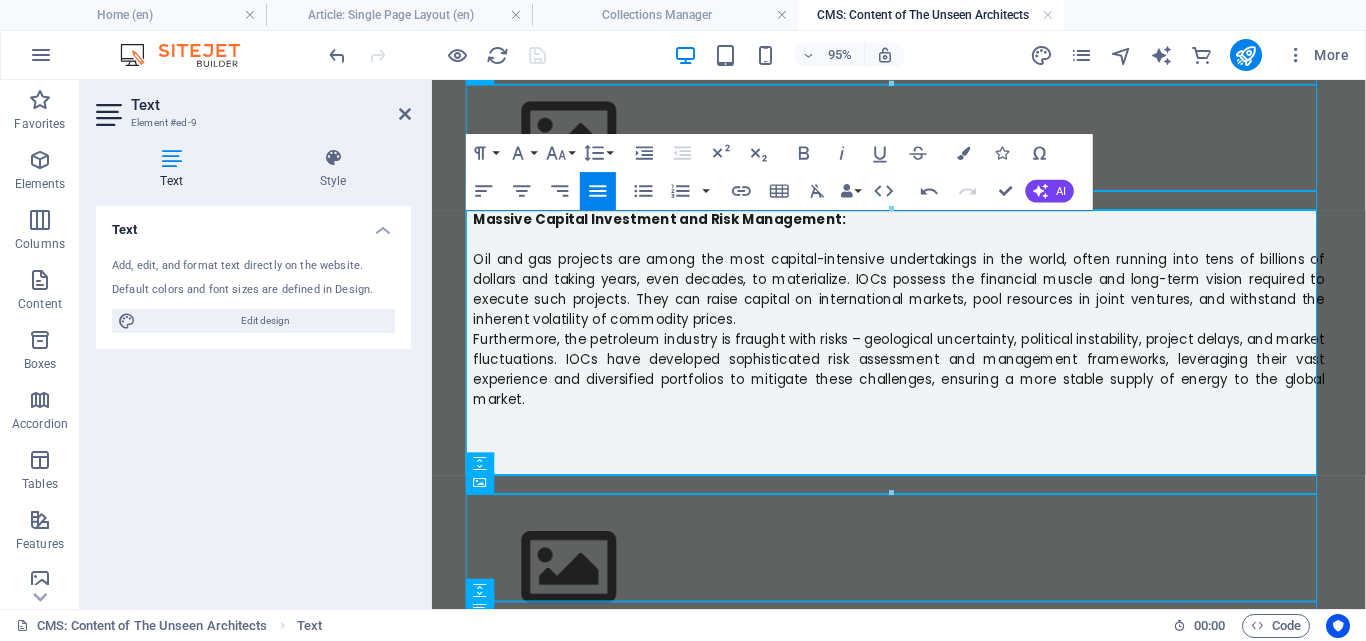 click on "Oil and gas projects are among the most capital-intensive undertakings in the world, often running into tens of billions of dollars and taking years, even decades, to materialize. IOCs possess the financial muscle and long-term vision required to execute such projects. They can raise capital on international markets, pool resources in joint ventures, and withstand the inherent volatility of commodity prices." at bounding box center (924, 301) 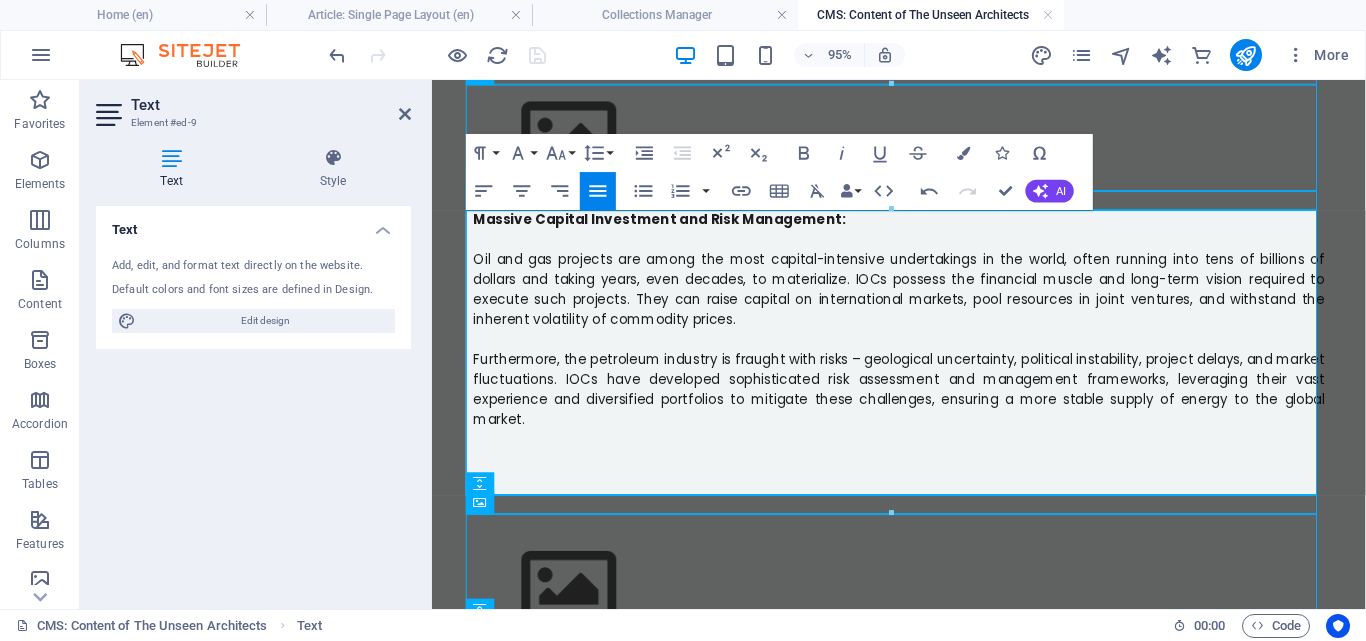 click on "Furthermore, the petroleum industry is fraught with risks – geological uncertainty, political instability, project delays, and market fluctuations. IOCs have developed sophisticated risk assessment and management frameworks, leveraging their vast experience and diversified portfolios to mitigate these challenges, ensuring a more stable supply of energy to the global market." at bounding box center (924, 405) 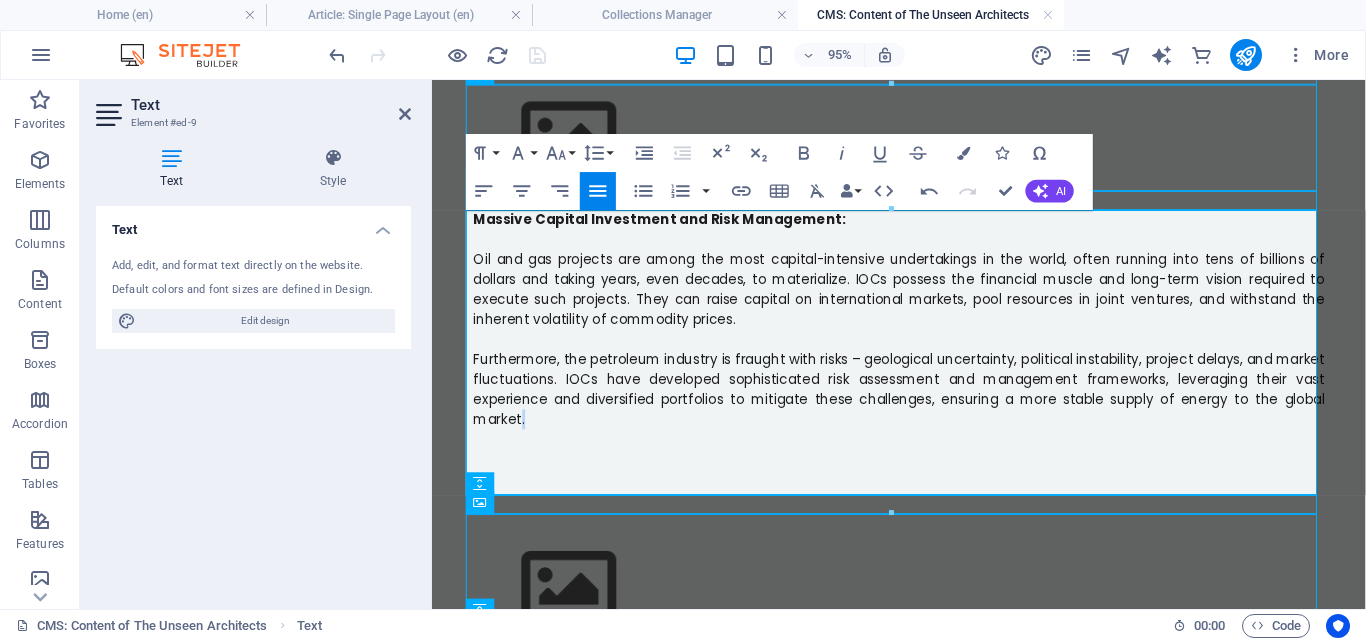 click on "Furthermore, the petroleum industry is fraught with risks – geological uncertainty, political instability, project delays, and market fluctuations. IOCs have developed sophisticated risk assessment and management frameworks, leveraging their vast experience and diversified portfolios to mitigate these challenges, ensuring a more stable supply of energy to the global market." at bounding box center [924, 406] 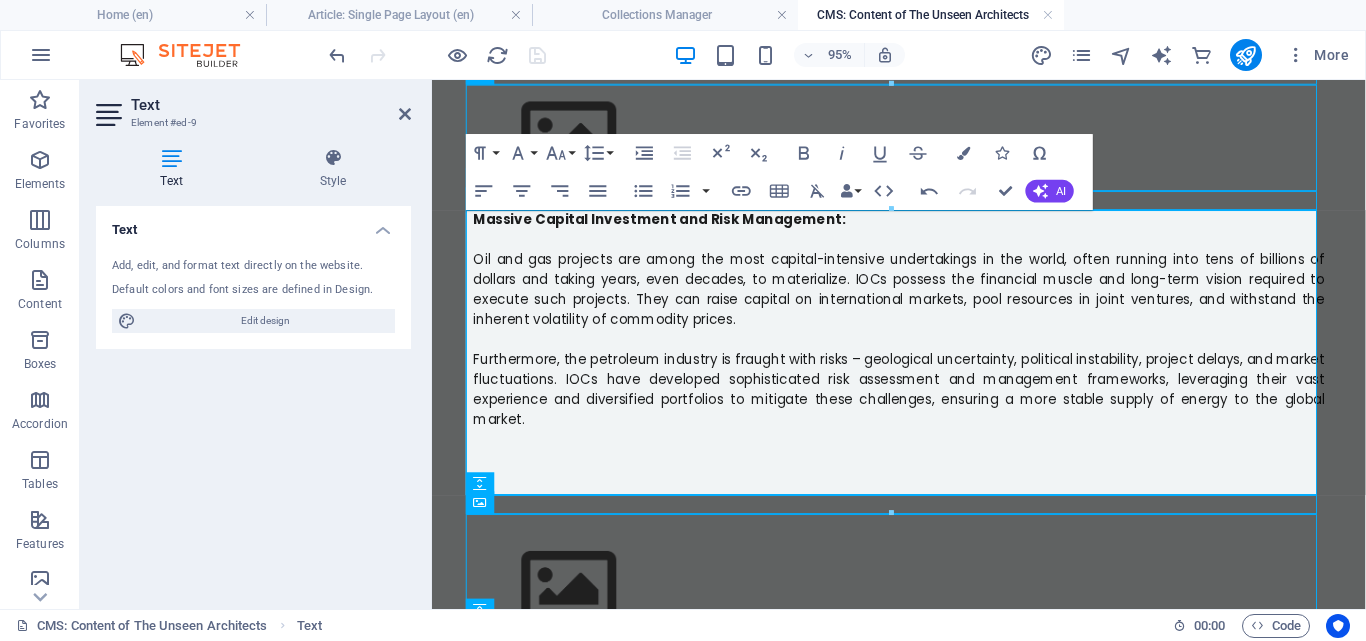 click at bounding box center (924, 493) 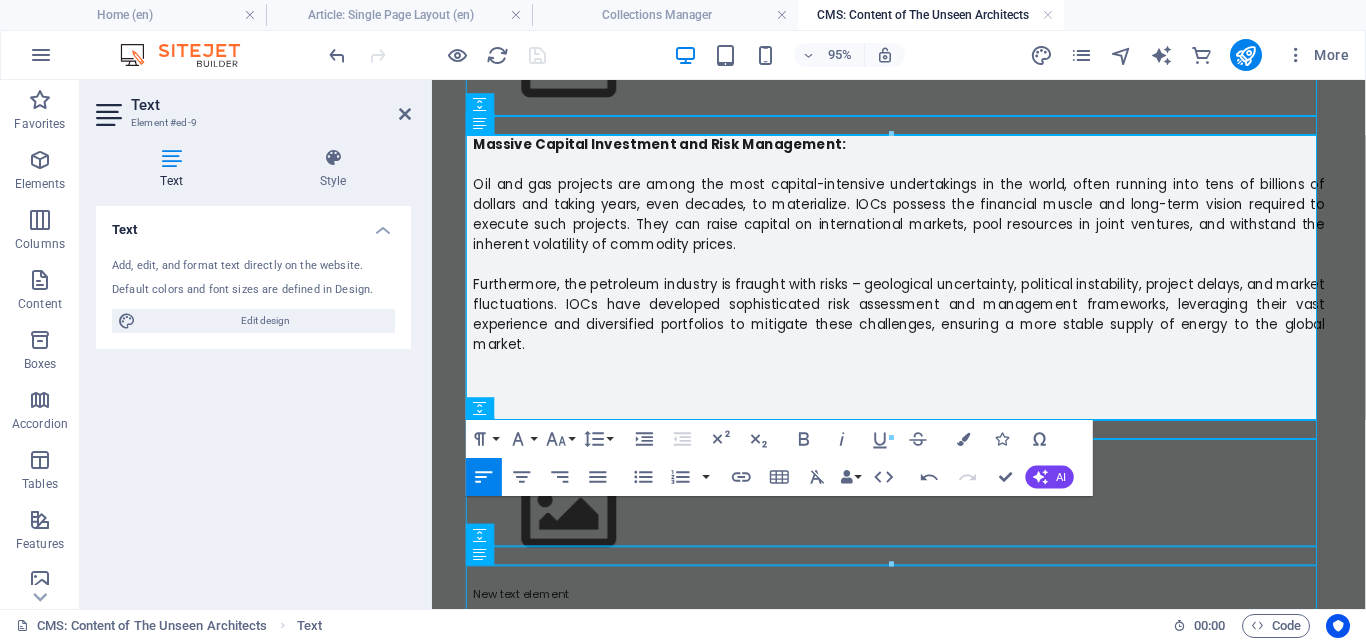 scroll, scrollTop: 1079, scrollLeft: 0, axis: vertical 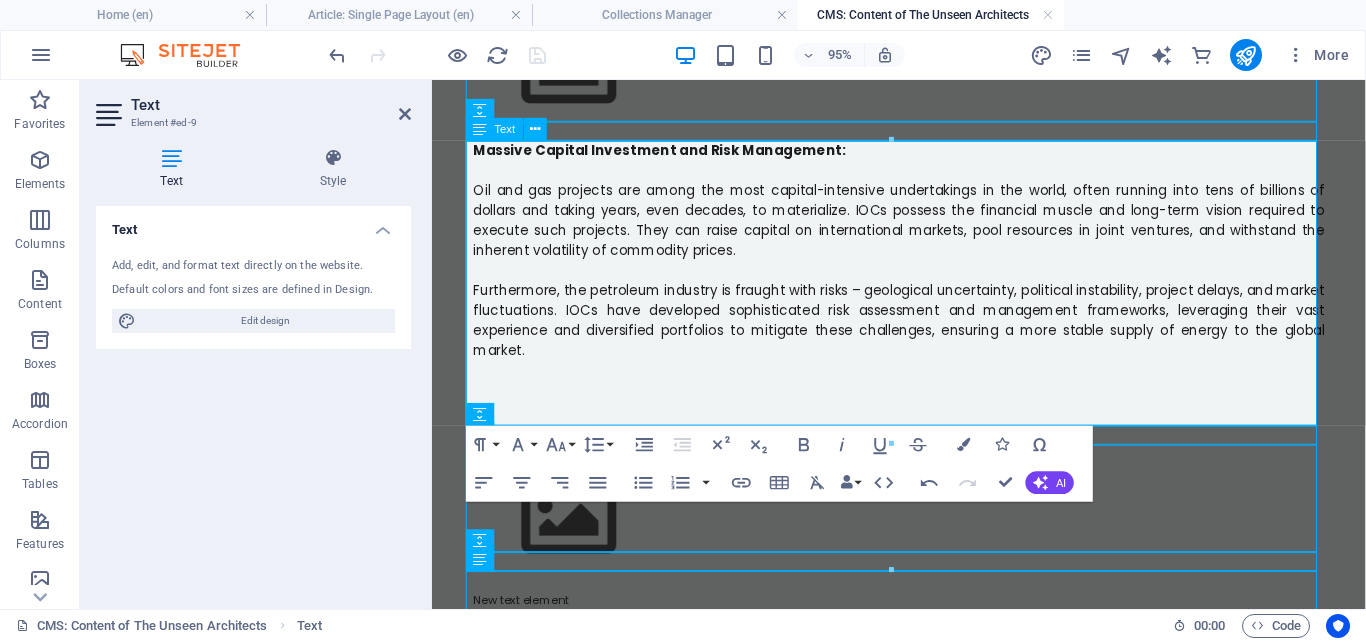 click at bounding box center (924, 384) 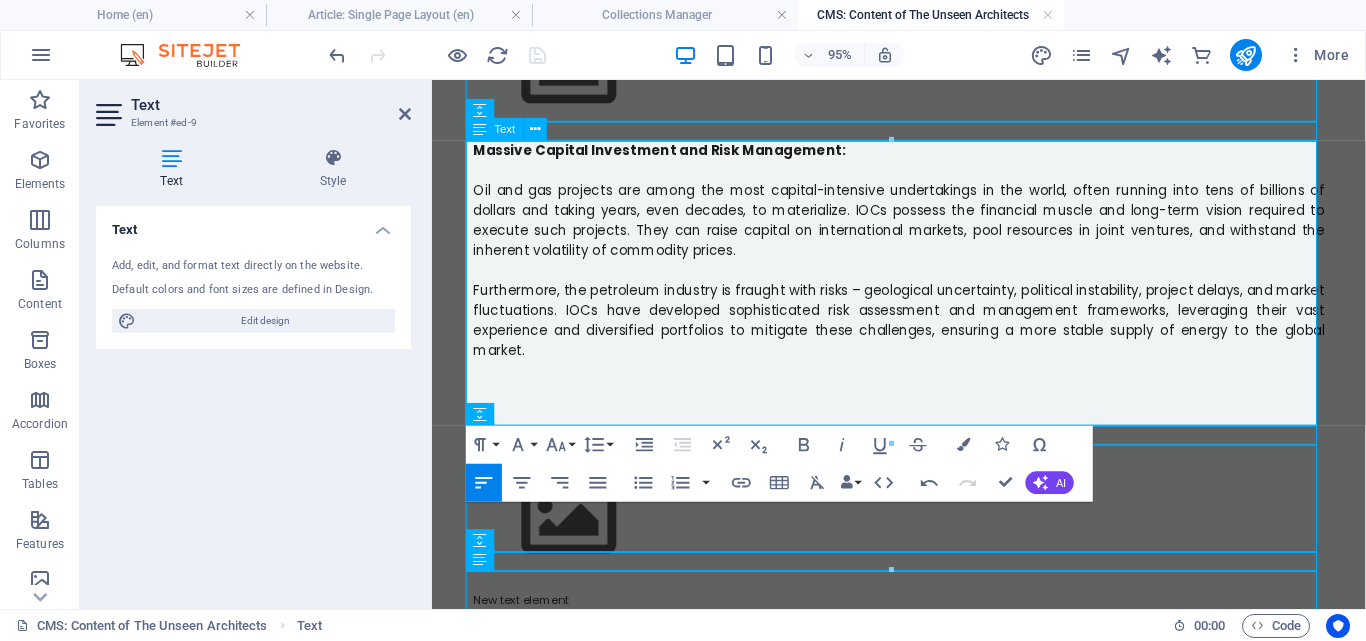 click at bounding box center (924, 384) 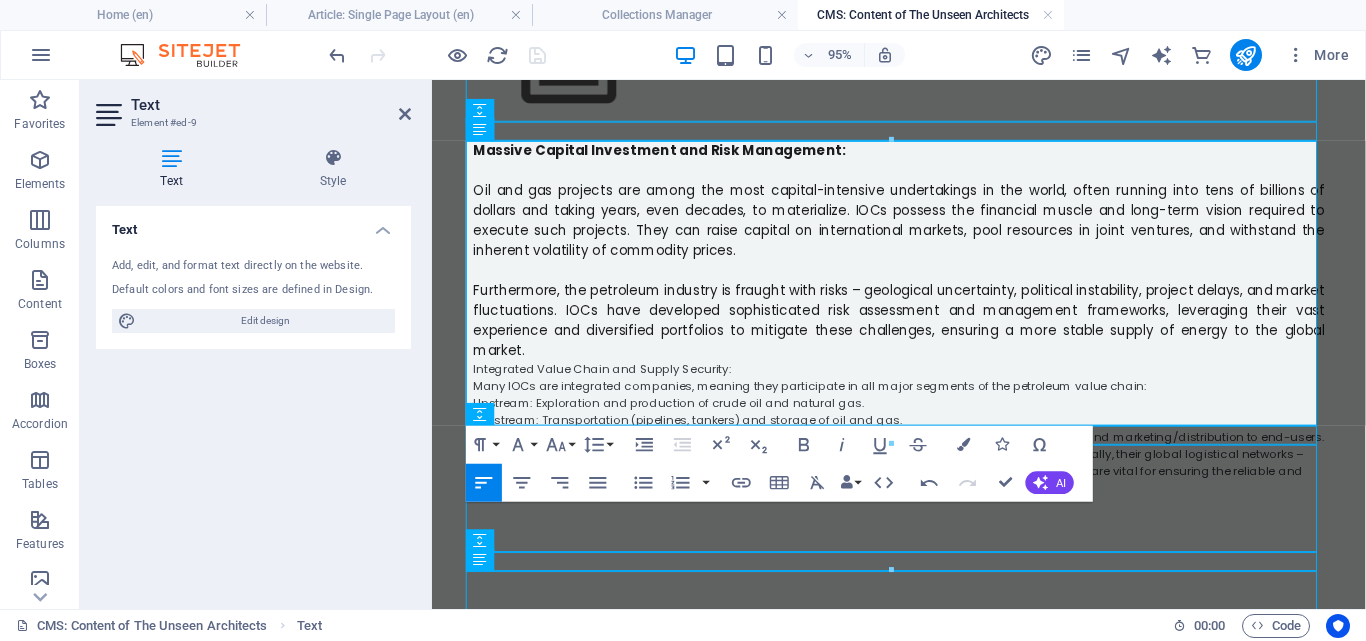 scroll, scrollTop: 11654, scrollLeft: 0, axis: vertical 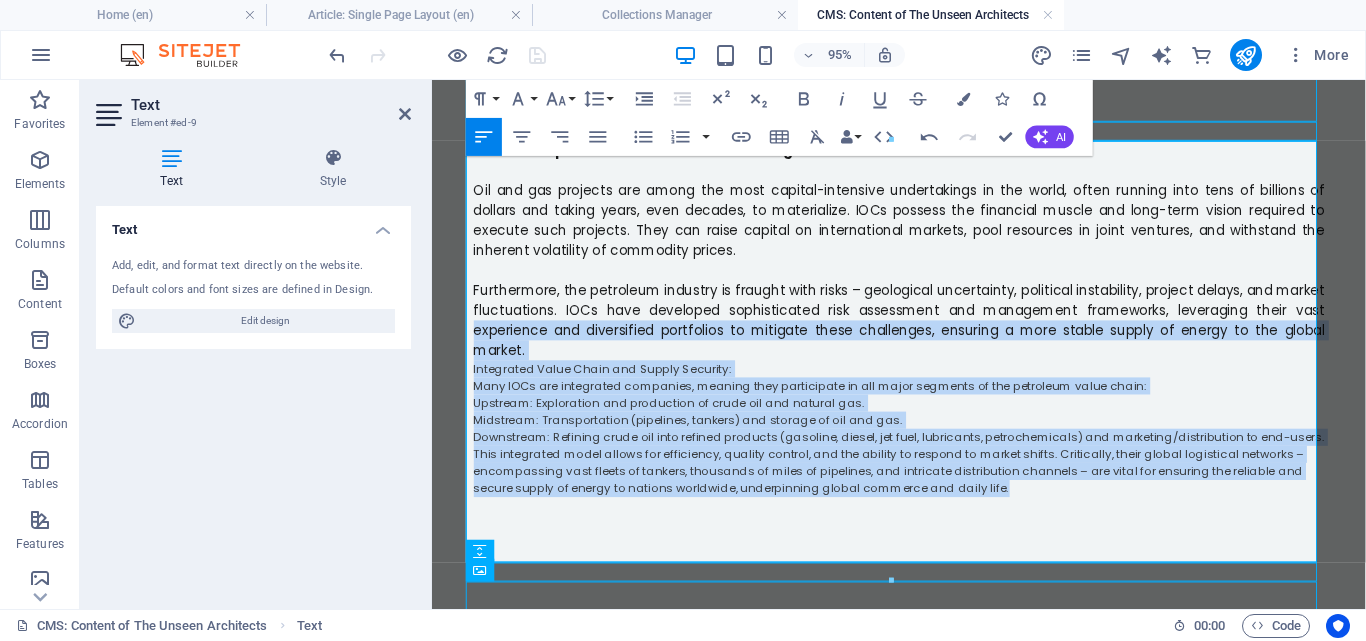 drag, startPoint x: 1033, startPoint y: 487, endPoint x: 465, endPoint y: 351, distance: 584.0548 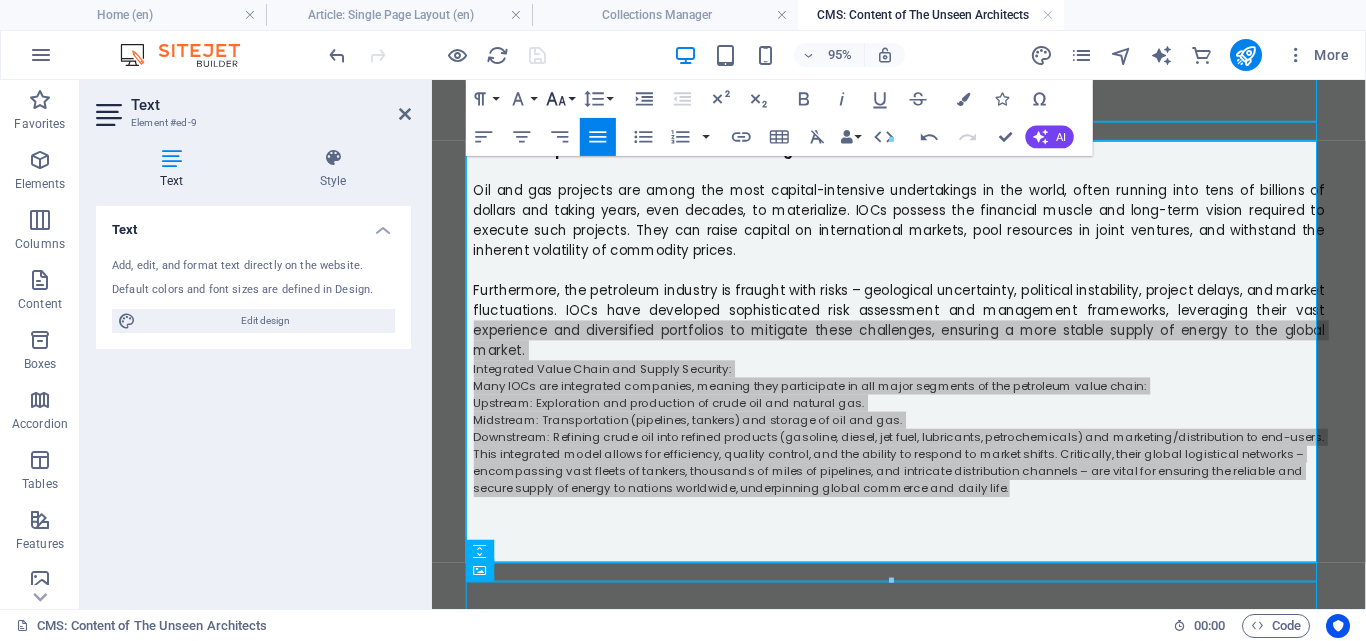 click on "Font Size" at bounding box center (560, 99) 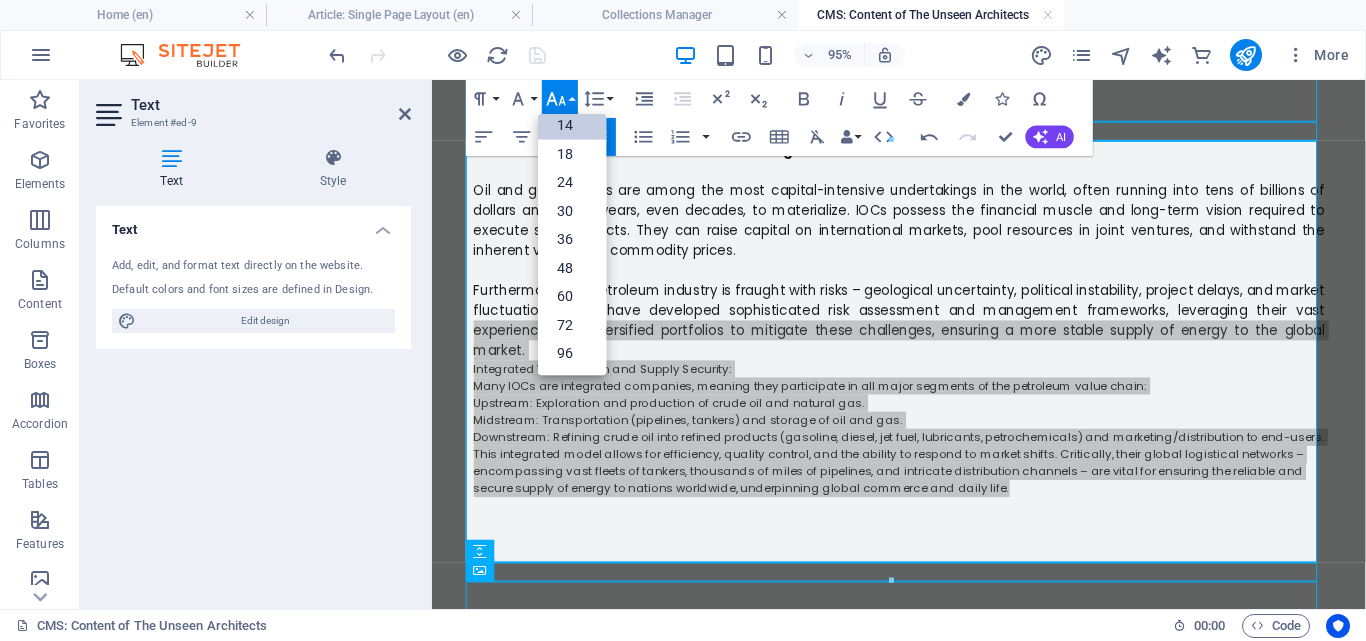 scroll, scrollTop: 161, scrollLeft: 0, axis: vertical 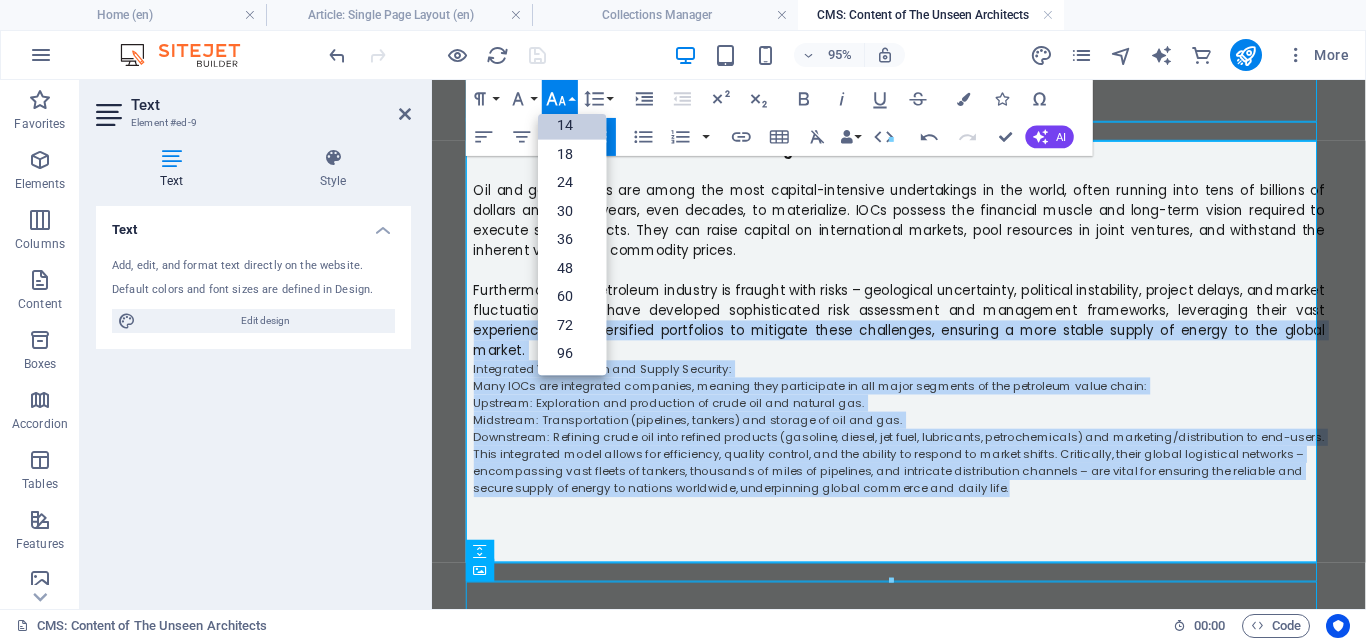 click on "14" at bounding box center [572, 125] 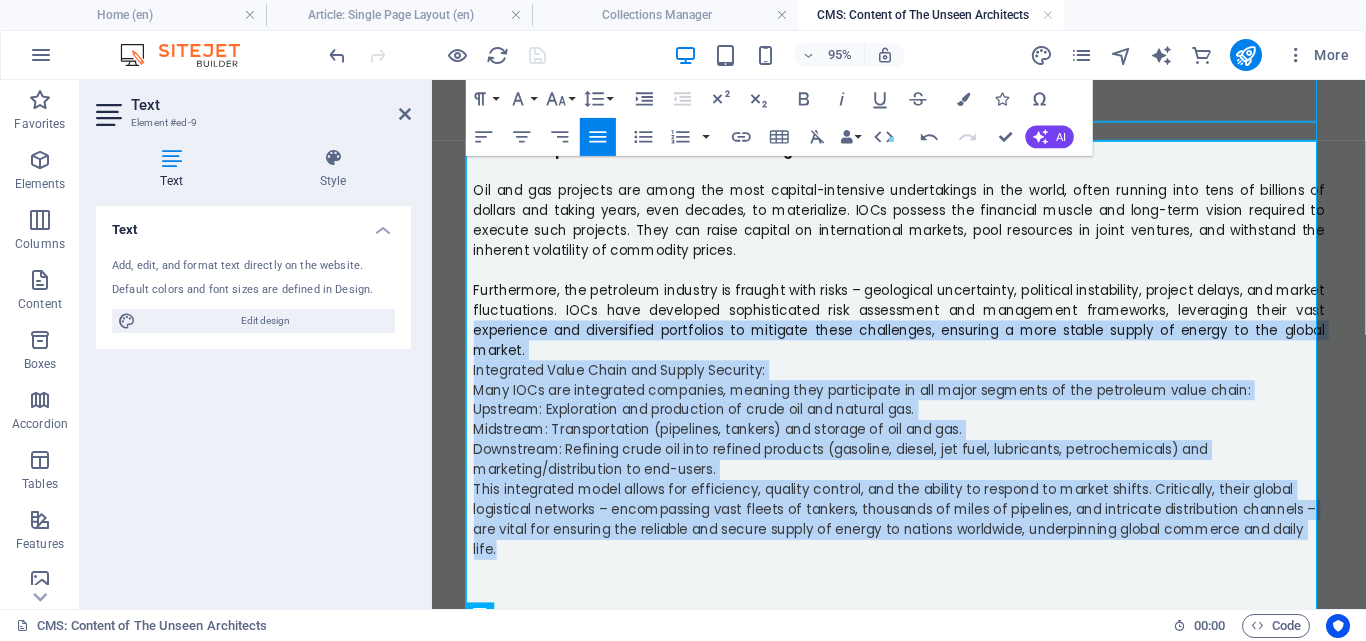 click at bounding box center (891, 140) 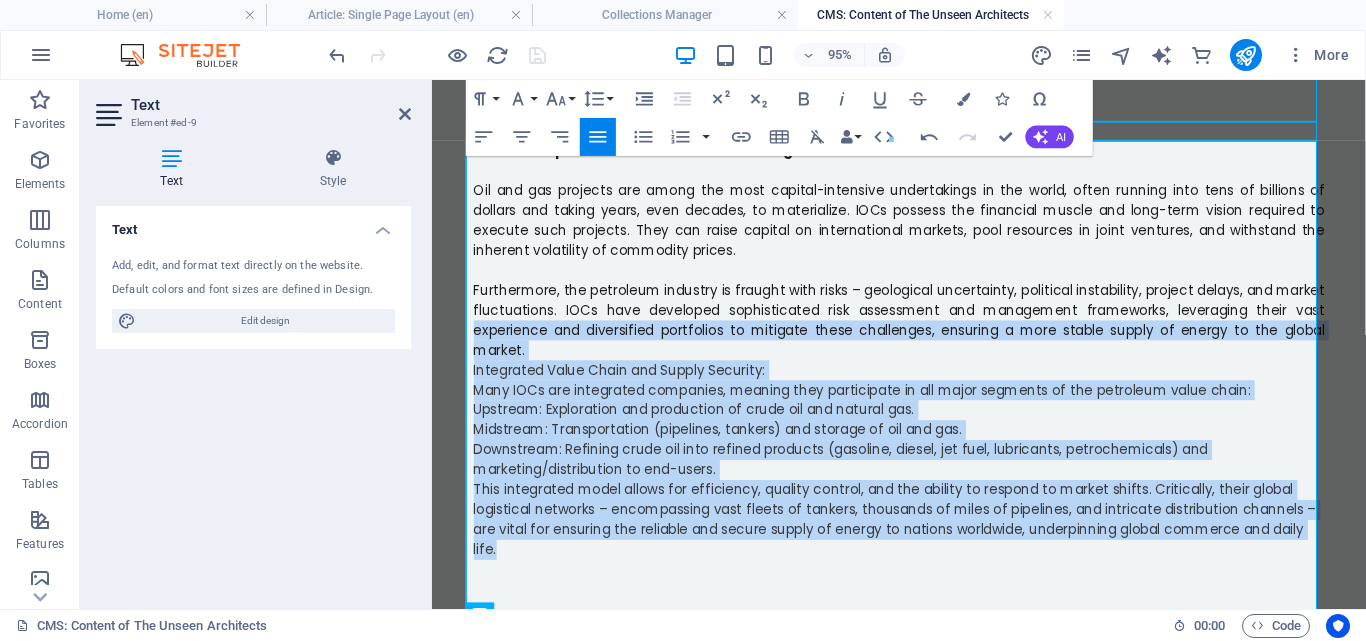 click on "Downstream: Refining crude oil into refined products (gasoline, diesel, jet fuel, lubricants, petrochemicals) and marketing/distribution to end-users." at bounding box center [862, 479] 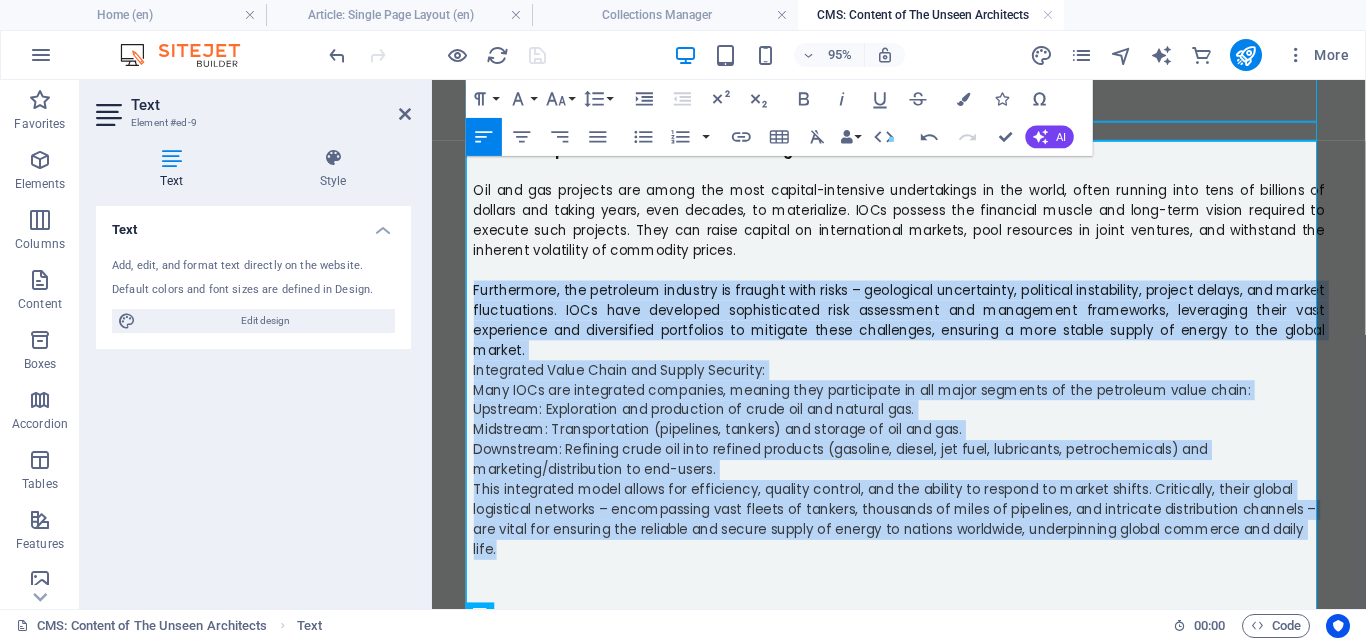 drag, startPoint x: 490, startPoint y: 555, endPoint x: 450, endPoint y: 305, distance: 253.17978 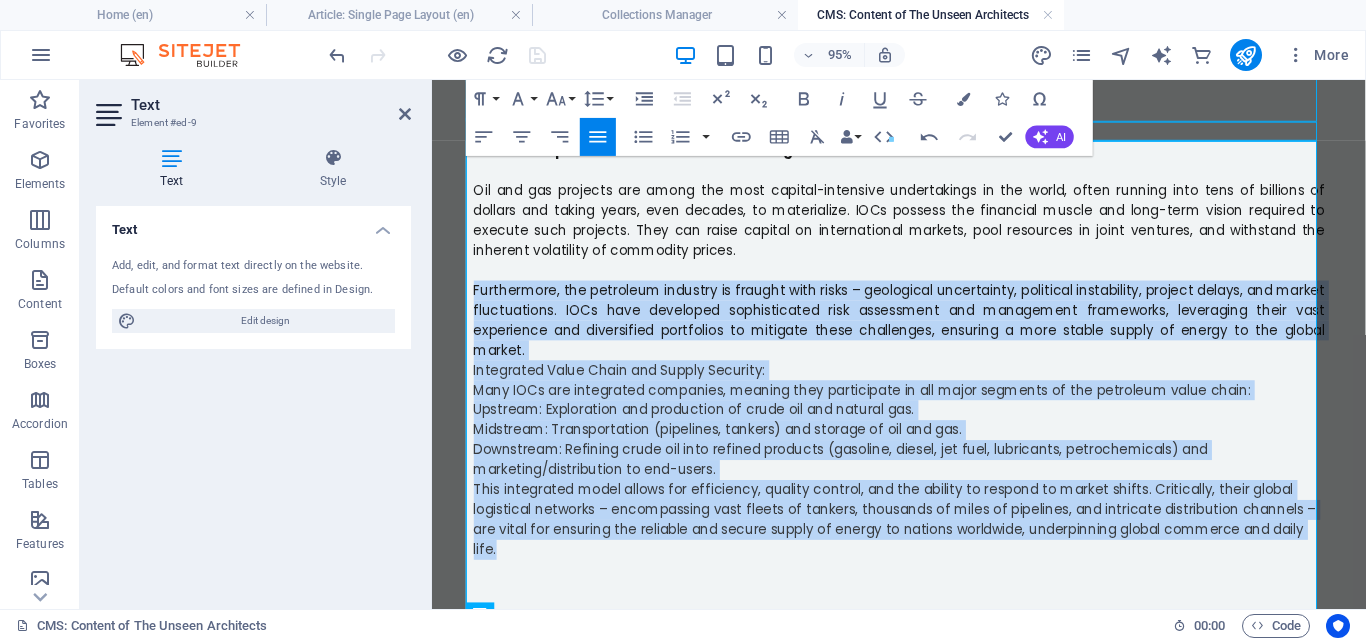 click 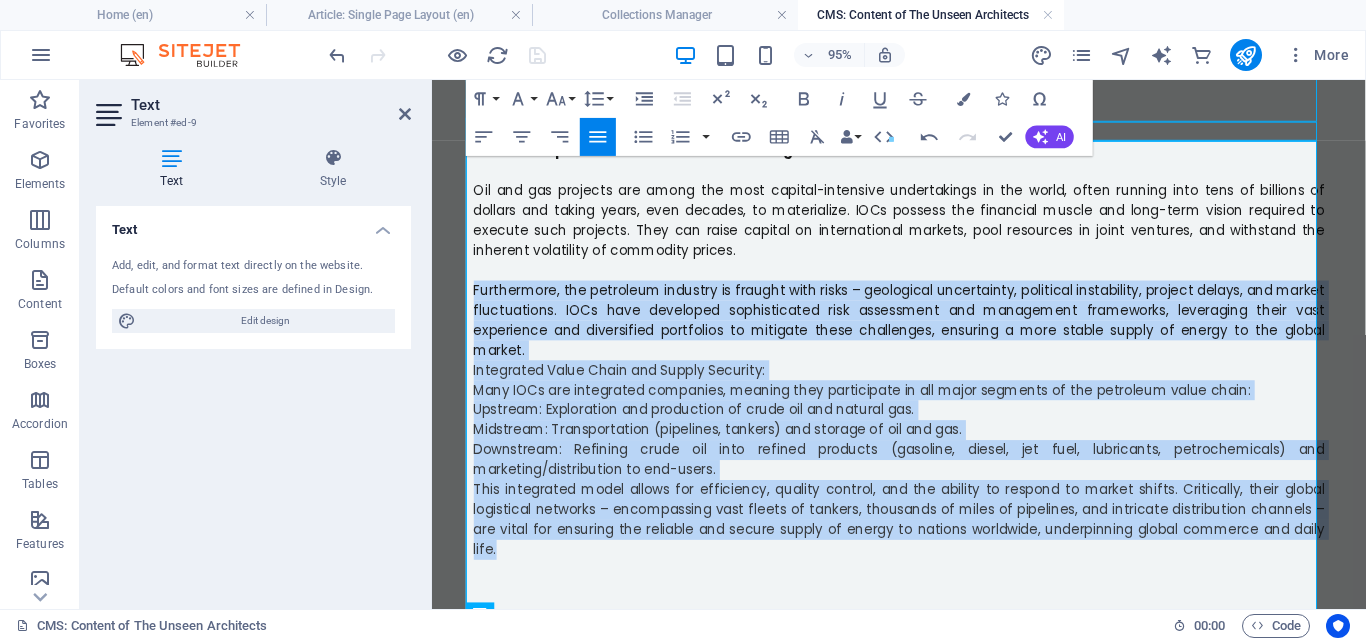 click on "Integrated Value Chain and Supply Security:" at bounding box center (629, 385) 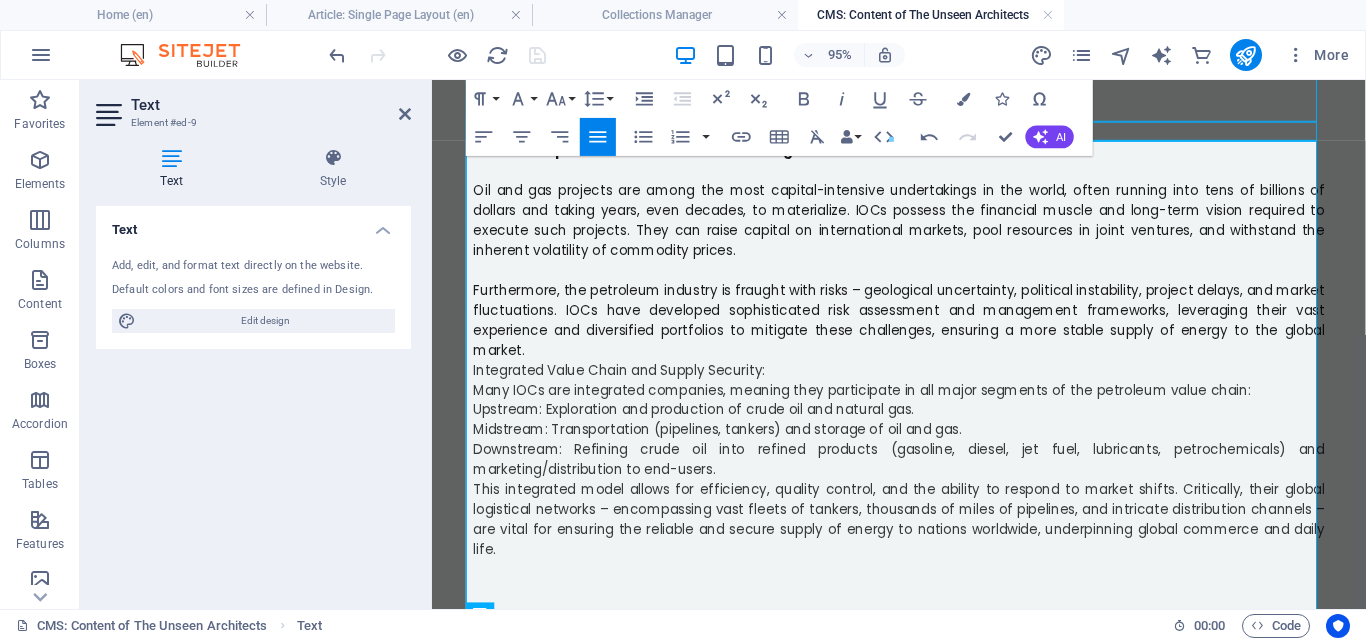 click on "Integrated Value Chain and Supply Security:" at bounding box center (924, 385) 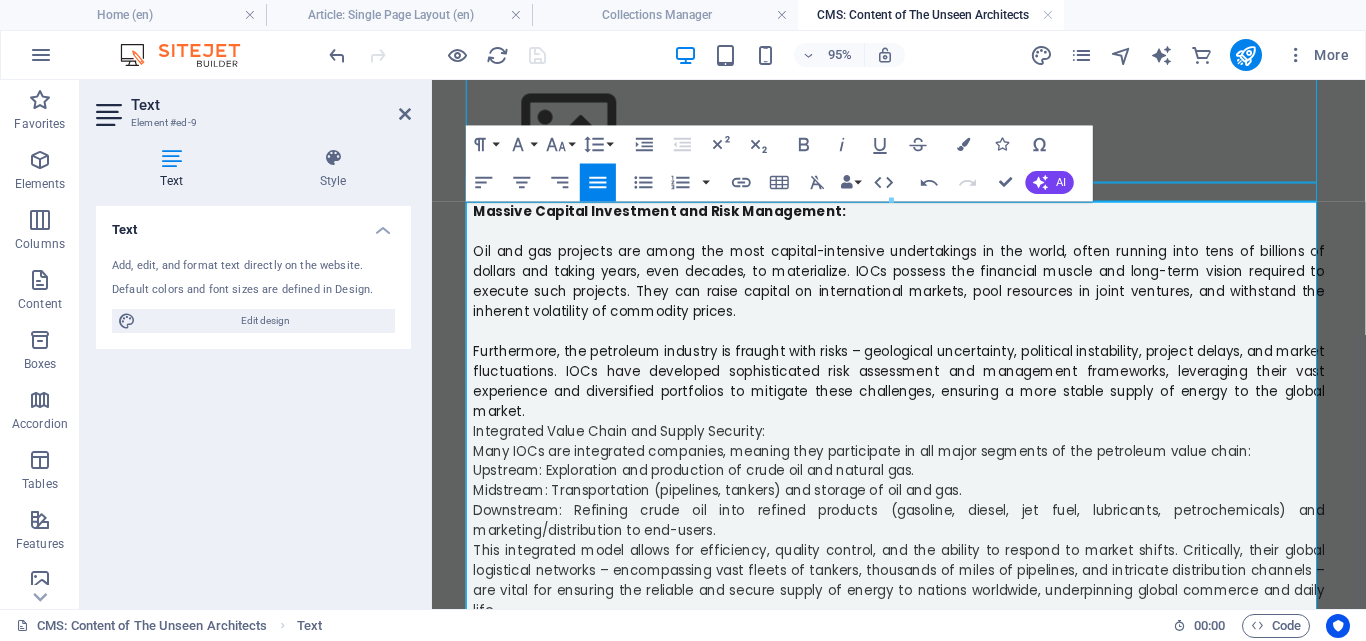 scroll, scrollTop: 1018, scrollLeft: 0, axis: vertical 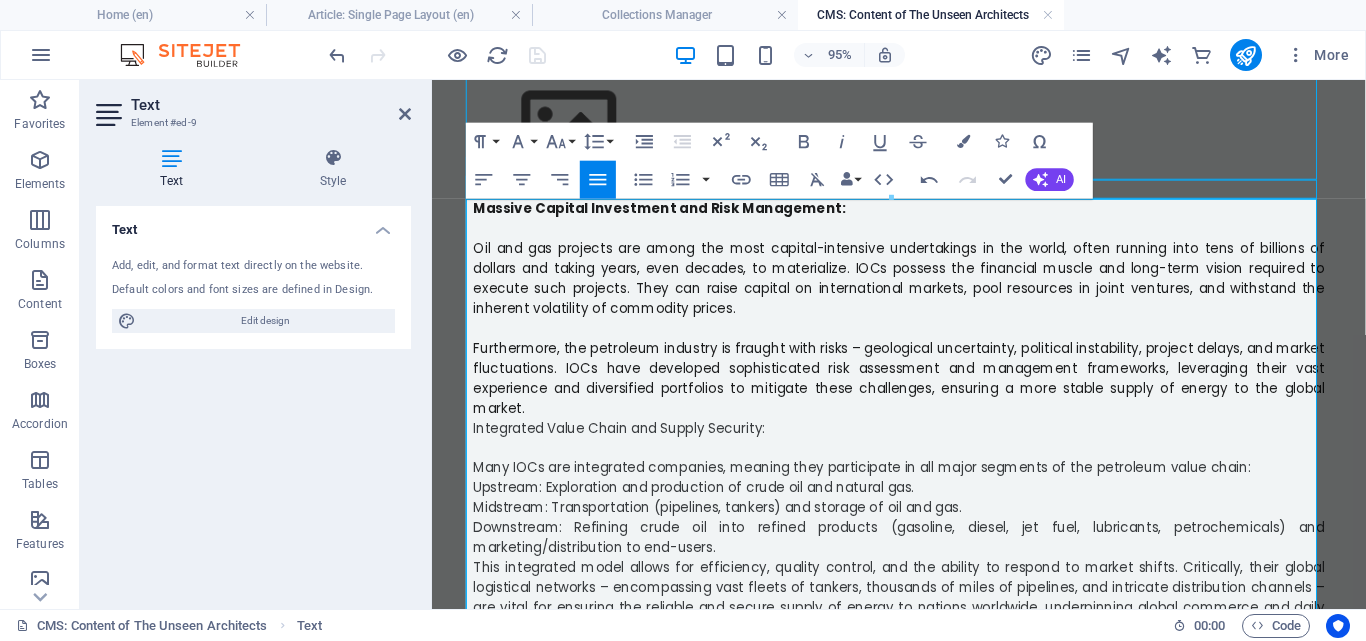 click on "Many IOCs are integrated companies, meaning they participate in all major segments of the petroleum value chain:" at bounding box center [924, 488] 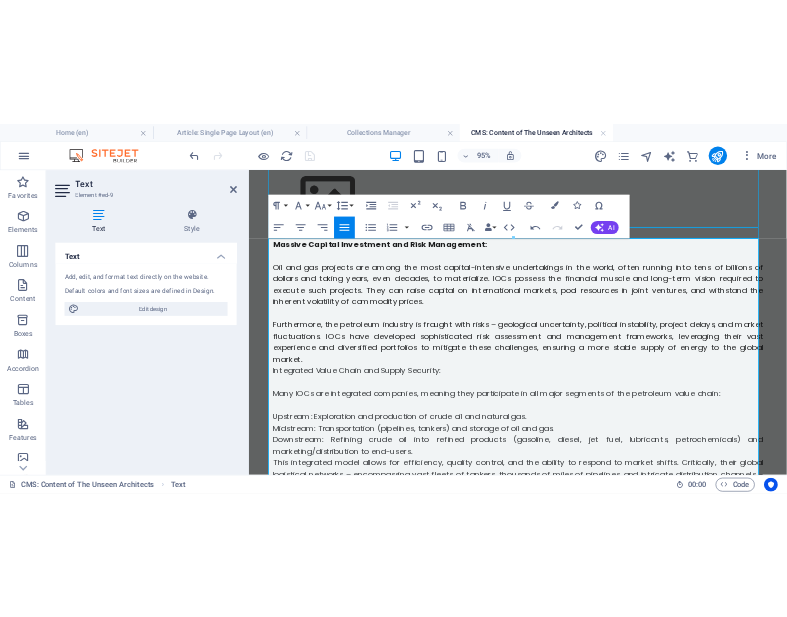 scroll, scrollTop: 577, scrollLeft: 0, axis: vertical 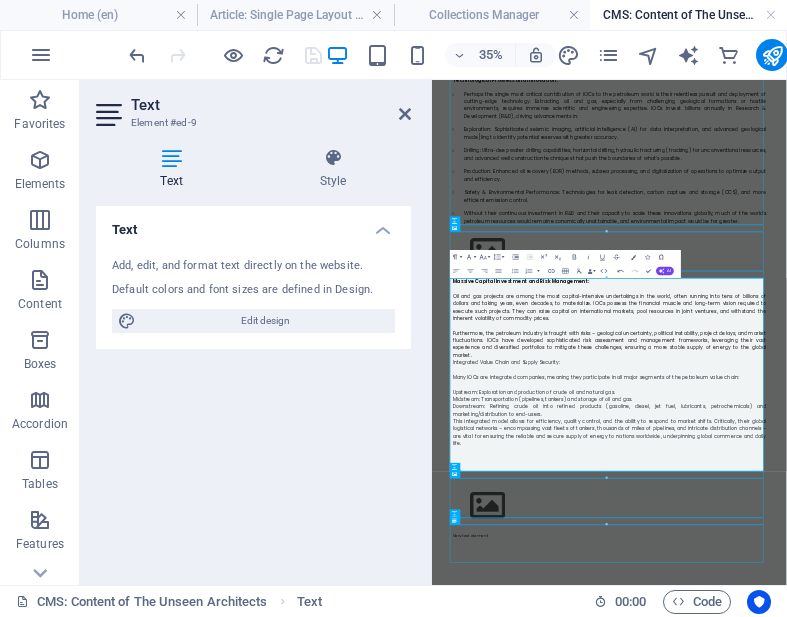 click at bounding box center [939, 1156] 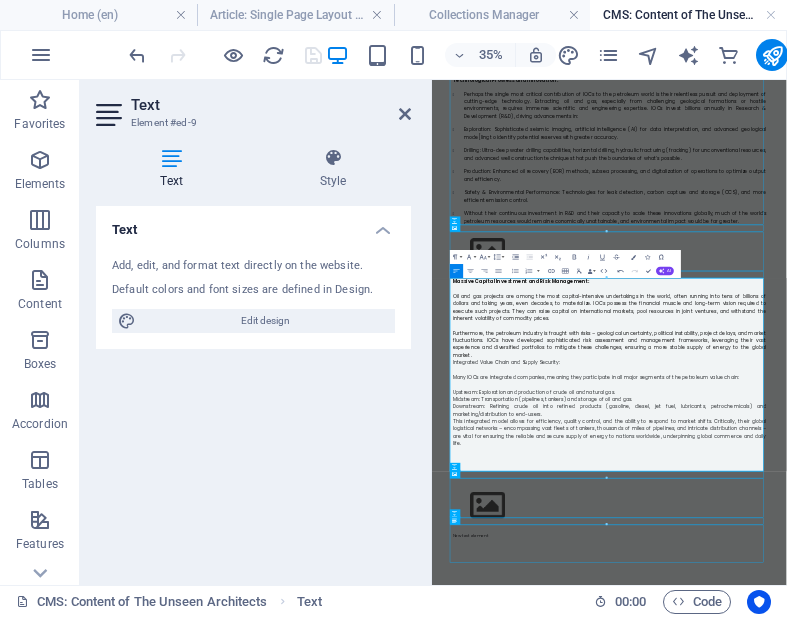 click at bounding box center (939, 1138) 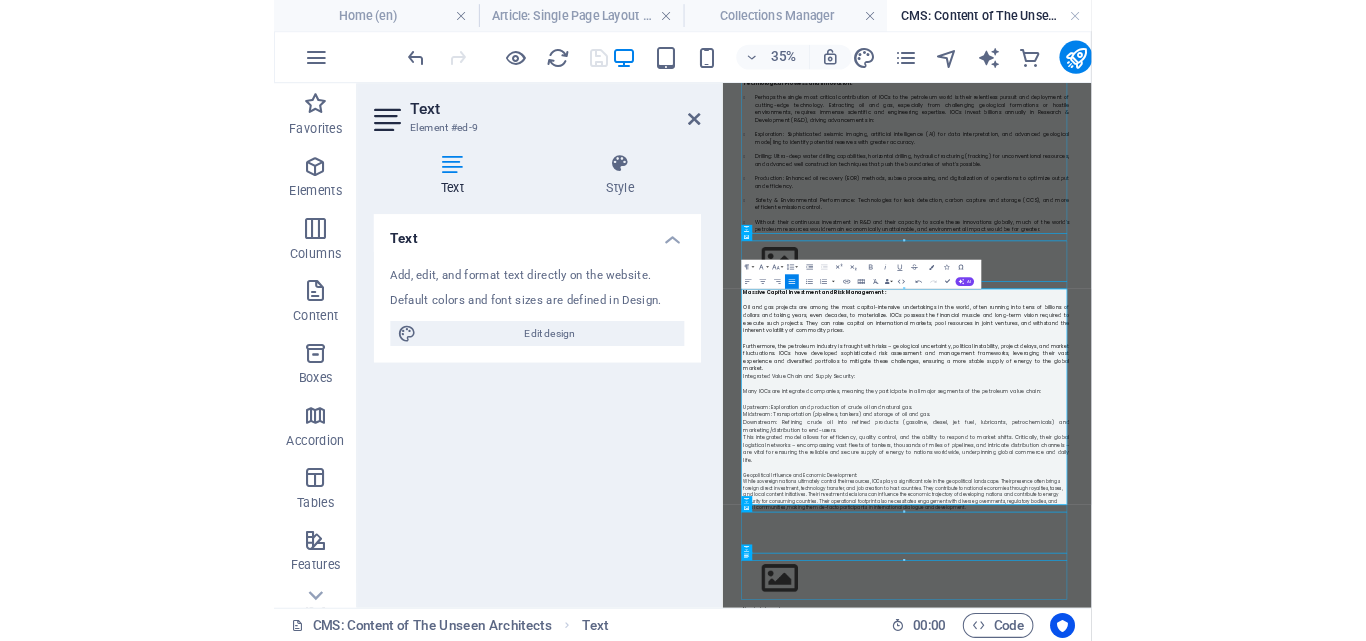scroll, scrollTop: 9223, scrollLeft: 0, axis: vertical 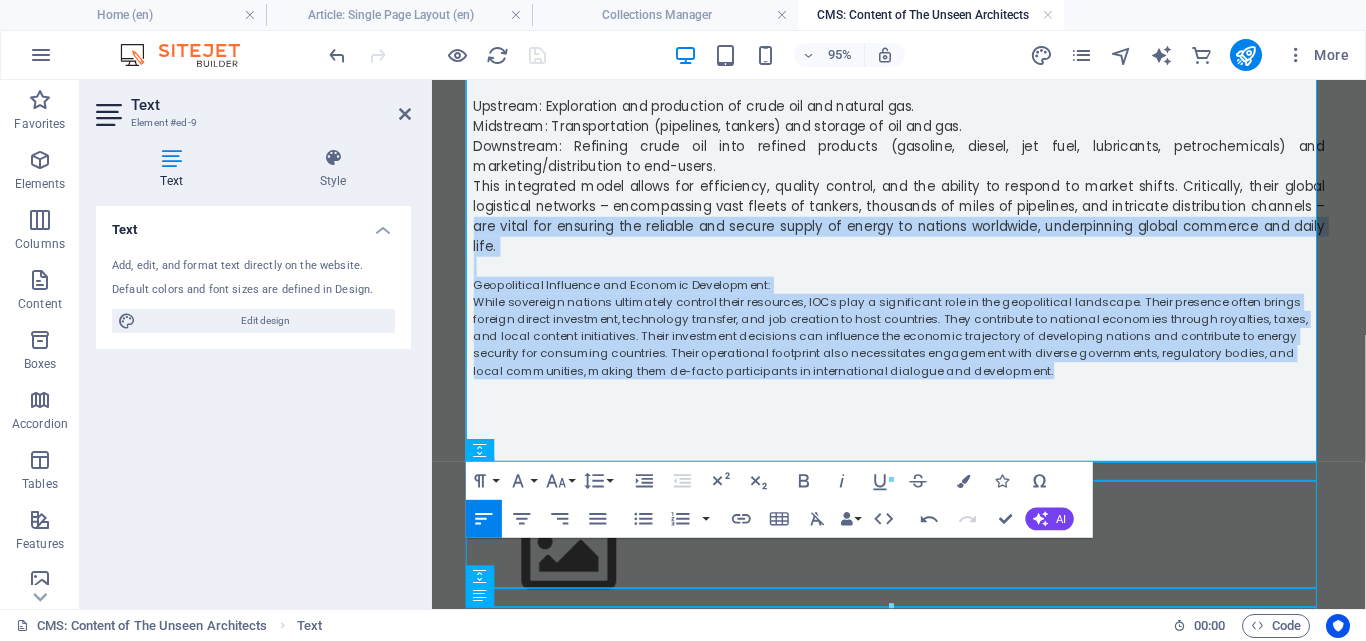 drag, startPoint x: 950, startPoint y: 363, endPoint x: 462, endPoint y: 215, distance: 509.949 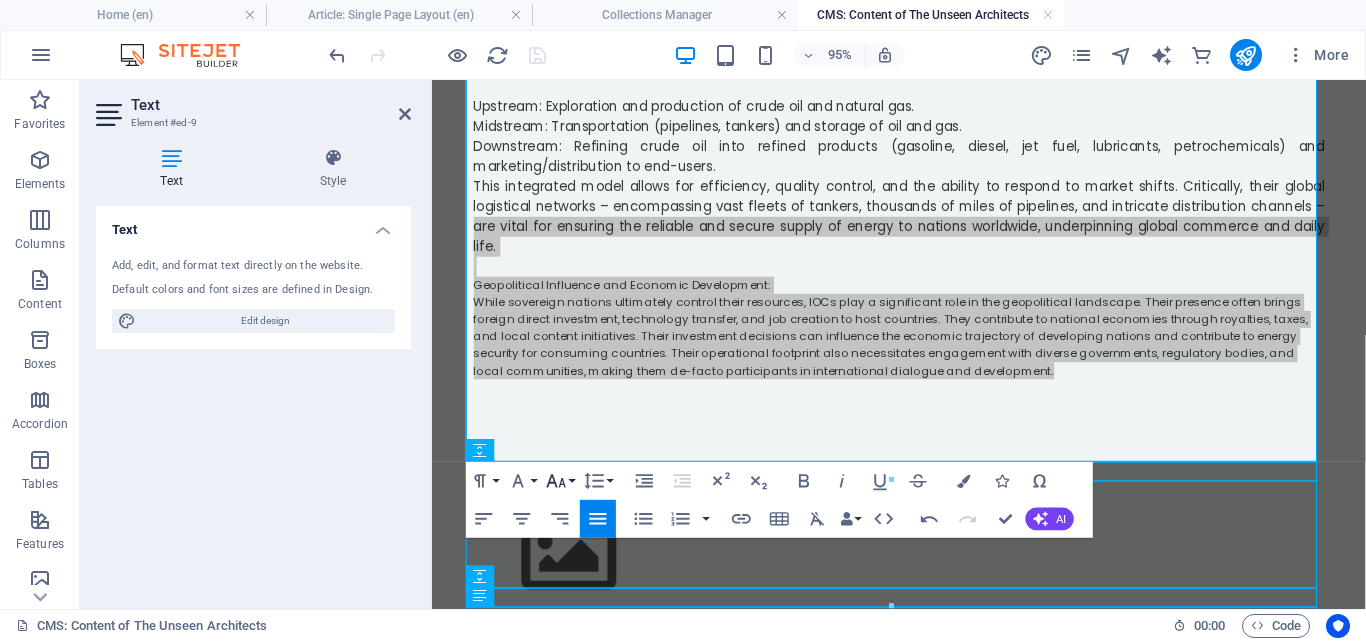 click on "Font Size" at bounding box center (560, 481) 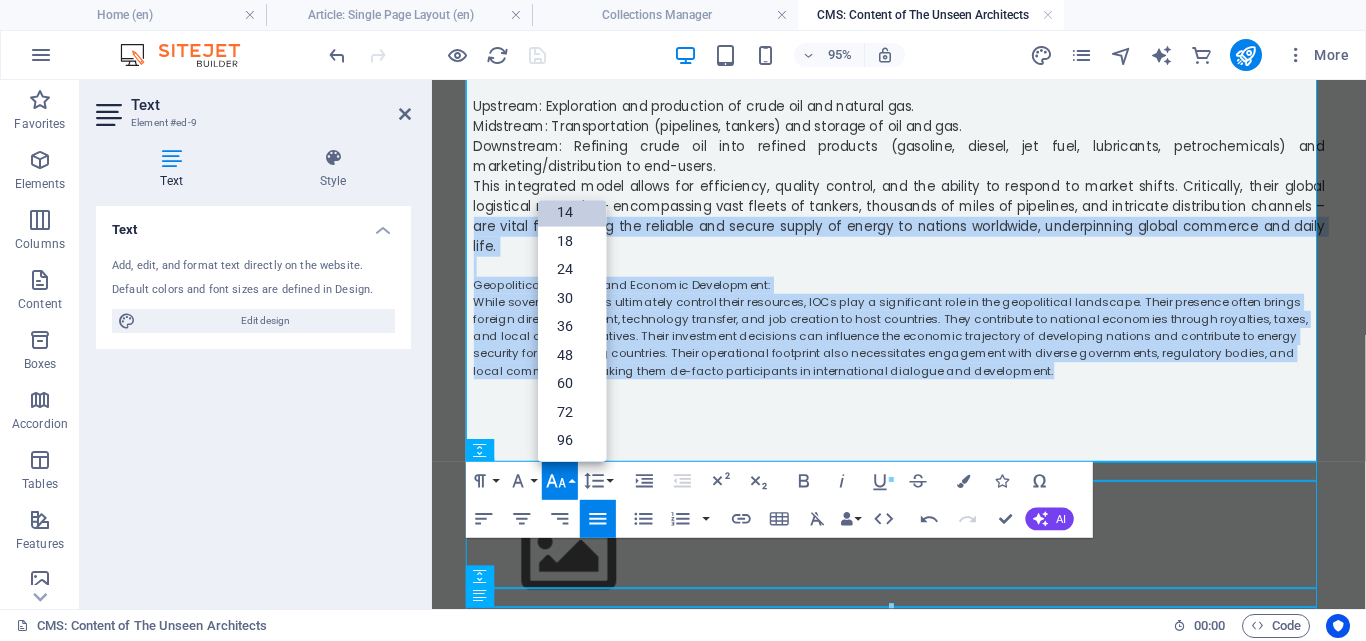 click on "14" at bounding box center [572, 212] 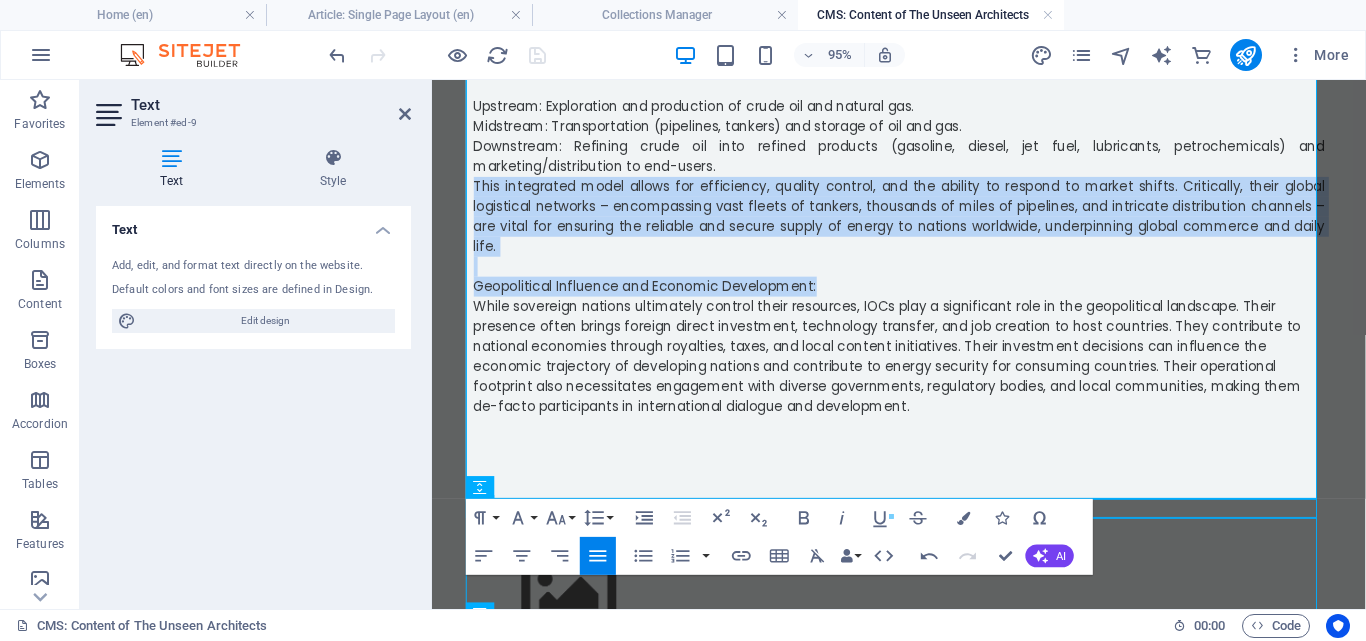 click 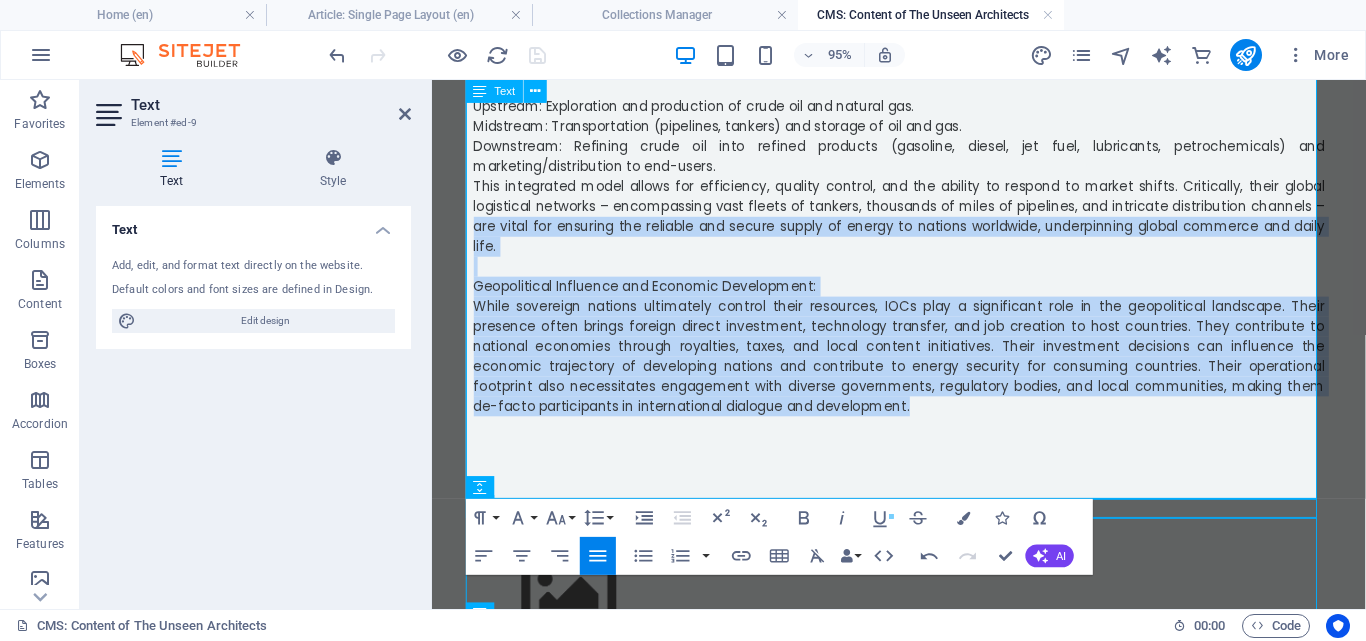 click on "Geopolitical Influence and Economic Development:" at bounding box center [924, 297] 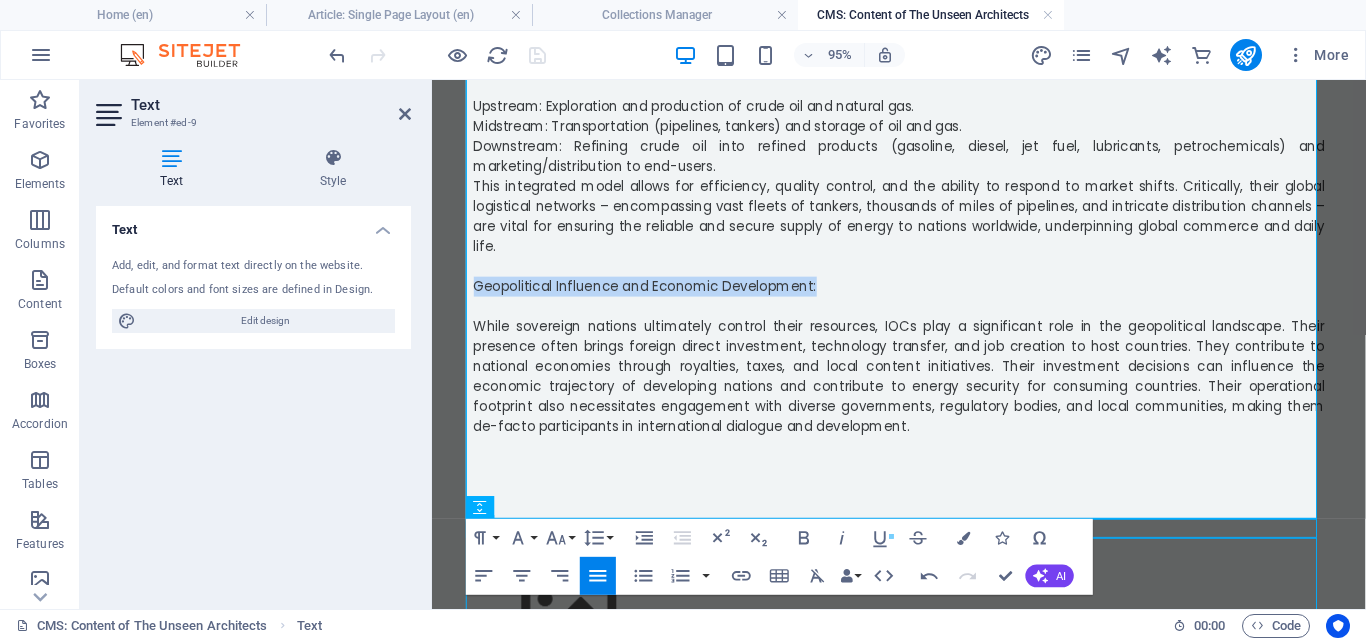 drag, startPoint x: 845, startPoint y: 266, endPoint x: 861, endPoint y: 352, distance: 87.47571 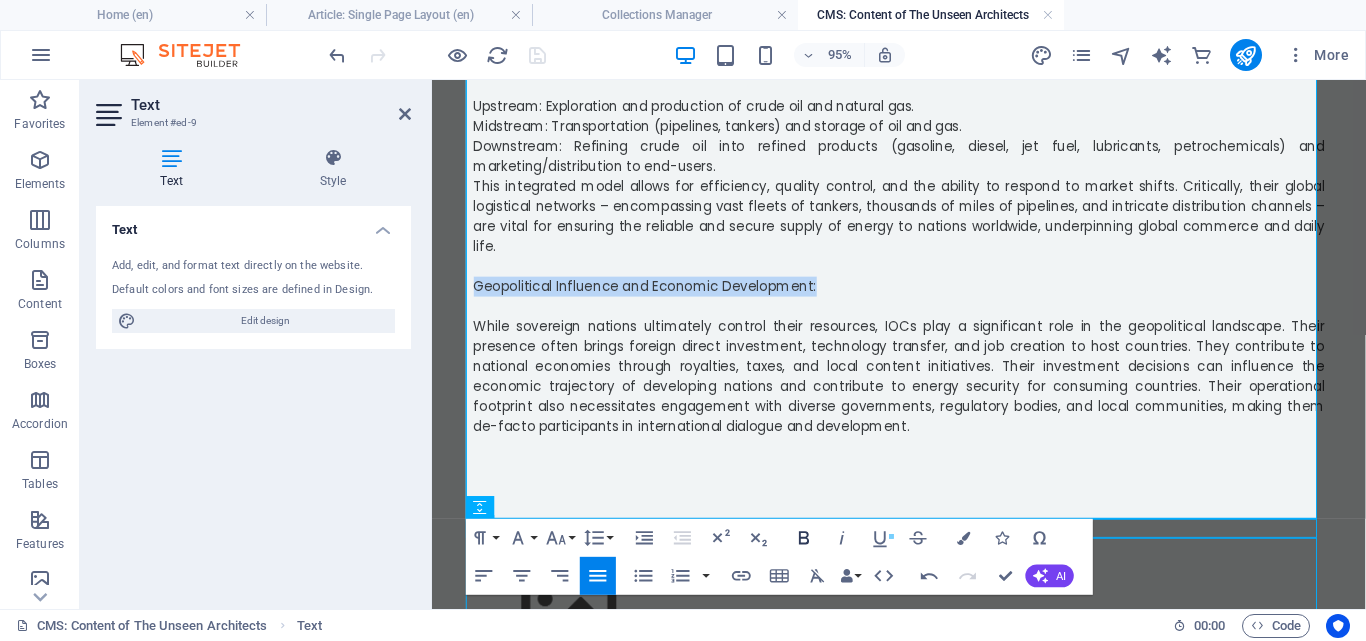 click 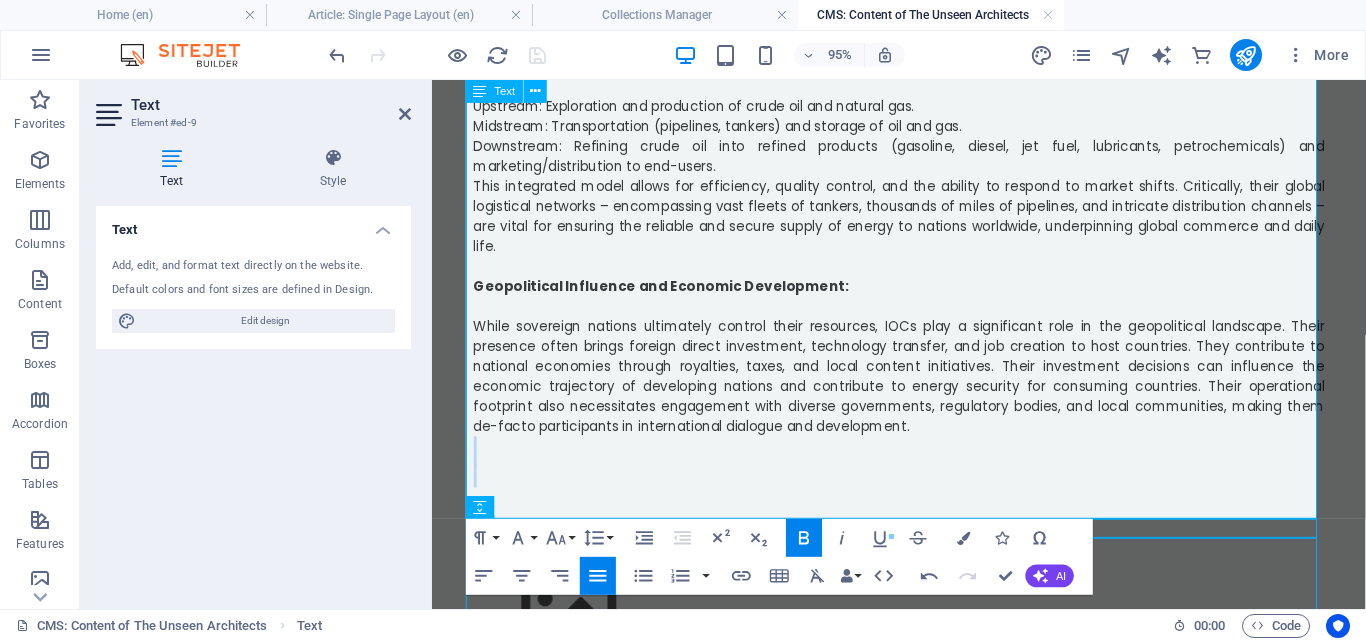 drag, startPoint x: 900, startPoint y: 479, endPoint x: 913, endPoint y: 428, distance: 52.63079 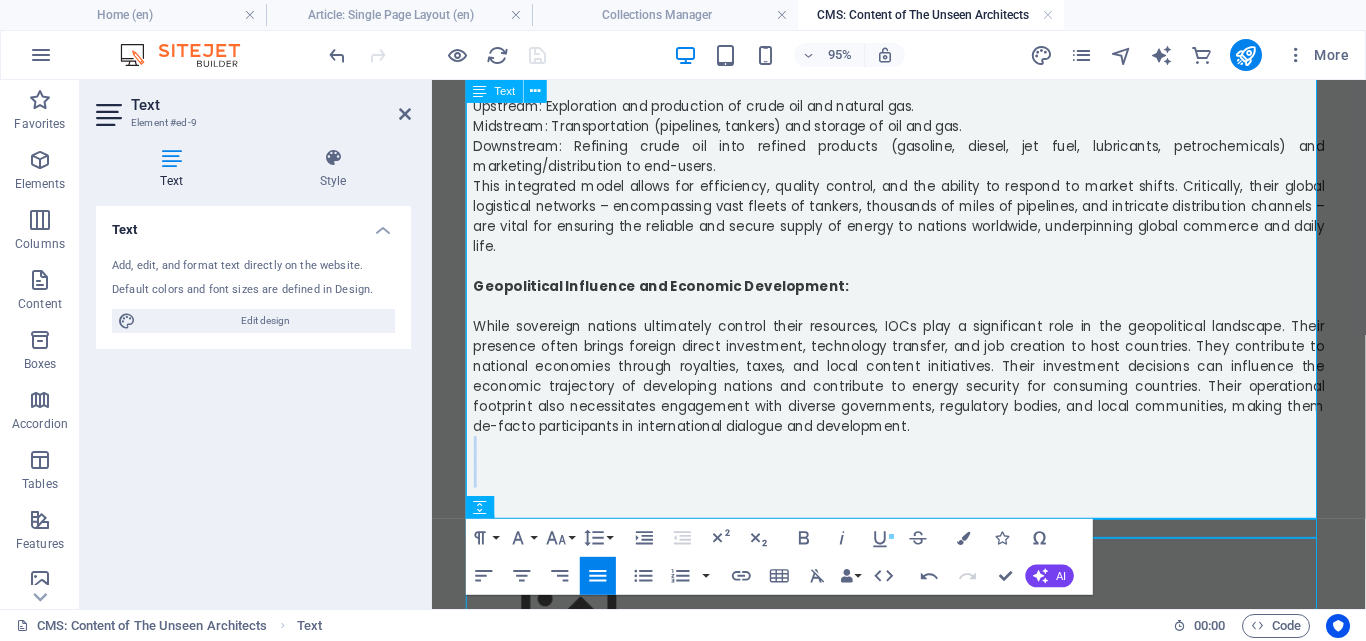 click on "While sovereign nations ultimately control their resources, IOCs play a significant role in the geopolitical landscape. Their presence often brings foreign direct investment, technology transfer, and job creation to host countries. They contribute to national economies through royalties, taxes, and local content initiatives. Their investment decisions can influence the economic trajectory of developing nations and contribute to energy security for consuming countries. Their operational footprint also necessitates engagement with diverse governments, regulatory bodies, and local communities, making them de-facto participants in international dialogue and development." at bounding box center (924, 392) 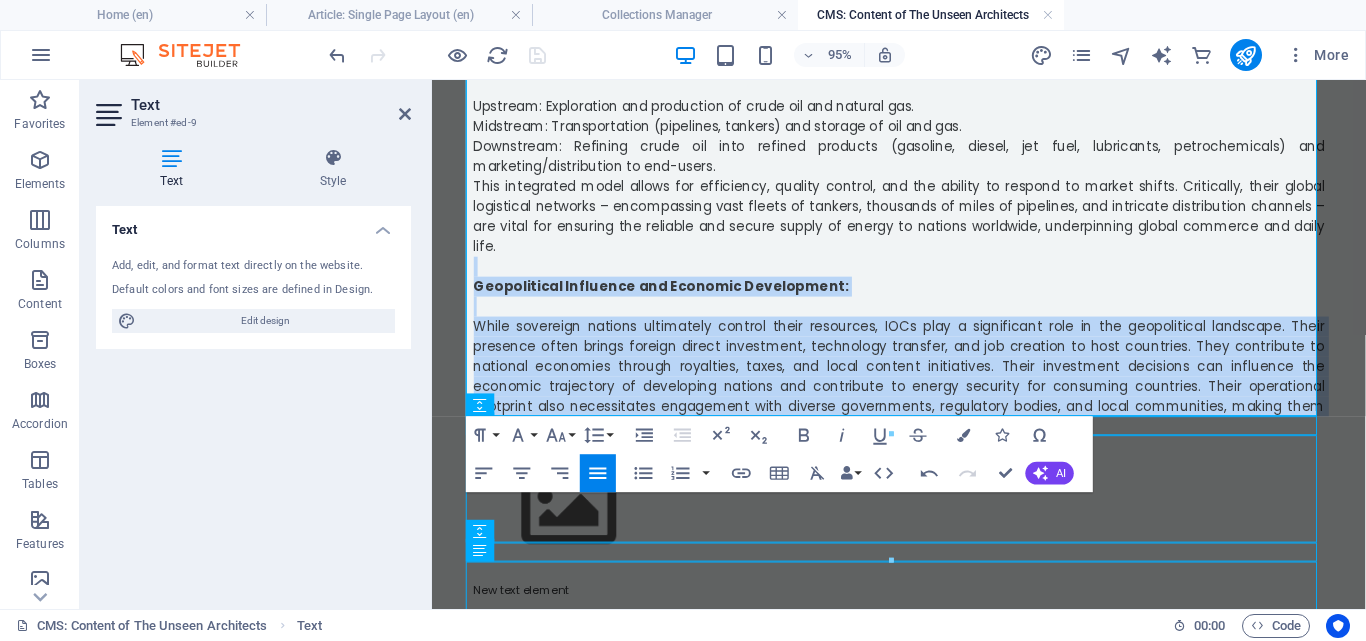 drag, startPoint x: 913, startPoint y: 418, endPoint x: 445, endPoint y: 250, distance: 497.2404 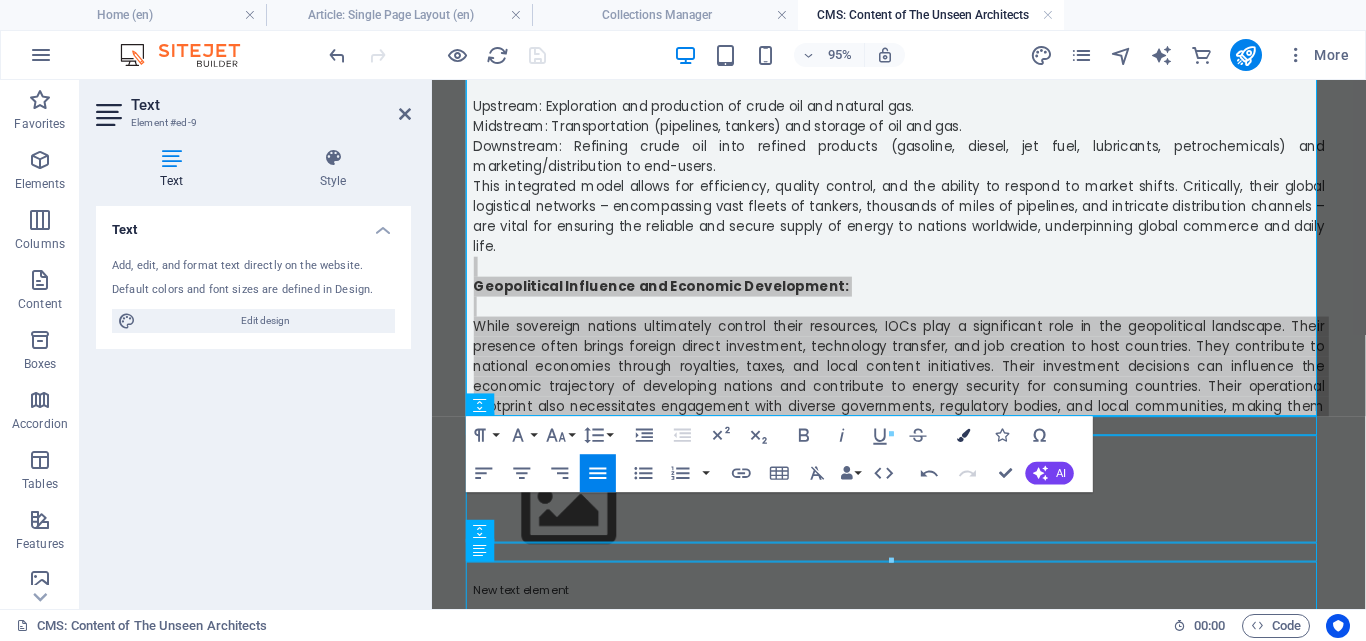 click at bounding box center [963, 435] 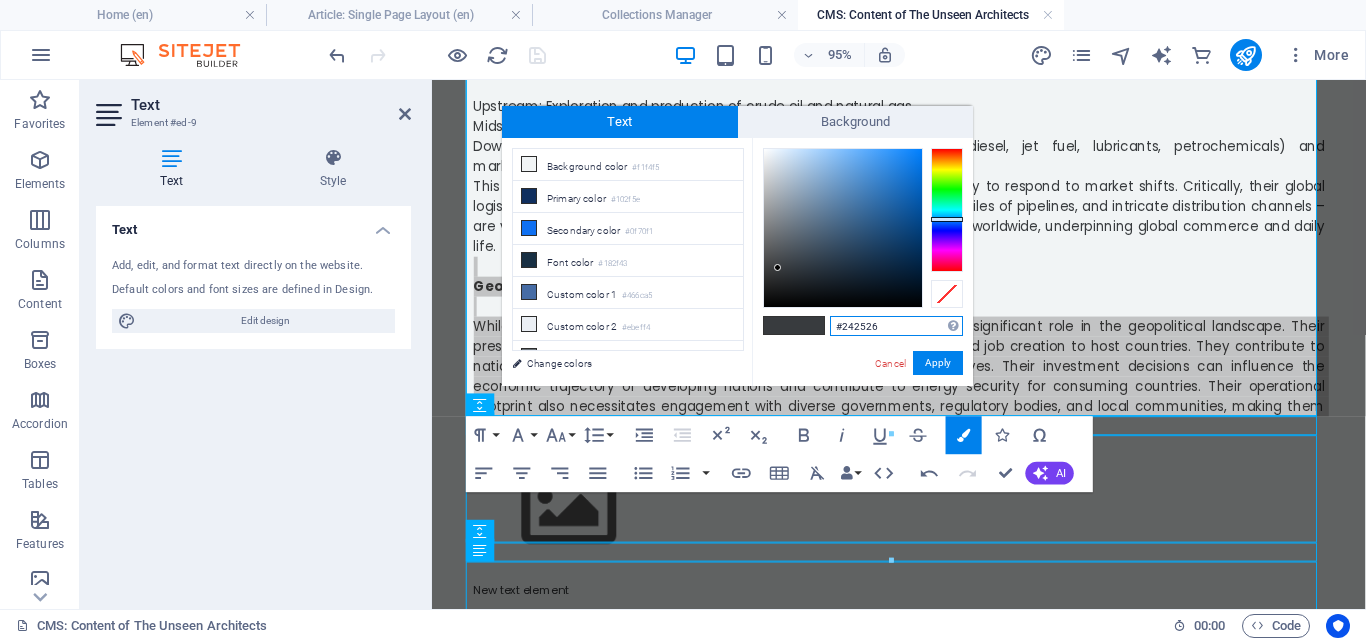 click at bounding box center (843, 228) 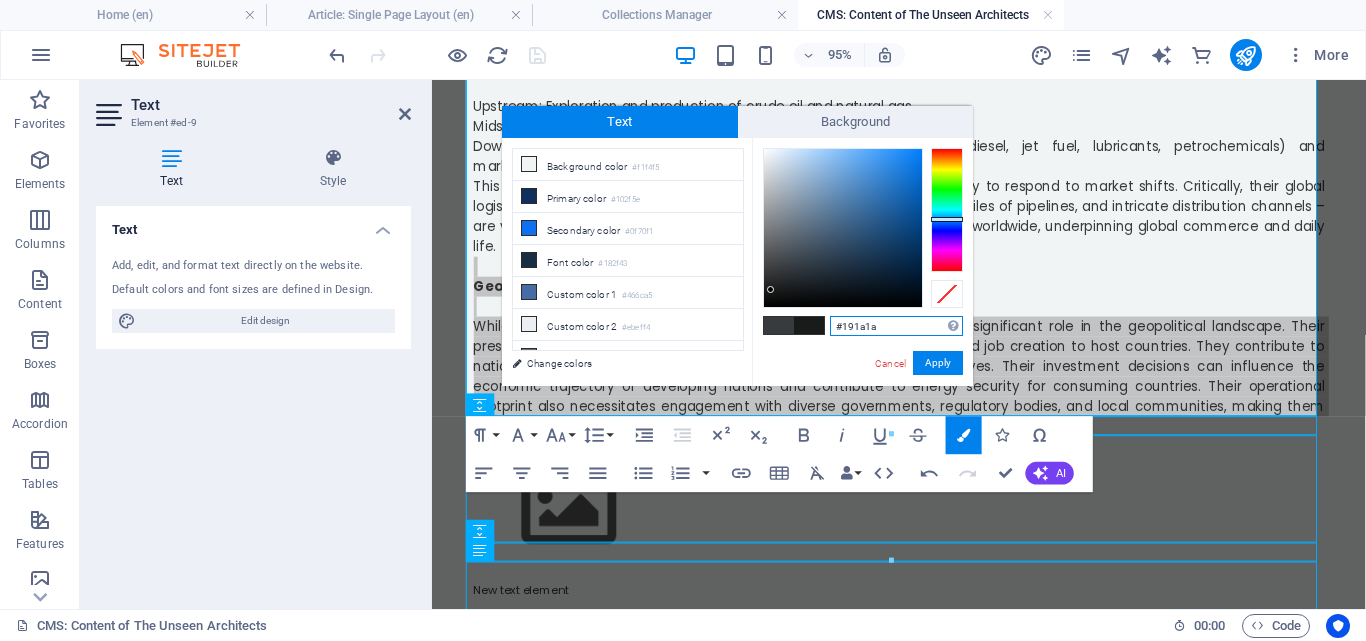 click at bounding box center (843, 228) 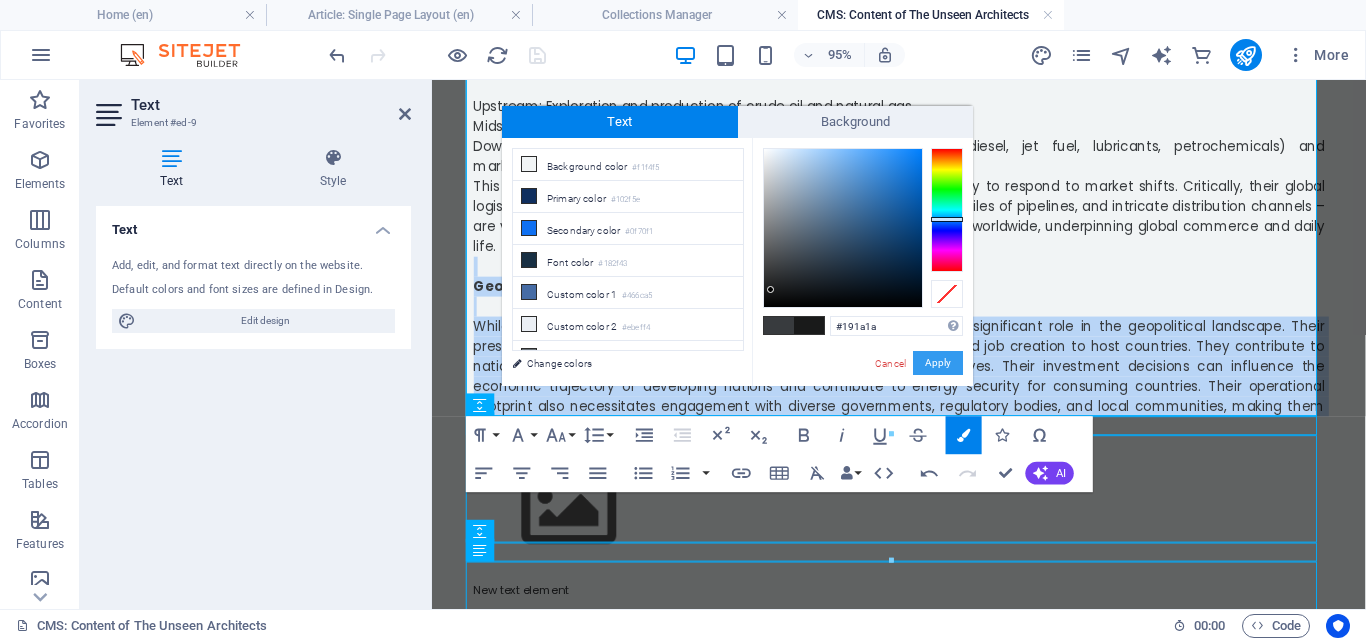 click on "Apply" at bounding box center (938, 363) 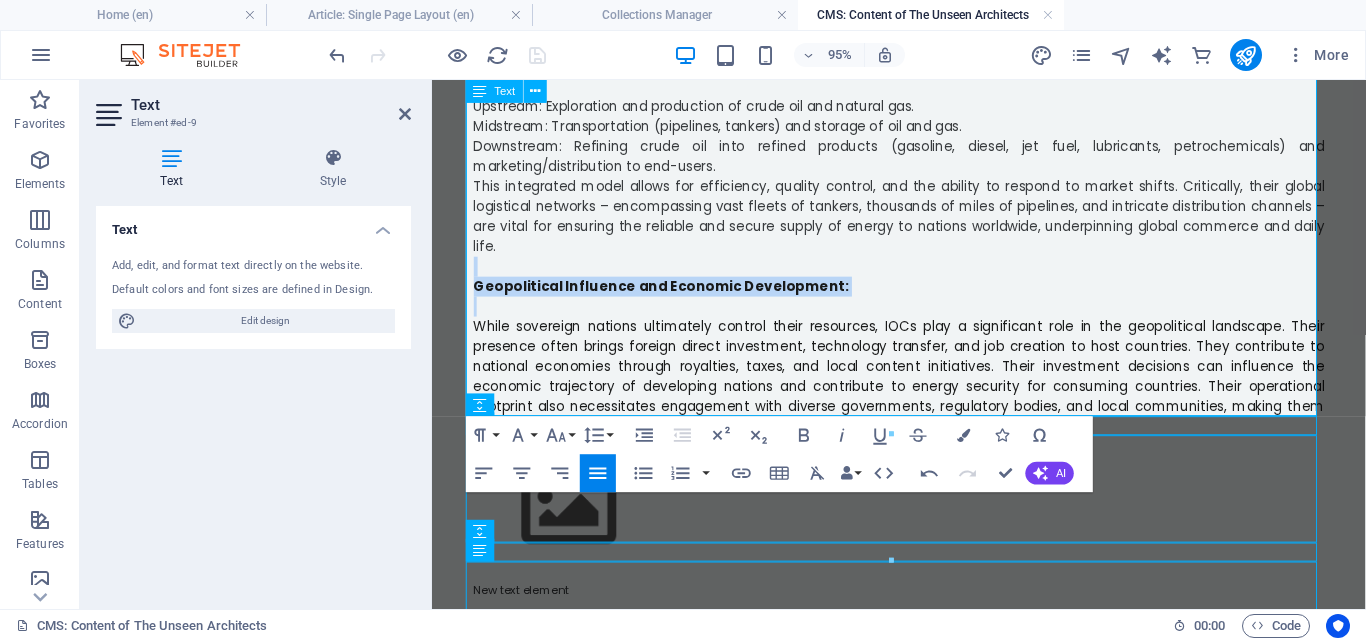 click on "​" at bounding box center (924, 318) 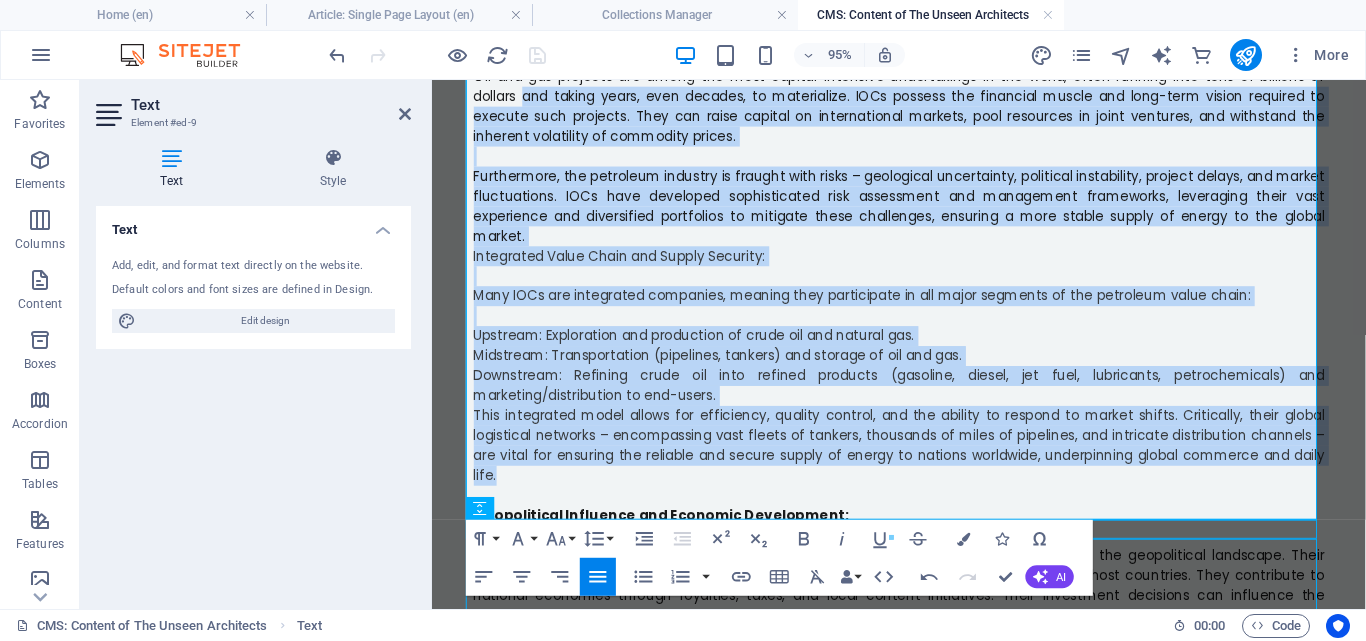 scroll, scrollTop: 1114, scrollLeft: 0, axis: vertical 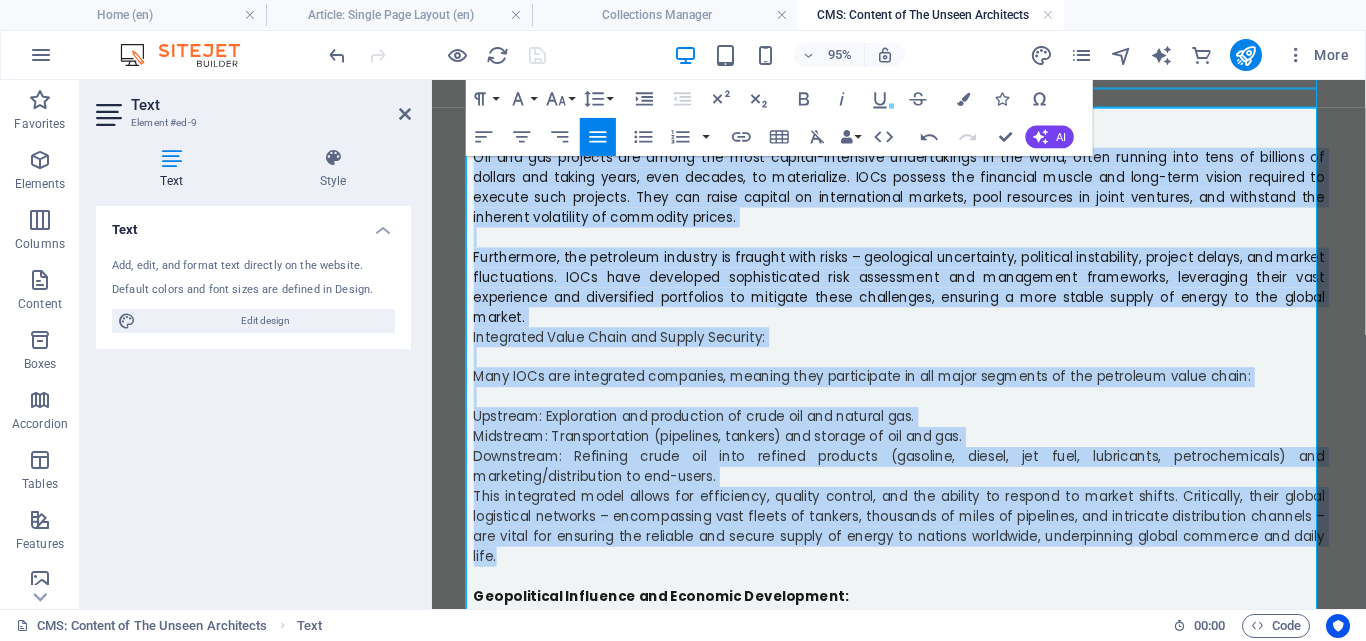 drag, startPoint x: 501, startPoint y: 239, endPoint x: 471, endPoint y: 159, distance: 85.44004 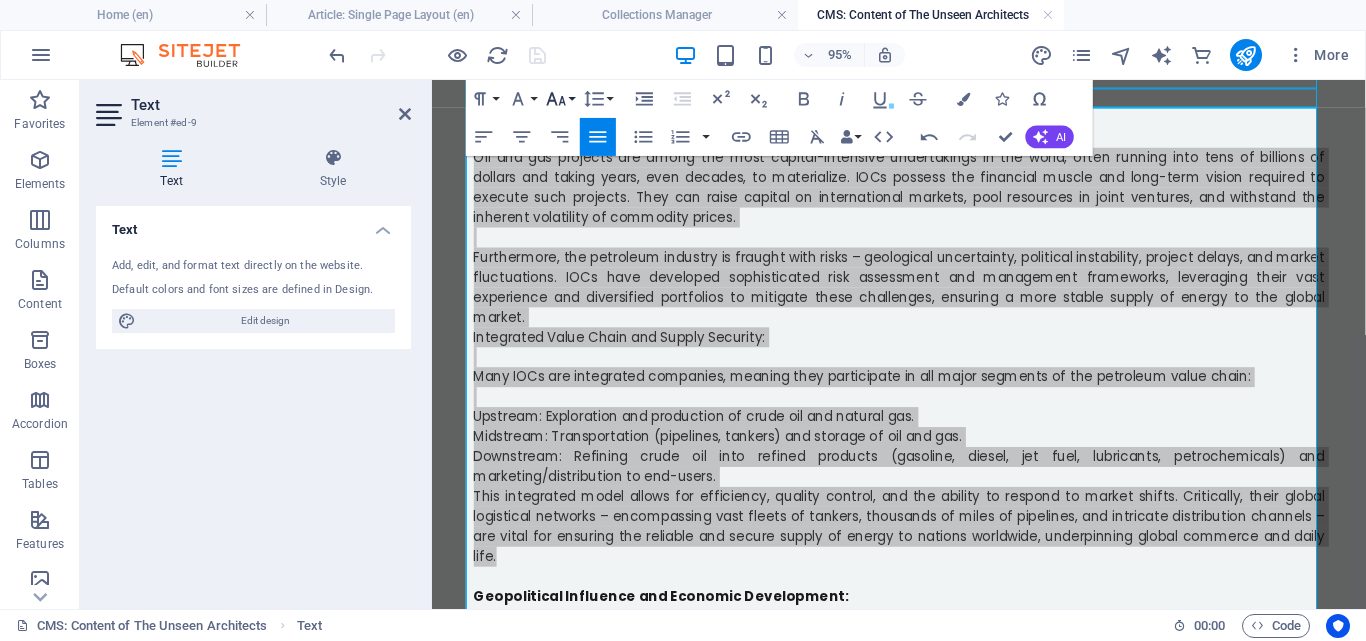 click on "Font Size" at bounding box center (560, 99) 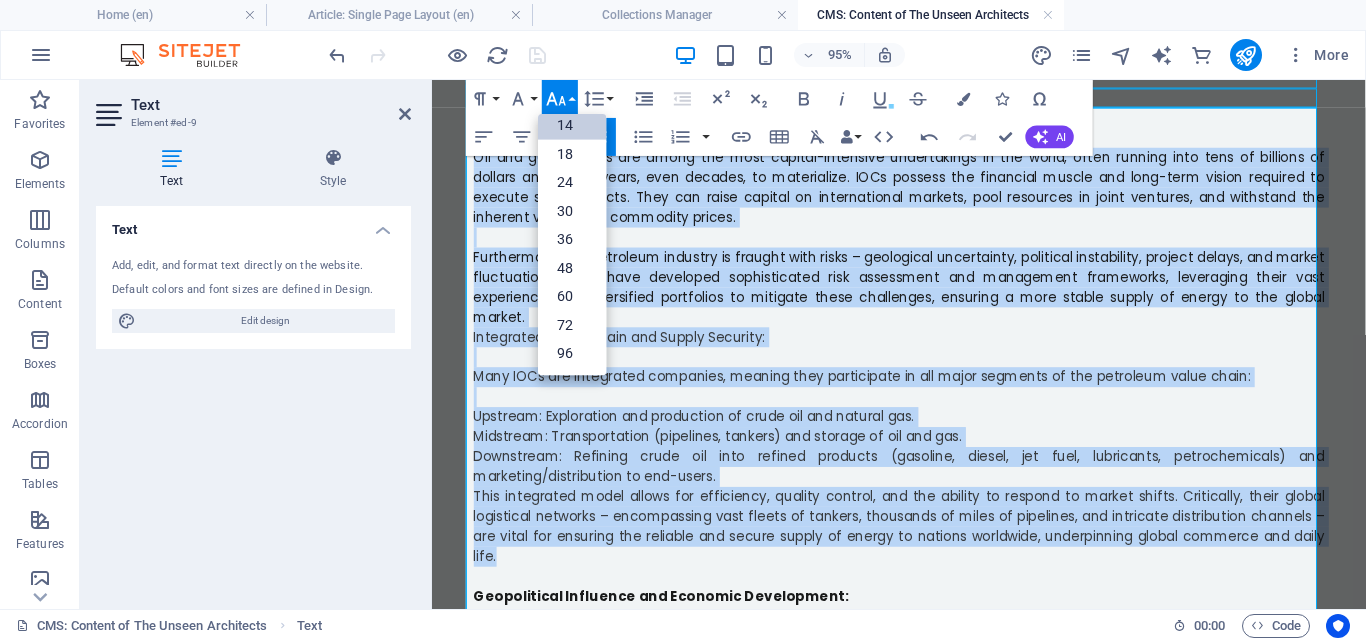 click on "14" at bounding box center [572, 125] 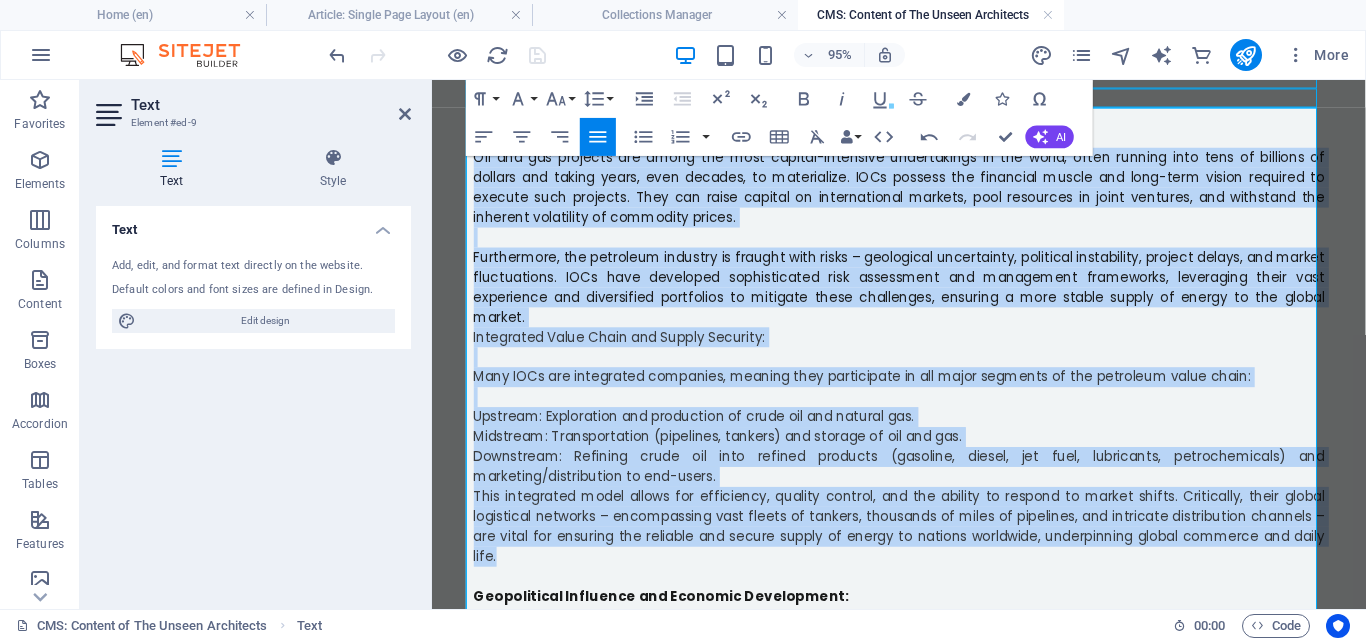 click at bounding box center [891, 107] 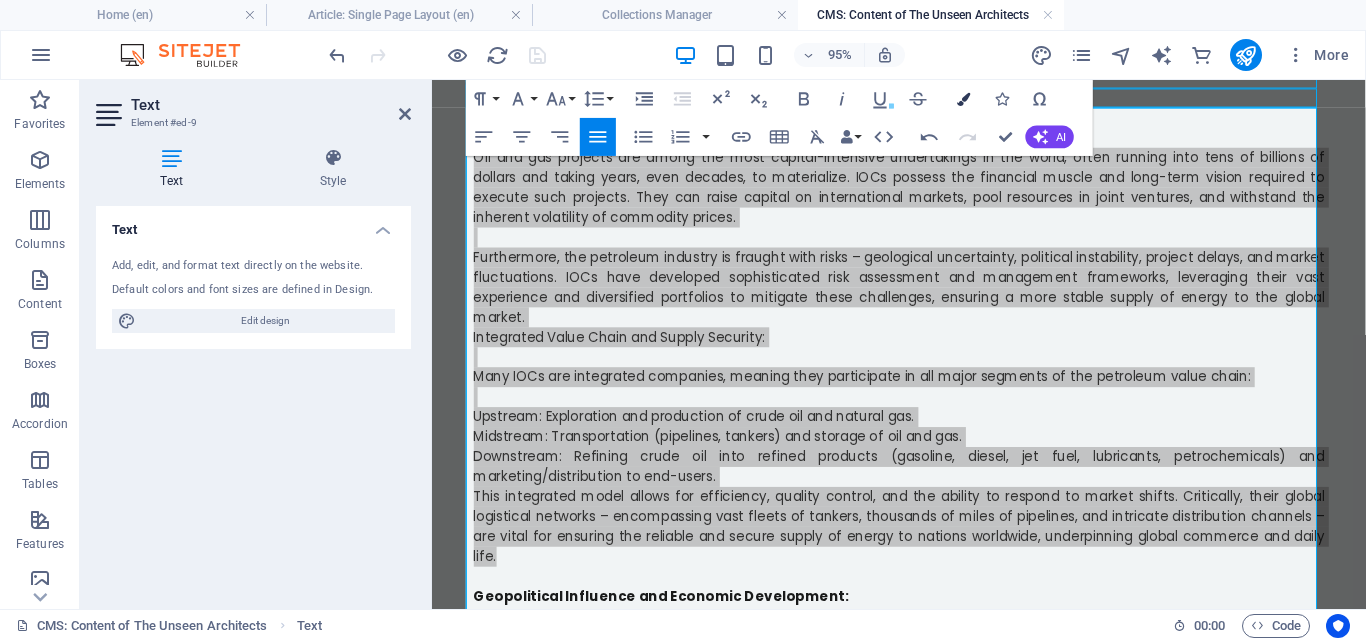 click at bounding box center (963, 98) 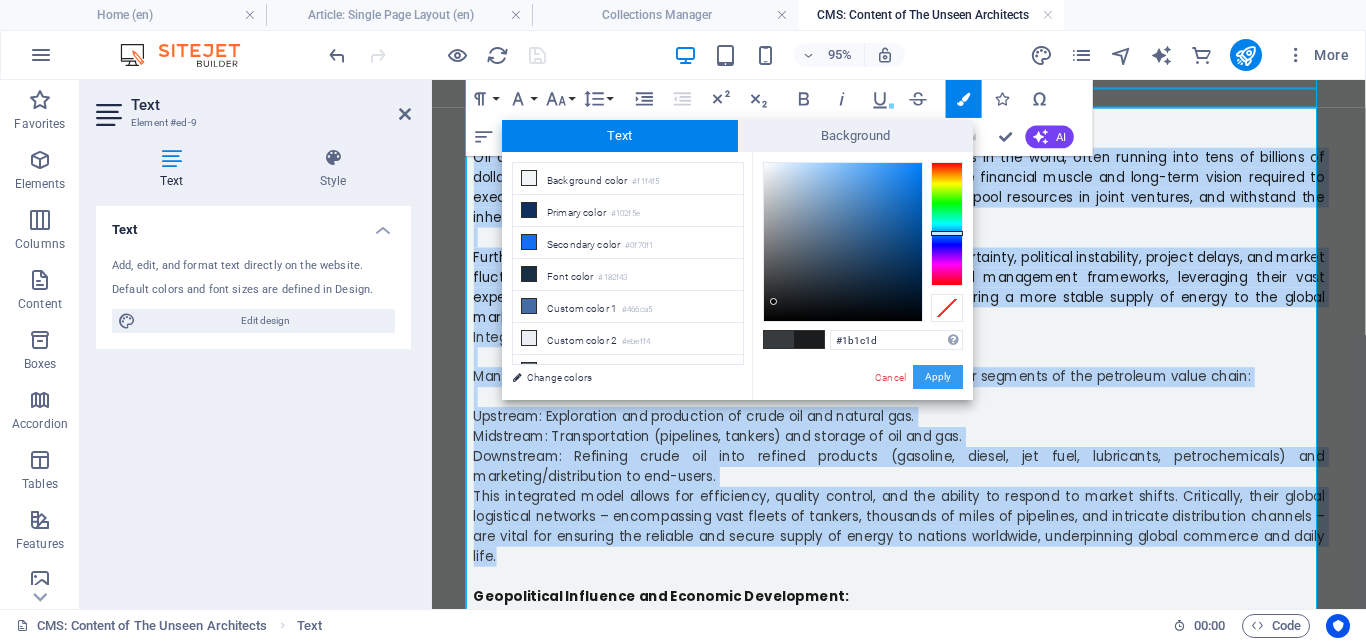 click on "Apply" at bounding box center [938, 377] 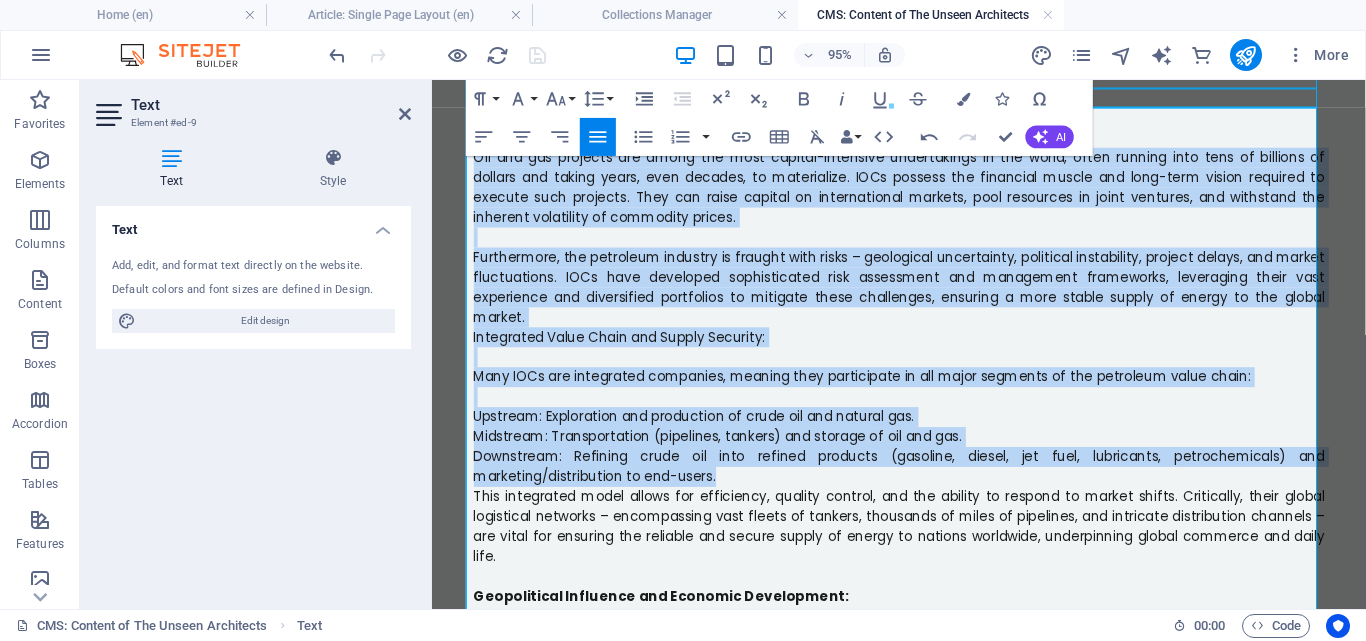 click on "Upstream: Exploration and production of crude oil and natural gas." at bounding box center [924, 434] 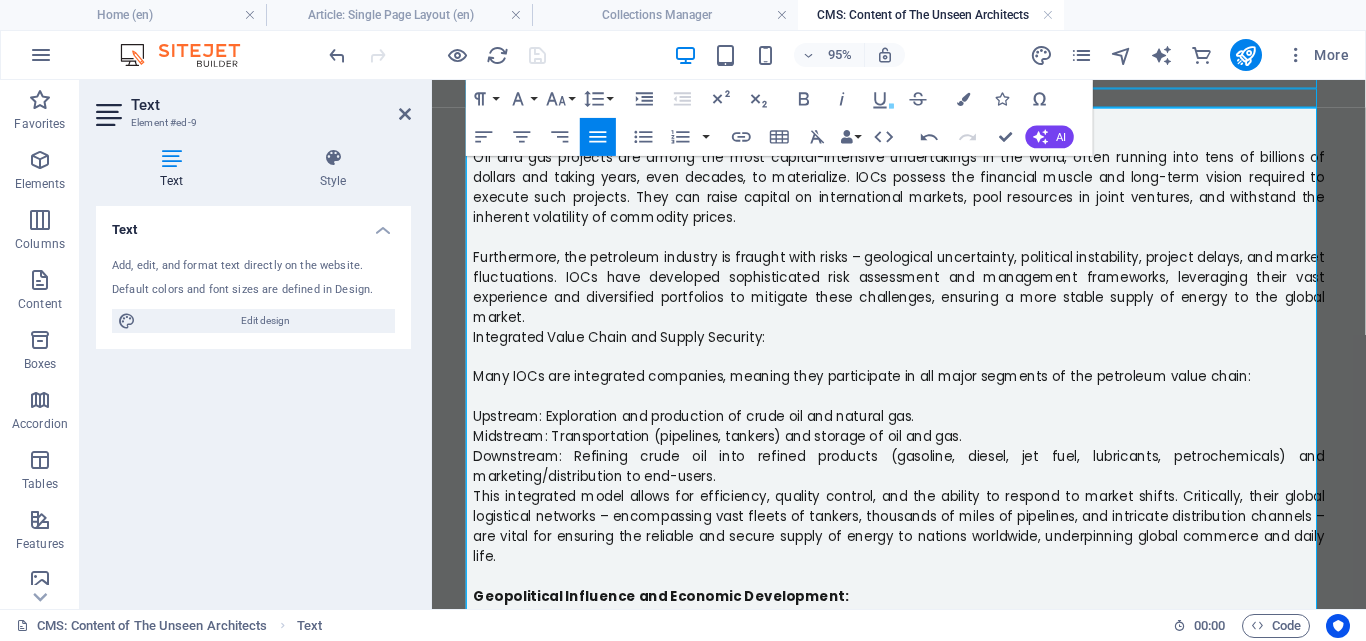 click on "Upstream: Exploration and production of crude oil and natural gas." at bounding box center [708, 434] 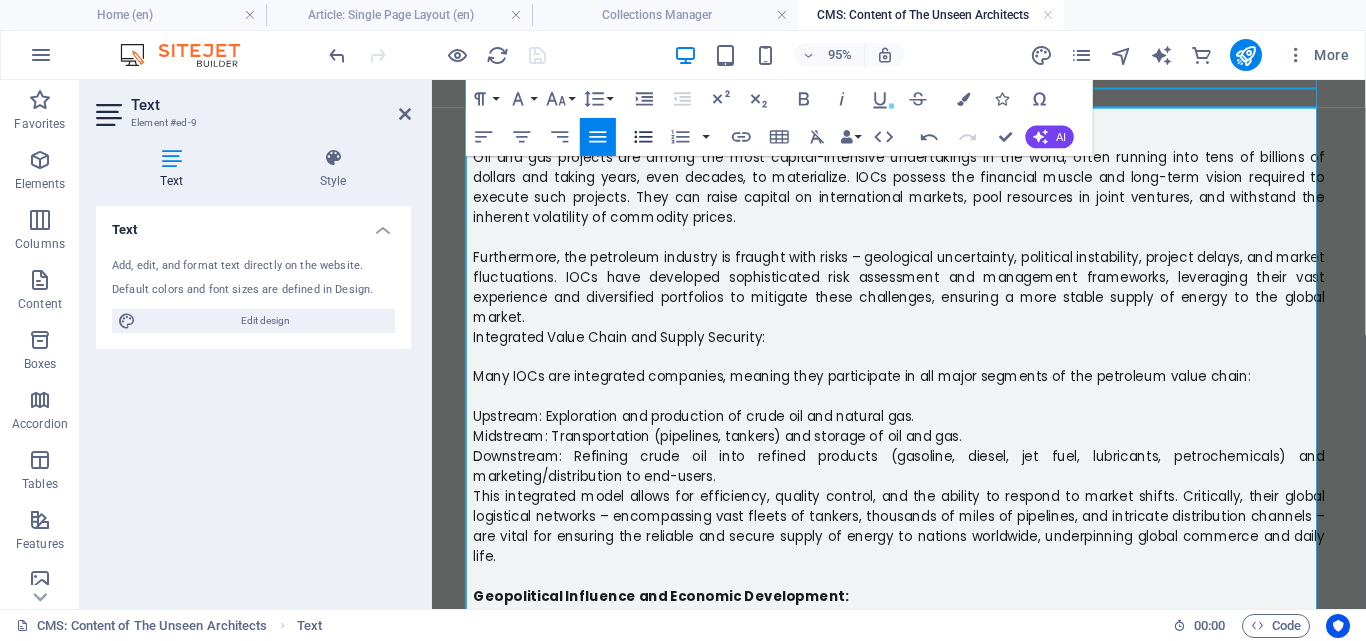 click 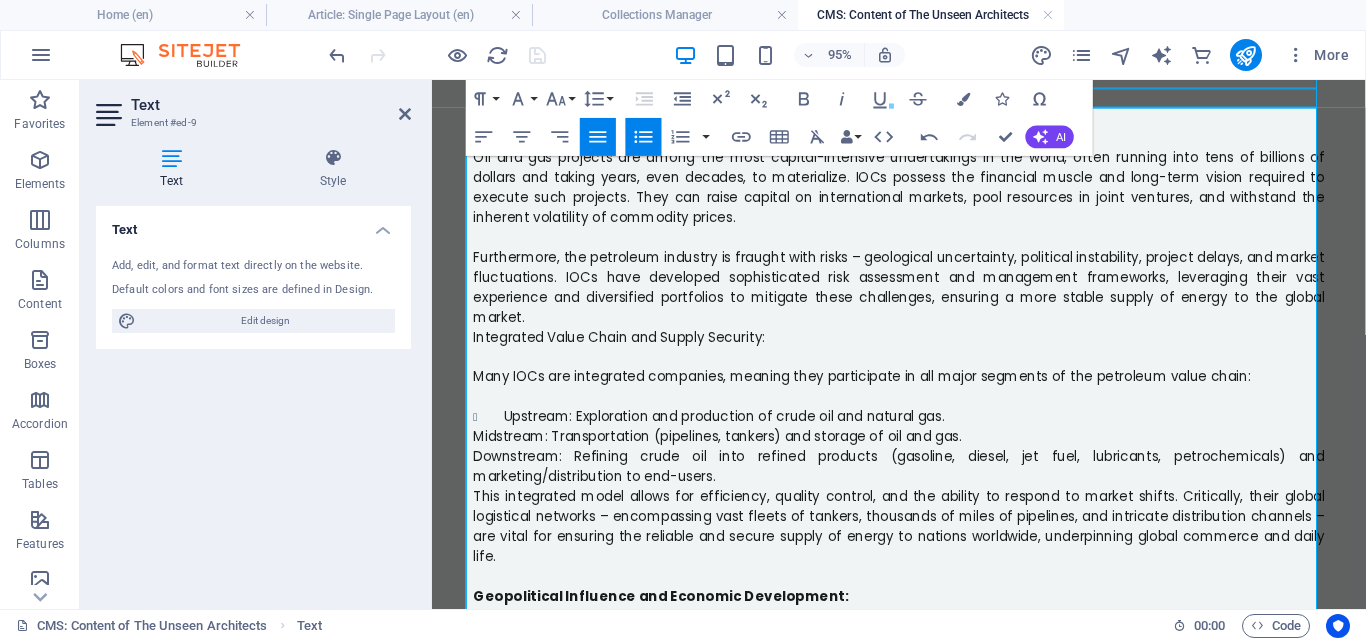 click on "Midstream: Transportation (pipelines, tankers) and storage of oil and gas." at bounding box center (733, 455) 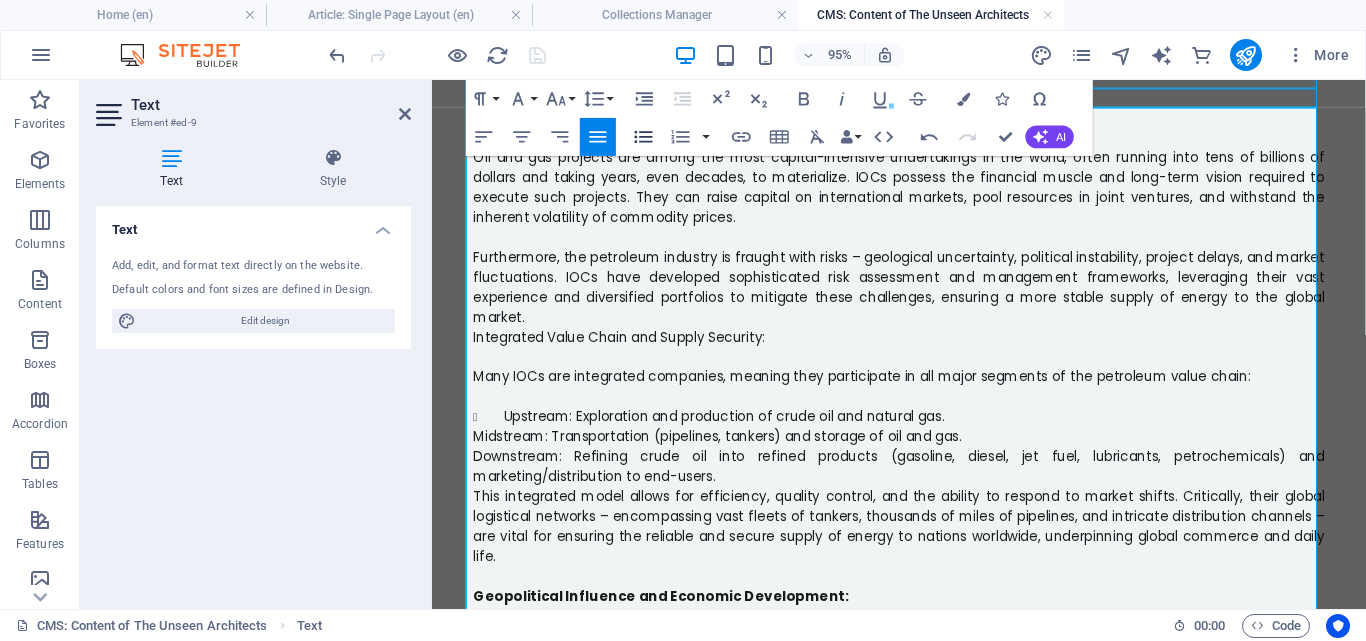 click 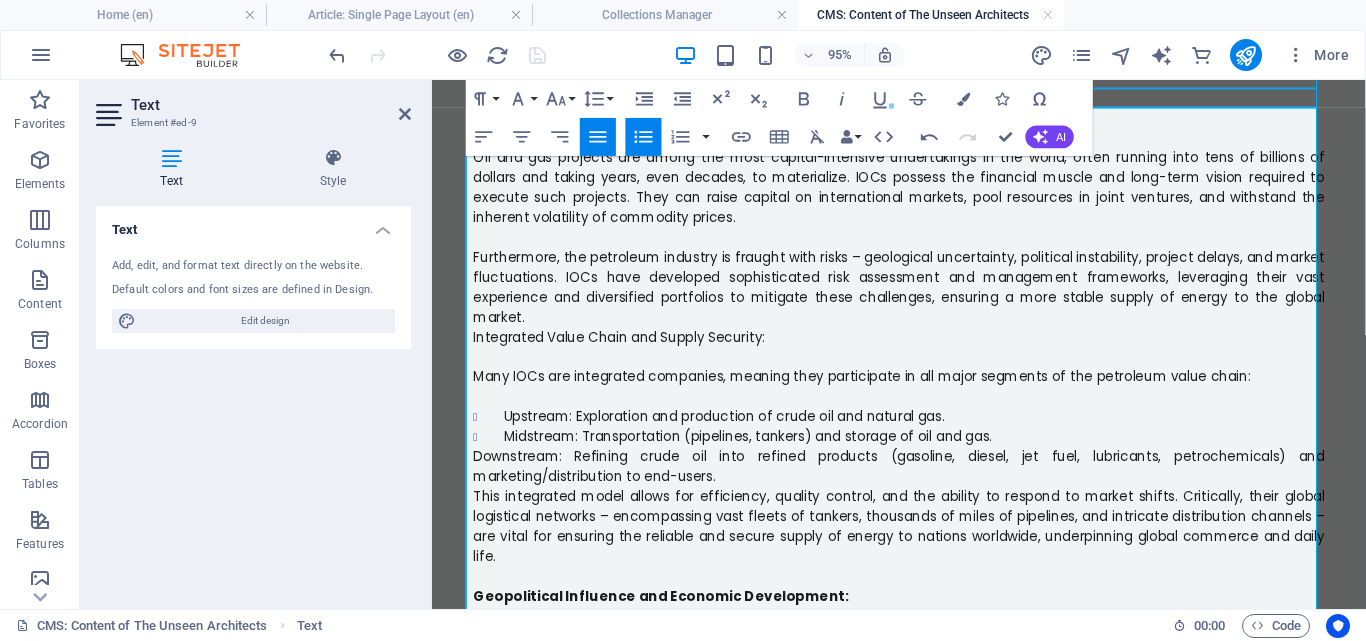 click on "Downstream: Refining crude oil into refined products (gasoline, diesel, jet fuel, lubricants, petrochemicals) and marketing/distribution to end-users." at bounding box center (924, 486) 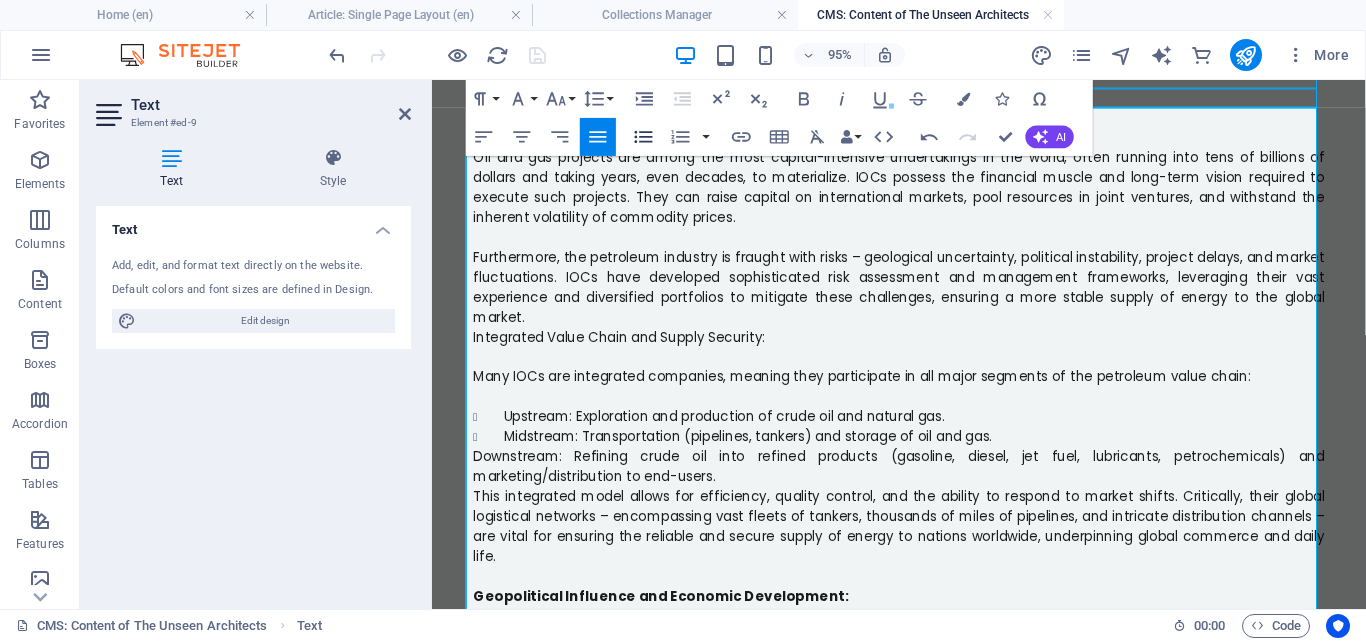 click 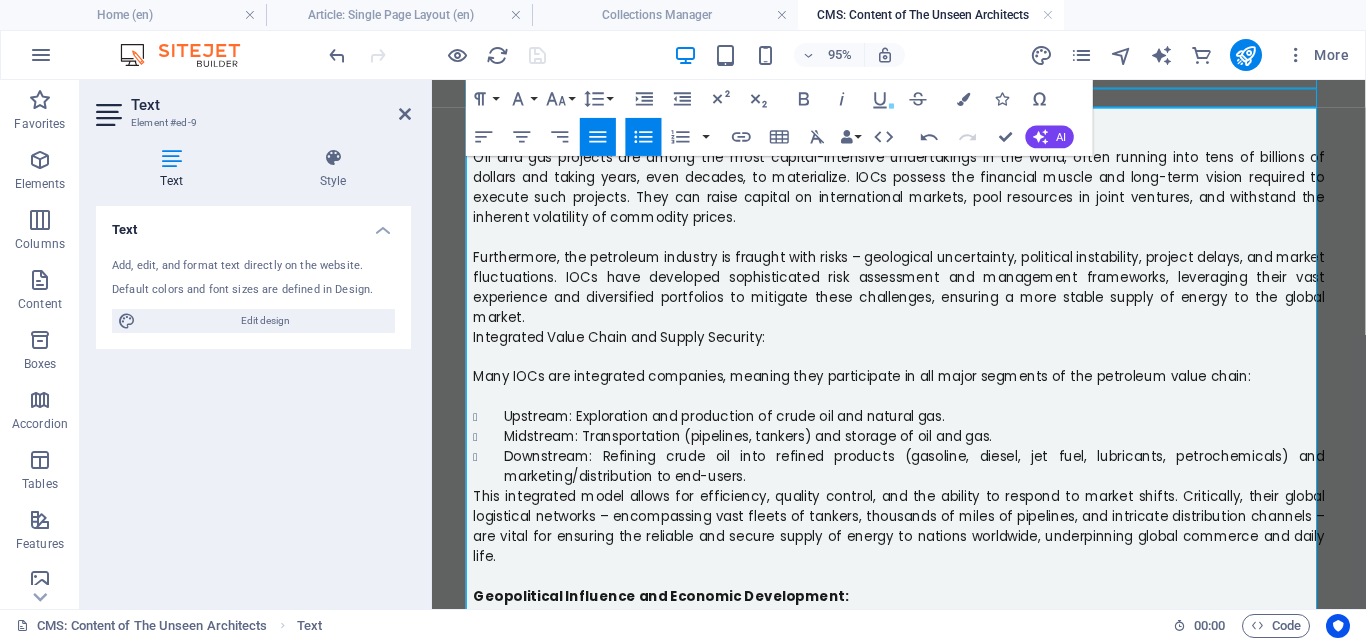click on "Downstream: Refining crude oil into refined products (gasoline, diesel, jet fuel, lubricants, petrochemicals) and marketing/distribution to end-users." at bounding box center (940, 487) 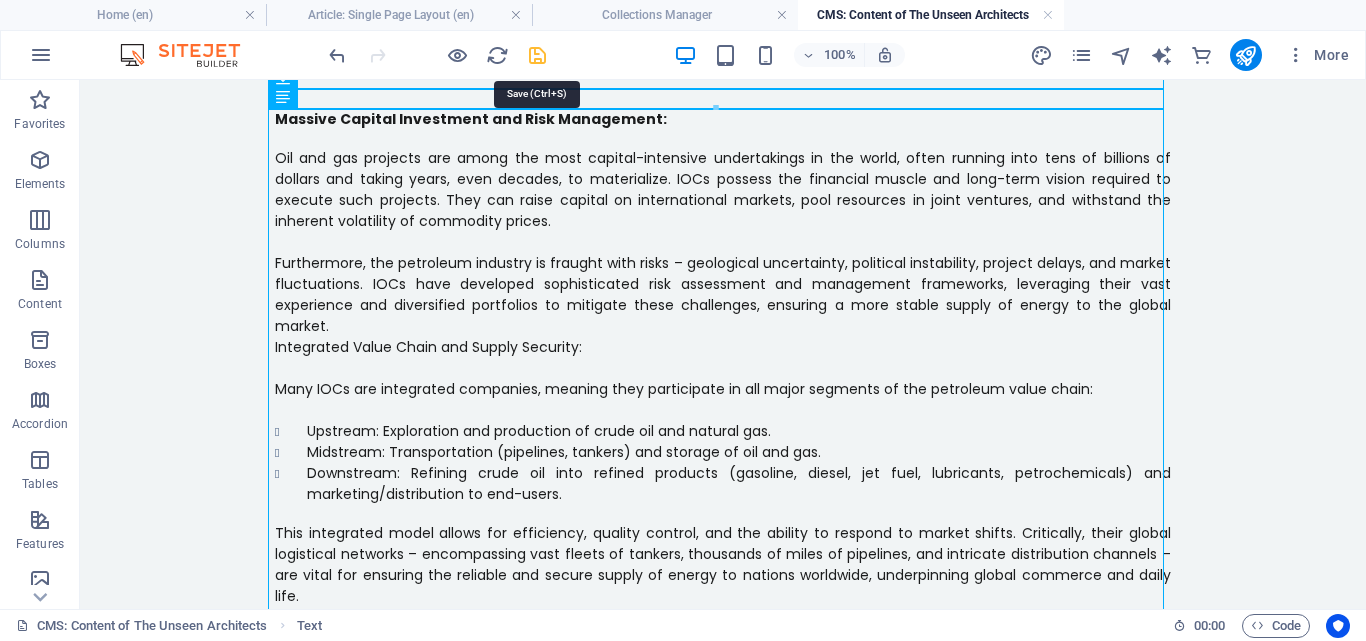 click at bounding box center (537, 55) 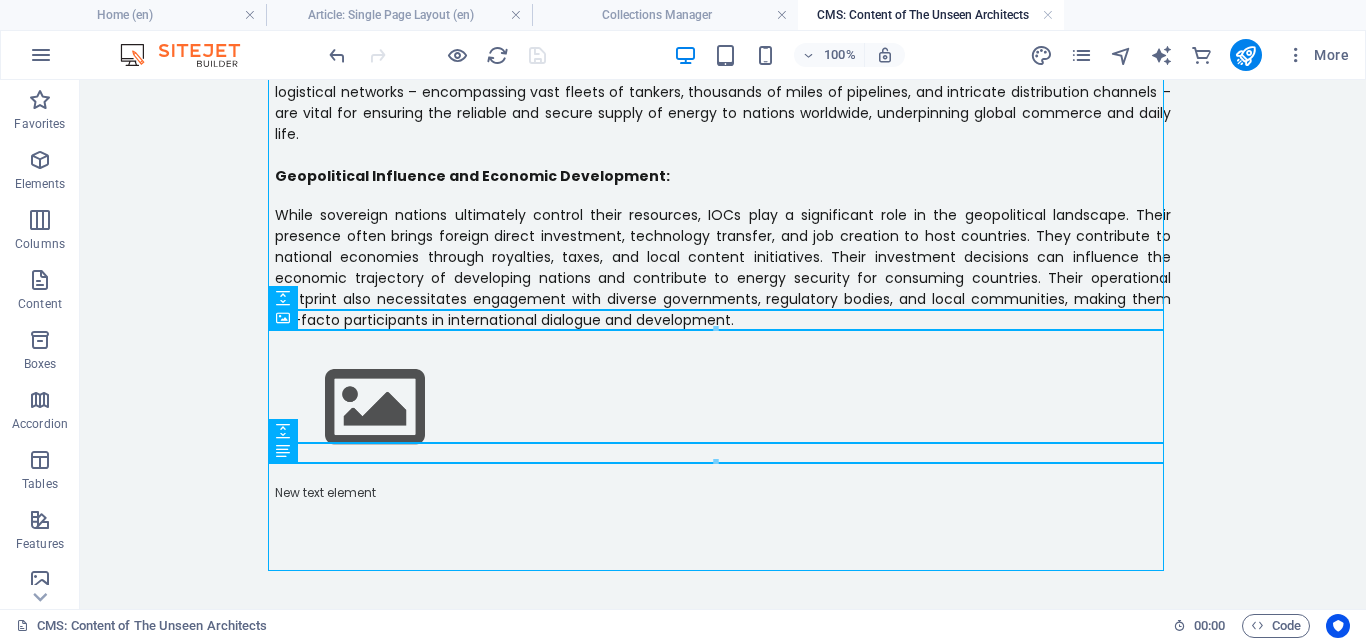 scroll, scrollTop: 1602, scrollLeft: 0, axis: vertical 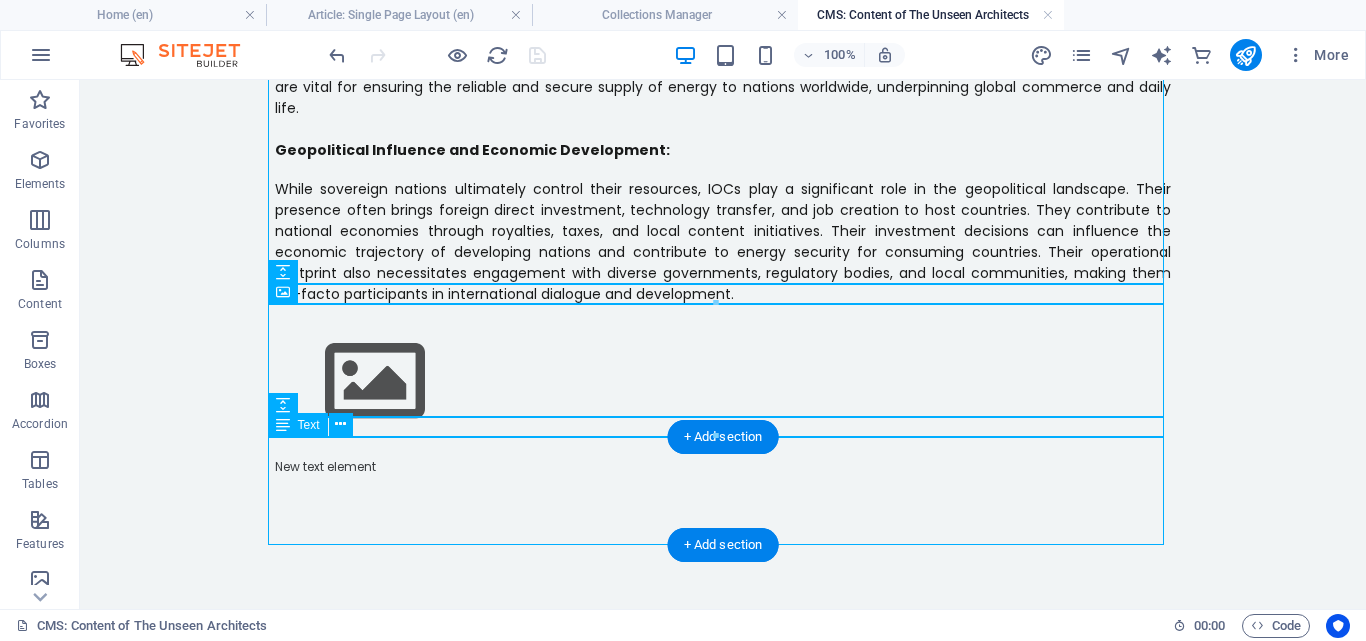 click on "New text element" at bounding box center (723, 512) 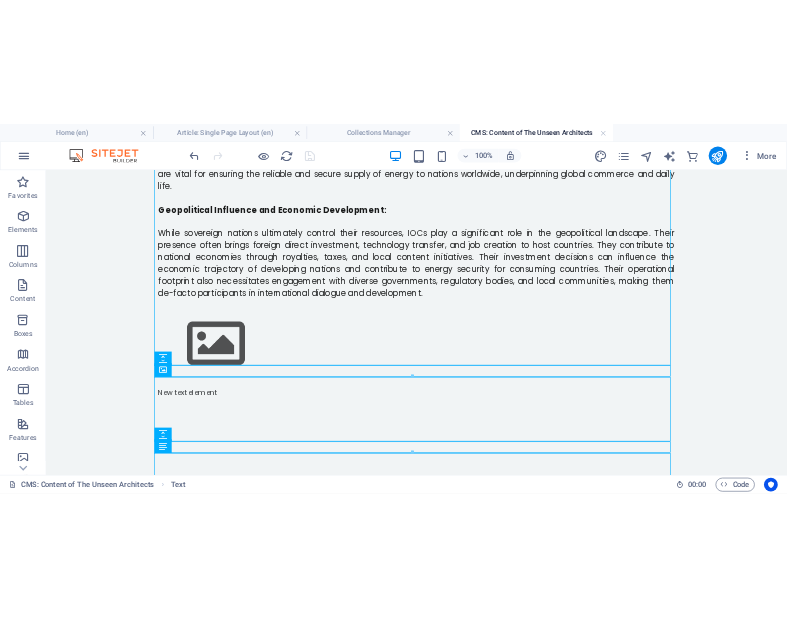 scroll, scrollTop: 0, scrollLeft: 0, axis: both 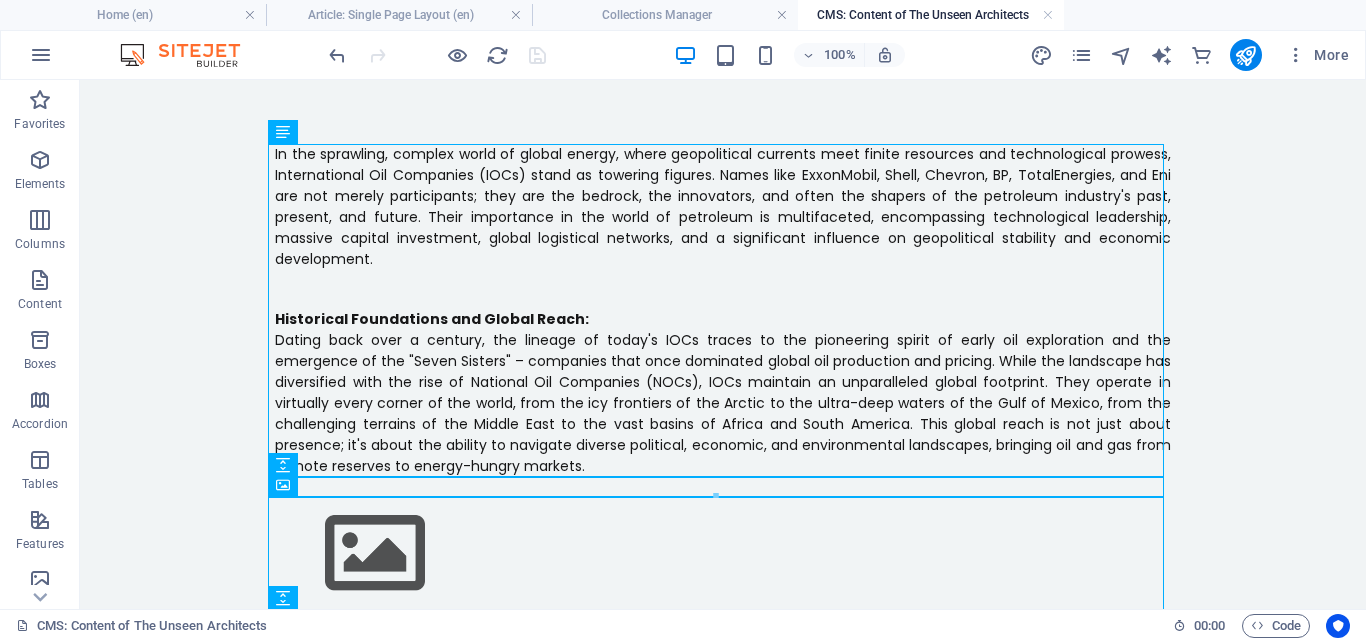 drag, startPoint x: 1360, startPoint y: 502, endPoint x: 1309, endPoint y: 156, distance: 349.73846 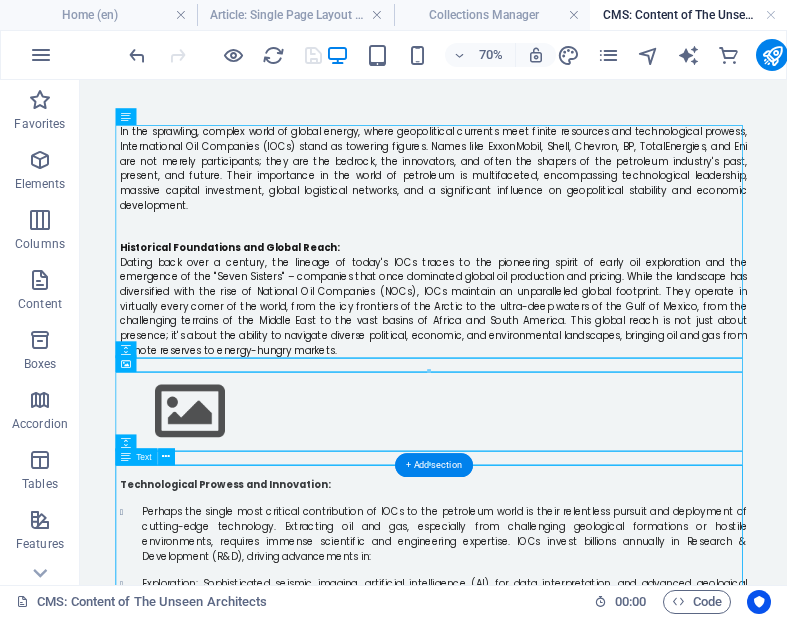 click on "Technological Prowess and Innovation: Perhaps the single most critical contribution of IOCs to the petroleum world is their relentless pursuit and deployment of cutting-edge technology. Extracting oil and gas, especially from challenging geological formations or hostile environments, requires immense scientific and engineering expertise. IOCs invest billions annually in Research & Development (R&D), driving advancements in: Exploration: Sophisticated seismic imaging, artificial intelligence (AI) for data interpretation, and advanced geological mode[ling to identify potential reserves with greater accuracy. Drilling: Ultra-deep water drilling capabilities, horizontal drilling, hydraulic fracturing (fracking) for unconventional resources, and advanced well construction techniques that push the boundaries of what's possible. Production: Enhanced oil recovery (EOR) methods, subsea processing, and digitalization of operations to optimize output and efficiency." at bounding box center [585, 850] 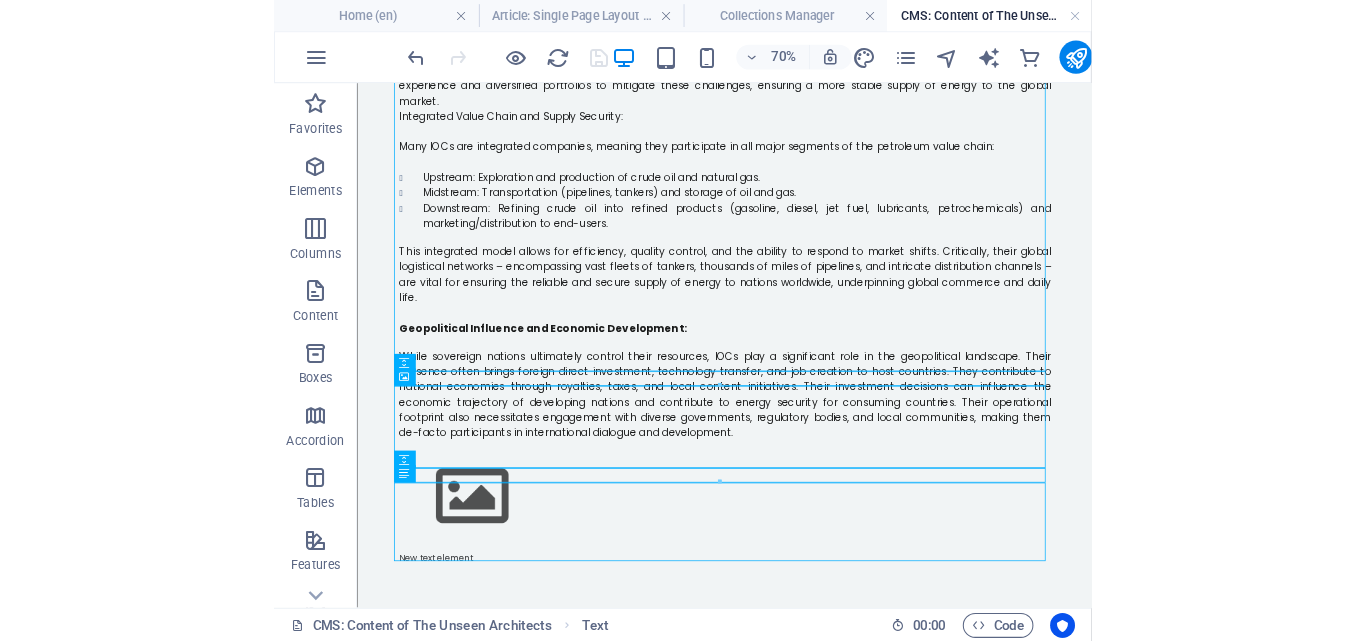 scroll, scrollTop: 1410, scrollLeft: 0, axis: vertical 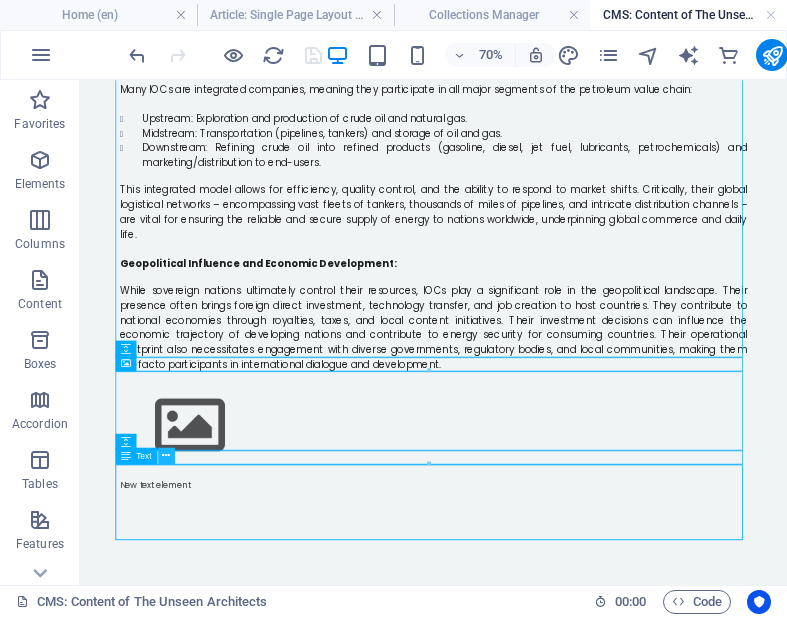 click at bounding box center [166, 455] 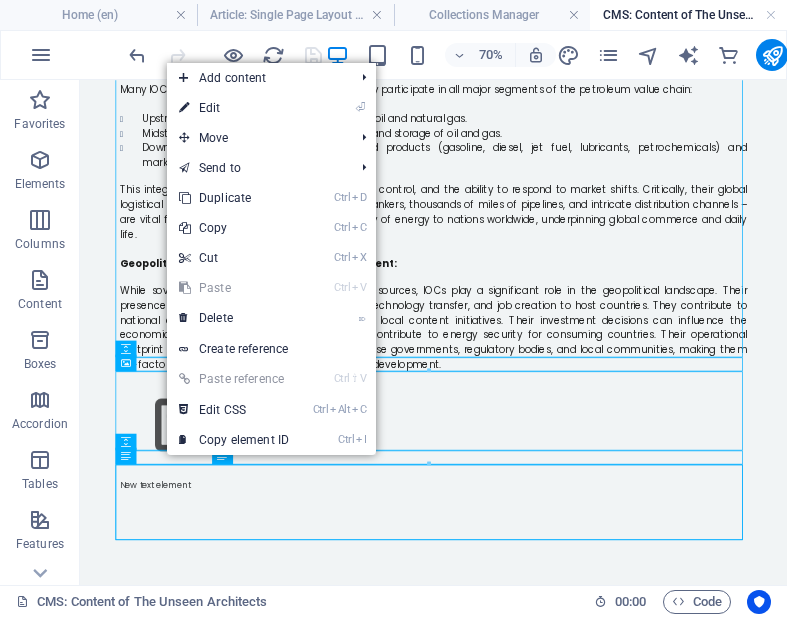 click at bounding box center [428, 463] 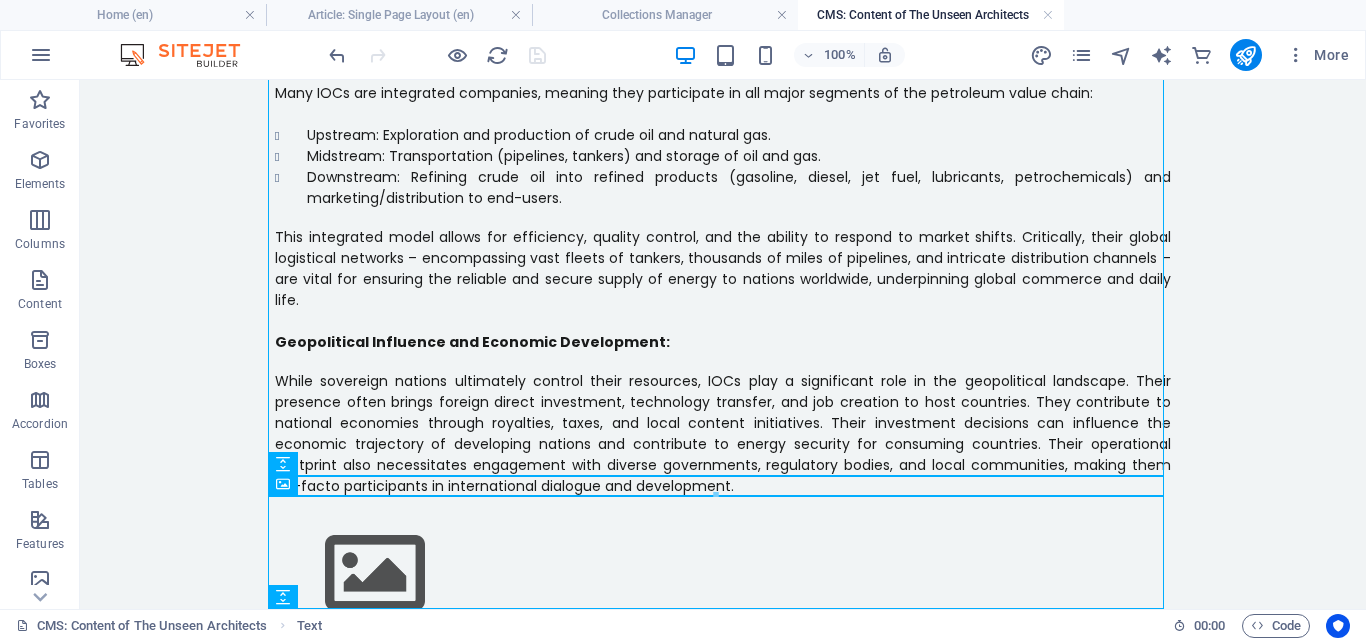scroll, scrollTop: 1602, scrollLeft: 0, axis: vertical 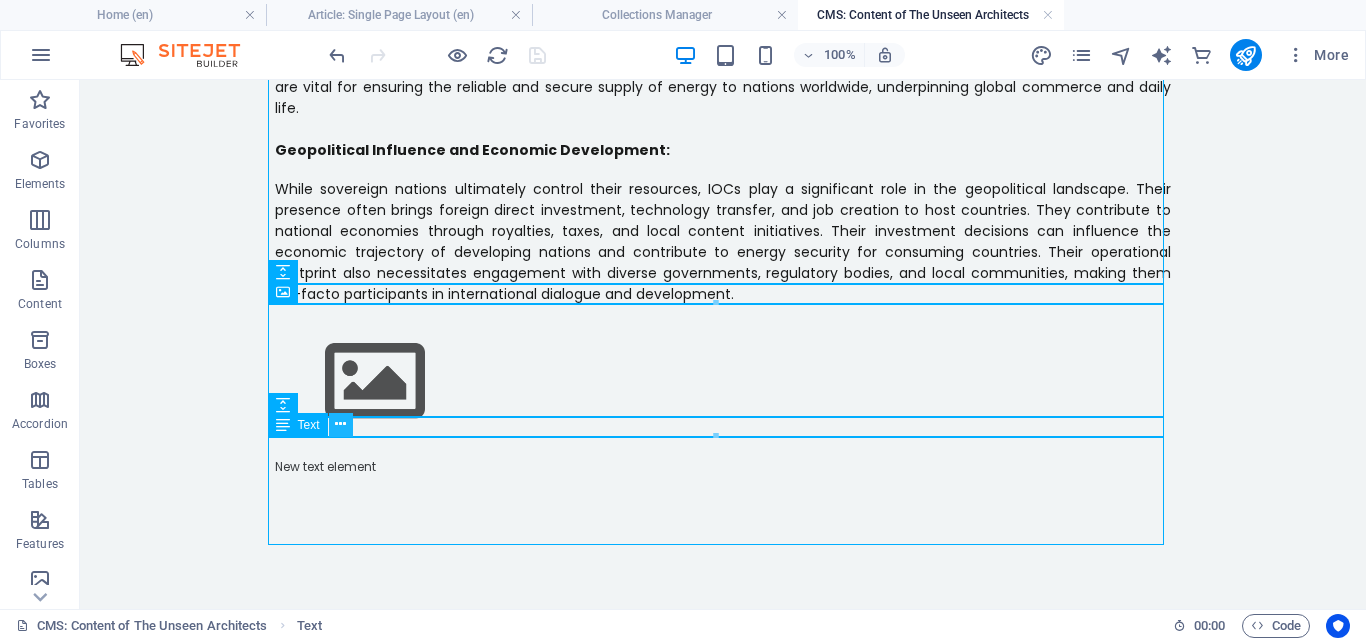 click at bounding box center [340, 424] 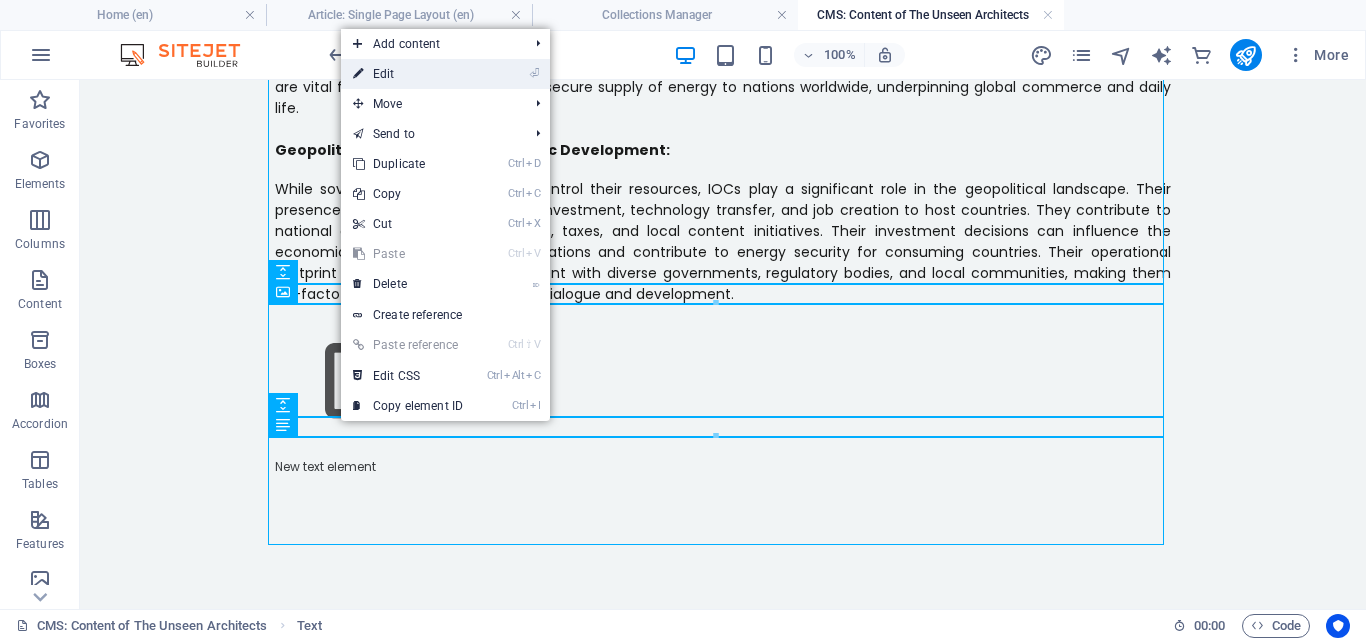 click on "⏎  Edit" at bounding box center (408, 74) 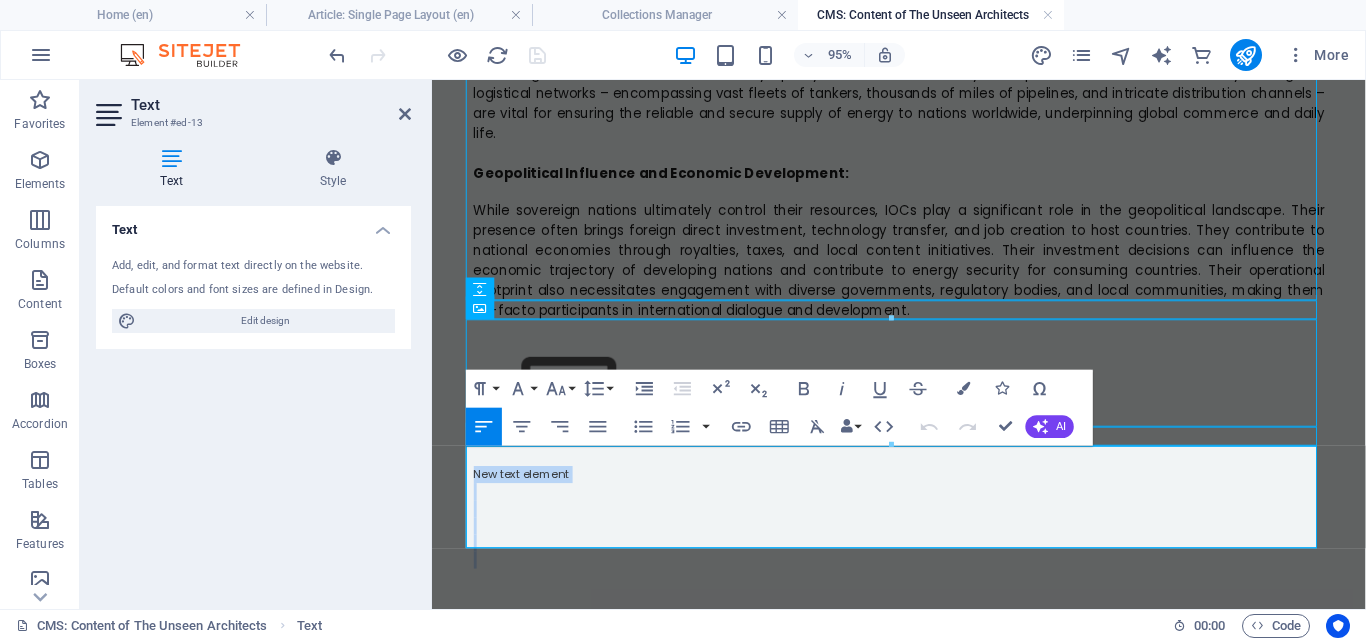click at bounding box center [924, 513] 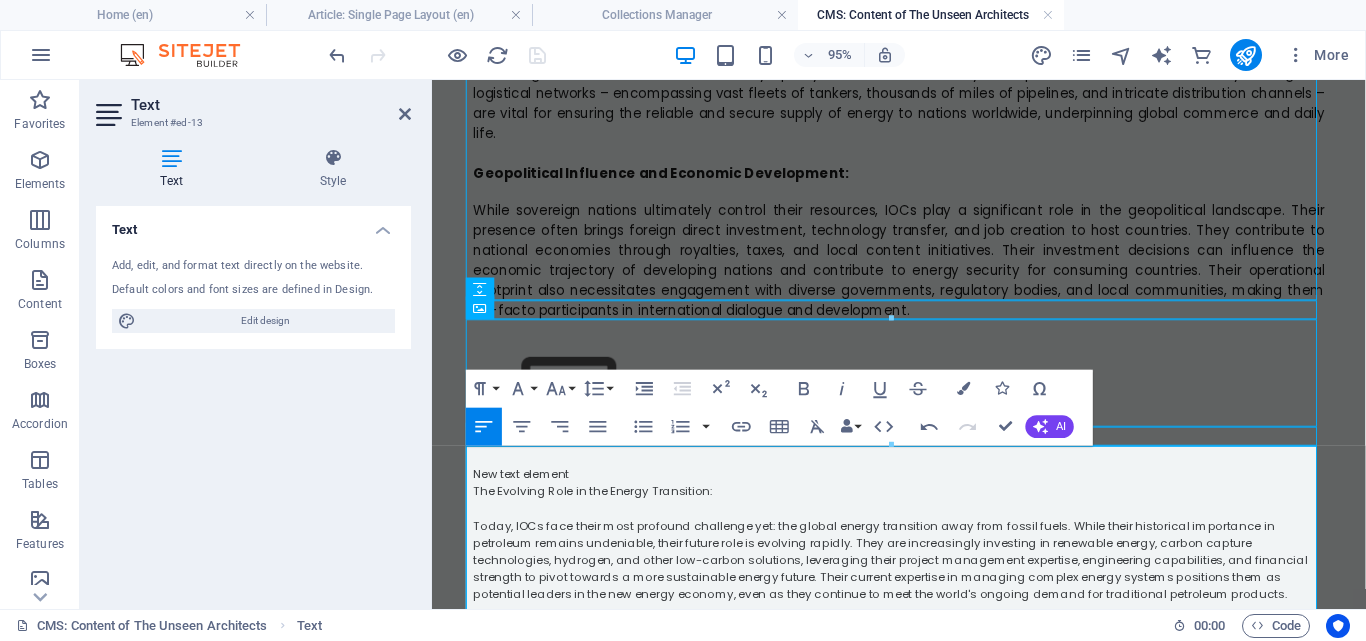 scroll, scrollTop: 20825, scrollLeft: 1, axis: both 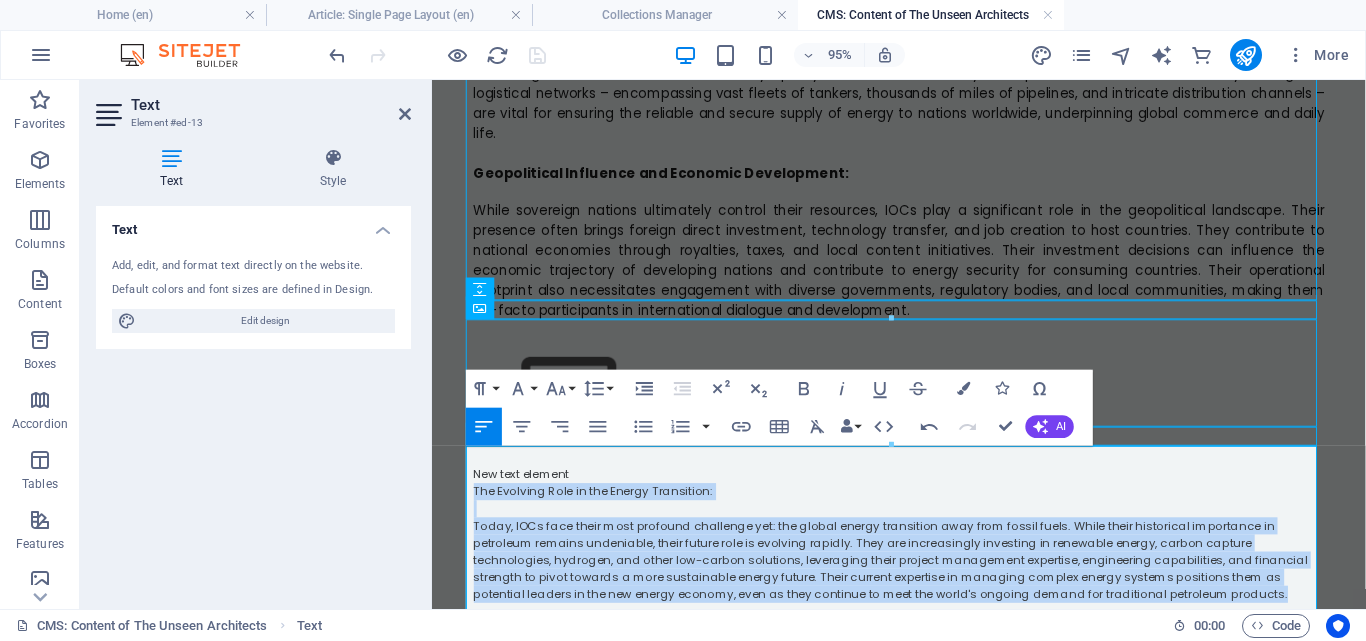 drag, startPoint x: 1109, startPoint y: 598, endPoint x: 468, endPoint y: 492, distance: 649.7053 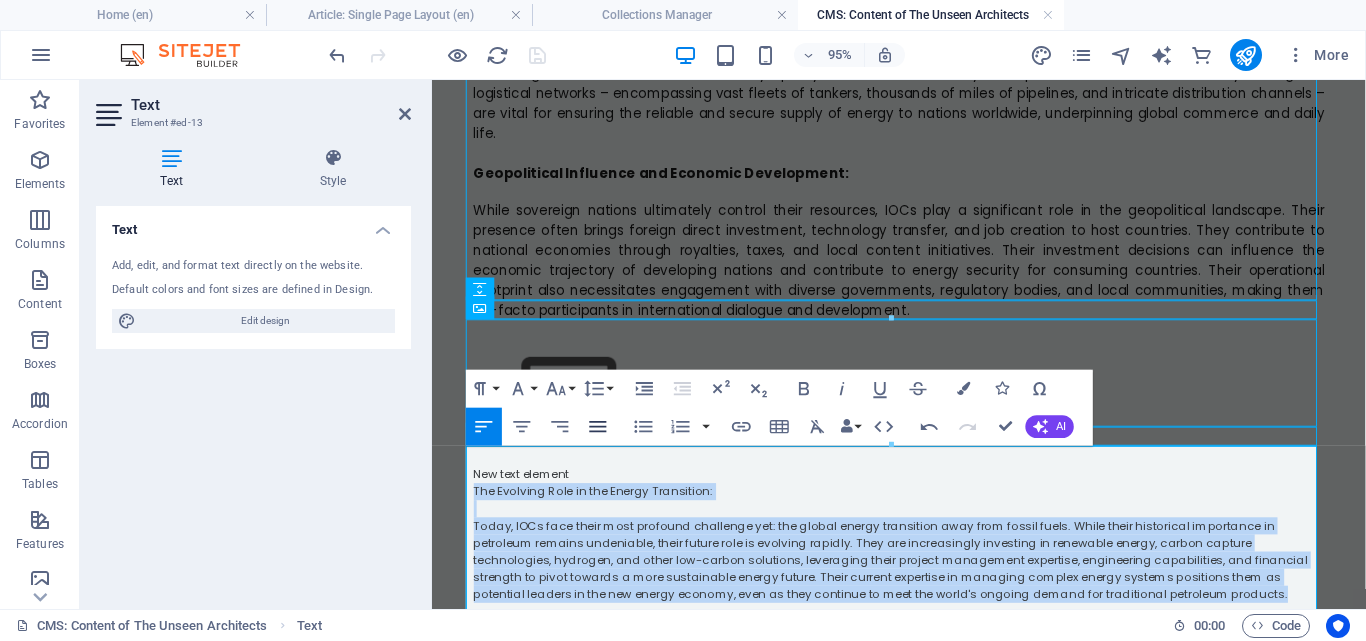 click 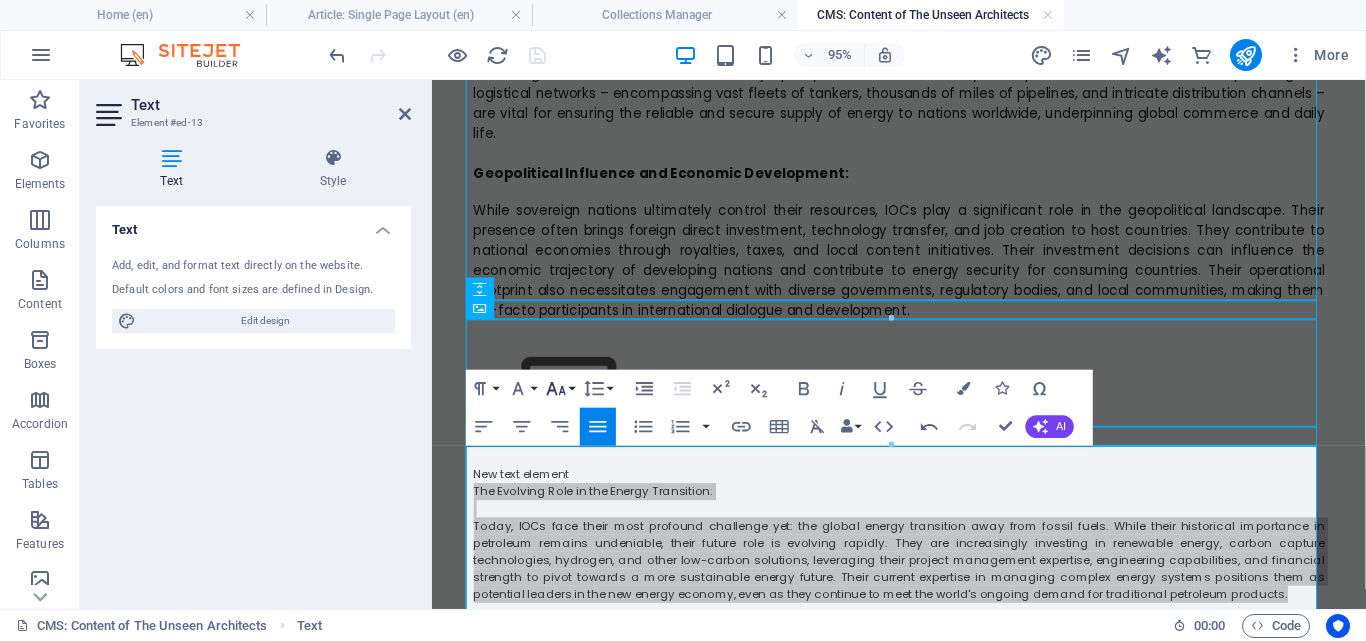 click on "Font Size" at bounding box center (560, 388) 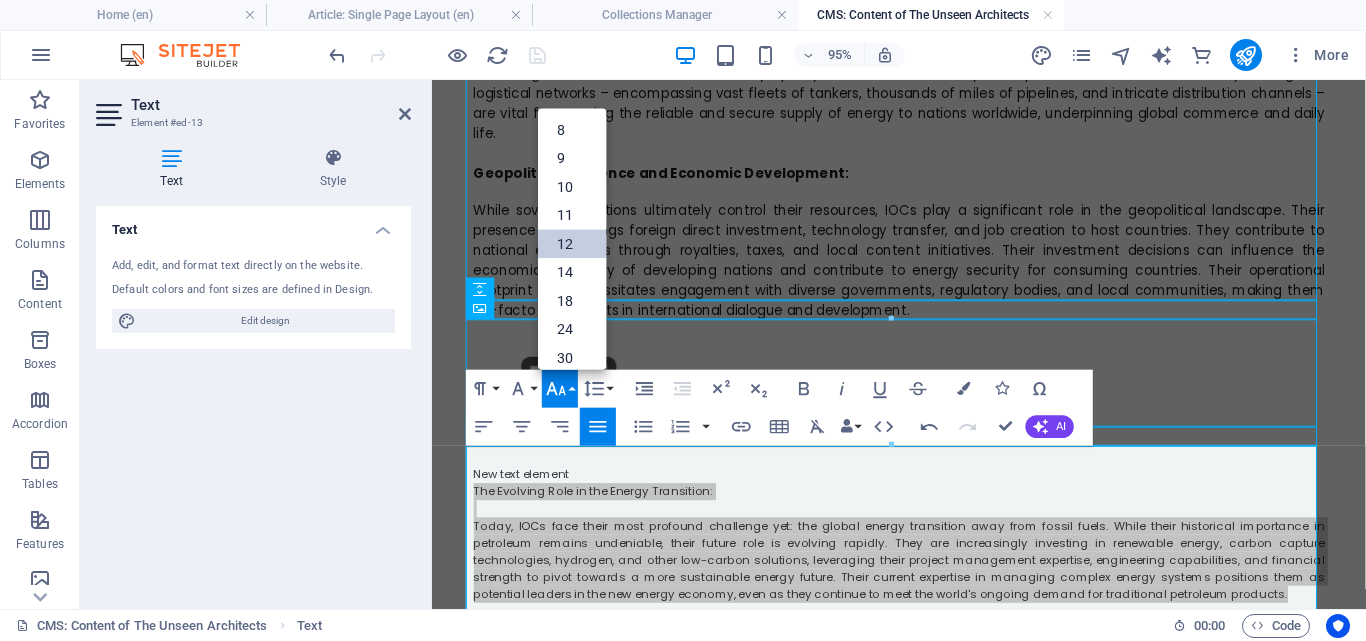 scroll, scrollTop: 143, scrollLeft: 0, axis: vertical 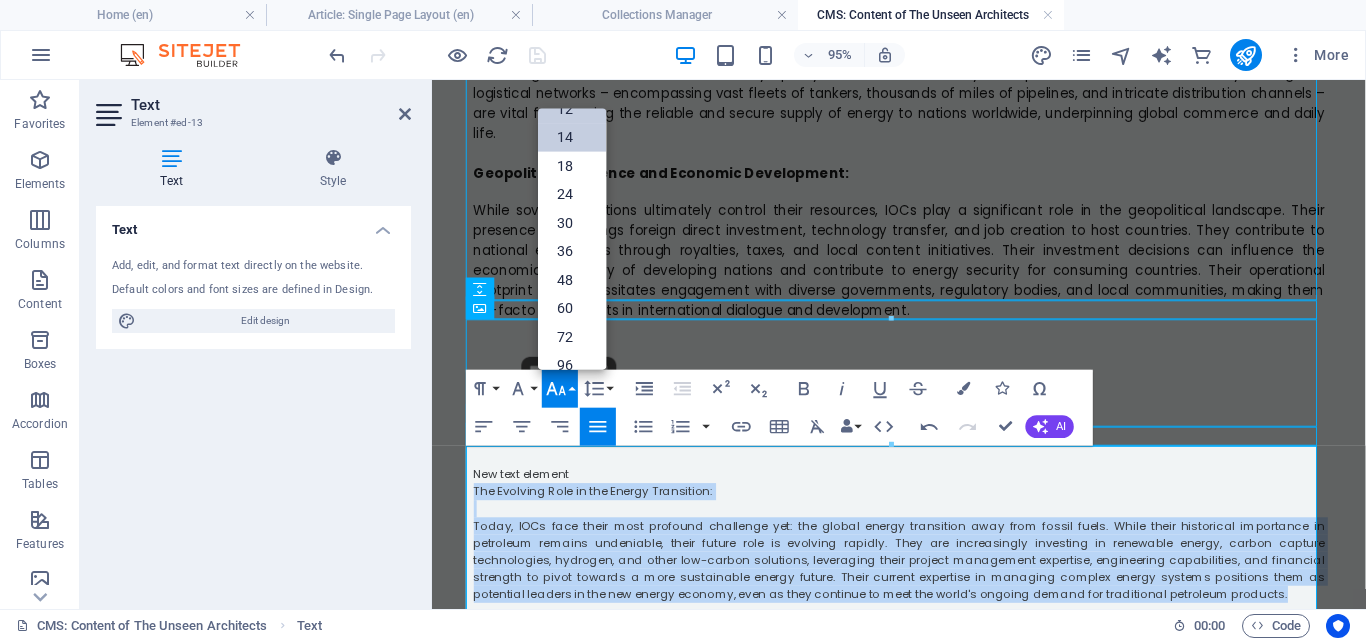 click on "14" at bounding box center [572, 136] 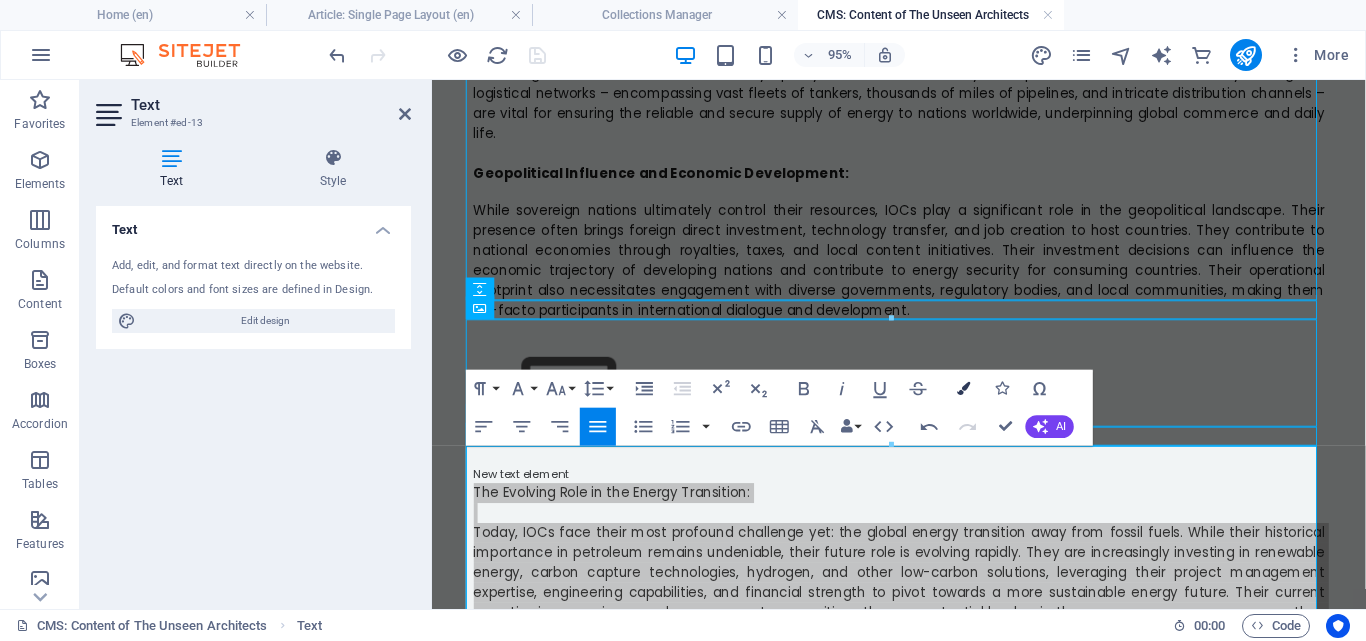 click at bounding box center [963, 388] 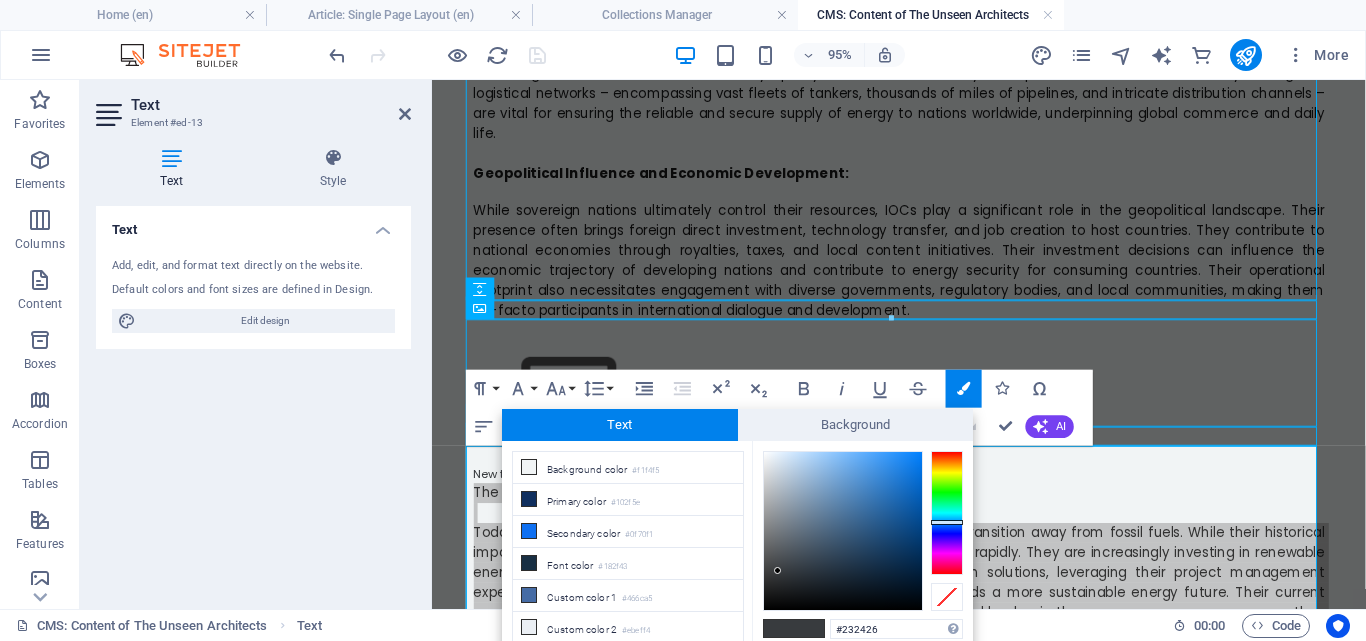 click at bounding box center (843, 531) 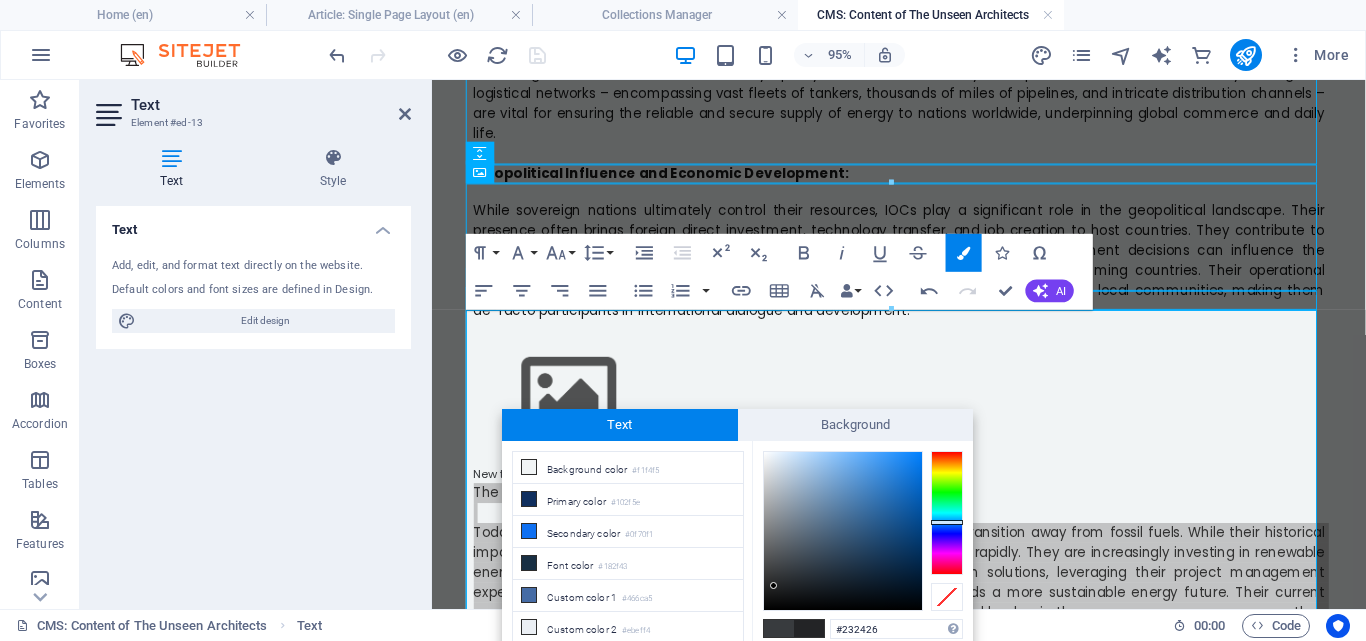 scroll, scrollTop: 1886, scrollLeft: 0, axis: vertical 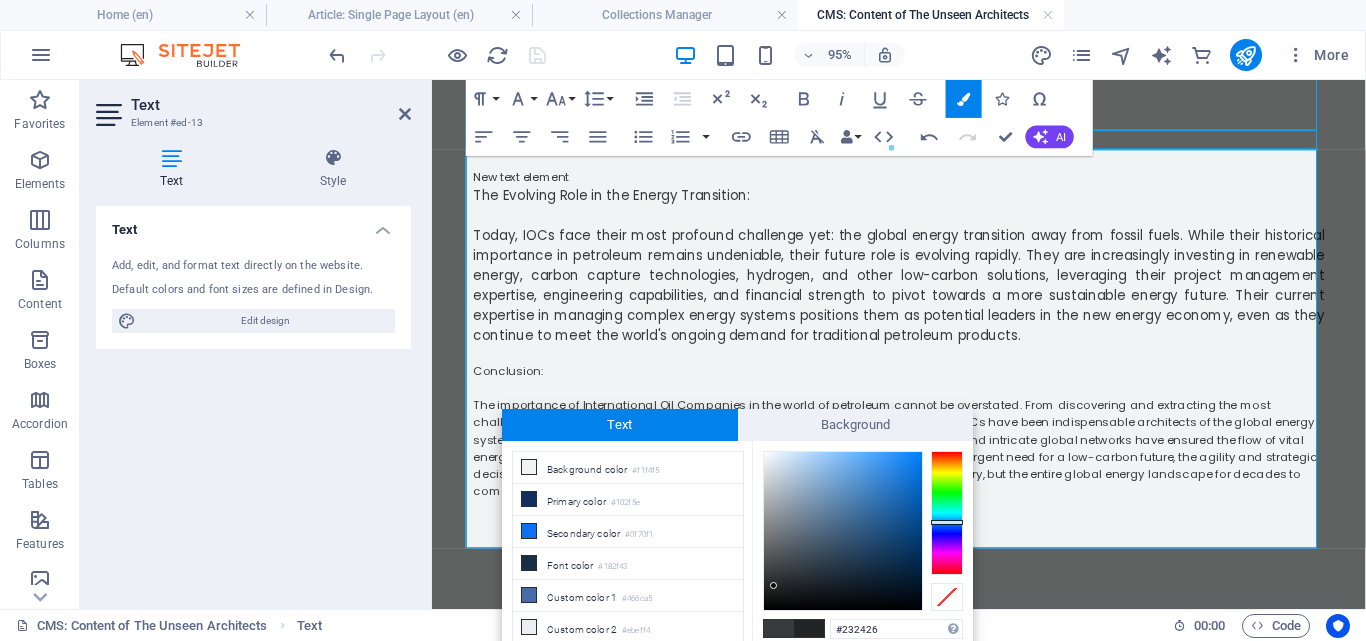 click on "The importance of International Oil Companies in the world of petroleum cannot be overstated. From discovering and extracting the most challenging reserves to refining and delivering the fuels that power modern society, IOCs have been indispensable architects of the global energy system. Their technological innovation, financial might, risk management expertise, and intricate global networks have ensured the flow of vital energy resources. As the world navigates the complexities of energy security and the urgent need for a low-carbon future, the agility and strategic decisions of these powerful entities will continue to shape not just the petroleum industry, but the entire global energy landscape for decades to come." at bounding box center (924, 468) 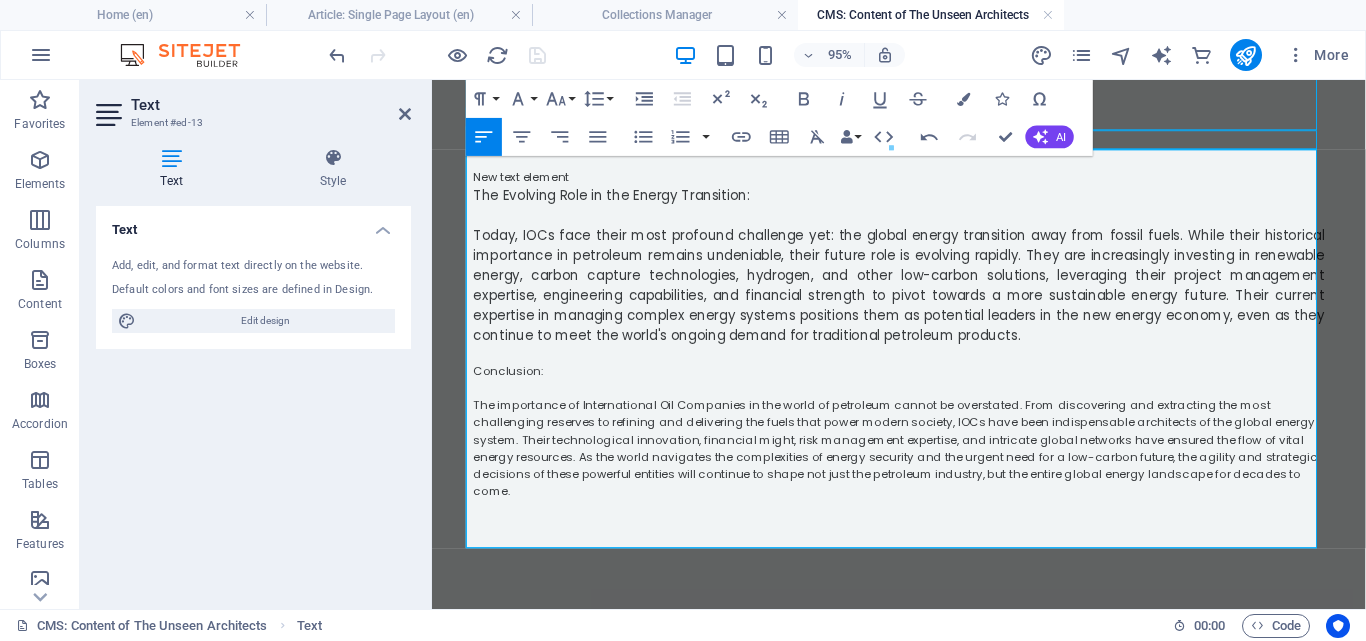 click on "The importance of International Oil Companies in the world of petroleum cannot be overstated. From discovering and extracting the most challenging reserves to refining and delivering the fuels that power modern society, IOCs have been indispensable architects of the global energy system. Their technological innovation, financial might, risk management expertise, and intricate global networks have ensured the flow of vital energy resources. As the world navigates the complexities of energy security and the urgent need for a low-carbon future, the agility and strategic decisions of these powerful entities will continue to shape not just the petroleum industry, but the entire global energy landscape for decades to come." at bounding box center (924, 468) 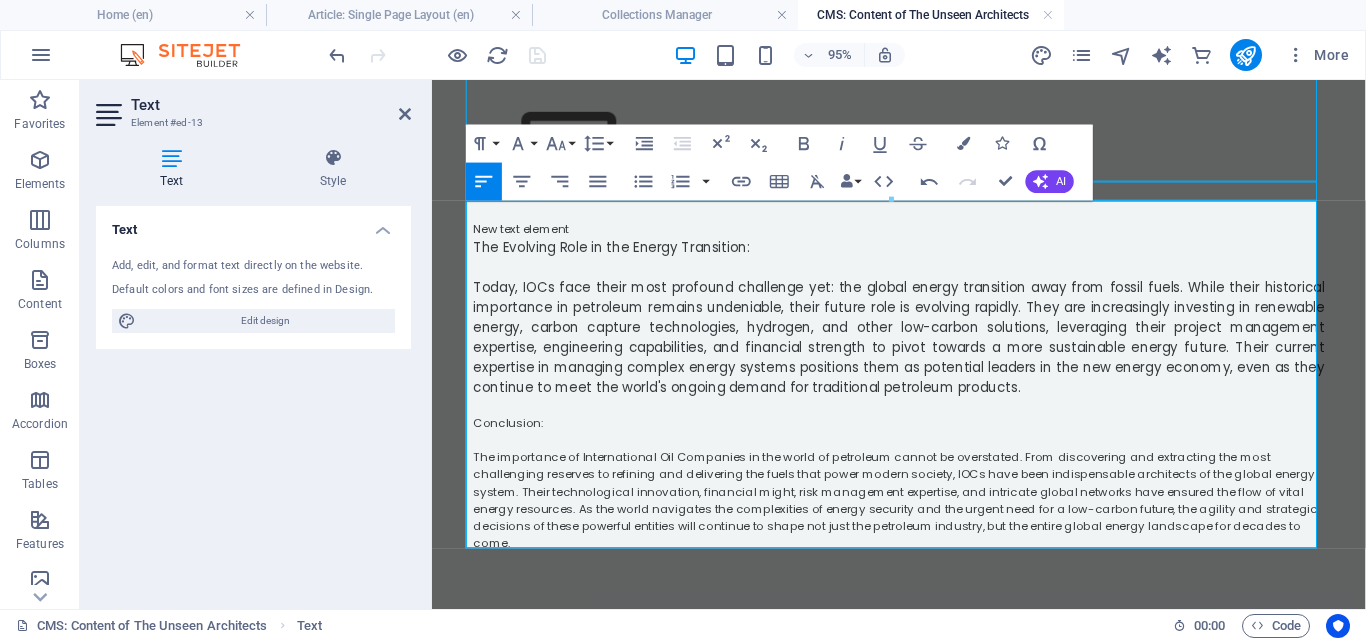 scroll, scrollTop: 1814, scrollLeft: 0, axis: vertical 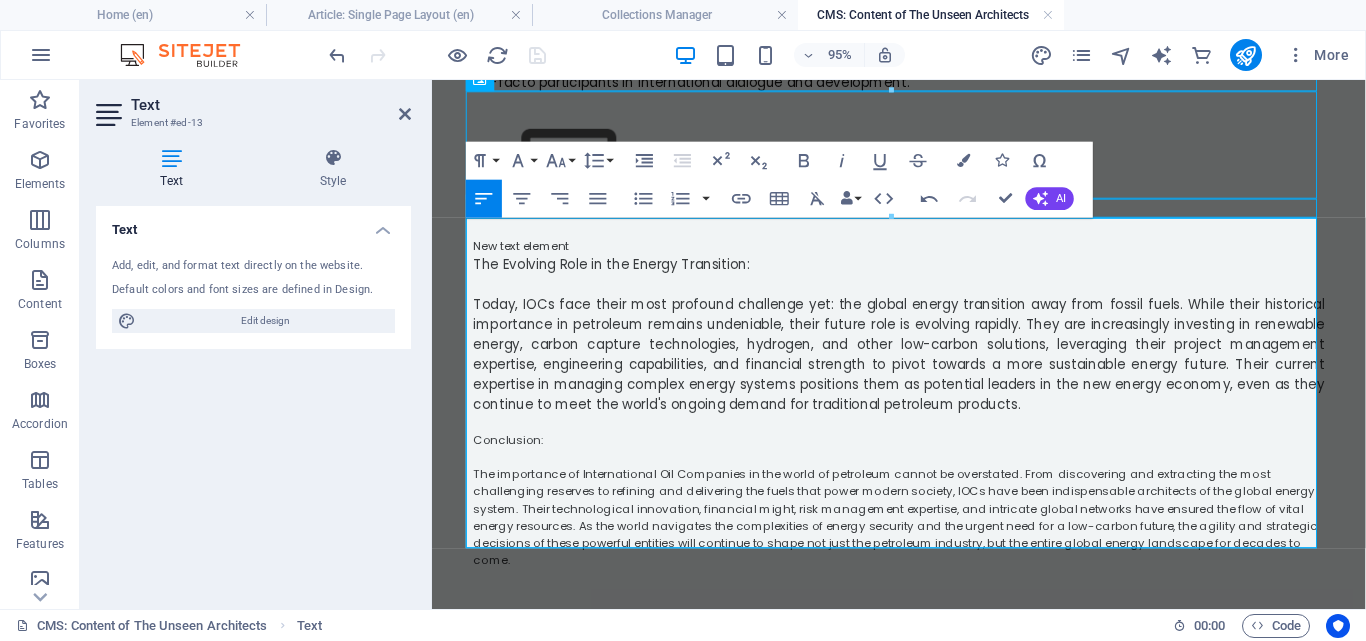 drag, startPoint x: 1403, startPoint y: 515, endPoint x: 1797, endPoint y: 697, distance: 434.0046 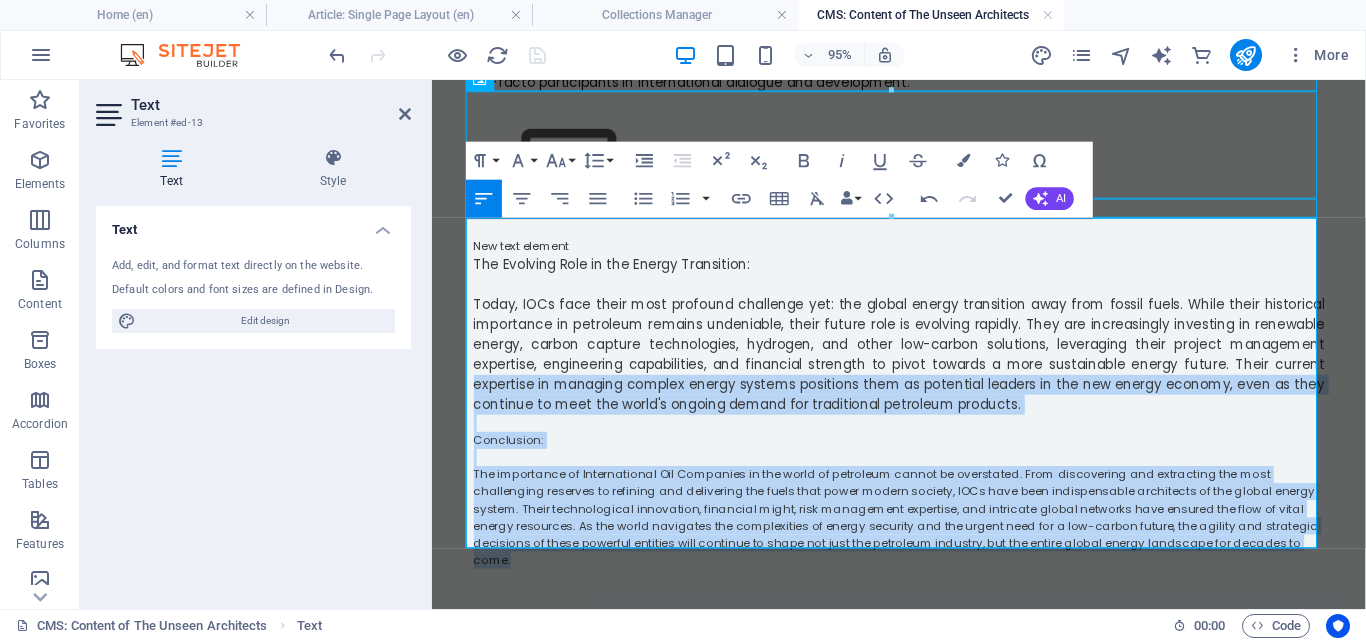 drag, startPoint x: 505, startPoint y: 559, endPoint x: 455, endPoint y: 387, distance: 179.12007 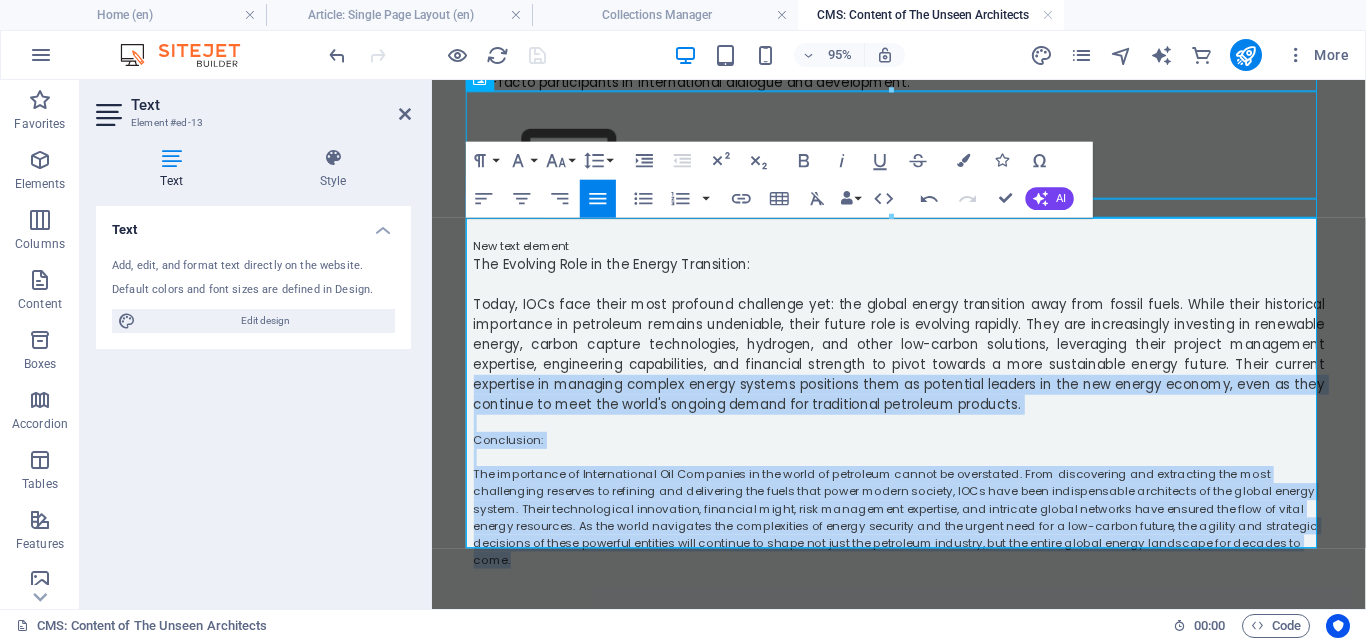 click on "The importance of International Oil Companies in the world of petroleum cannot be overstated. From discovering and extracting the most challenging reserves to refining and delivering the fuels that power modern society, IOCs have been indispensable architects of the global energy system. Their technological innovation, financial might, risk management expertise, and intricate global networks have ensured the flow of vital energy resources. As the world navigates the complexities of energy security and the urgent need for a low-carbon future, the agility and strategic decisions of these powerful entities will continue to shape not just the petroleum industry, but the entire global energy landscape for decades to come." at bounding box center [924, 540] 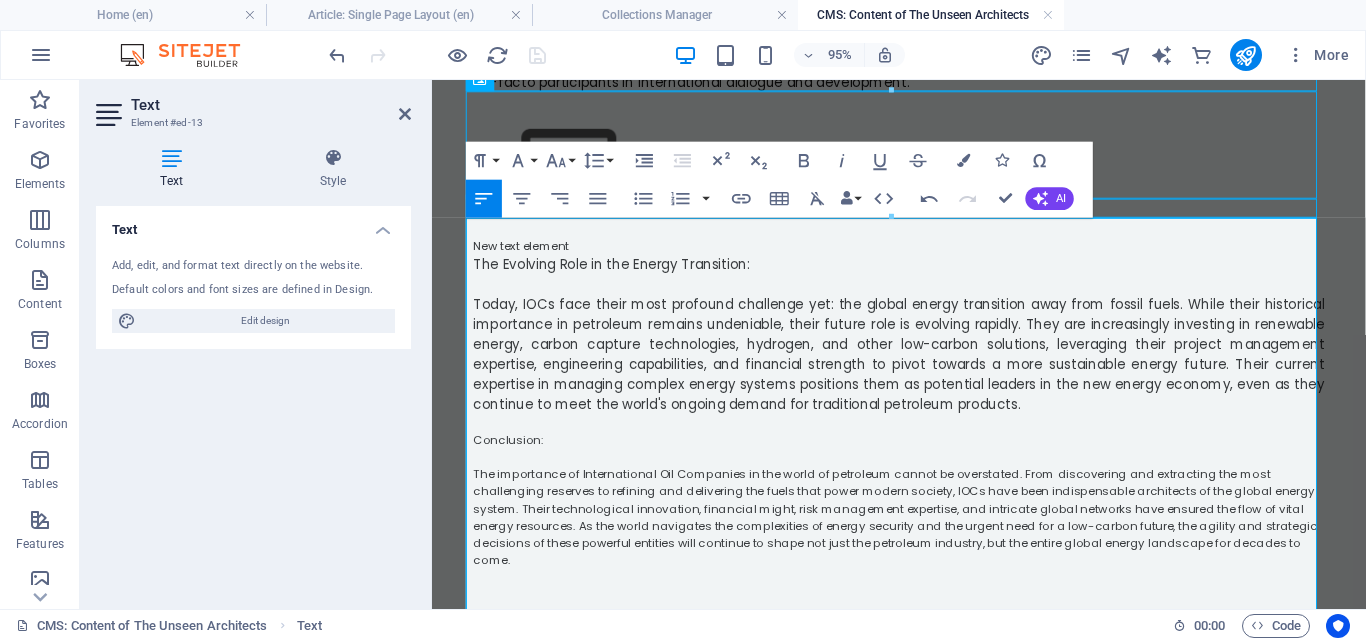 scroll, scrollTop: 1922, scrollLeft: 0, axis: vertical 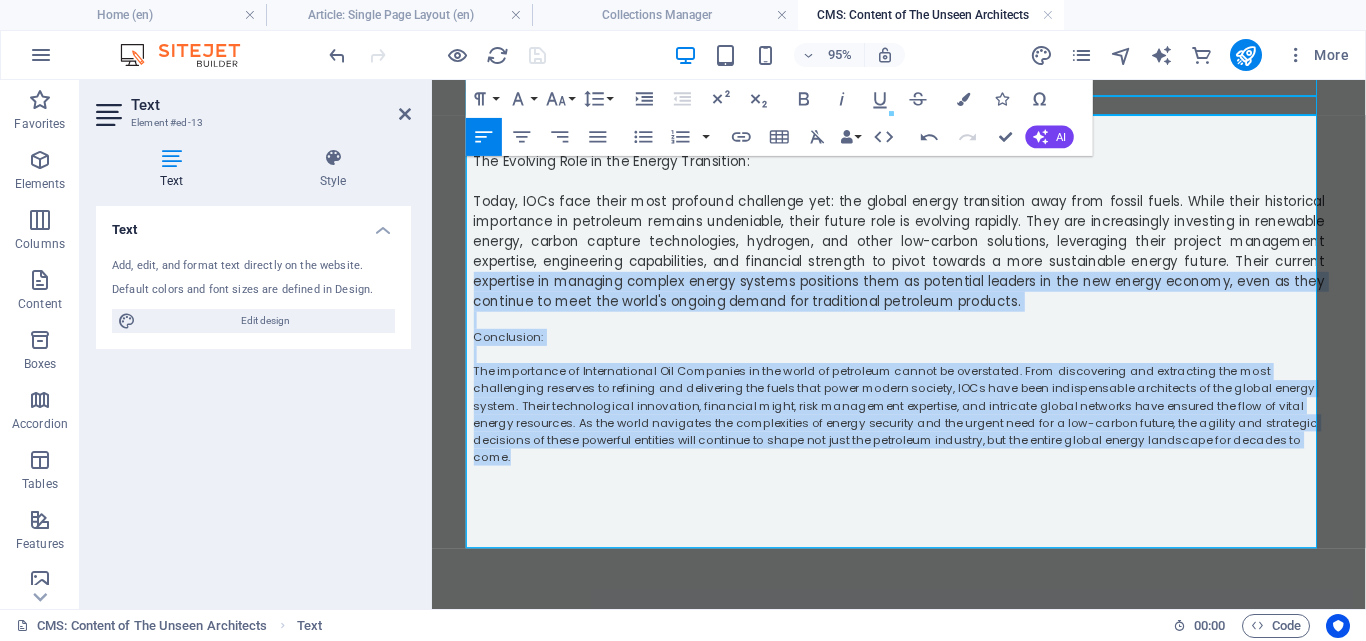 drag, startPoint x: 513, startPoint y: 457, endPoint x: 443, endPoint y: 279, distance: 191.26944 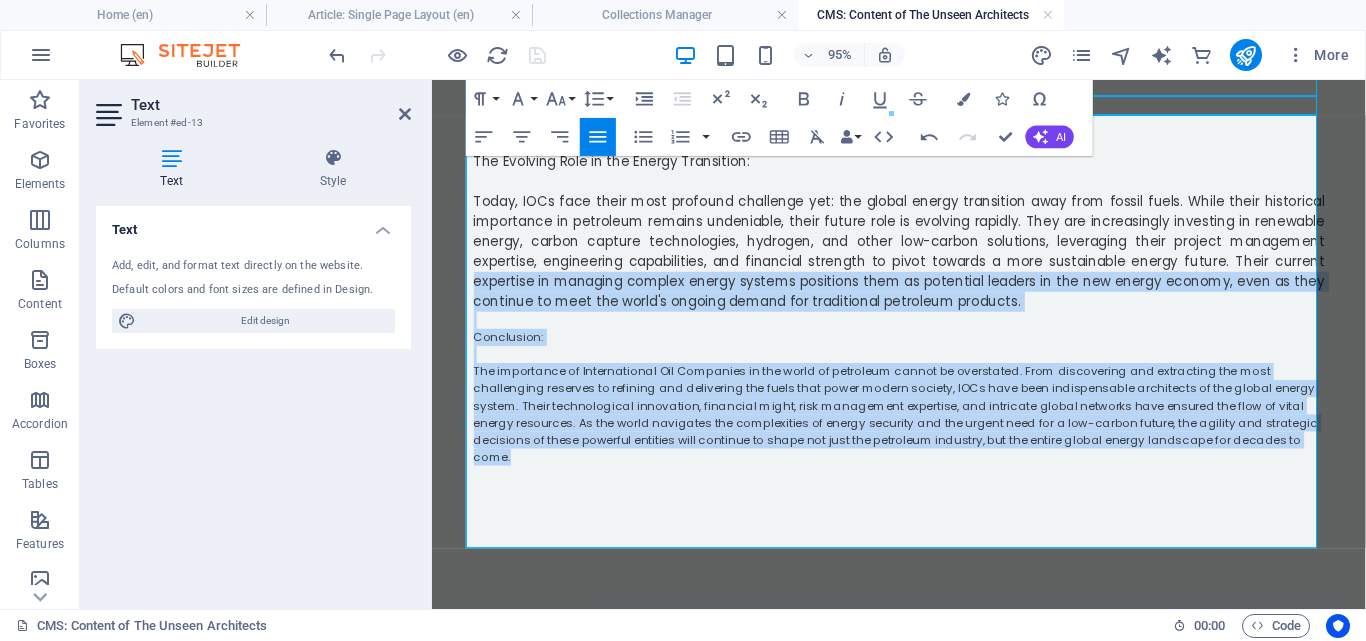 click 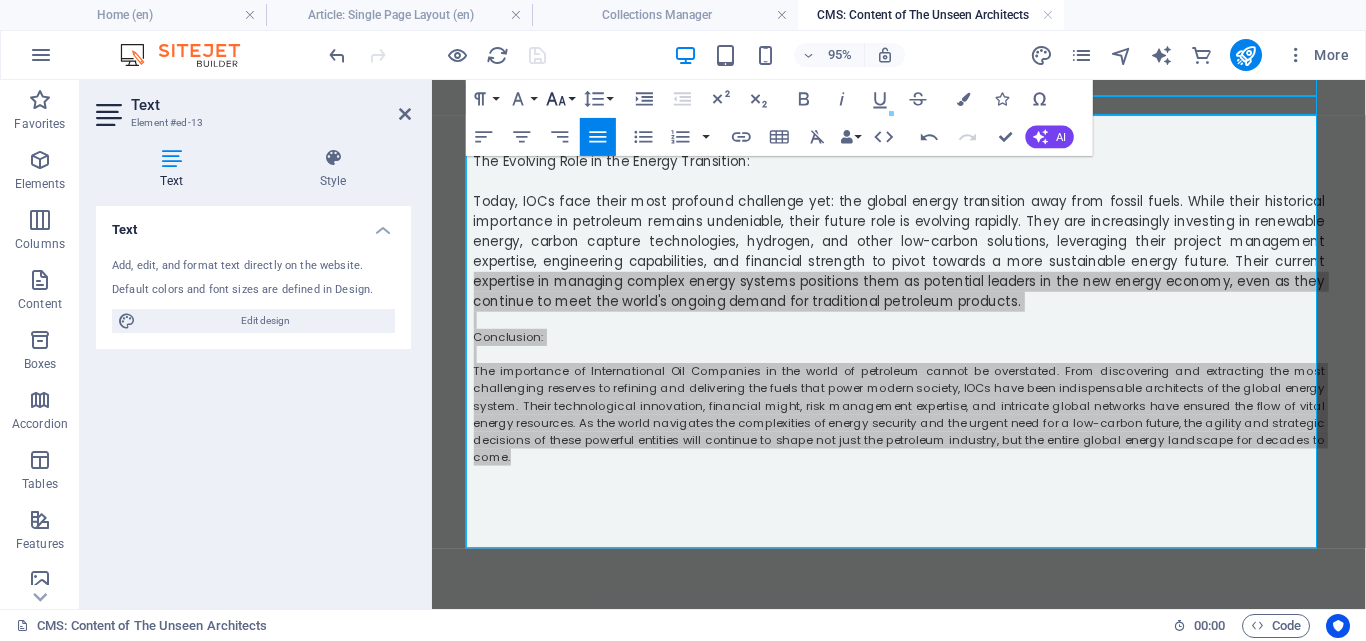 click on "Font Size" at bounding box center [560, 99] 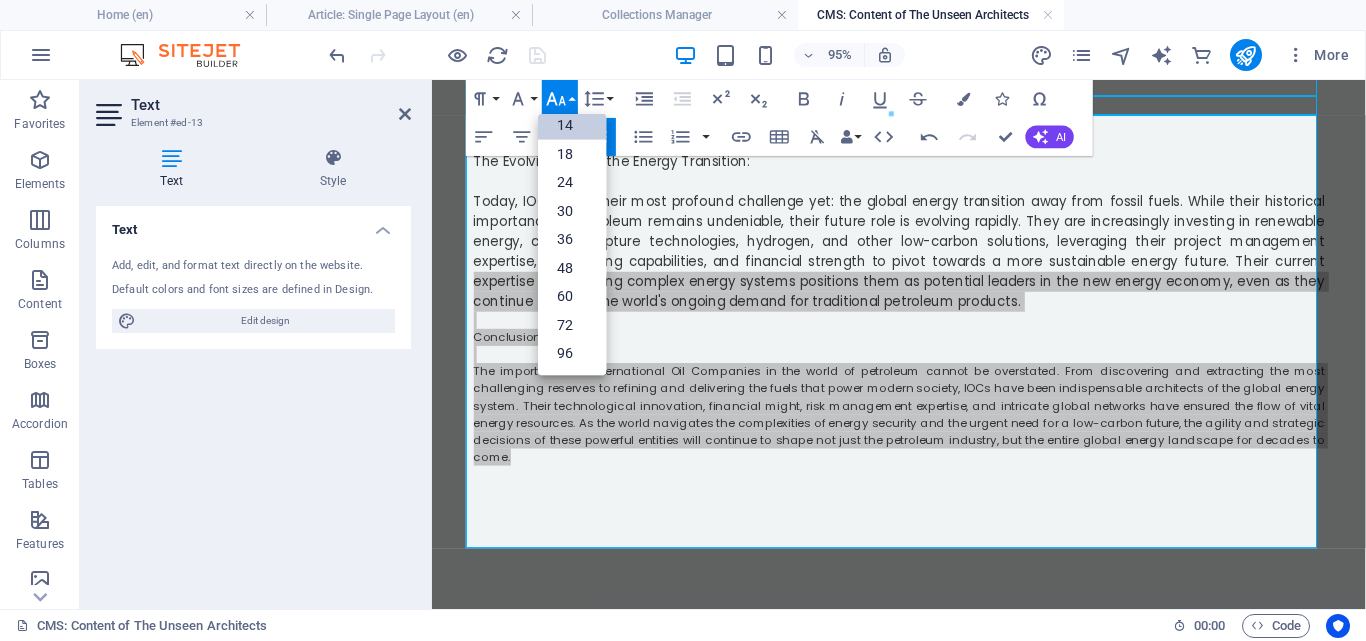 scroll, scrollTop: 161, scrollLeft: 0, axis: vertical 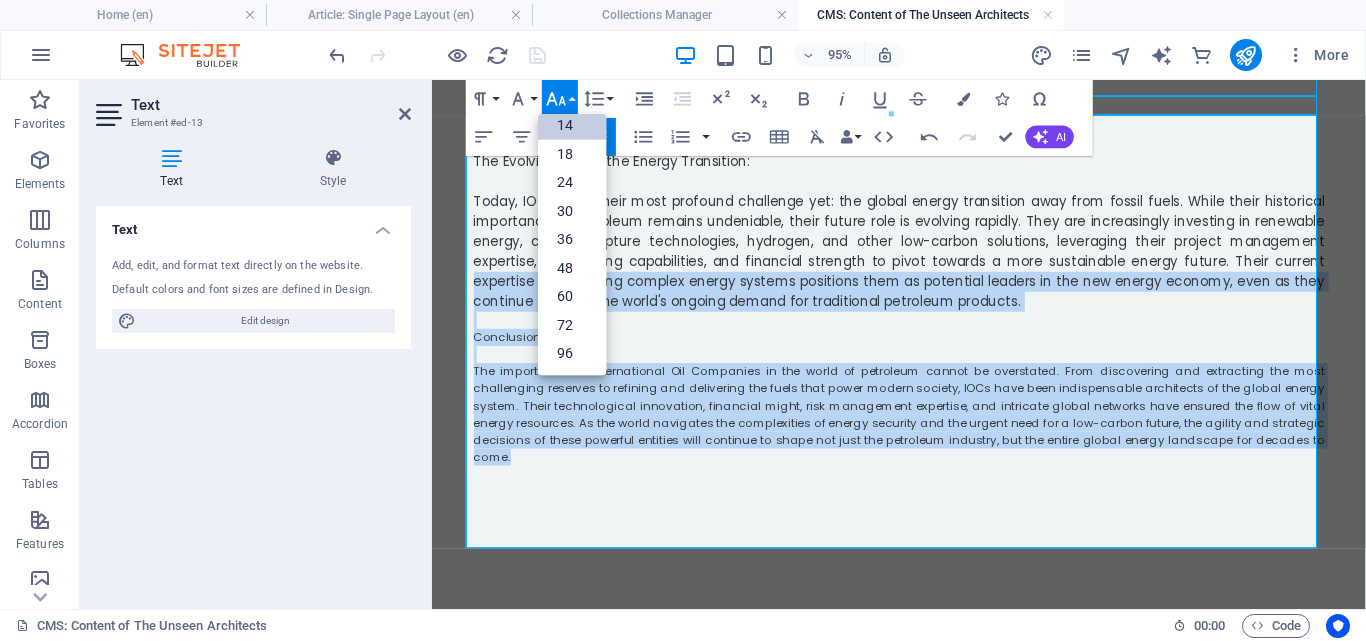 click on "14" at bounding box center [572, 125] 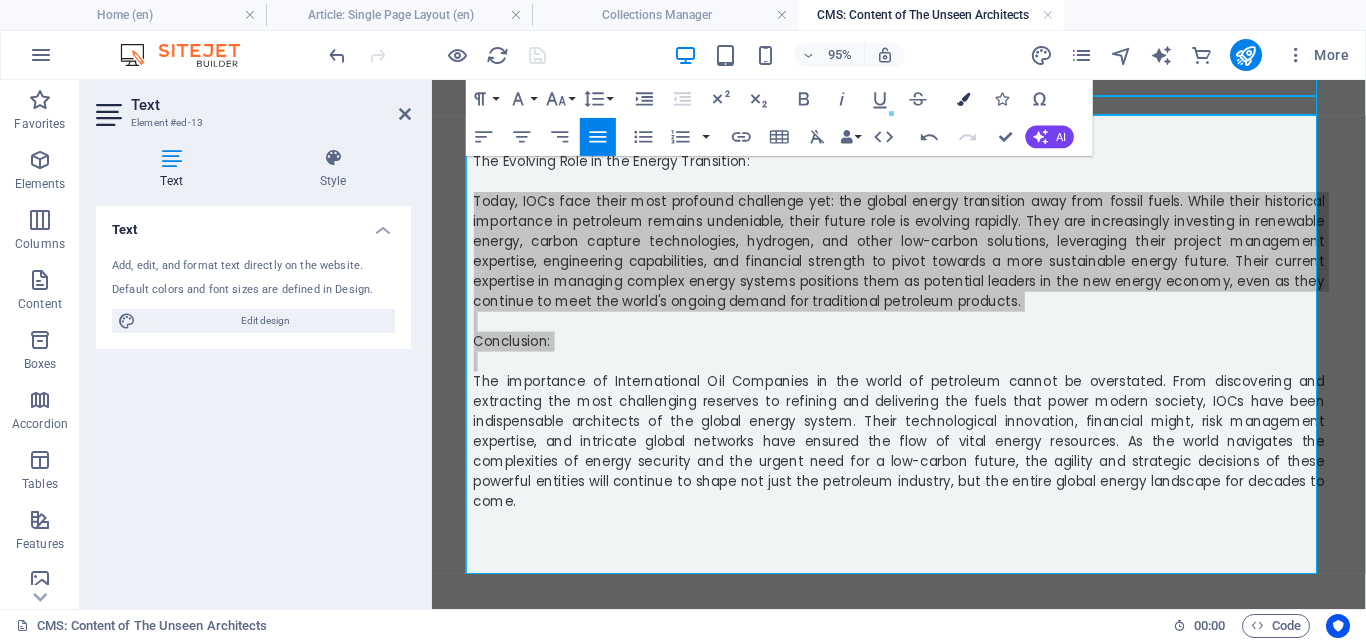 click on "Colors" at bounding box center [964, 99] 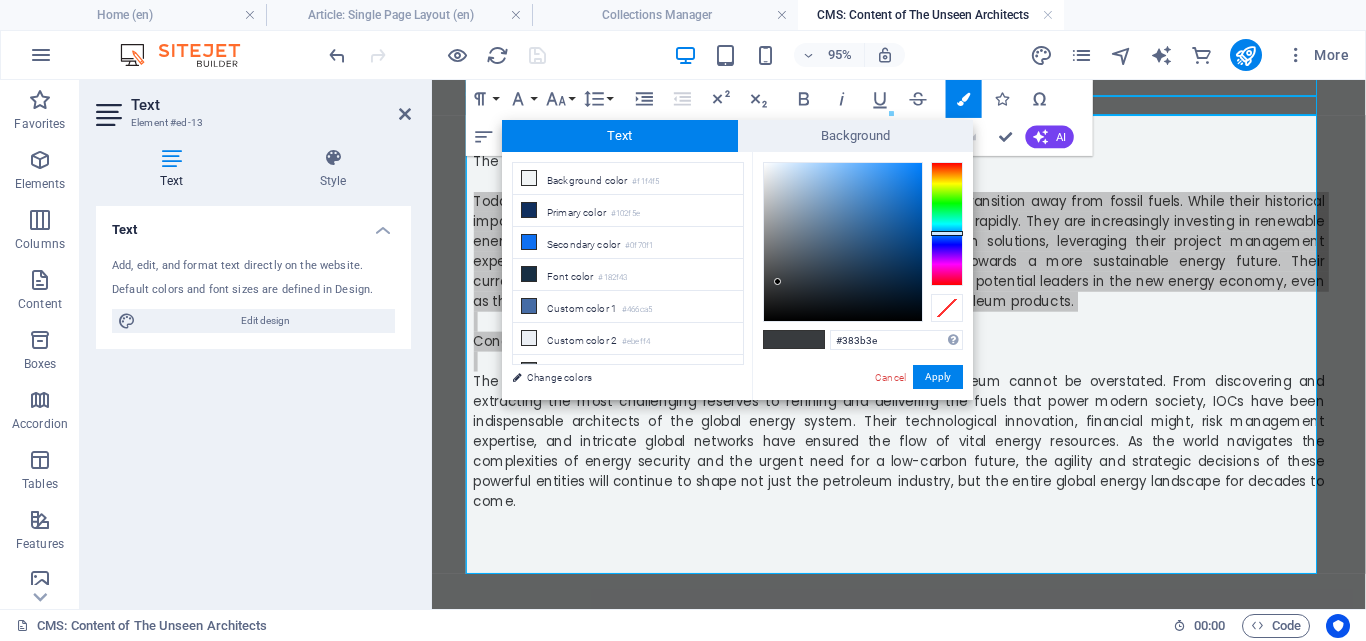 type on "#212122" 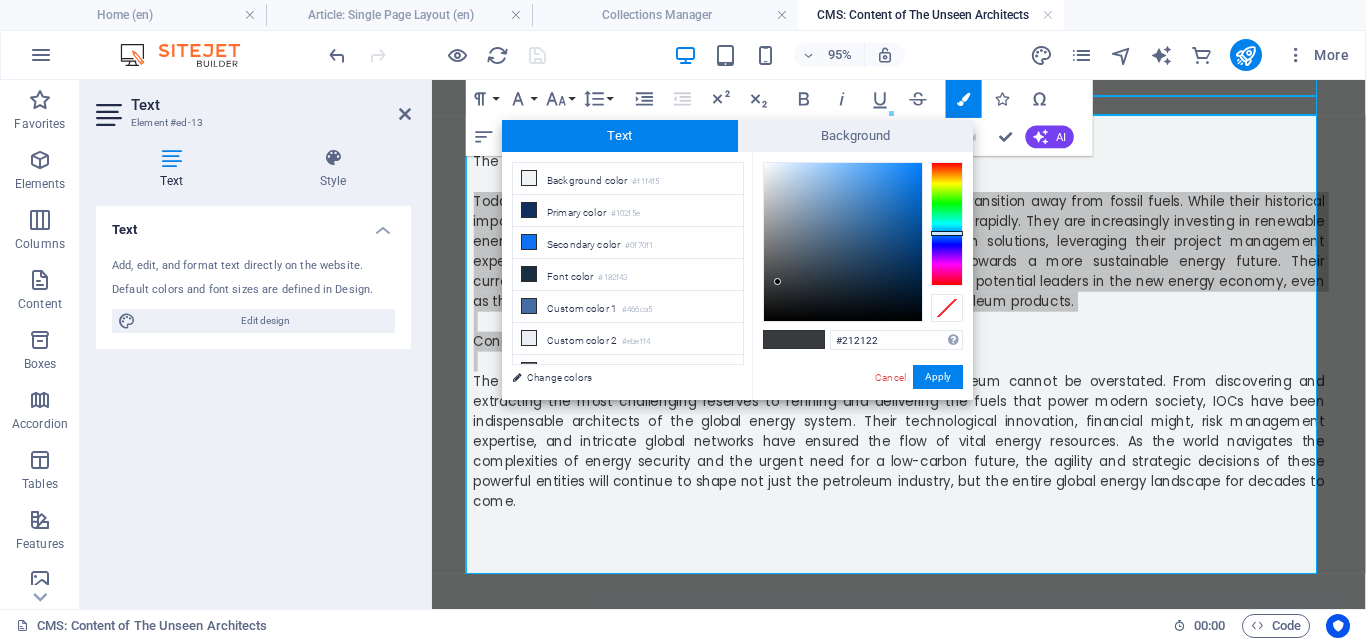 click at bounding box center [843, 242] 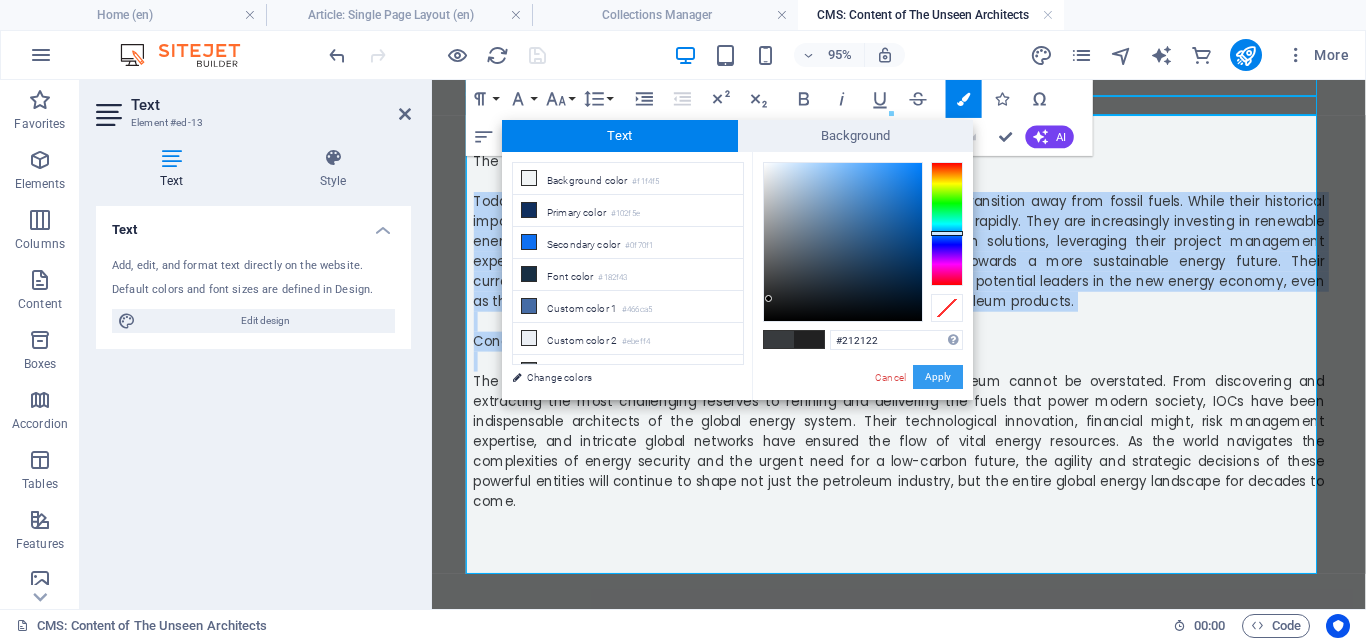 click on "Apply" at bounding box center [938, 377] 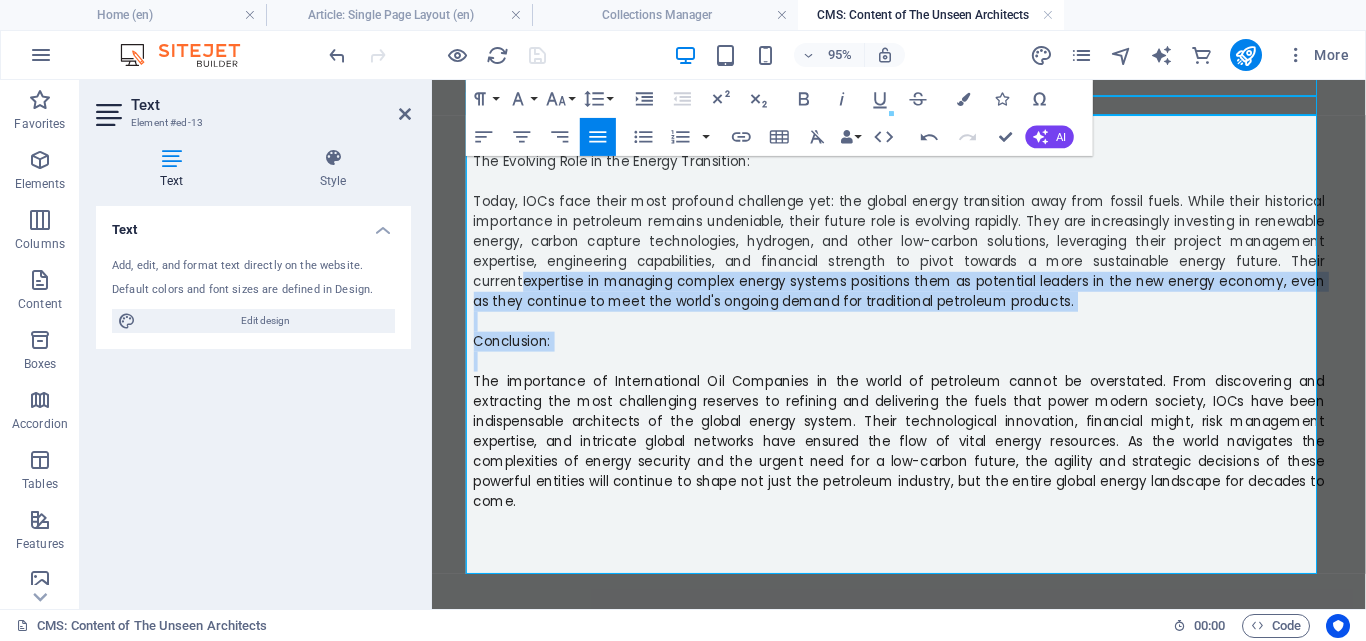 click on "The importance of International Oil Companies in the world of petroleum cannot be overstated. From discovering and extracting the most challenging reserves to refining and delivering the fuels that power modern society, IOCs have been indispensable architects of the global energy system. Their technological innovation, financial might, risk management expertise, and intricate global networks have ensured the flow of vital energy resources. As the world navigates the complexities of energy security and the urgent need for a low-carbon future, the agility and strategic decisions of these powerful entities will continue to shape not just the petroleum industry, but the entire global energy landscape for decades to come." at bounding box center [924, 460] 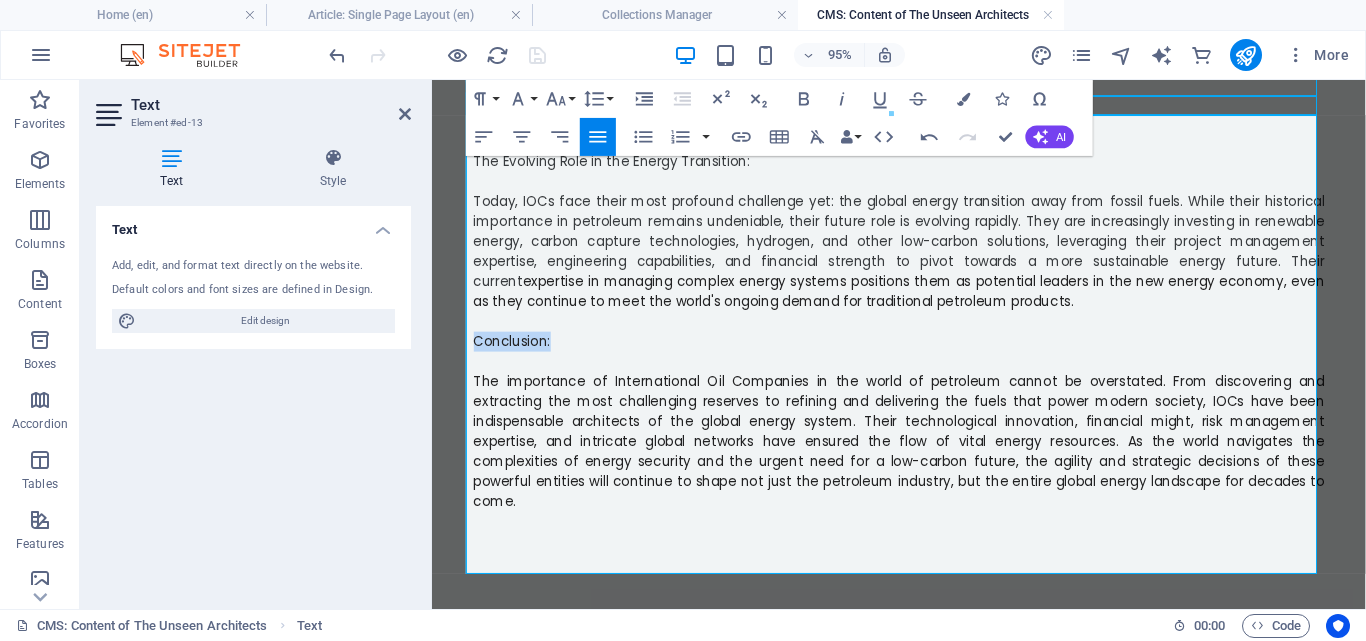 drag, startPoint x: 577, startPoint y: 339, endPoint x: 448, endPoint y: 329, distance: 129.38702 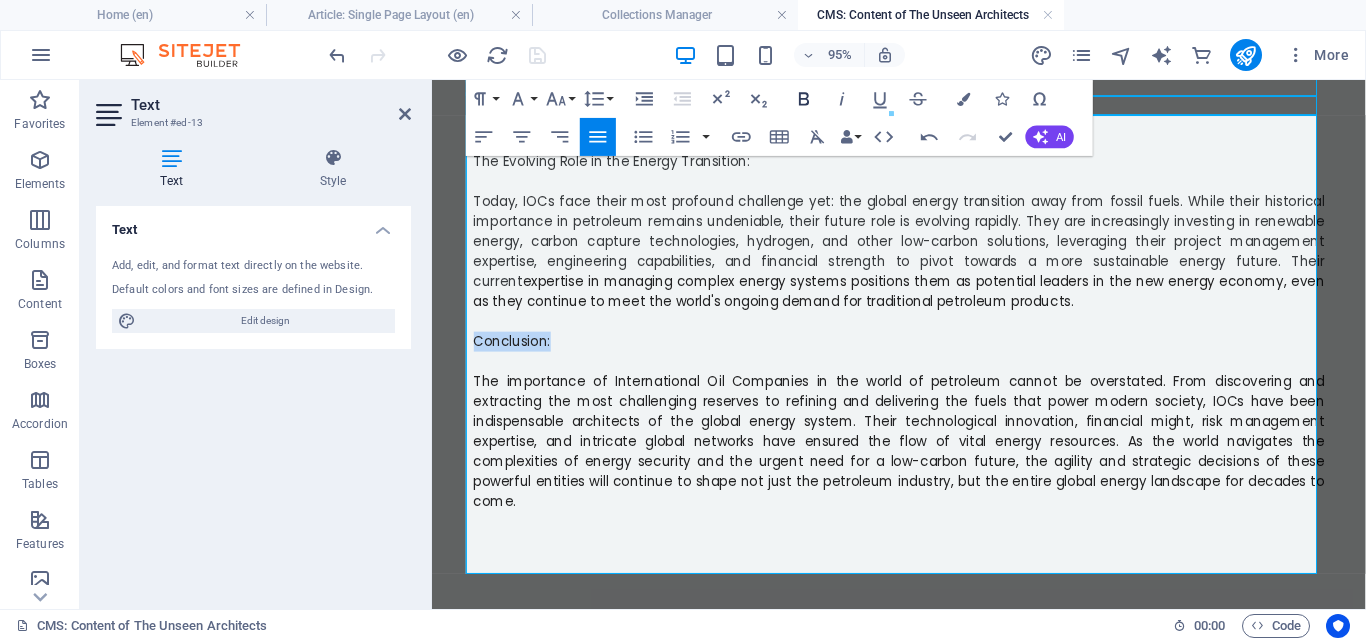 click 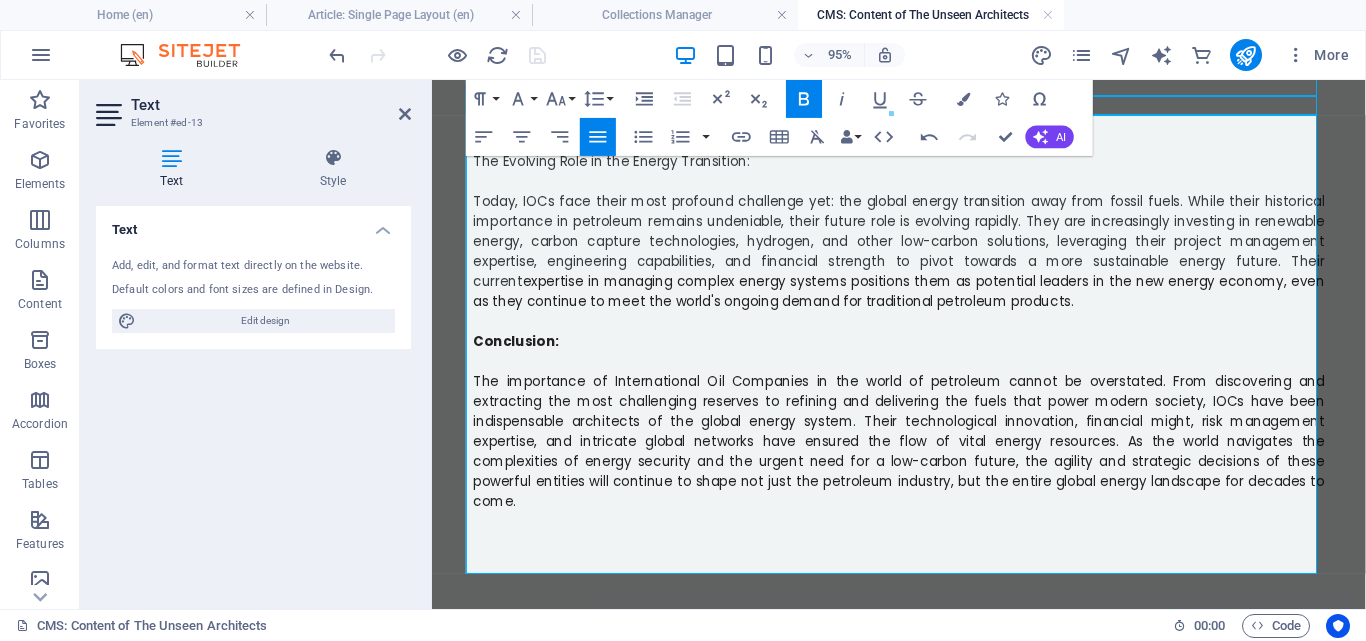 click on "The importance of International Oil Companies in the world of petroleum cannot be overstated. From discovering and extracting the most challenging reserves to refining and delivering the fuels that power modern society, IOCs have been indispensable architects of the global energy system. Their technological innovation, financial might, risk management expertise, and intricate global networks have ensured the flow of vital energy resources. As the world navigates the complexities of energy security and the urgent need for a low-carbon future, the agility and strategic decisions of these powerful entities will continue to shape not just the petroleum industry, but the entire global energy landscape for decades to come." at bounding box center [924, 460] 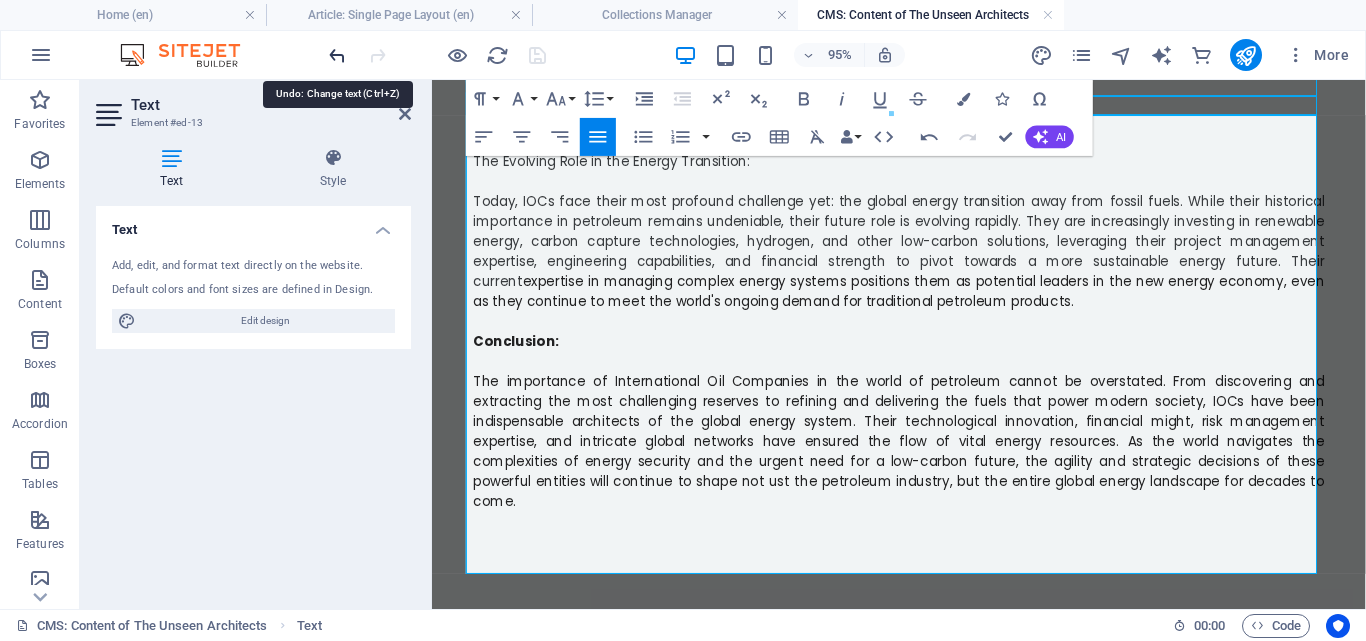 click at bounding box center (337, 55) 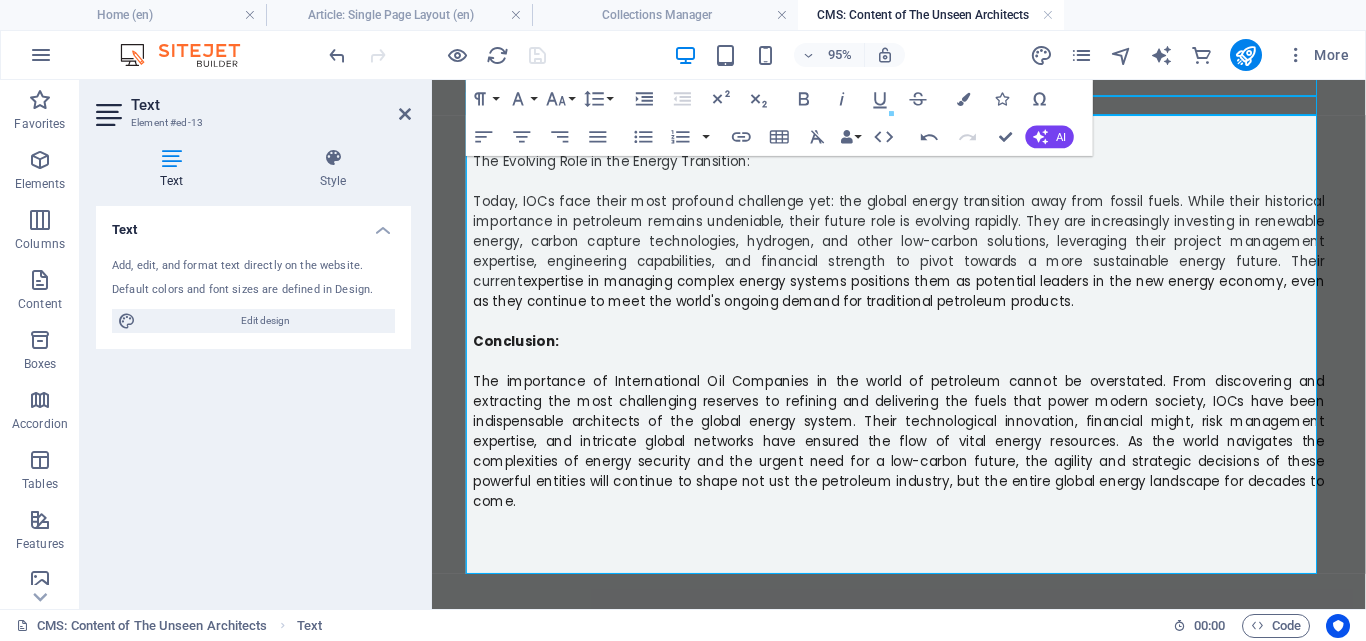 click on "The importance of International Oil Companies in the world of petroleum cannot be overstated. From discovering and extracting the most challenging reserves to refining and delivering the fuels that power modern society, IOCs have been indispensable architects of the global energy system. Their technological innovation, financial might, risk management expertise, and intricate global networks have ensured the flow of vital energy resources. As the world navigates the complexities of energy security and the urgent need for a low-carbon future, the agility and strategic decisions of these powerful entities will continue to shape not ust the petroleum industry, but the entire global energy landscape for decades to come." at bounding box center (924, 460) 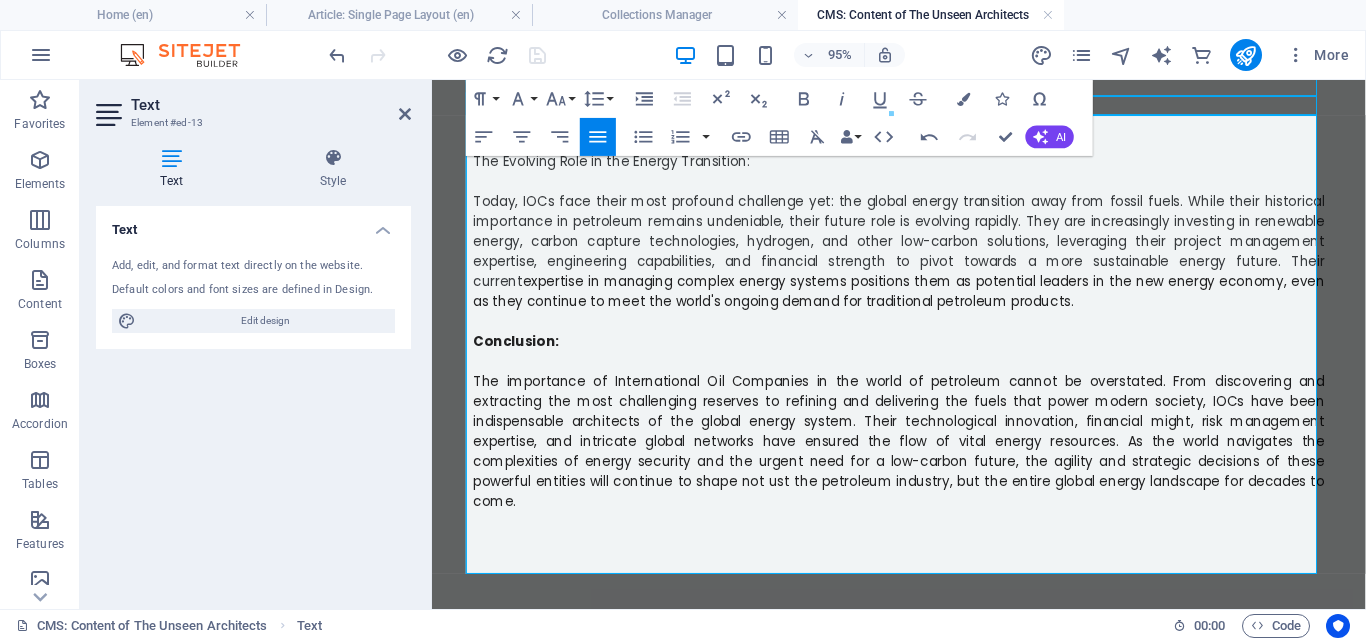 type 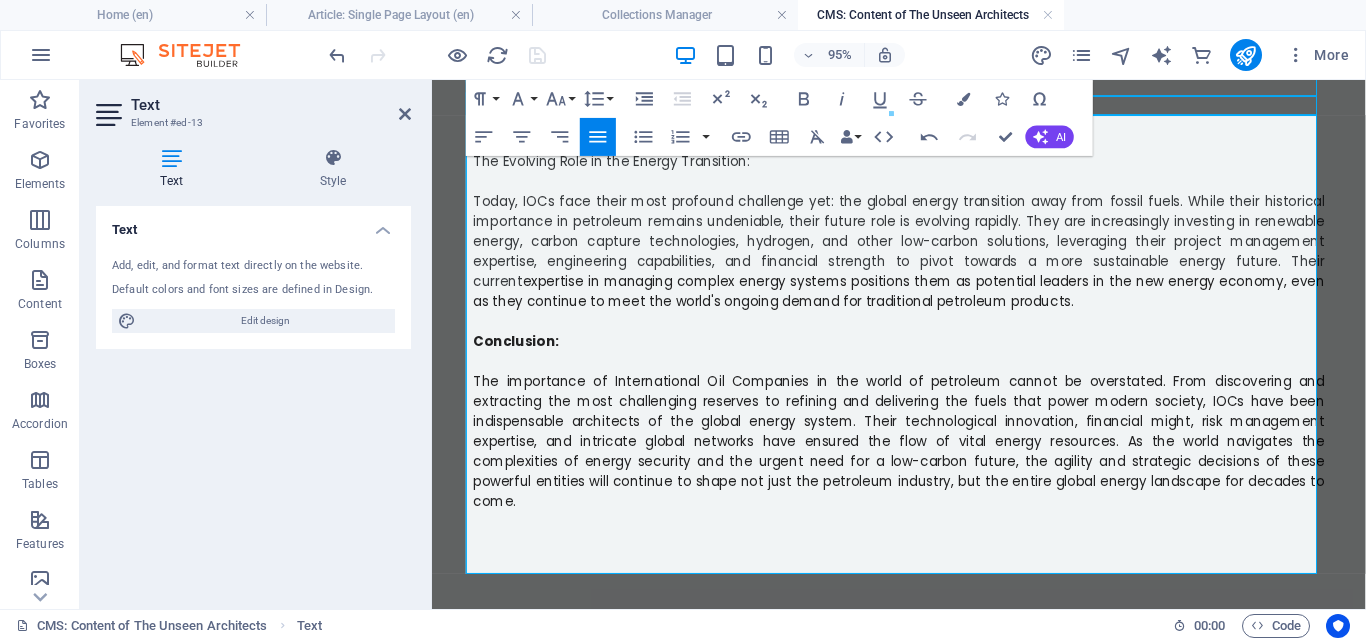 click on "The importance of International Oil Companies in the world of petroleum cannot be overstated. From discovering and extracting the most challenging reserves to refining and delivering the fuels that power modern society, IOCs have been indispensable architects of the global energy system. Their technological innovation, financial might, risk management expertise, and intricate global networks have ensured the flow of vital energy resources. As the world navigates the complexities of energy security and the urgent need for a low-carbon future, the agility and strategic decisions of these powerful entities will continue to shape not just the petroleum industry, but the entire global energy landscape for decades to come." at bounding box center [924, 460] 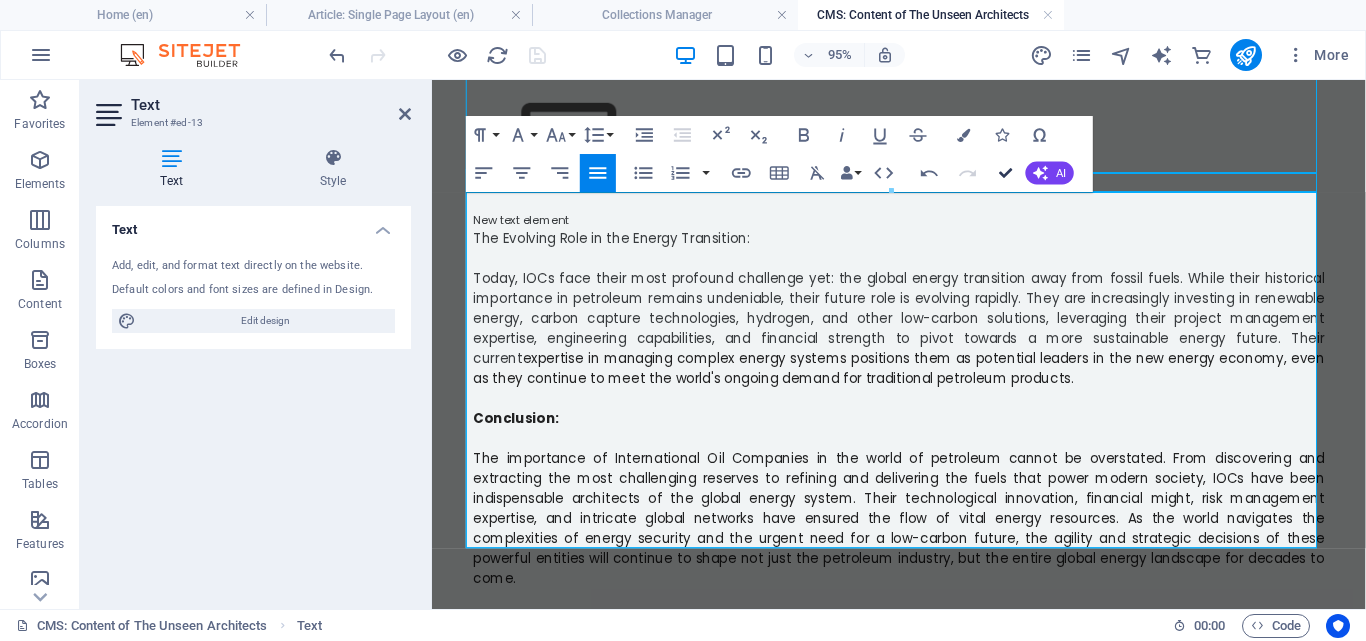 scroll, scrollTop: 1869, scrollLeft: 0, axis: vertical 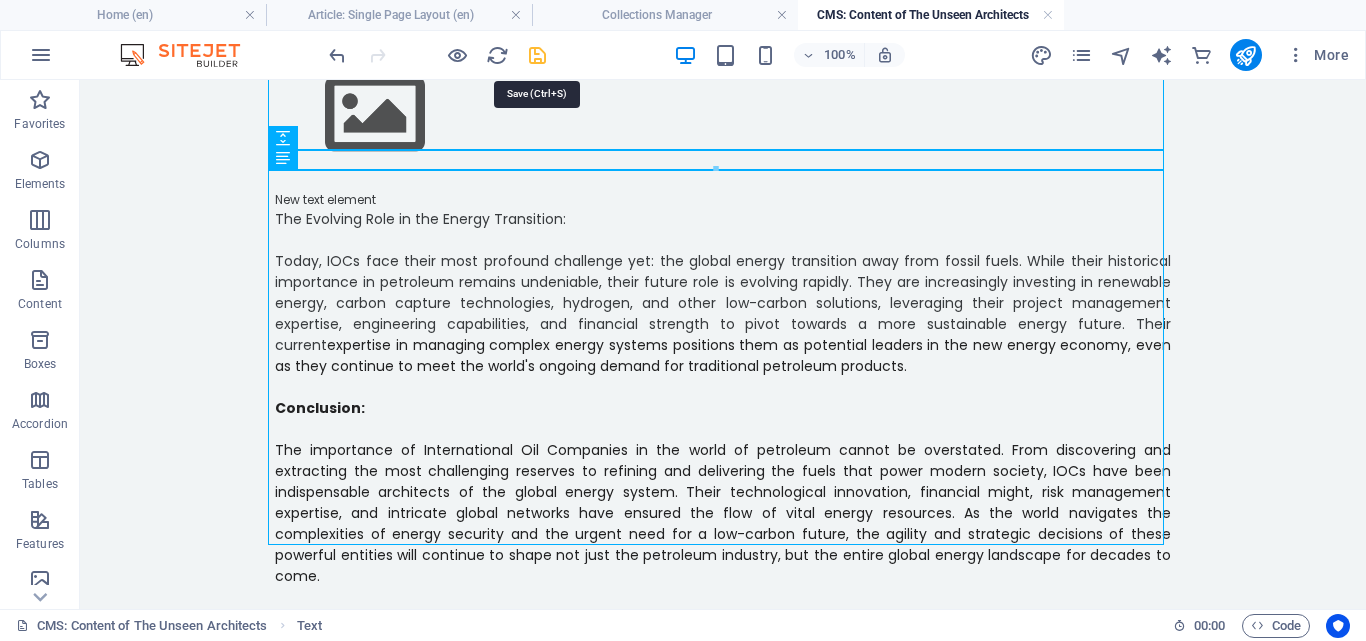 click at bounding box center [537, 55] 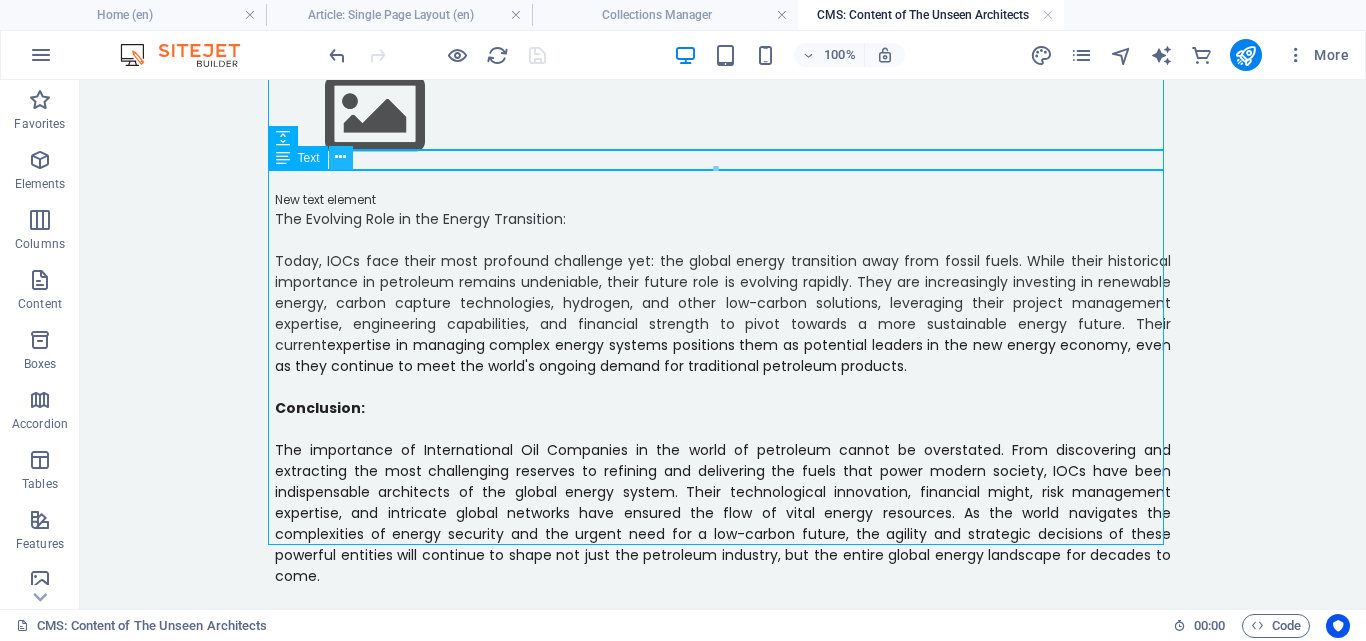 click at bounding box center (341, 158) 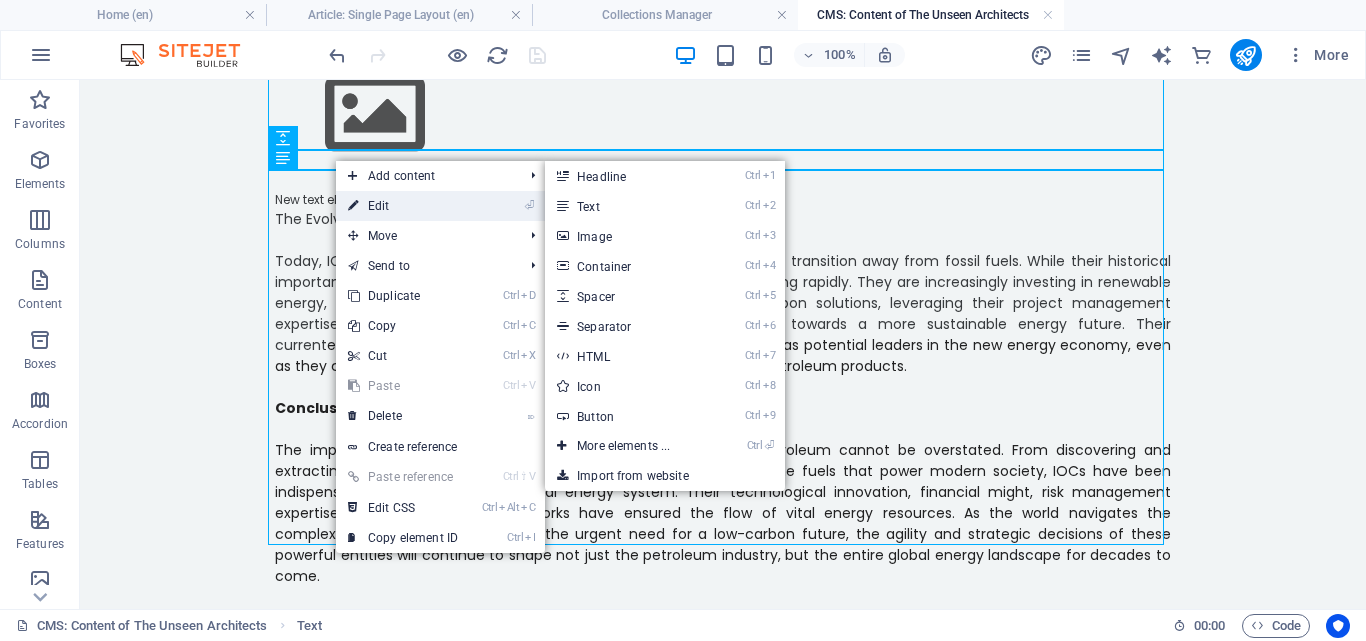 click on "⏎  Edit" at bounding box center [403, 206] 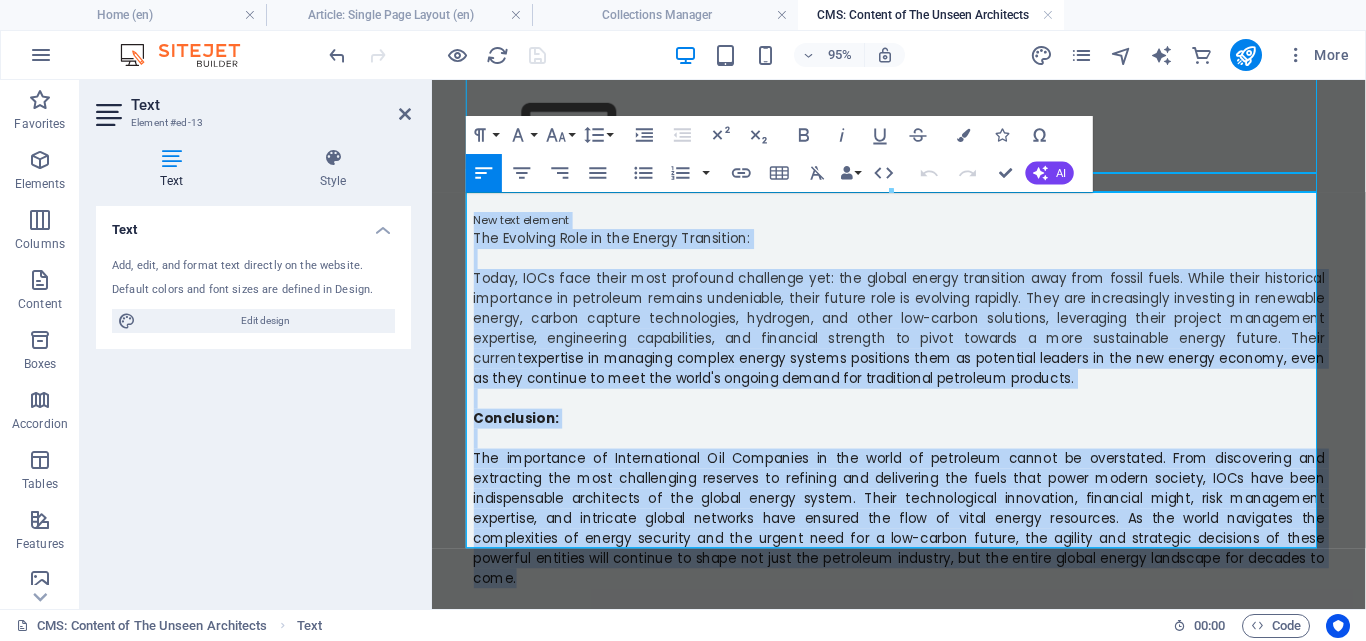 click on "New text element" at bounding box center [924, 228] 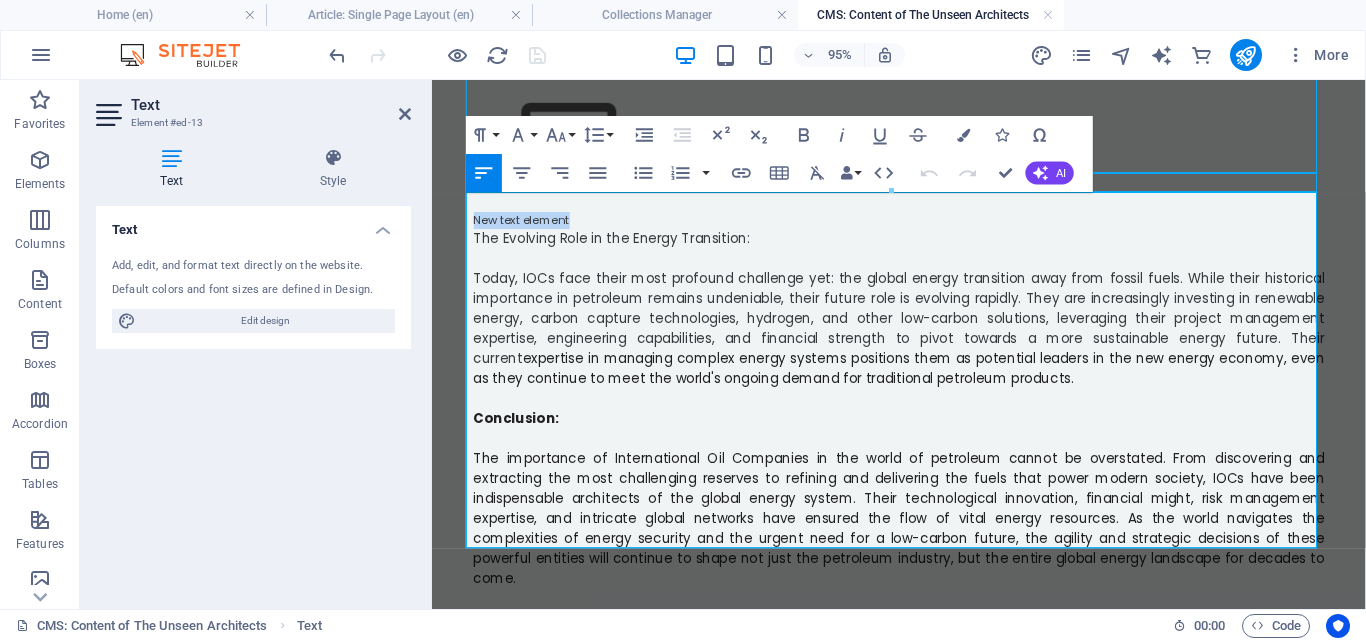 drag, startPoint x: 593, startPoint y: 205, endPoint x: 459, endPoint y: 191, distance: 134.72935 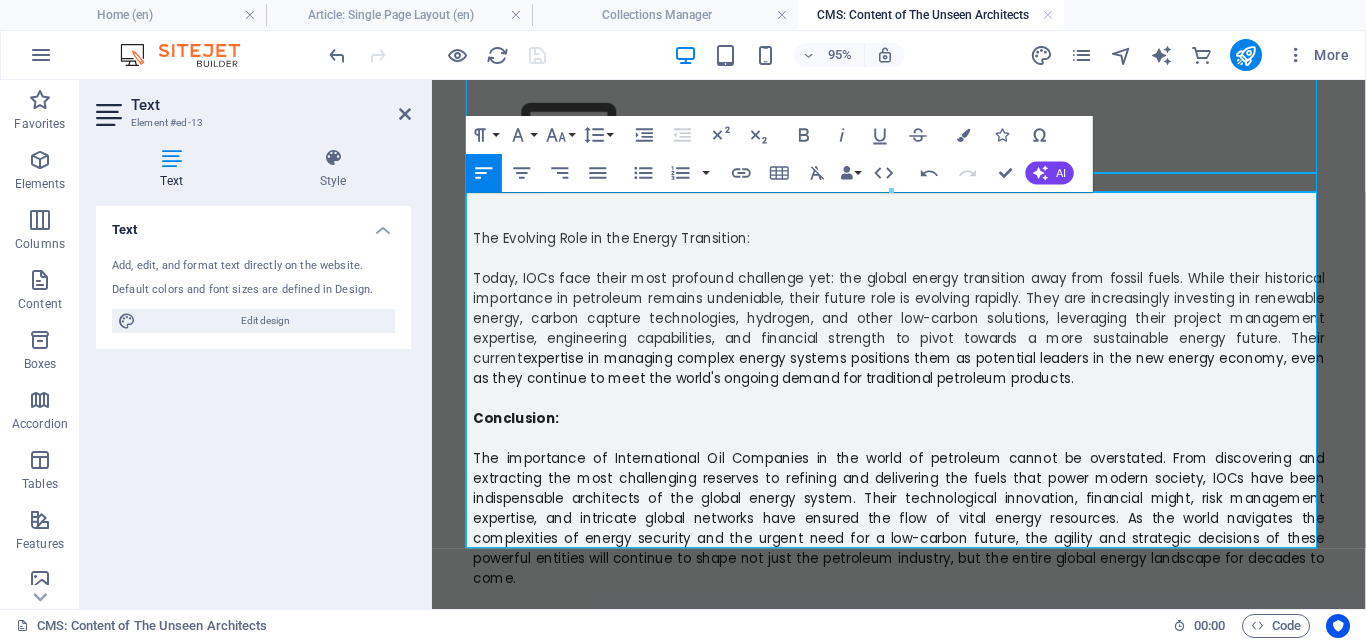click at bounding box center [924, 228] 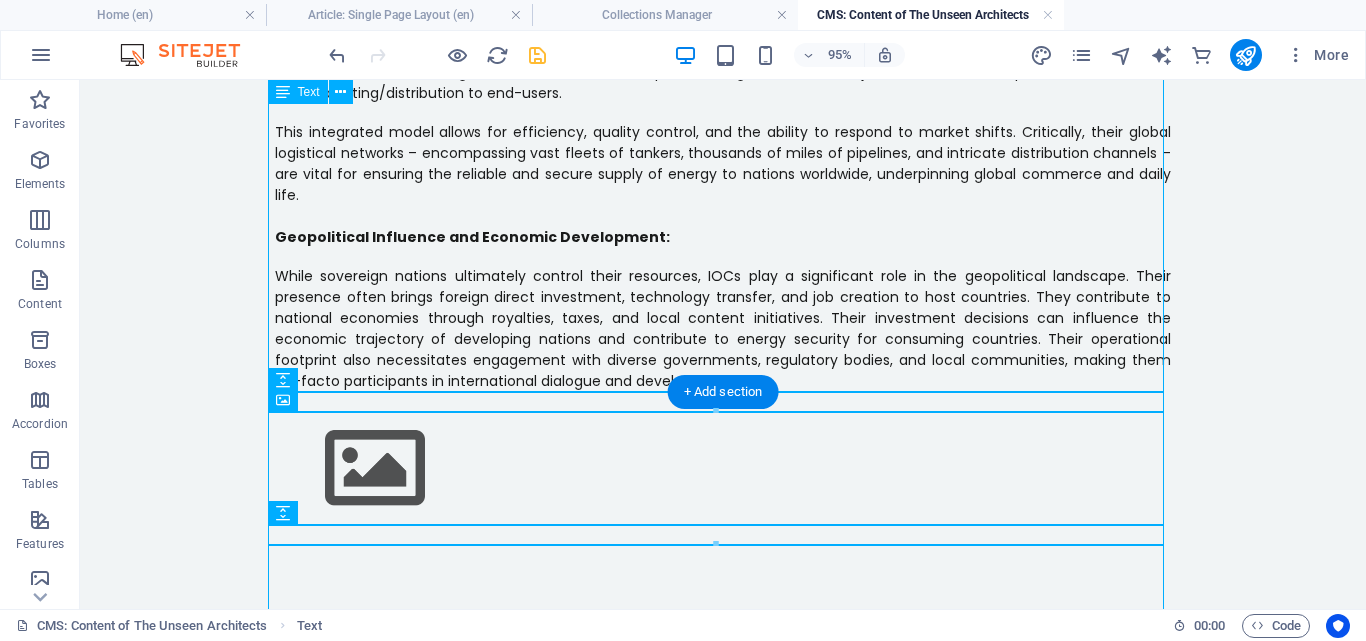 scroll, scrollTop: 1494, scrollLeft: 0, axis: vertical 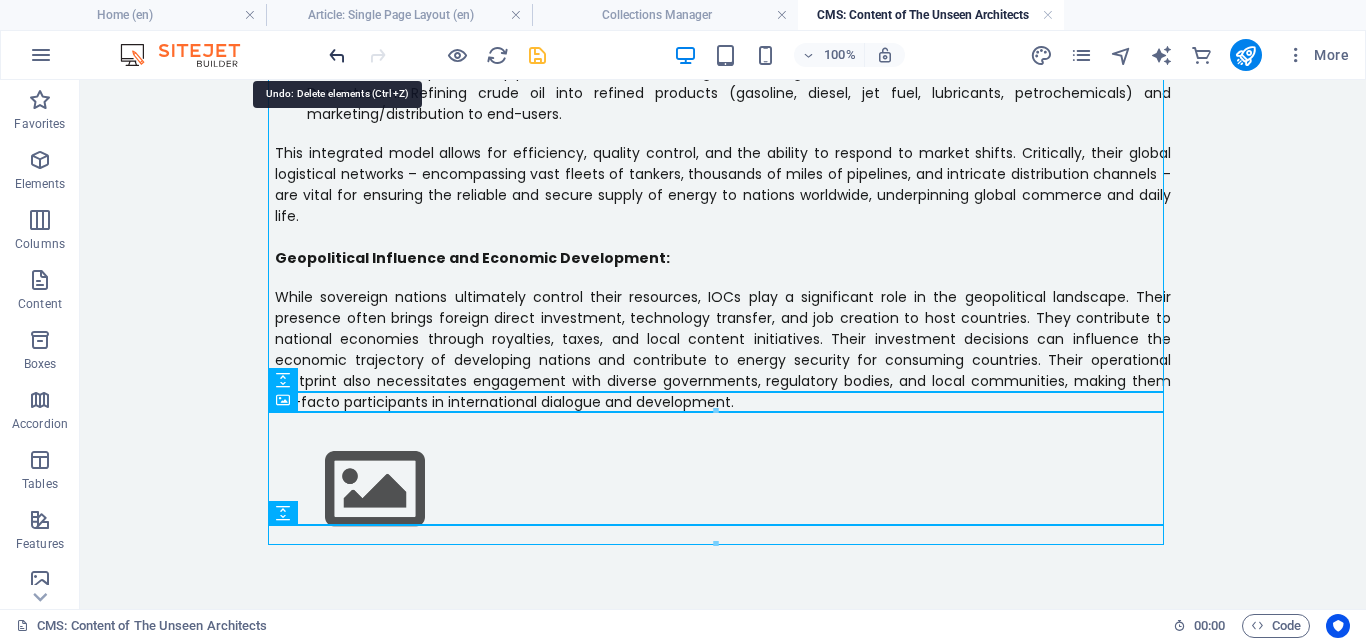 click at bounding box center [337, 55] 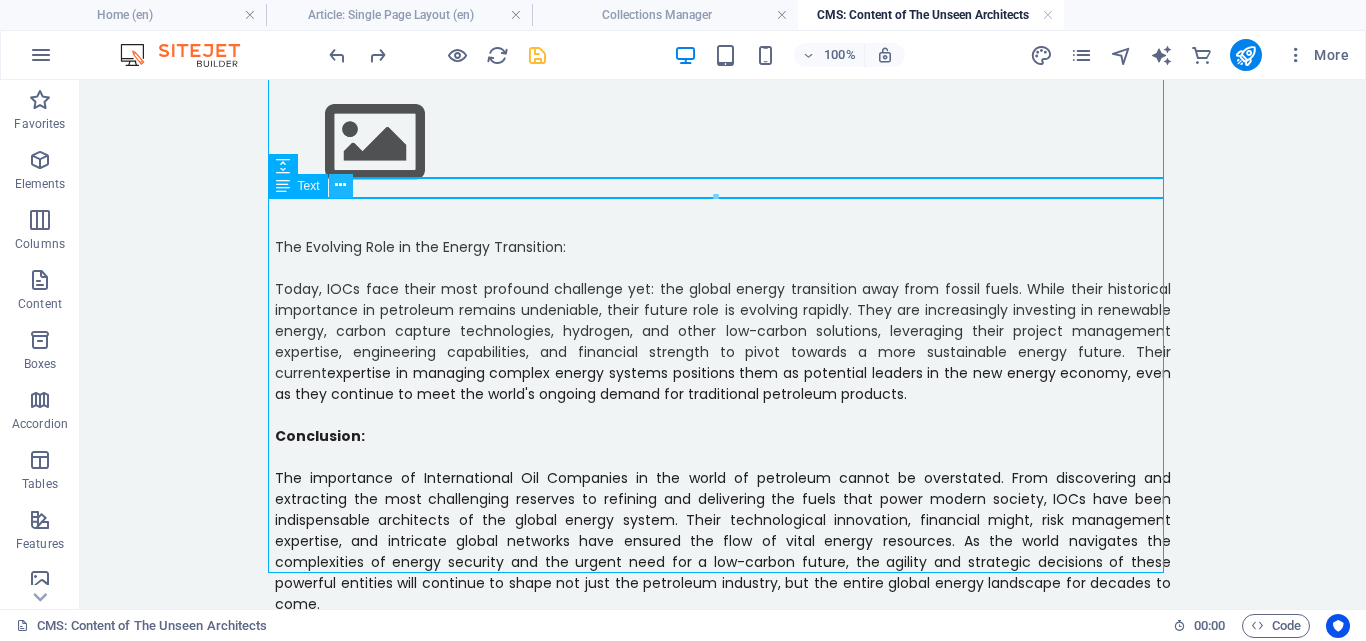 click at bounding box center [340, 185] 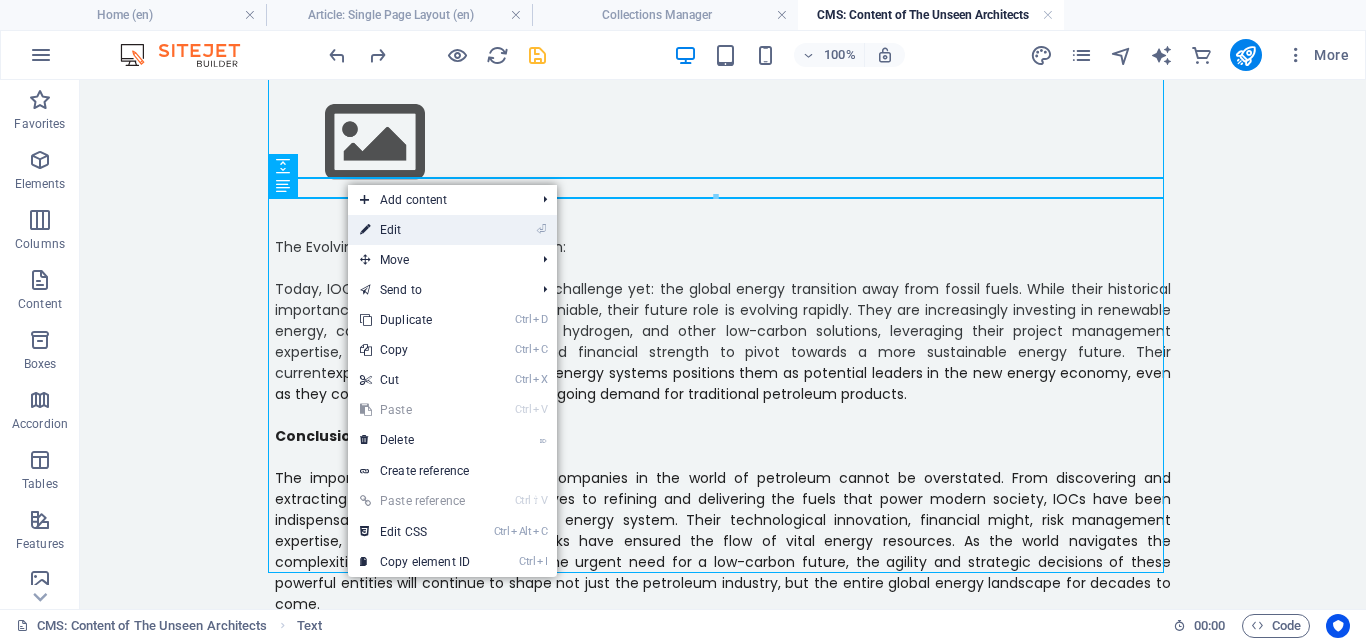 click on "⏎  Edit" at bounding box center (415, 230) 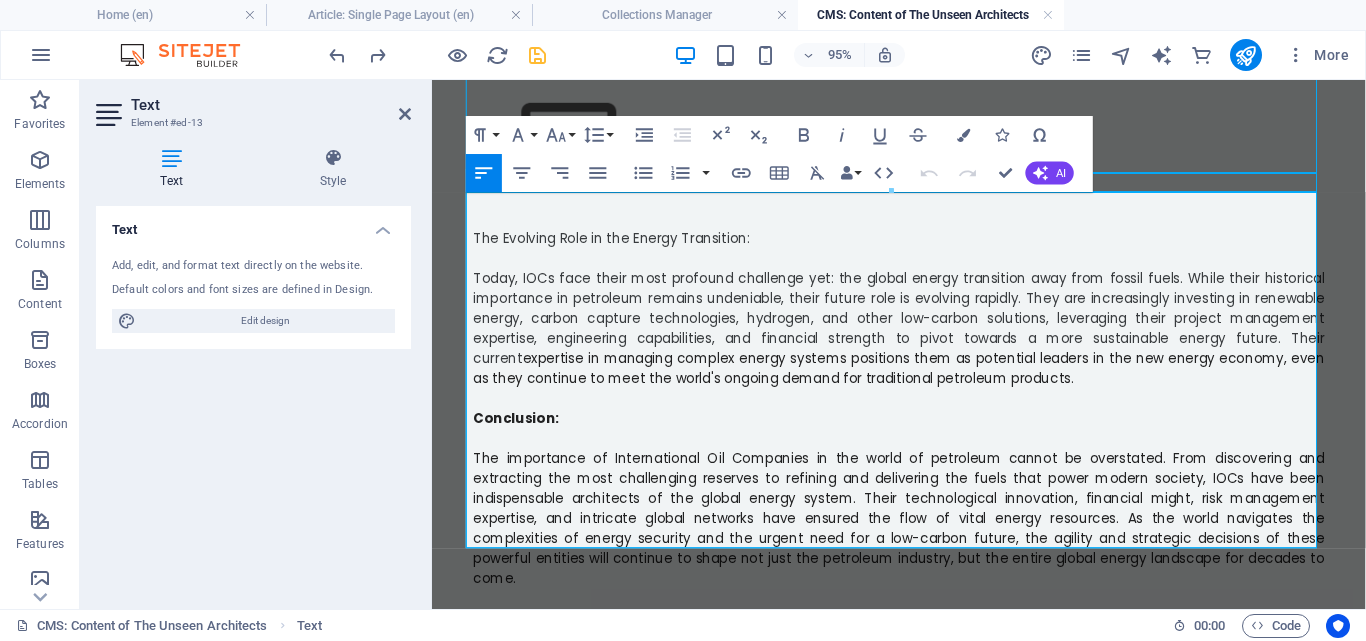 click at bounding box center (924, 228) 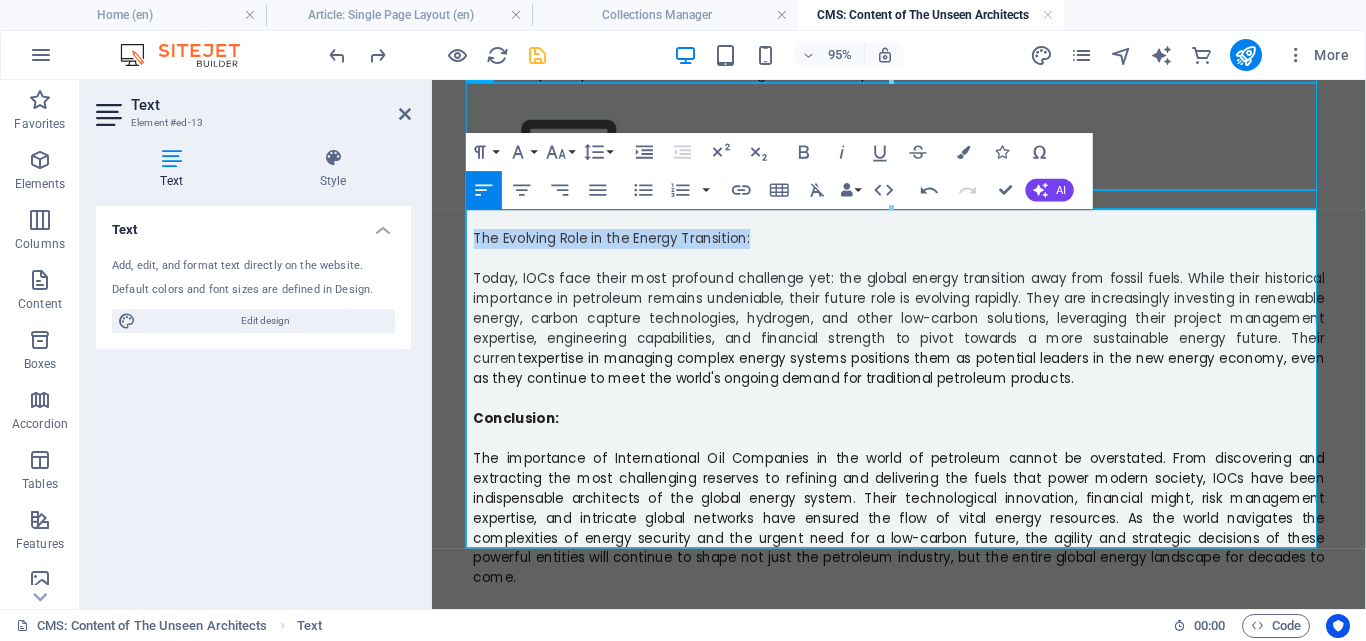 drag, startPoint x: 767, startPoint y: 227, endPoint x: 455, endPoint y: 217, distance: 312.16022 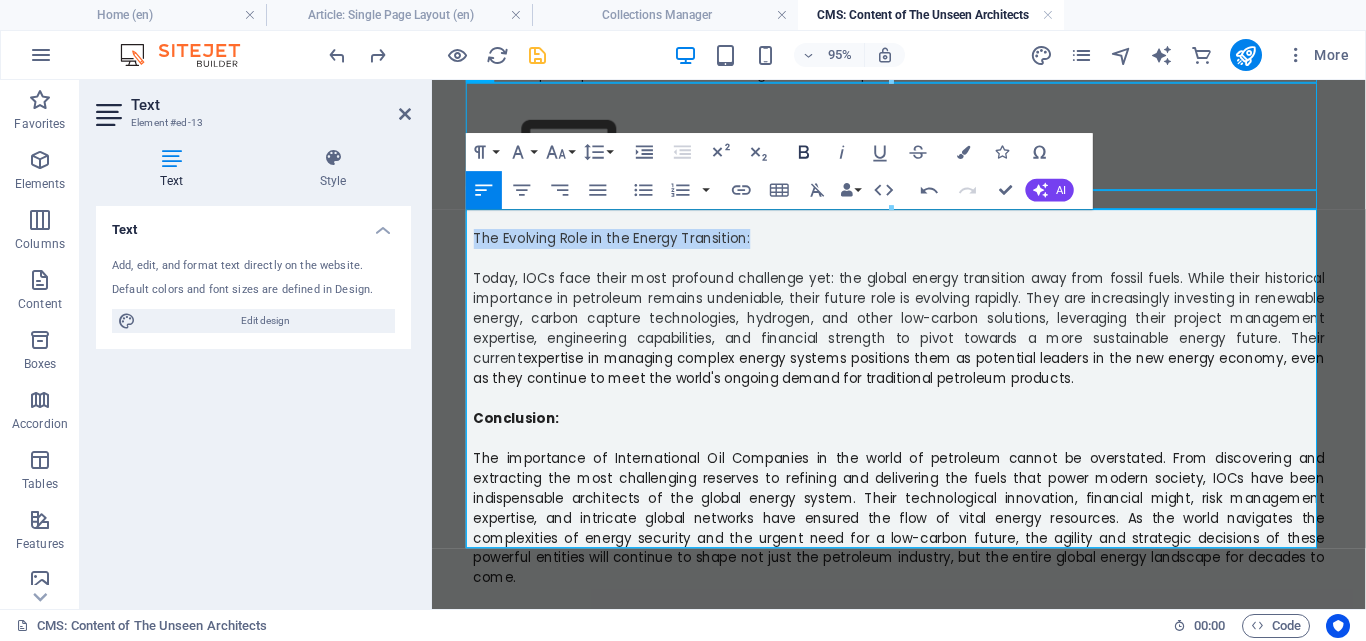 click 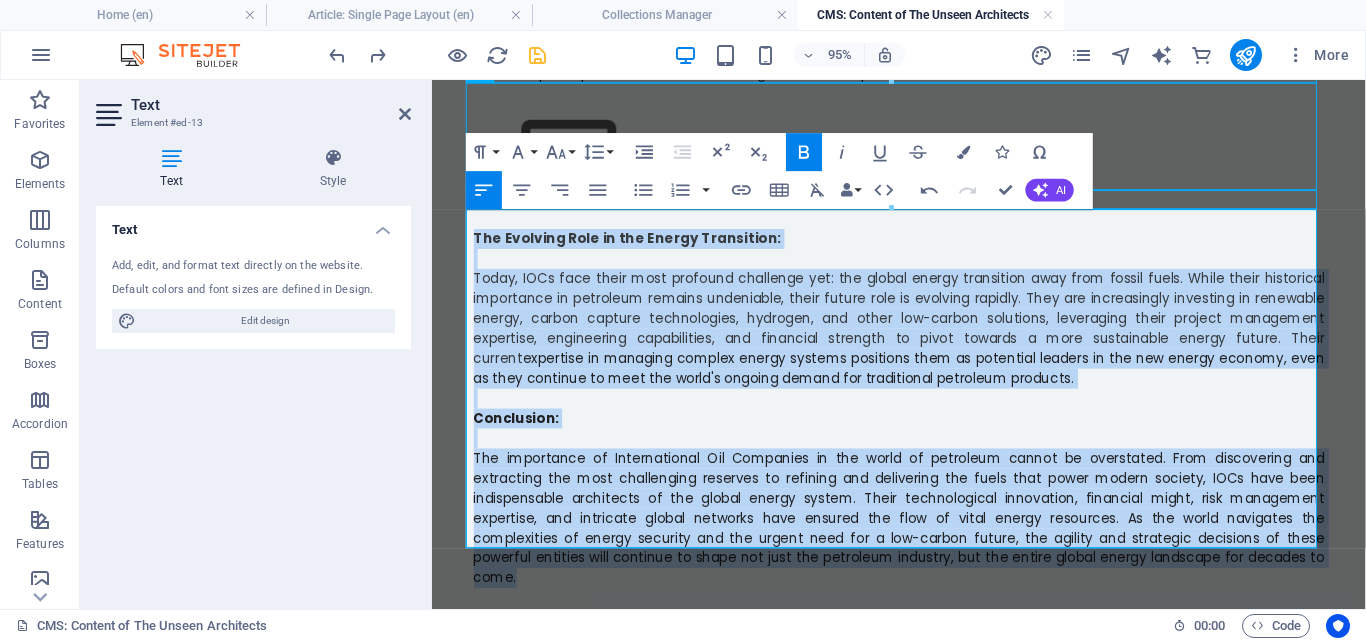 drag, startPoint x: 1087, startPoint y: 564, endPoint x: 431, endPoint y: 218, distance: 741.6549 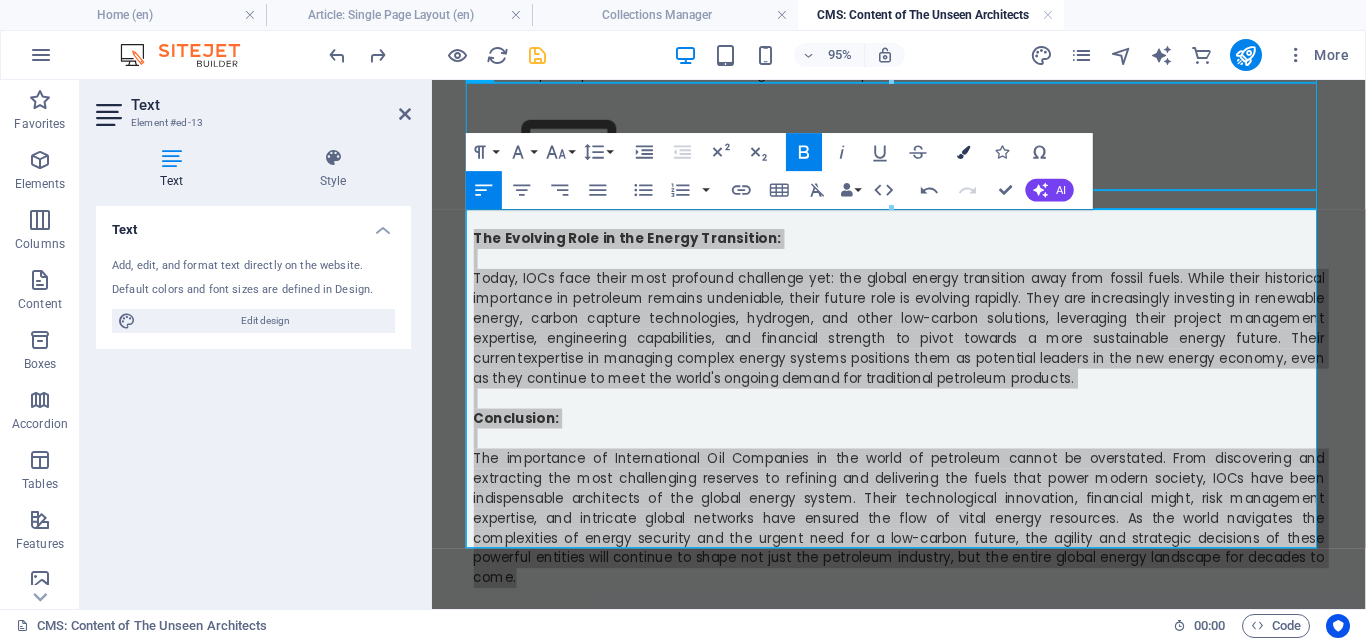 click at bounding box center [963, 151] 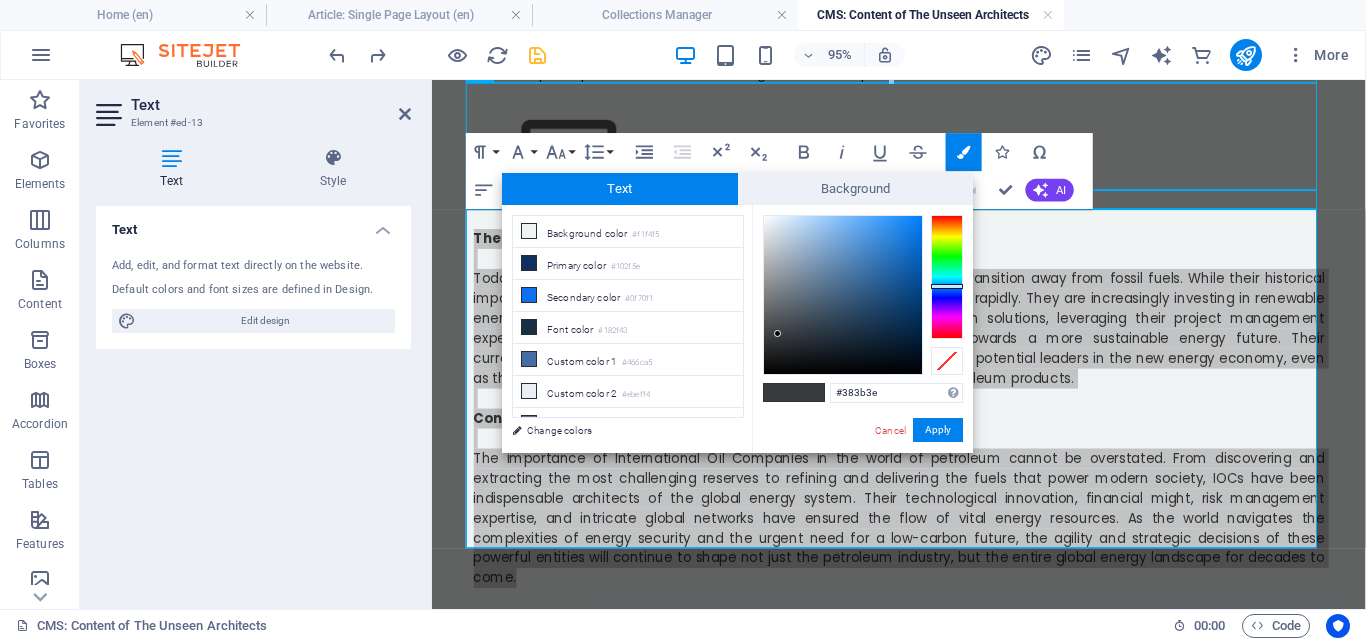 type on "#181919" 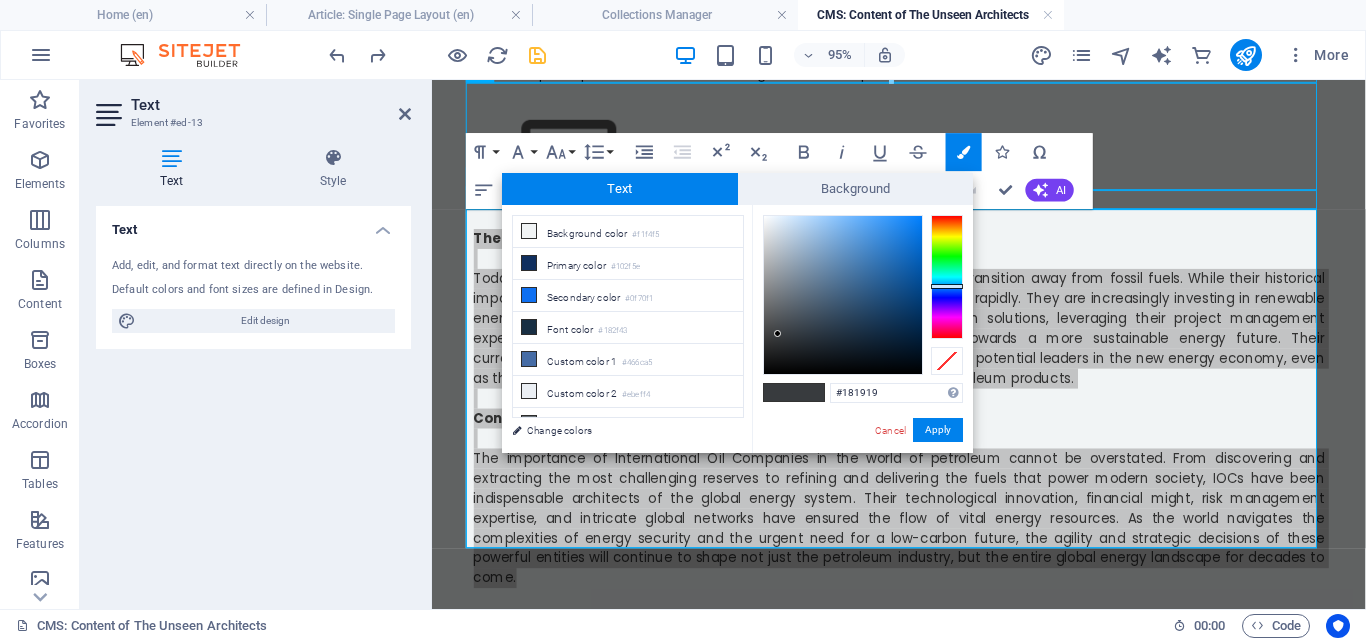 click at bounding box center (843, 295) 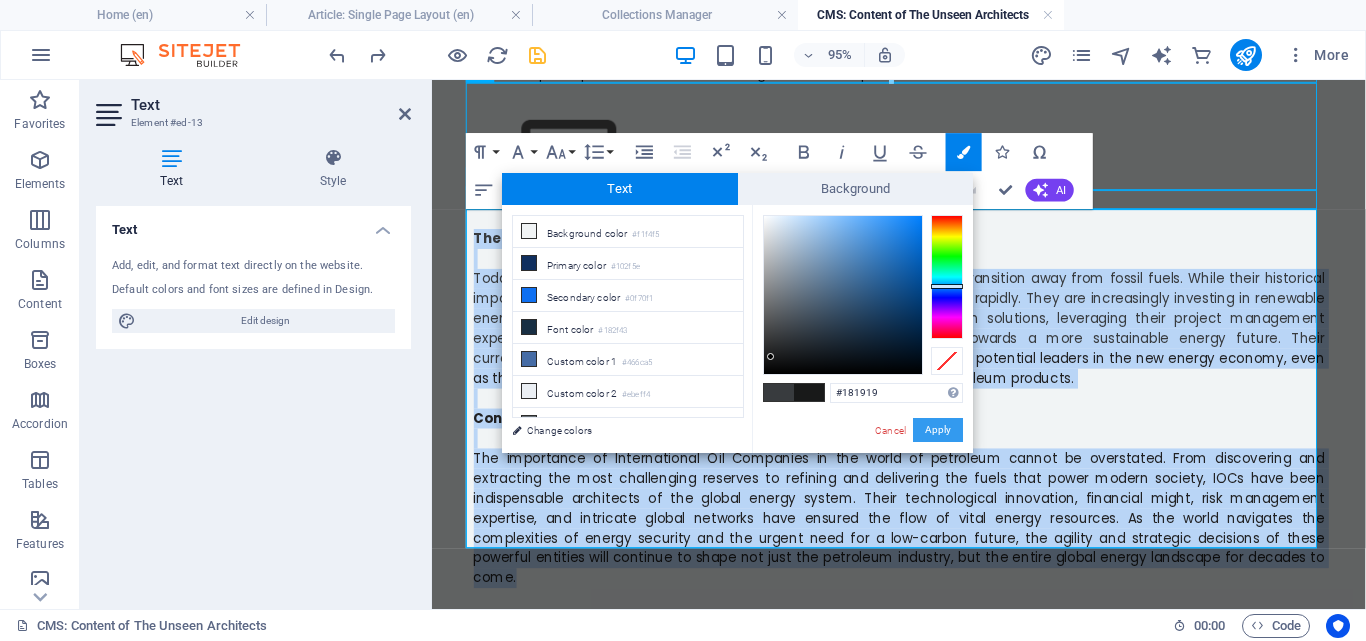 click on "Apply" at bounding box center (938, 430) 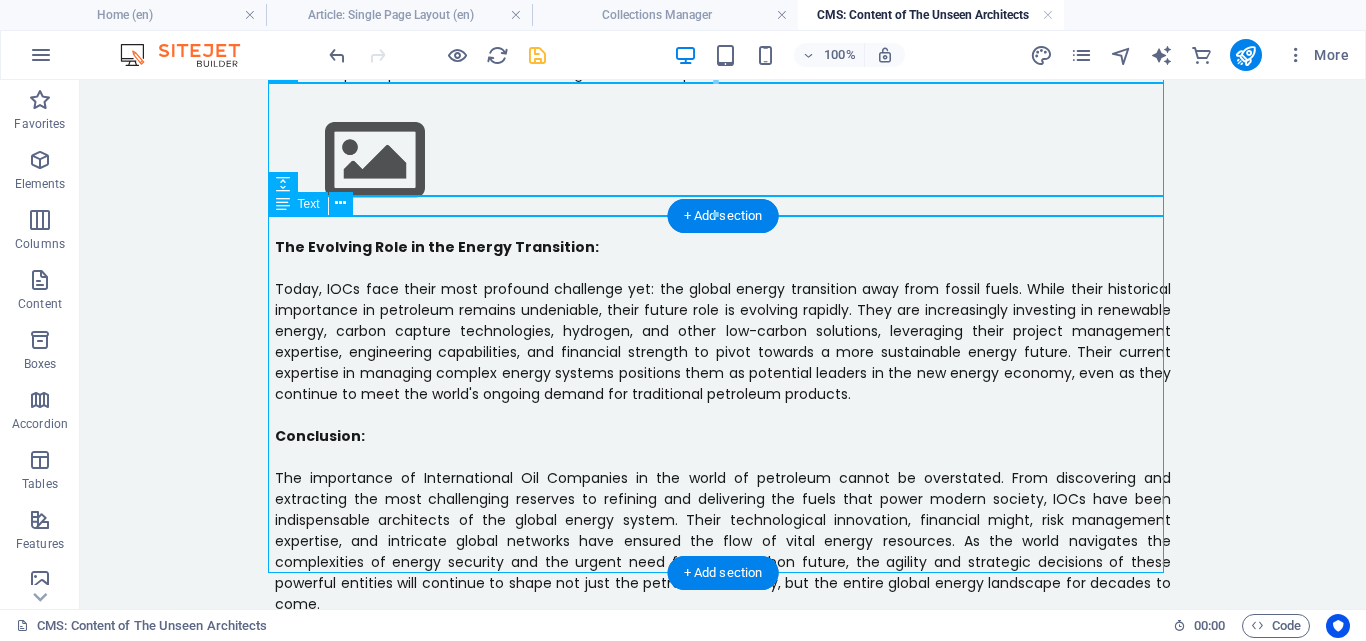 click on "The Evolving Role in the Energy Transition: Today, IOCs face their most profound challenge yet: the global energy transition away from fossil fuels. While their historical importance in petroleum remains undeniable, their future role is evolving rapidly. They are increasingly investing in renewable energy, carbon capture technologies, hydrogen, and other low-carbon solutions, leveraging their project management expertise, engineering capabilities, and financial strength to pivot towards a more sustainable energy future. Their current expertise in managing complex energy systems positions them as potential leaders in the new energy economy, even as they continue to meet the world's ongoing demand for traditional petroleum products. Conclusion:" at bounding box center [723, 426] 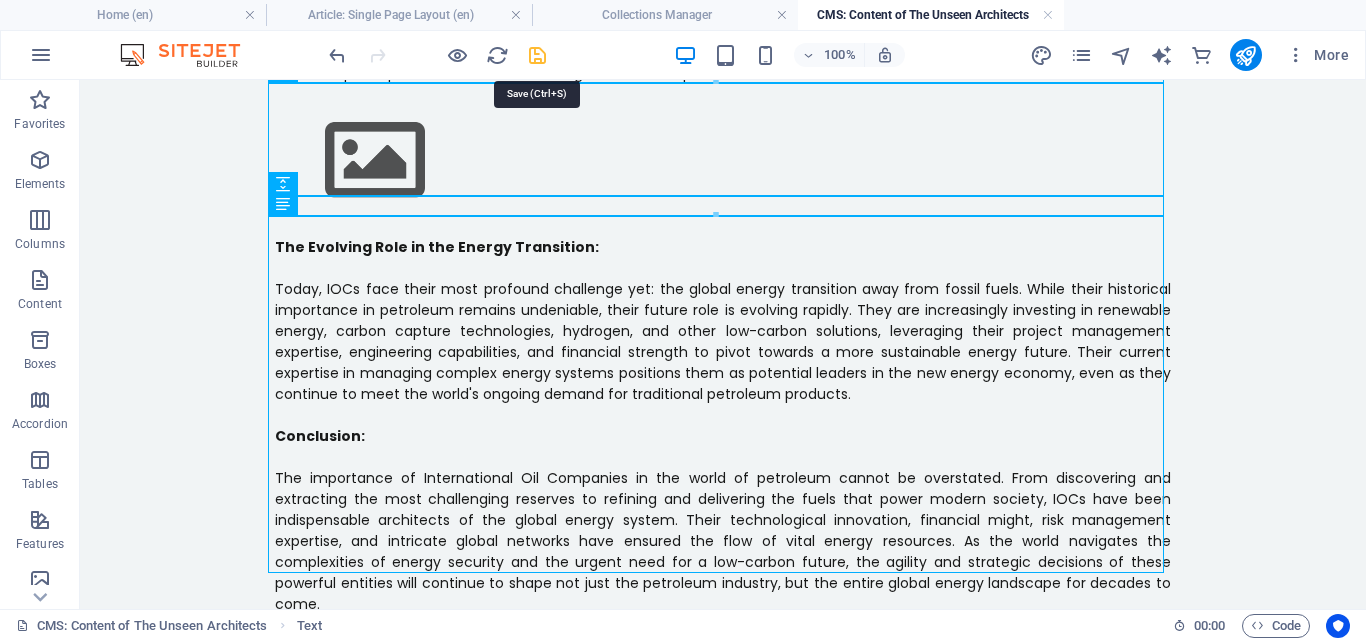 click at bounding box center [537, 55] 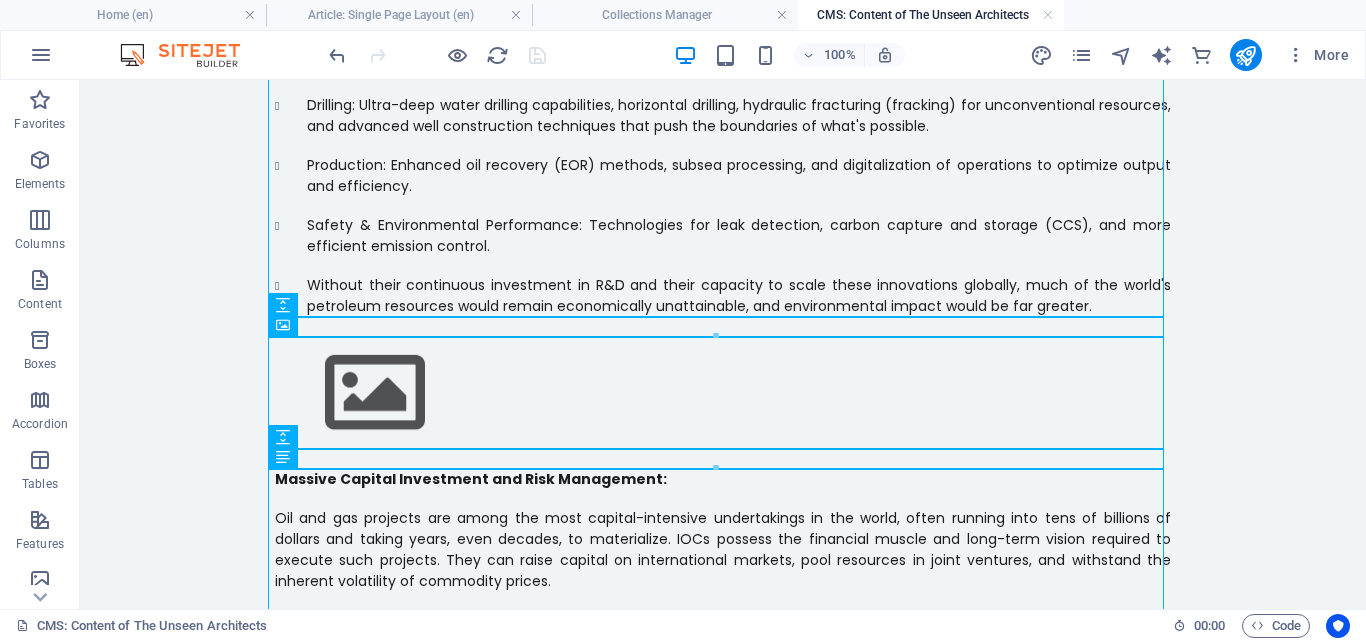 scroll, scrollTop: 19, scrollLeft: 0, axis: vertical 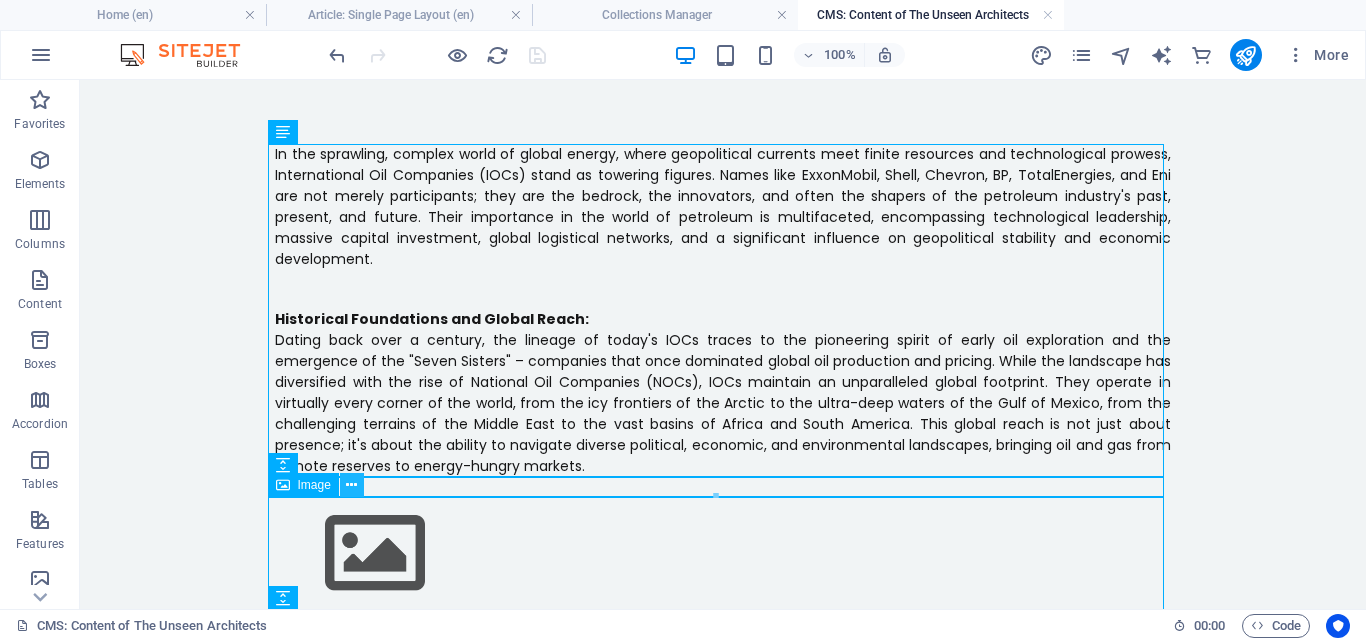click at bounding box center (351, 485) 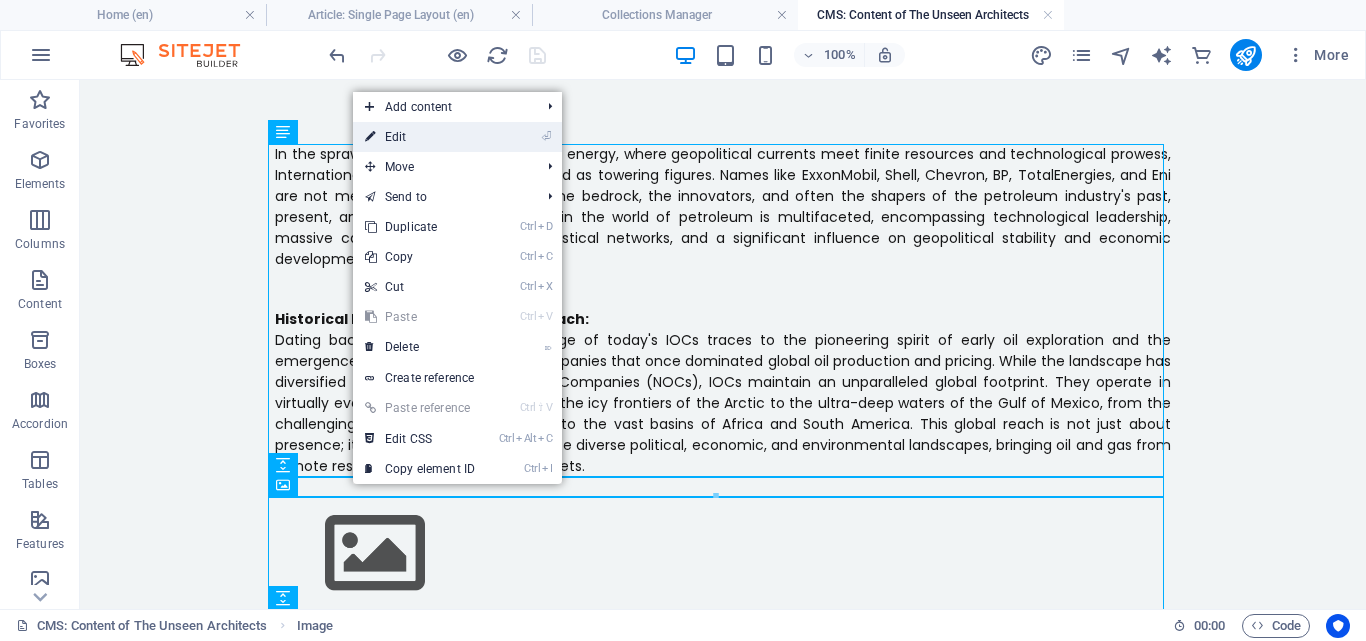 click on "⏎  Edit" at bounding box center [420, 137] 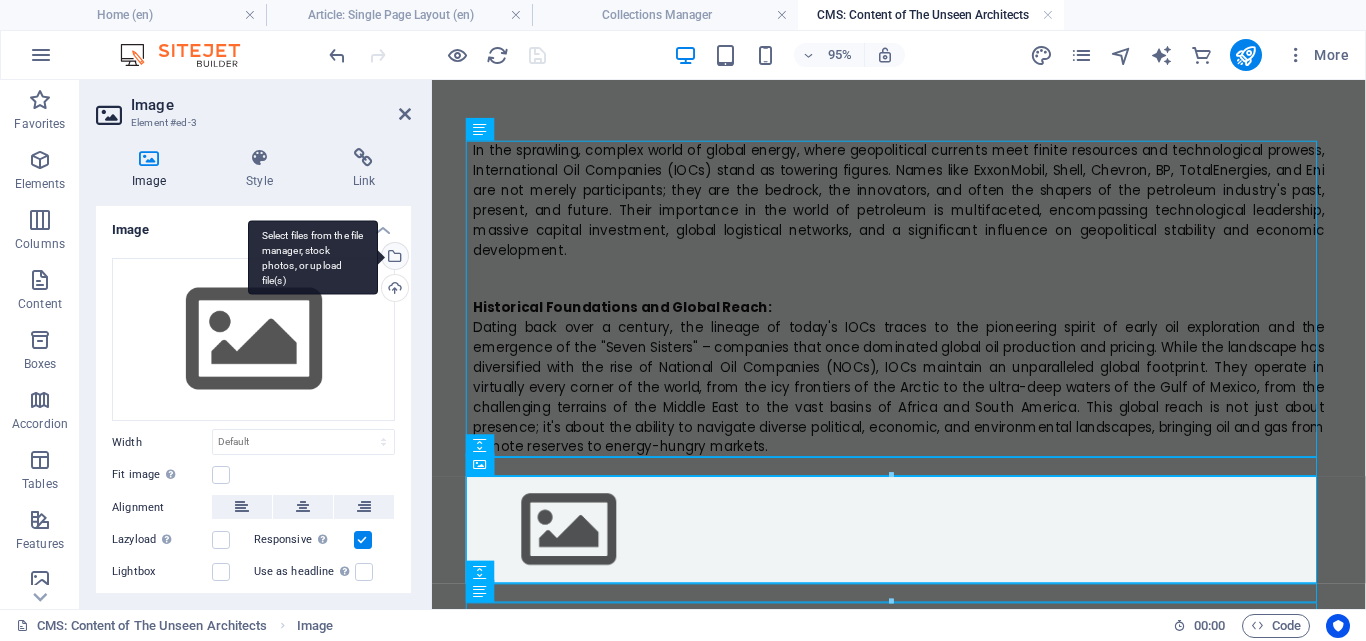 click on "Select files from the file manager, stock photos, or upload file(s)" at bounding box center (393, 258) 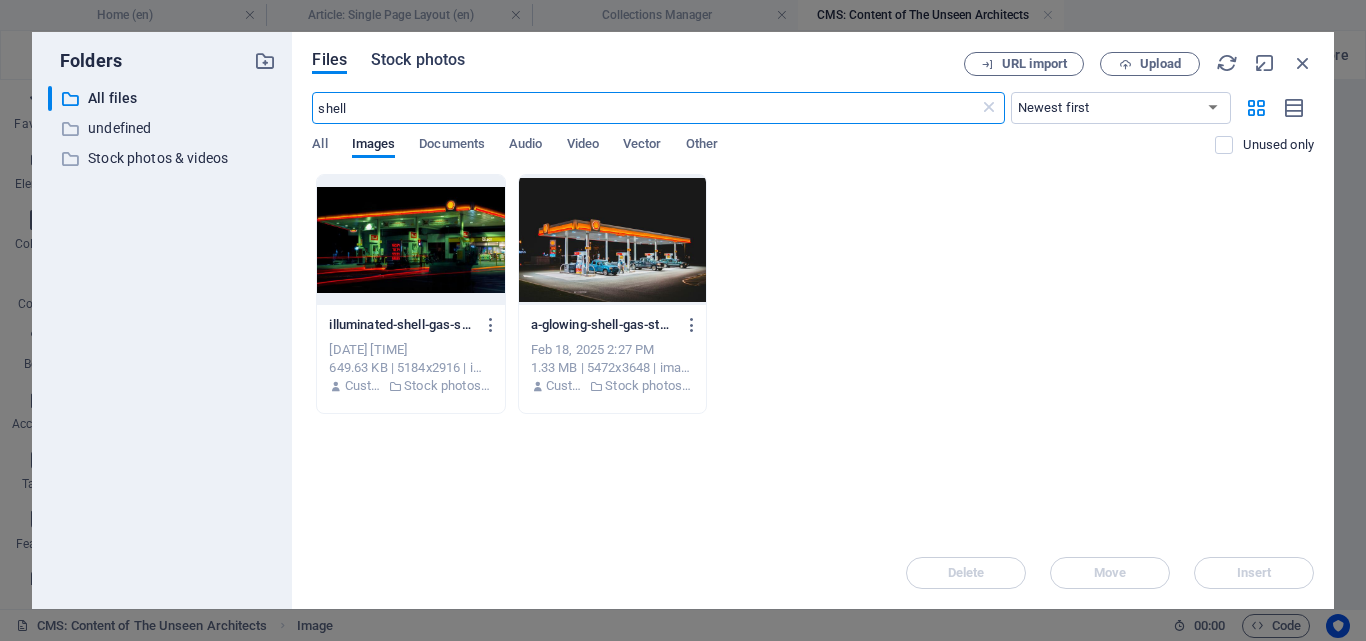 click on "Stock photos" at bounding box center [418, 60] 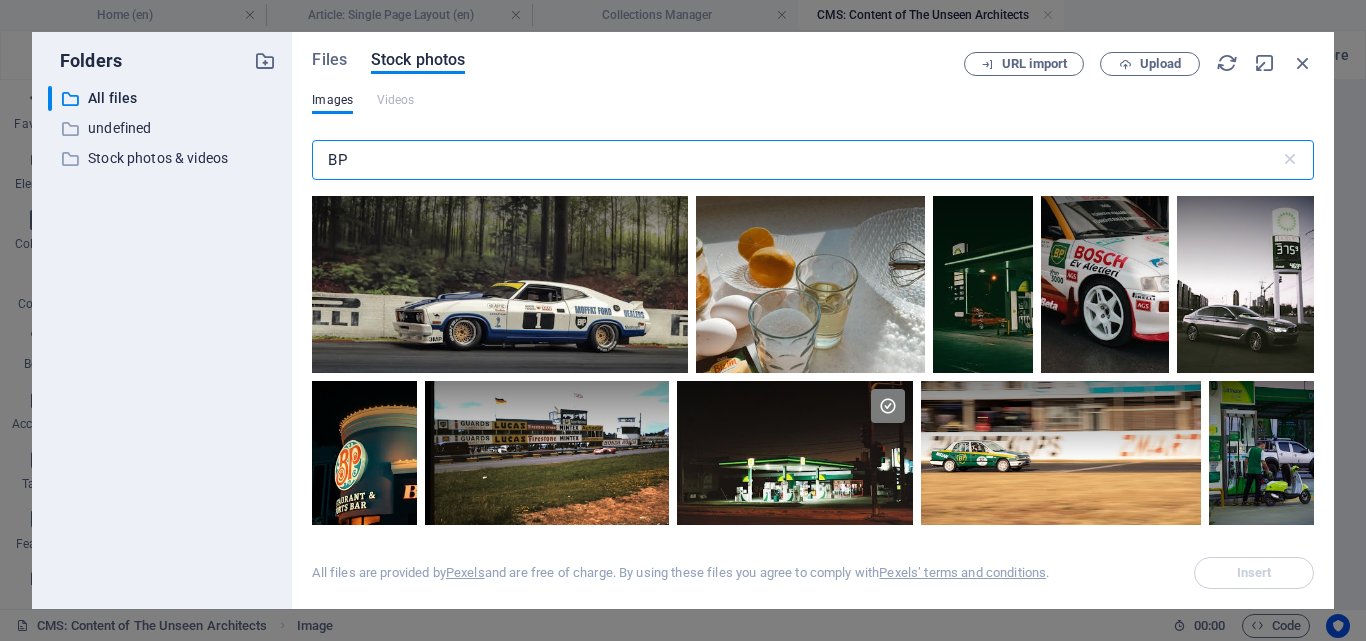 click on "BP" at bounding box center [795, 160] 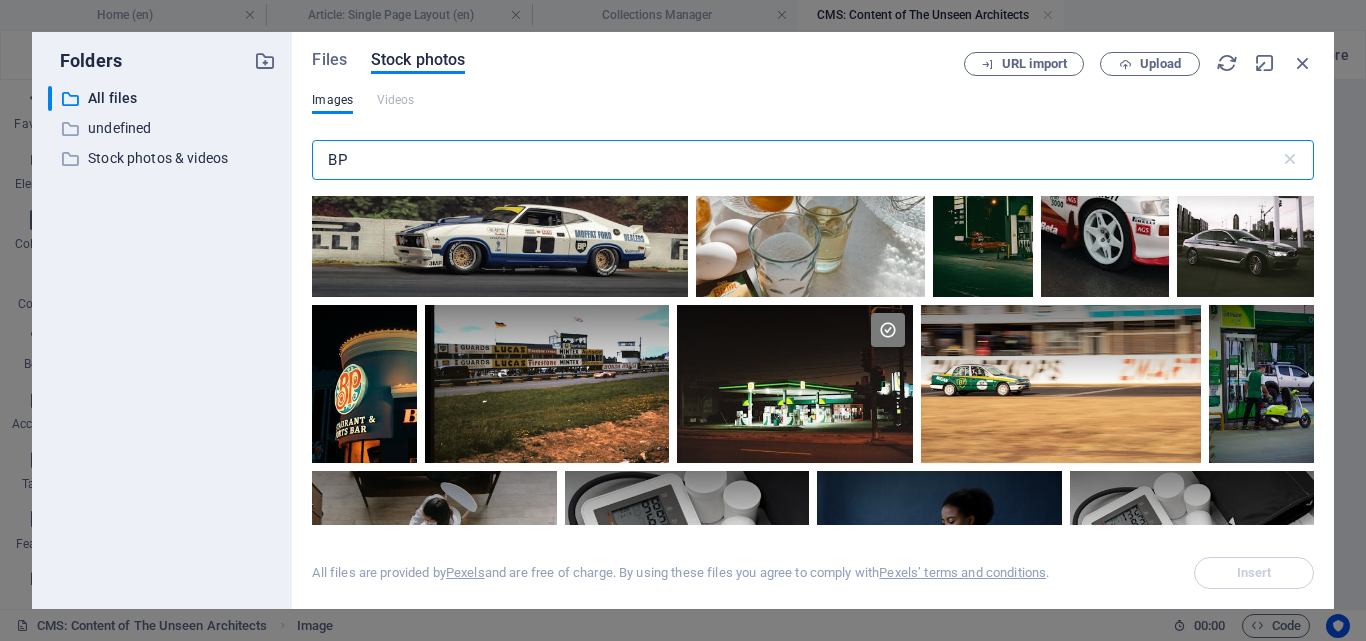 scroll, scrollTop: 0, scrollLeft: 0, axis: both 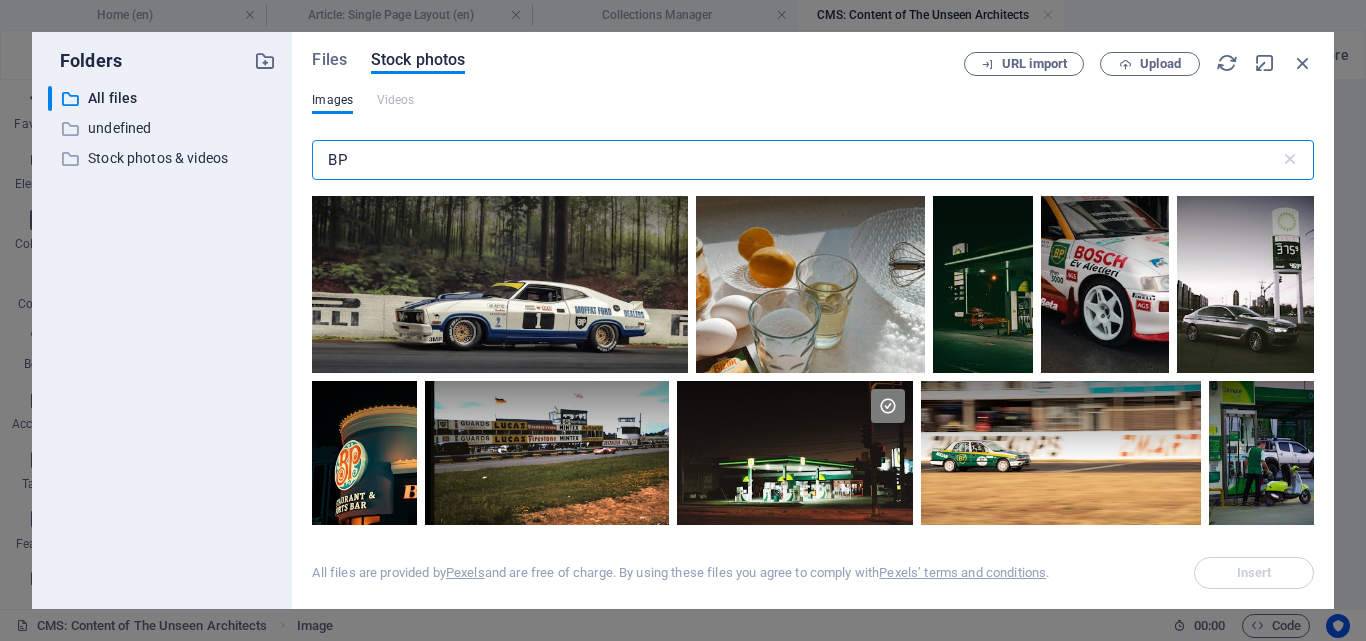 click on "BP" at bounding box center [795, 160] 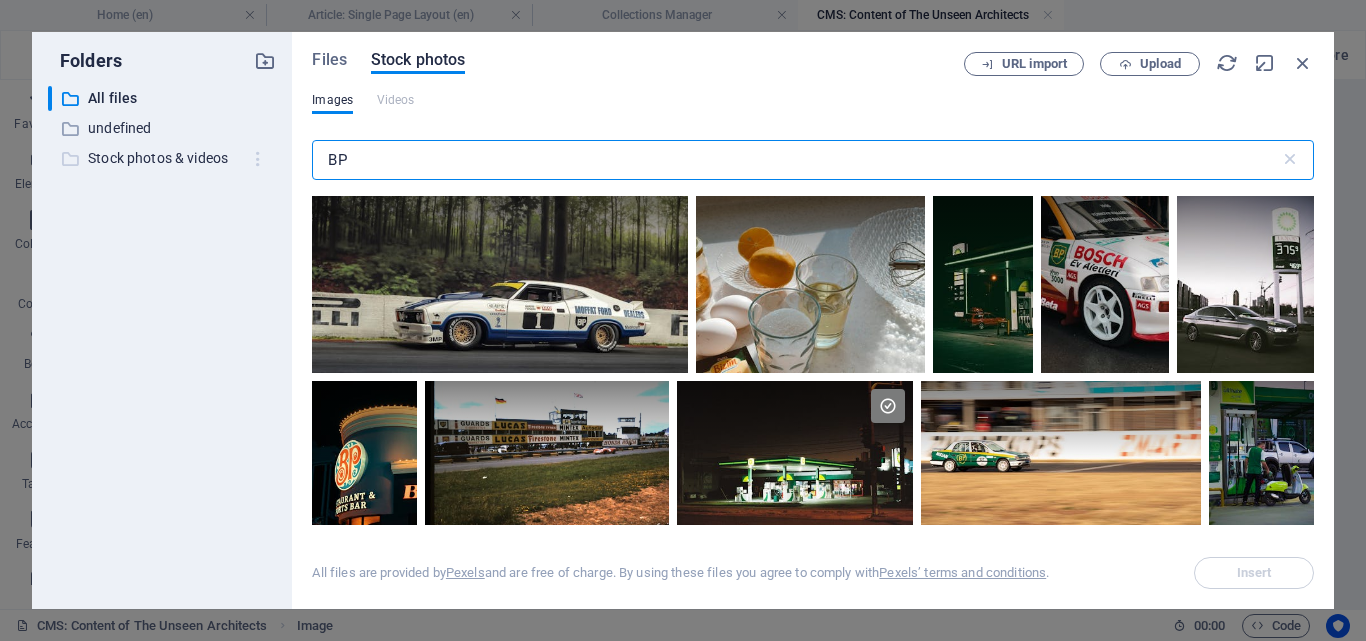 drag, startPoint x: 381, startPoint y: 157, endPoint x: 258, endPoint y: 150, distance: 123.19903 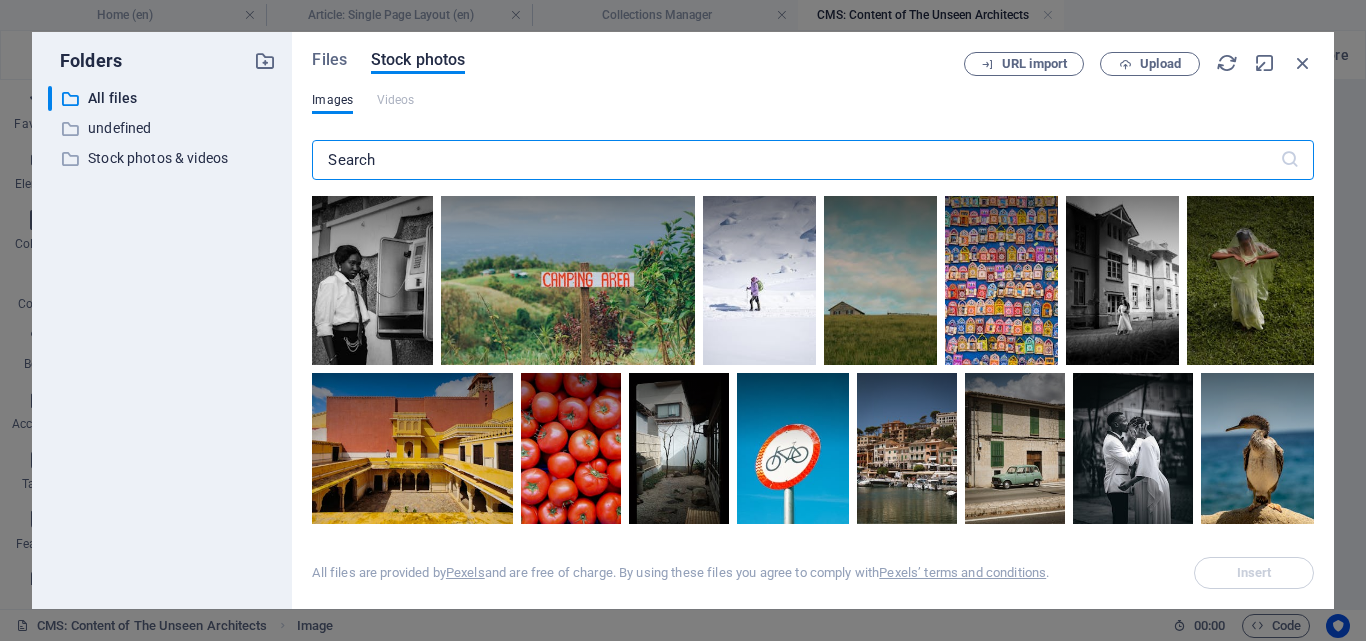 click at bounding box center (795, 160) 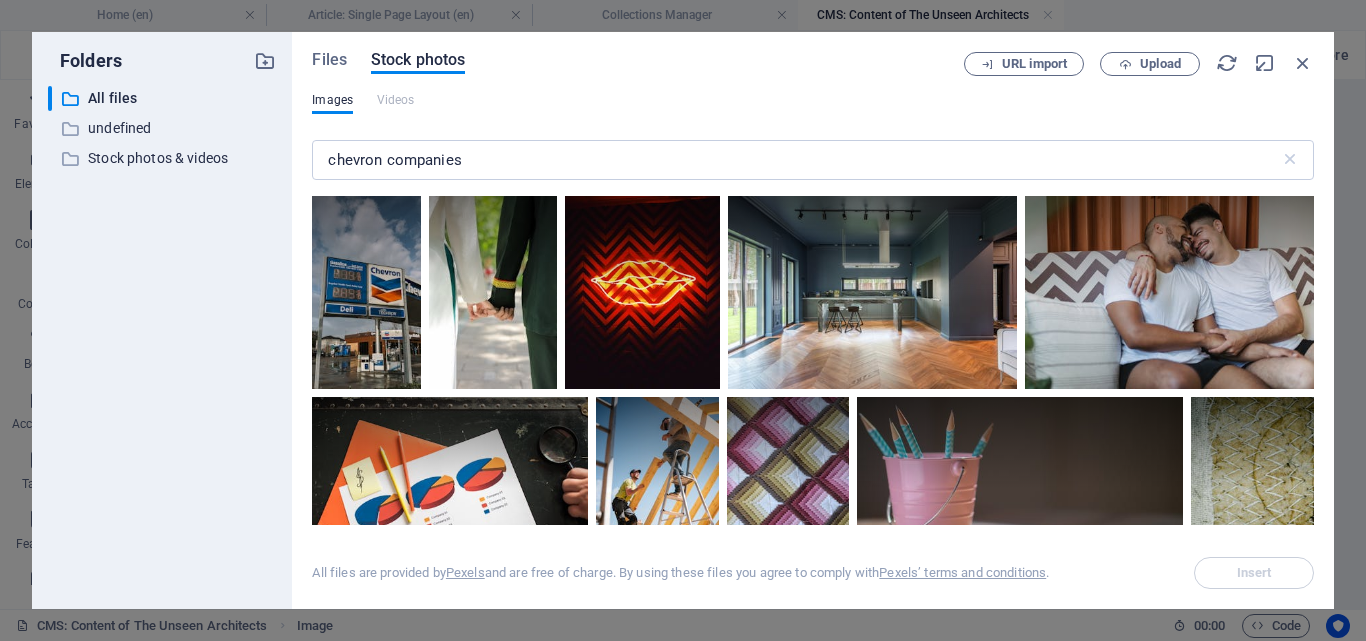 drag, startPoint x: 1314, startPoint y: 215, endPoint x: 1311, endPoint y: 201, distance: 14.3178215 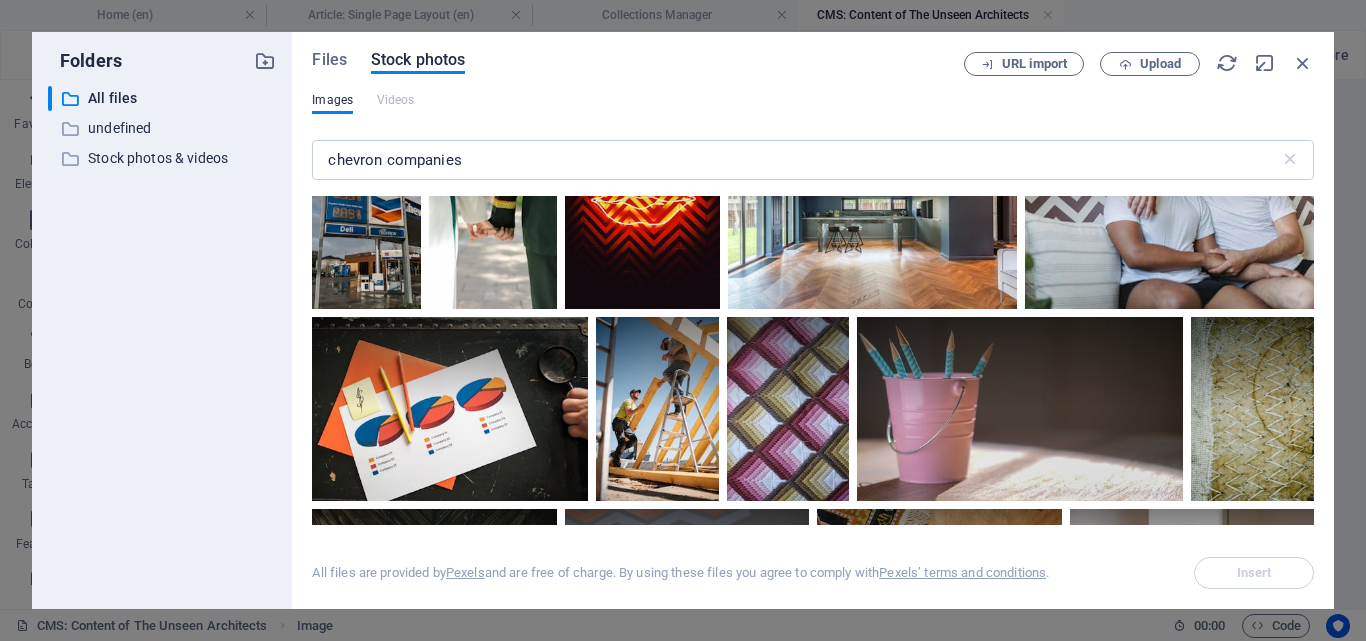 scroll, scrollTop: 0, scrollLeft: 0, axis: both 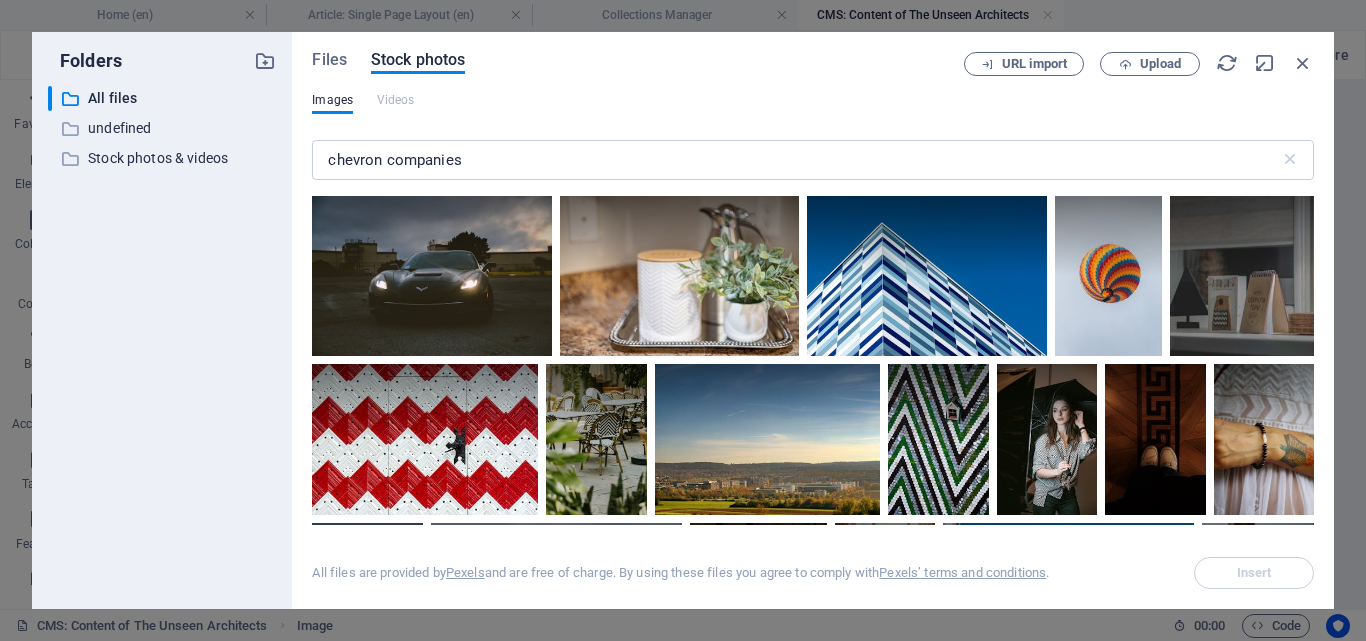 drag, startPoint x: 1309, startPoint y: 315, endPoint x: 1318, endPoint y: 356, distance: 41.976185 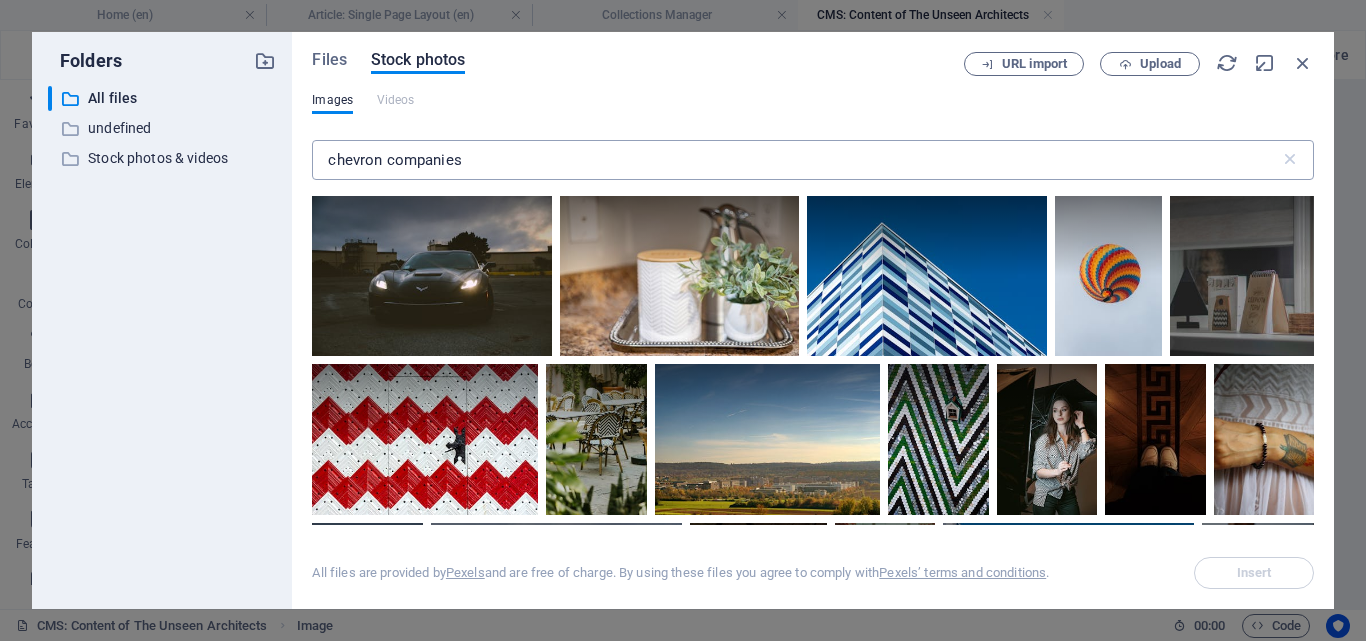 click on "chevron companies" at bounding box center (795, 160) 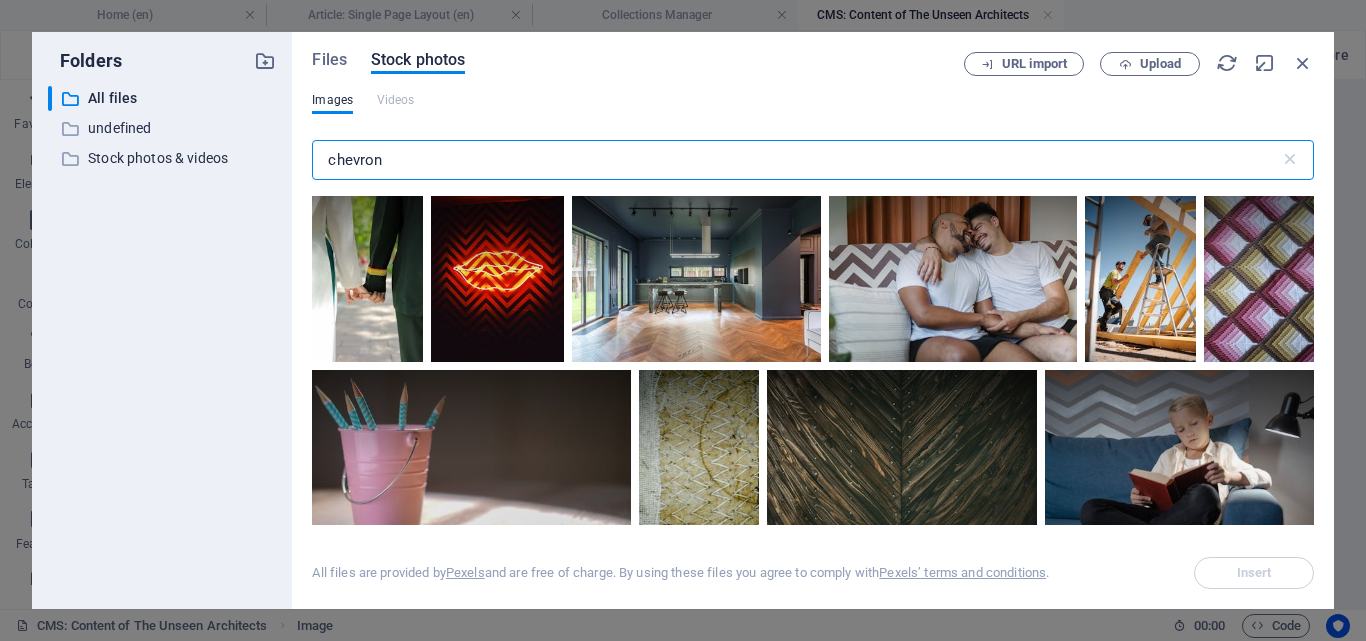 click on "chevron" at bounding box center [795, 160] 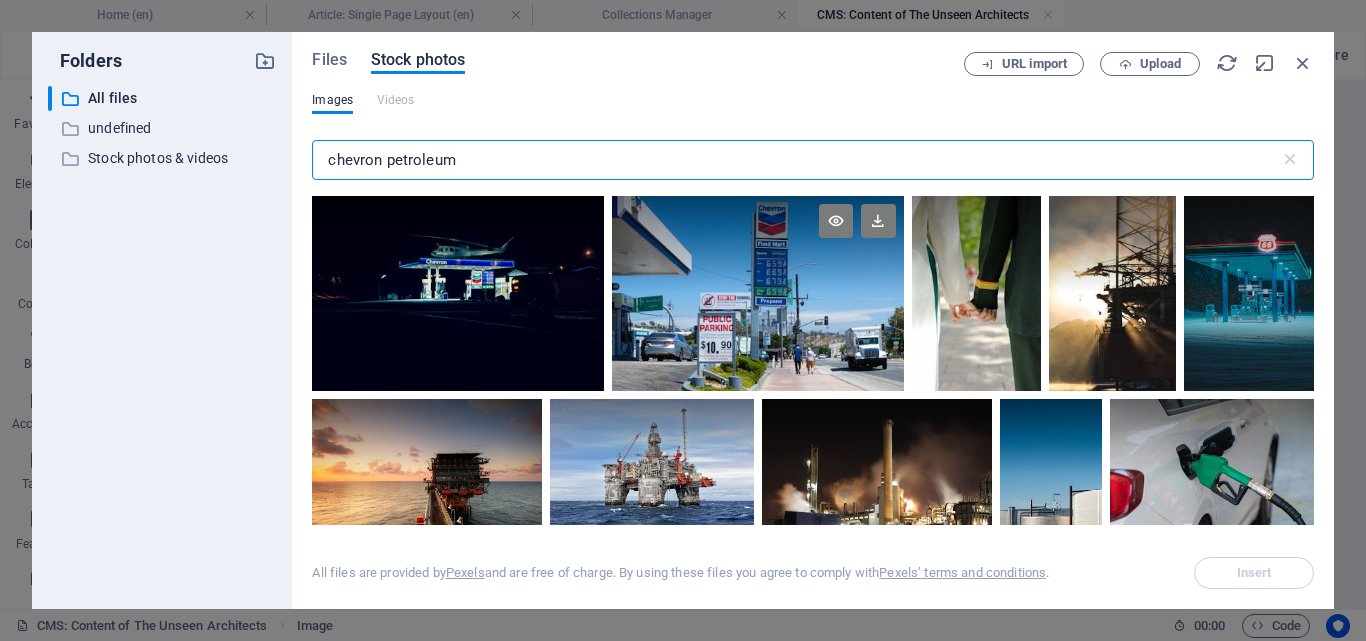 type on "chevron petroleum" 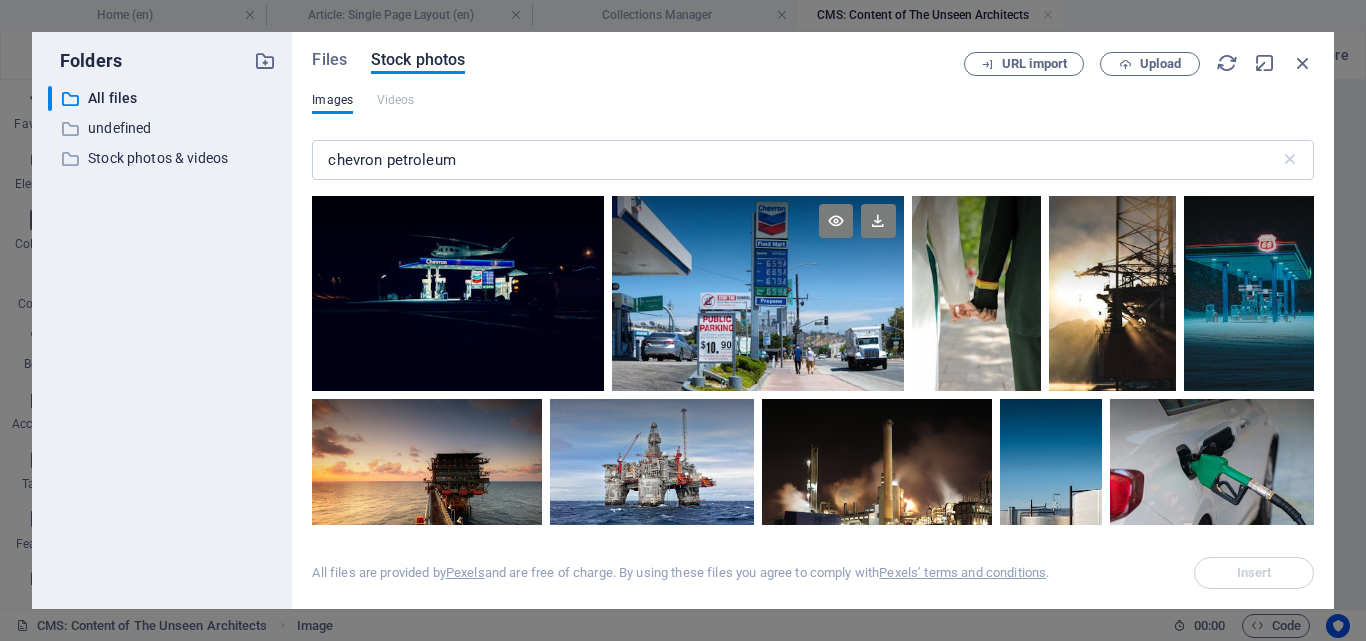 click at bounding box center [758, 293] 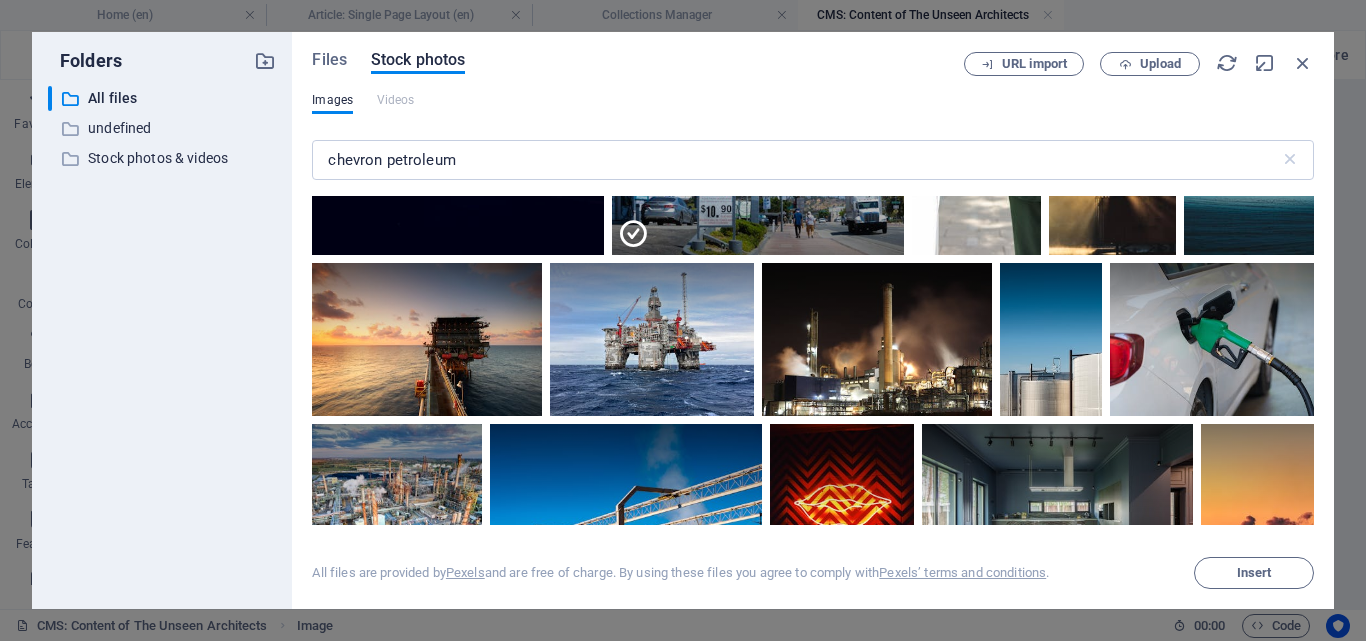scroll, scrollTop: 126, scrollLeft: 0, axis: vertical 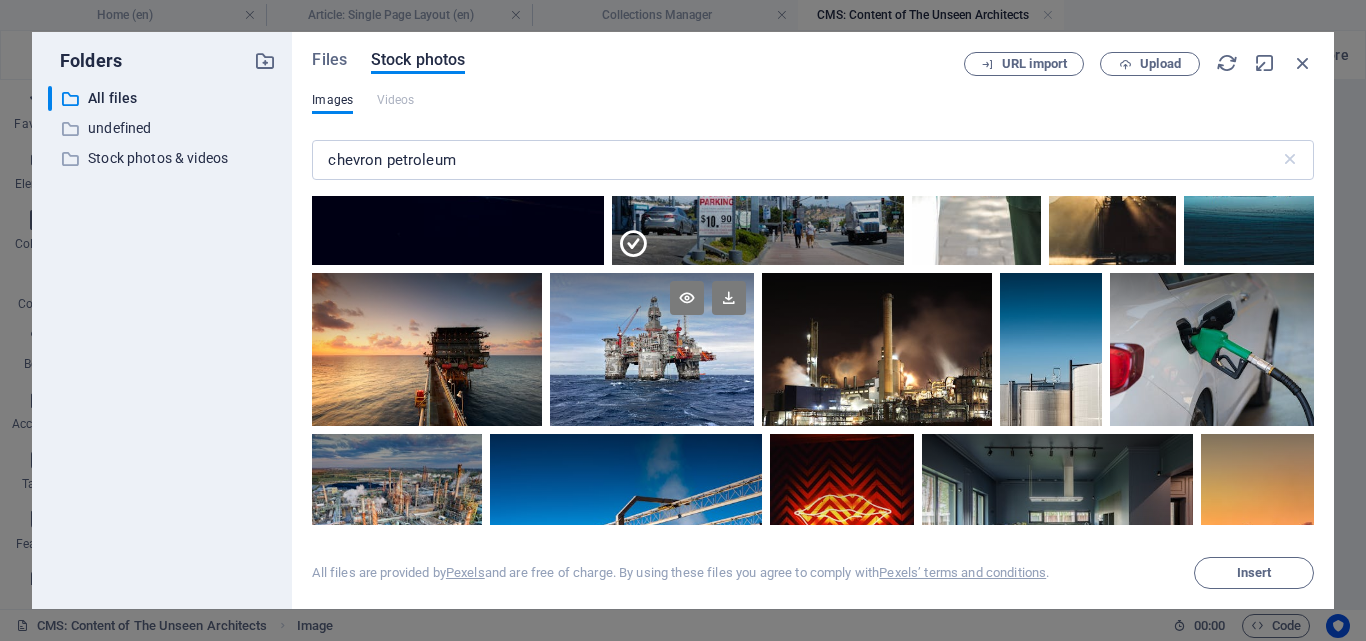 click at bounding box center (652, 349) 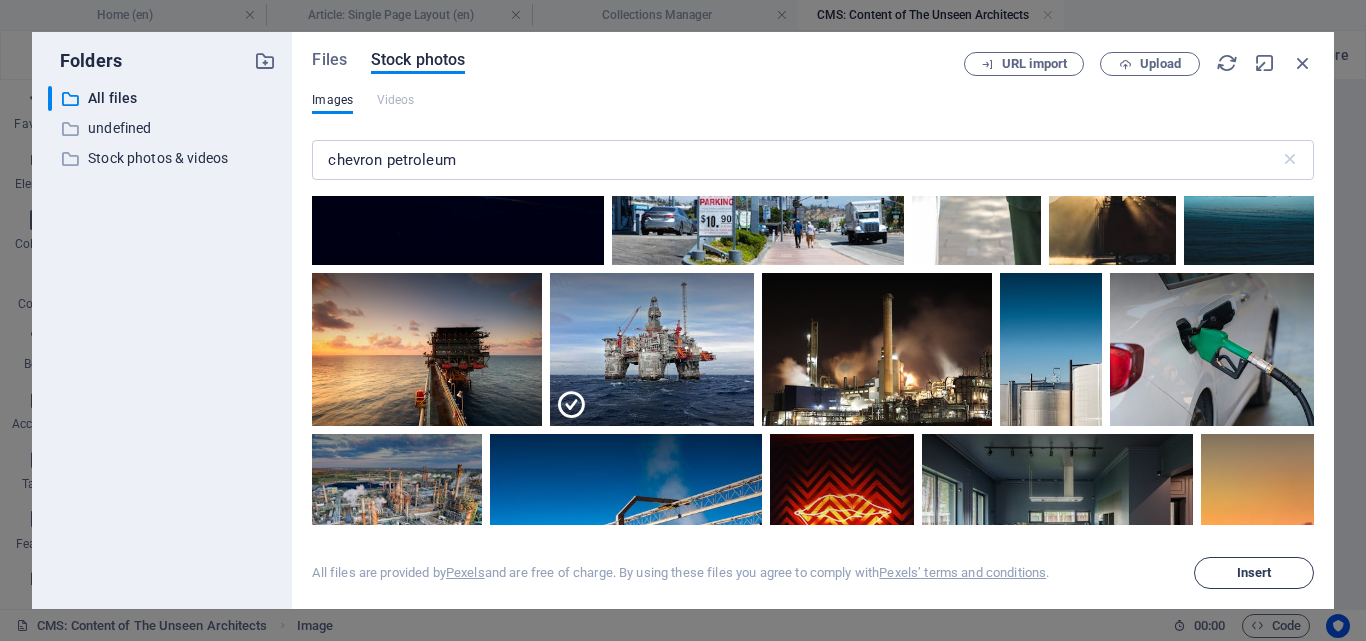 click on "Insert" at bounding box center (1254, 573) 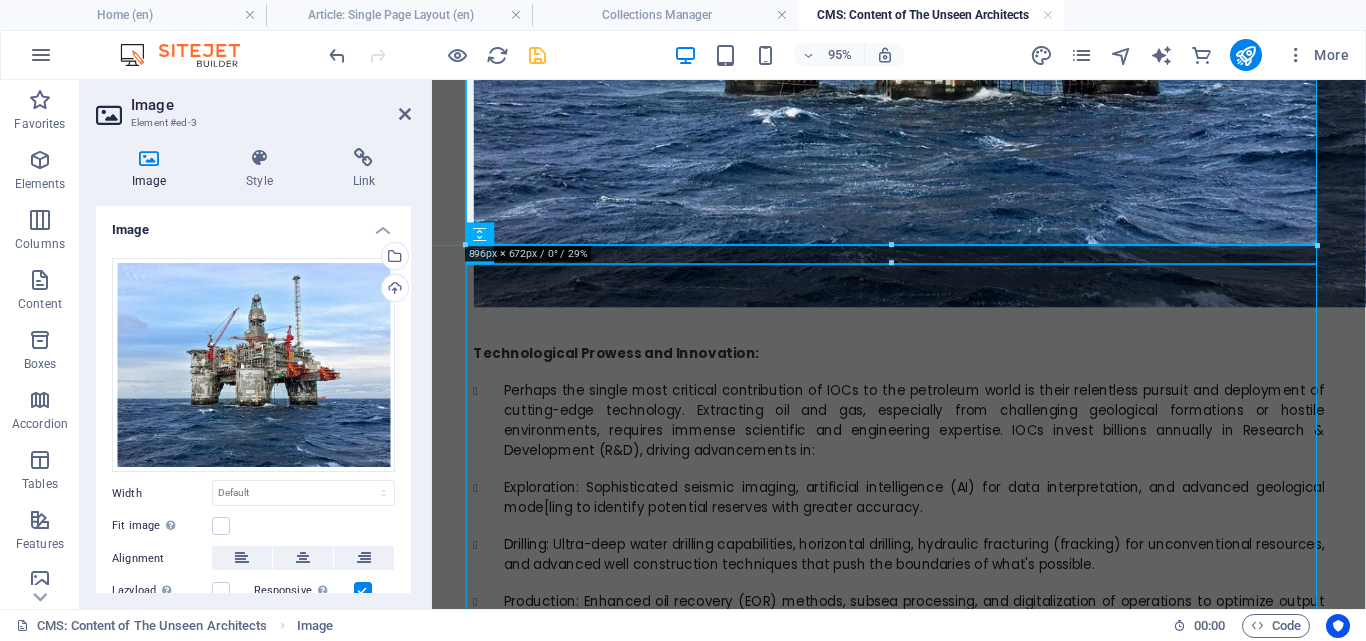 scroll, scrollTop: 835, scrollLeft: 0, axis: vertical 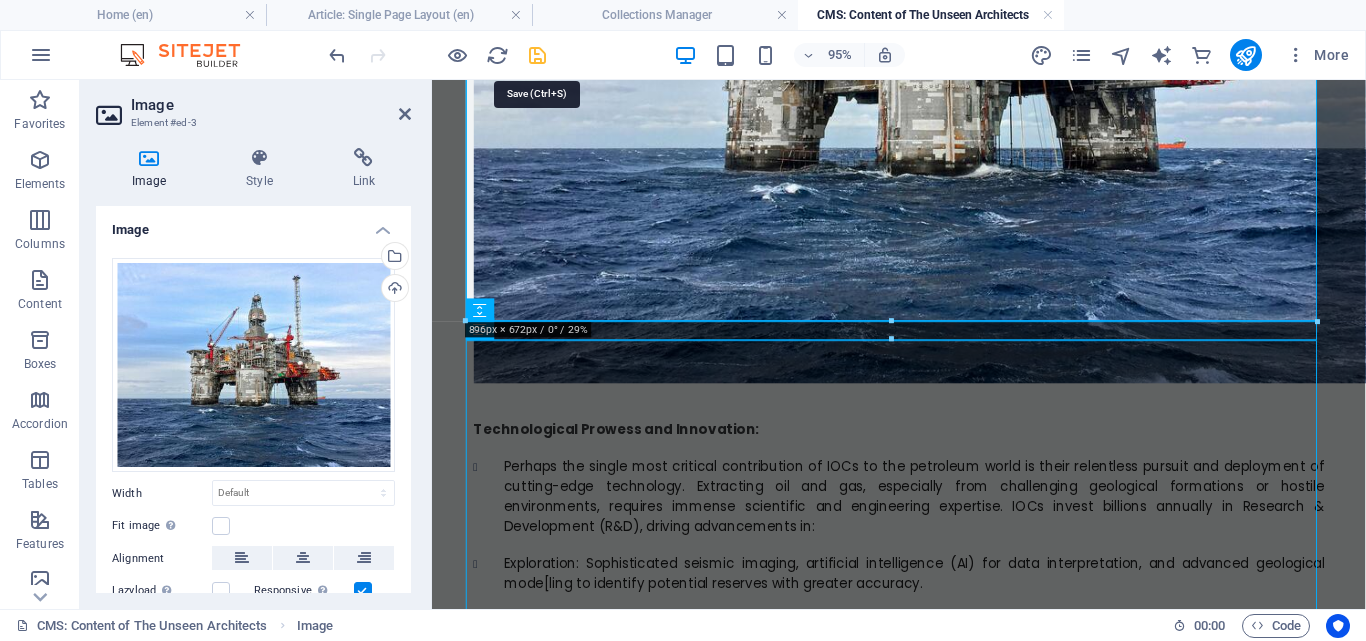 click at bounding box center [537, 55] 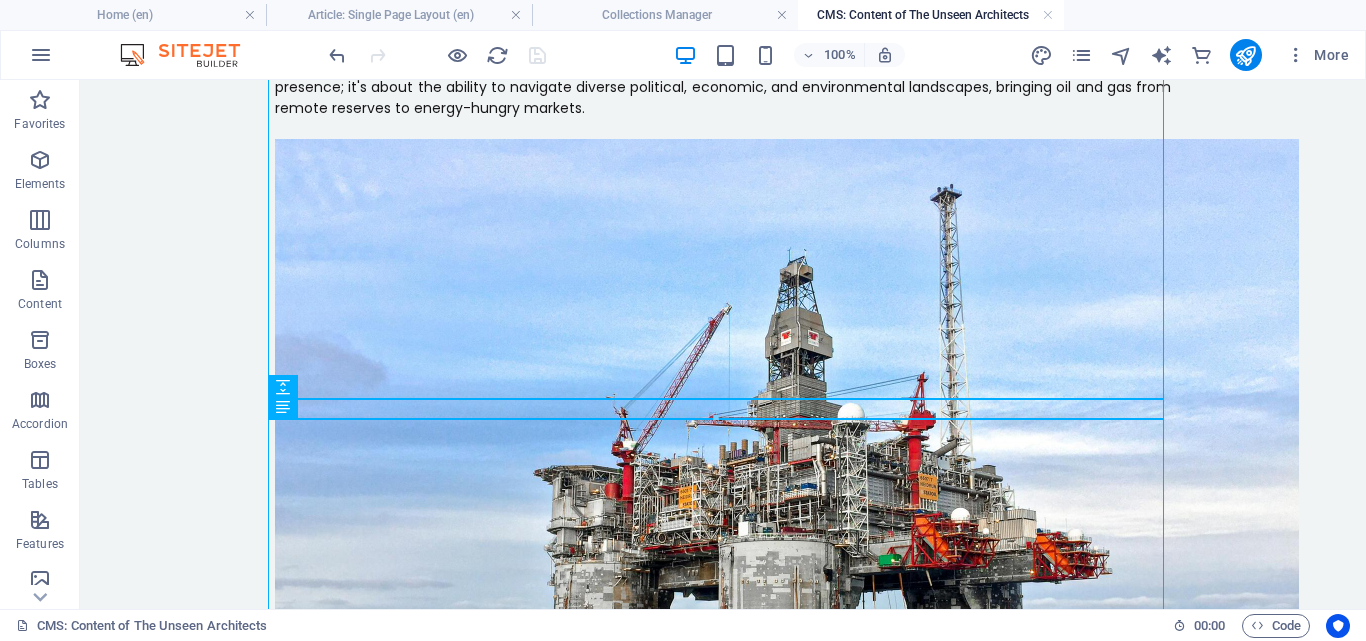 scroll, scrollTop: 0, scrollLeft: 0, axis: both 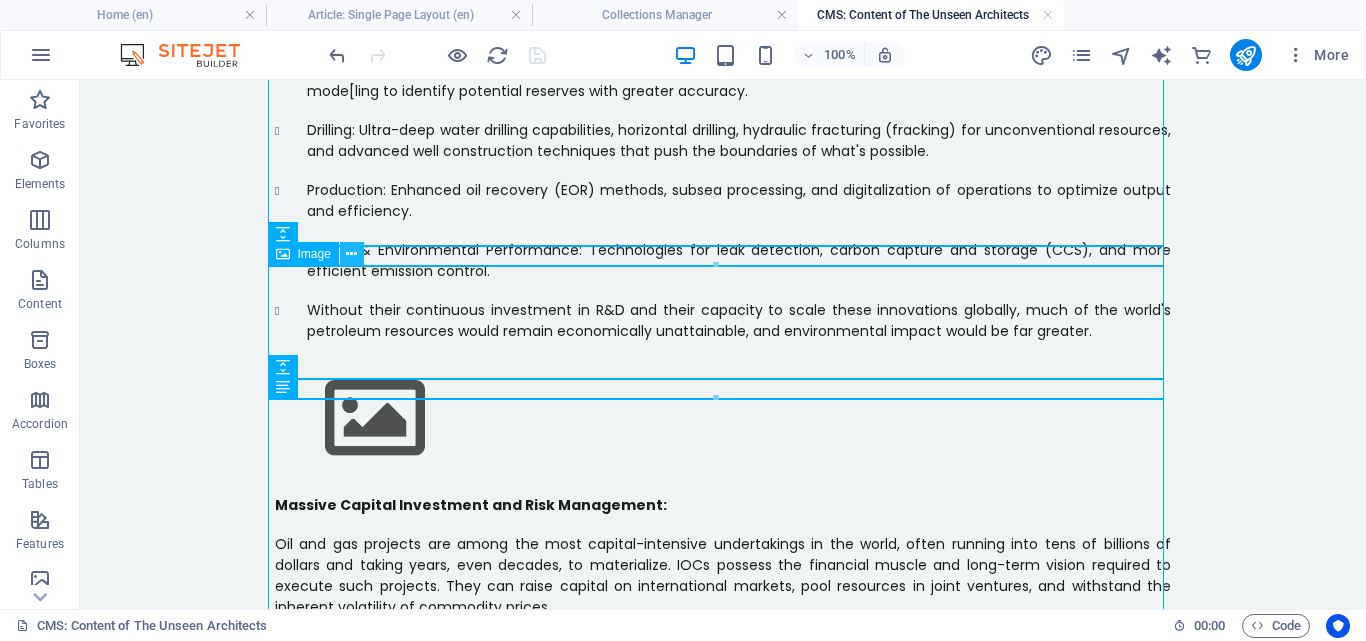 click at bounding box center [352, 254] 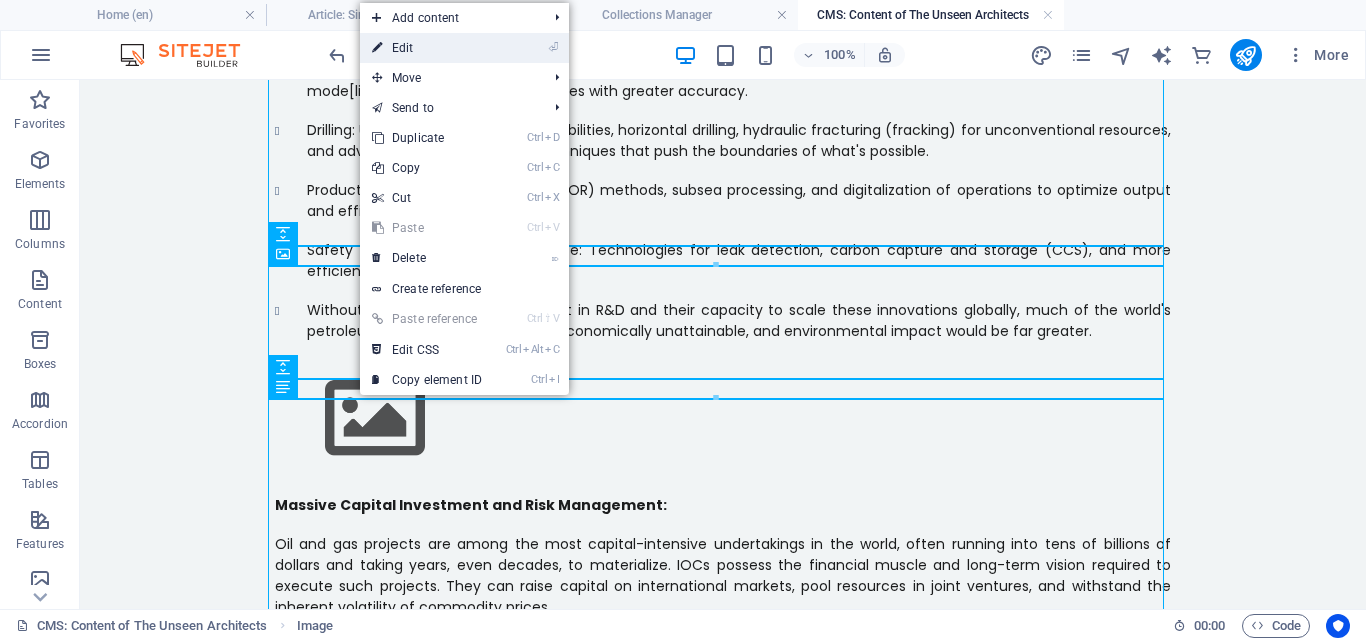 click on "⏎  Edit" at bounding box center (427, 48) 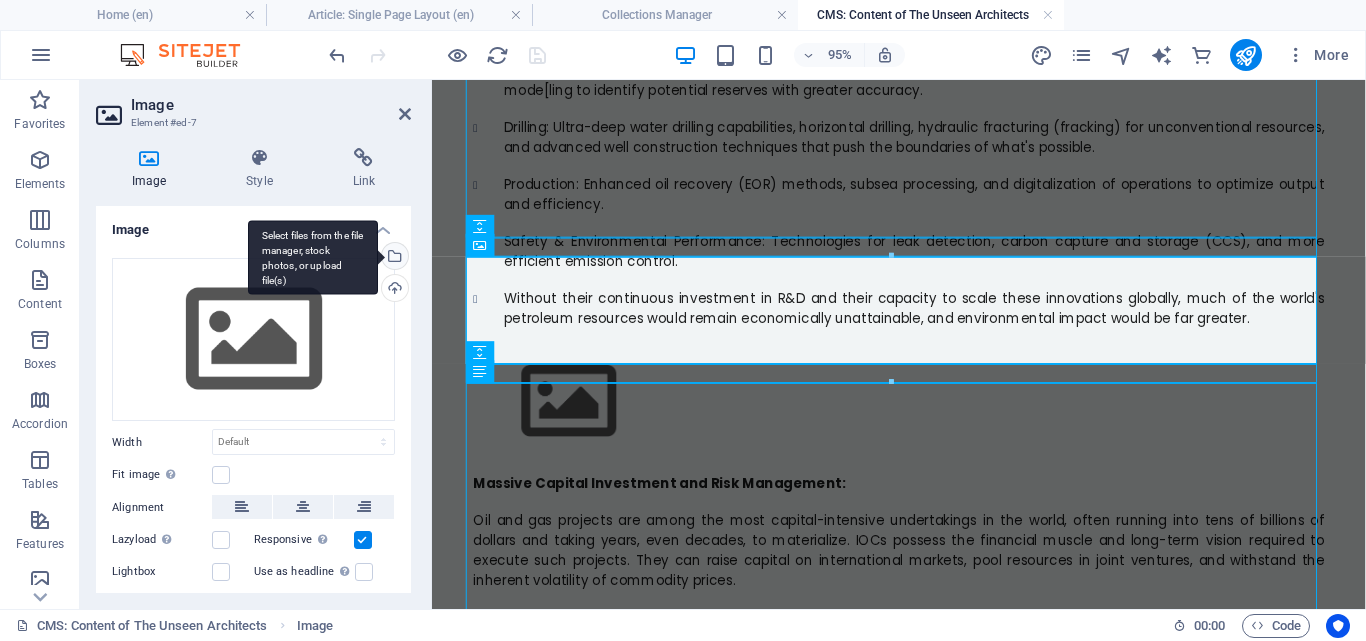 click on "Select files from the file manager, stock photos, or upload file(s)" at bounding box center (393, 258) 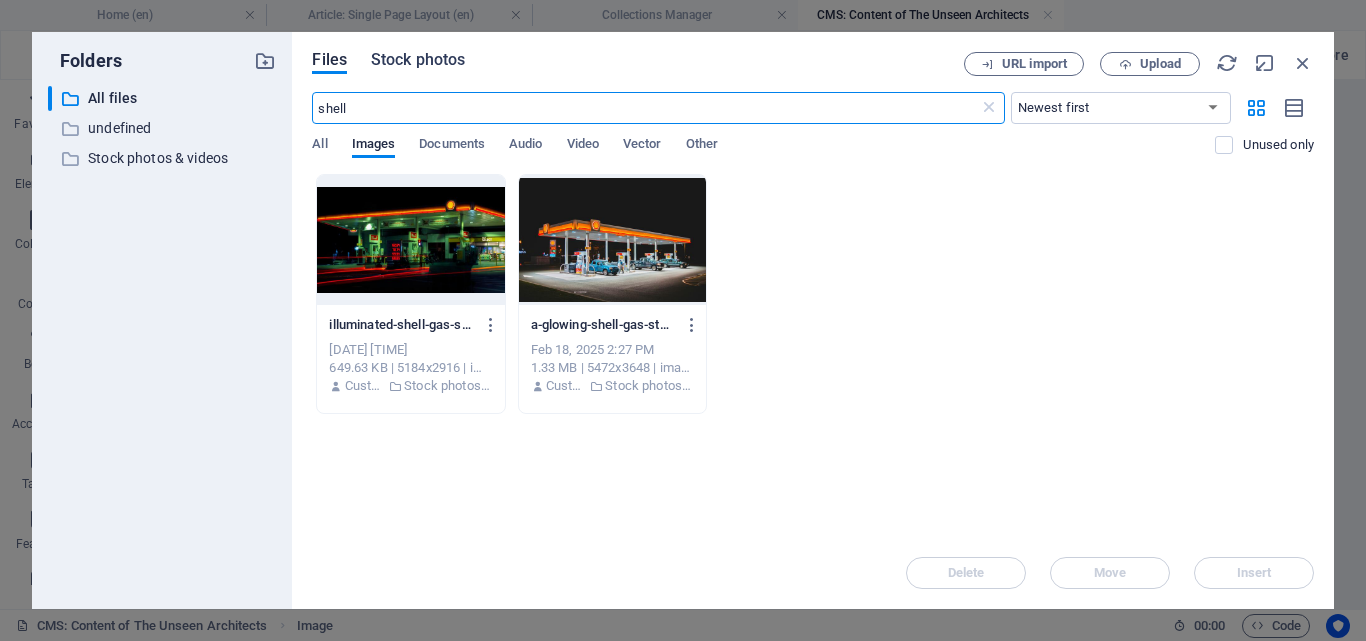 click on "Stock photos" at bounding box center (418, 60) 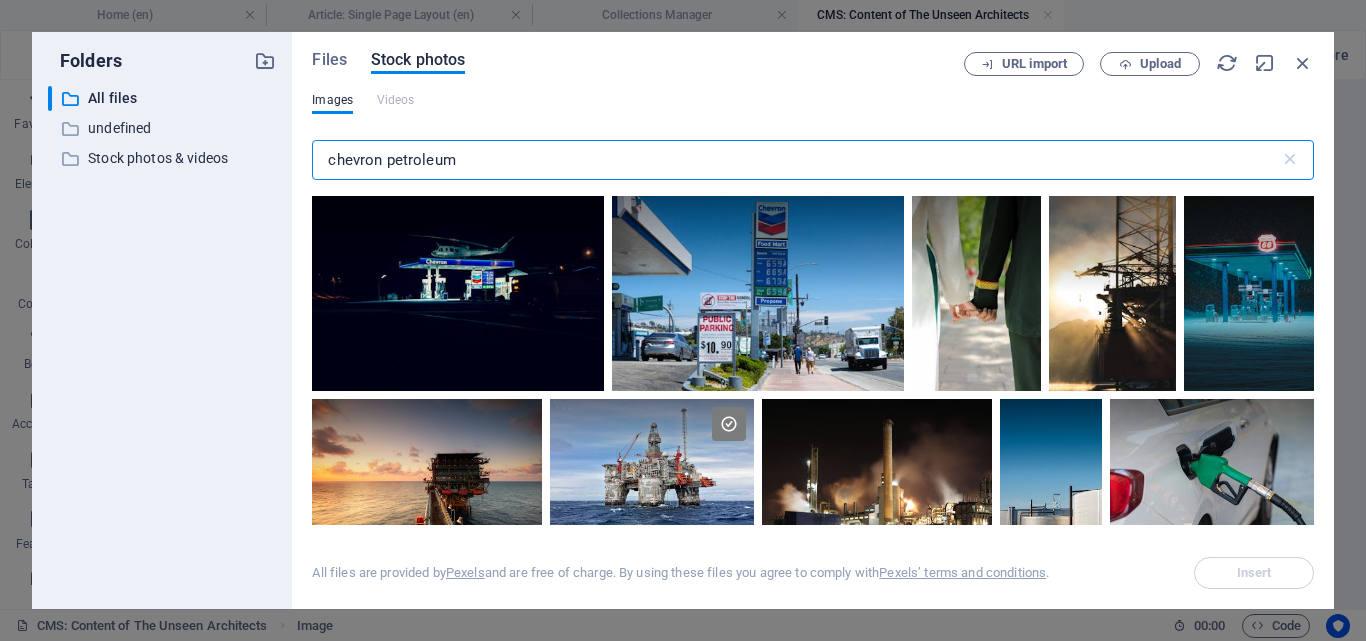scroll, scrollTop: 165, scrollLeft: 0, axis: vertical 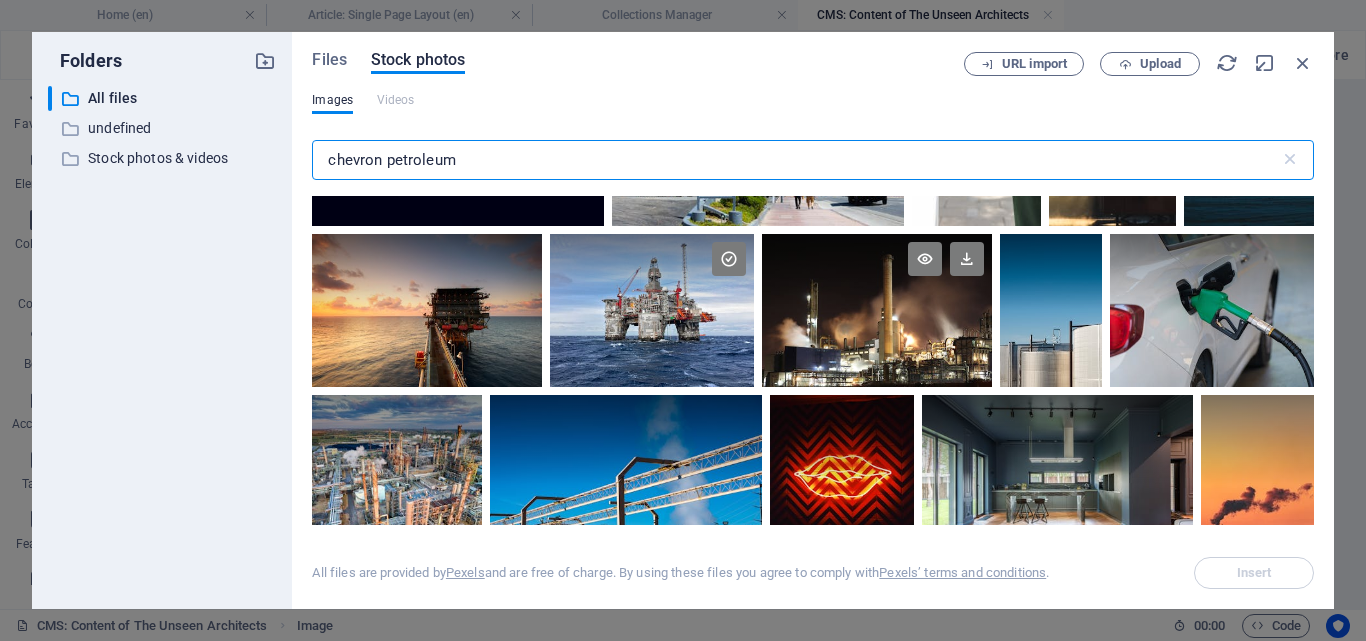 click at bounding box center (877, 310) 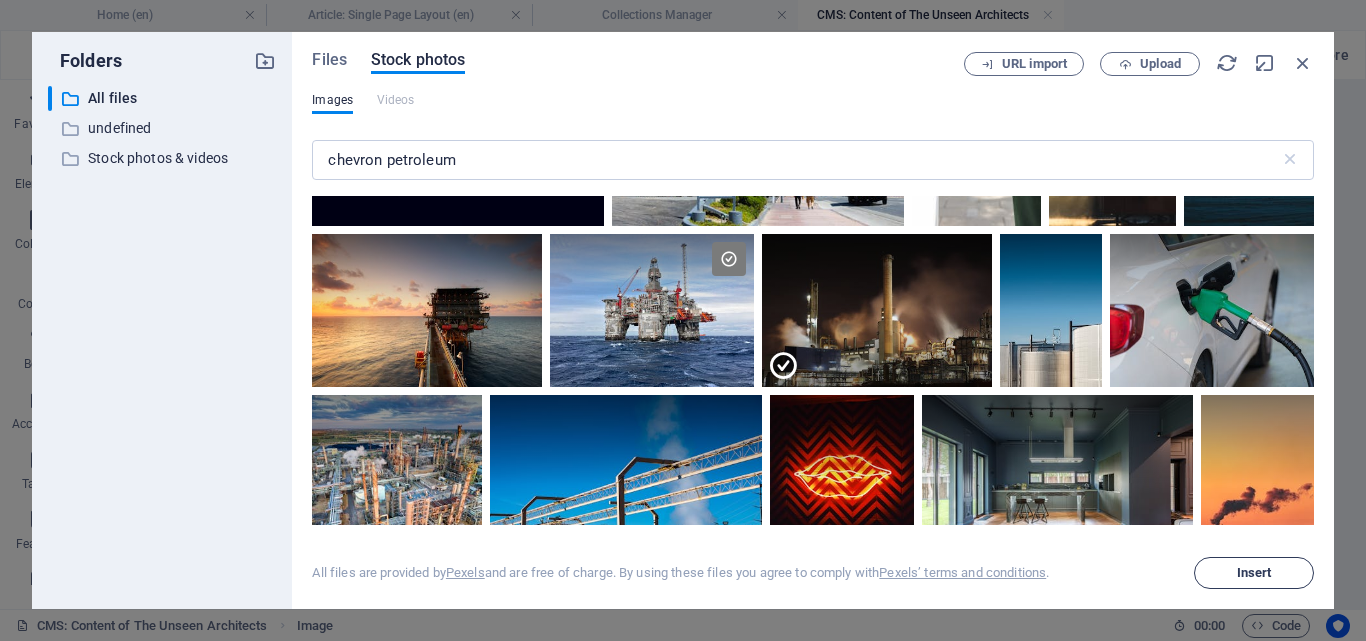 click on "Insert" at bounding box center (1254, 573) 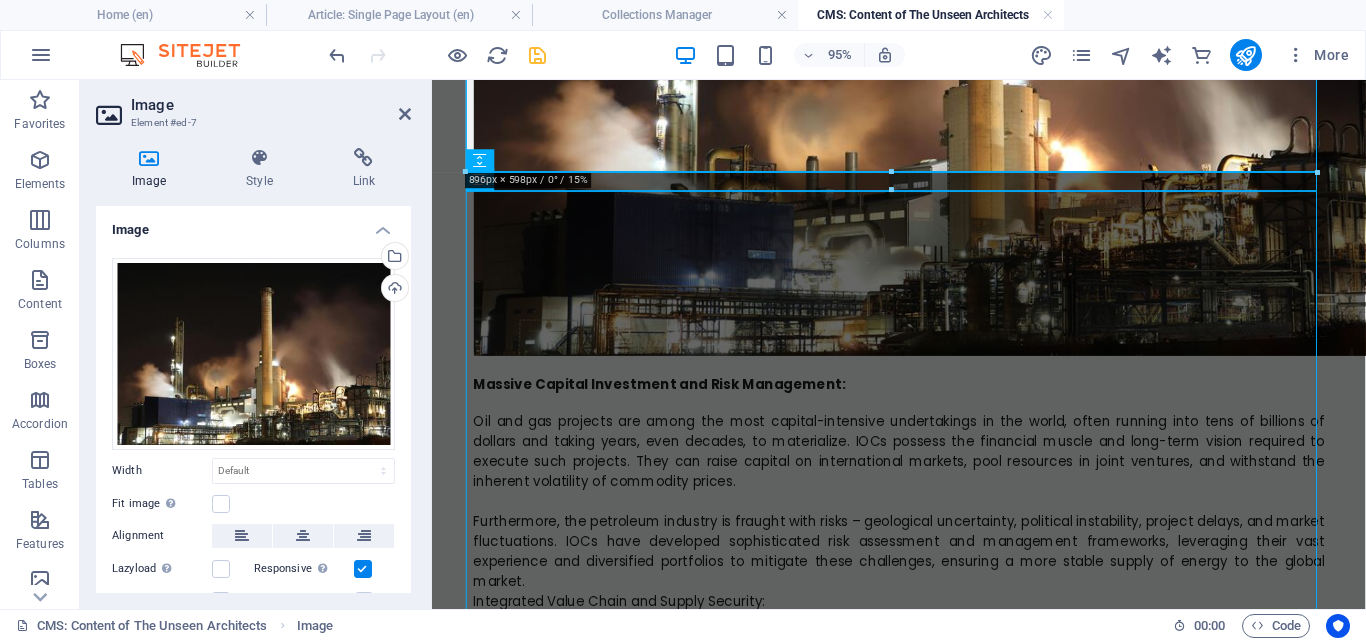 scroll, scrollTop: 2124, scrollLeft: 0, axis: vertical 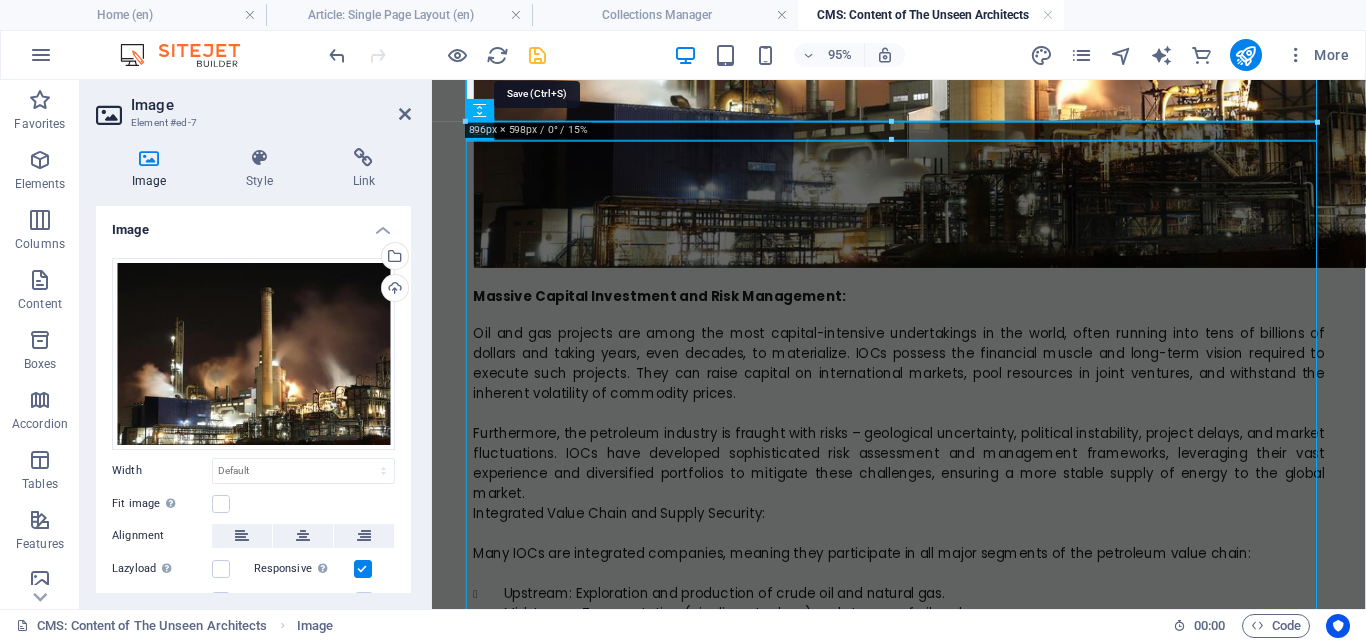 click at bounding box center (537, 55) 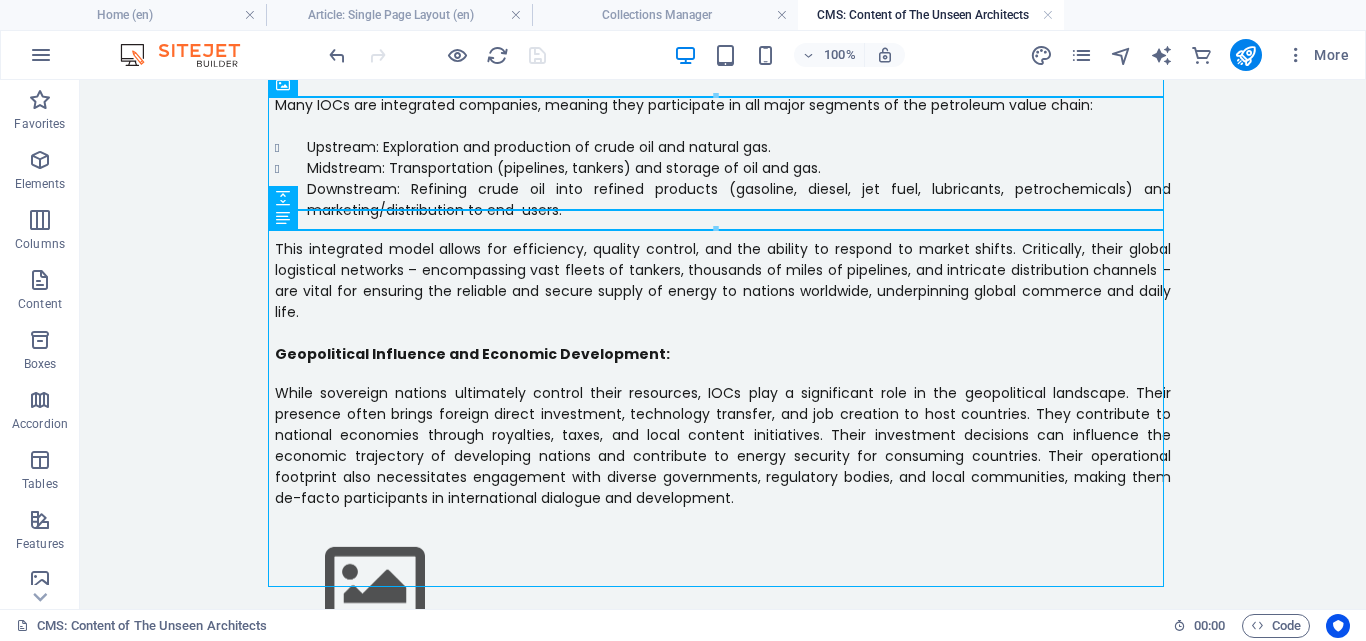 scroll, scrollTop: 2611, scrollLeft: 0, axis: vertical 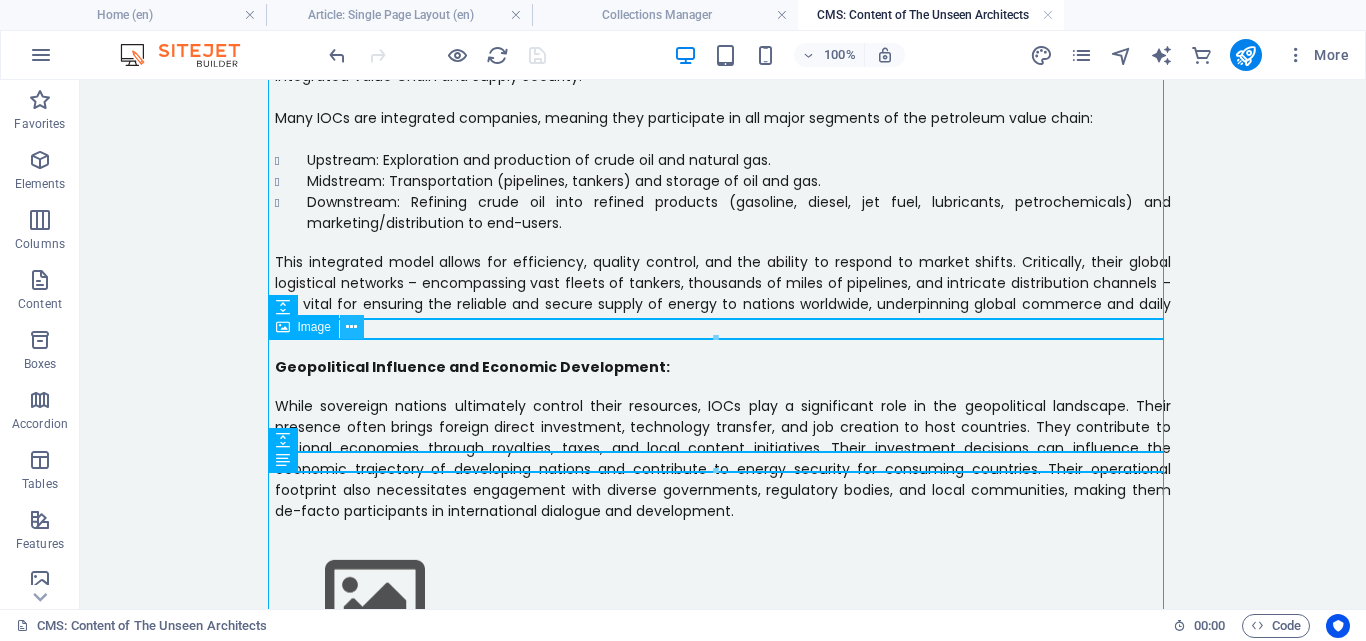 click at bounding box center [351, 327] 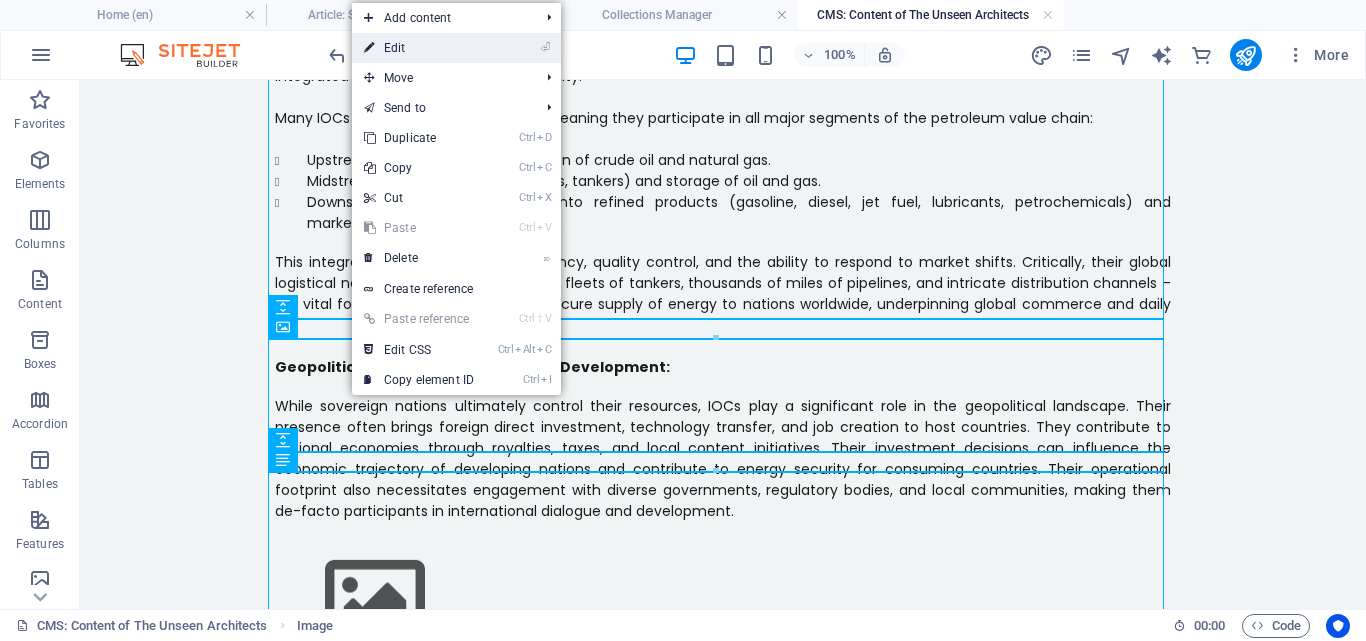 click on "⏎  Edit" at bounding box center (419, 48) 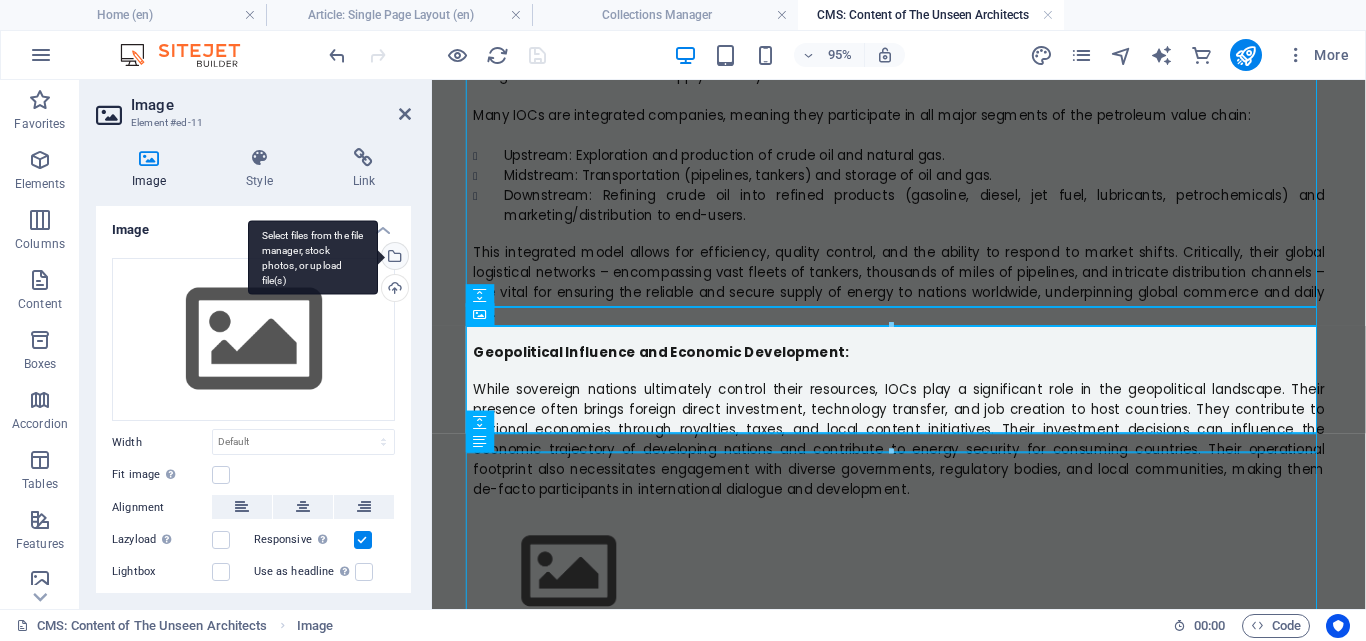 click on "Select files from the file manager, stock photos, or upload file(s)" at bounding box center [393, 258] 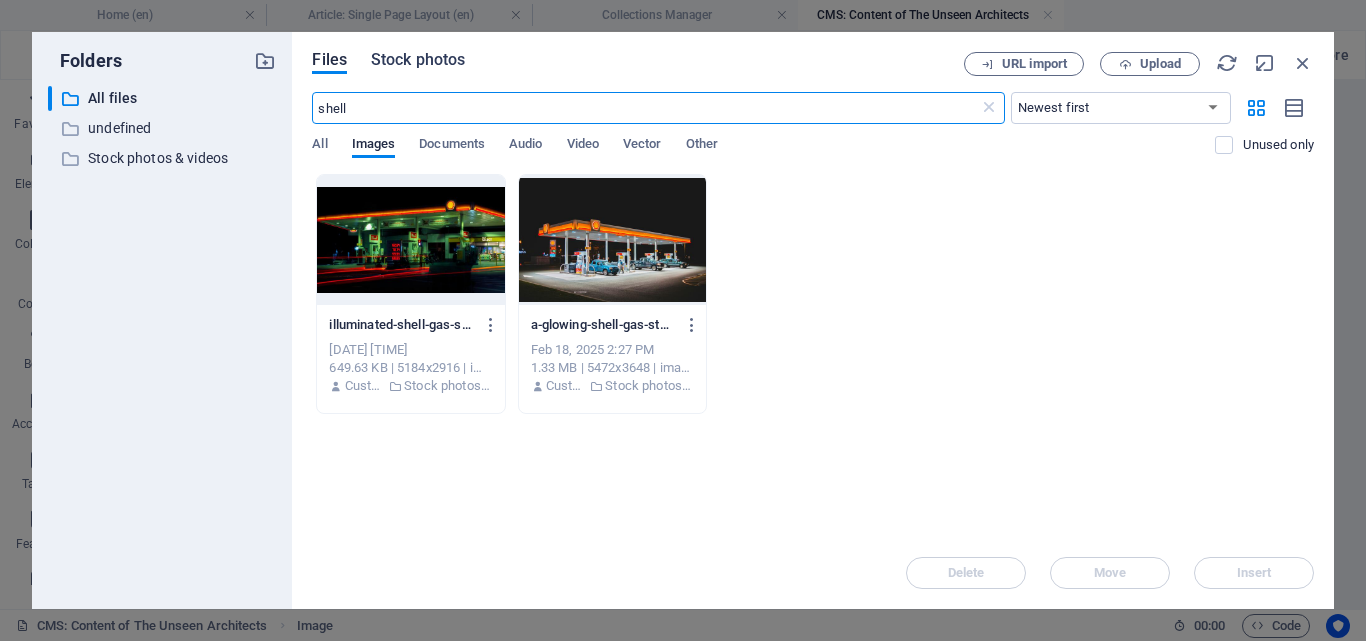 click on "Stock photos" at bounding box center (418, 60) 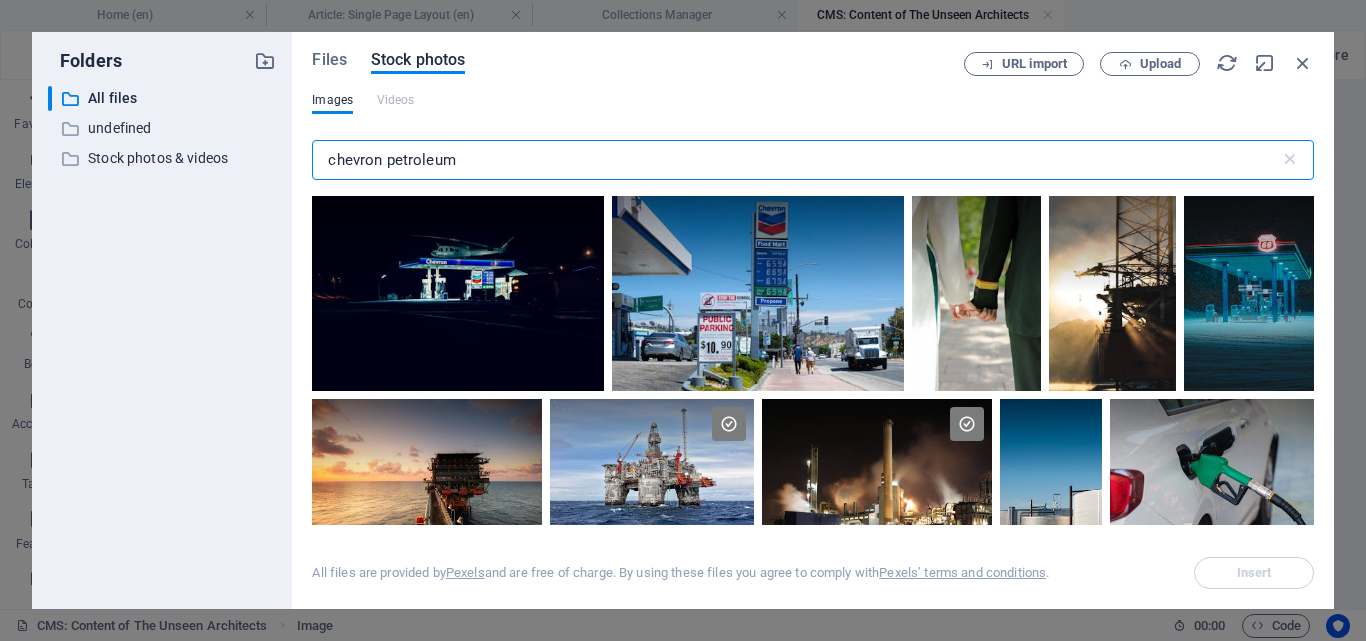drag, startPoint x: 461, startPoint y: 157, endPoint x: 385, endPoint y: 156, distance: 76.00658 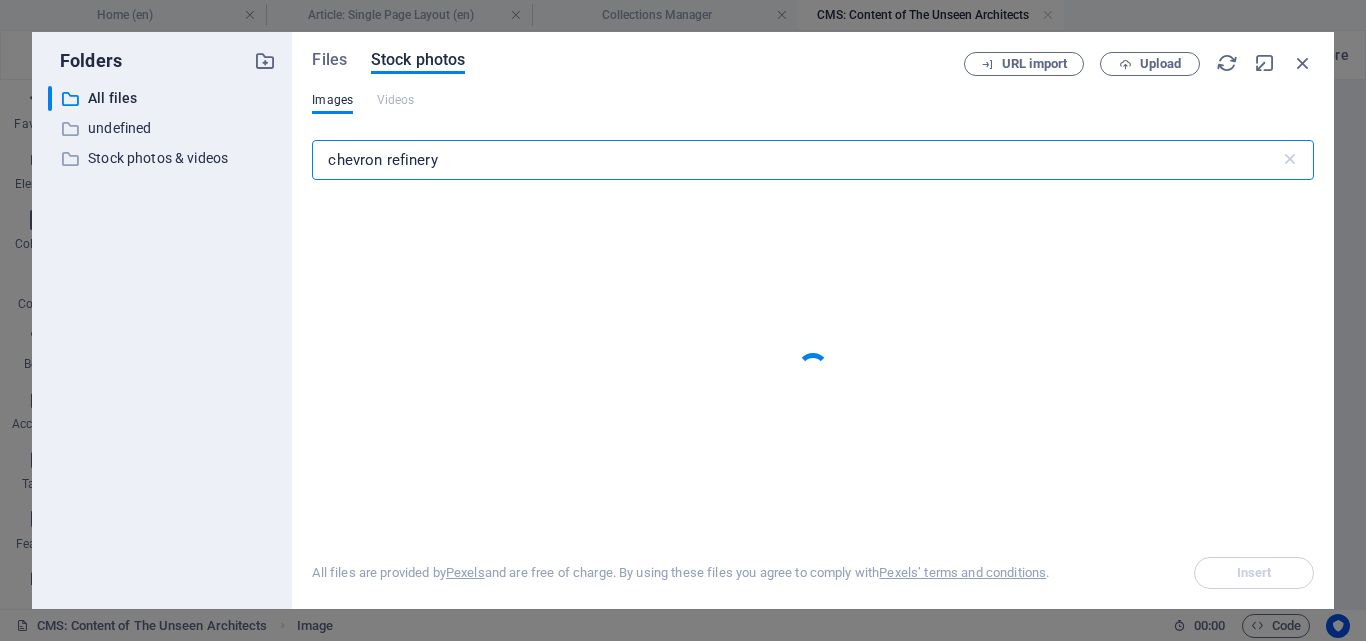 click on "chevron refinery" at bounding box center [795, 160] 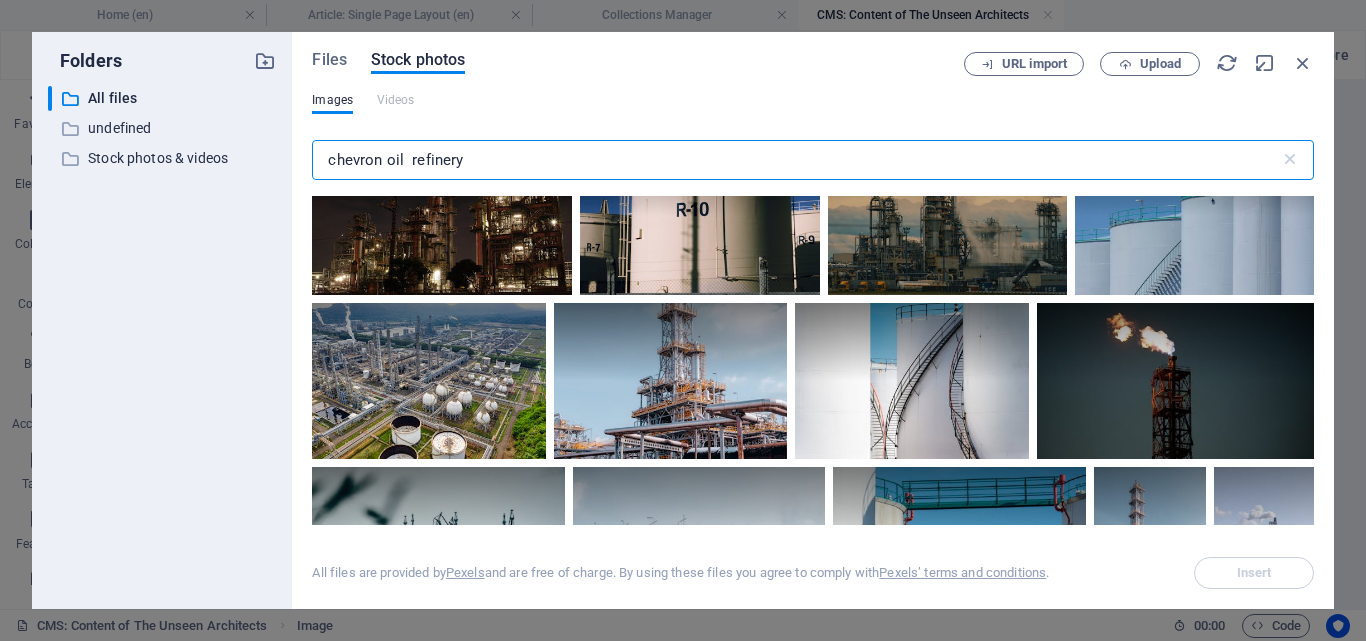 scroll, scrollTop: 50, scrollLeft: 0, axis: vertical 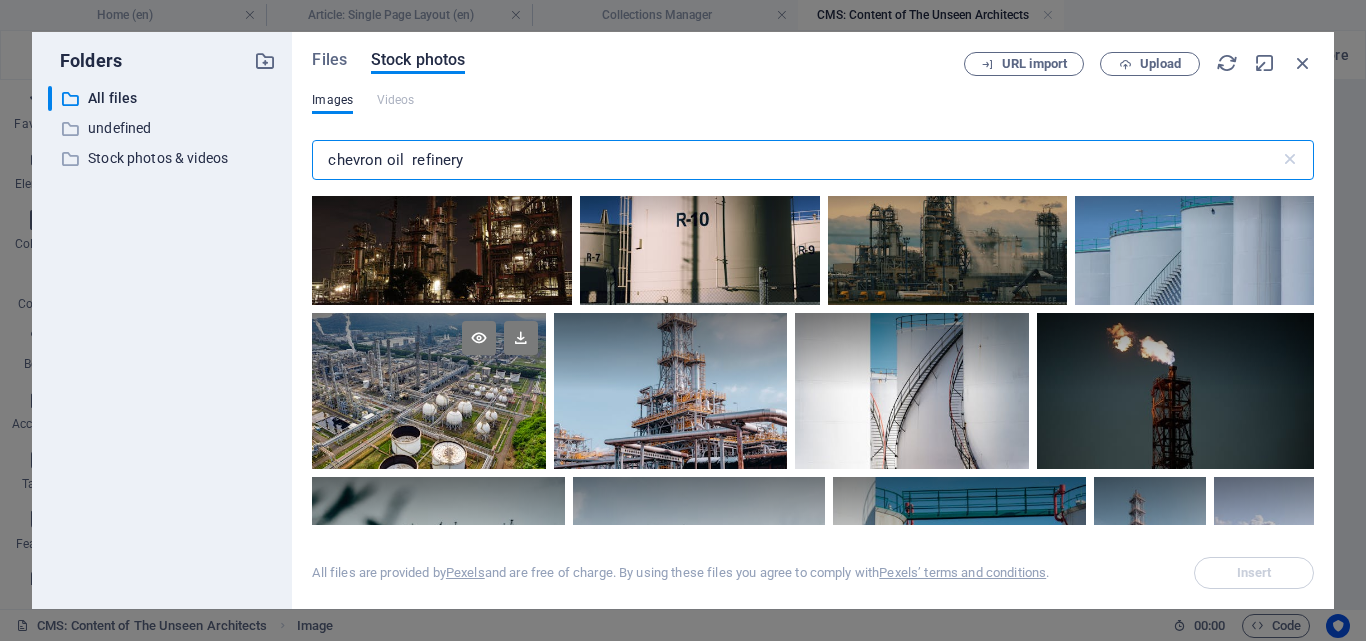 type on "chevron oil  refinery" 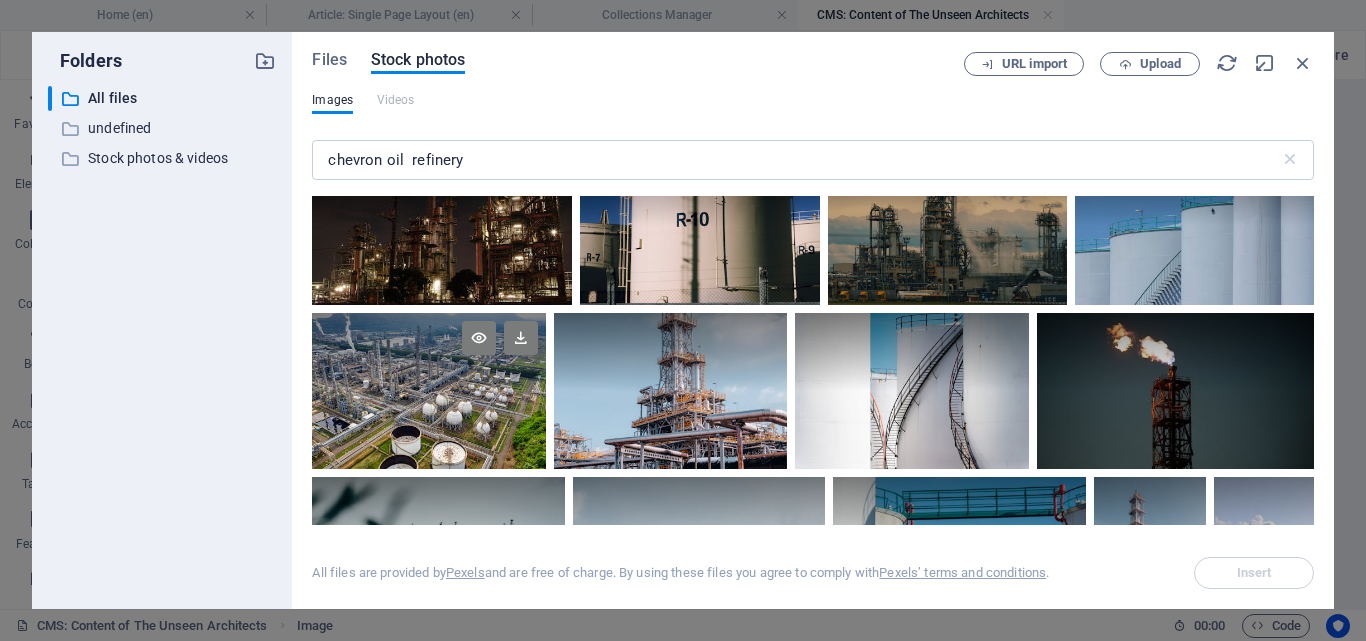 click at bounding box center [428, 352] 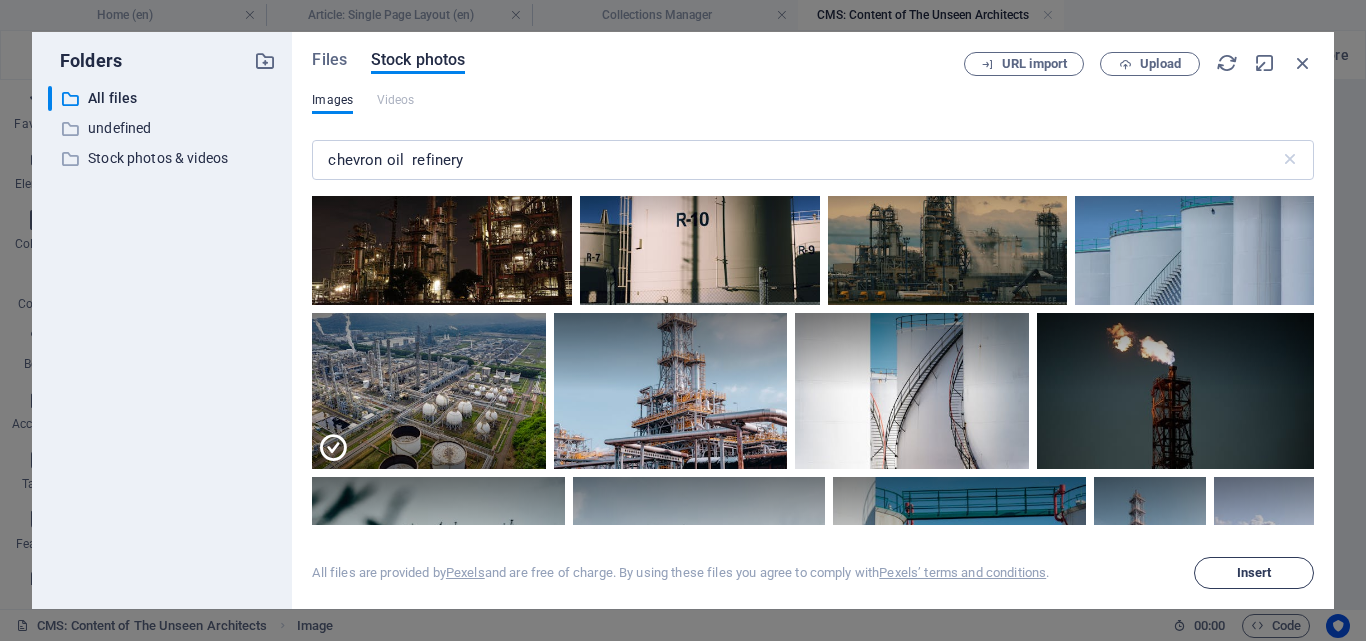 click on "Insert" at bounding box center [1254, 573] 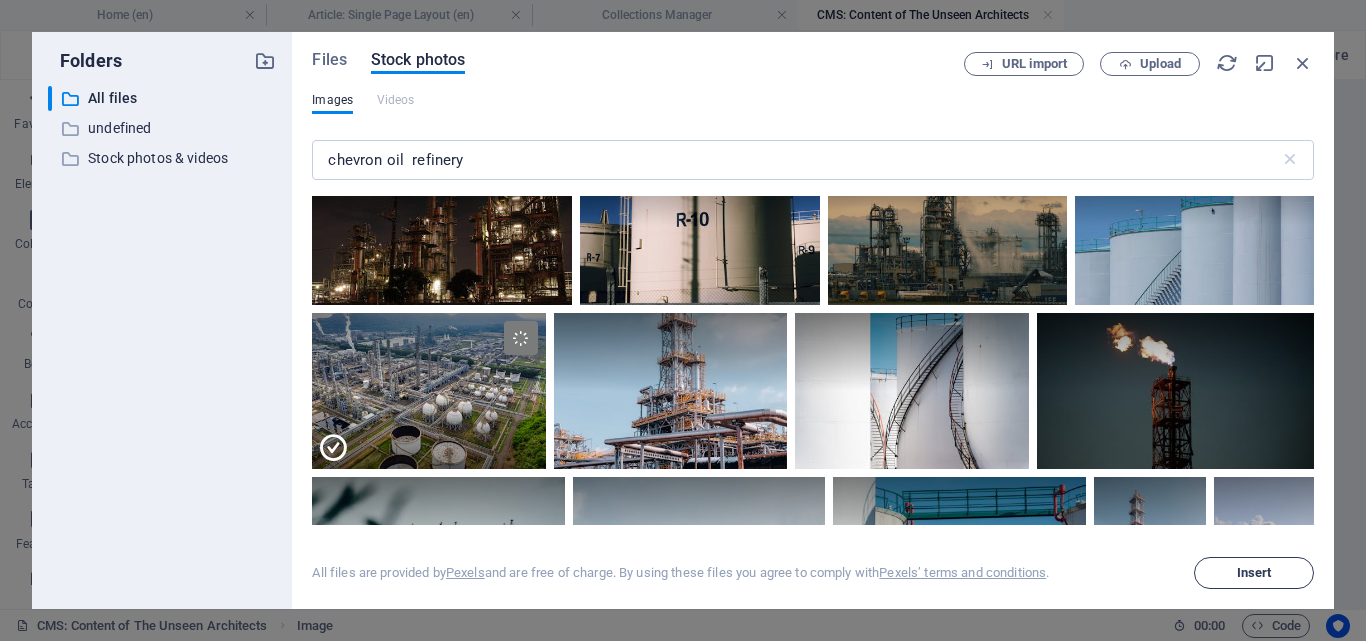 scroll, scrollTop: 2611, scrollLeft: 0, axis: vertical 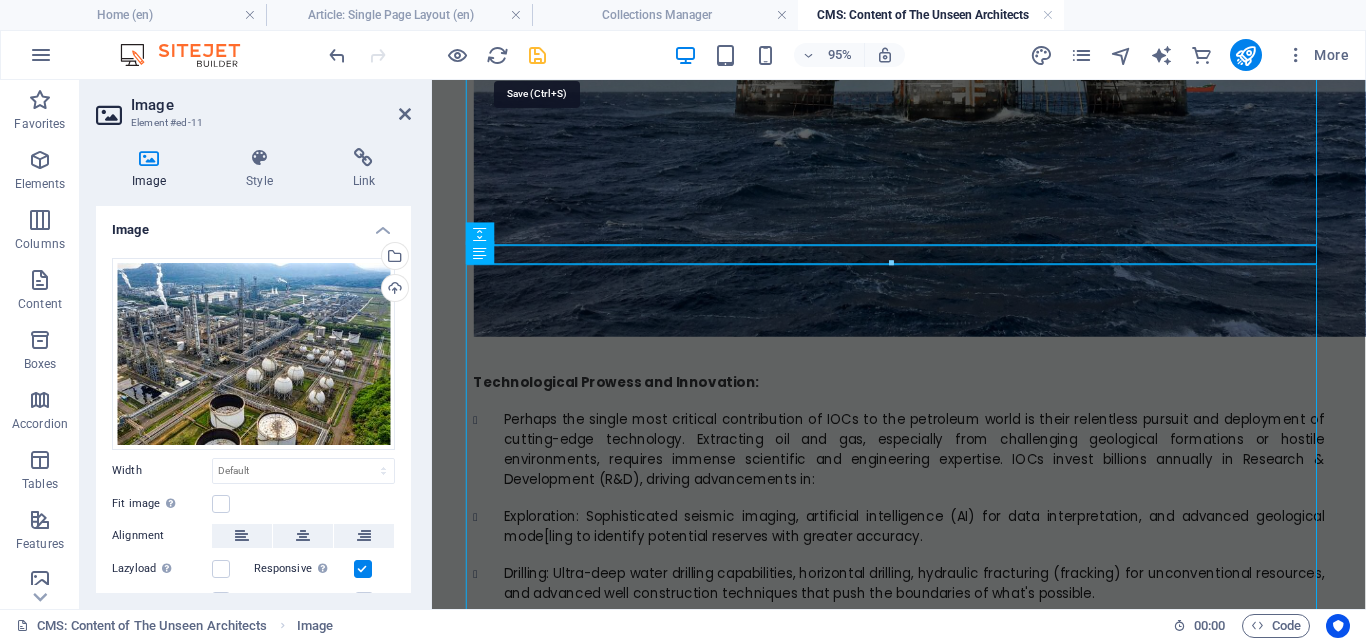 click at bounding box center (537, 55) 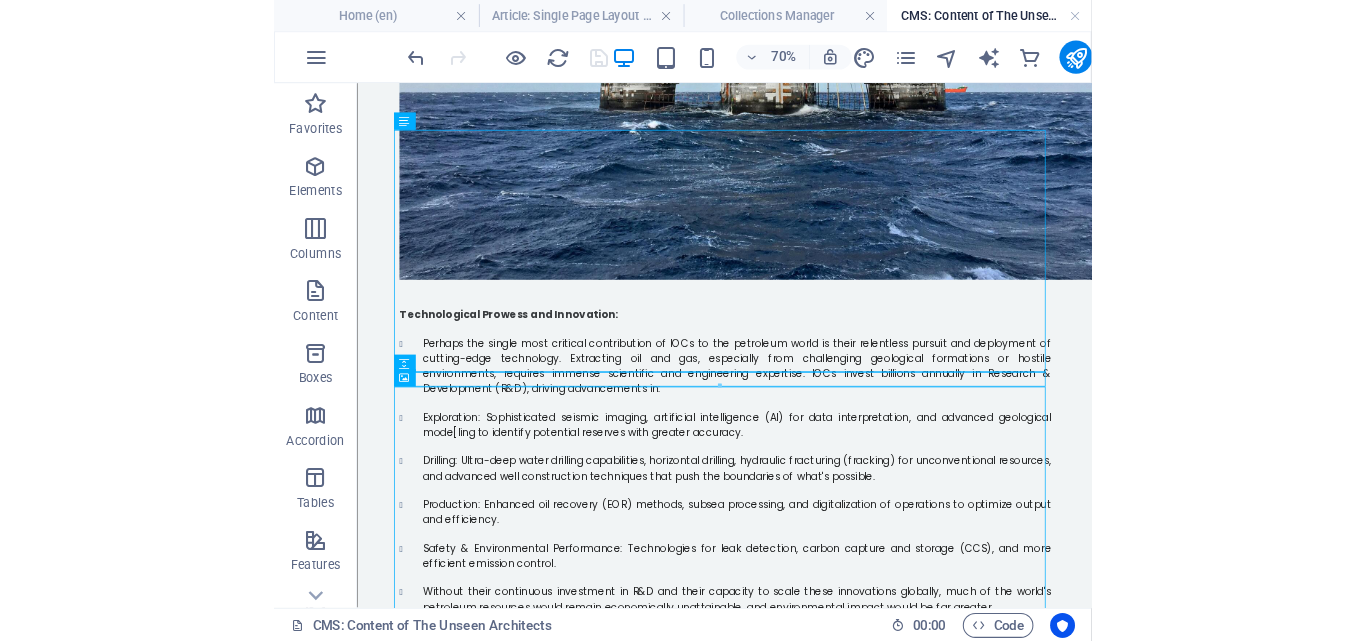 scroll, scrollTop: 0, scrollLeft: 0, axis: both 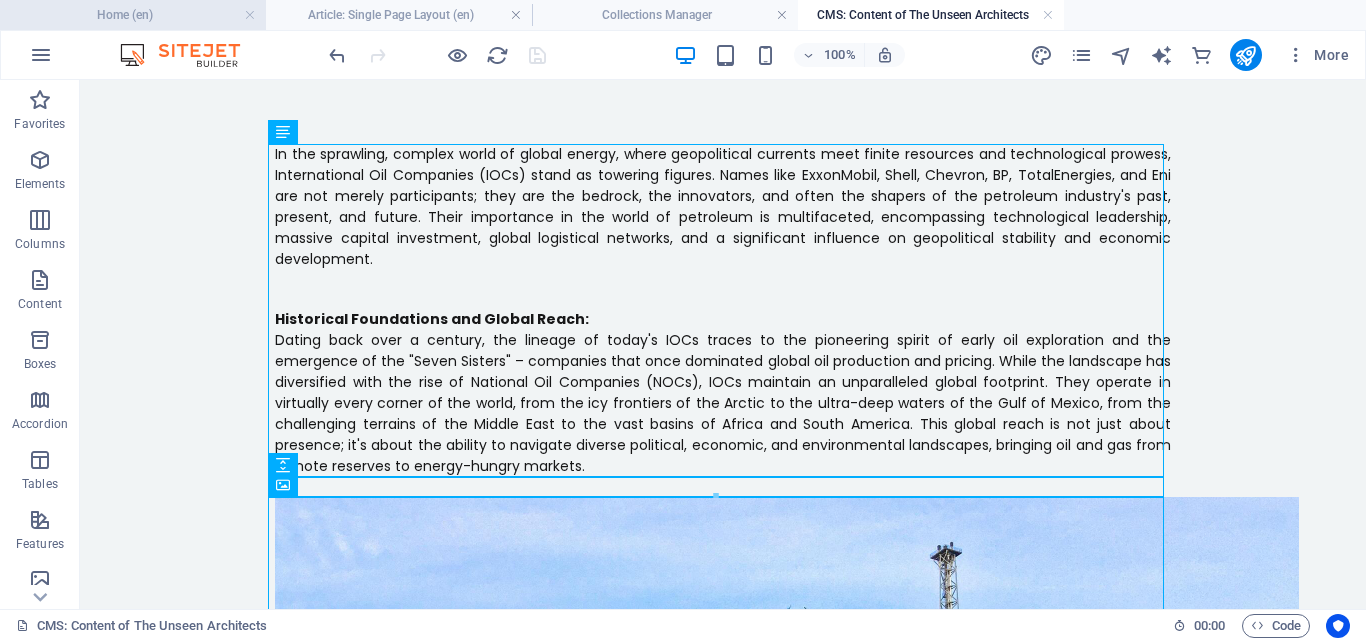 click on "Home (en)" at bounding box center (133, 15) 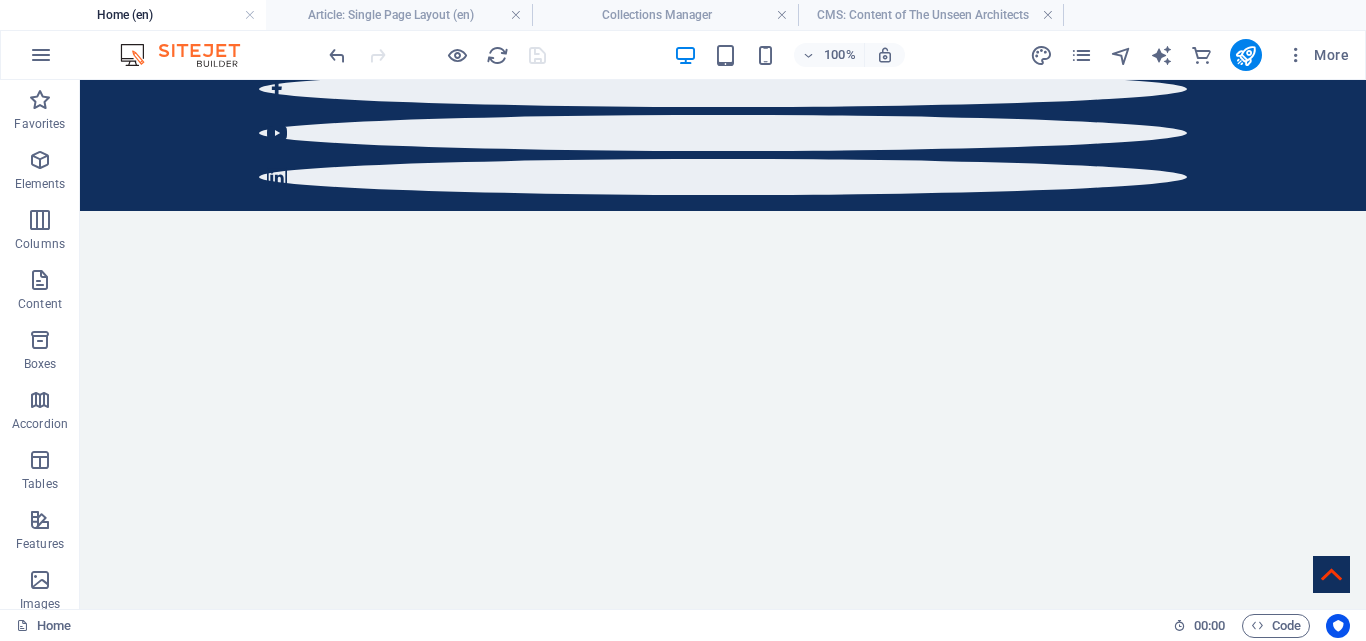 scroll, scrollTop: 0, scrollLeft: 0, axis: both 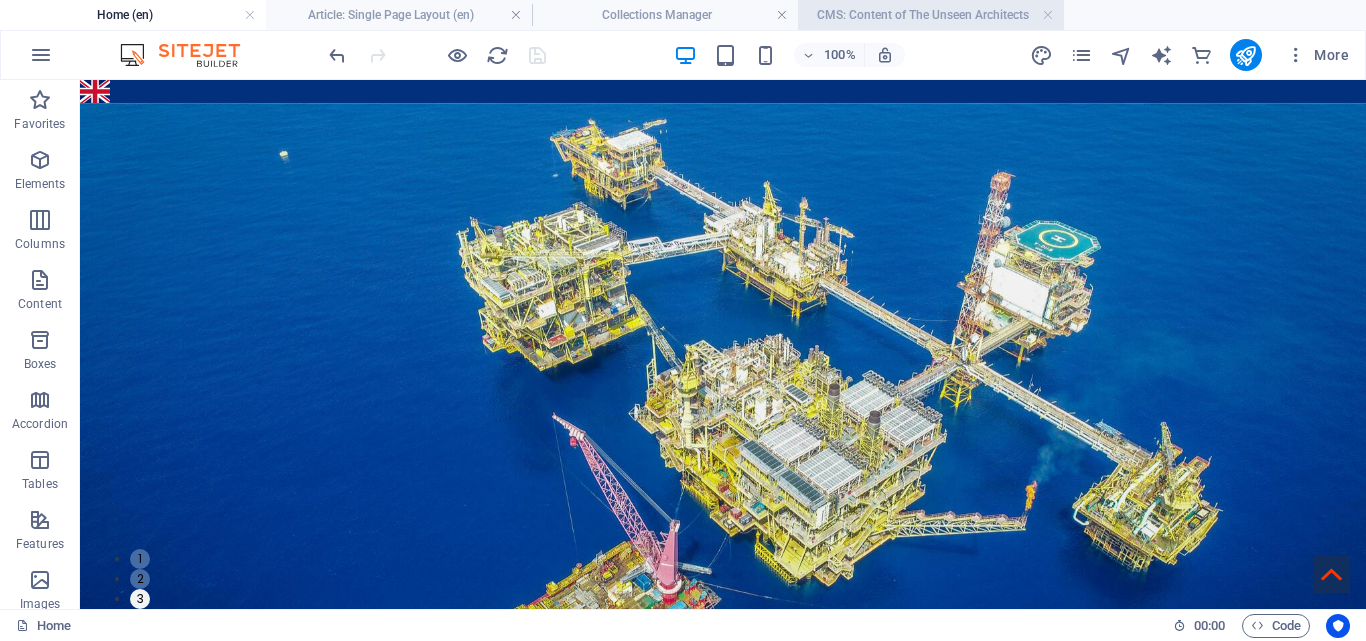 click on "CMS: Content of The Unseen Architects" at bounding box center [931, 15] 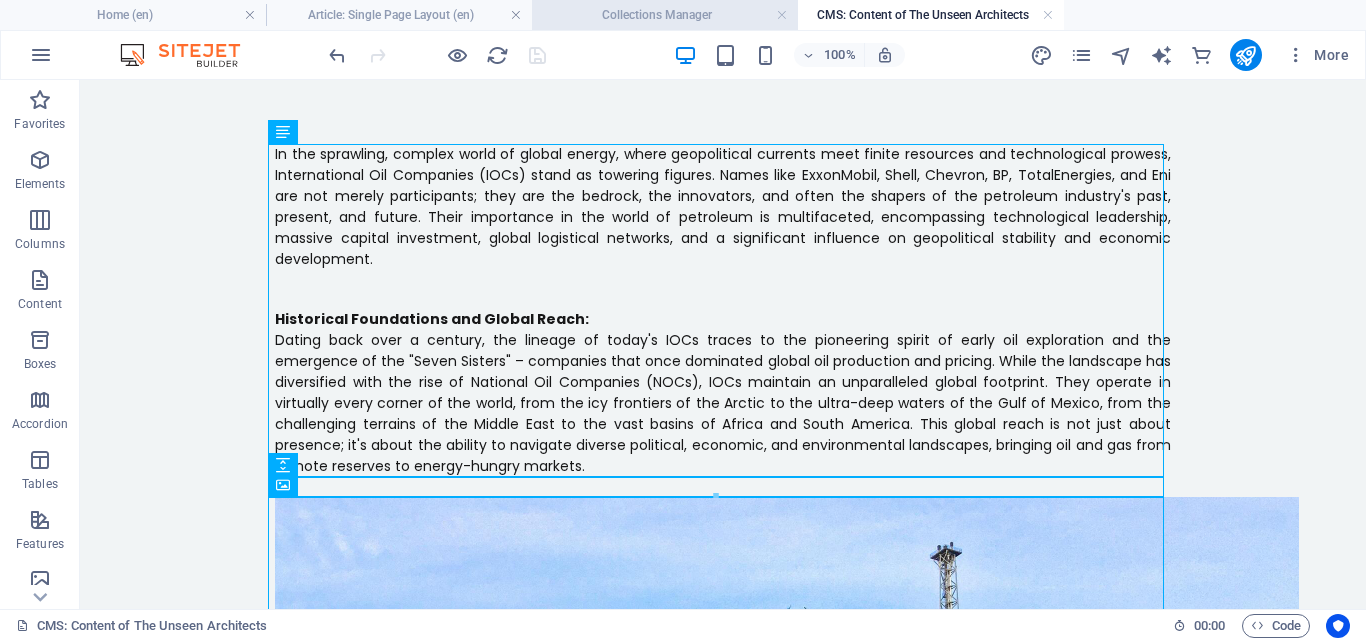 click on "Collections Manager" at bounding box center (665, 15) 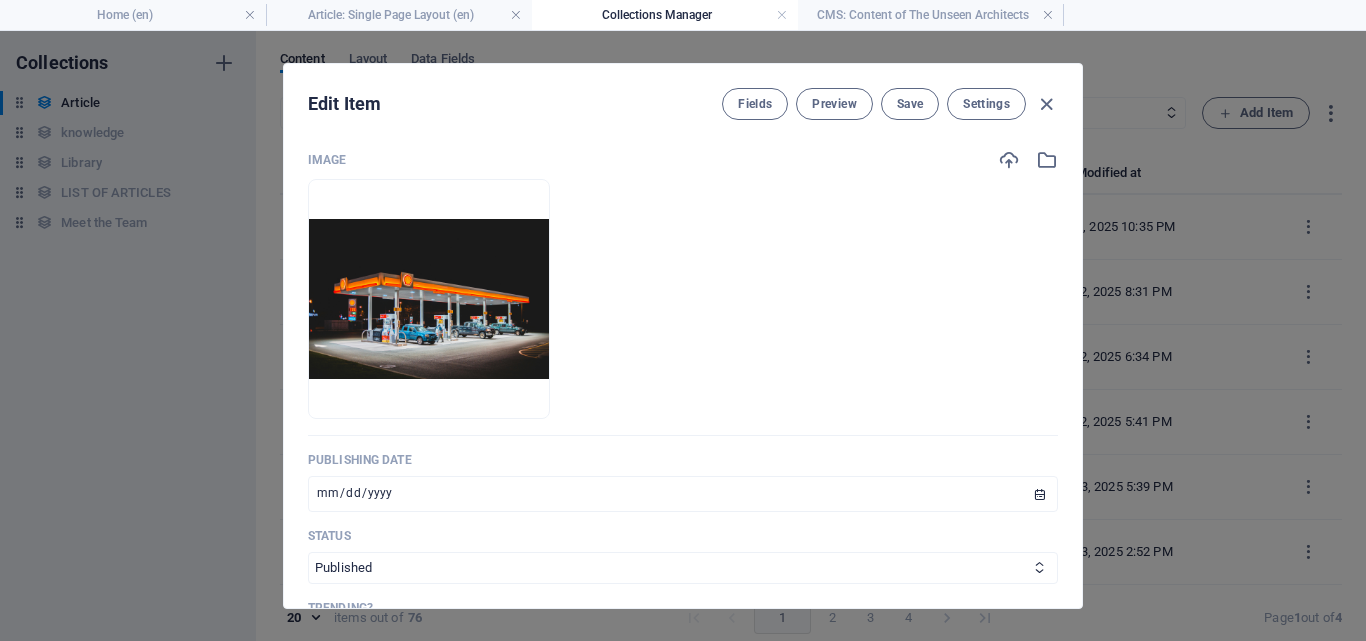 scroll, scrollTop: 602, scrollLeft: 0, axis: vertical 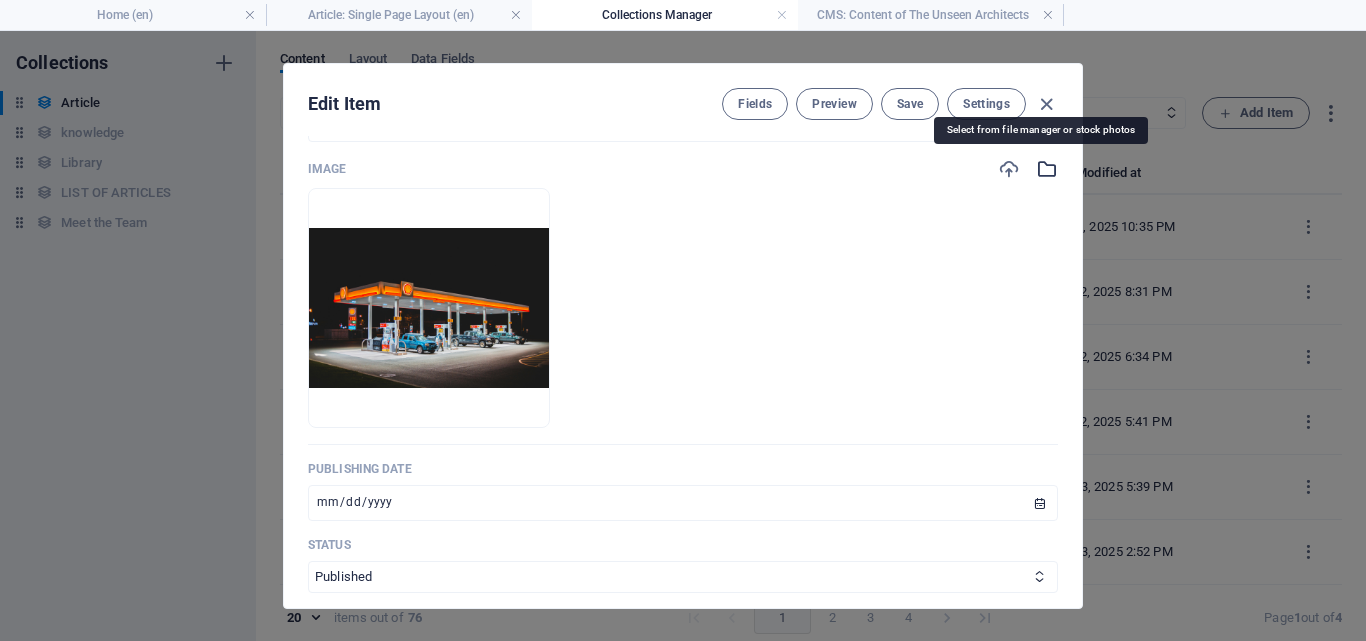click at bounding box center [1047, 169] 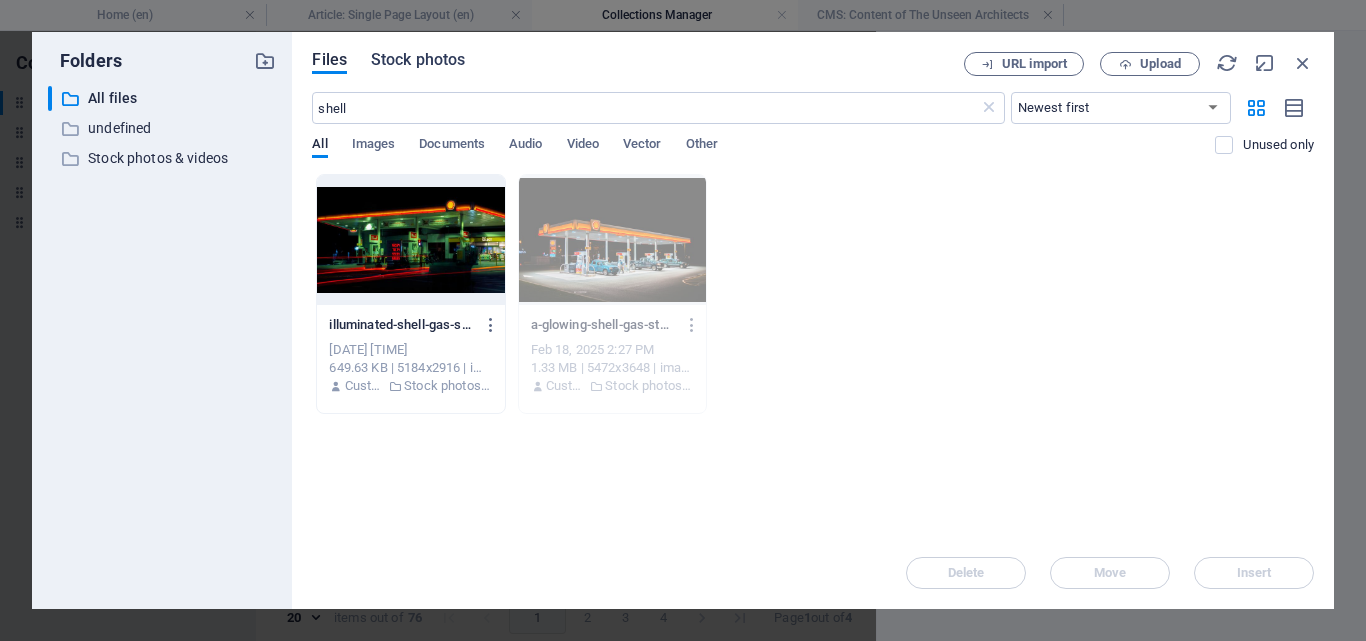 click on "Stock photos" at bounding box center (418, 60) 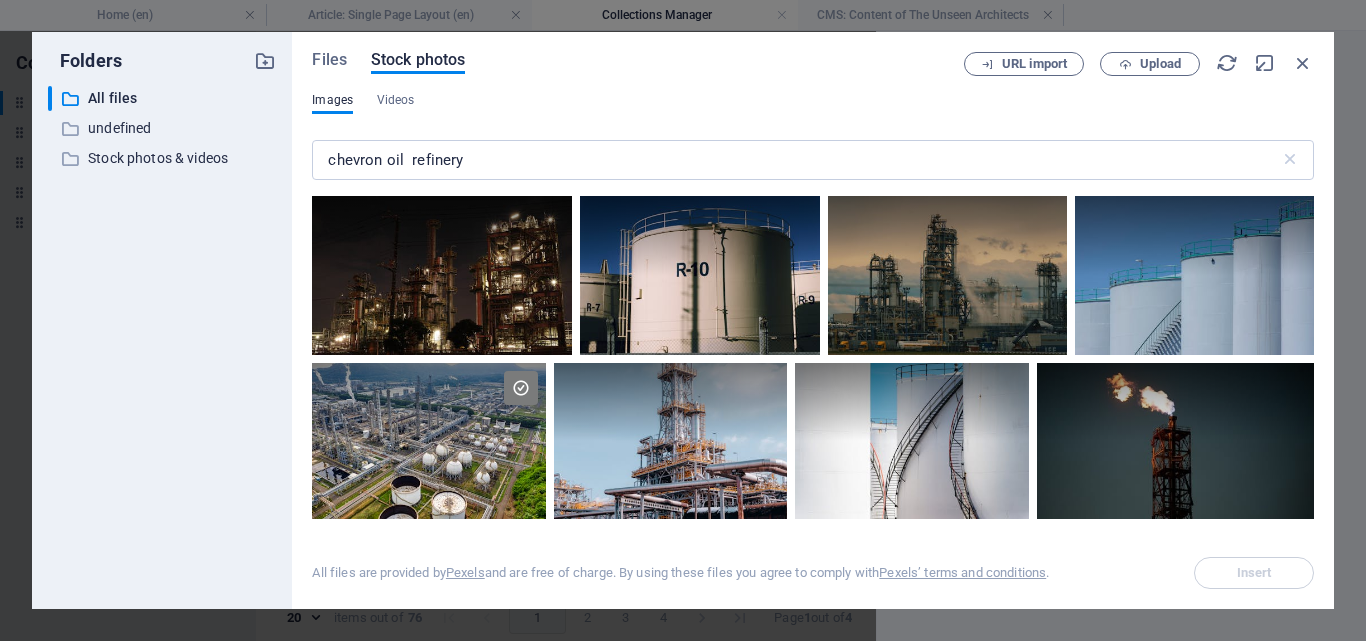 click on "Files Stock photos URL import Upload Images Videos chevron oil  refinery ​ All files are provided by  Pexels  and are free of charge. By using these files you agree to comply with  Pexels’ terms and conditions . Insert" at bounding box center (813, 320) 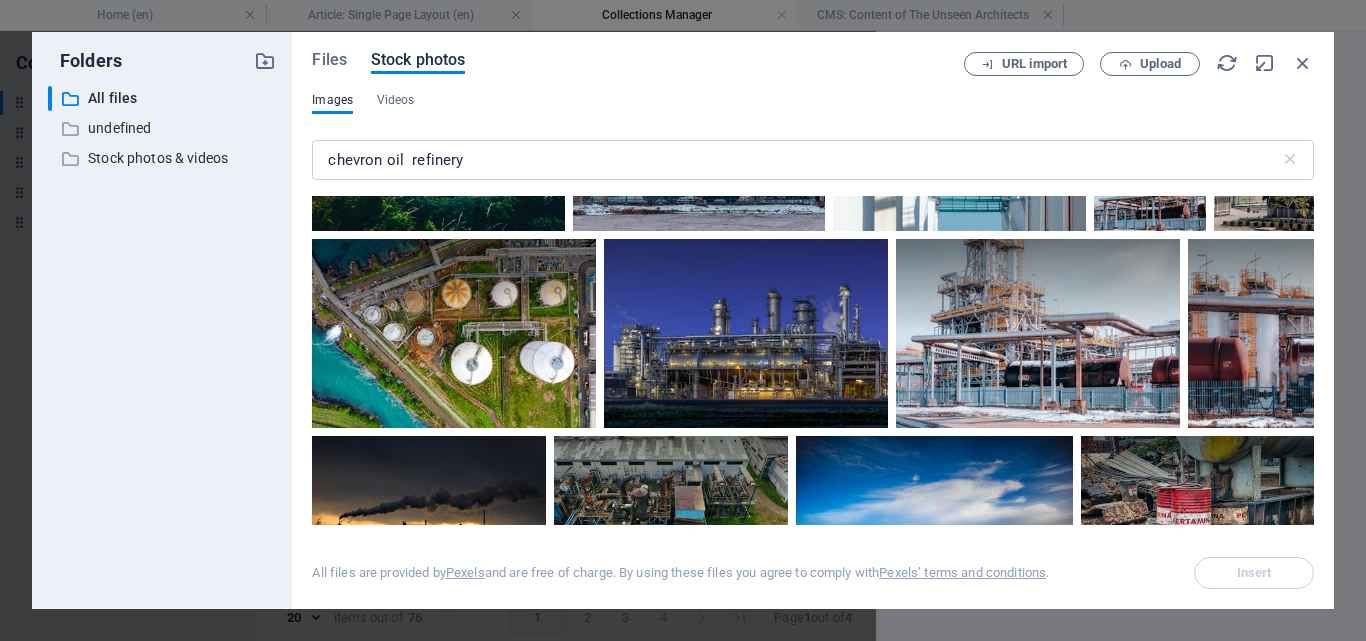 scroll, scrollTop: 440, scrollLeft: 0, axis: vertical 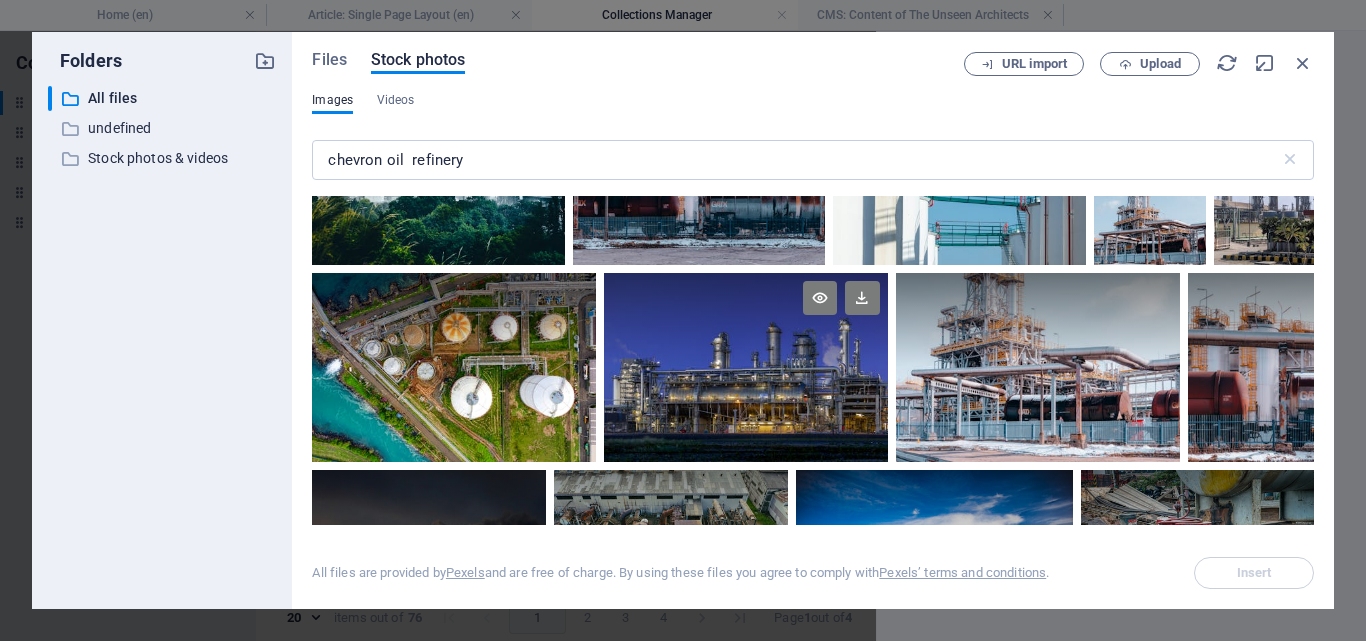 click at bounding box center (746, 367) 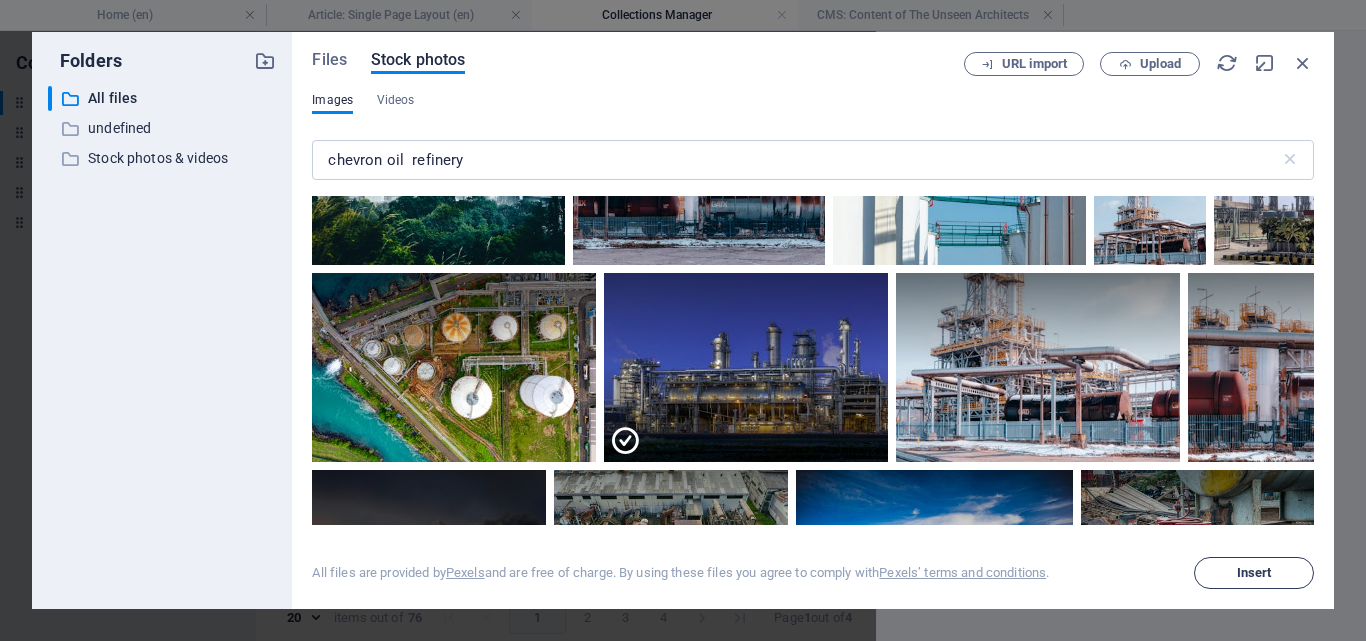click on "Insert" at bounding box center [1254, 573] 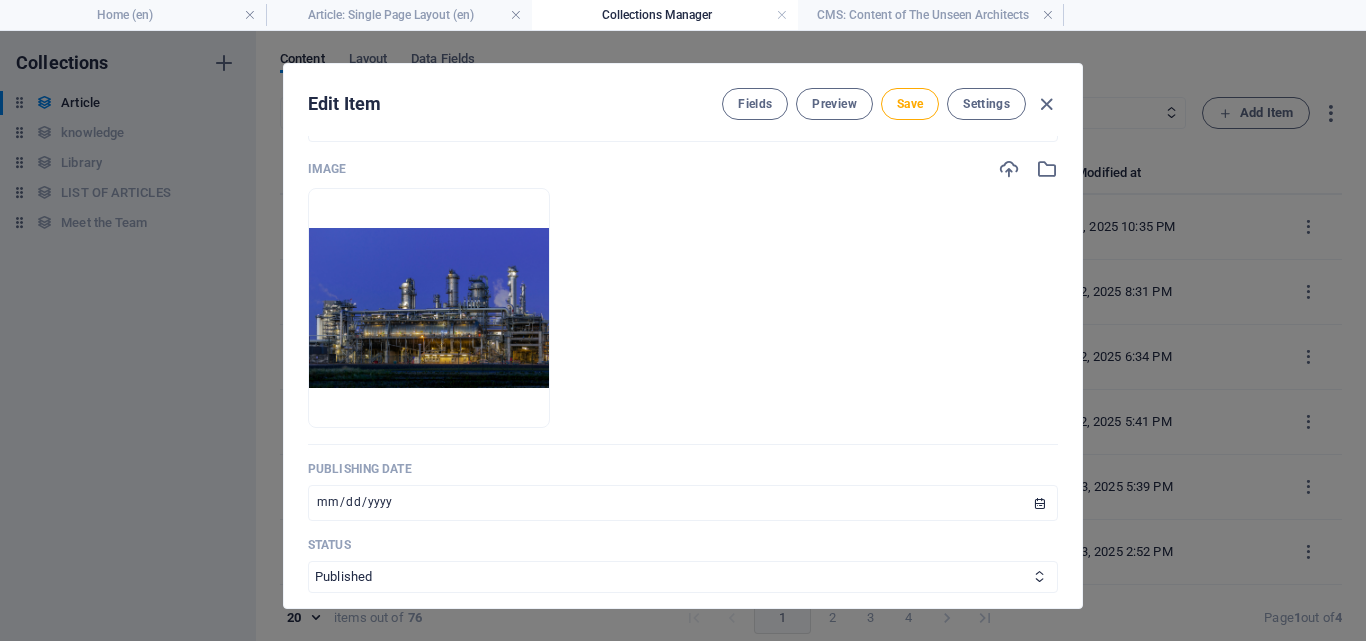 drag, startPoint x: 1234, startPoint y: 576, endPoint x: 1108, endPoint y: 321, distance: 284.431 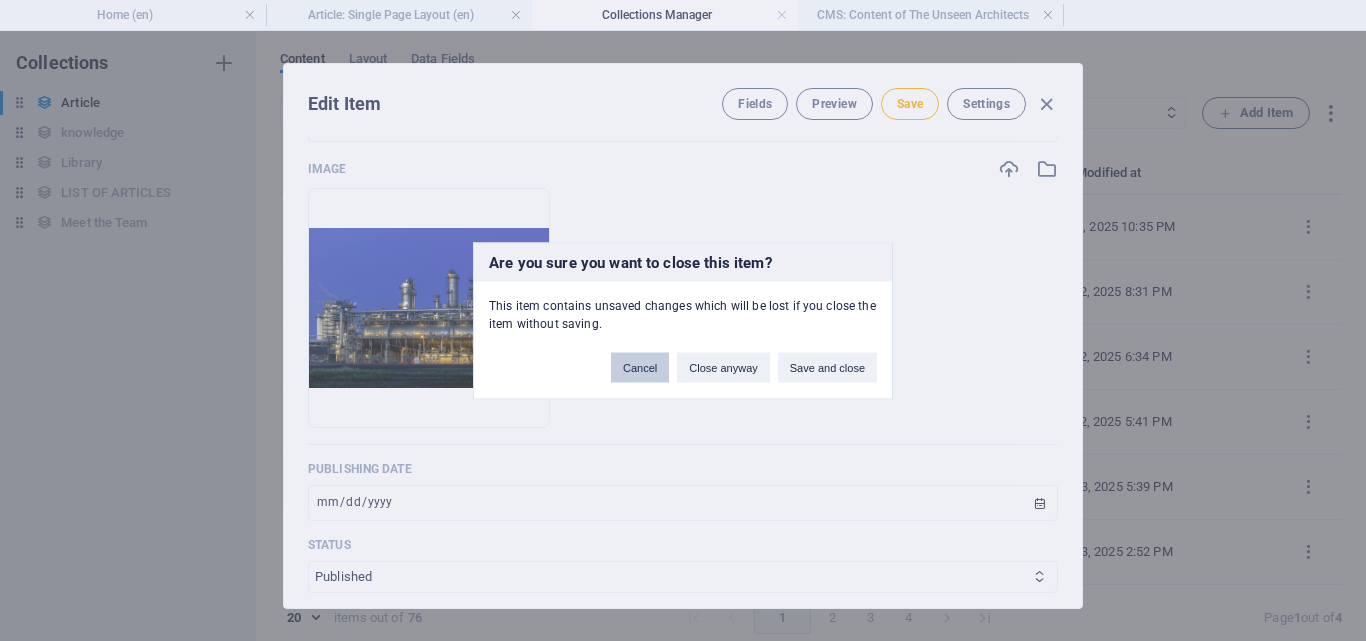 click on "Cancel" at bounding box center [640, 367] 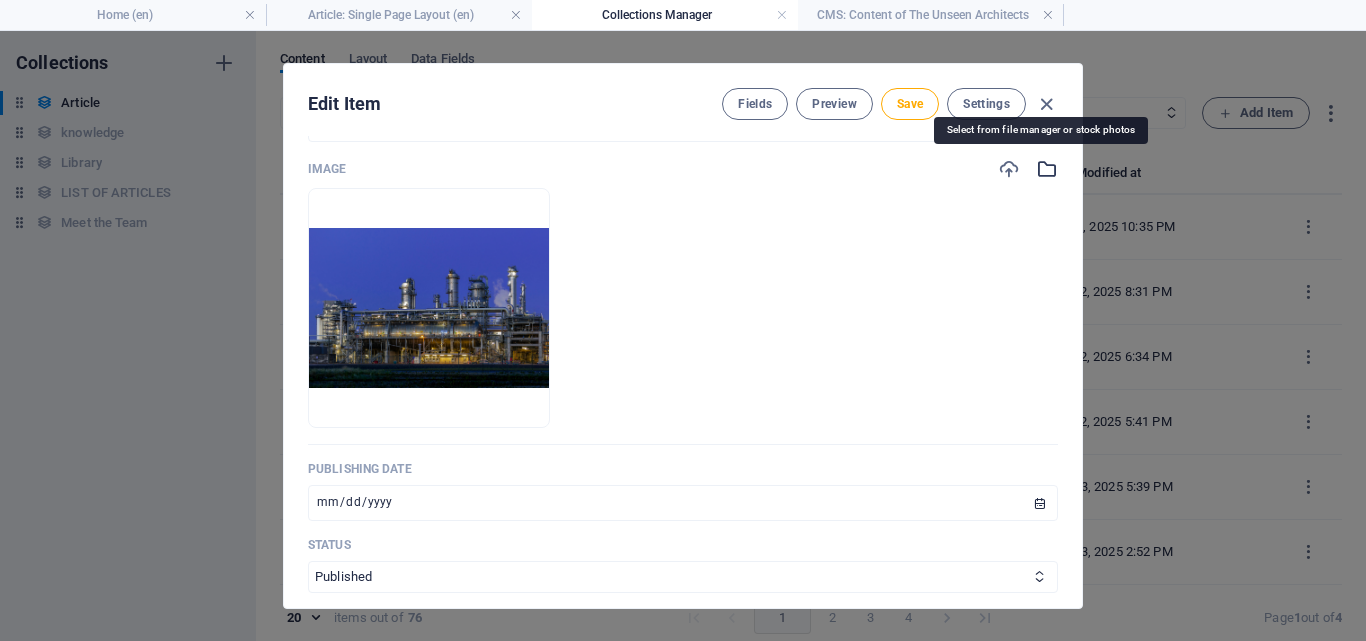 click at bounding box center [1047, 169] 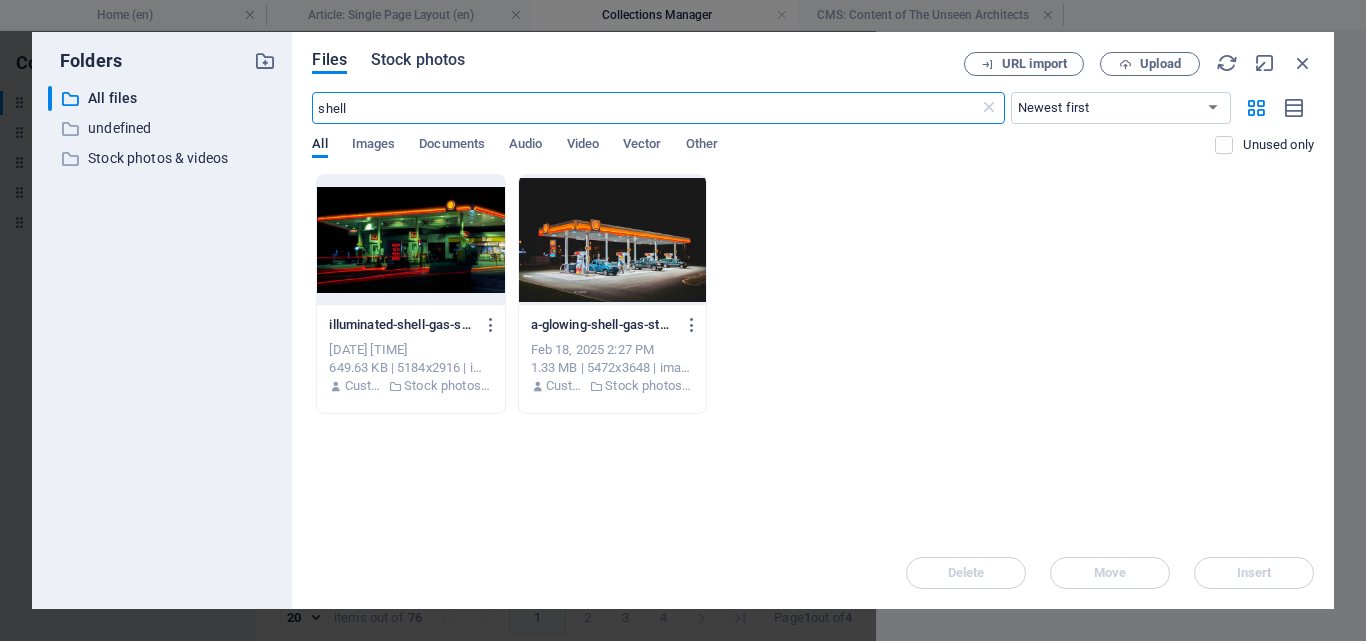 click on "Stock photos" at bounding box center (418, 60) 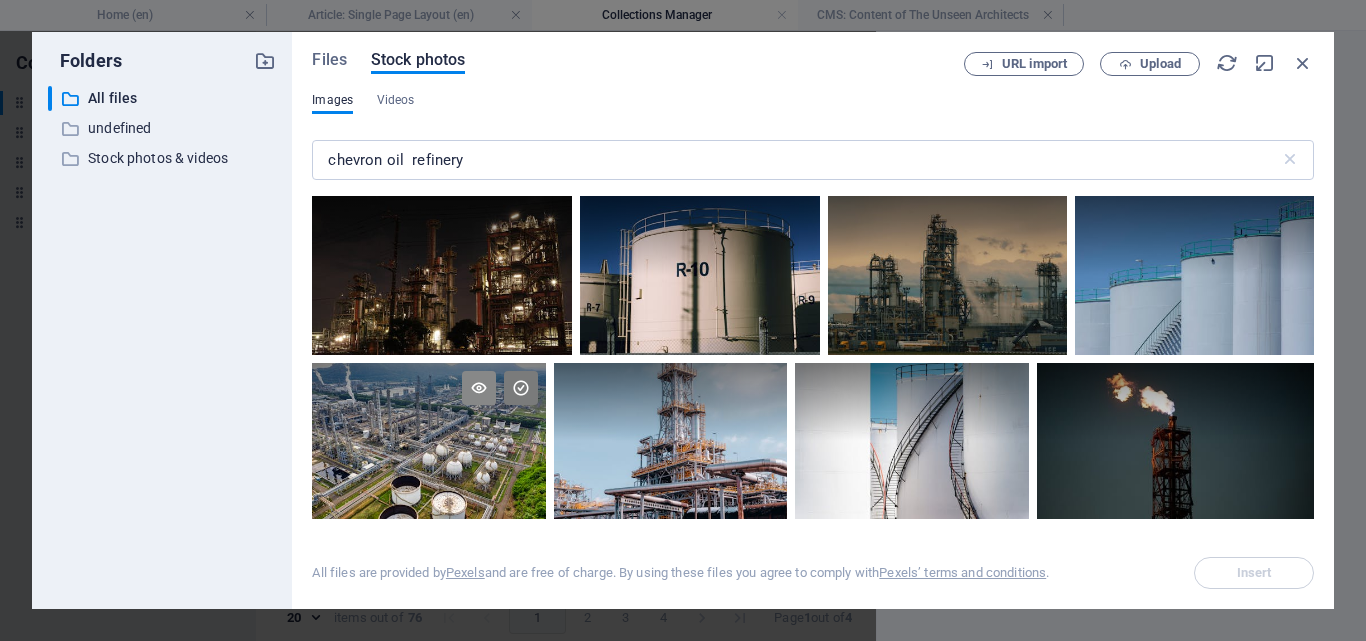 click at bounding box center [479, 388] 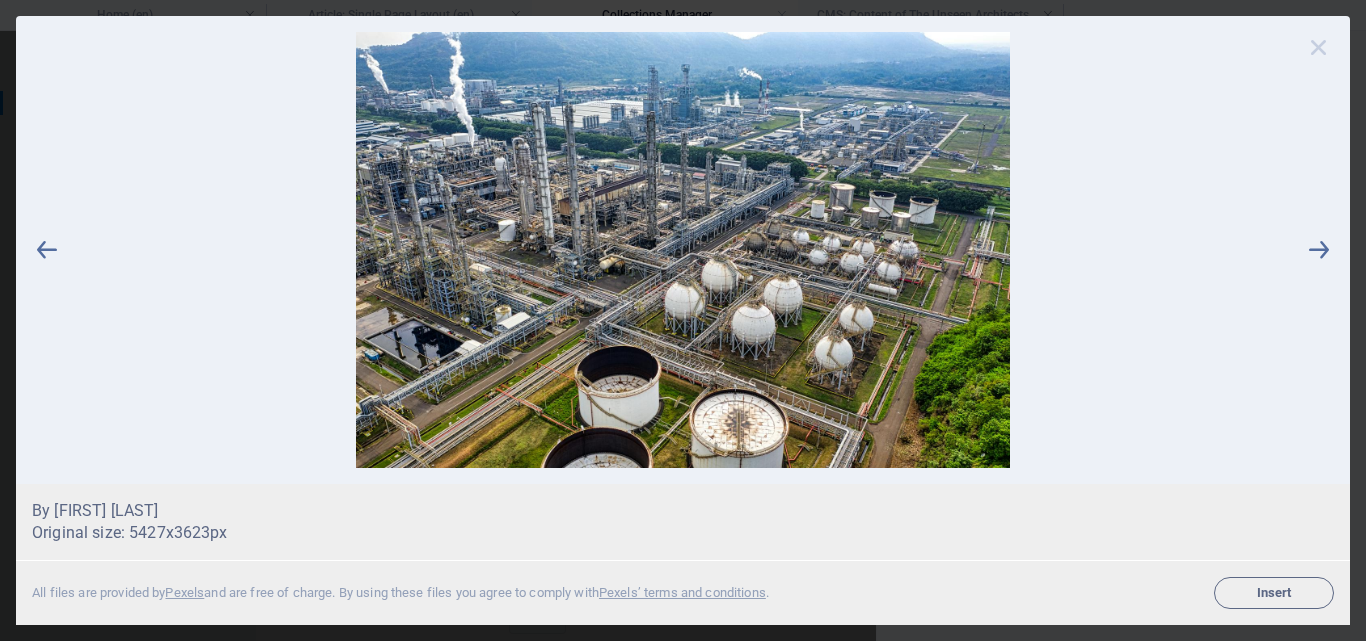 click at bounding box center (1319, 47) 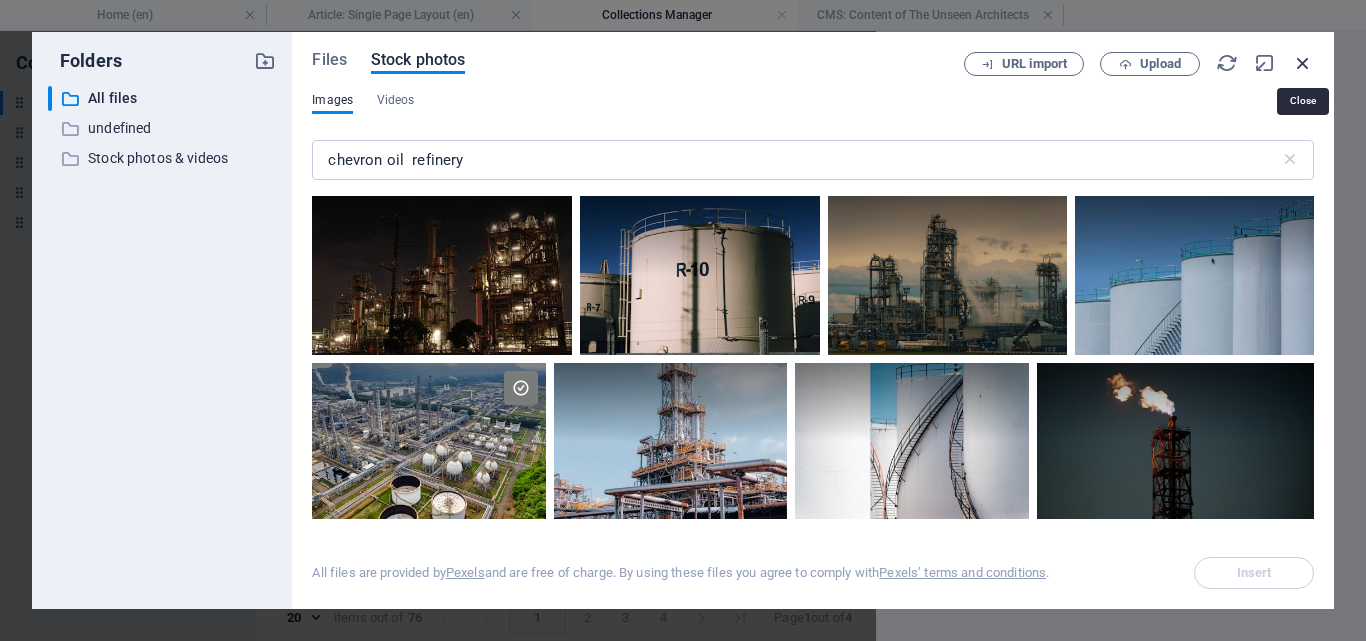 click at bounding box center (1303, 63) 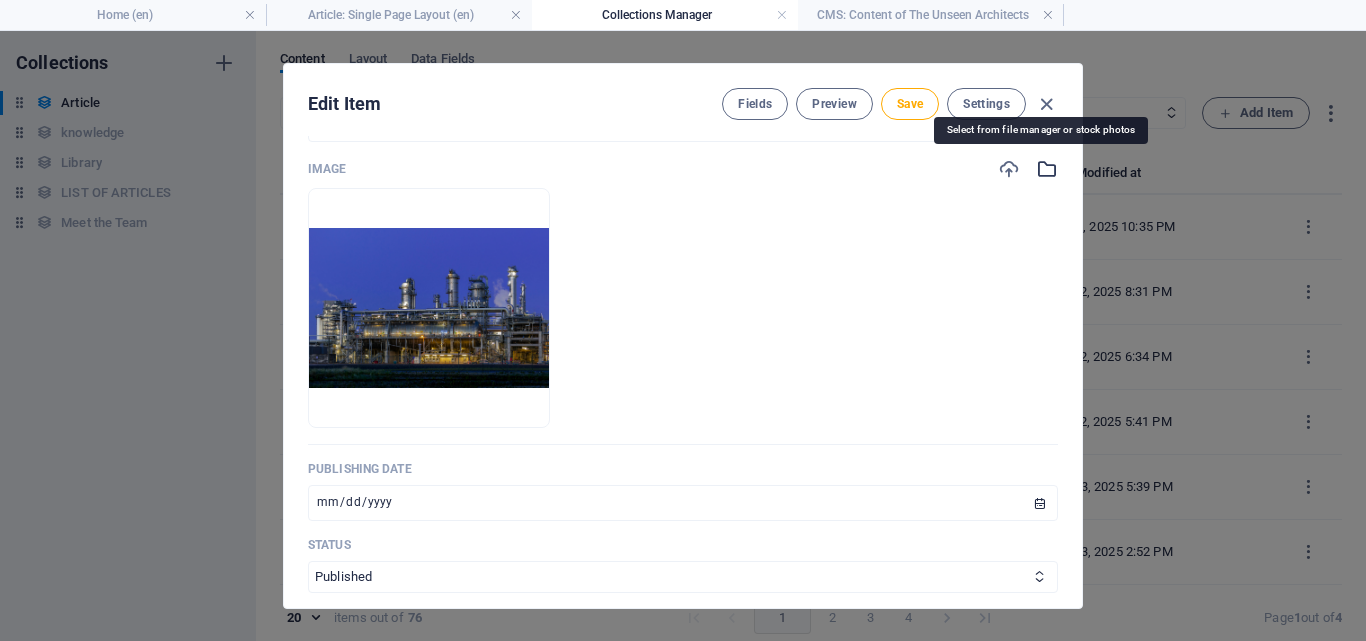click at bounding box center [1047, 169] 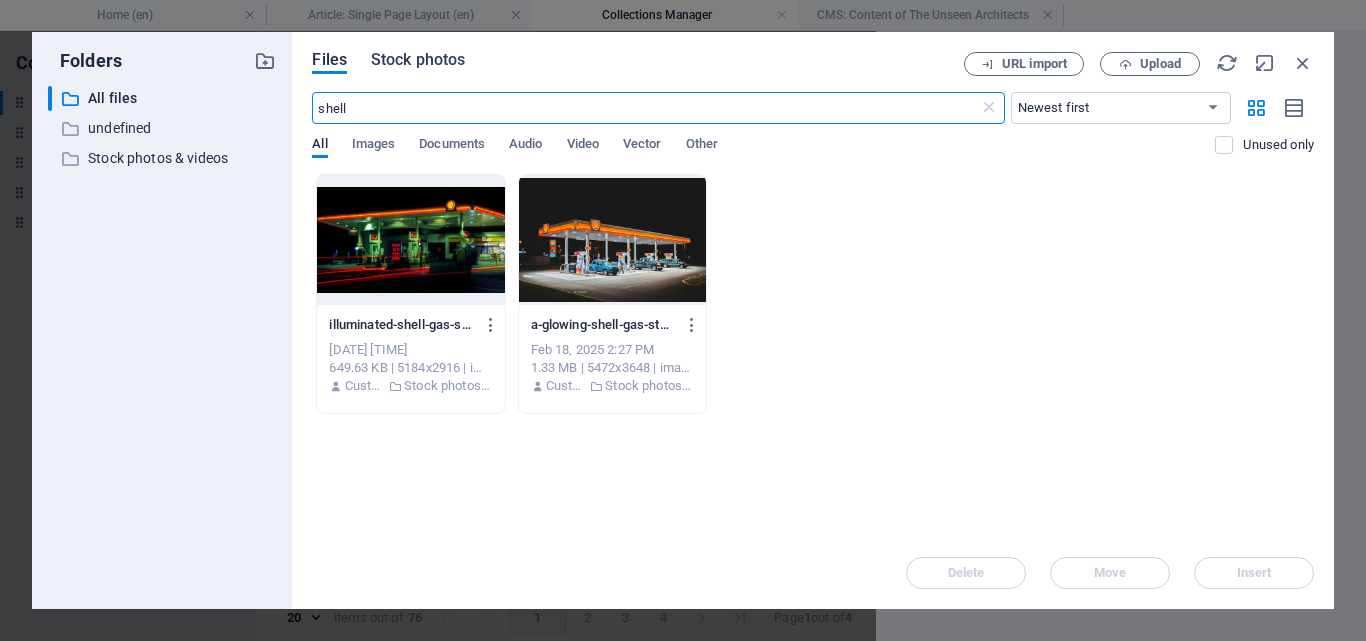 click on "Stock photos" at bounding box center (418, 60) 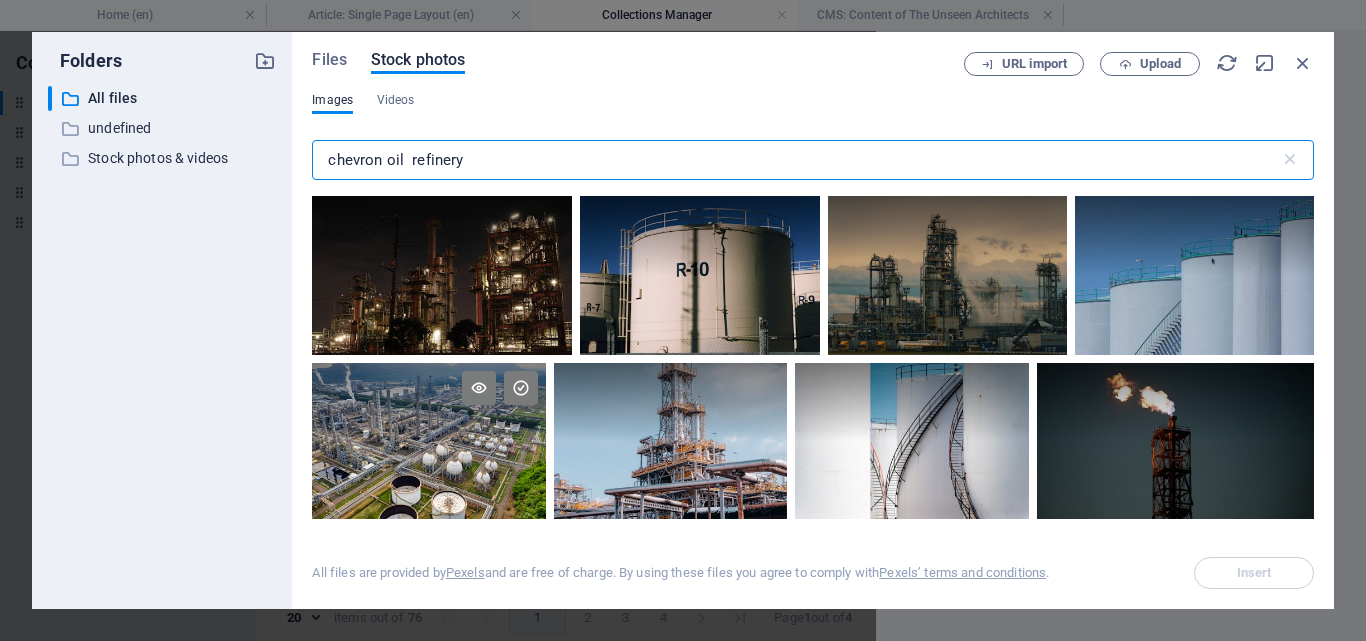 click at bounding box center (428, 402) 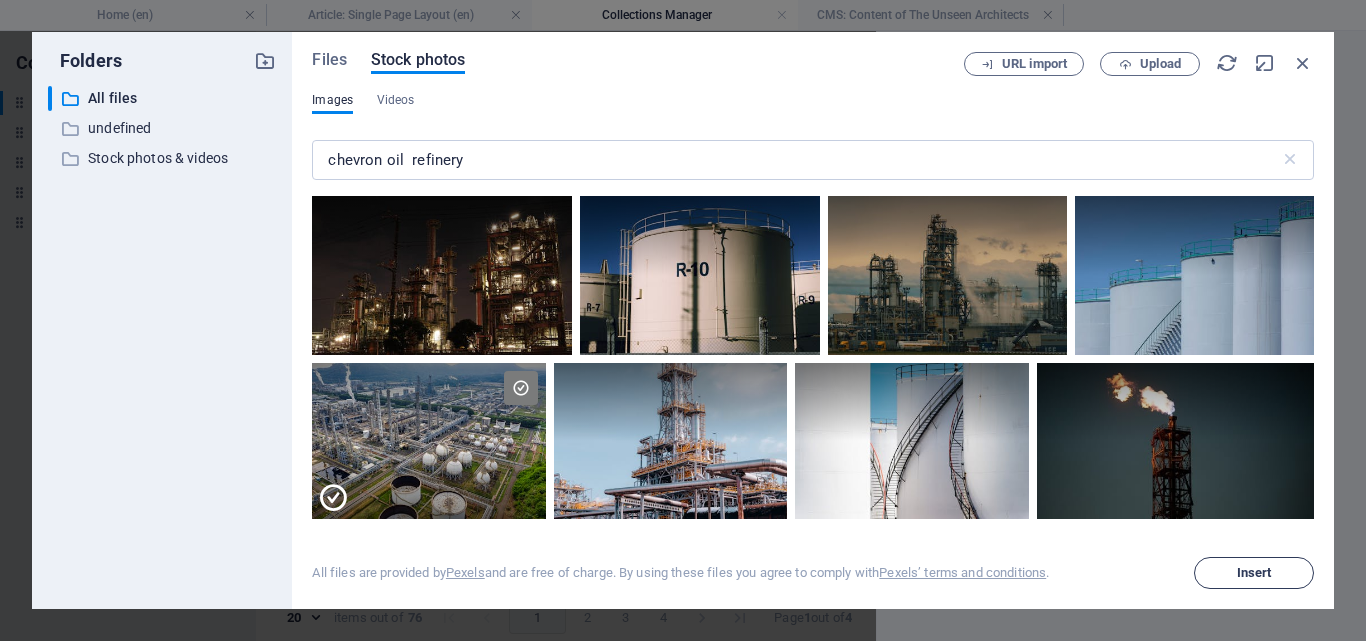 click on "Insert" at bounding box center [1254, 573] 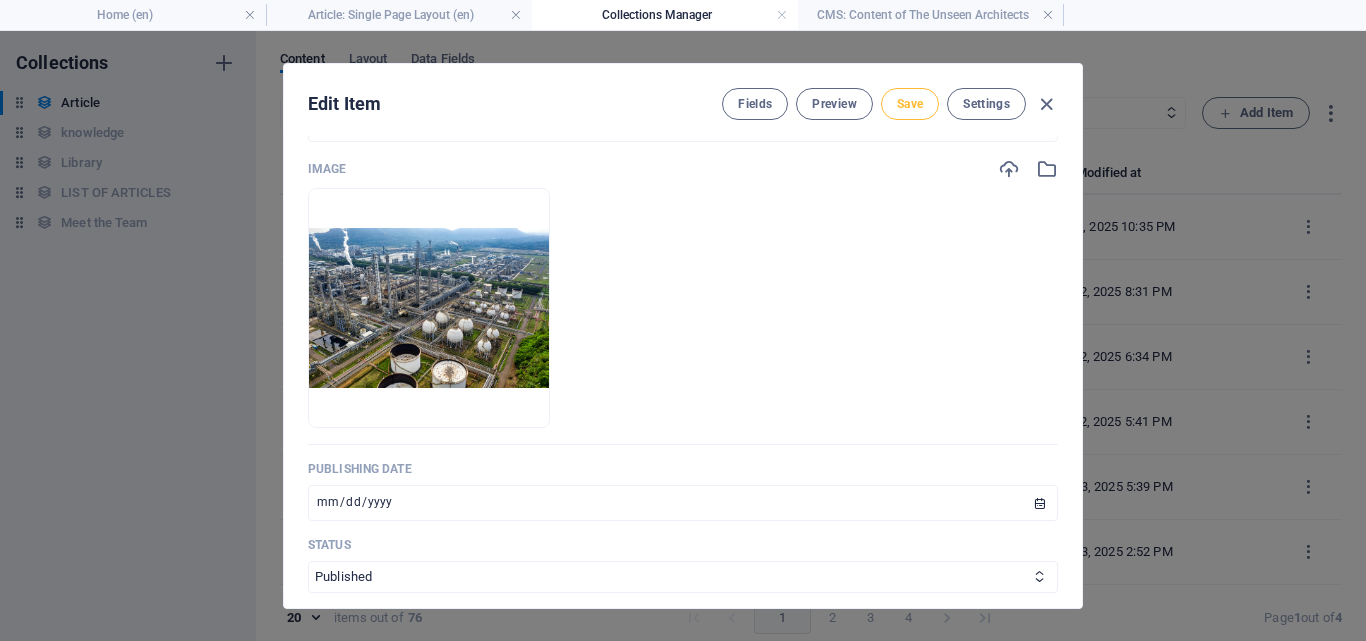 click on "Save" at bounding box center [910, 104] 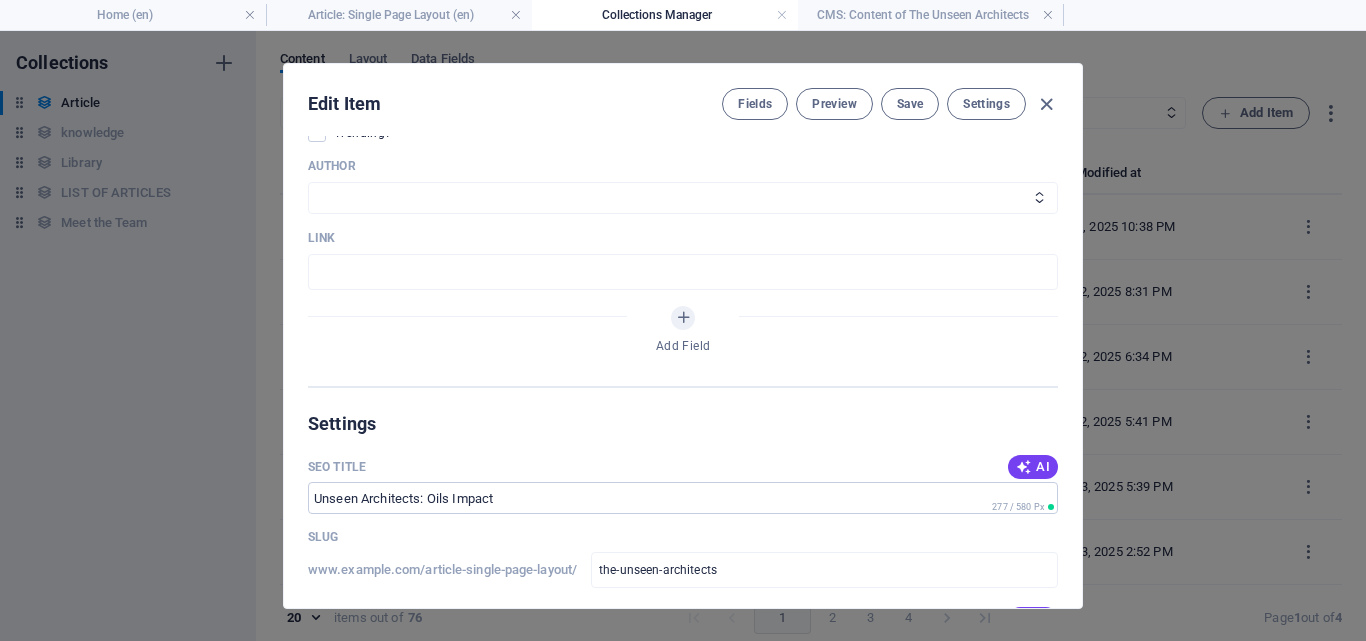scroll, scrollTop: 1145, scrollLeft: 0, axis: vertical 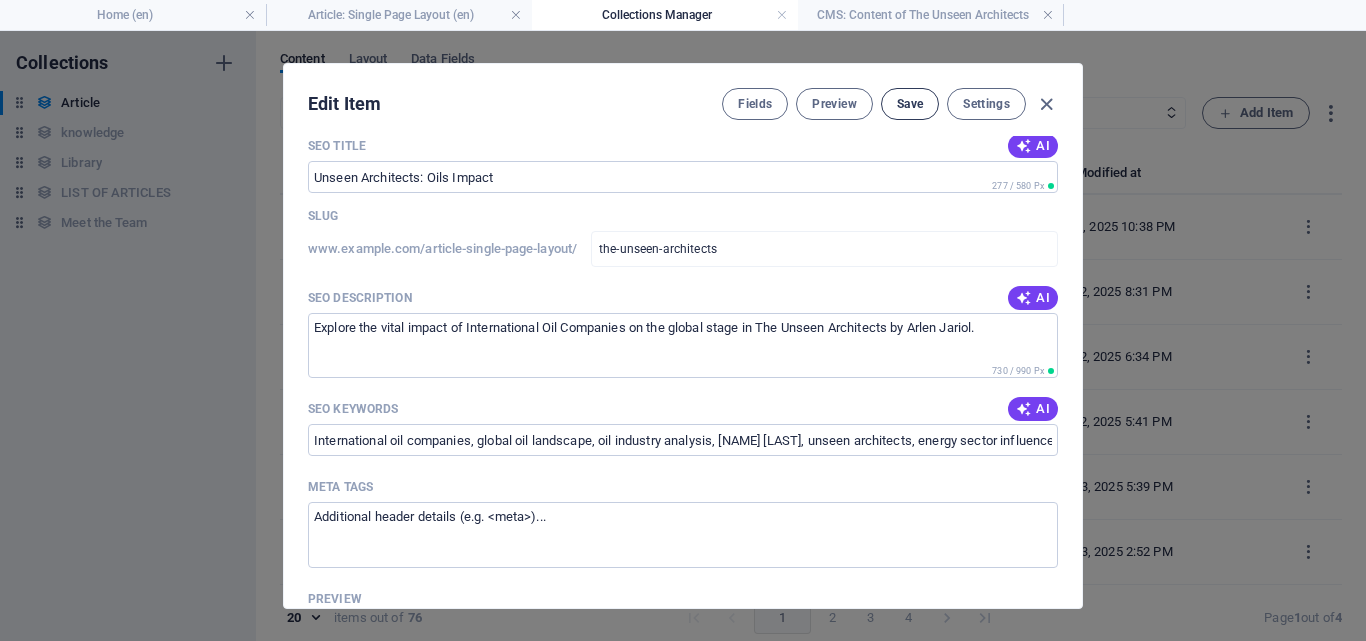 click on "Save" at bounding box center [910, 104] 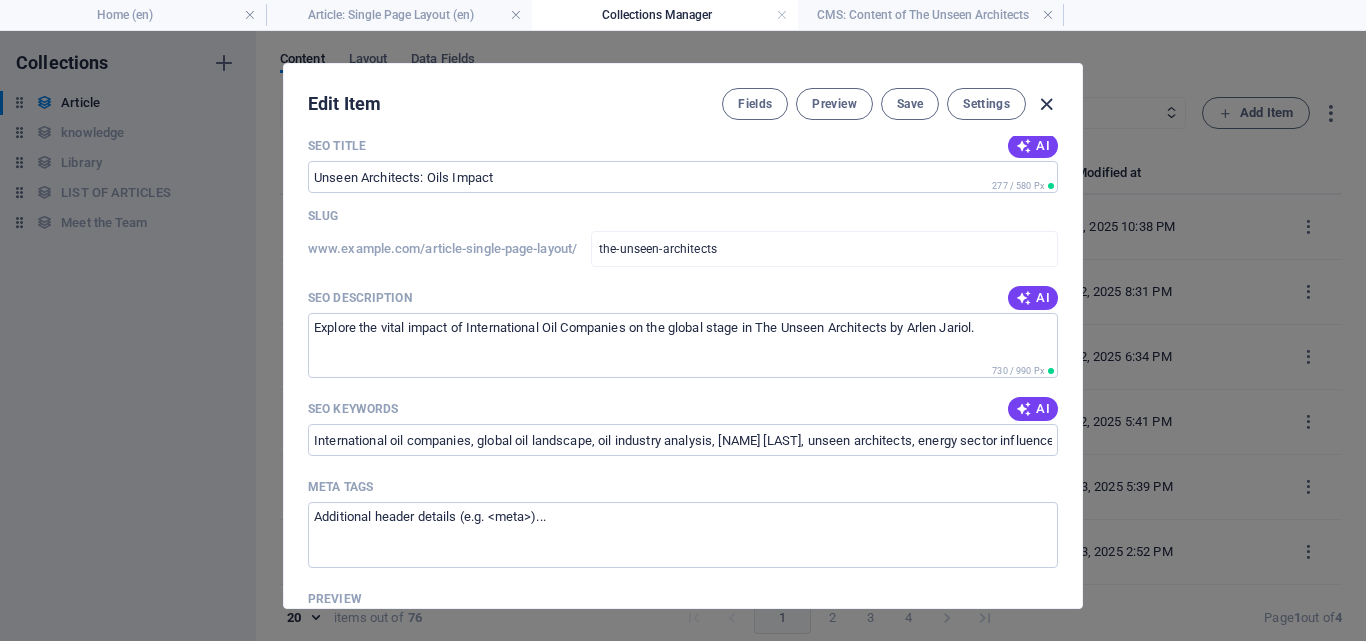 click at bounding box center (1046, 104) 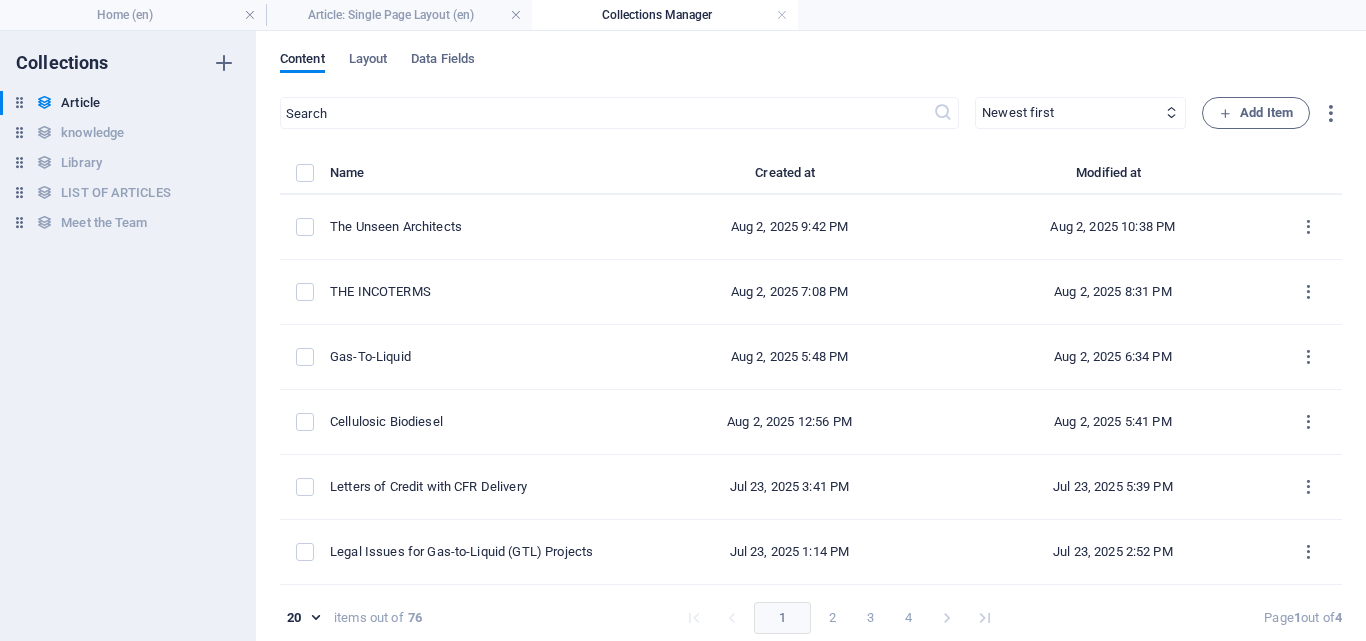 scroll, scrollTop: 0, scrollLeft: 0, axis: both 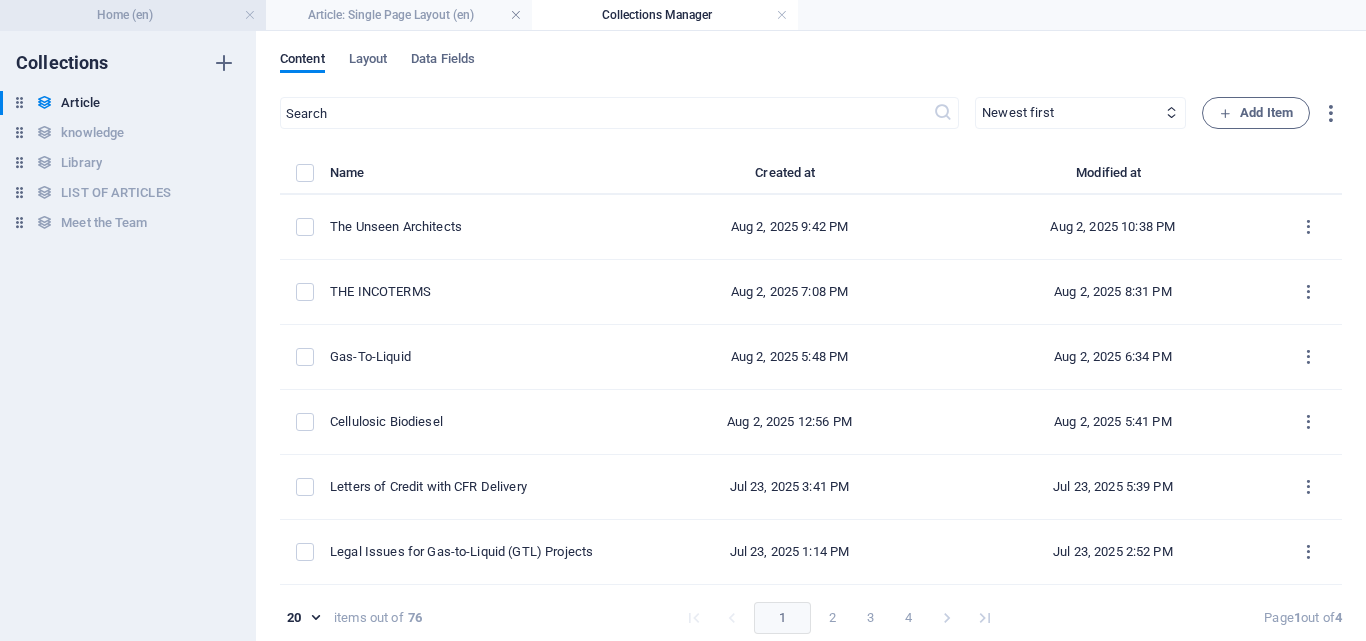 click on "Home (en)" at bounding box center [133, 15] 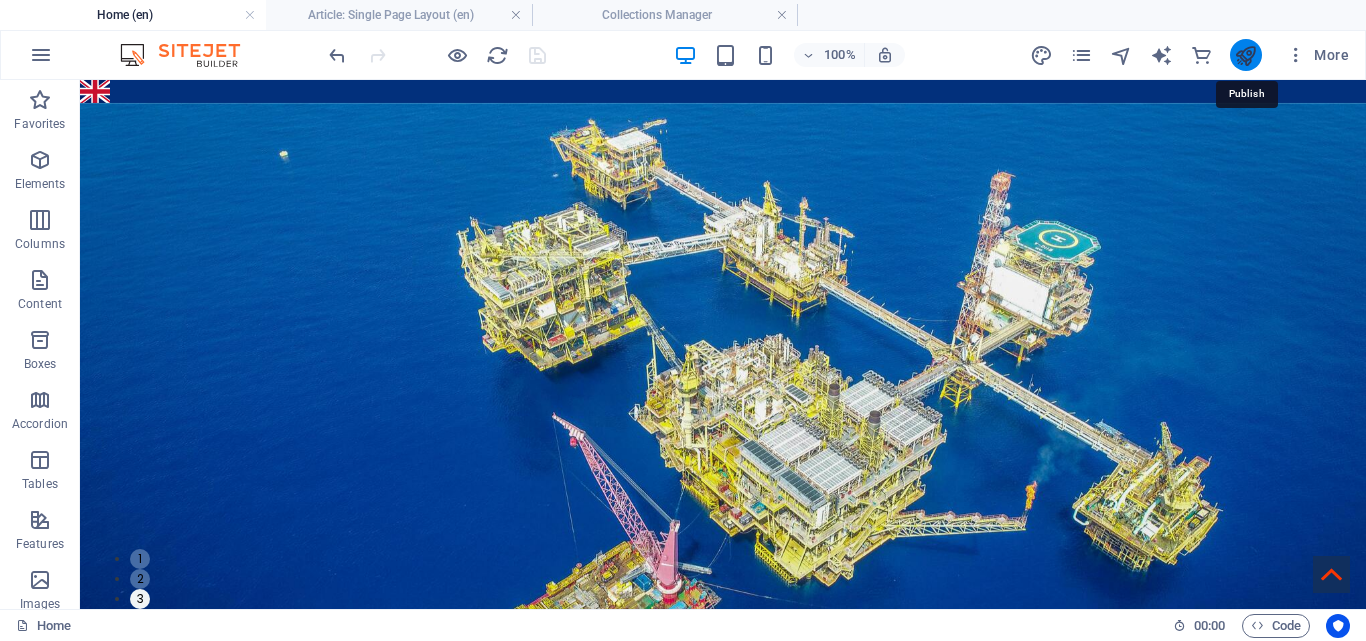 click at bounding box center [1245, 55] 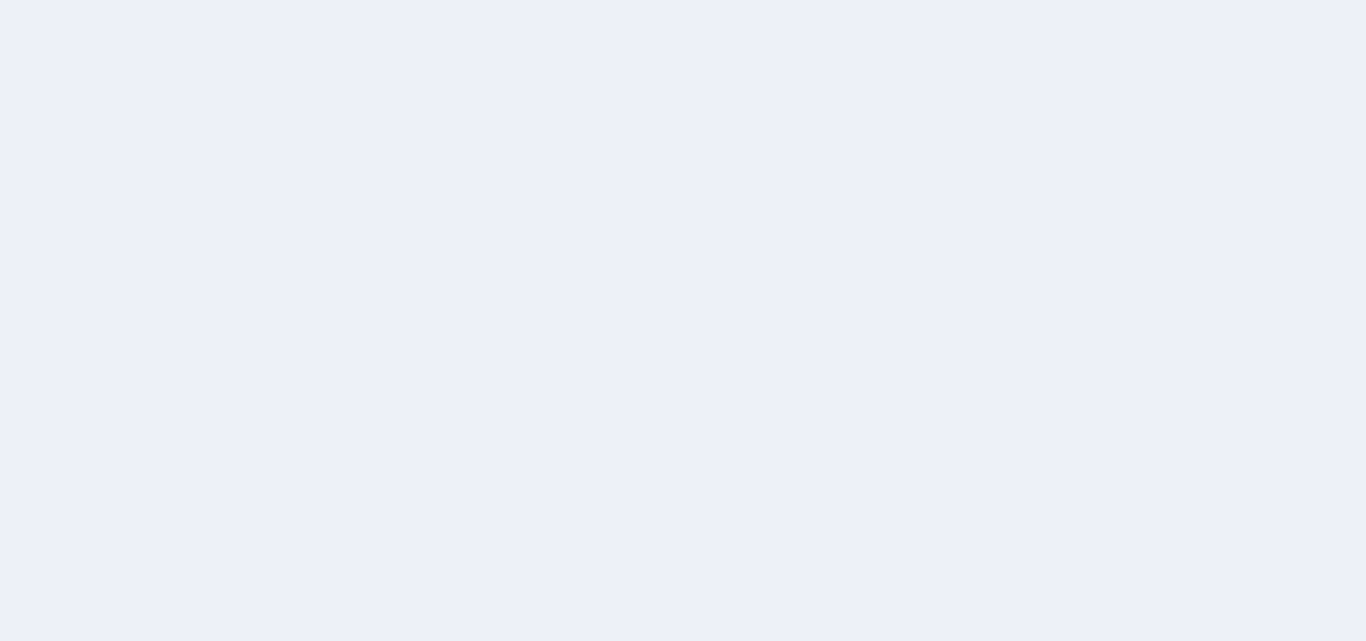 scroll, scrollTop: 0, scrollLeft: 0, axis: both 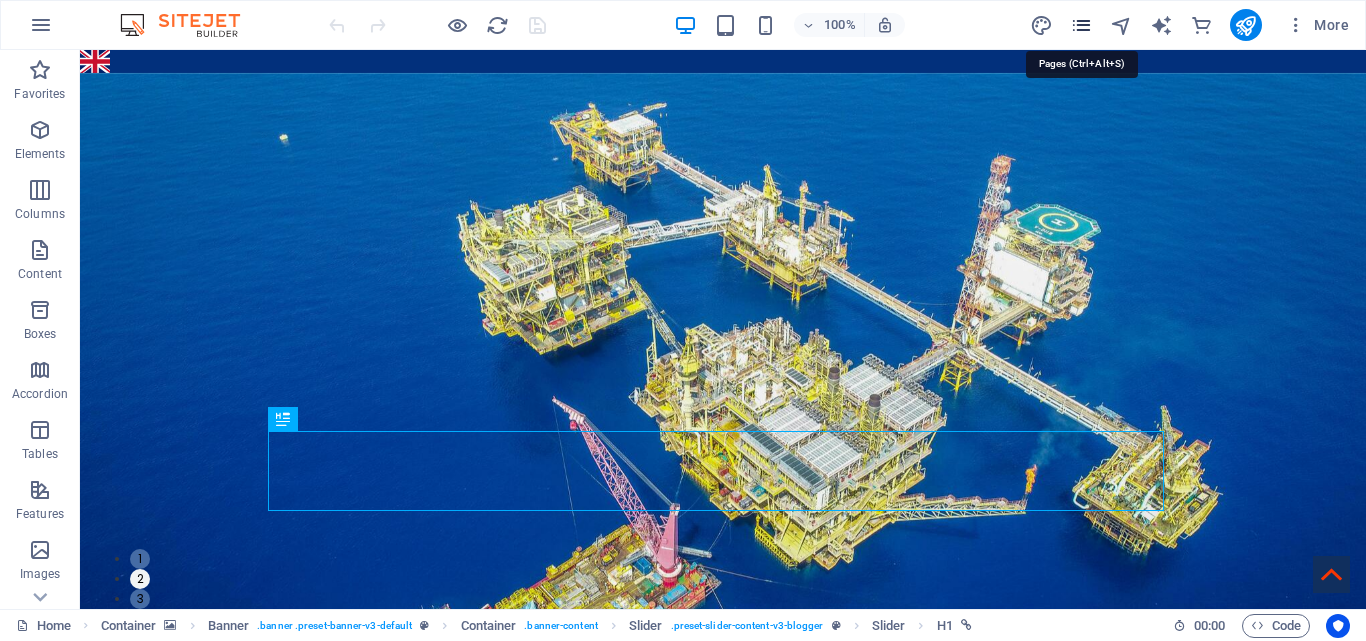 click at bounding box center [1081, 25] 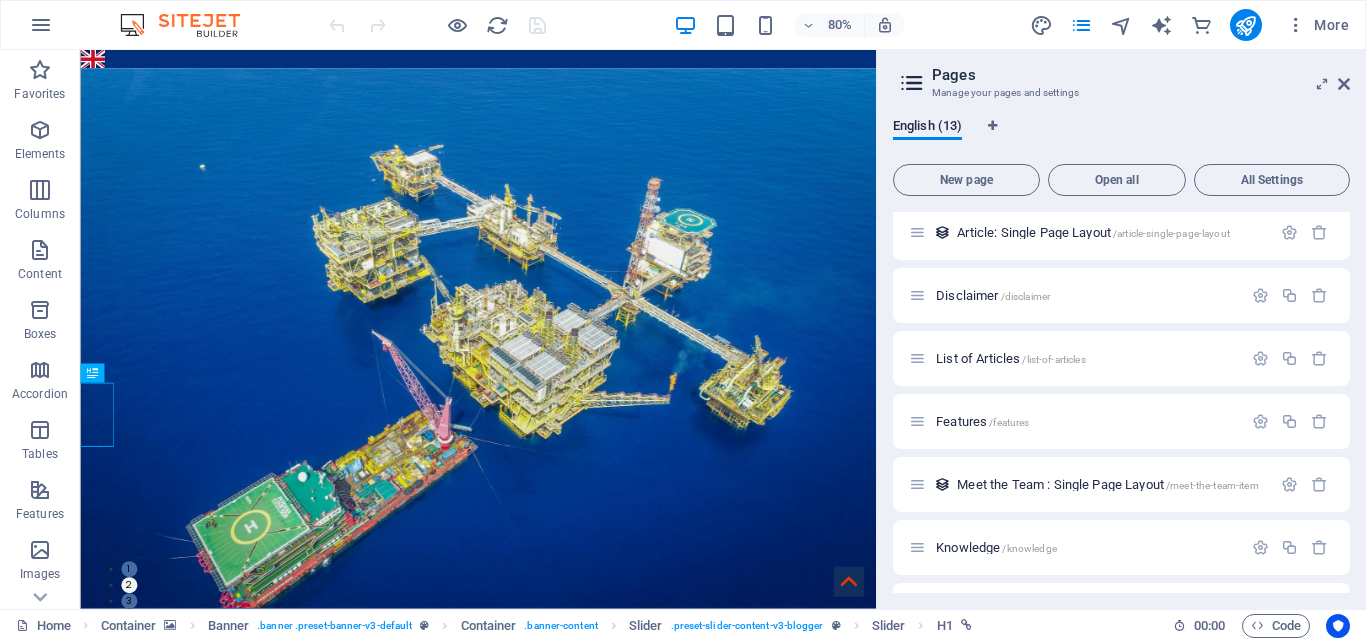 scroll, scrollTop: 327, scrollLeft: 0, axis: vertical 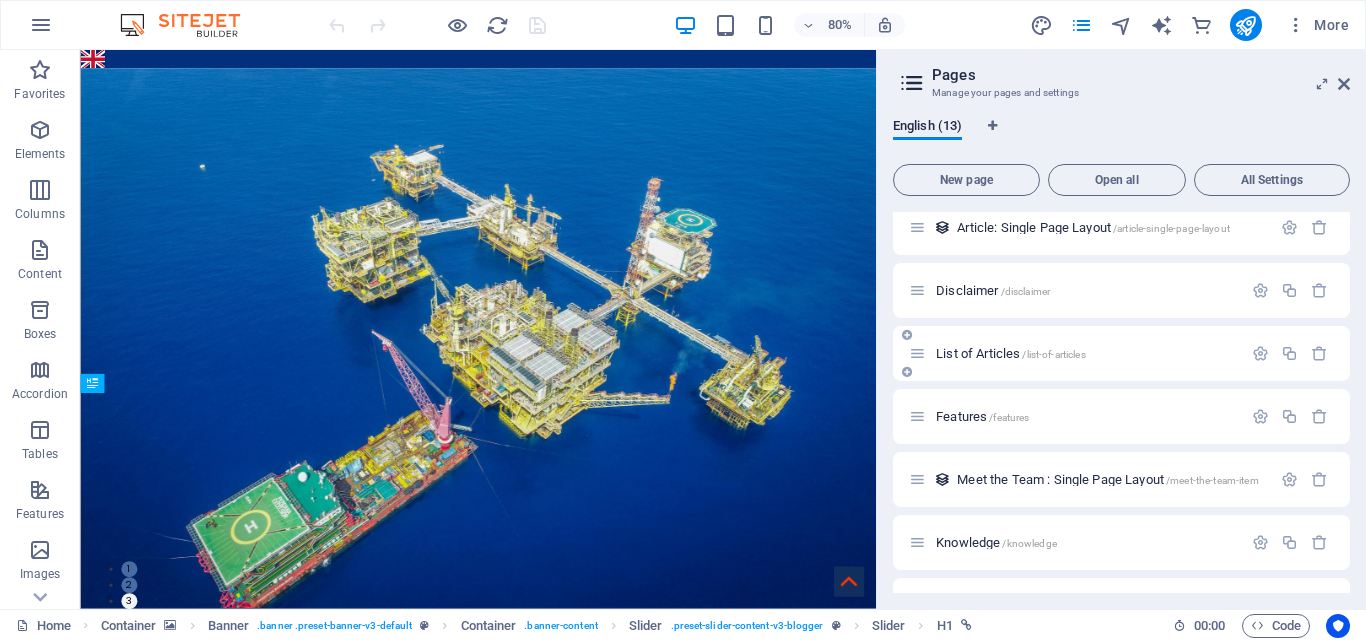click on "List of Articles /list-of-articles" at bounding box center [1011, 353] 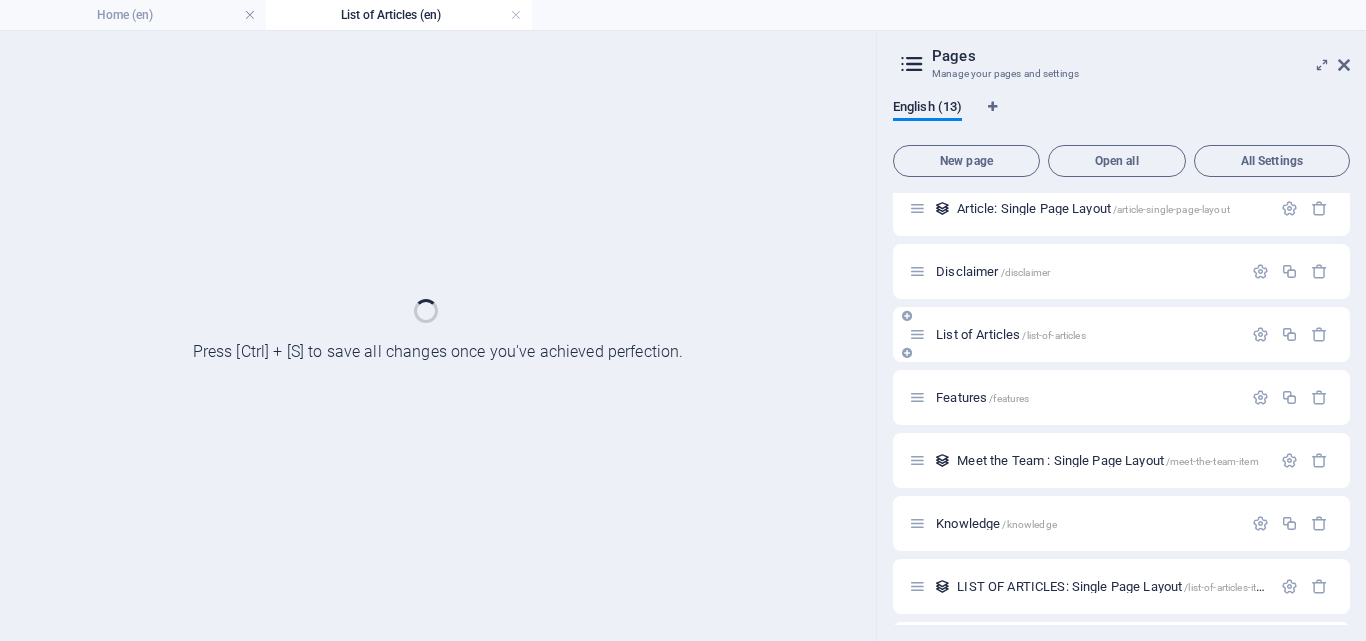 click on "List of Articles /list-of-articles" at bounding box center (1121, 334) 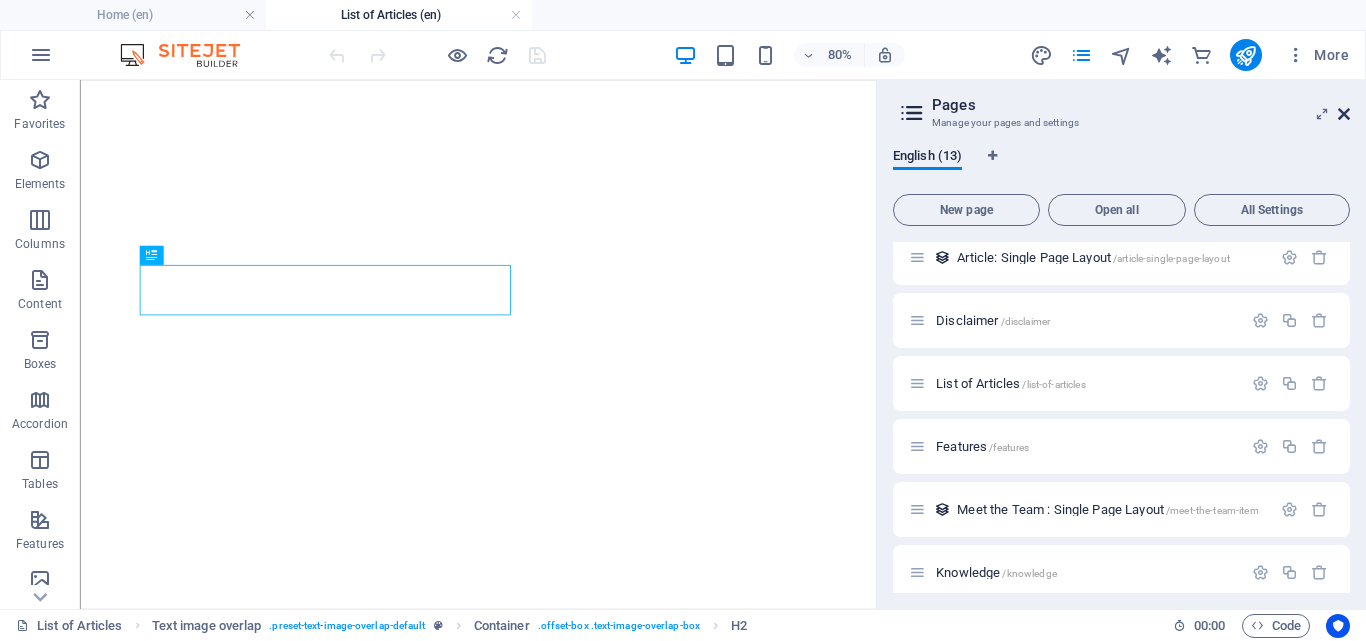 click at bounding box center (1344, 114) 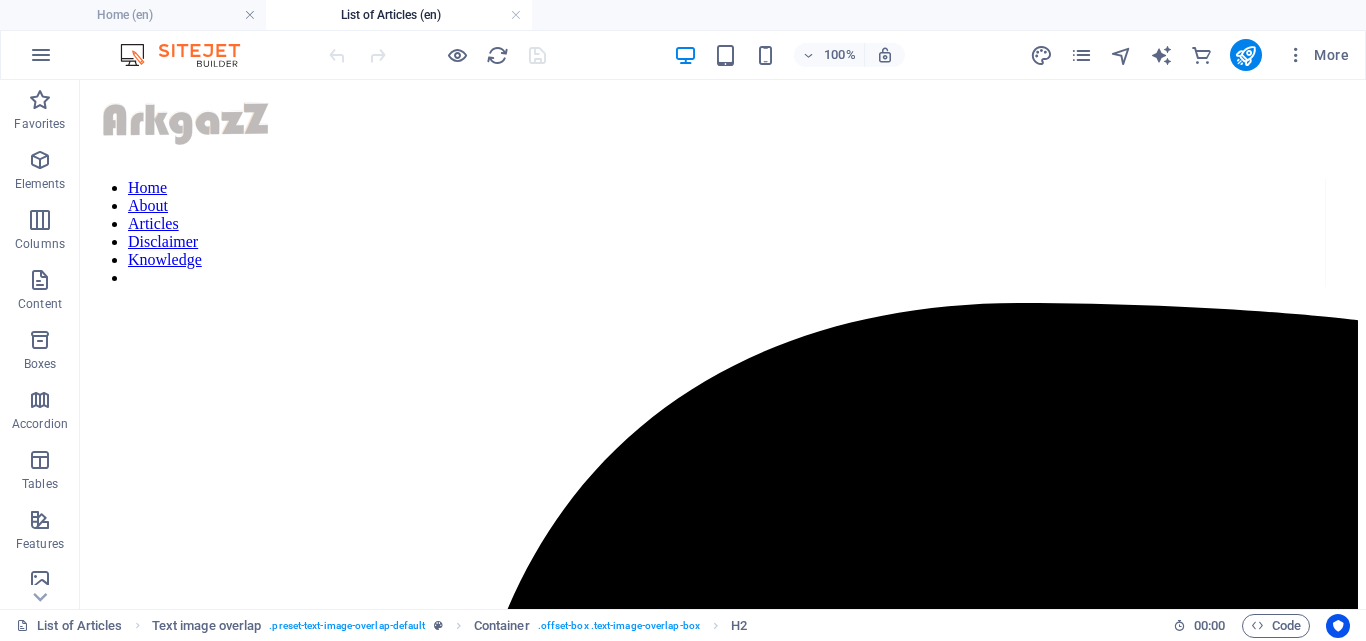 scroll, scrollTop: 2427, scrollLeft: 0, axis: vertical 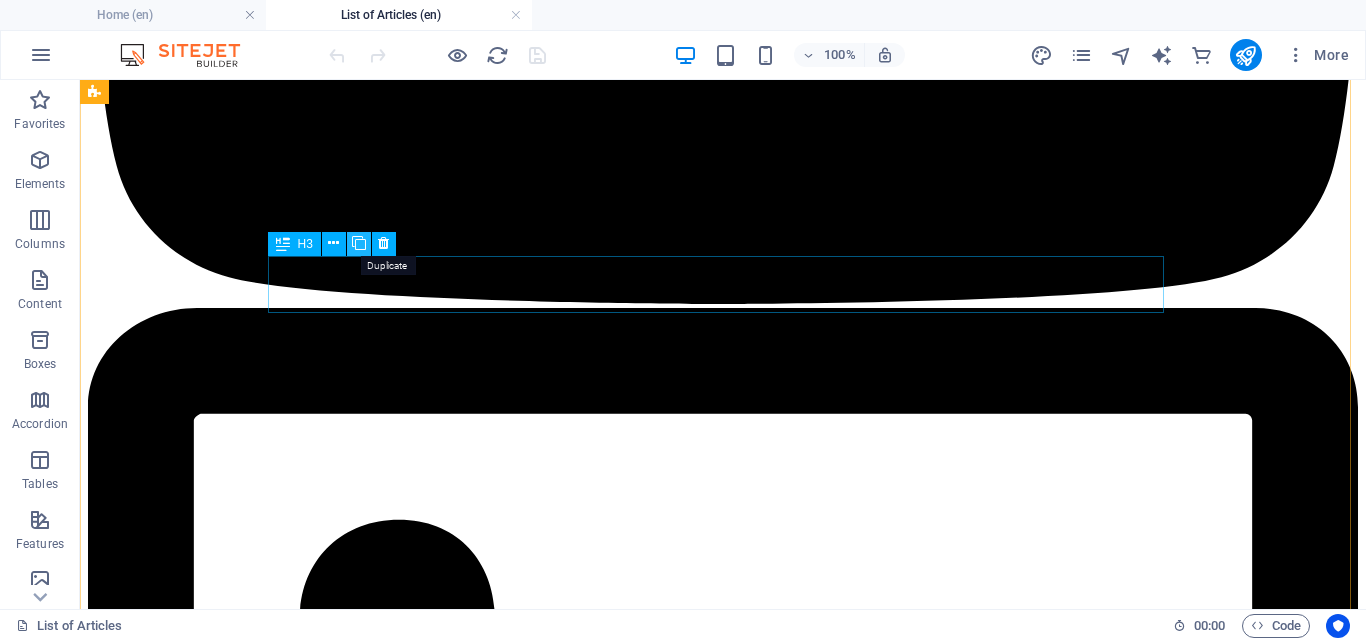 click at bounding box center [359, 243] 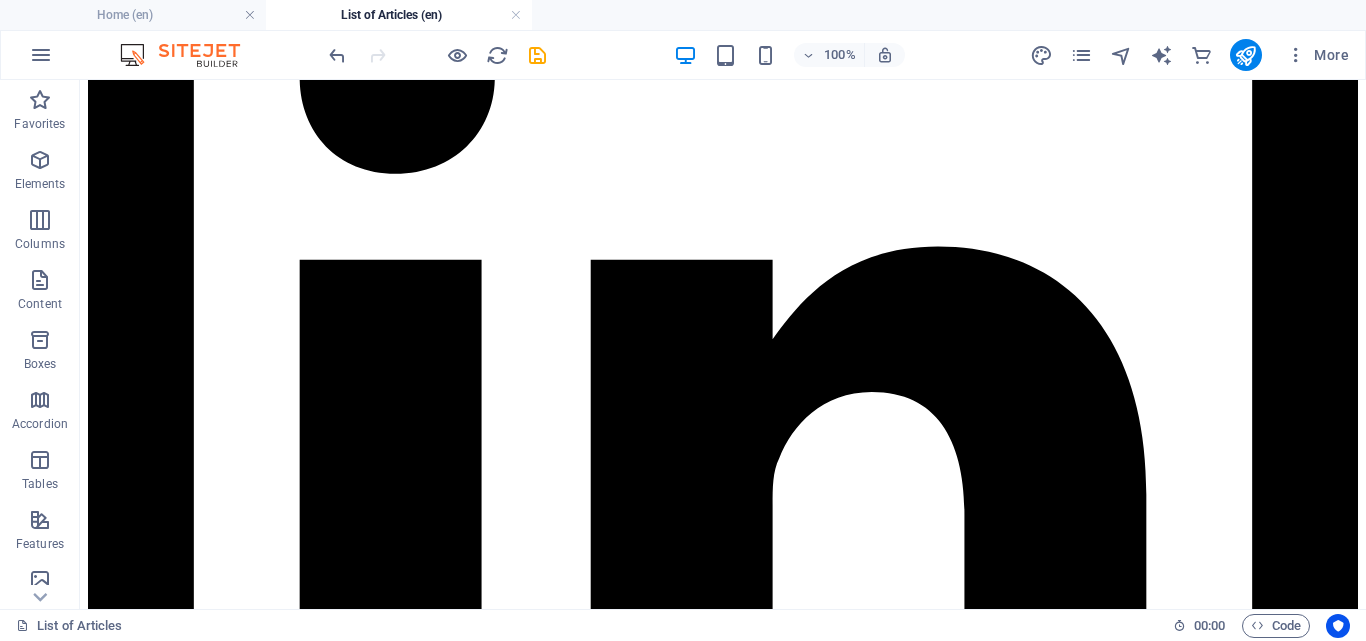 scroll, scrollTop: 3911, scrollLeft: 0, axis: vertical 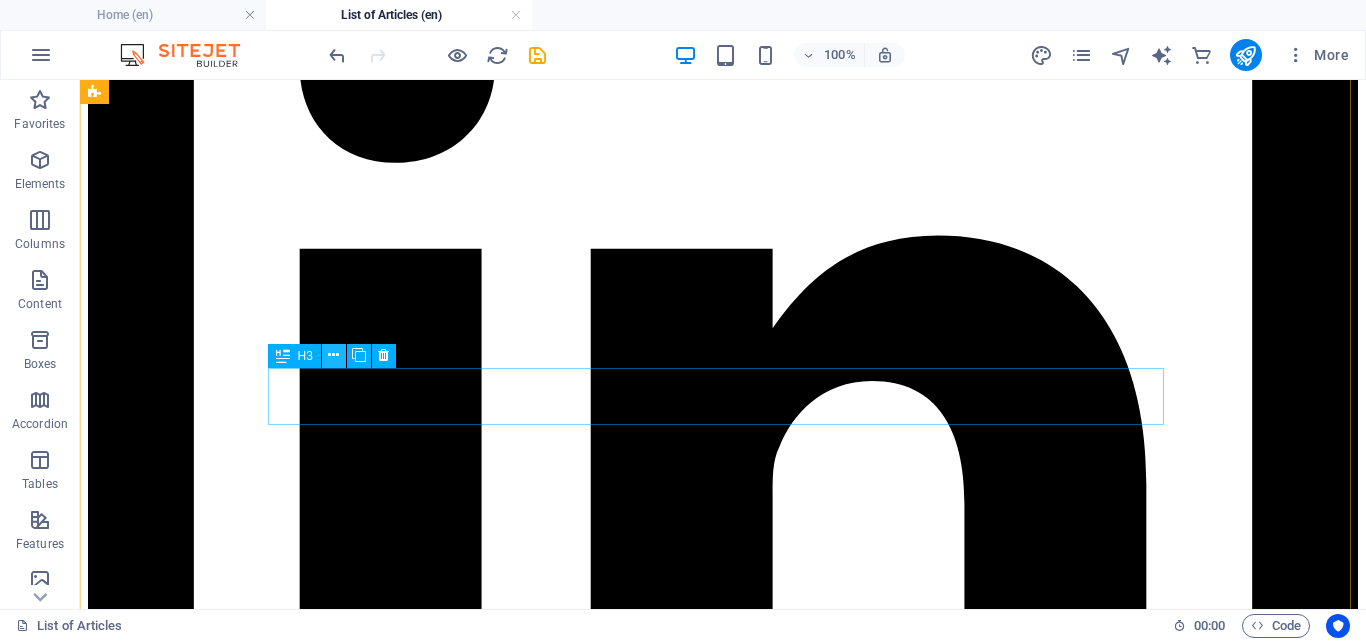 click at bounding box center (333, 355) 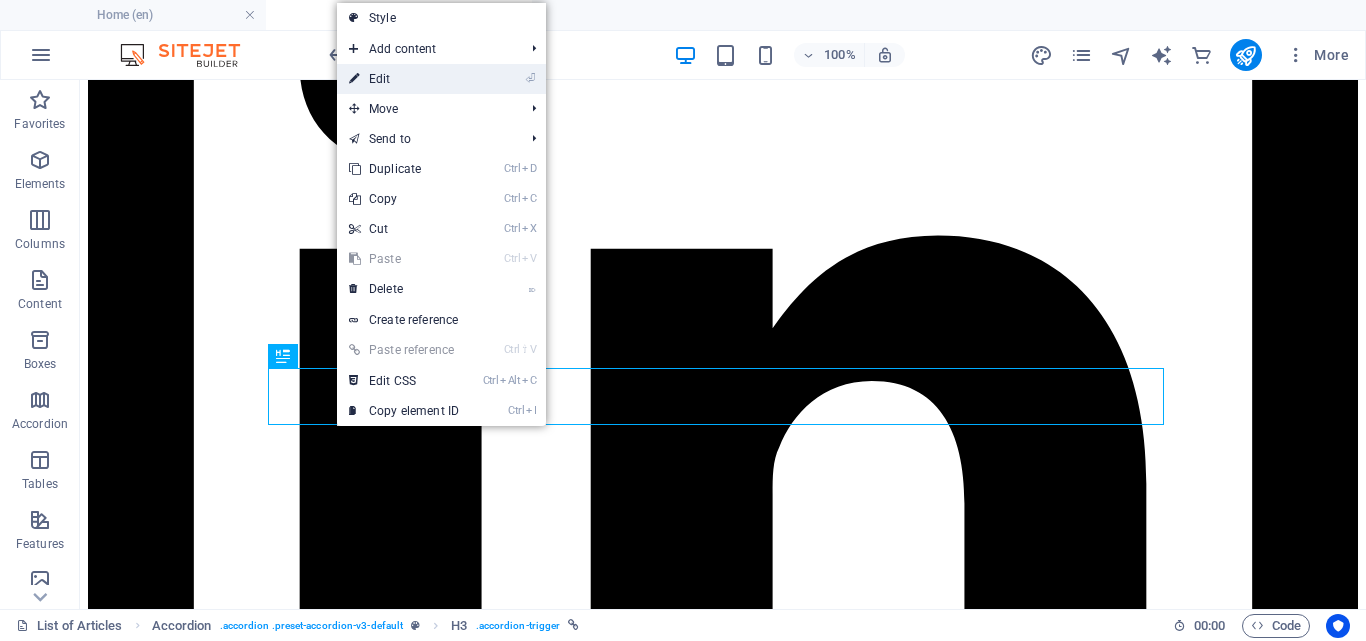 click on "⏎  Edit" at bounding box center [404, 79] 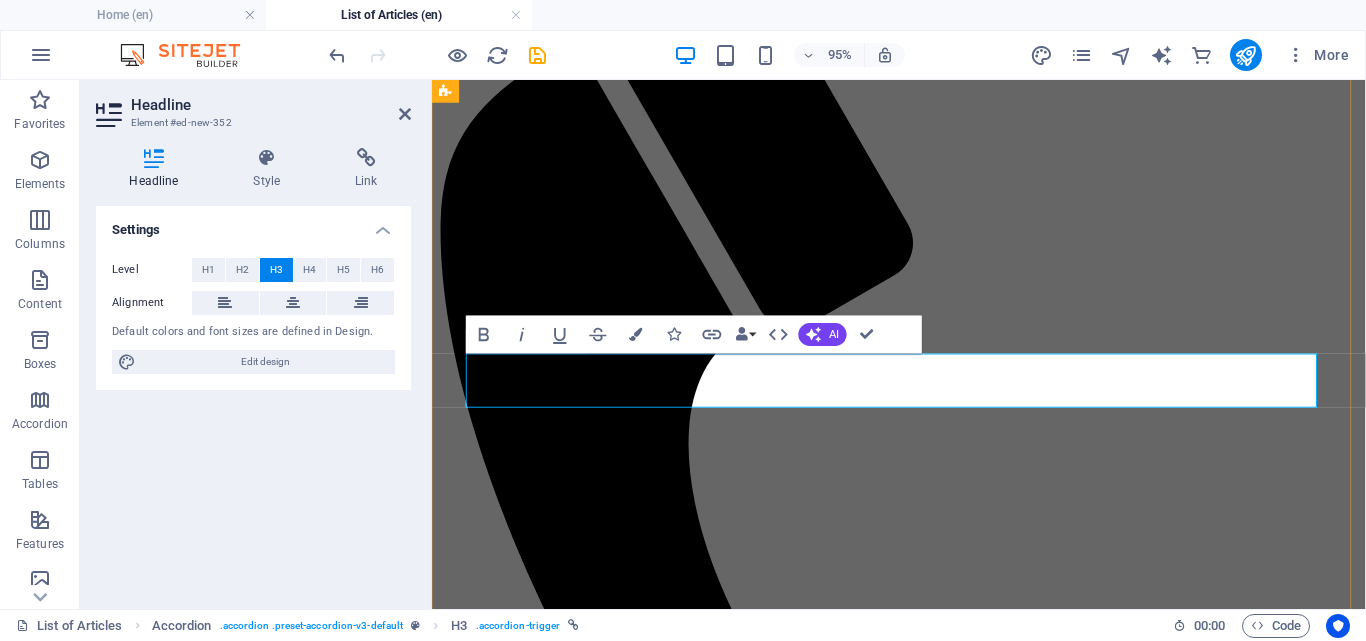 click on "April  2025" at bounding box center [517, 8640] 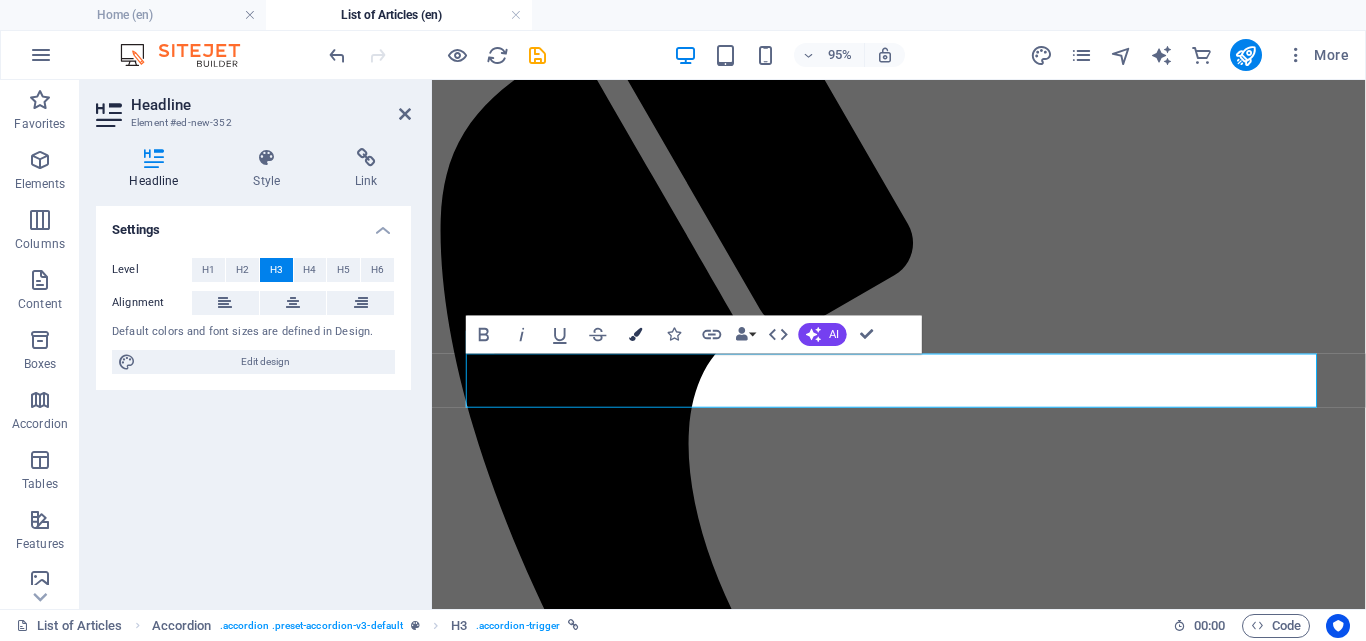 click on "Colors" at bounding box center (636, 334) 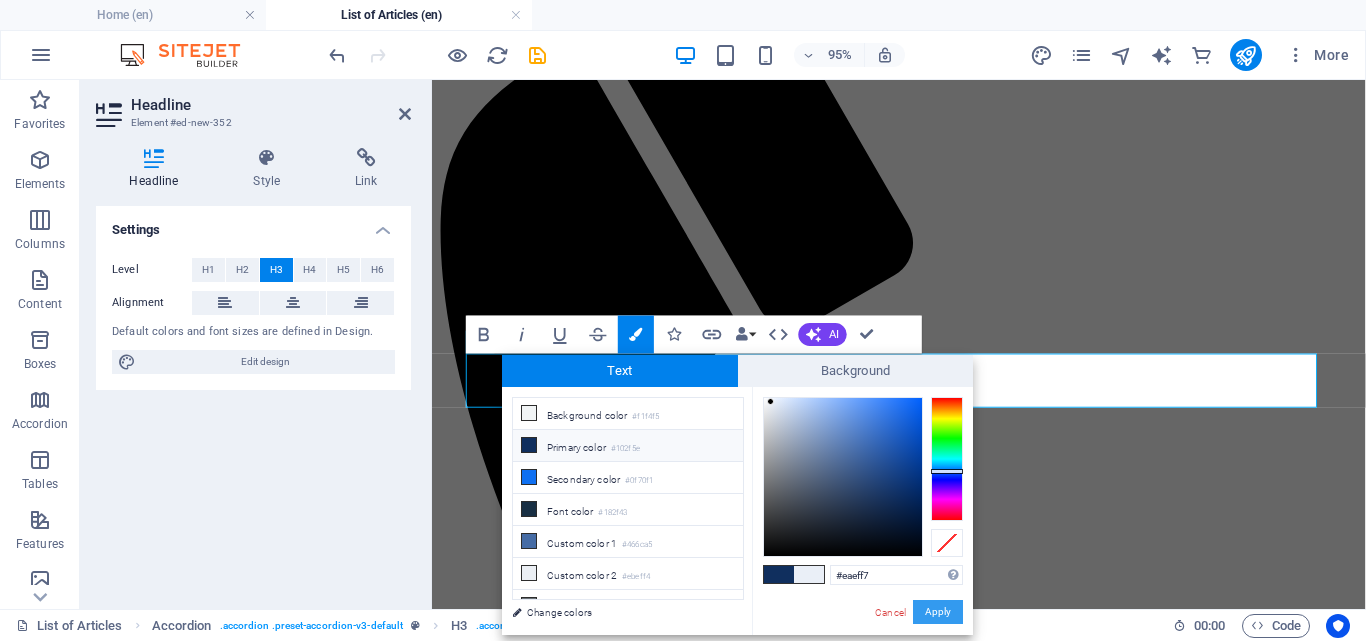 click on "Apply" at bounding box center (938, 612) 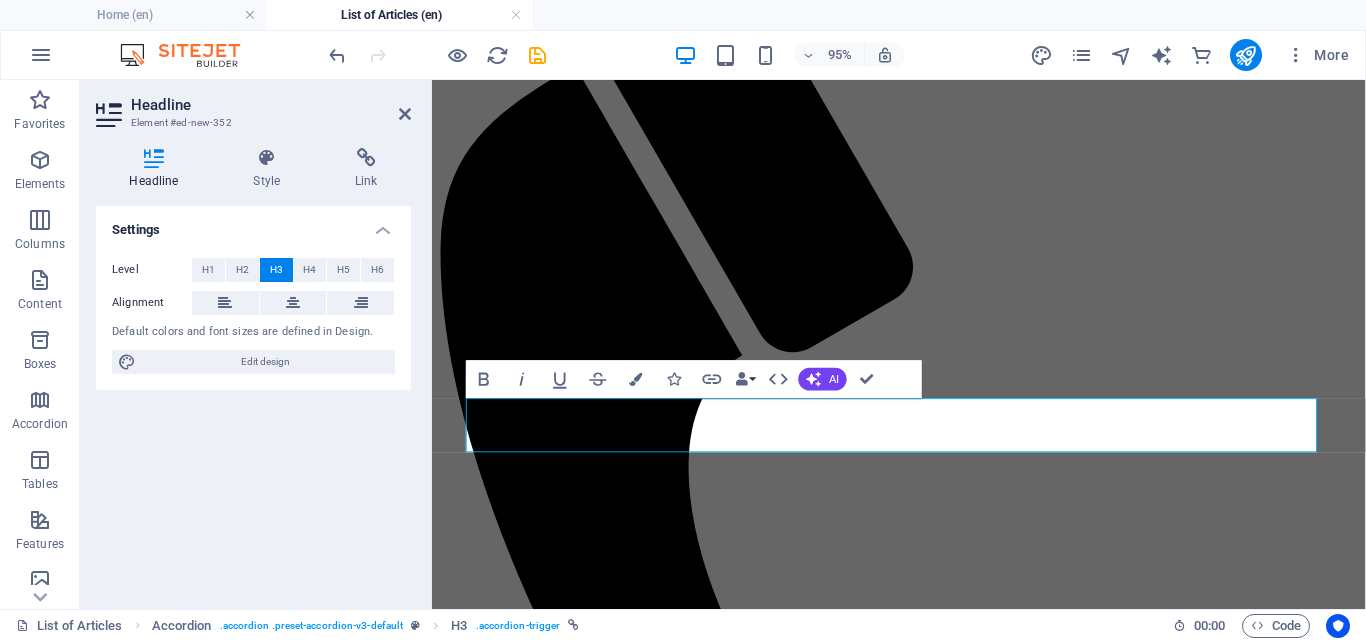 scroll, scrollTop: 3844, scrollLeft: 0, axis: vertical 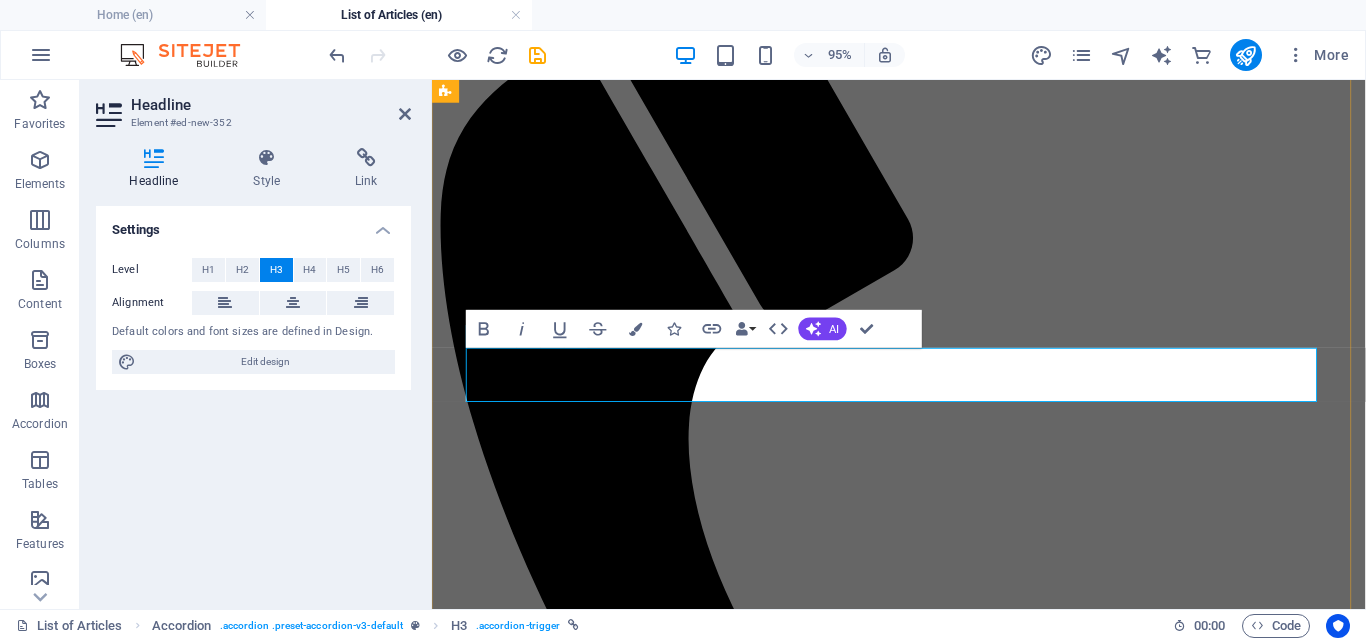 click on "May  ​ ​2025" at bounding box center [477, 8634] 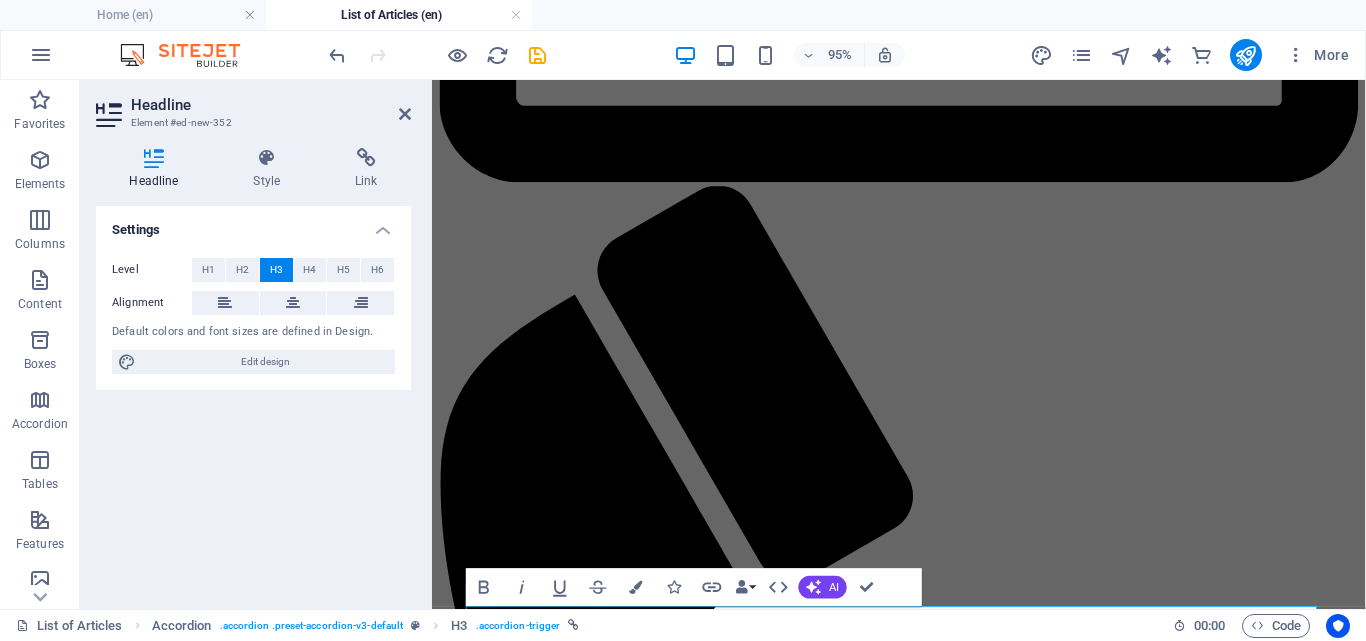 scroll, scrollTop: 3959, scrollLeft: 0, axis: vertical 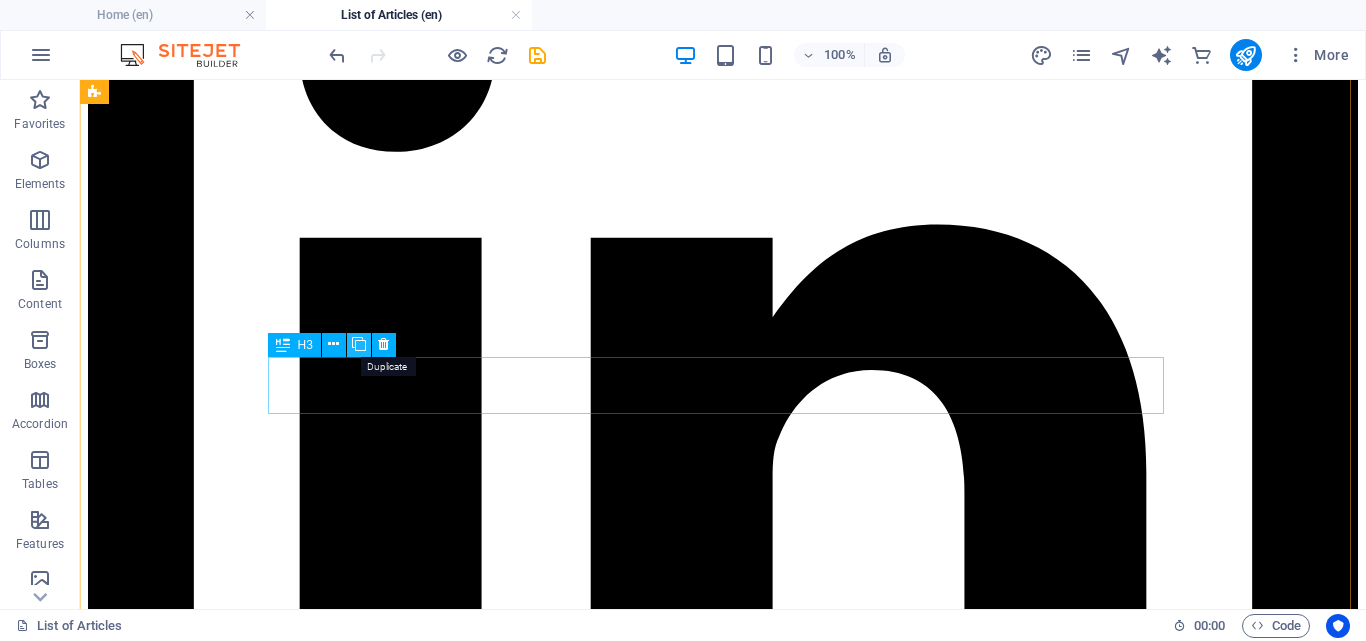 click at bounding box center [359, 344] 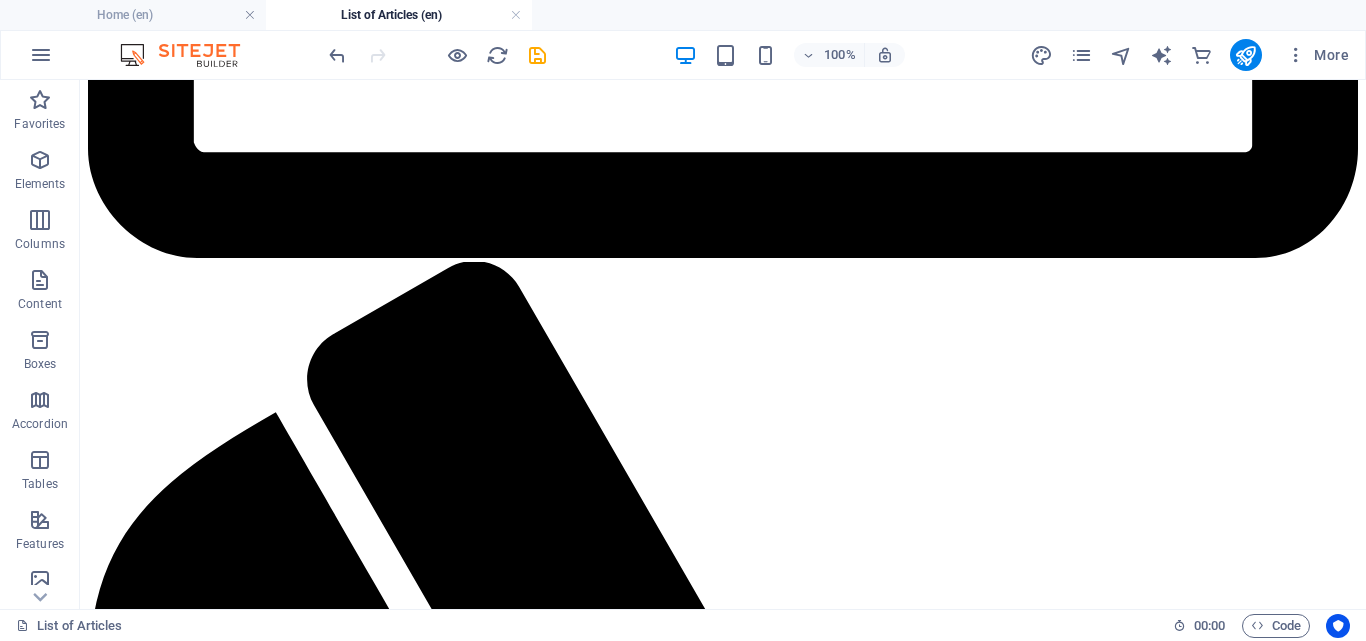 scroll, scrollTop: 4691, scrollLeft: 0, axis: vertical 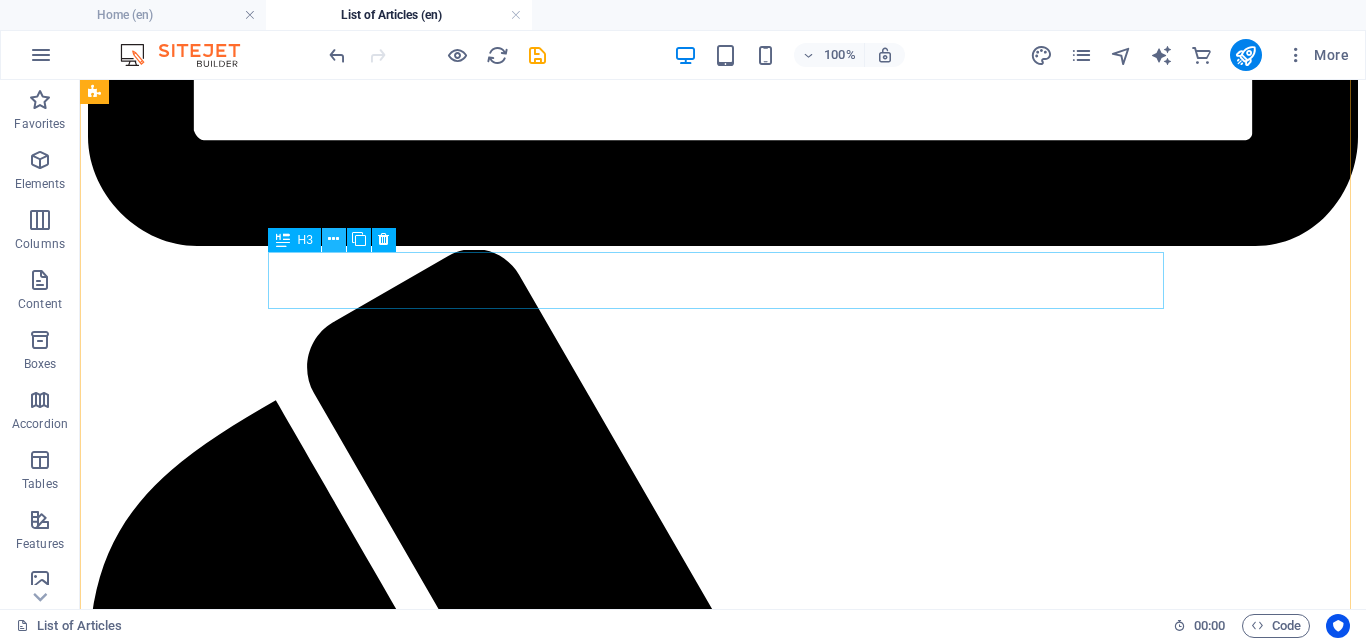 click at bounding box center [333, 239] 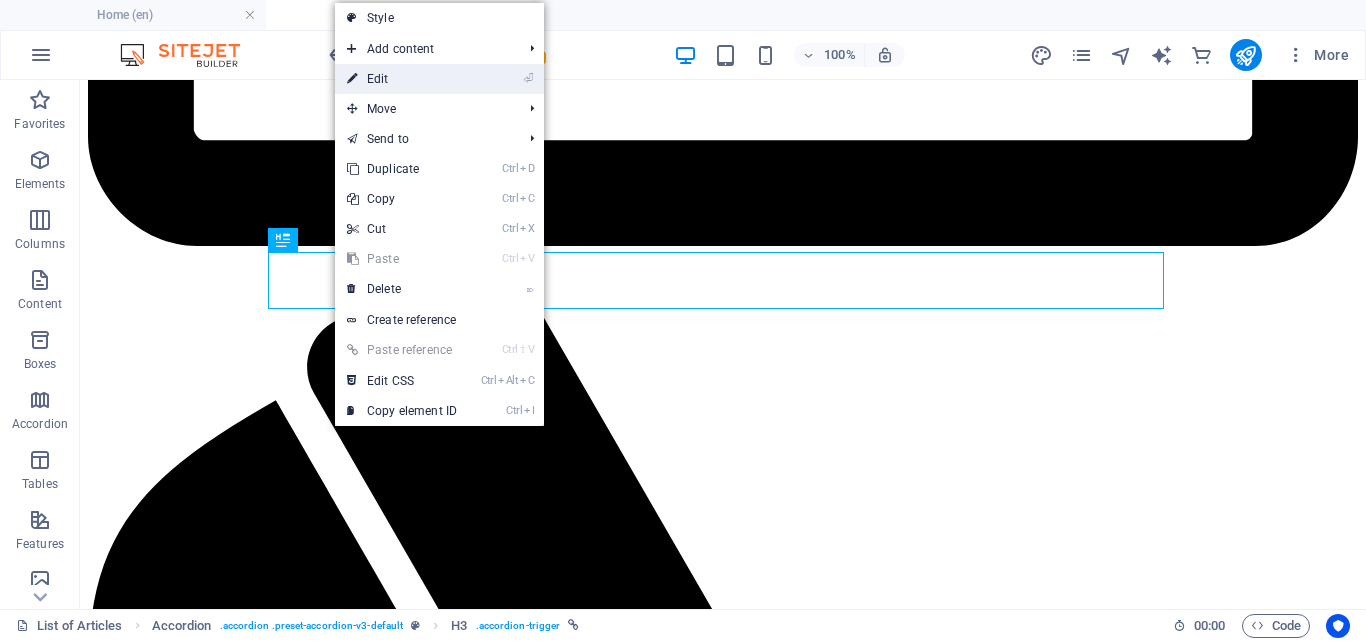 click on "⏎  Edit" at bounding box center (402, 79) 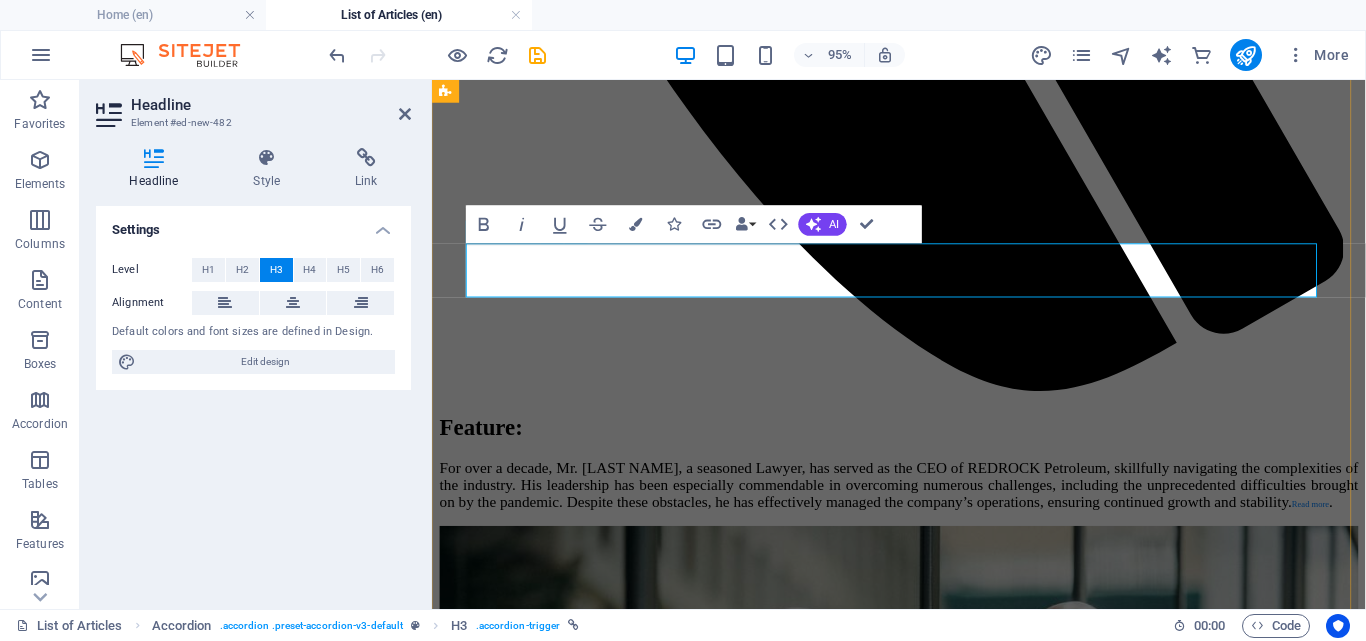 click on "May" at bounding box center (458, 8722) 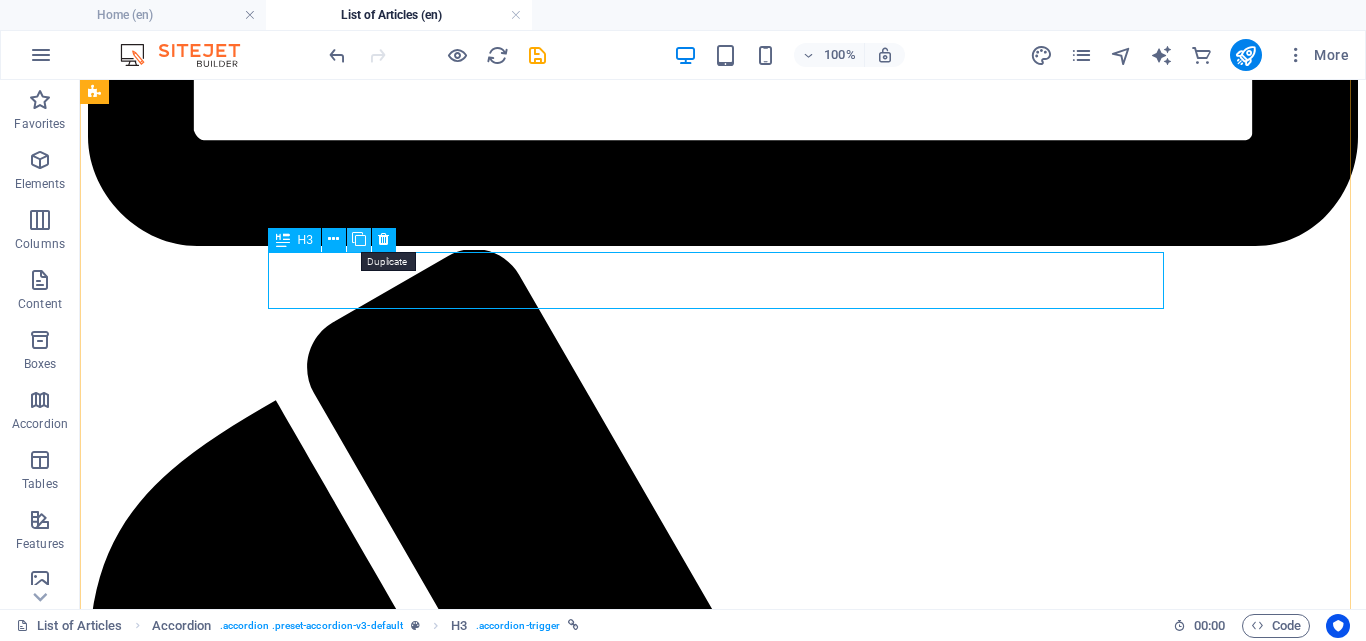 click at bounding box center [359, 239] 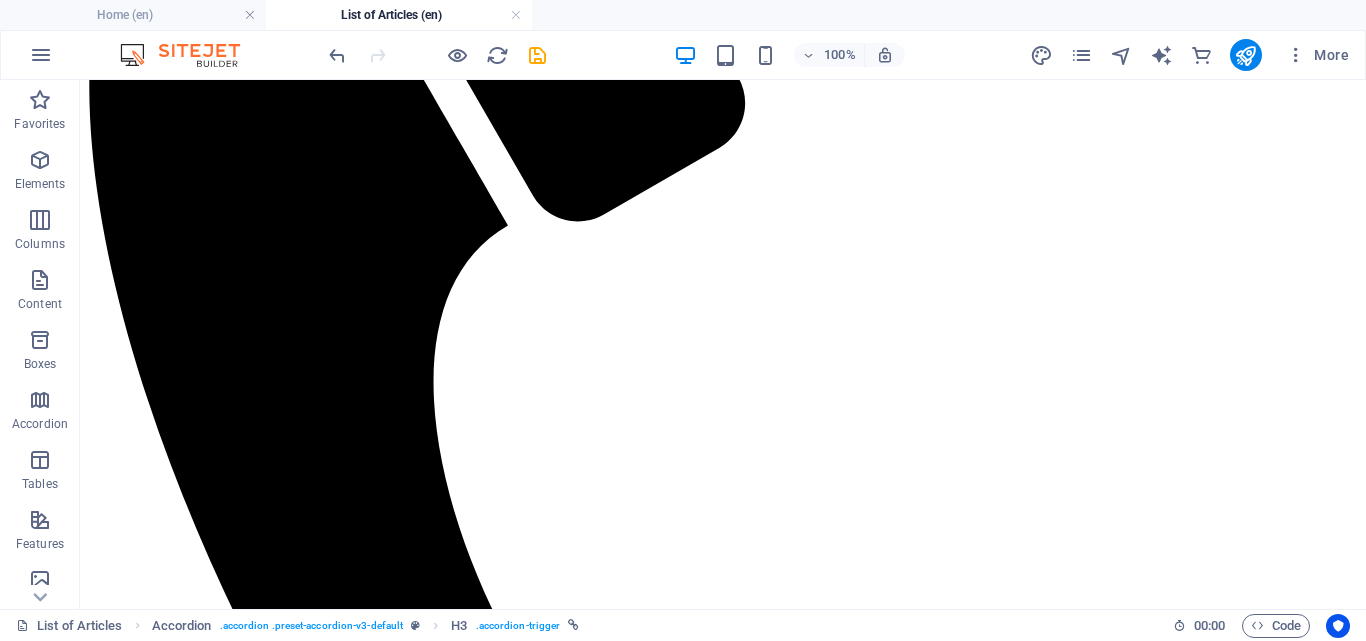 scroll, scrollTop: 5405, scrollLeft: 0, axis: vertical 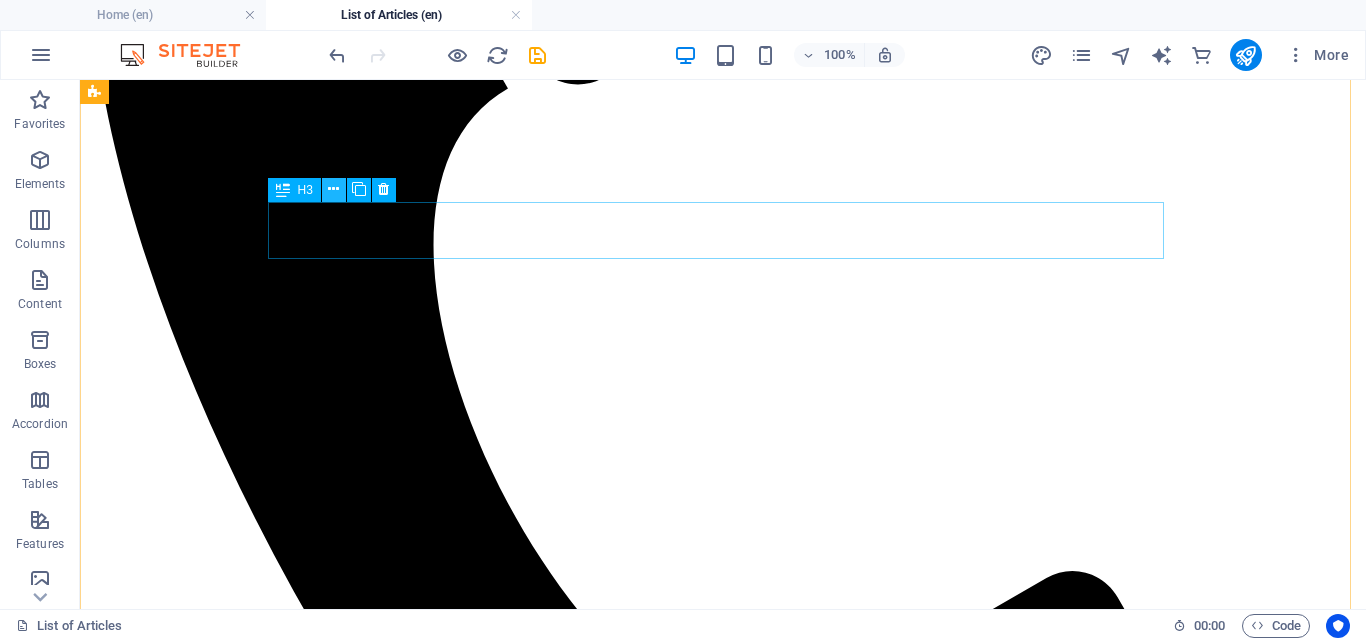 click at bounding box center (333, 189) 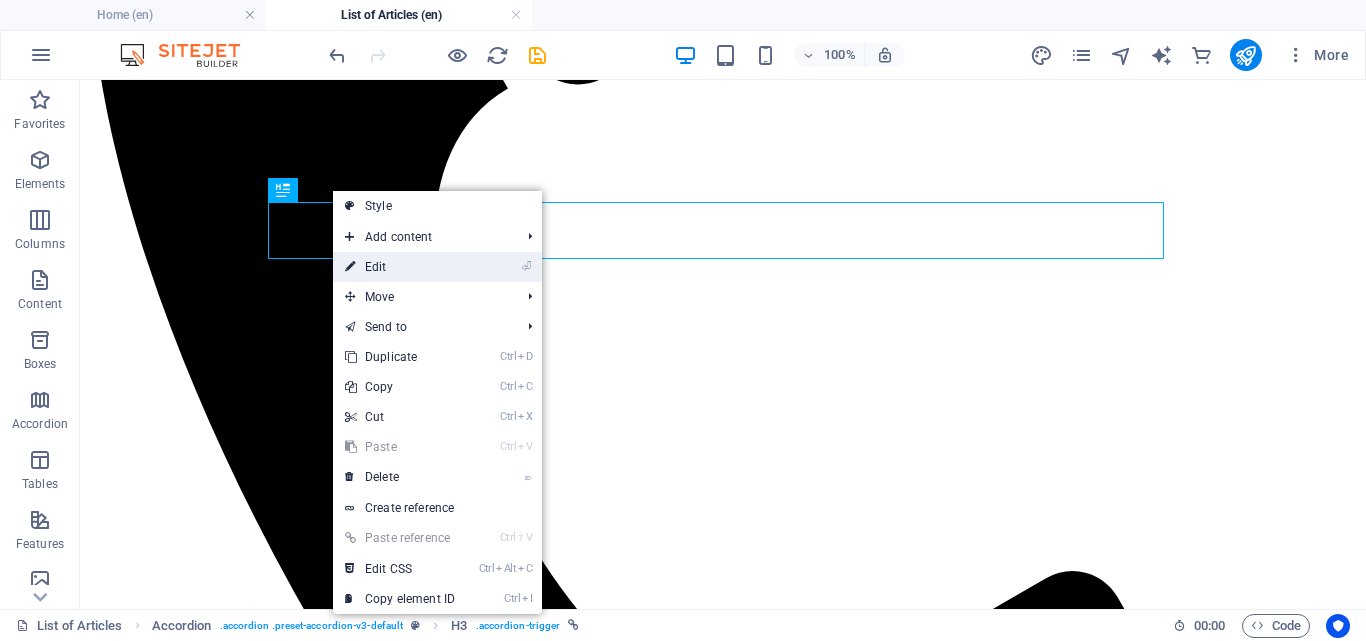 click on "⏎  Edit" at bounding box center (400, 267) 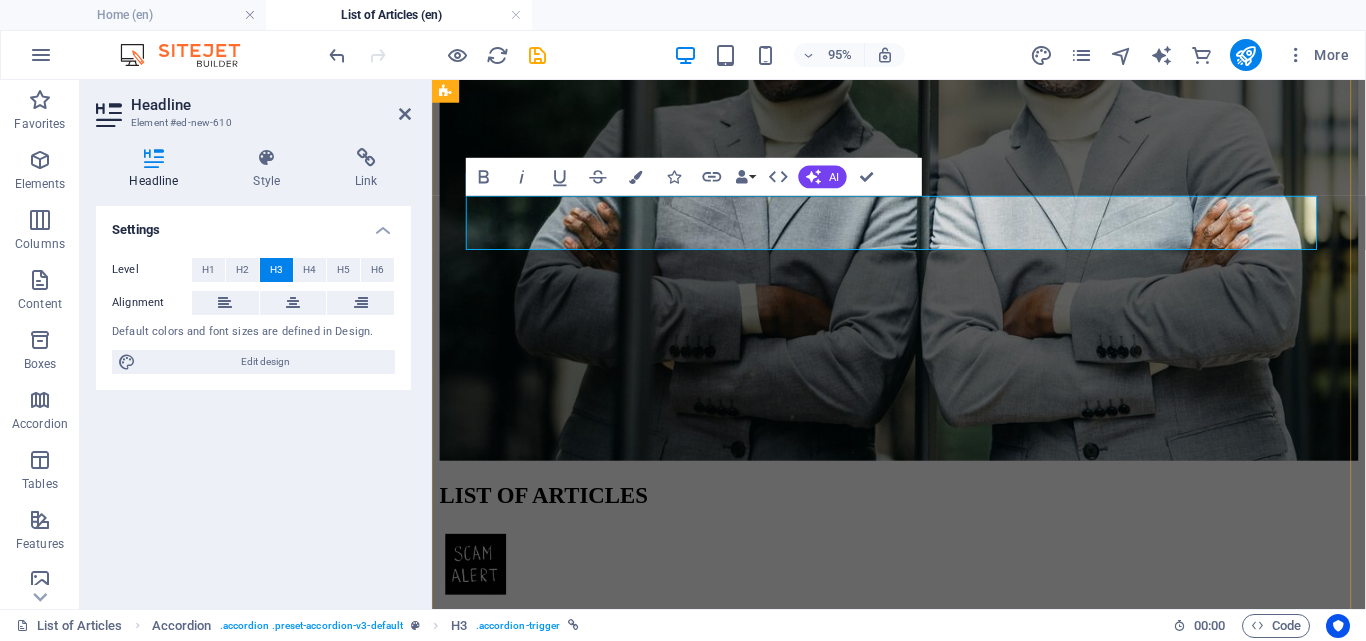 click on "June" at bounding box center [459, 8869] 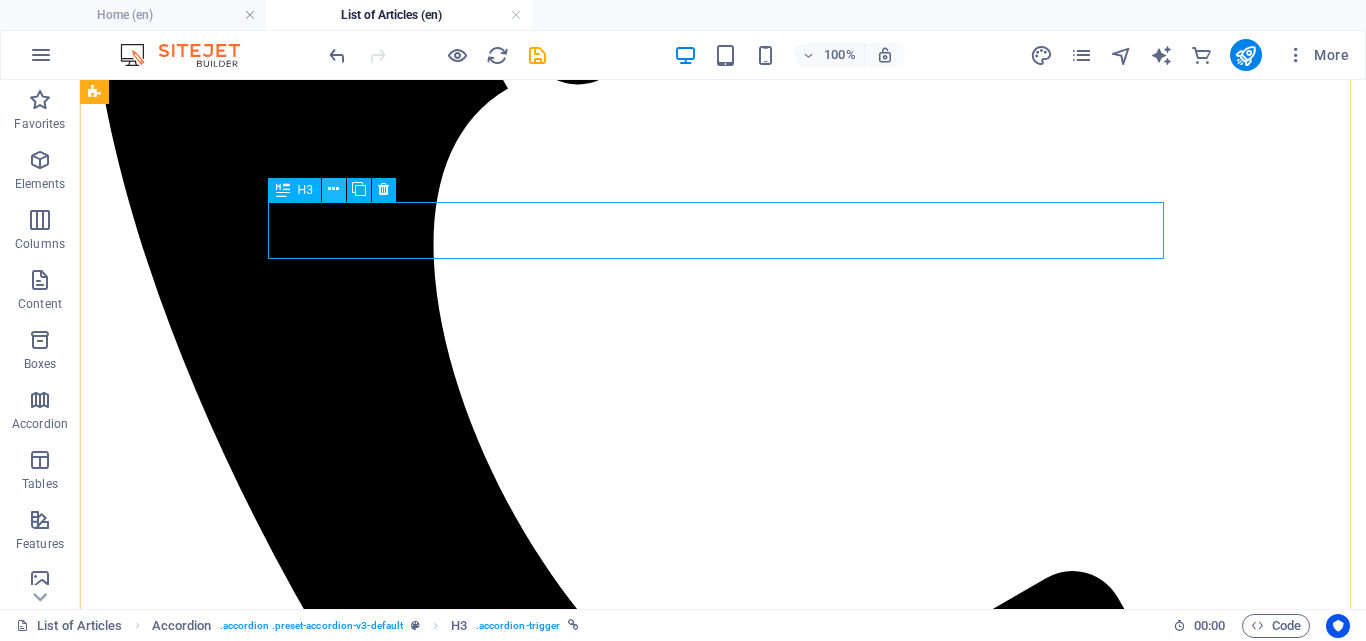 click at bounding box center (333, 189) 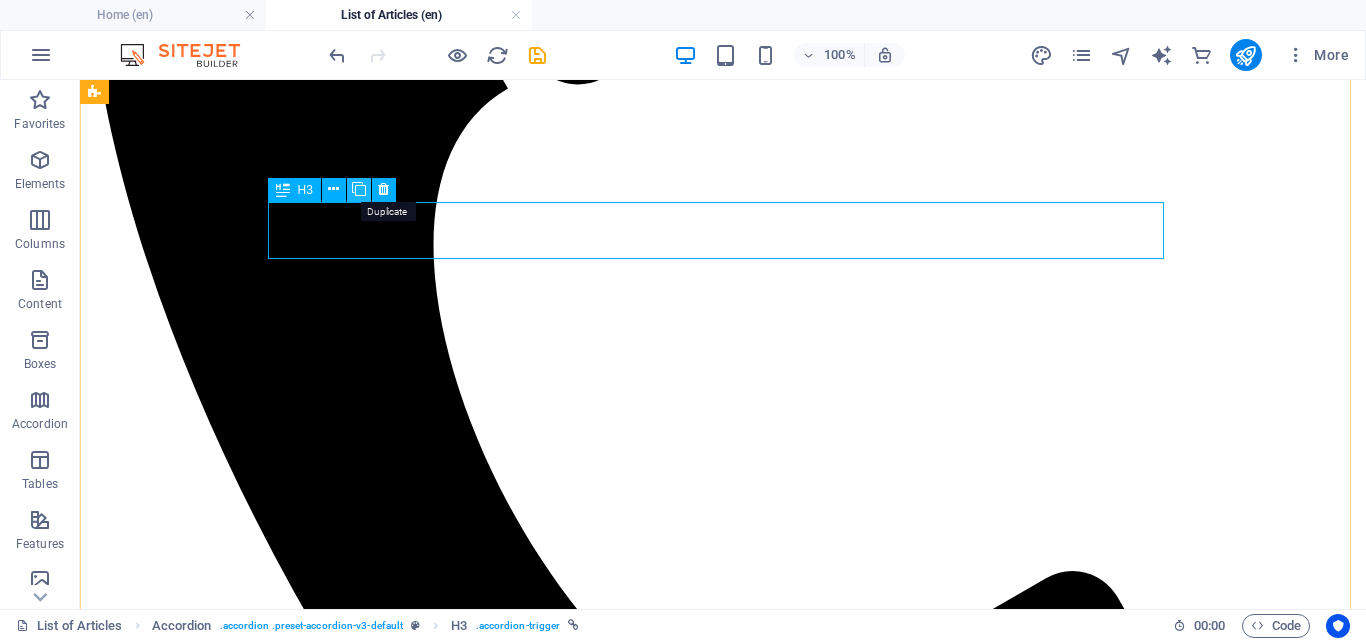 click at bounding box center (359, 189) 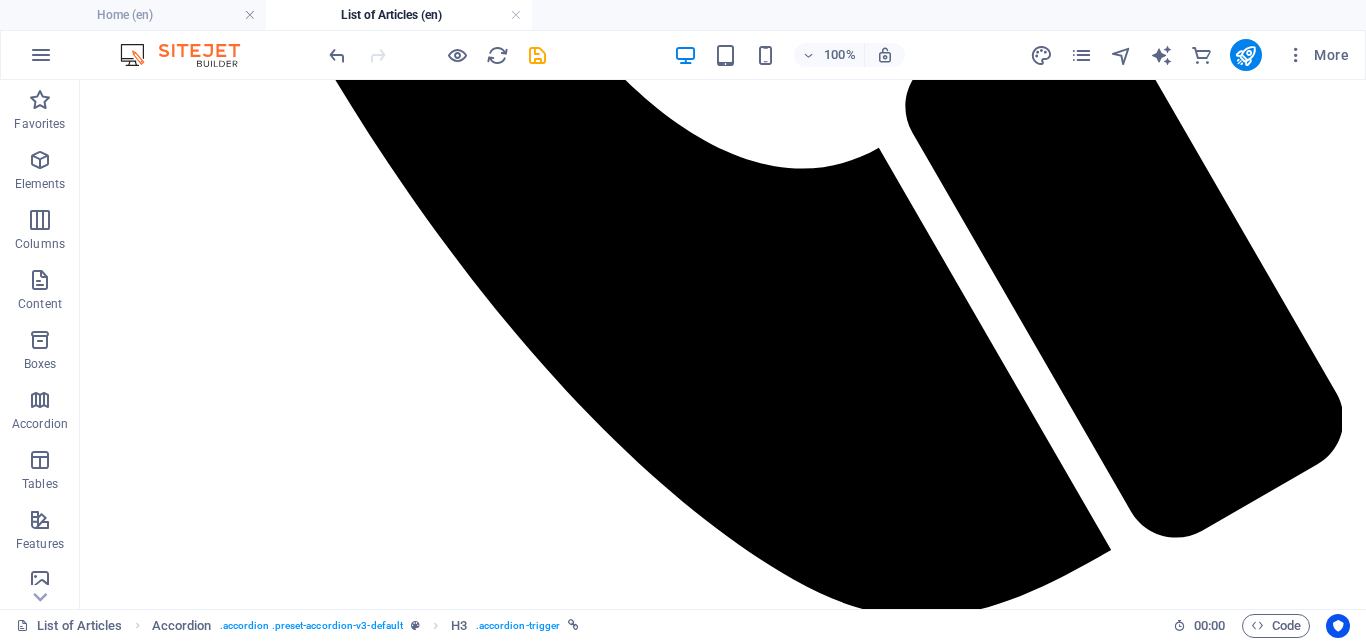 scroll, scrollTop: 6018, scrollLeft: 0, axis: vertical 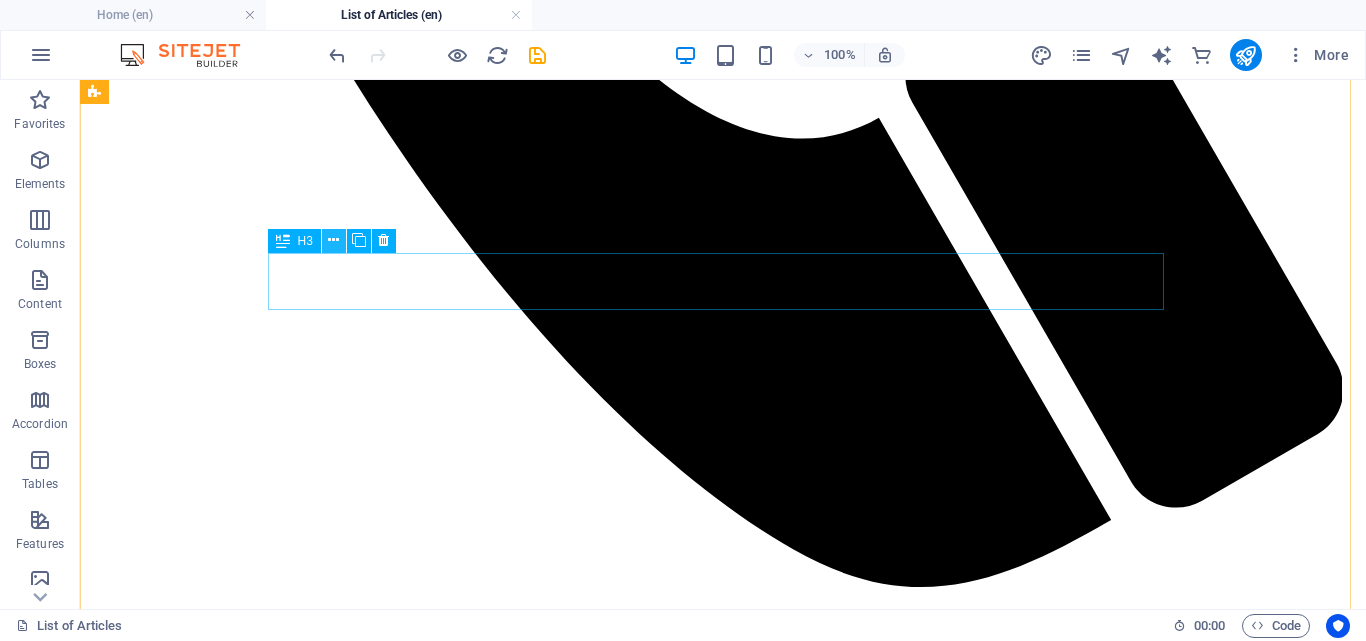 click at bounding box center [333, 240] 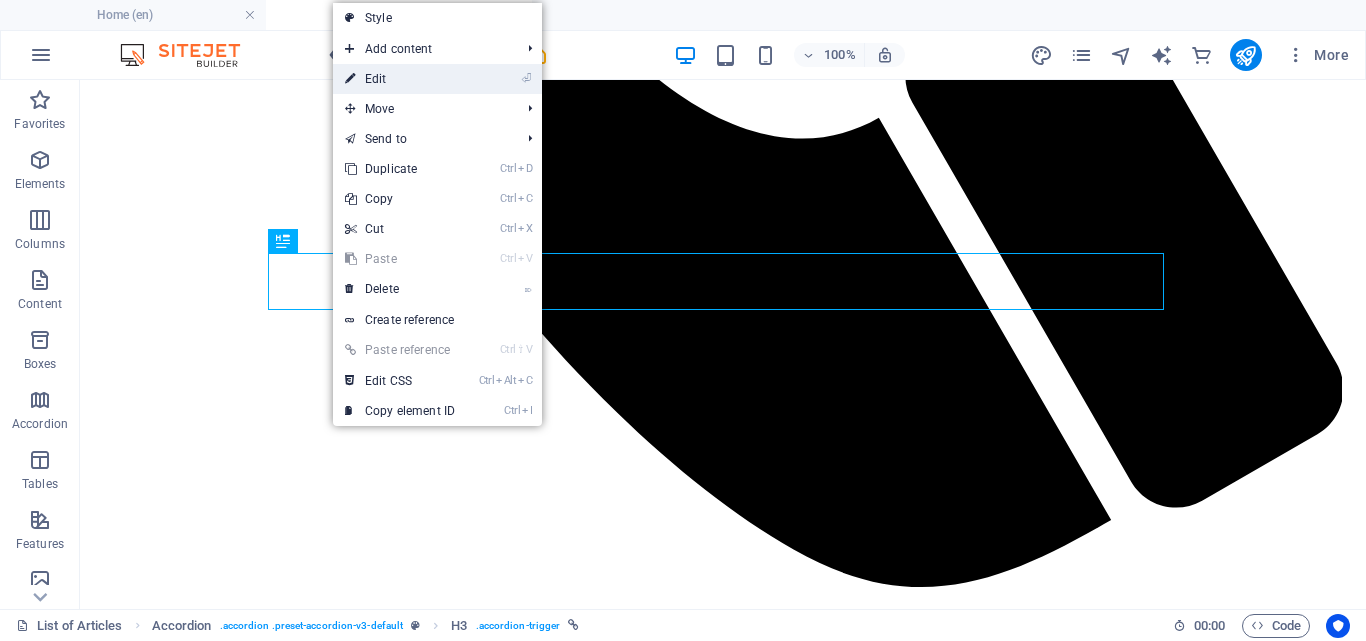 click on "⏎  Edit" at bounding box center (400, 79) 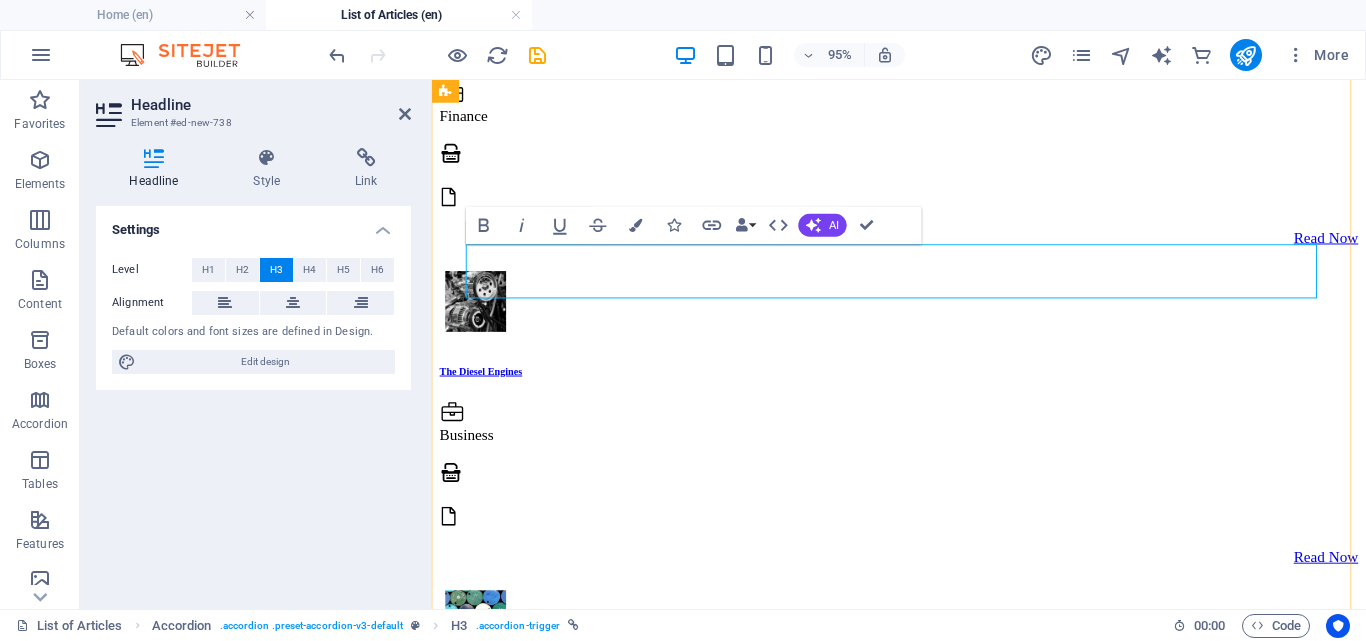 click on "July  2025" at bounding box center (517, 9118) 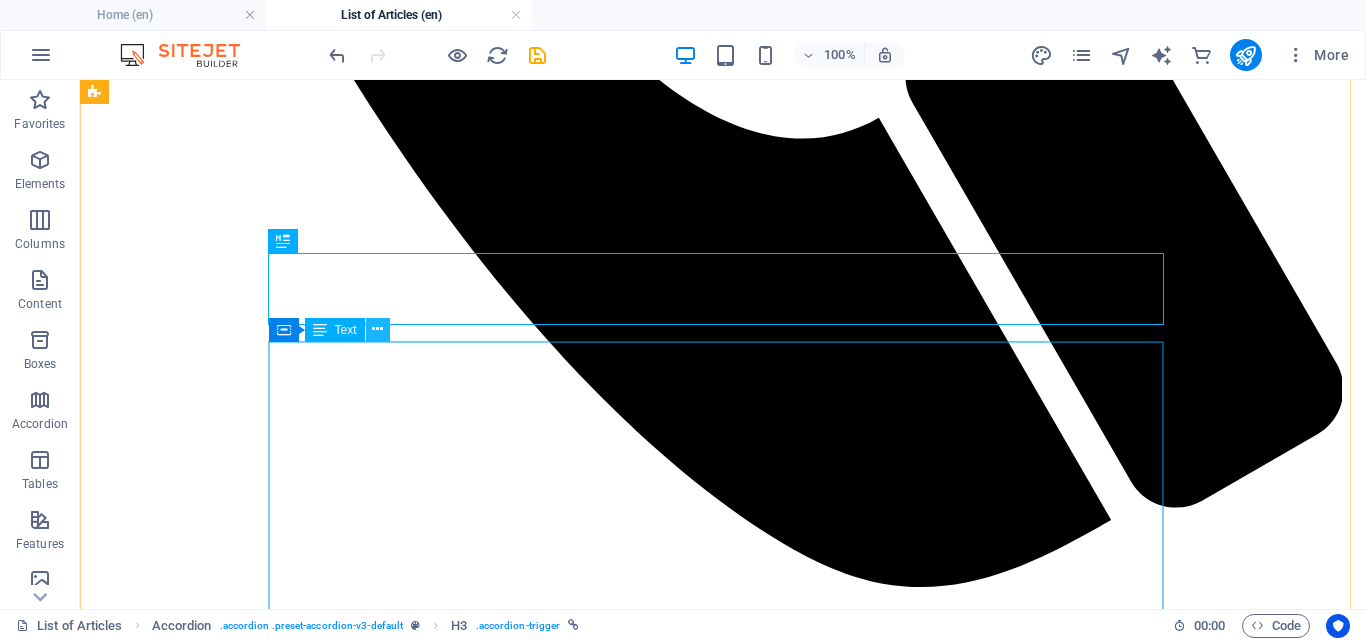 click at bounding box center [377, 329] 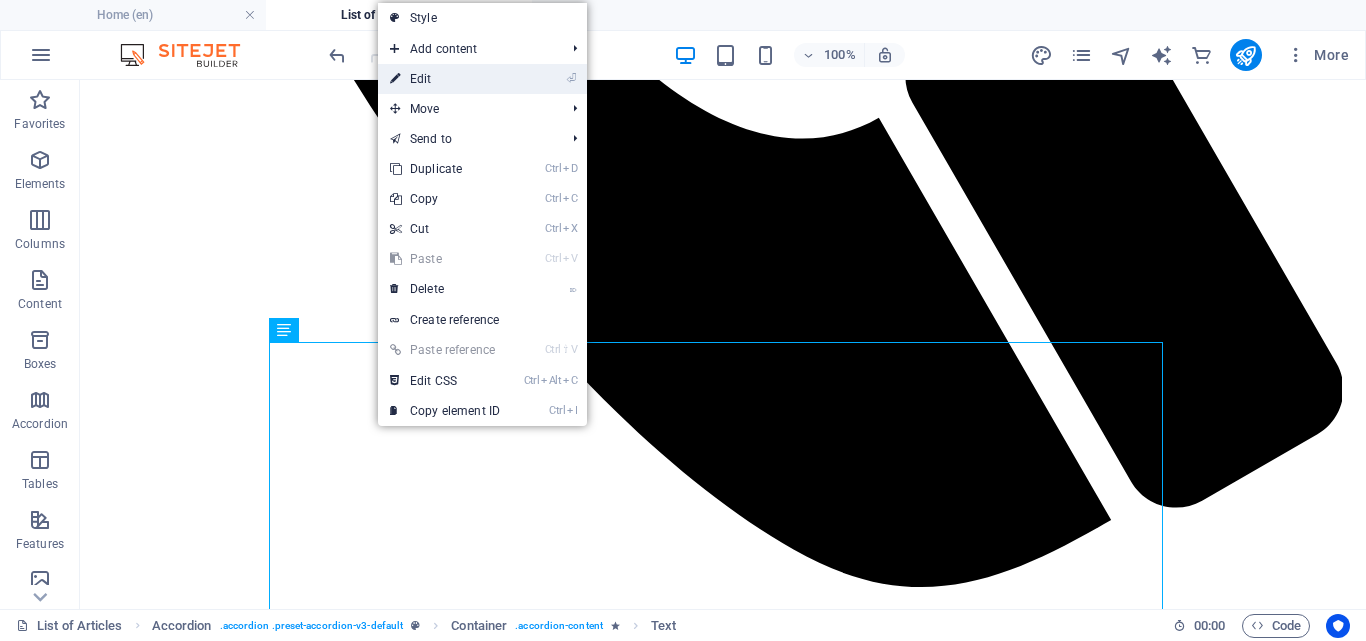 click on "⏎  Edit" at bounding box center (445, 79) 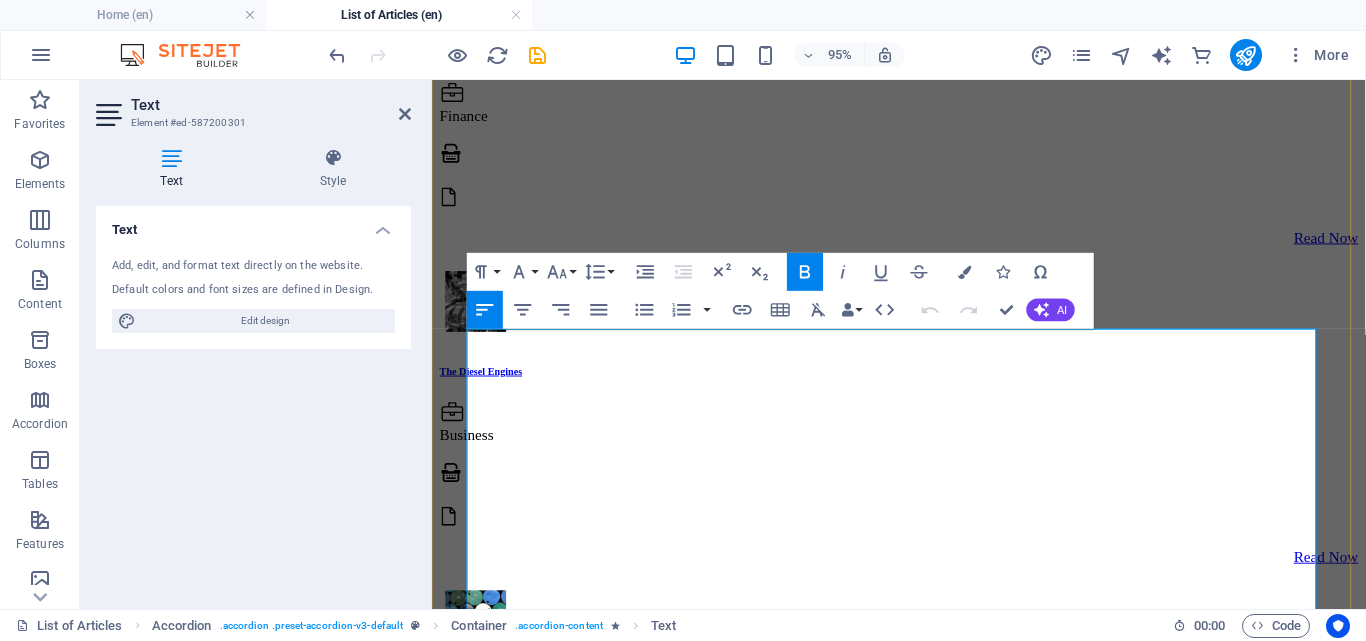 drag, startPoint x: 977, startPoint y: 375, endPoint x: 695, endPoint y: 384, distance: 282.1436 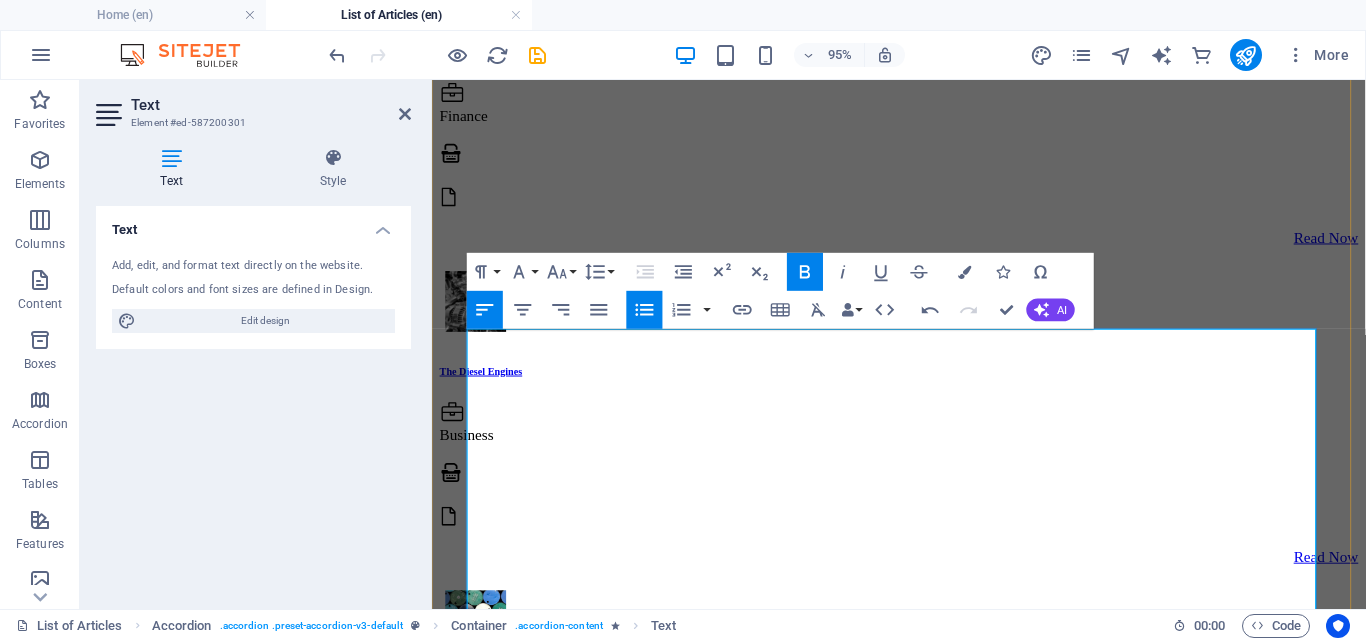 drag, startPoint x: 634, startPoint y: 379, endPoint x: 522, endPoint y: 384, distance: 112.11155 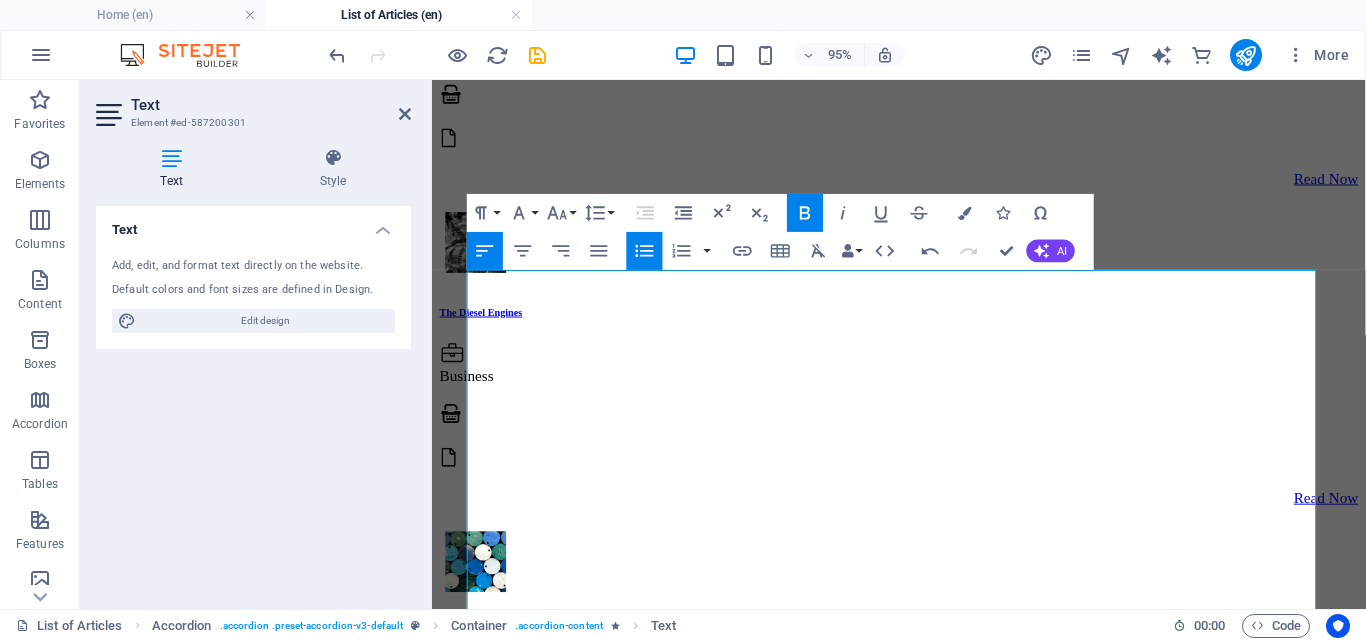 scroll, scrollTop: 6152, scrollLeft: 0, axis: vertical 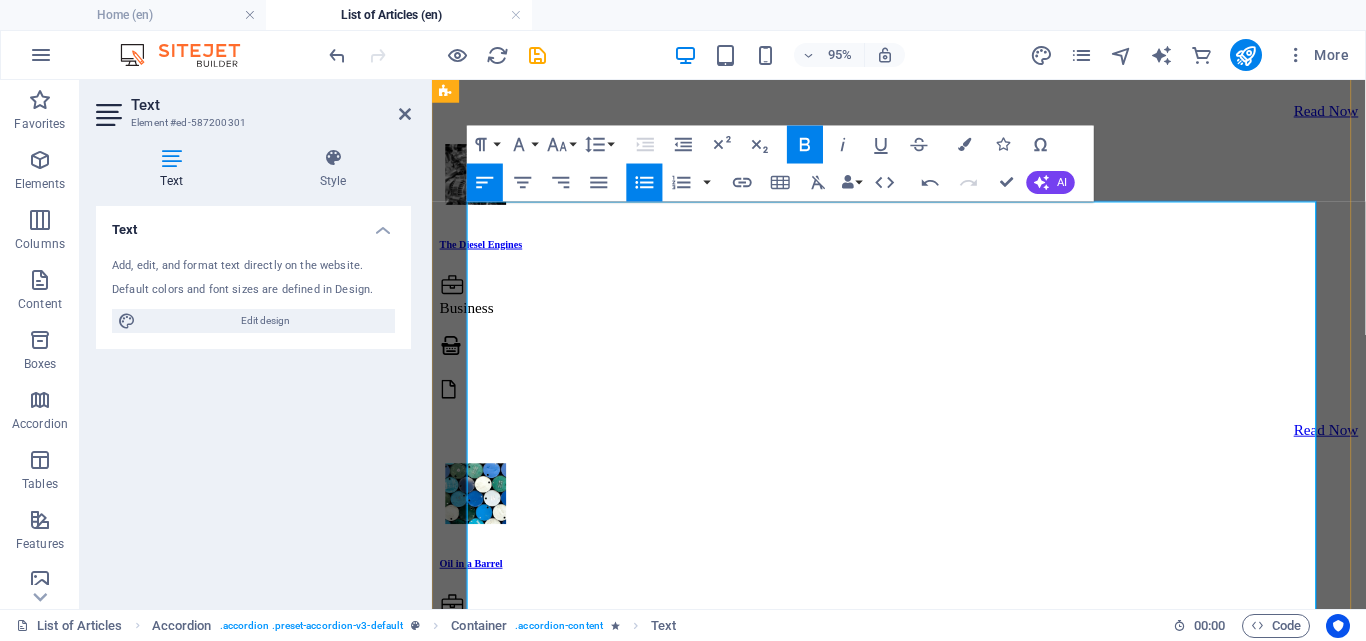 drag, startPoint x: 1001, startPoint y: 376, endPoint x: 504, endPoint y: 377, distance: 497.001 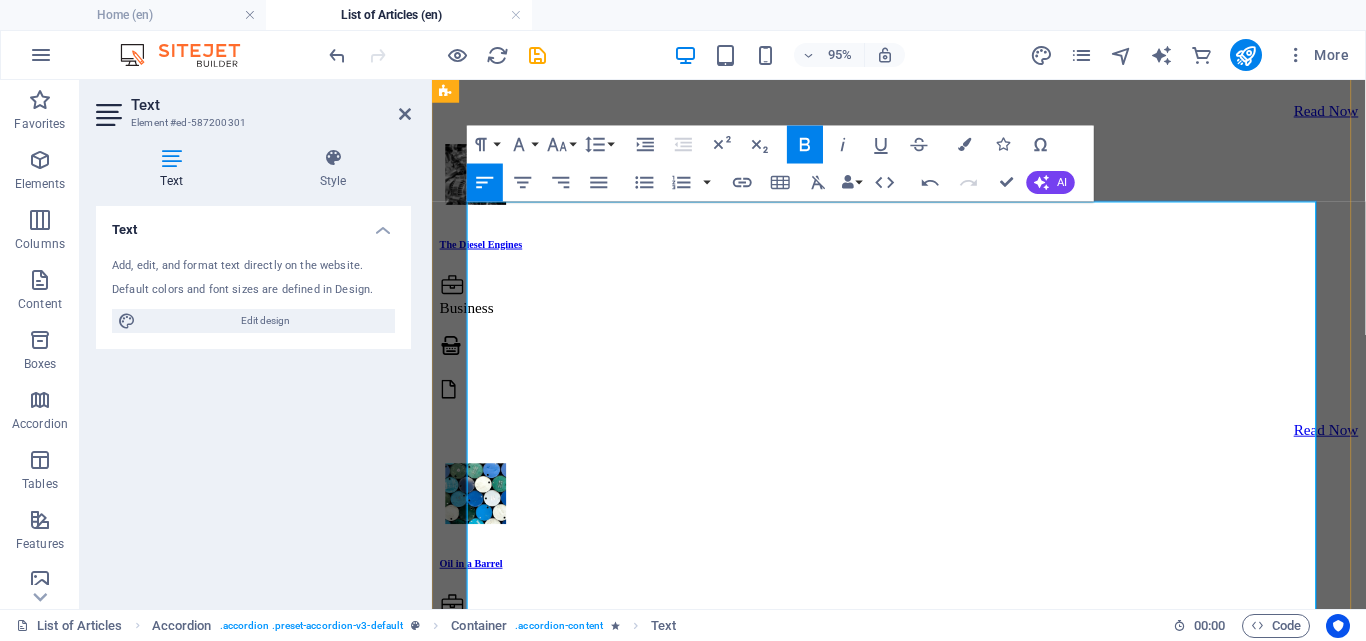 drag, startPoint x: 1153, startPoint y: 405, endPoint x: 480, endPoint y: 373, distance: 673.7603 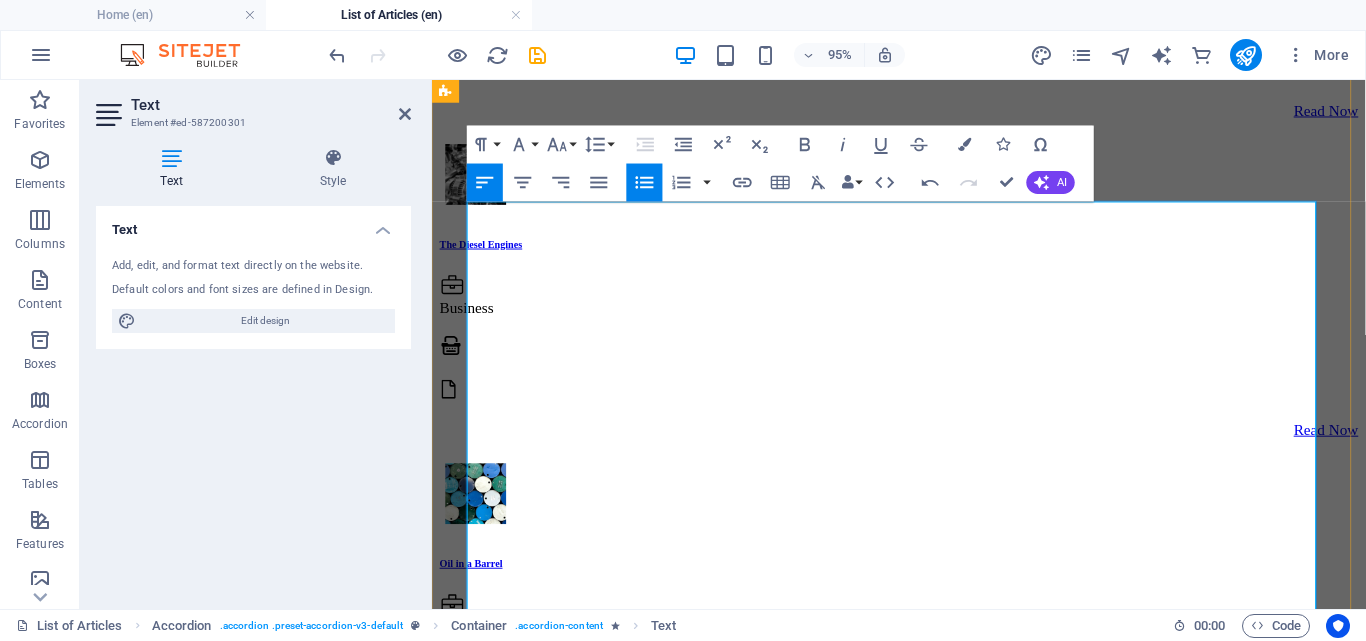 drag, startPoint x: 933, startPoint y: 534, endPoint x: 489, endPoint y: 512, distance: 444.5447 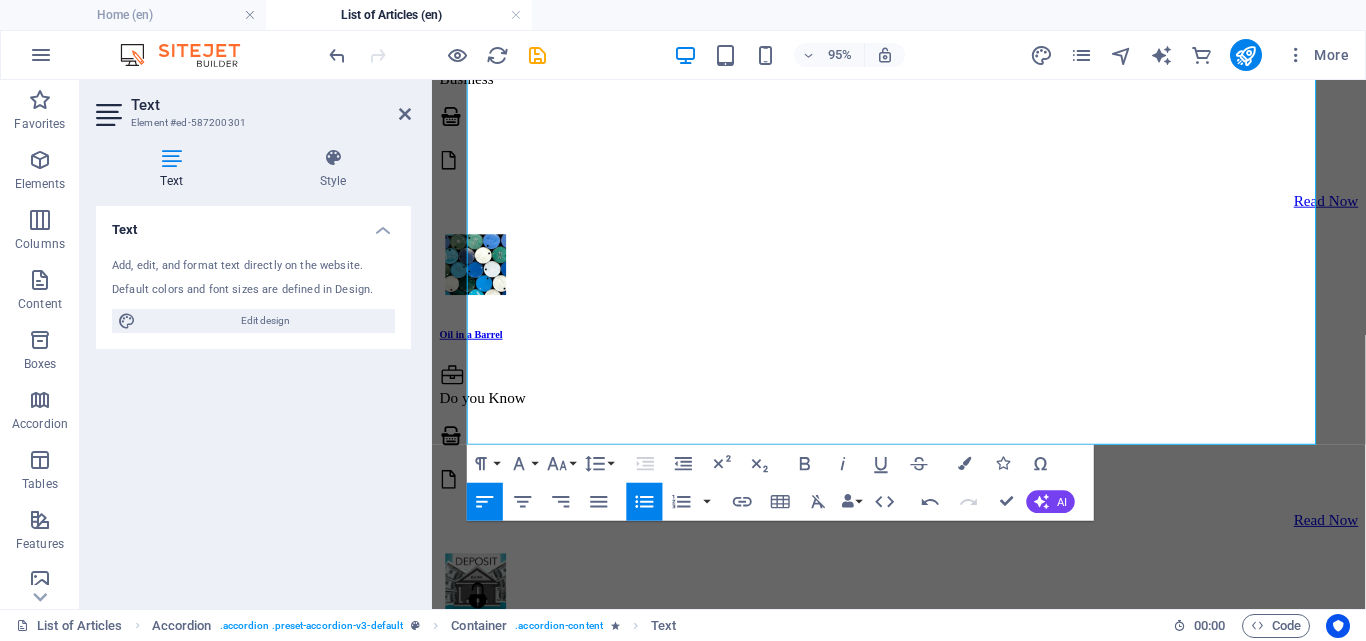 scroll, scrollTop: 6407, scrollLeft: 0, axis: vertical 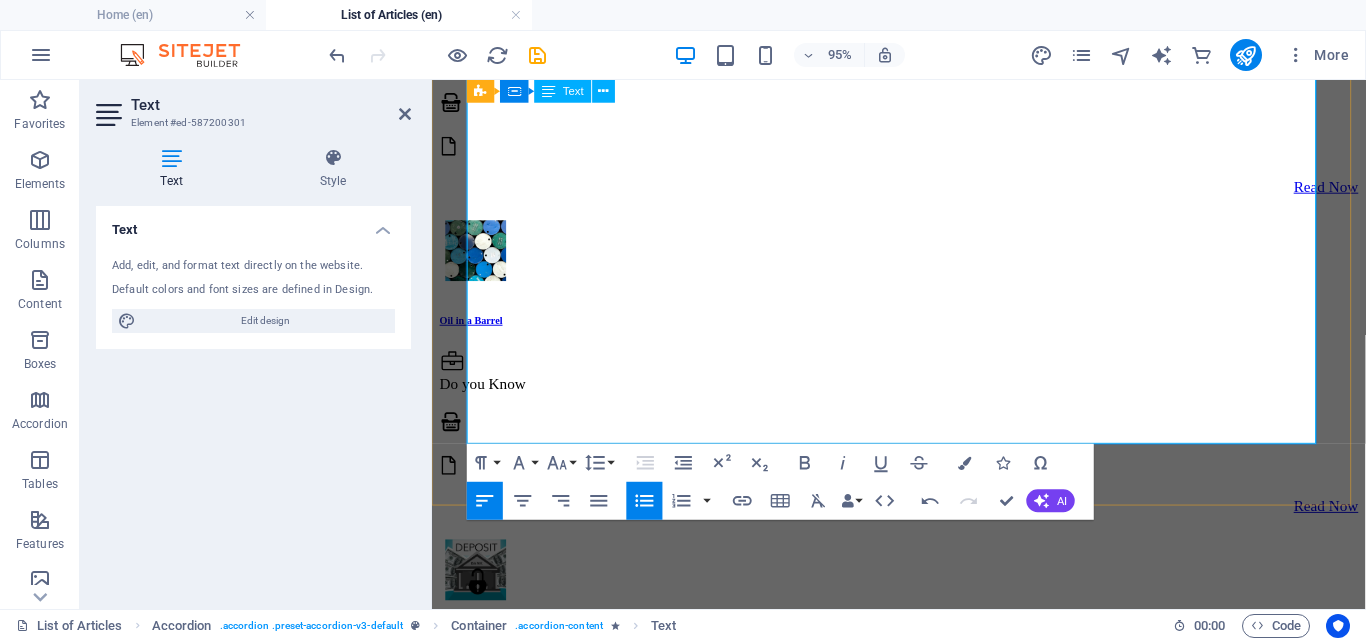 drag, startPoint x: 947, startPoint y: 374, endPoint x: 475, endPoint y: 324, distance: 474.64093 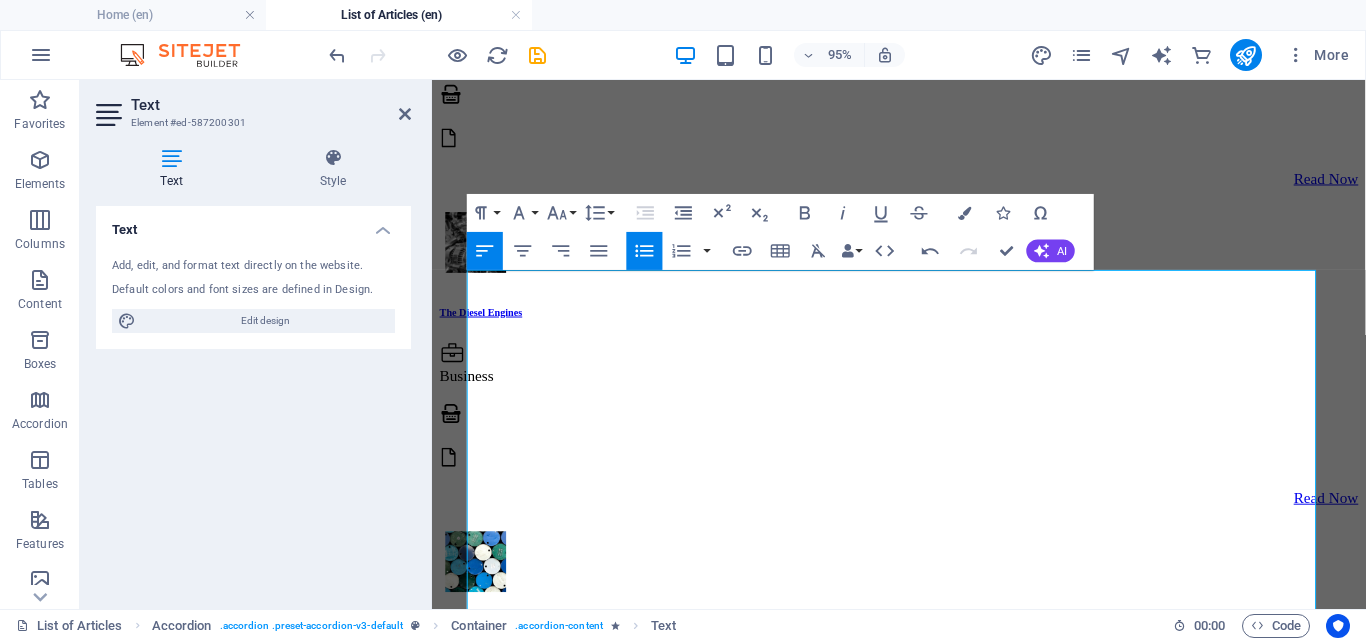 scroll, scrollTop: 5967, scrollLeft: 0, axis: vertical 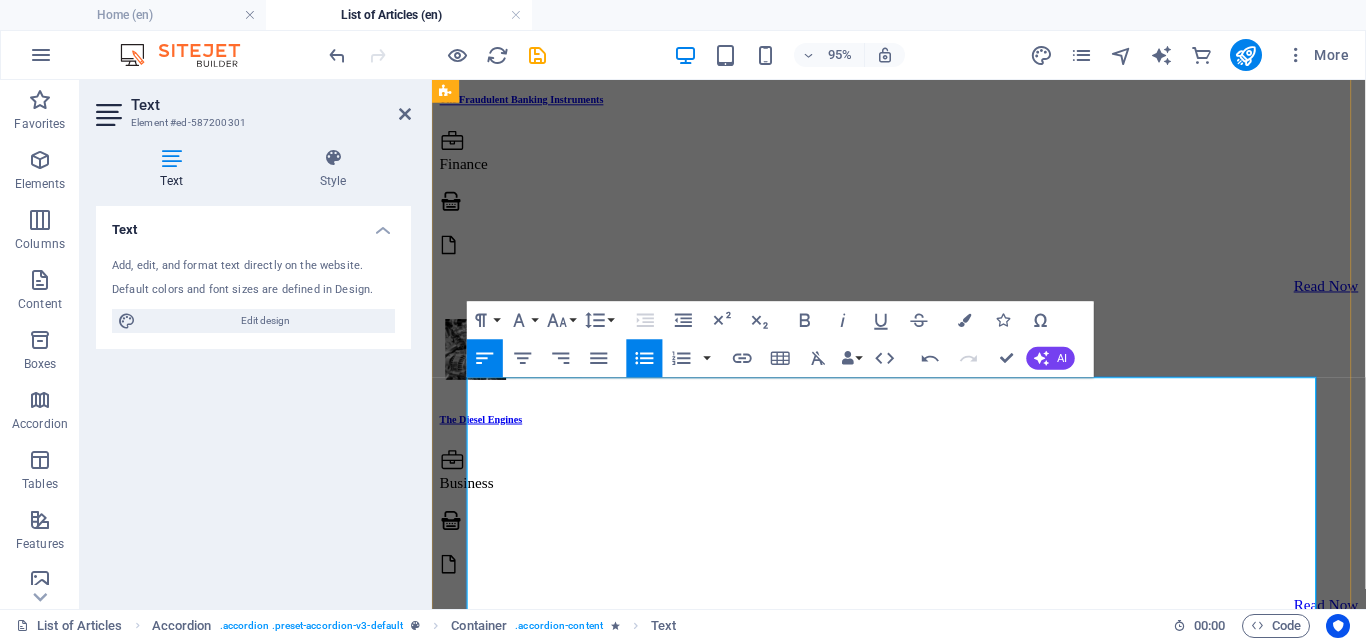 drag, startPoint x: 573, startPoint y: 436, endPoint x: 491, endPoint y: 435, distance: 82.006096 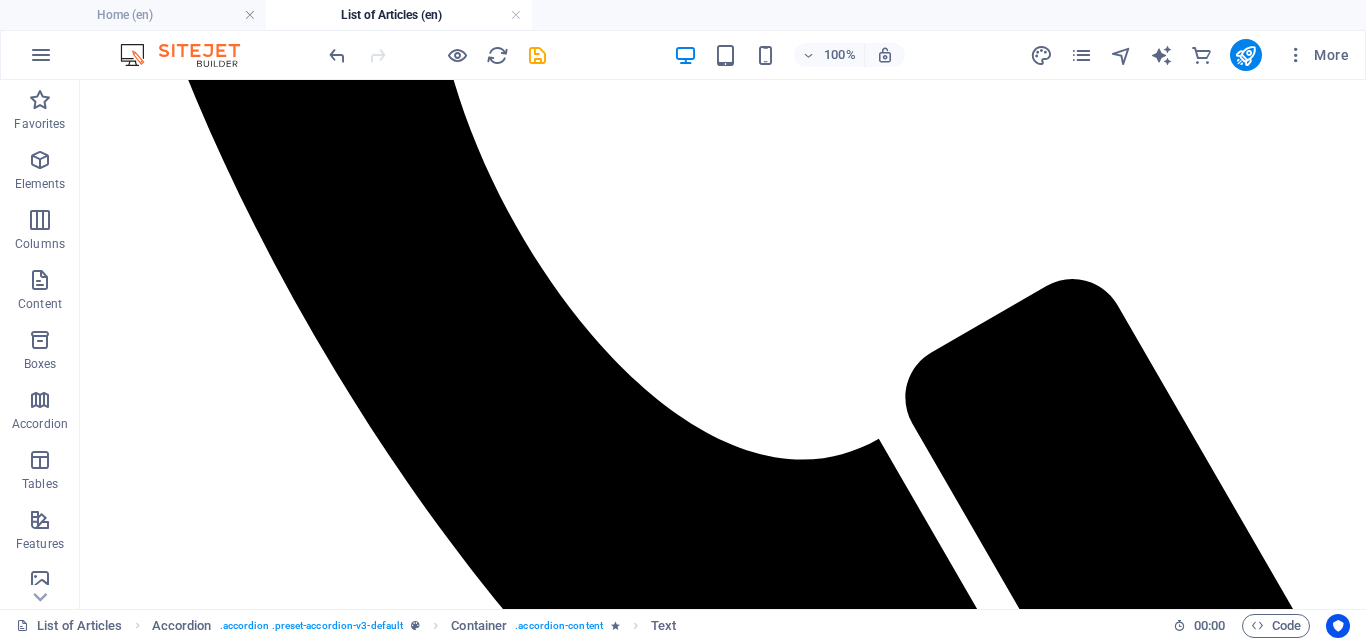 scroll, scrollTop: 5652, scrollLeft: 0, axis: vertical 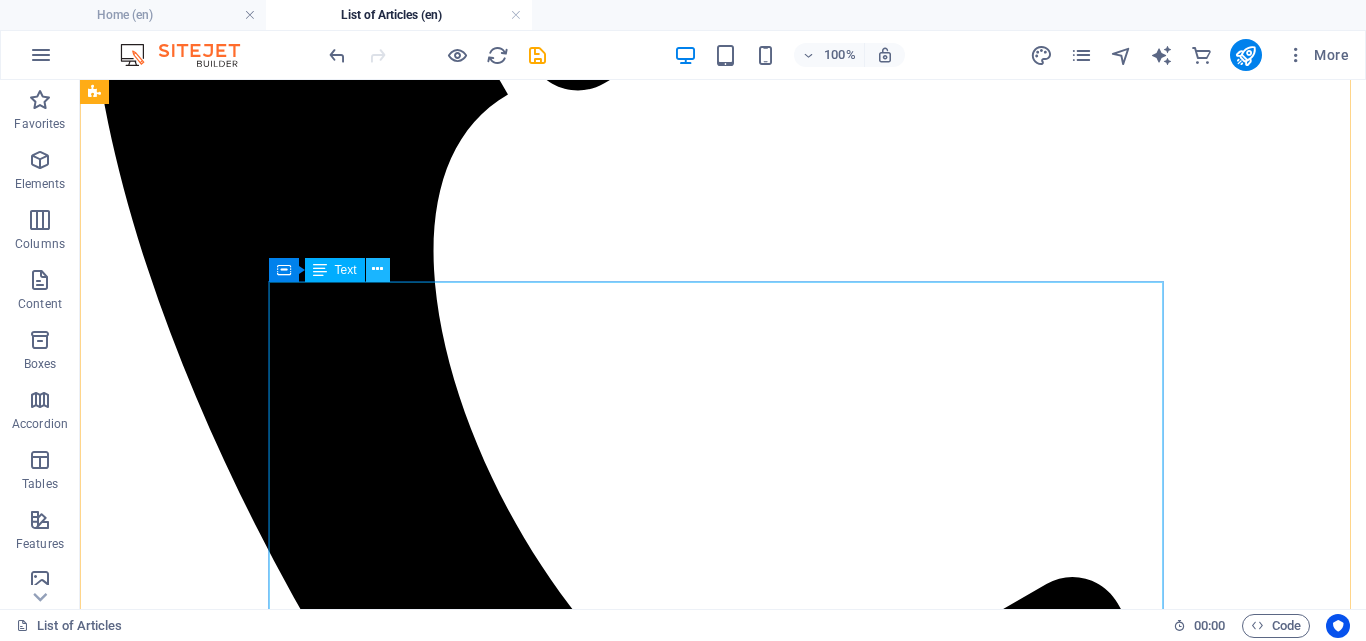 click at bounding box center [377, 269] 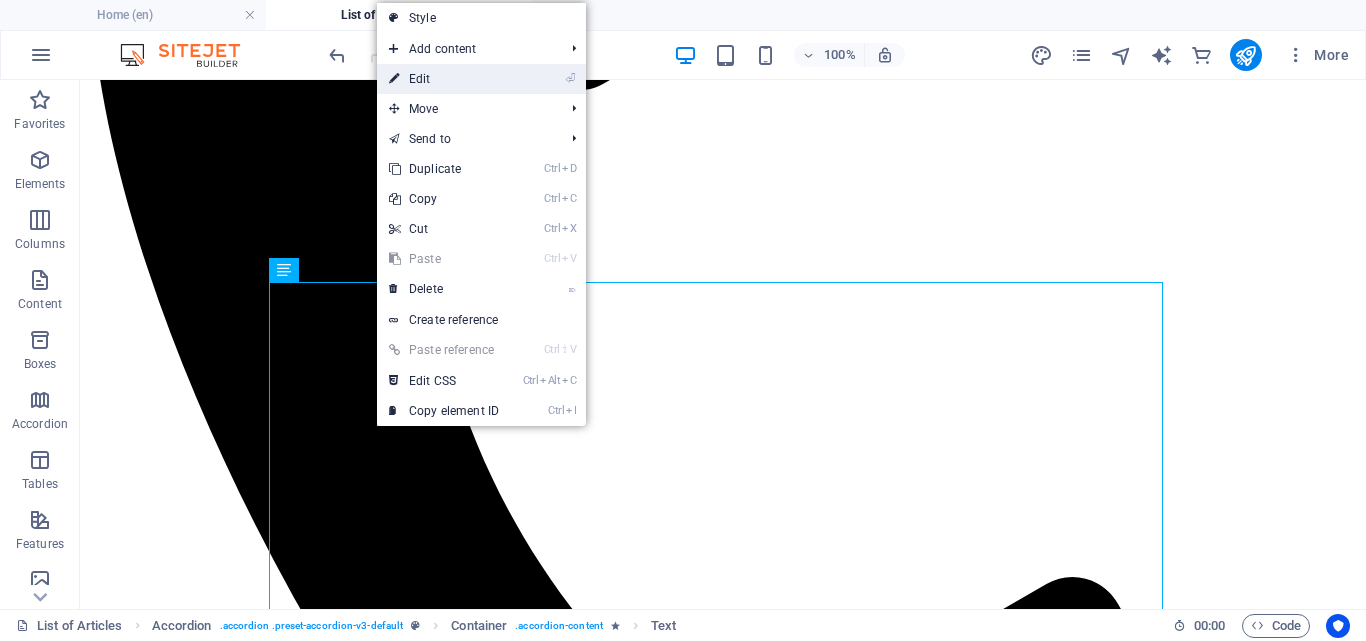 click on "⏎  Edit" at bounding box center [444, 79] 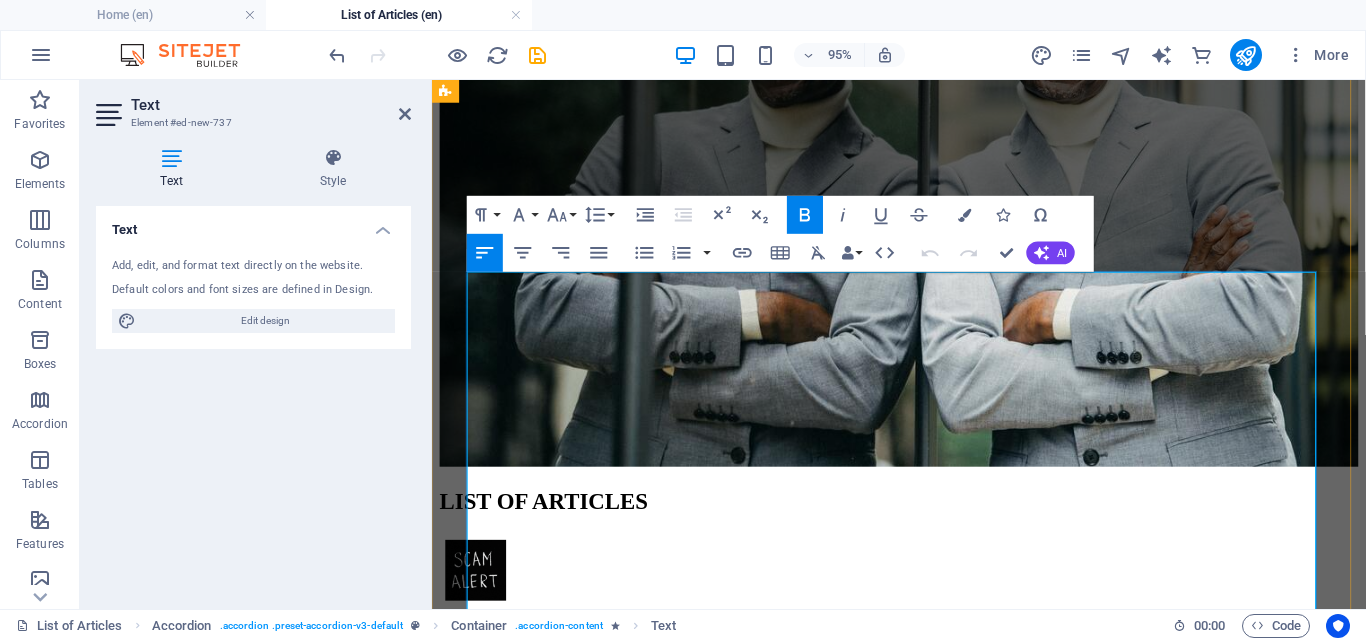 drag, startPoint x: 1004, startPoint y: 323, endPoint x: 498, endPoint y: 323, distance: 506 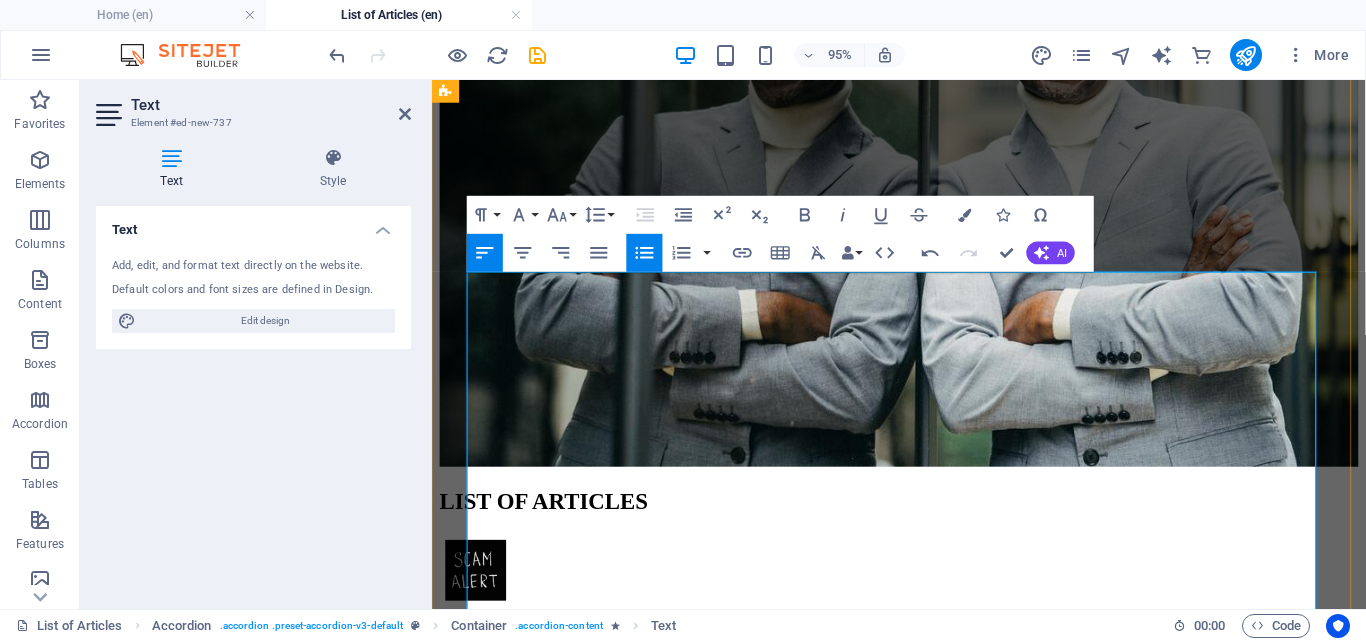 drag, startPoint x: 1146, startPoint y: 492, endPoint x: 476, endPoint y: 454, distance: 671.0767 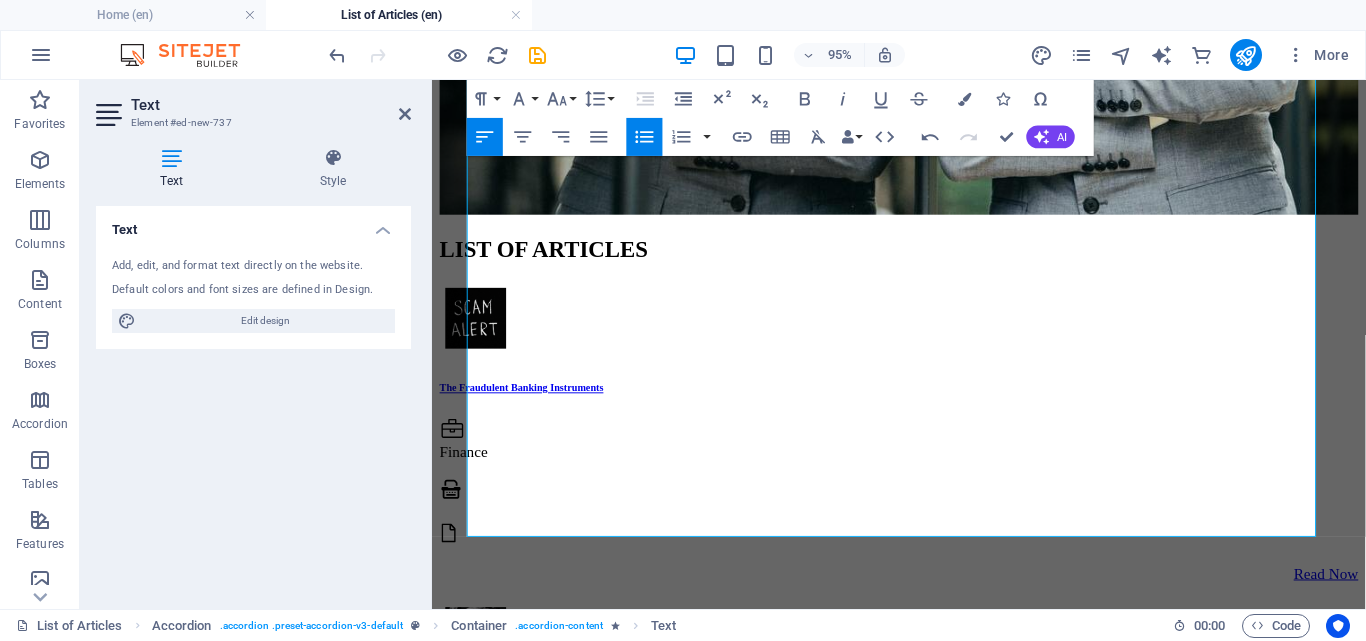scroll, scrollTop: 5678, scrollLeft: 0, axis: vertical 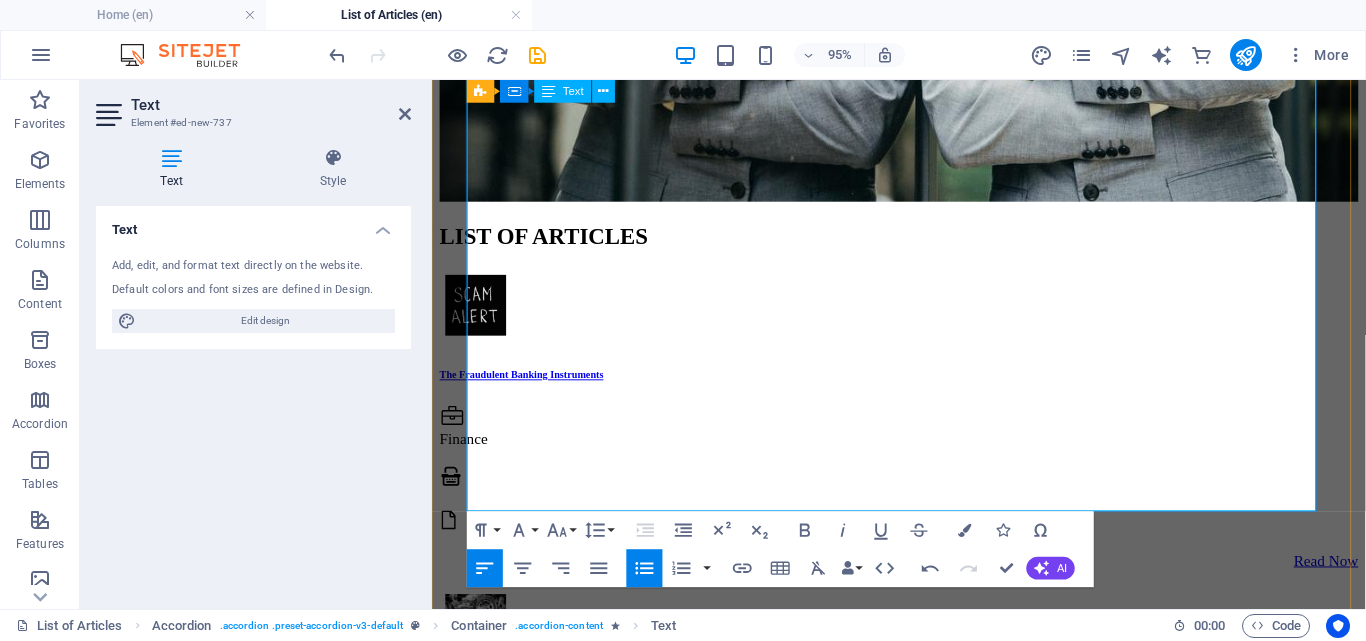 drag, startPoint x: 942, startPoint y: 319, endPoint x: 494, endPoint y: 301, distance: 448.36145 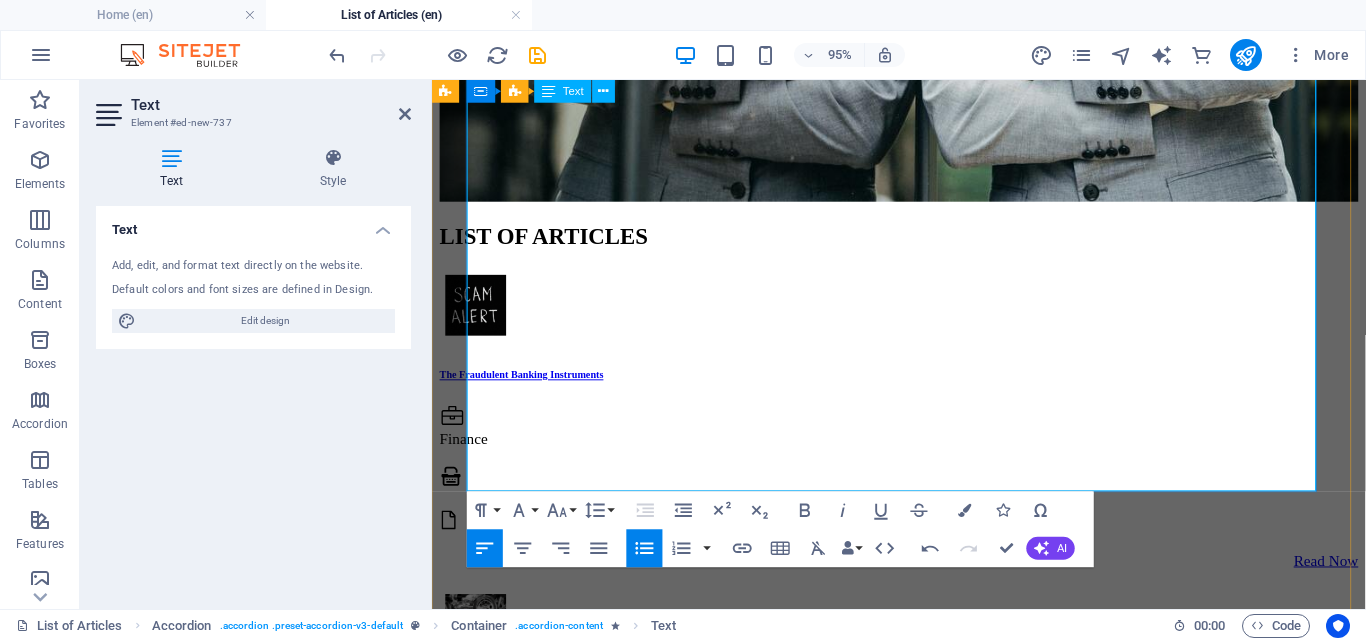 drag, startPoint x: 928, startPoint y: 432, endPoint x: 478, endPoint y: 363, distance: 455.25928 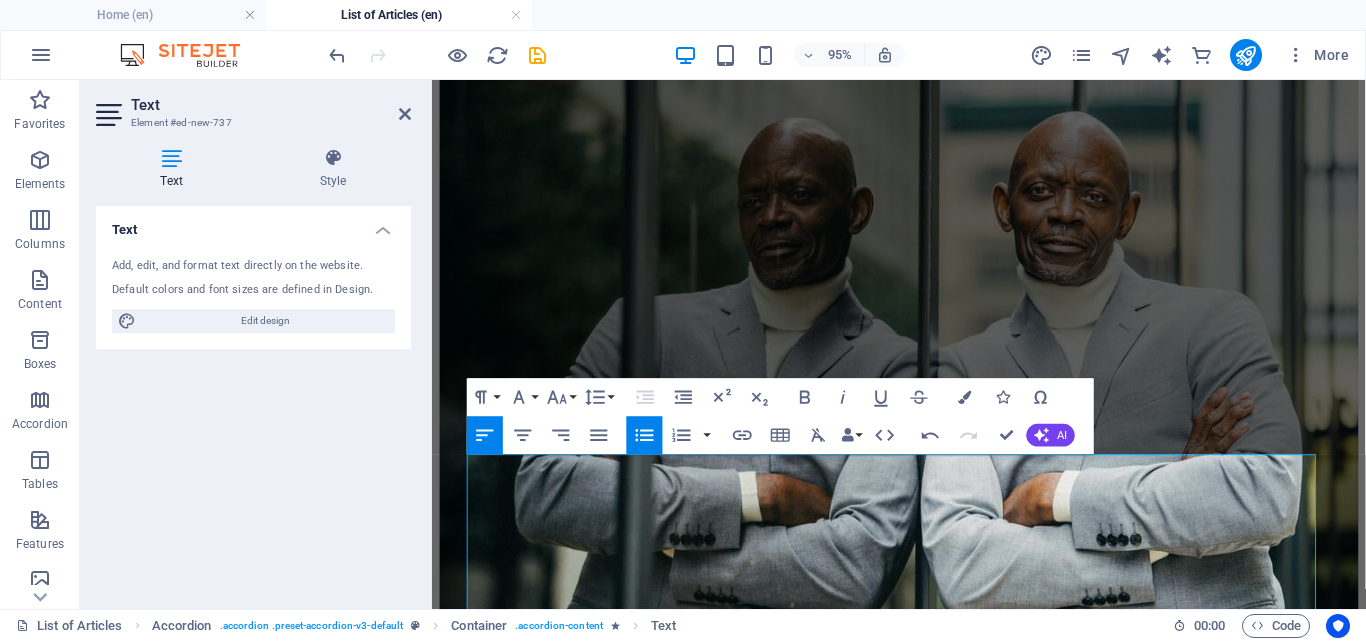 scroll, scrollTop: 5151, scrollLeft: 0, axis: vertical 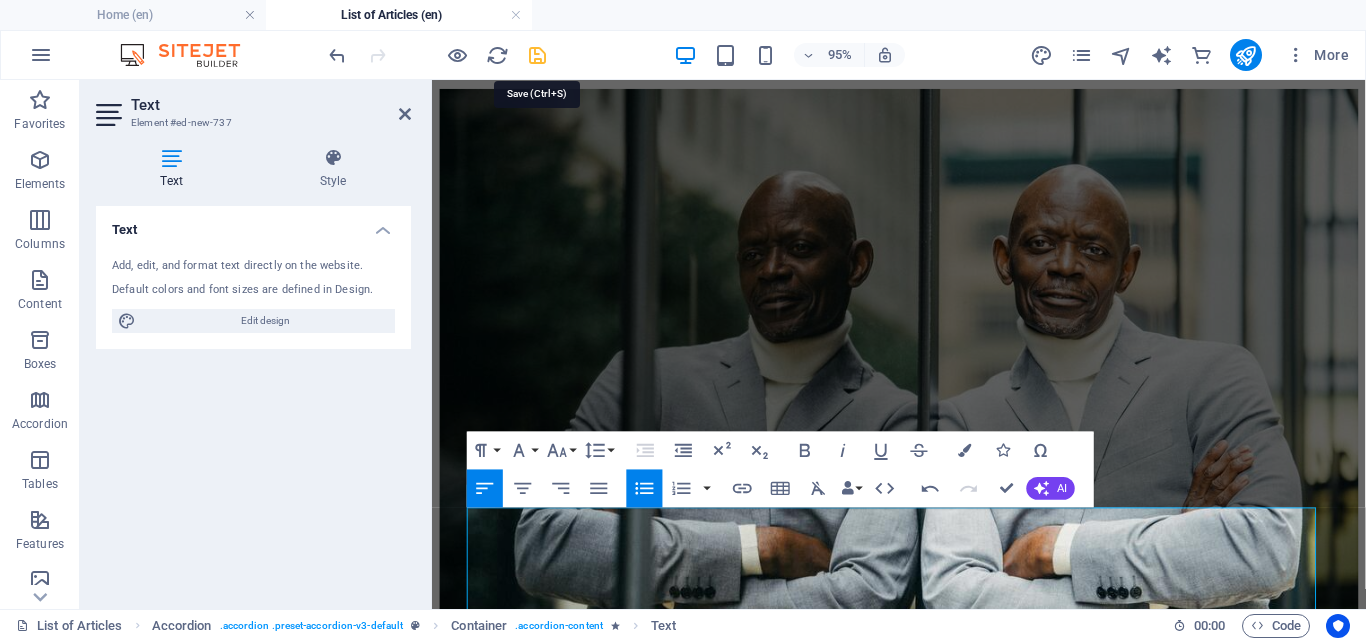 click at bounding box center [537, 55] 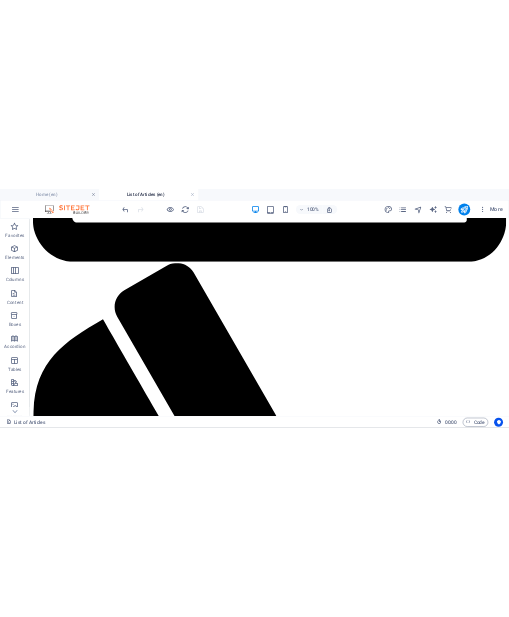 scroll, scrollTop: 4728, scrollLeft: 0, axis: vertical 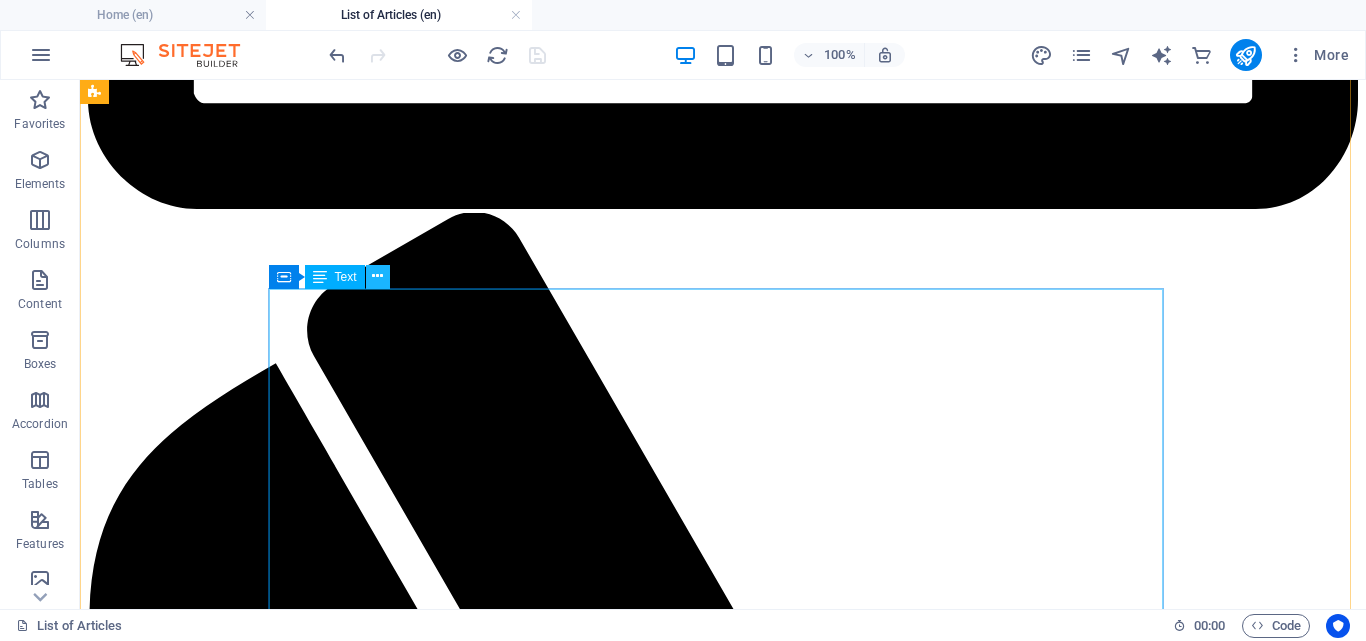 click at bounding box center (377, 276) 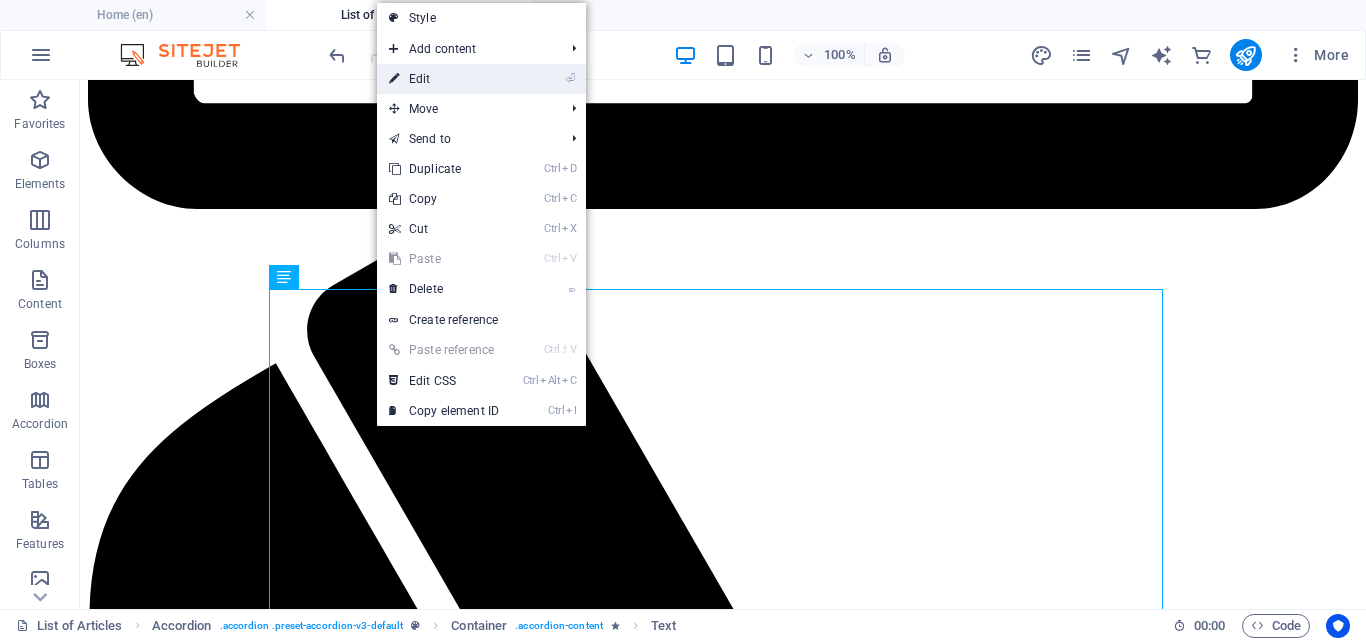 click on "⏎  Edit" at bounding box center [444, 79] 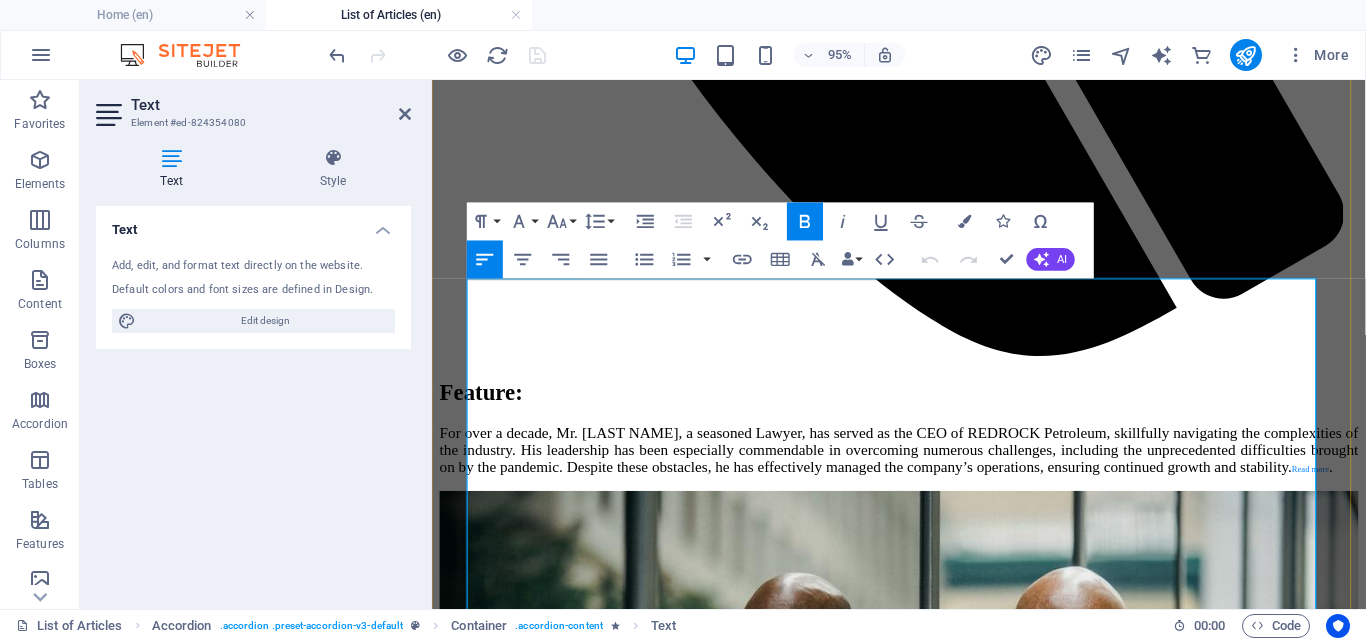 drag, startPoint x: 995, startPoint y: 319, endPoint x: 497, endPoint y: 326, distance: 498.0492 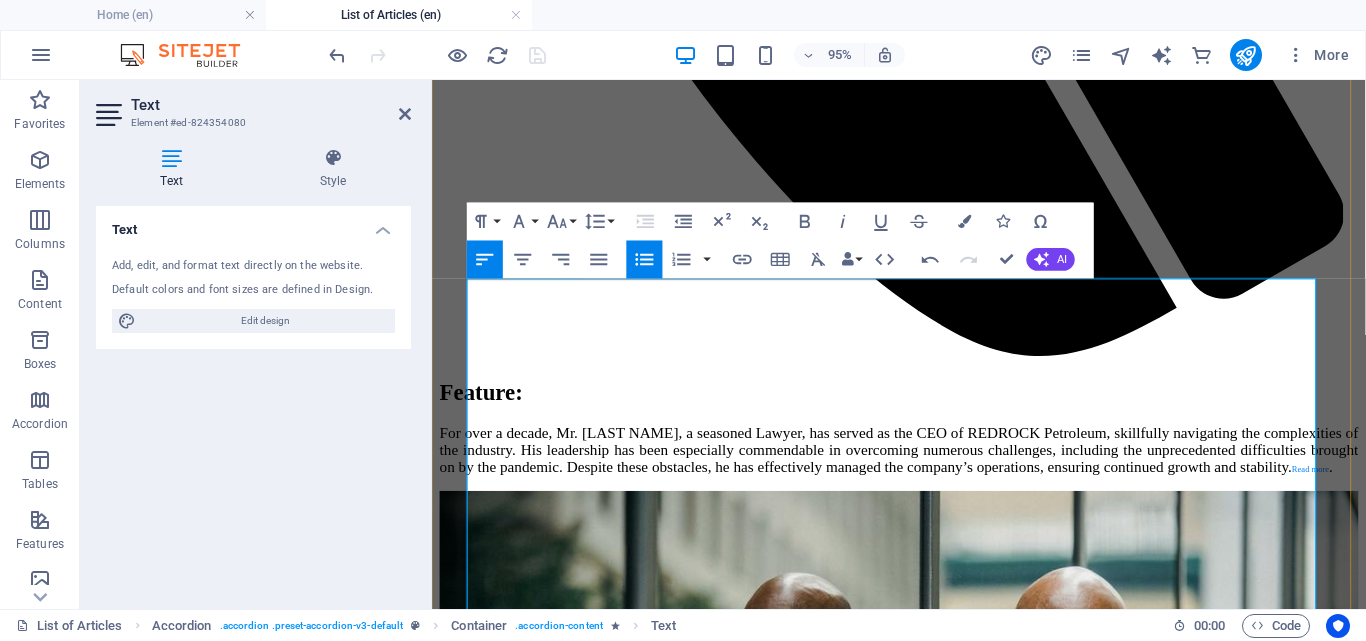 drag, startPoint x: 1156, startPoint y: 501, endPoint x: 489, endPoint y: 456, distance: 668.5163 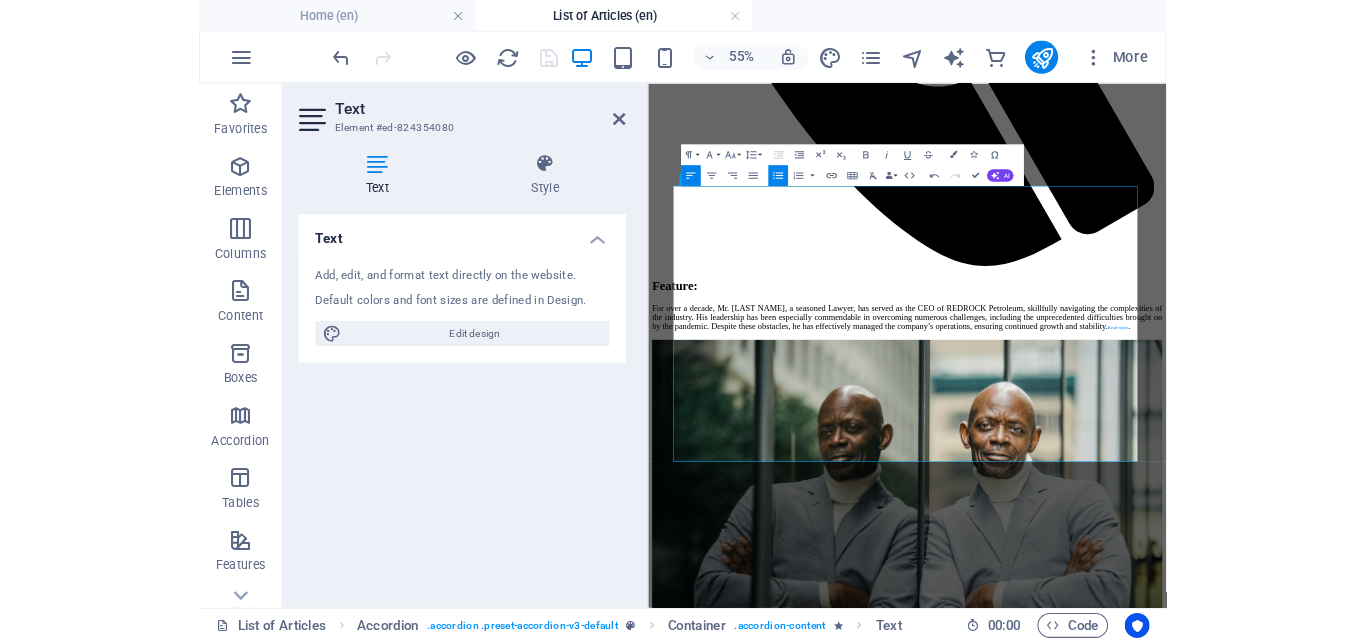 scroll, scrollTop: 4740, scrollLeft: 0, axis: vertical 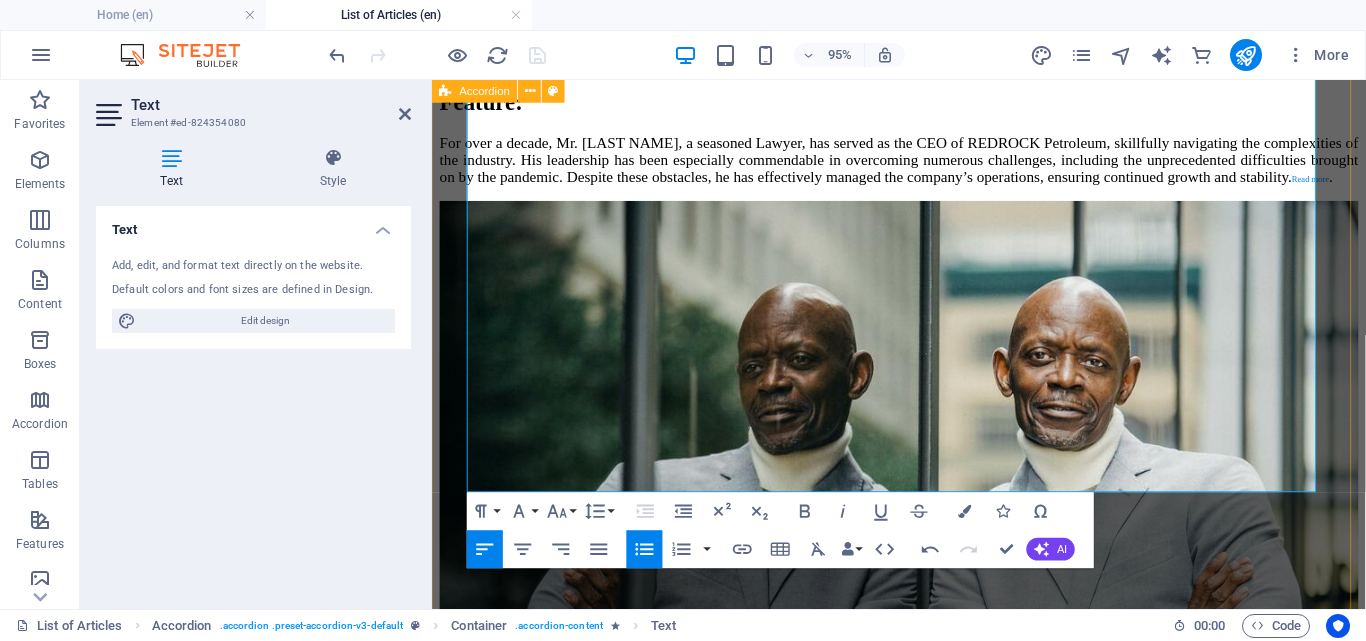 drag, startPoint x: 950, startPoint y: 302, endPoint x: 449, endPoint y: 282, distance: 501.39905 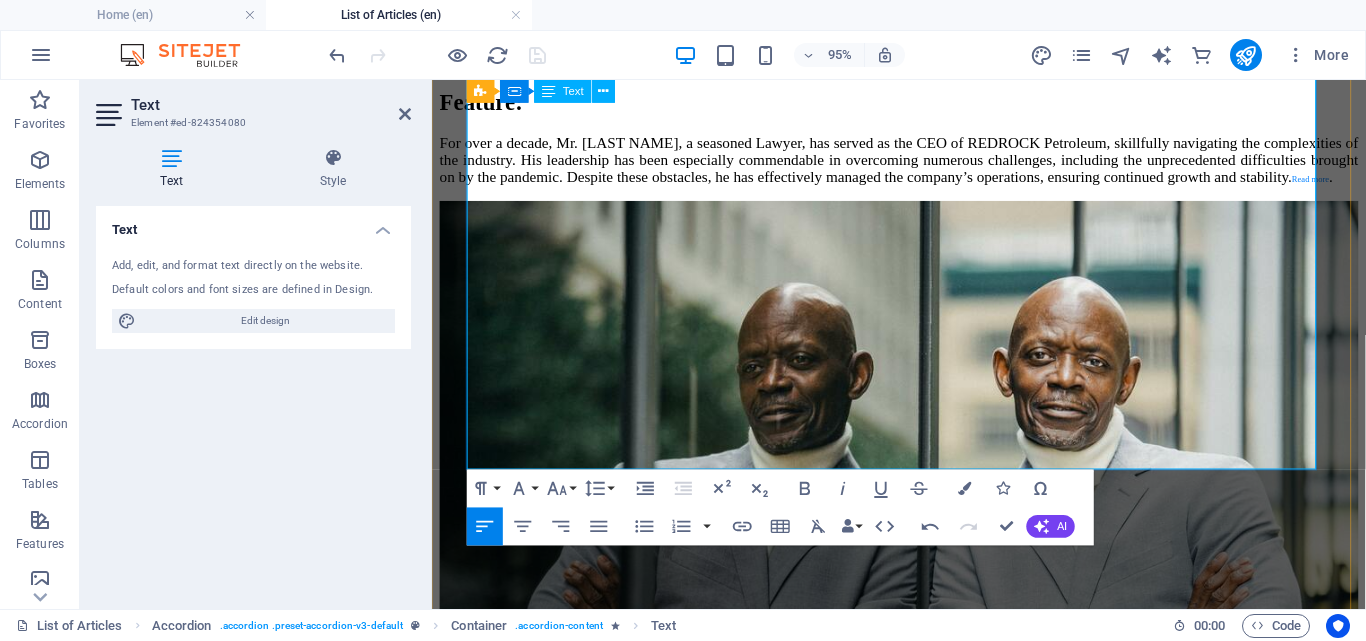 drag, startPoint x: 949, startPoint y: 410, endPoint x: 495, endPoint y: 348, distance: 458.21393 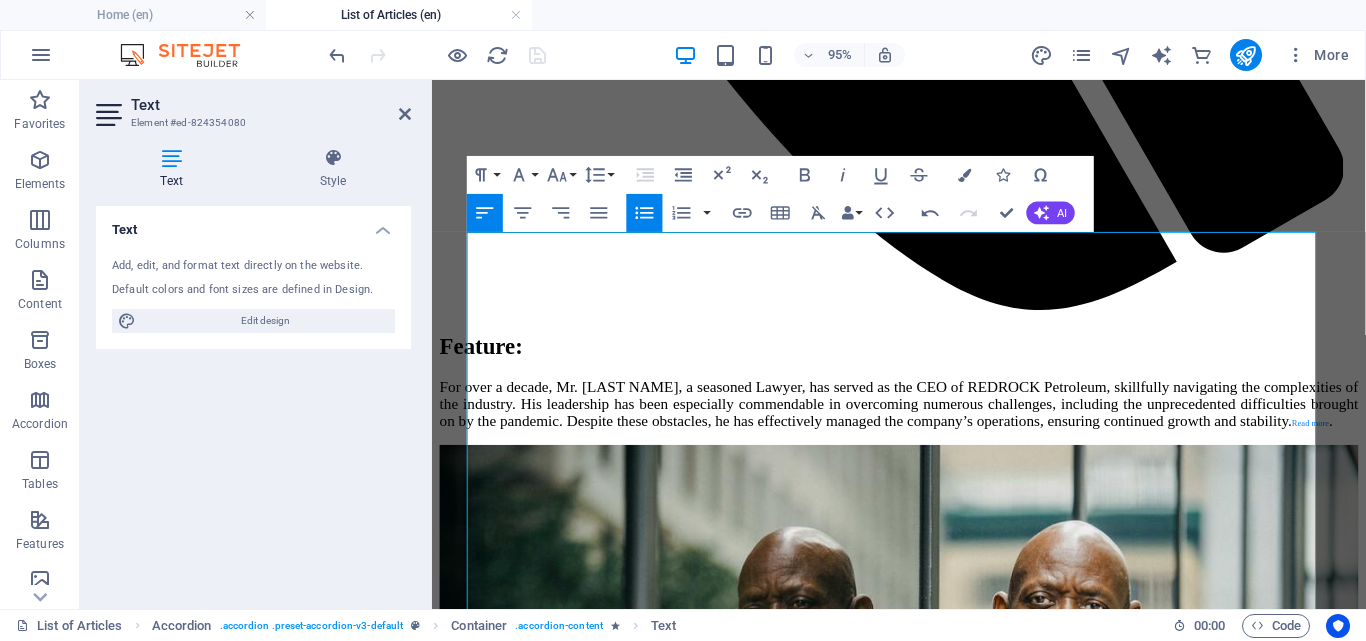 scroll, scrollTop: 4763, scrollLeft: 0, axis: vertical 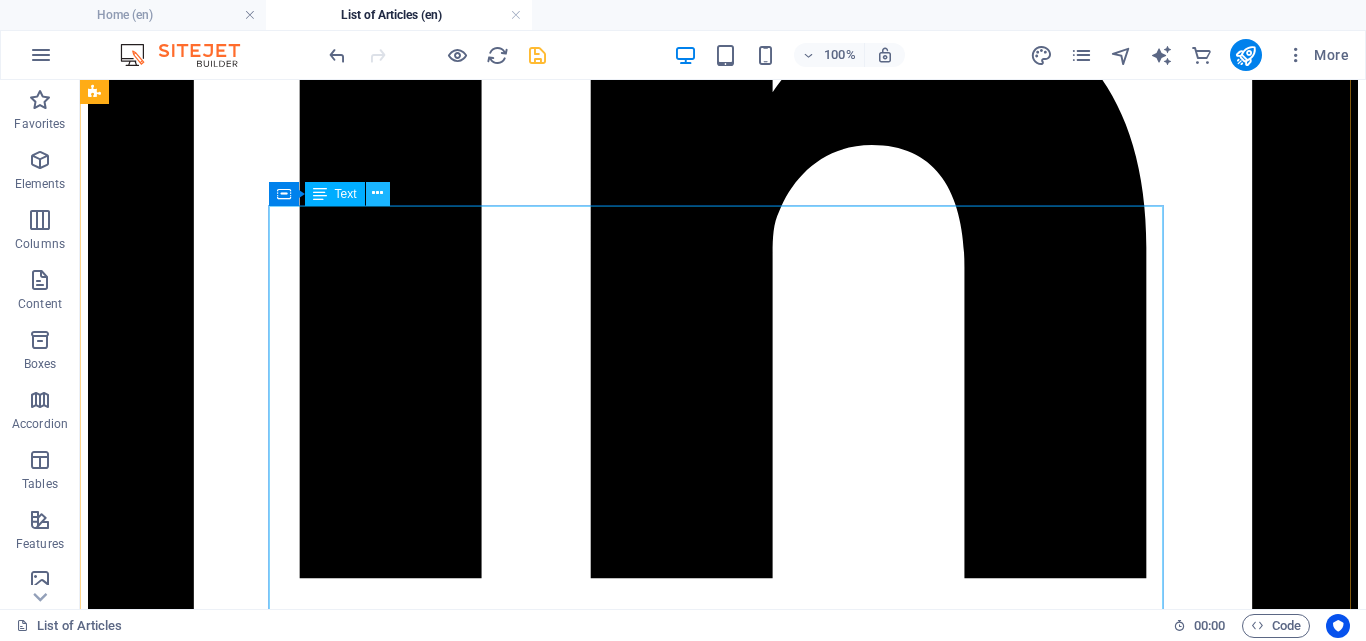 click at bounding box center [377, 193] 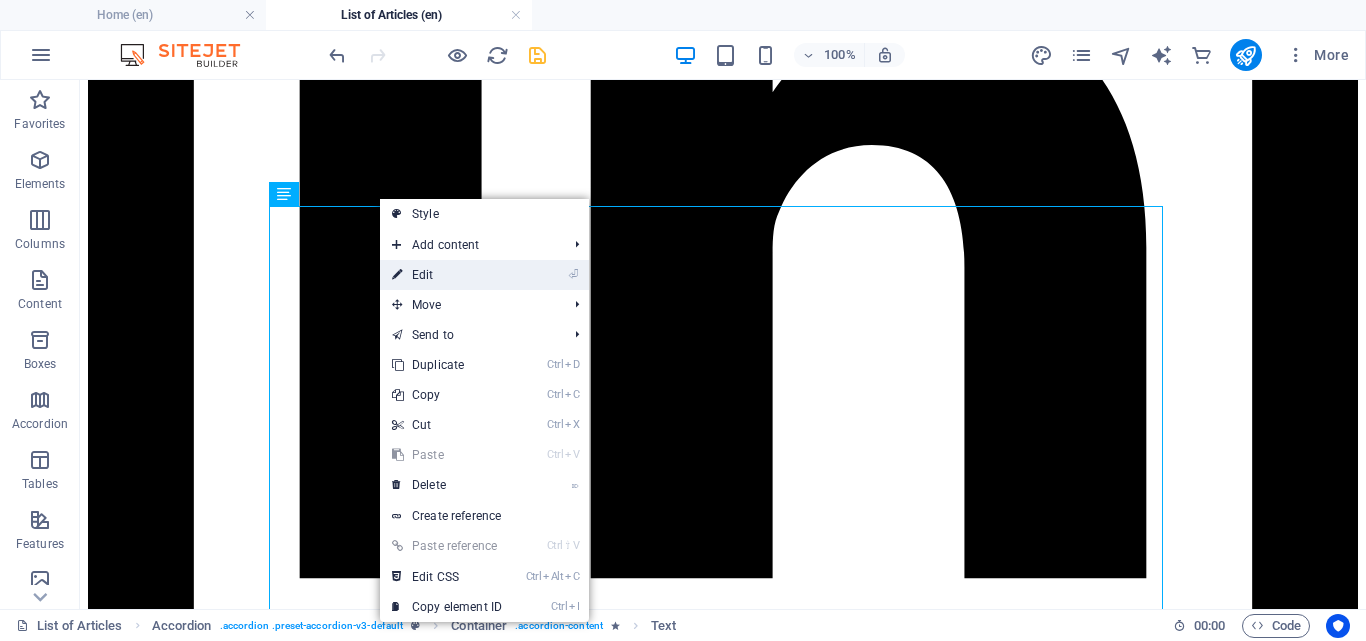 click on "⏎  Edit" at bounding box center (447, 275) 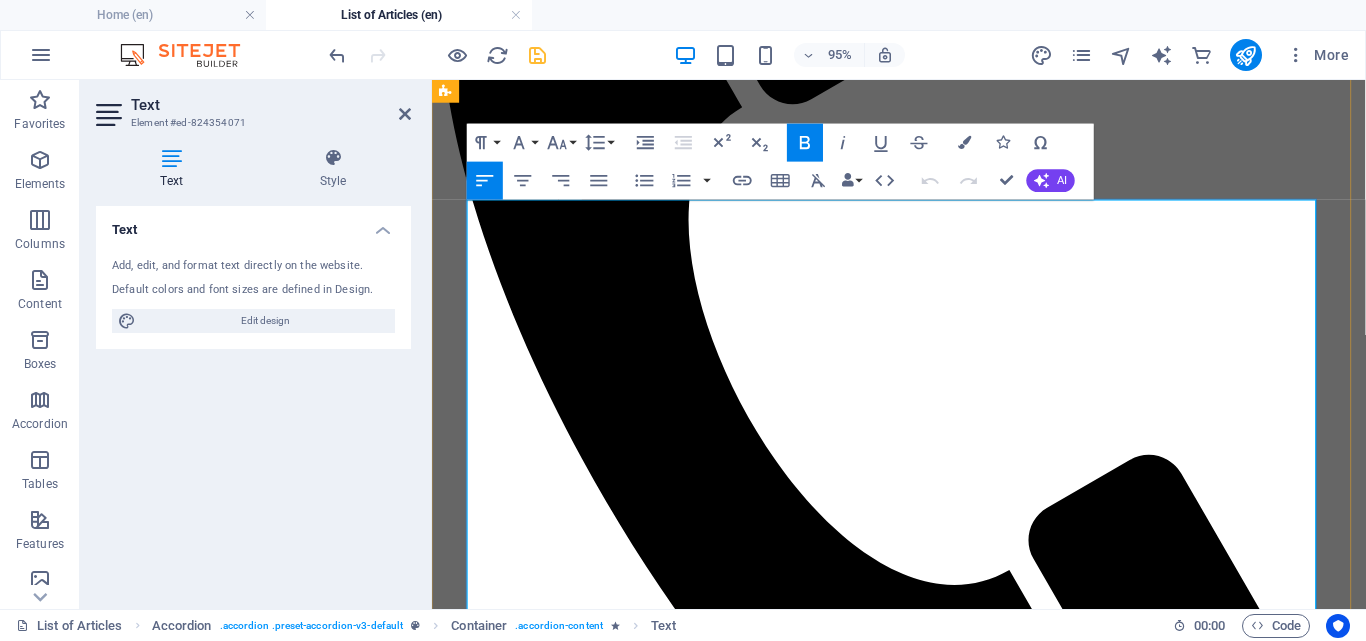 drag, startPoint x: 998, startPoint y: 241, endPoint x: 499, endPoint y: 248, distance: 499.0491 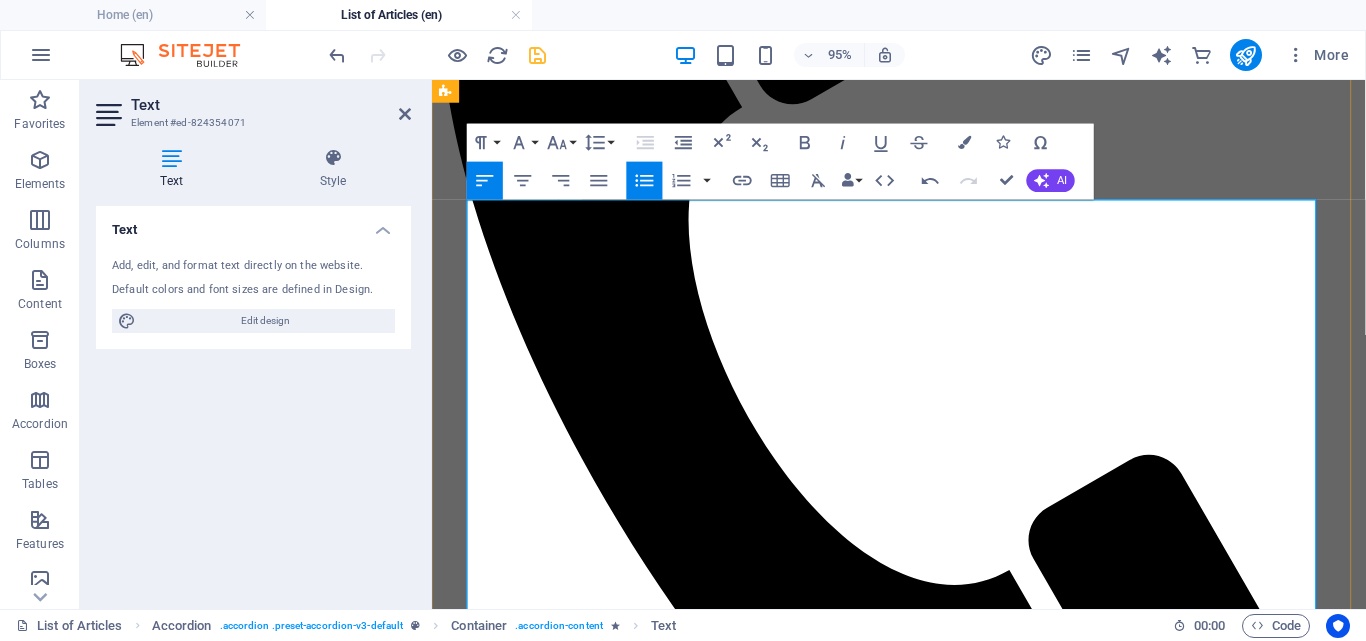 drag, startPoint x: 1155, startPoint y: 413, endPoint x: 498, endPoint y: 374, distance: 658.1565 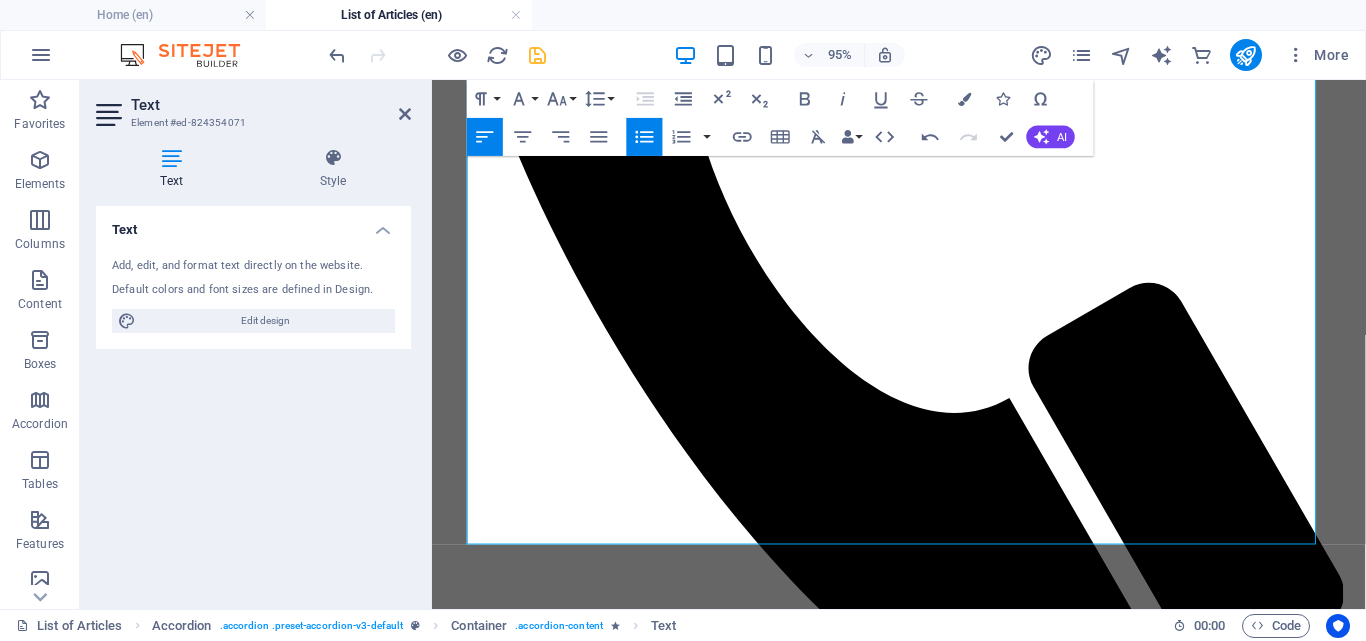 scroll, scrollTop: 4342, scrollLeft: 0, axis: vertical 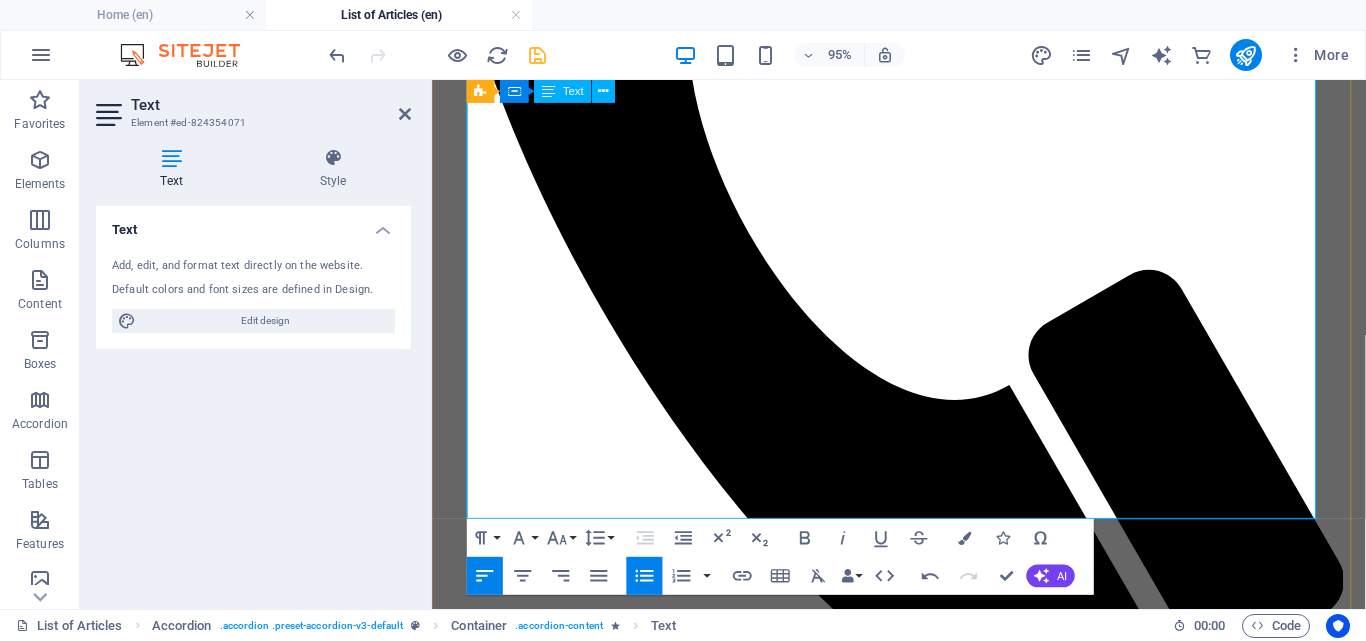 drag, startPoint x: 962, startPoint y: 341, endPoint x: 501, endPoint y: 311, distance: 461.9751 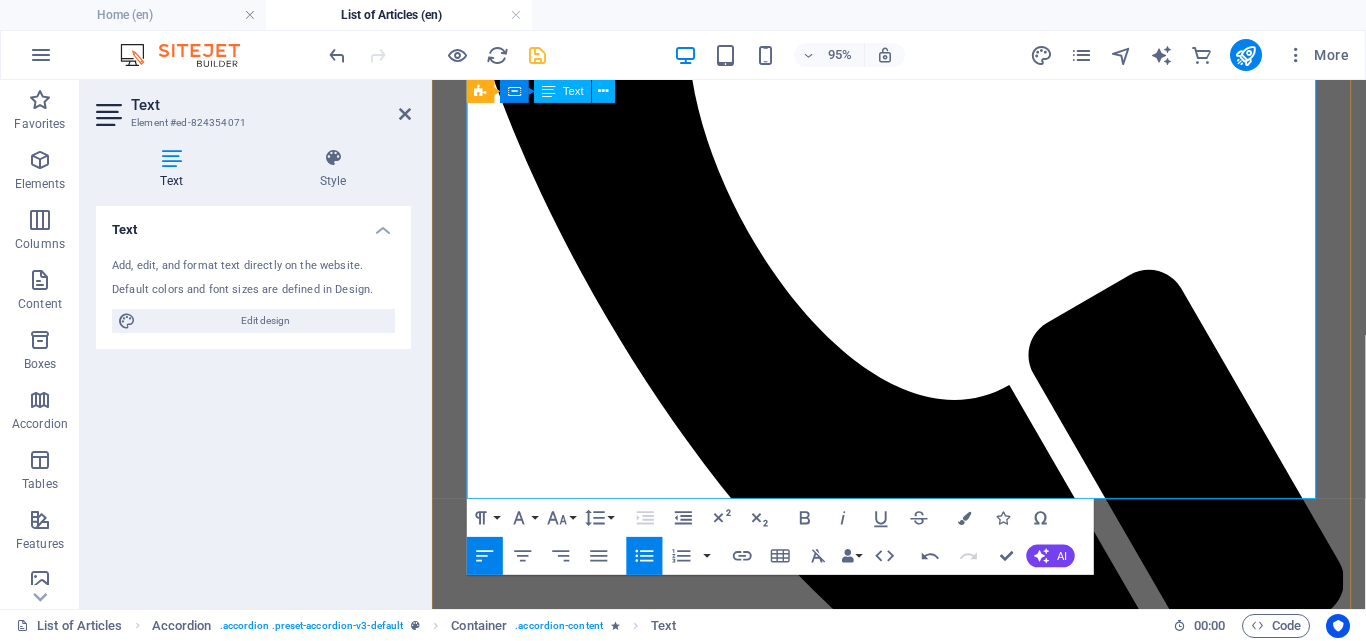 drag, startPoint x: 941, startPoint y: 443, endPoint x: 482, endPoint y: 368, distance: 465.0871 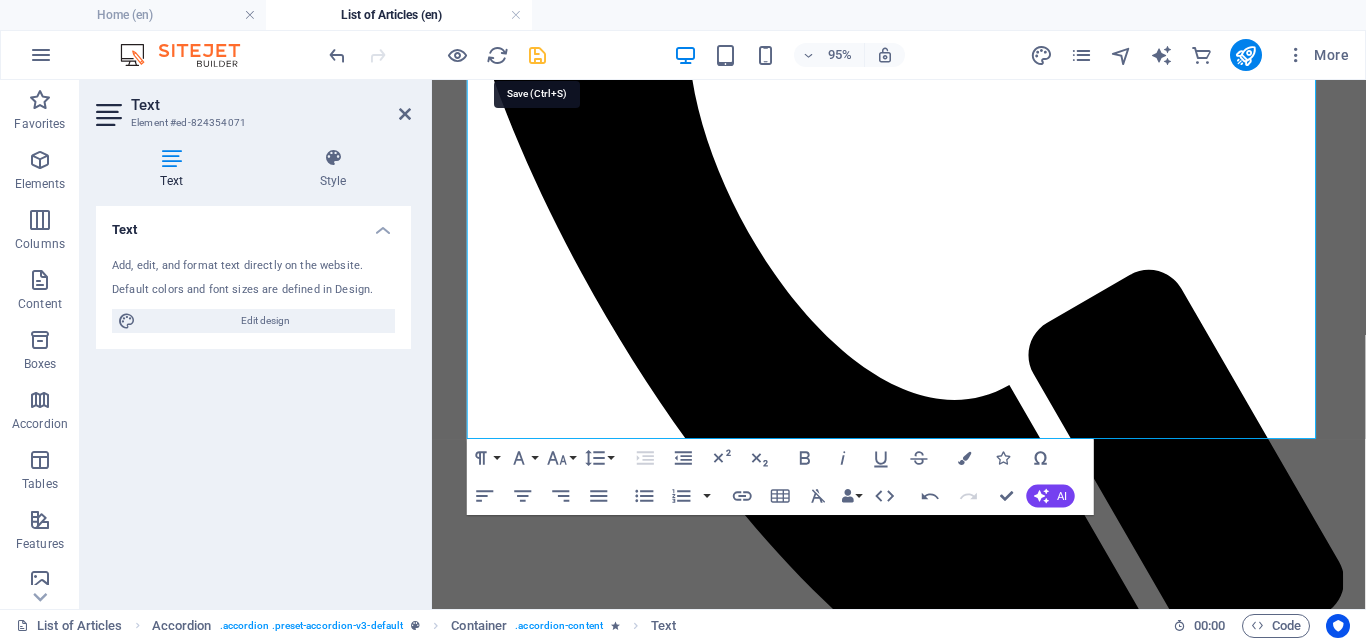 click at bounding box center (537, 55) 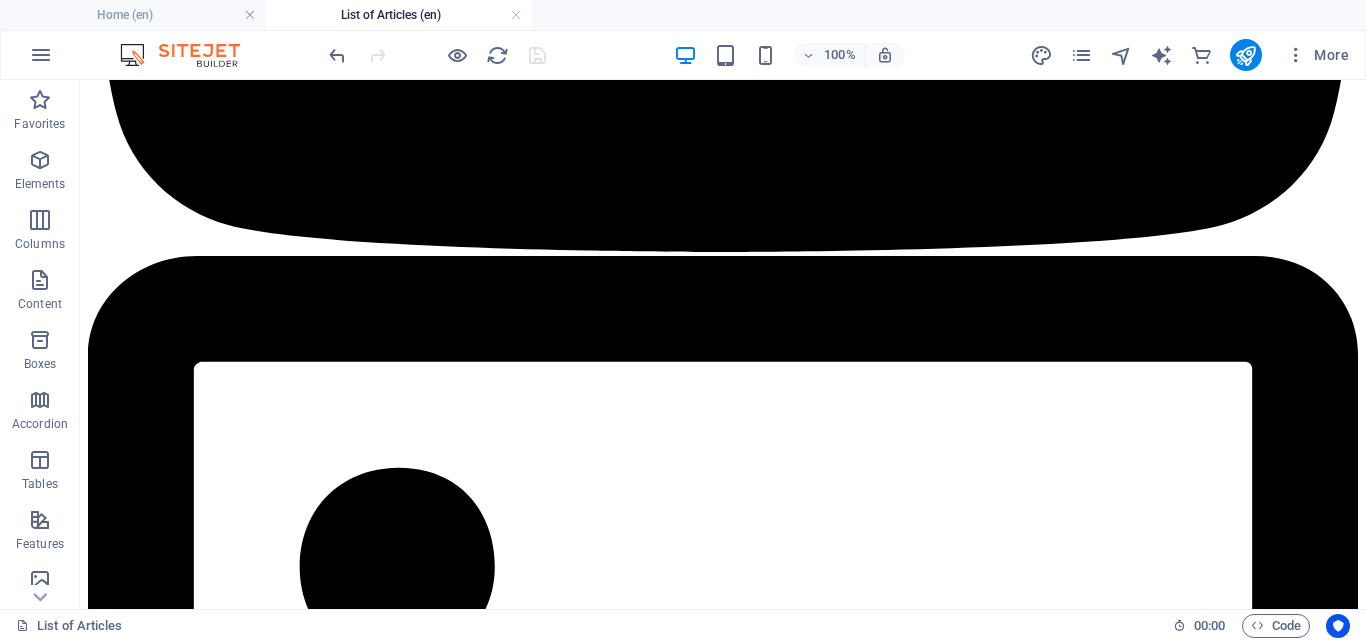 scroll, scrollTop: 3425, scrollLeft: 0, axis: vertical 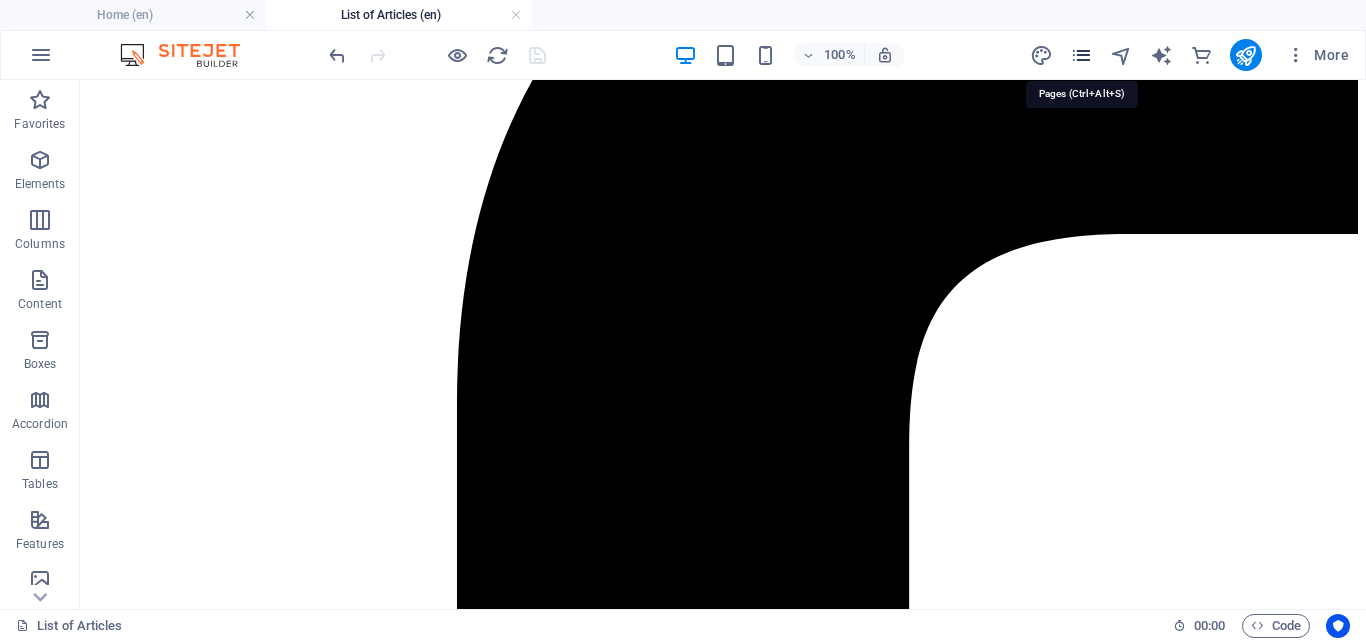 click at bounding box center [1081, 55] 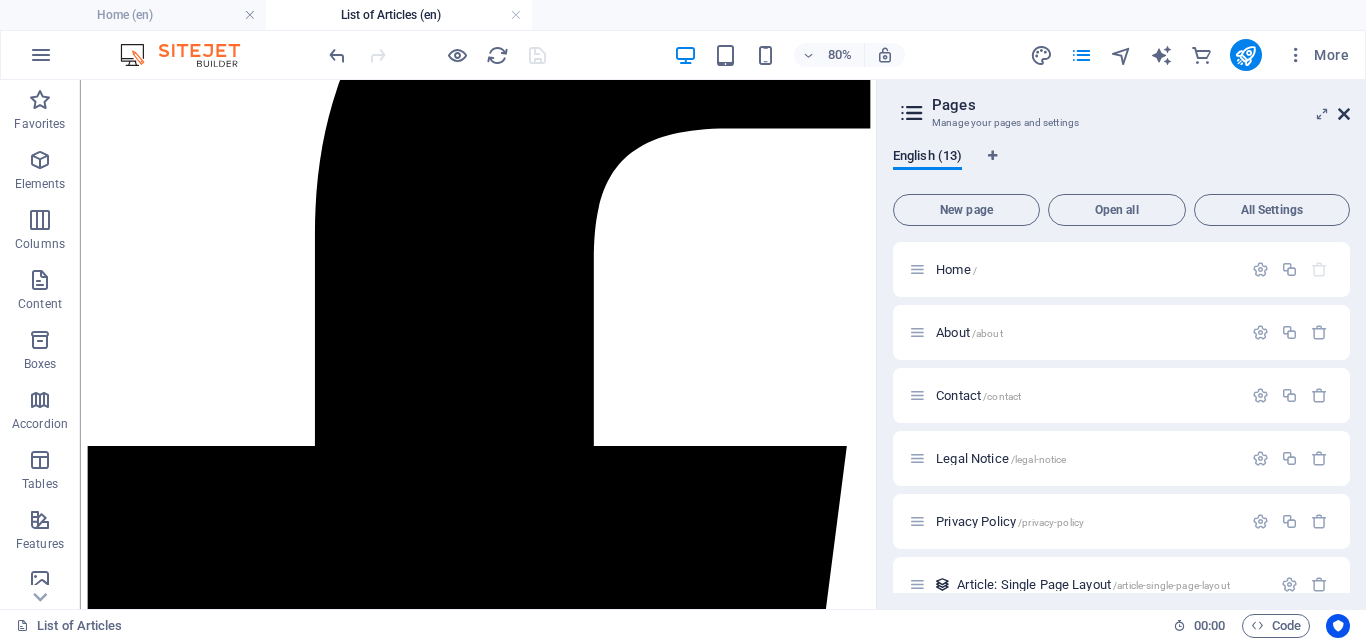 click at bounding box center (1344, 114) 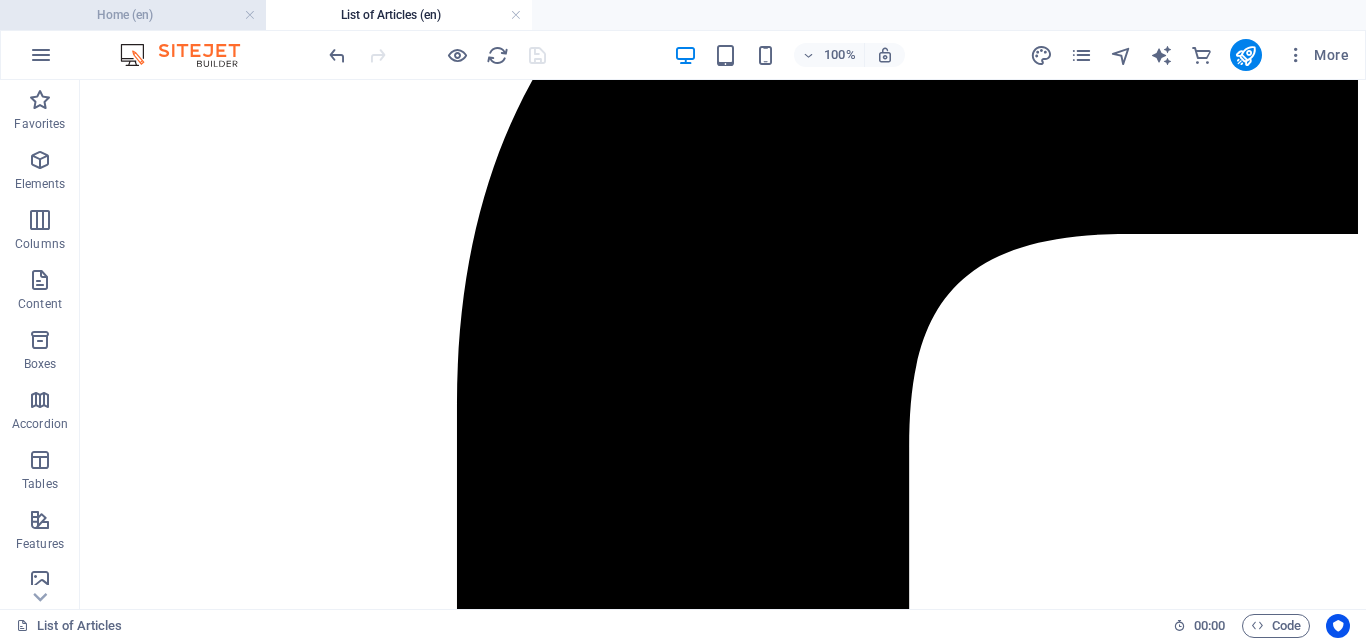 click on "Home (en)" at bounding box center [133, 15] 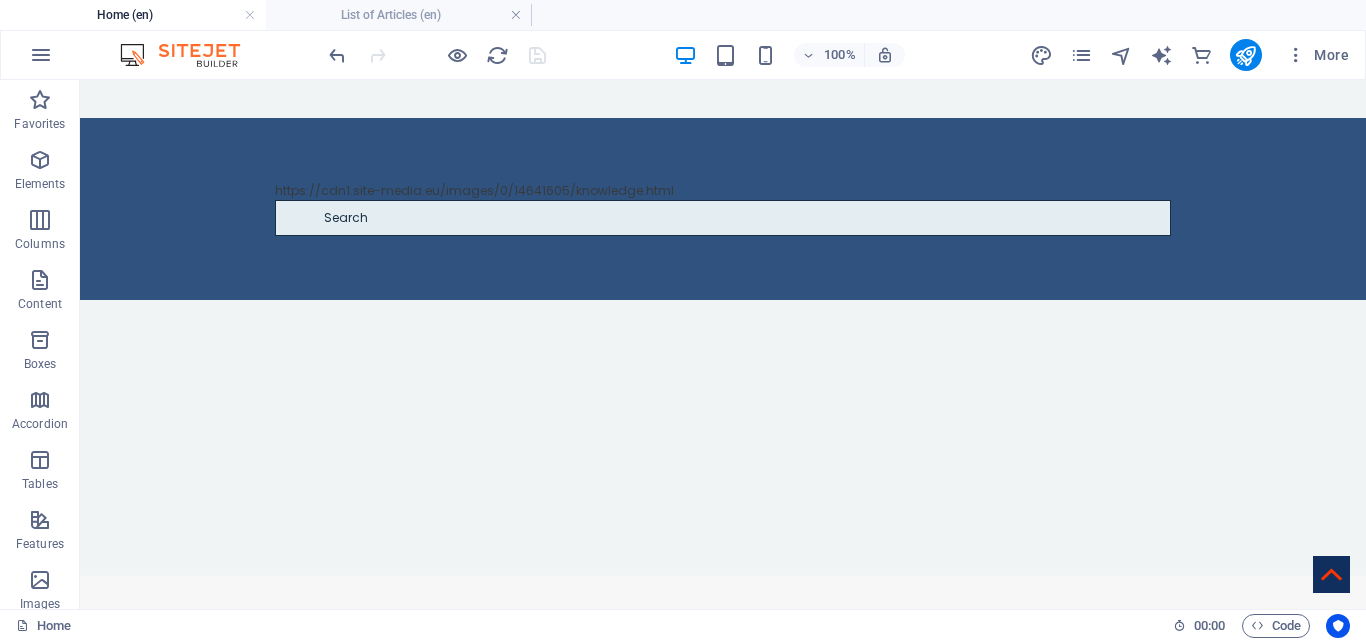 scroll, scrollTop: 1404, scrollLeft: 0, axis: vertical 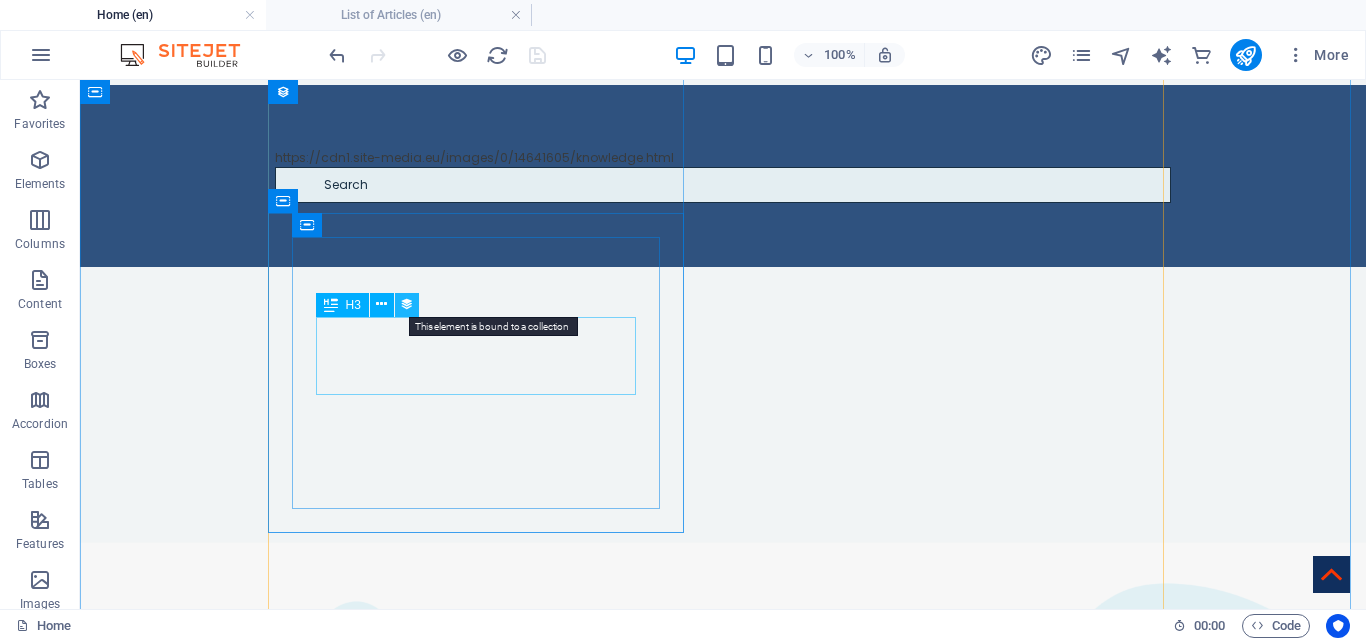 click at bounding box center (407, 304) 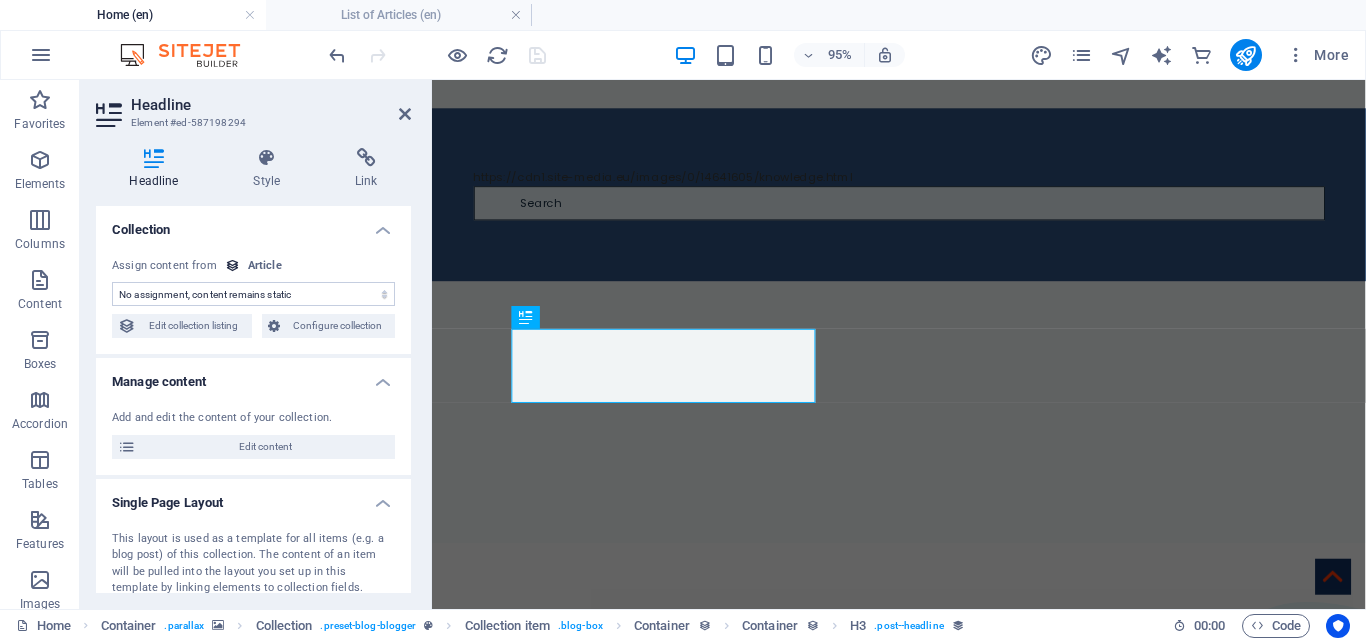 select on "name" 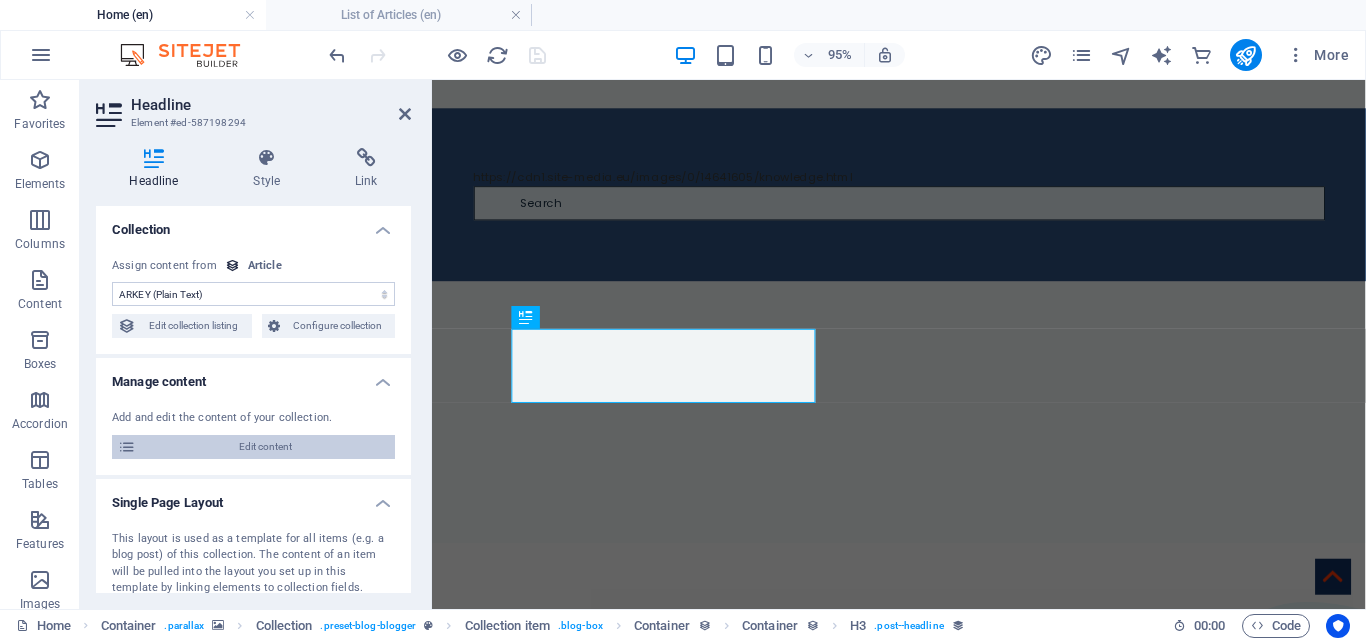 click on "Edit content" at bounding box center (265, 447) 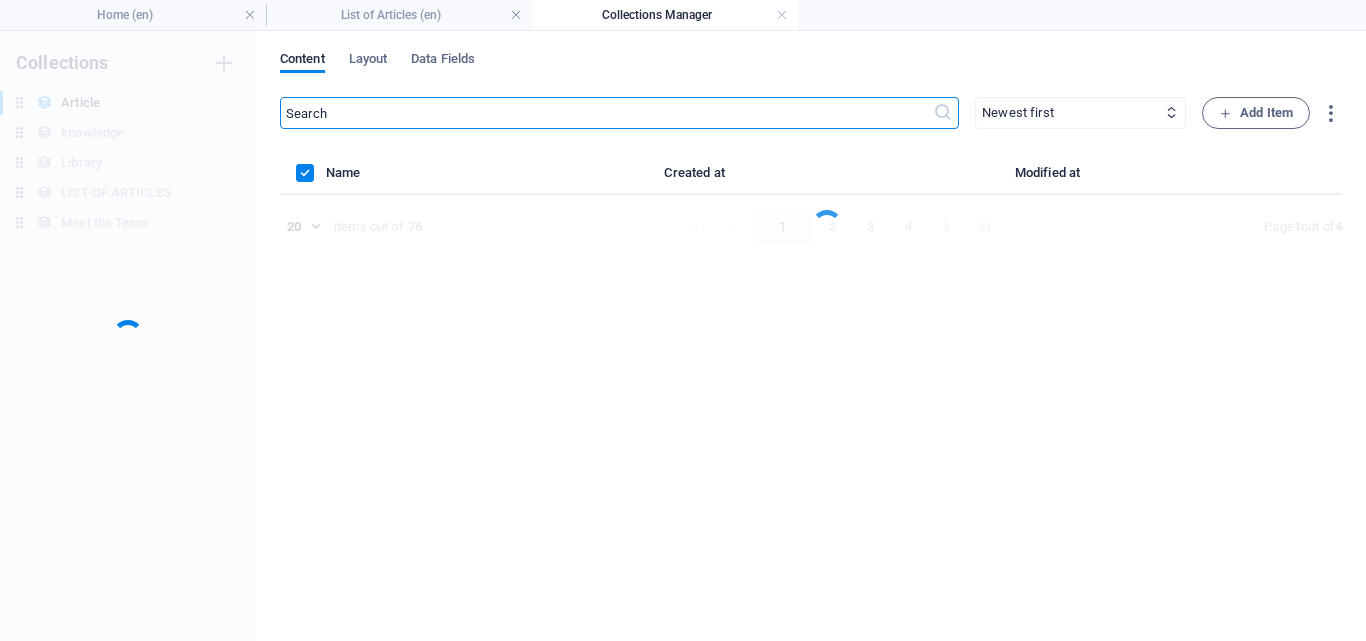 scroll, scrollTop: 0, scrollLeft: 0, axis: both 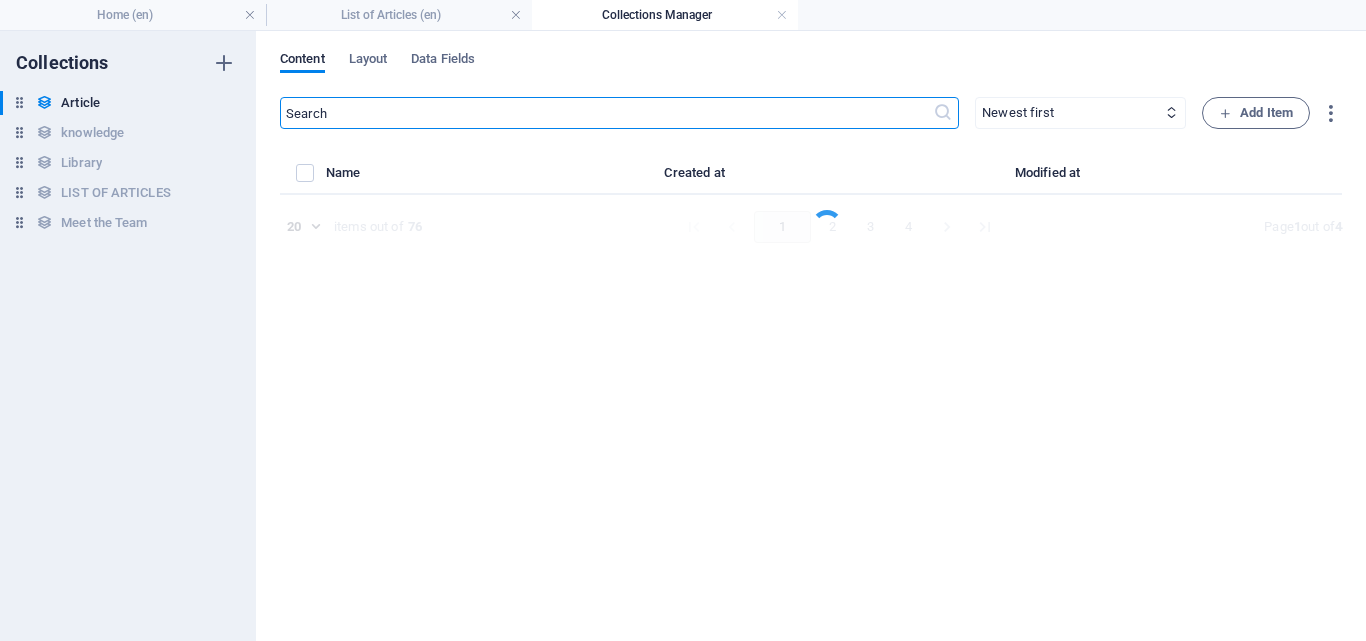select on "[FIRST] [LAST]" 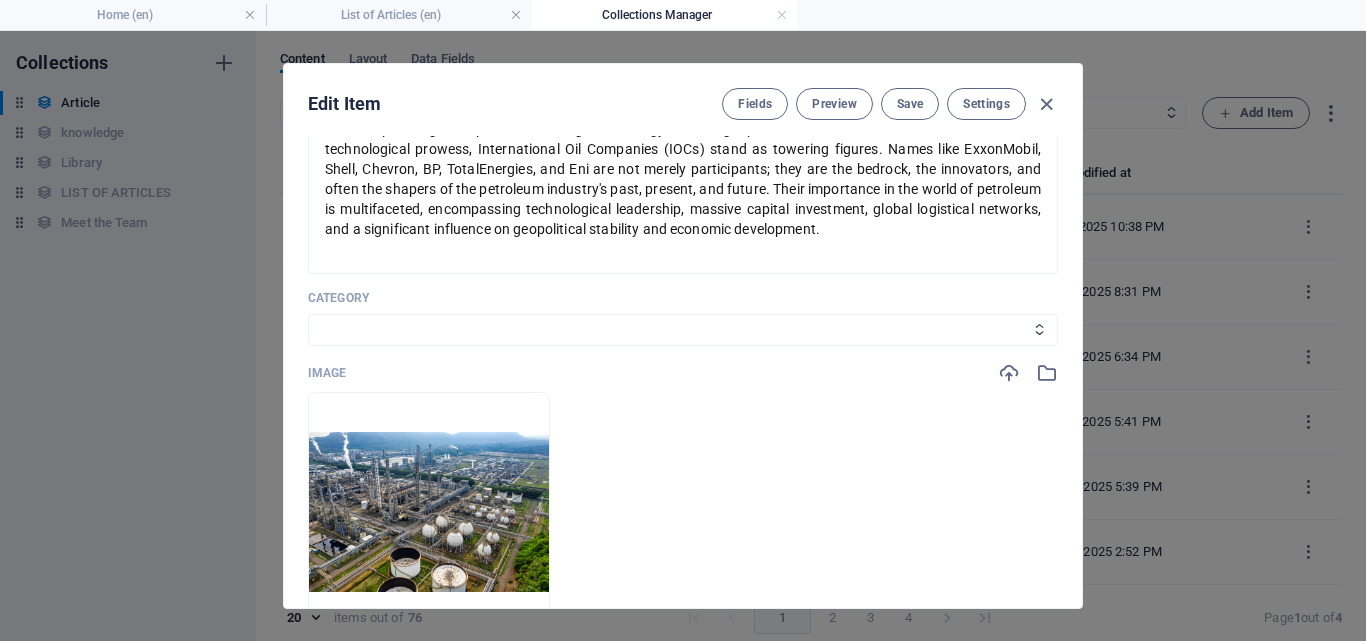 scroll, scrollTop: 452, scrollLeft: 0, axis: vertical 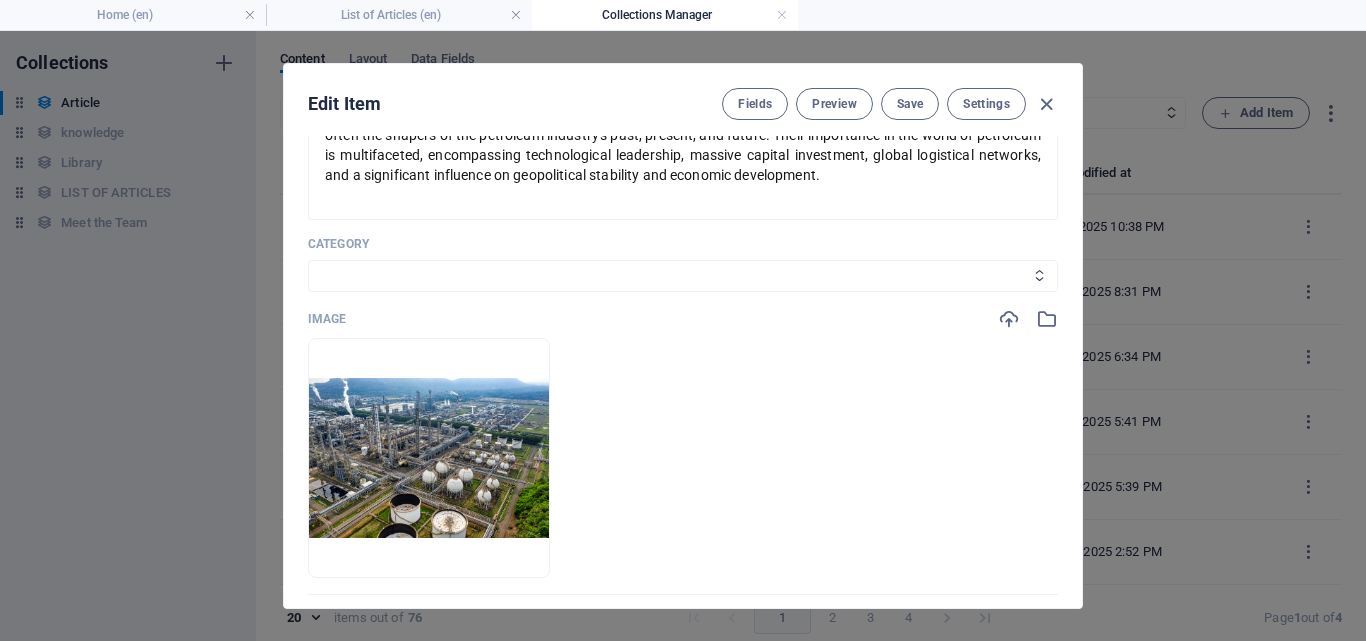 click on "Legal Business Environment Do you know Finance Cryptocurrency" at bounding box center [683, 276] 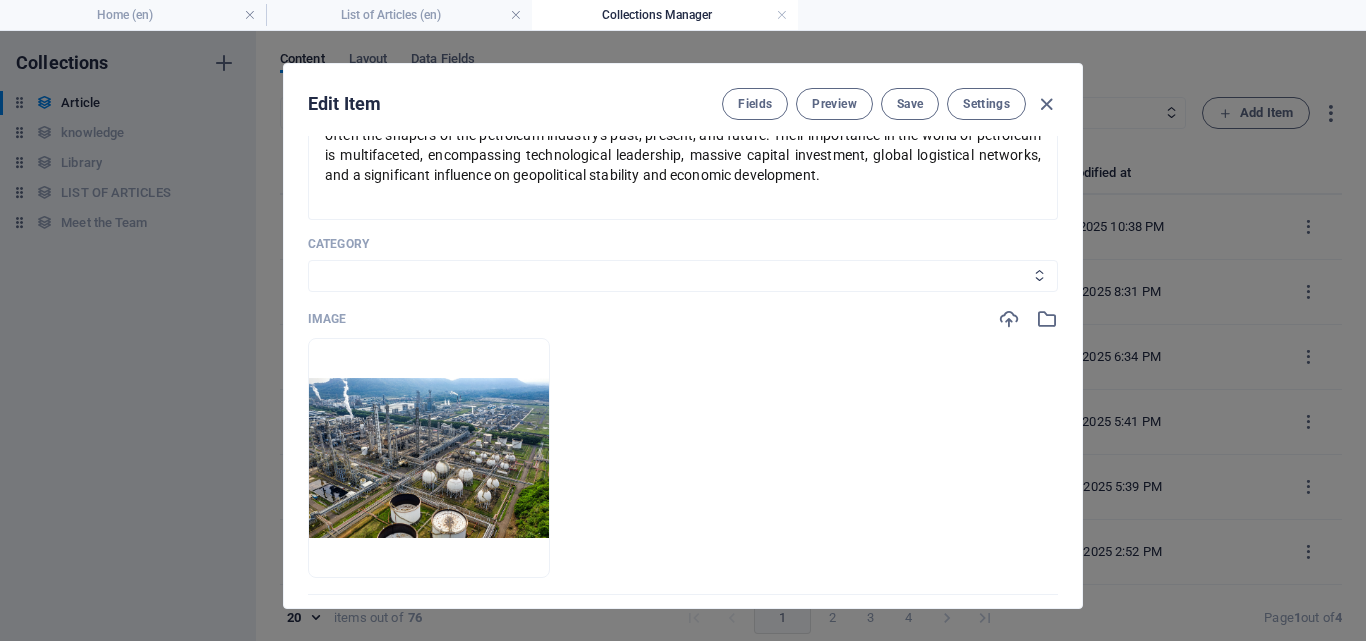 select on "Business" 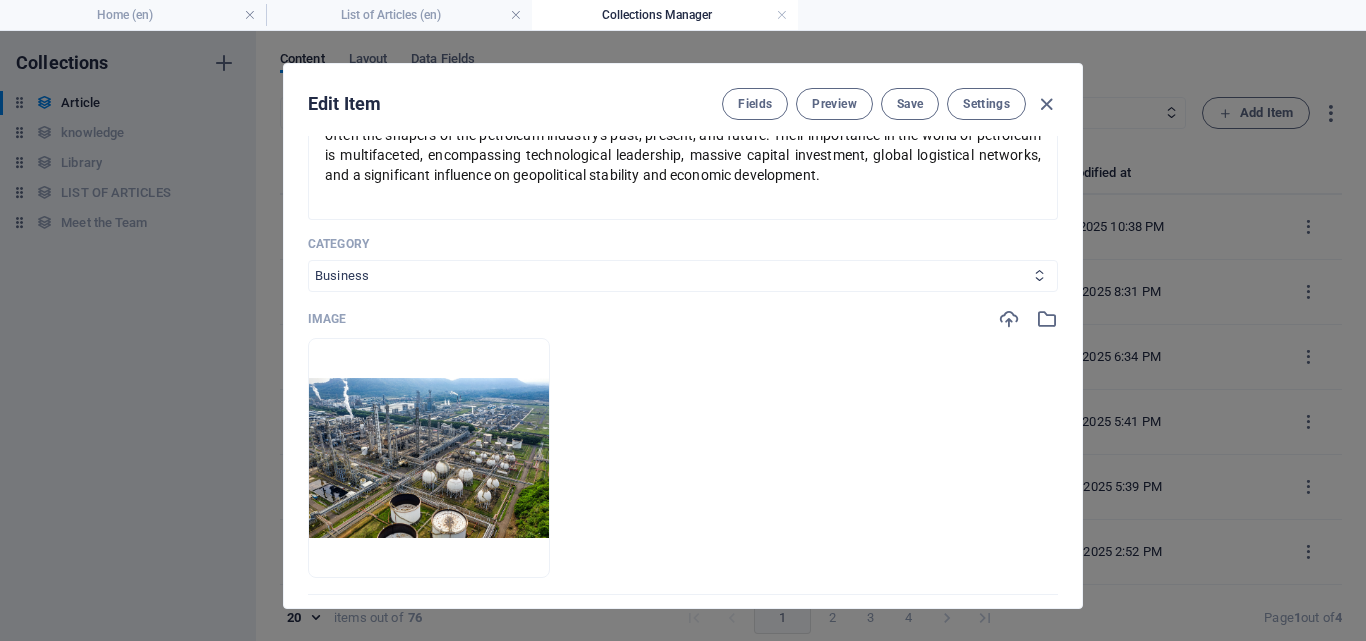click on "Legal Business Environment Do you know Finance Cryptocurrency" at bounding box center [683, 276] 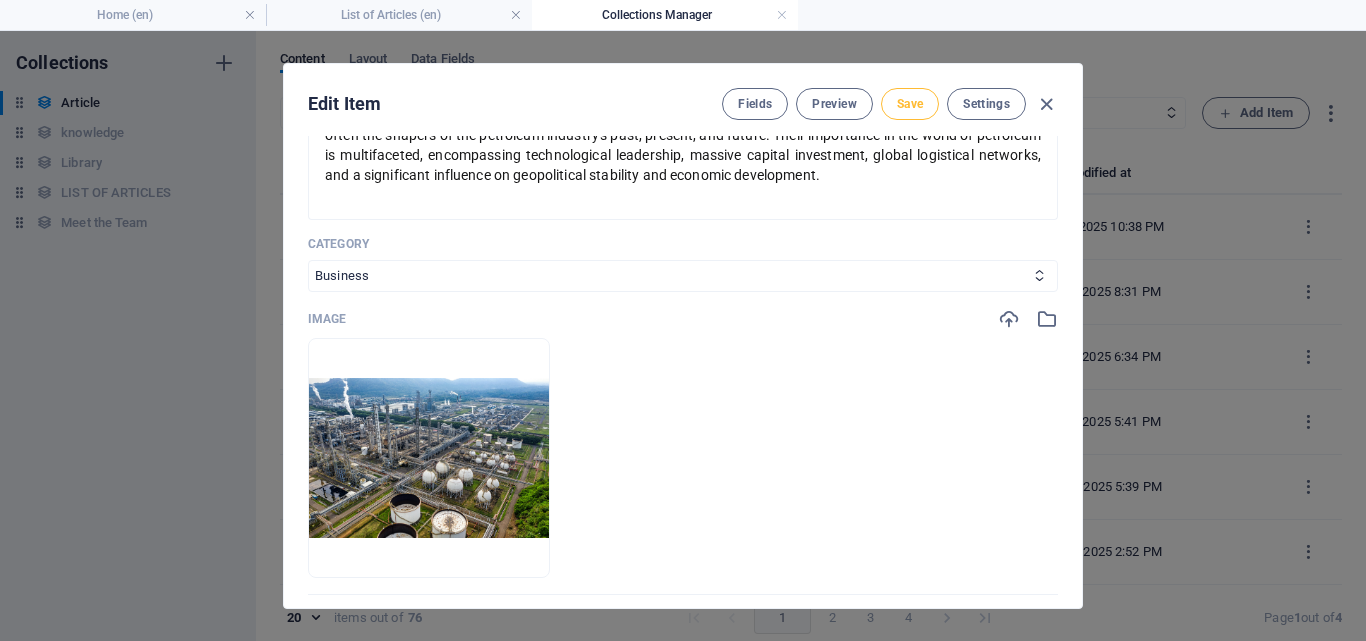 click on "Save" at bounding box center (910, 104) 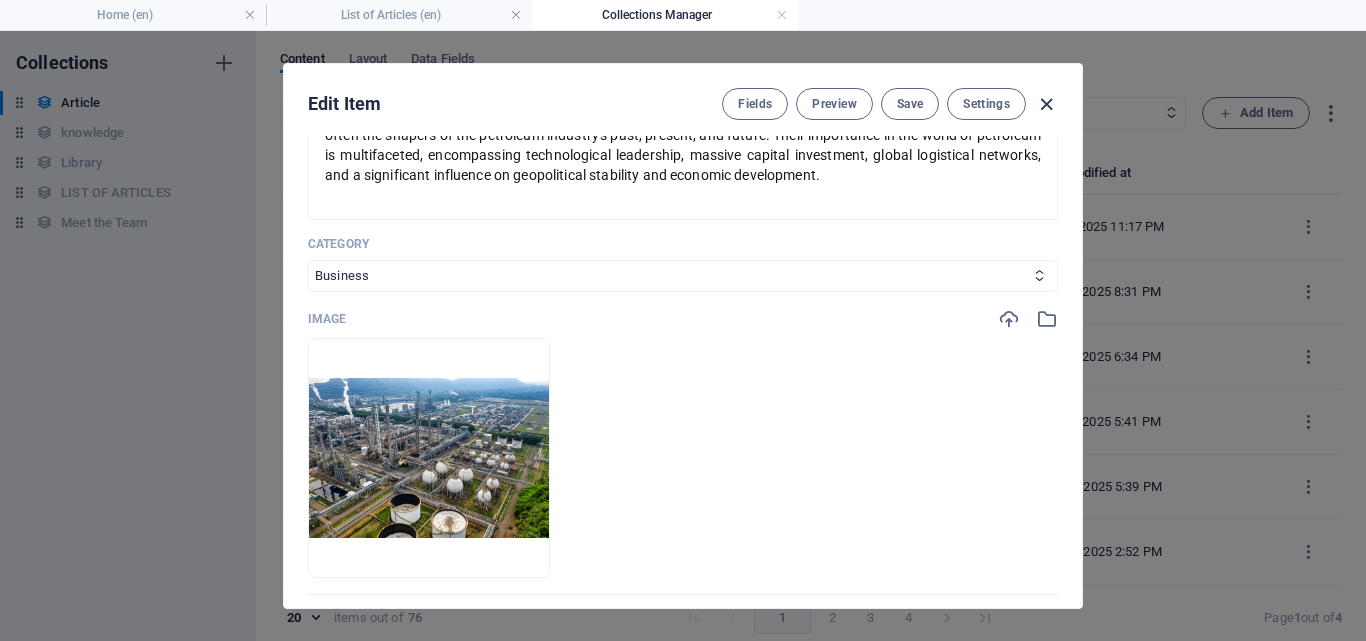 click at bounding box center [1046, 104] 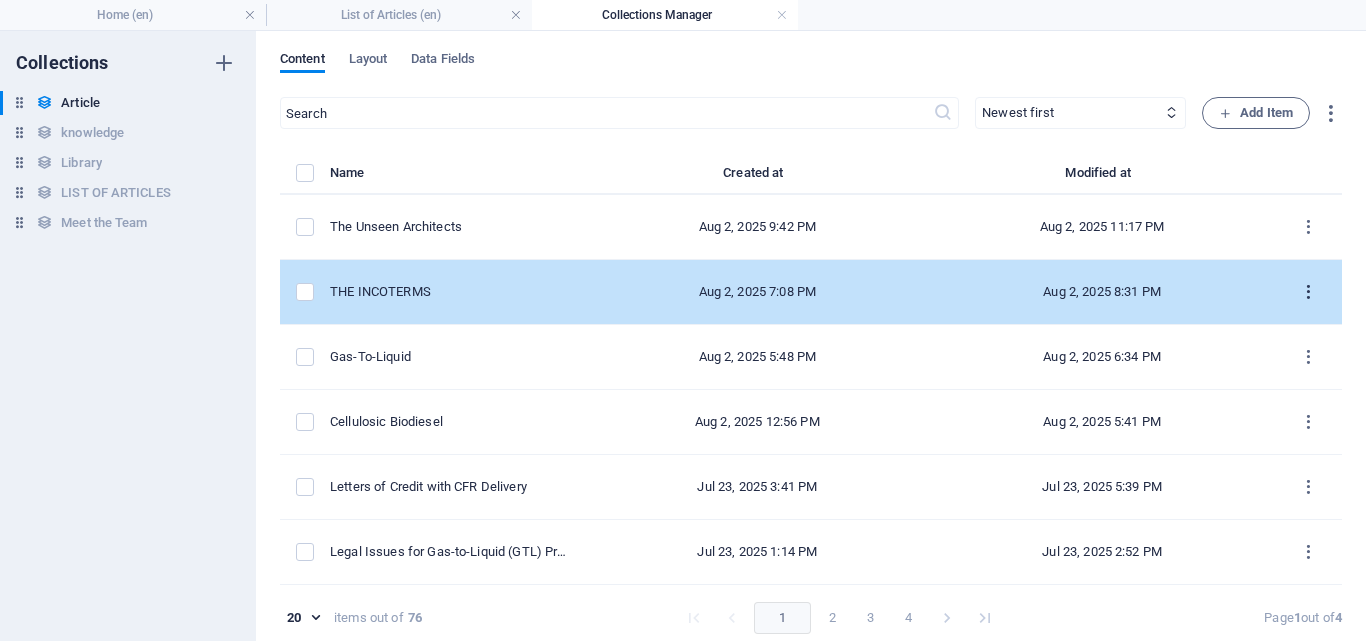 click at bounding box center [1308, 292] 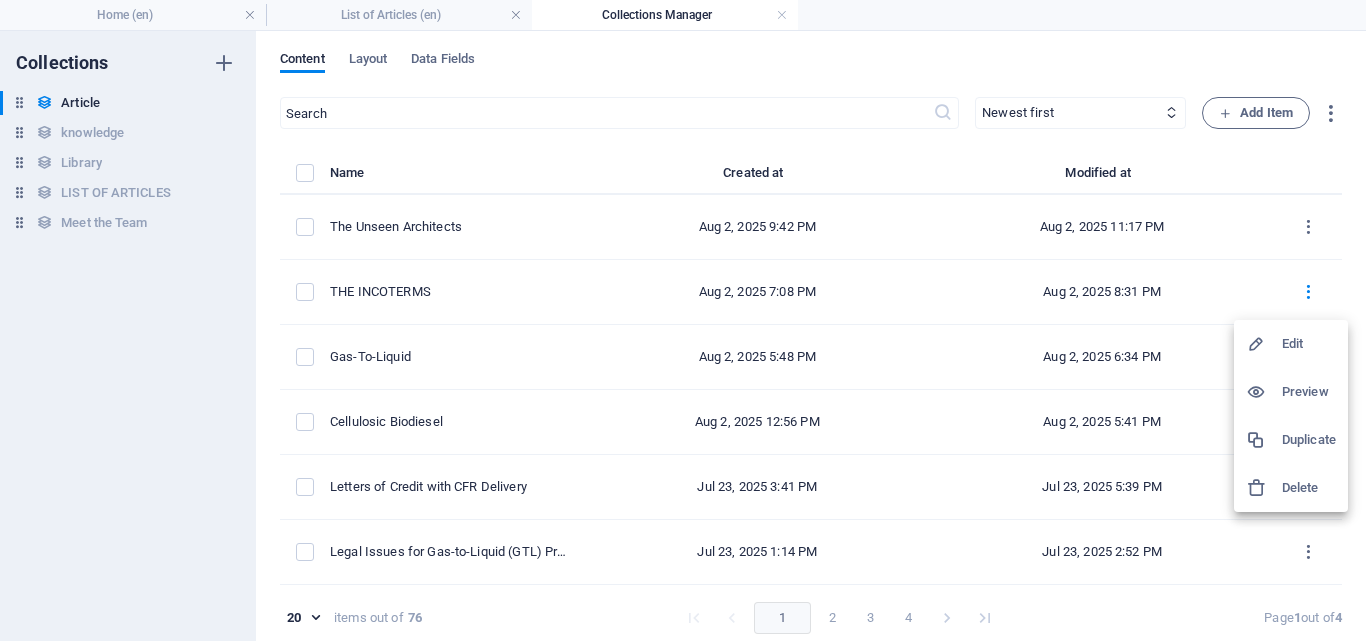 click on "Edit" at bounding box center [1309, 344] 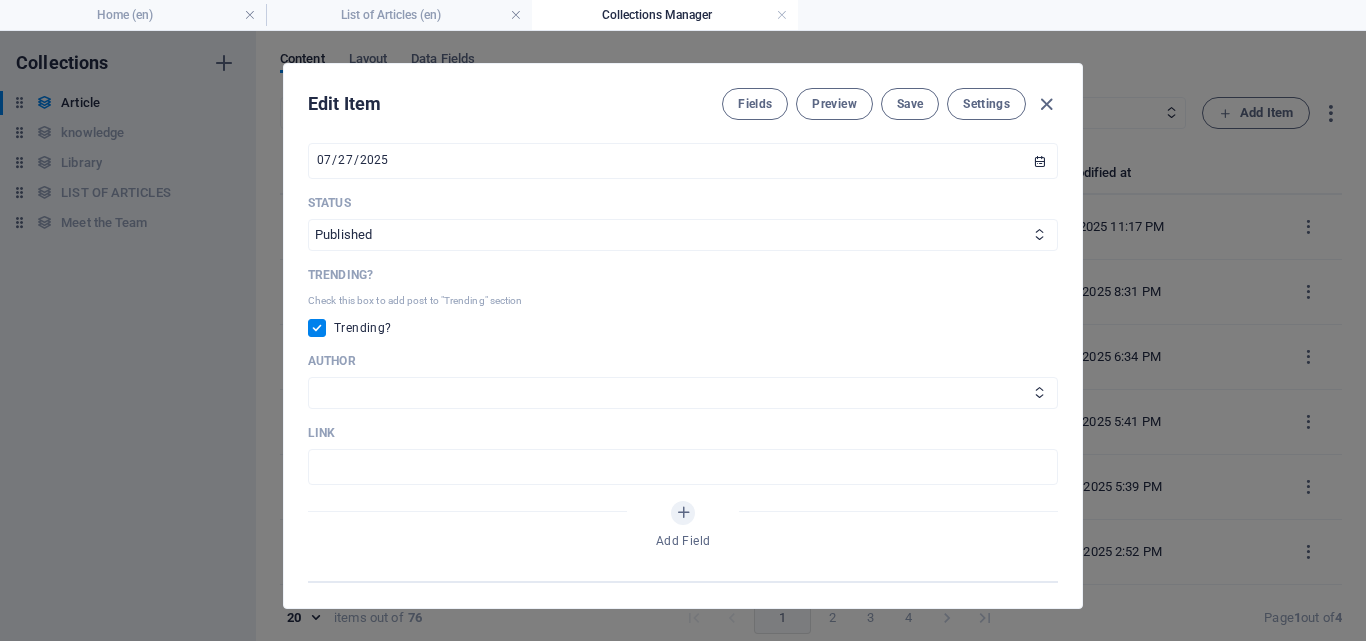 scroll, scrollTop: 950, scrollLeft: 0, axis: vertical 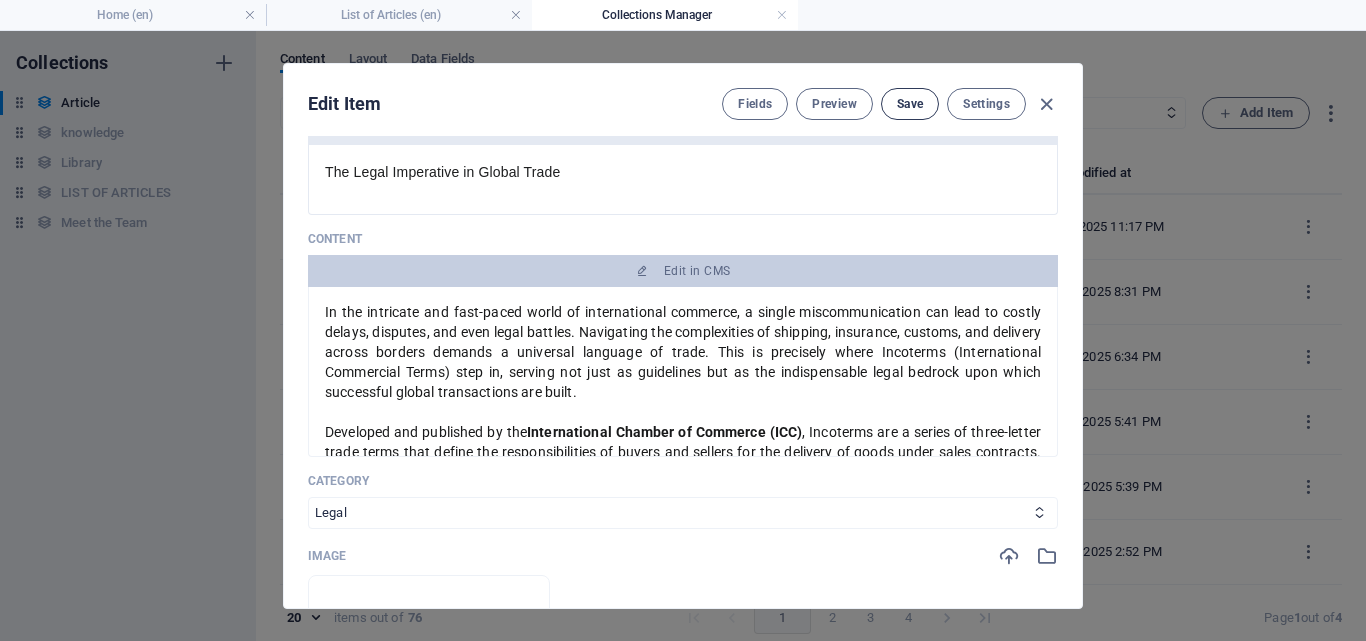 click on "Save" at bounding box center [910, 104] 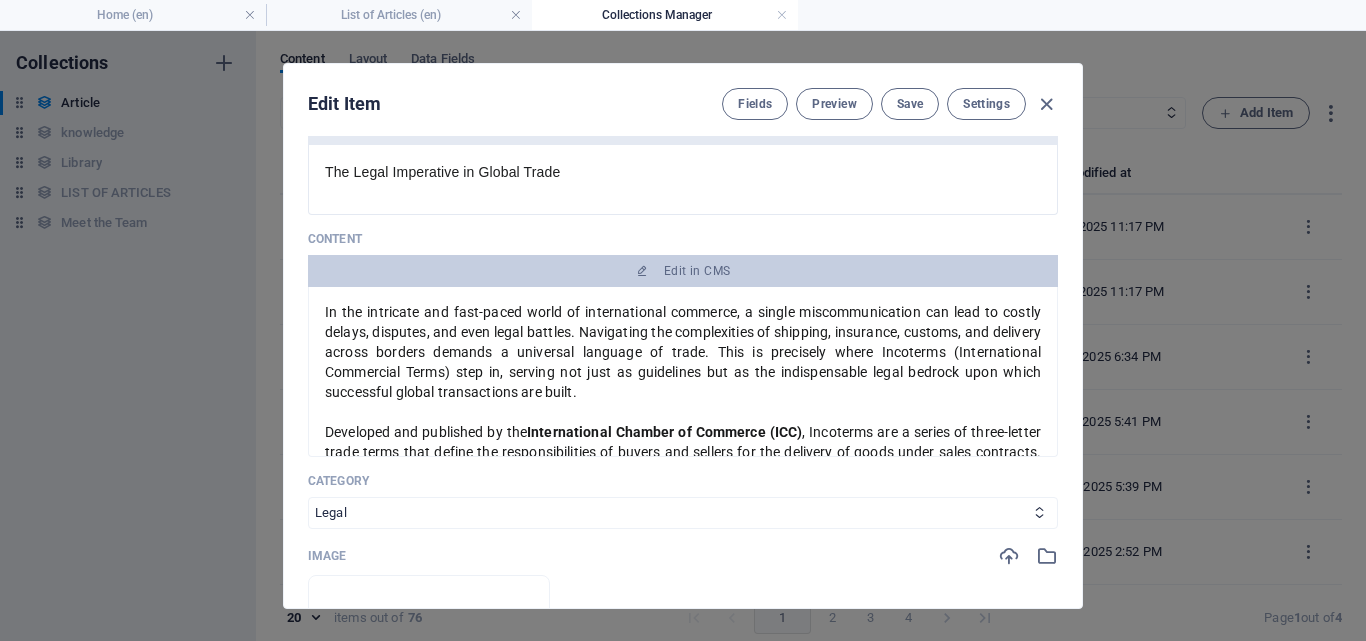click at bounding box center [1046, 104] 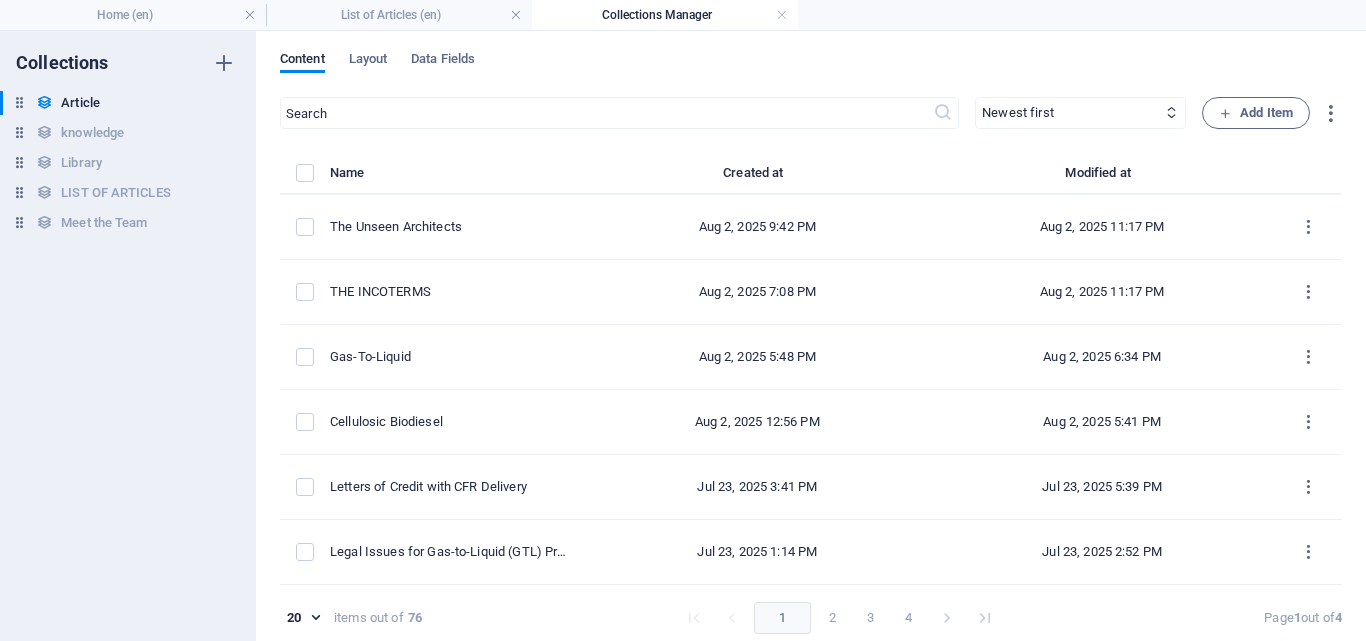 type on "2025-08-02" 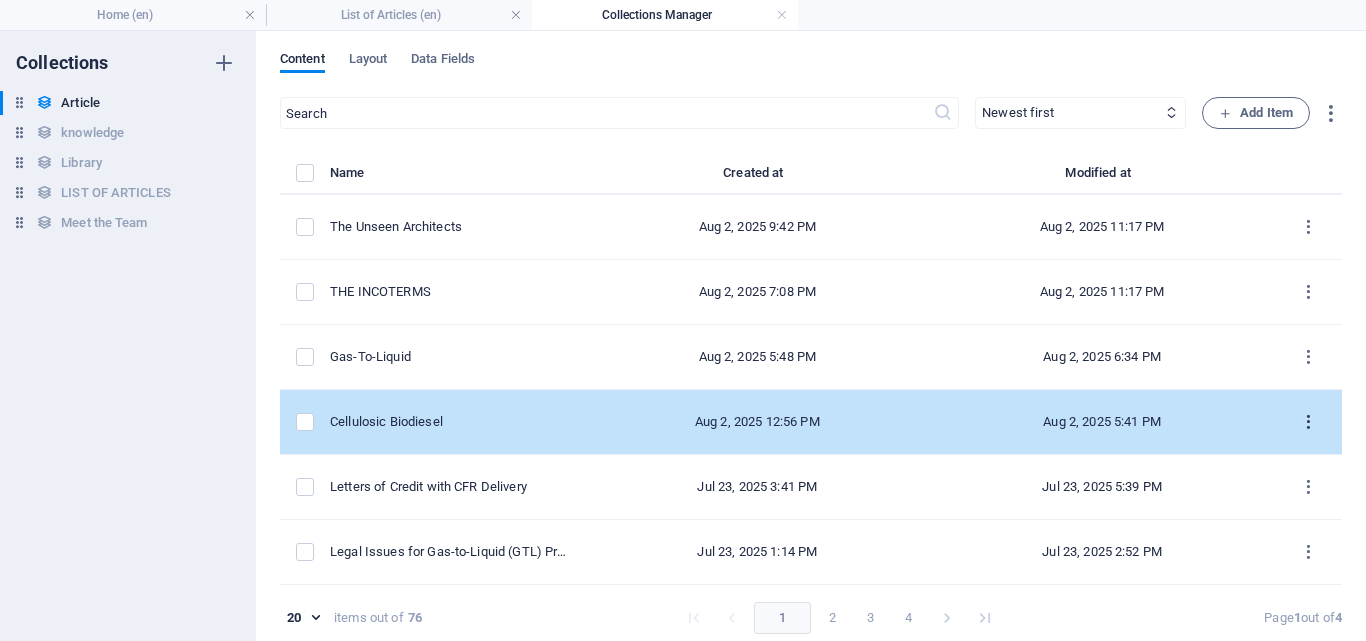 click at bounding box center [1308, 422] 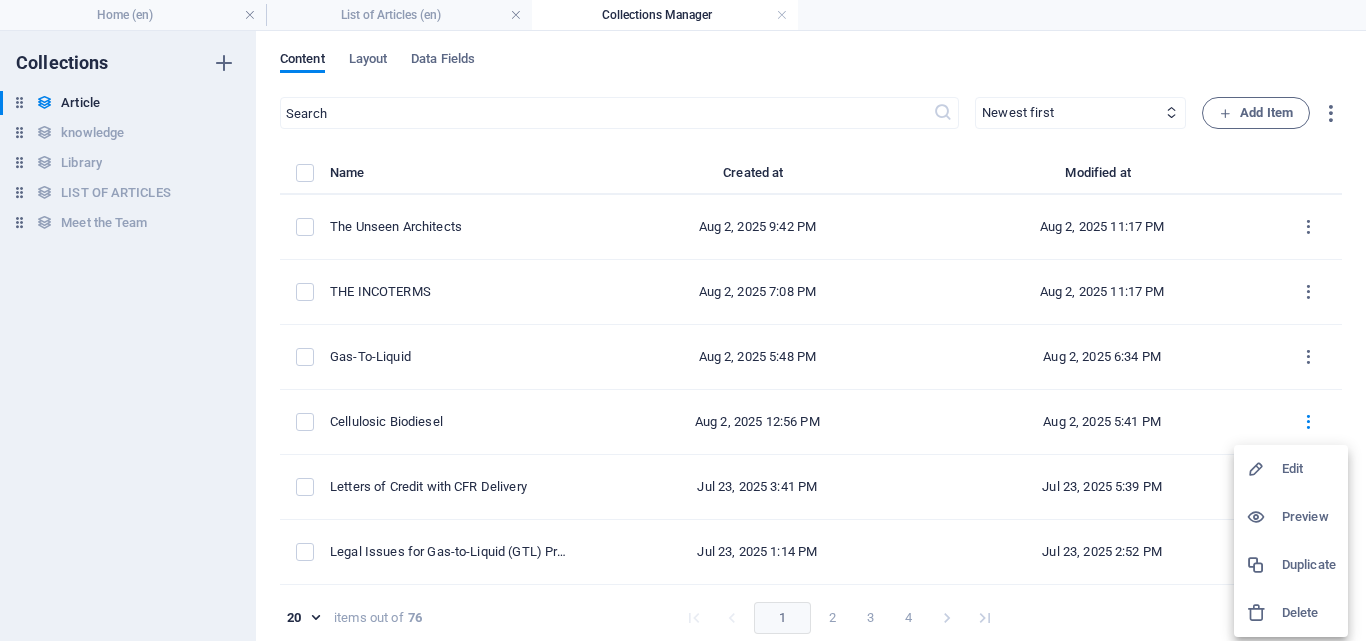 click on "Edit" at bounding box center (1309, 469) 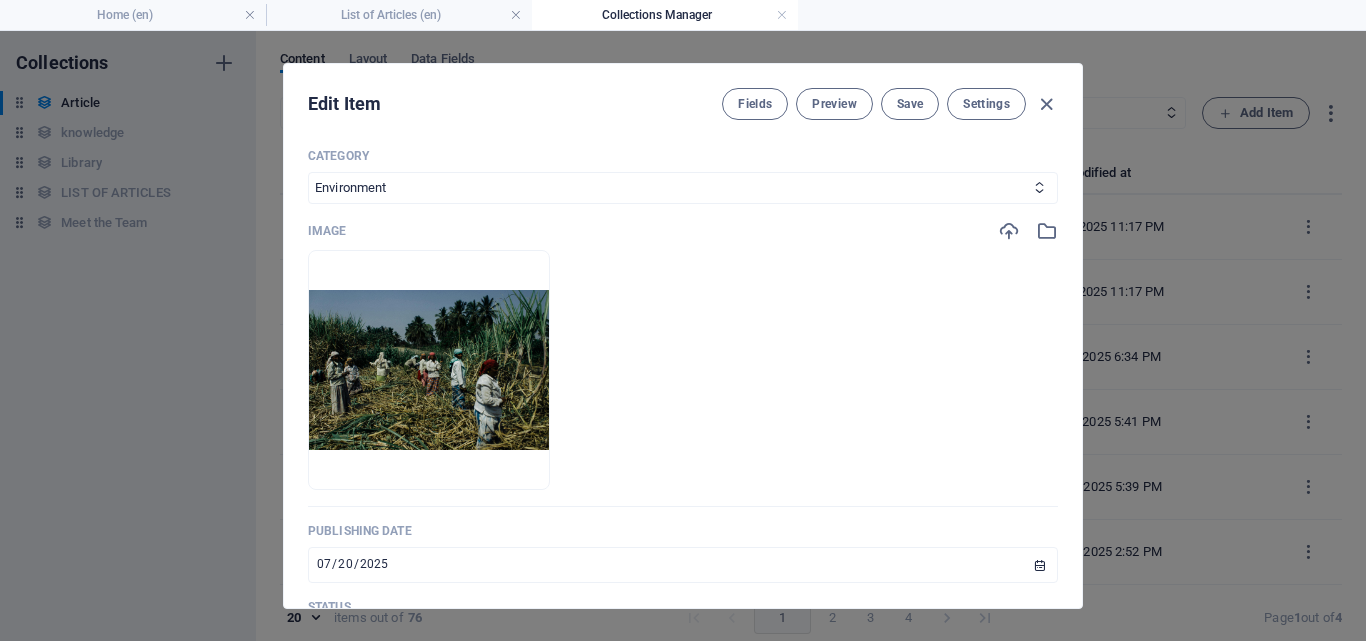 scroll, scrollTop: 483, scrollLeft: 0, axis: vertical 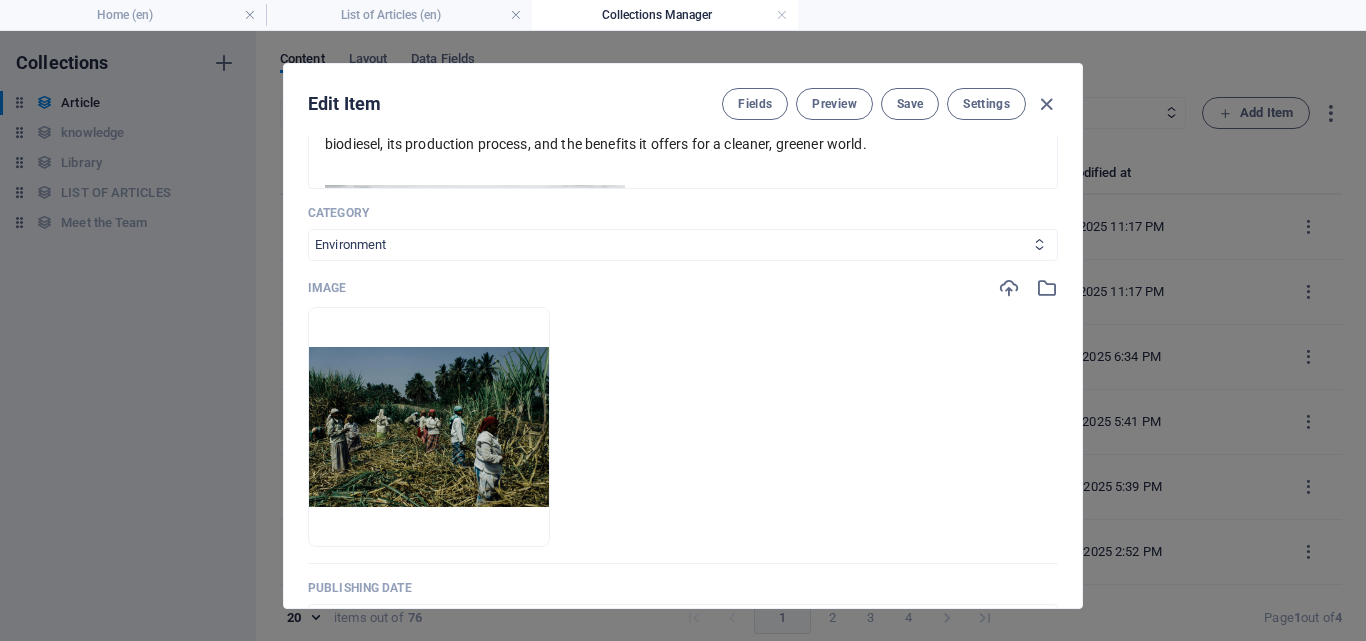 click on "Legal Business Environment Do you know Finance Cryptocurrency" at bounding box center (683, 245) 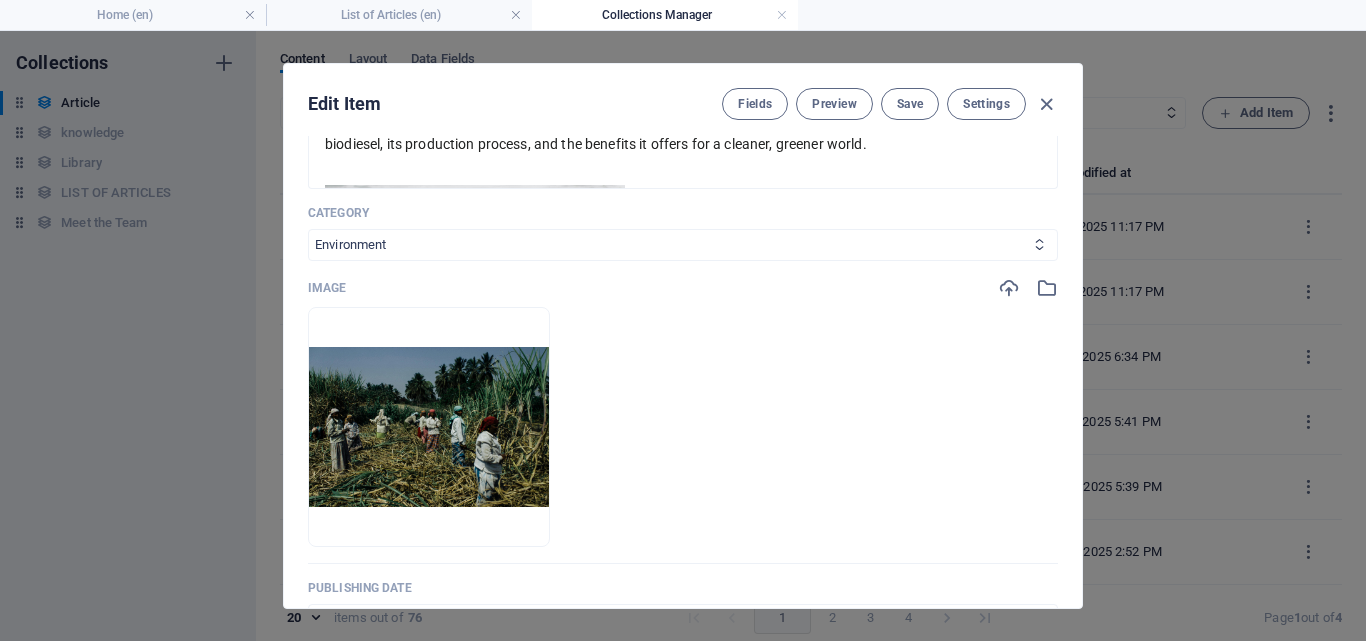 select on "Do you know" 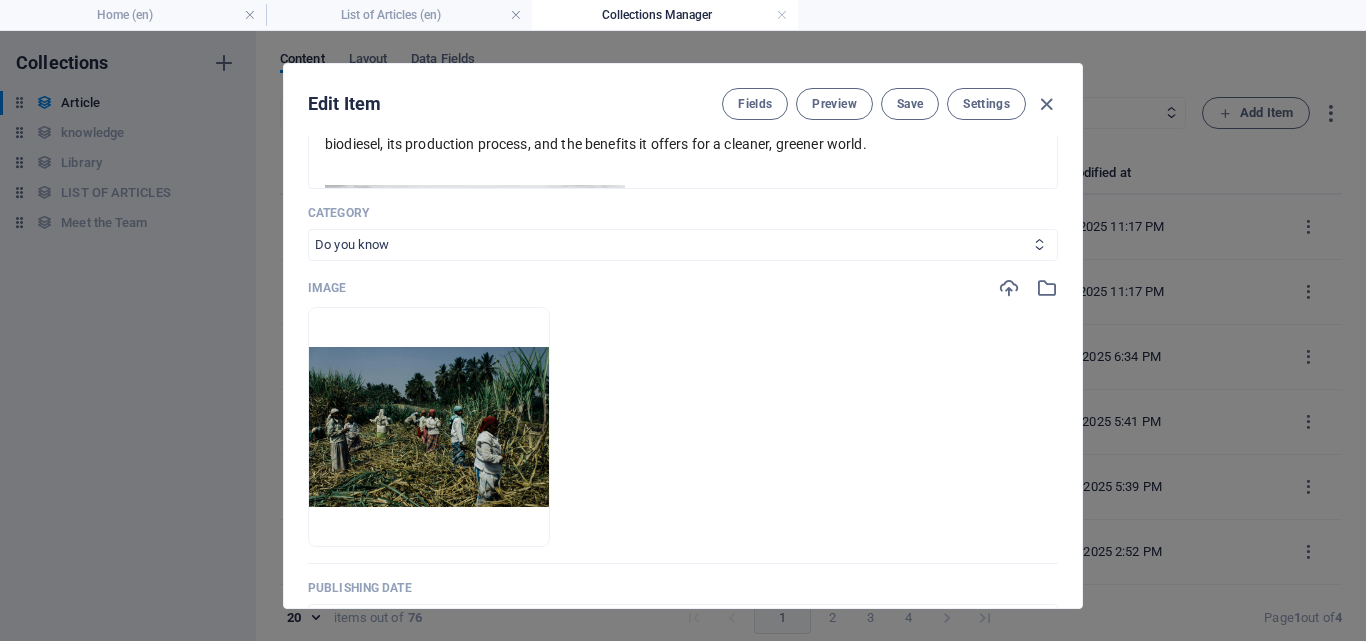 click on "Legal Business Environment Do you know Finance Cryptocurrency" at bounding box center (683, 245) 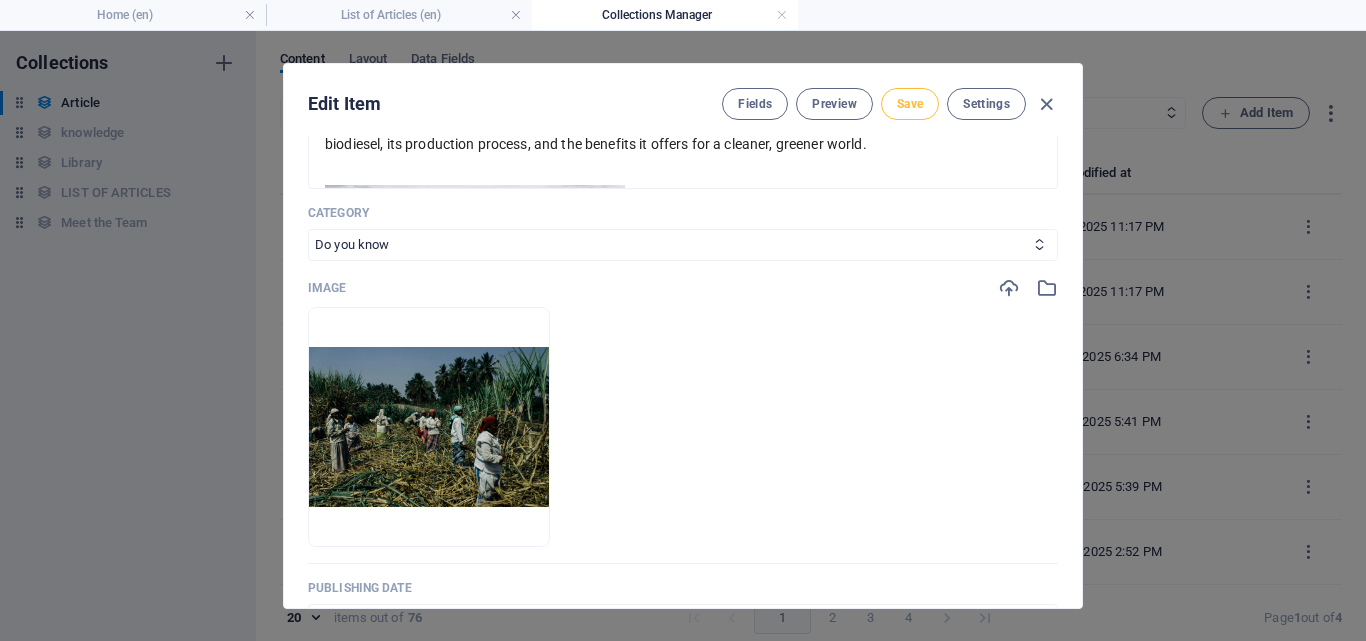click on "Save" at bounding box center [910, 104] 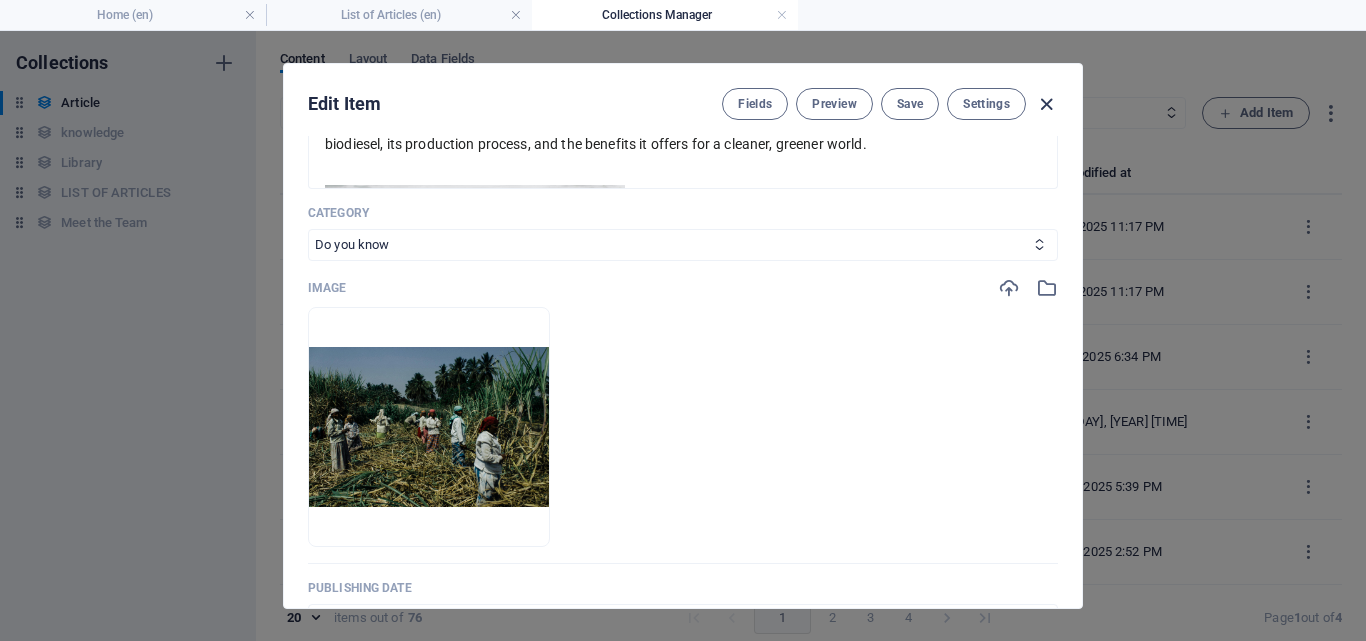 click at bounding box center (1046, 104) 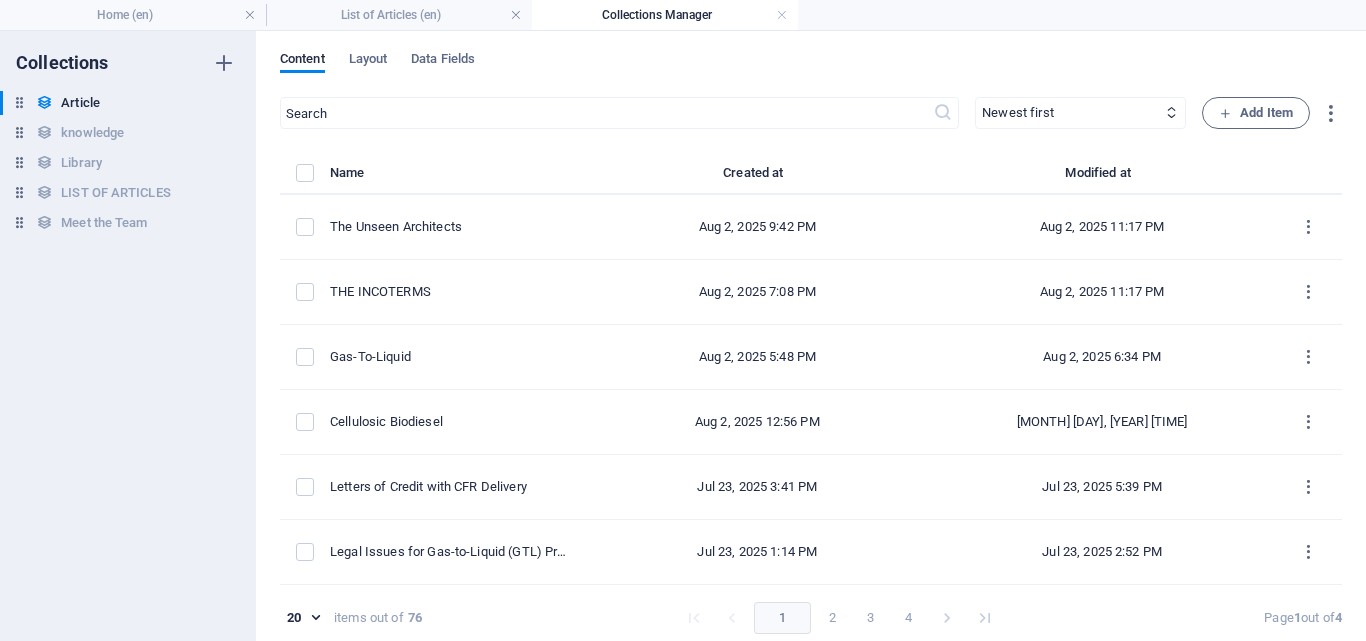 type on "2025-08-02" 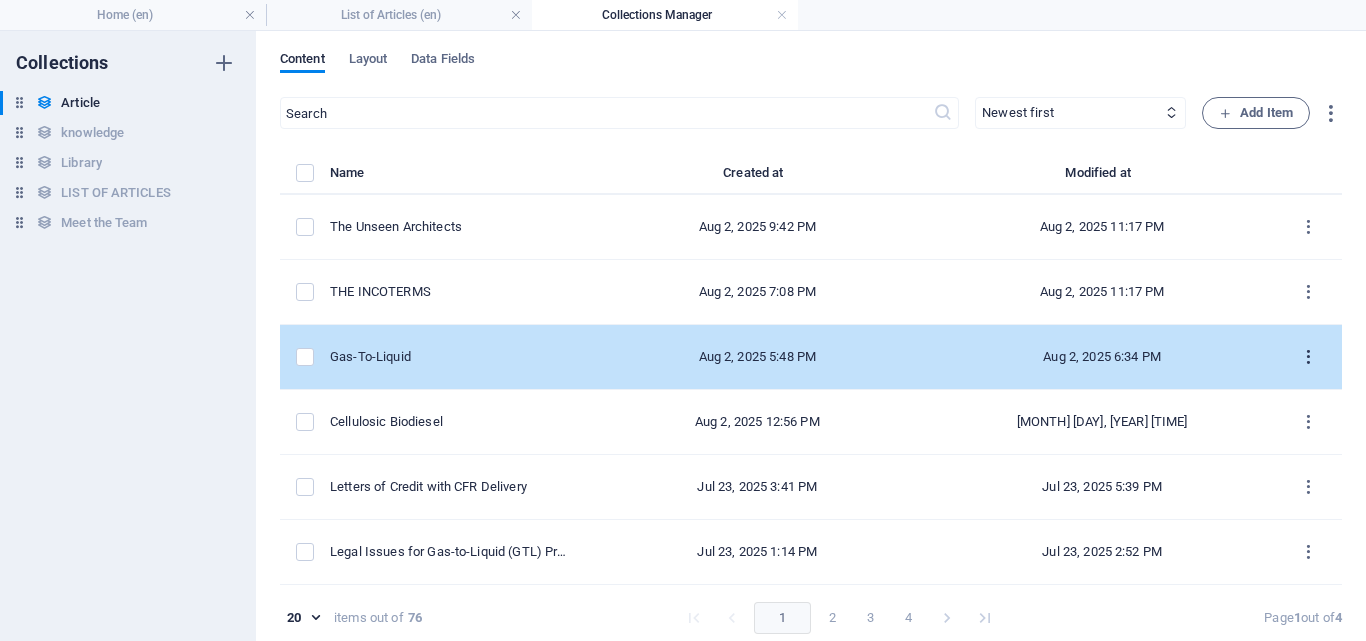 click at bounding box center (1308, 357) 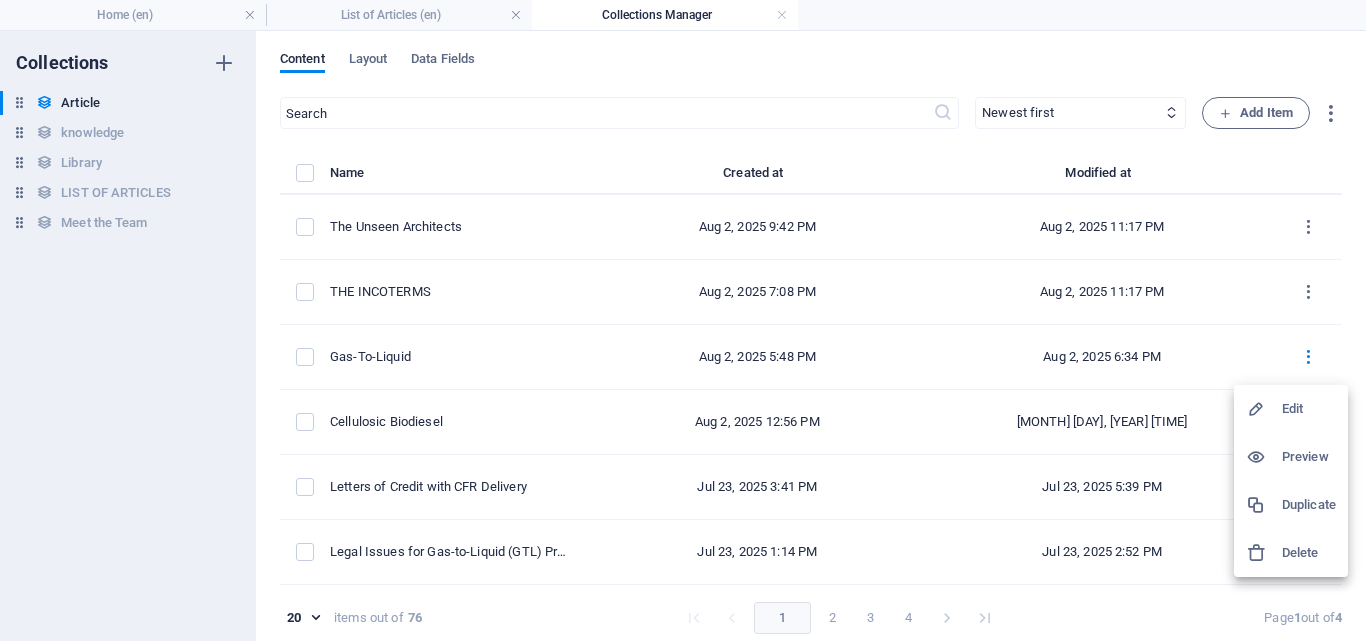 click on "Edit" at bounding box center [1309, 409] 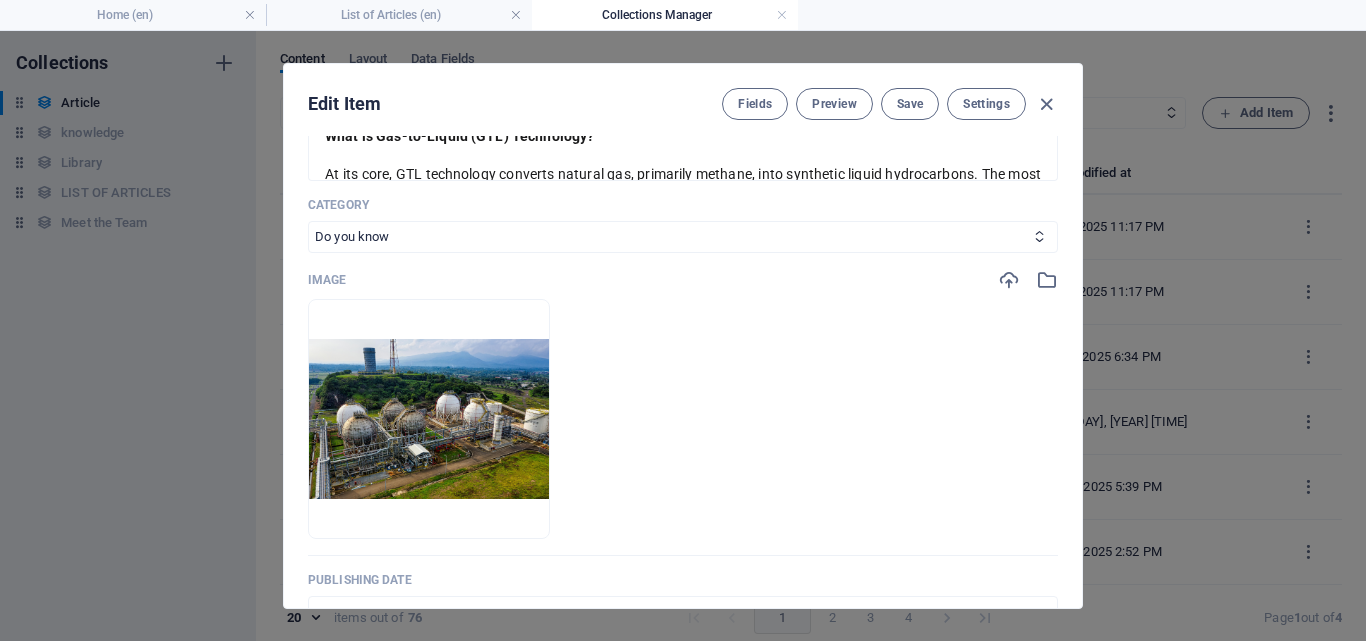 scroll, scrollTop: 0, scrollLeft: 0, axis: both 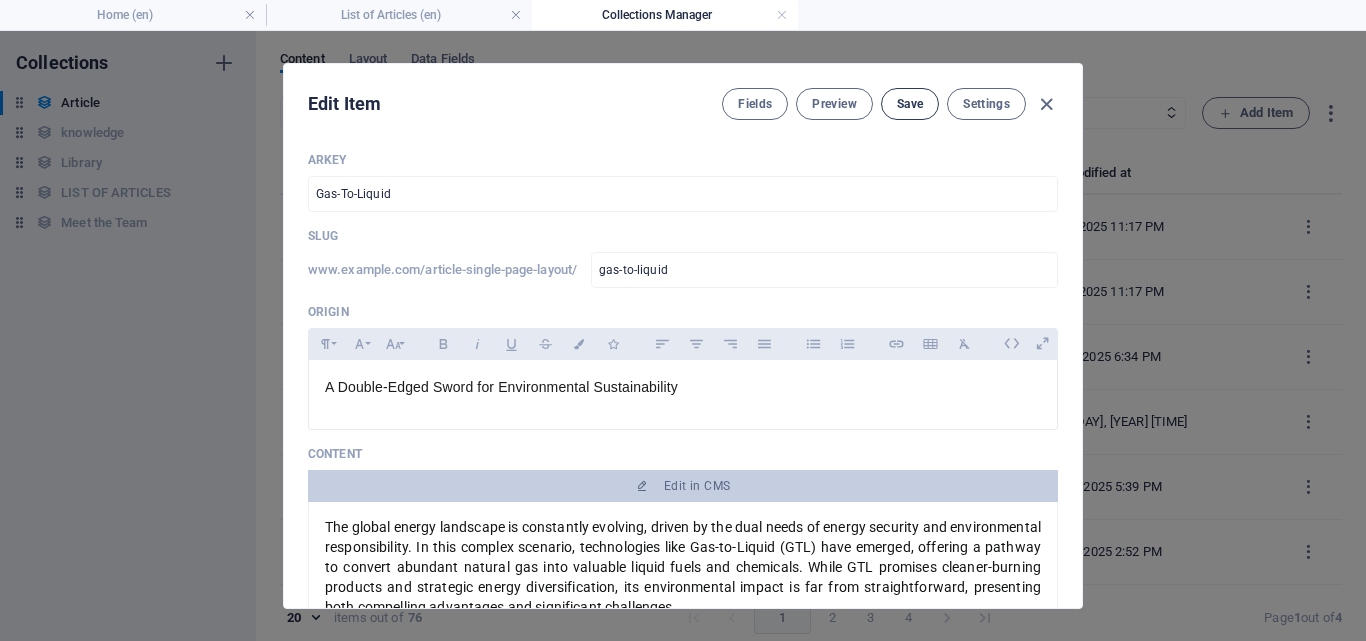 click on "Save" at bounding box center (910, 104) 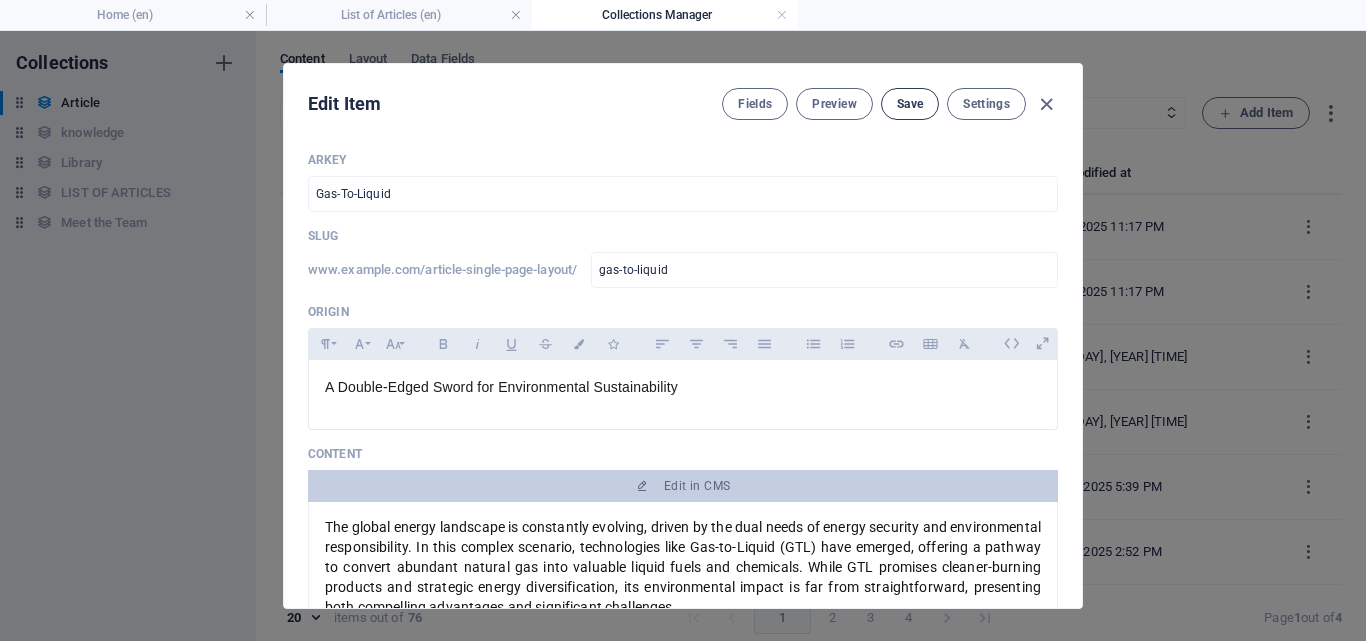 click on "Save" at bounding box center [910, 104] 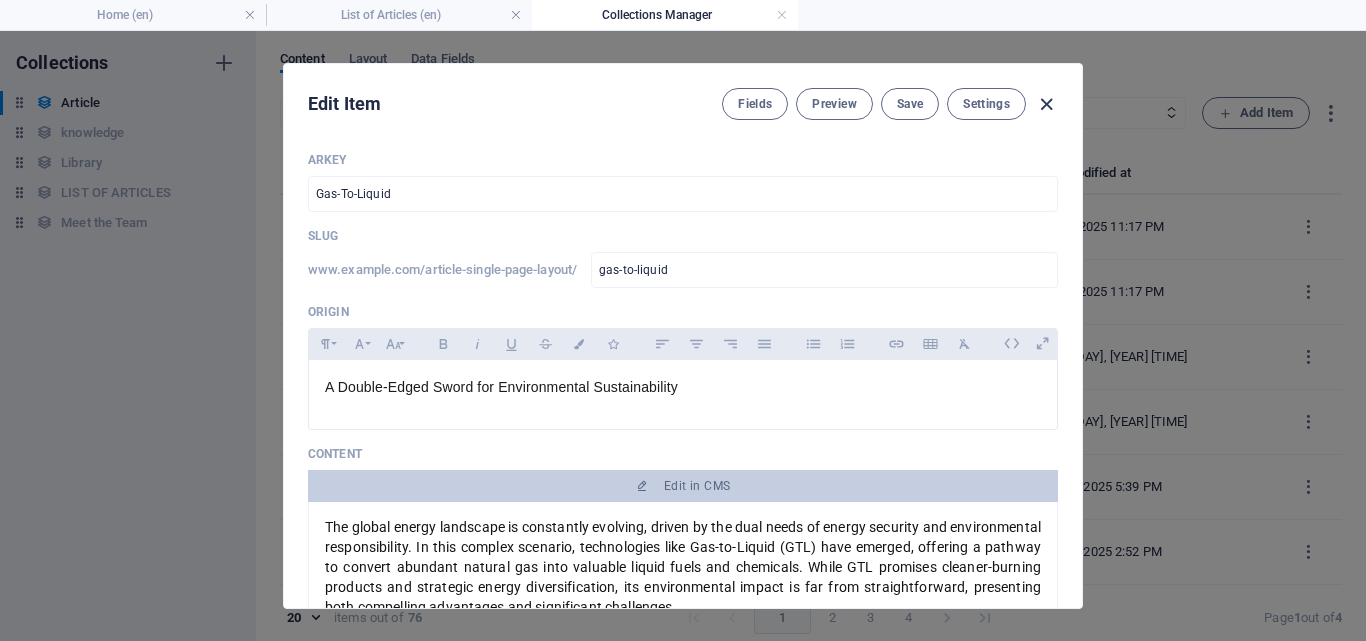 click at bounding box center (1046, 104) 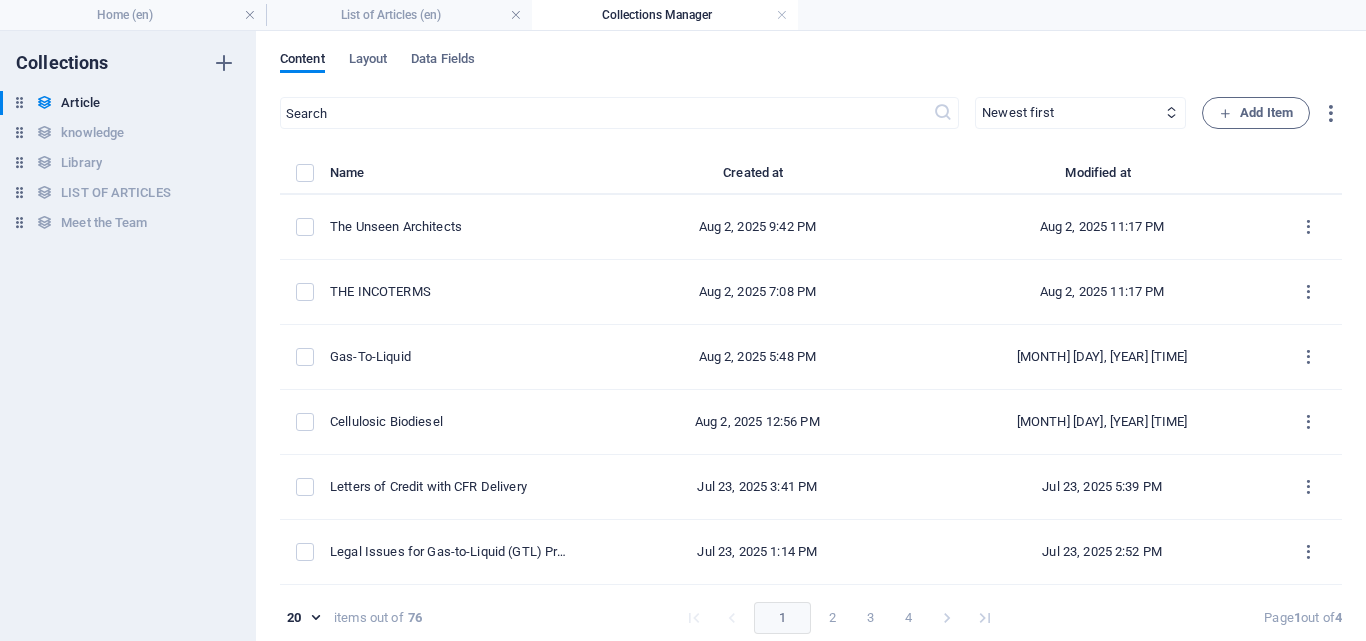 type on "2025-08-02" 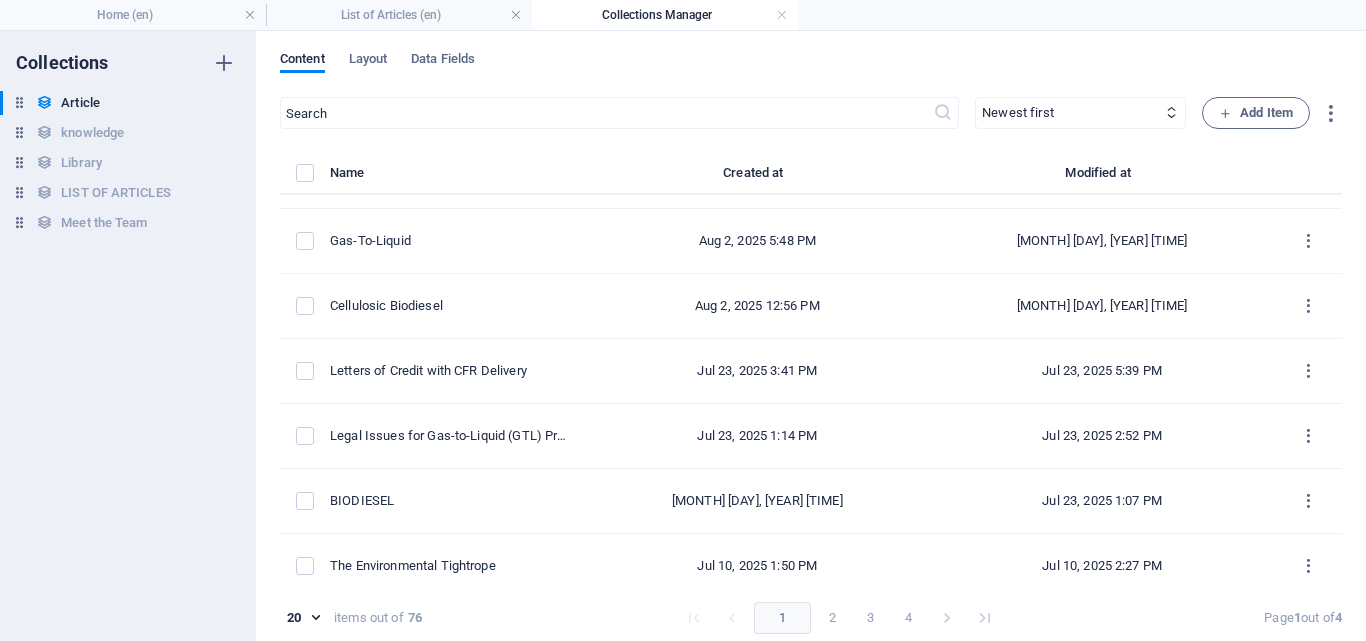 scroll, scrollTop: 0, scrollLeft: 0, axis: both 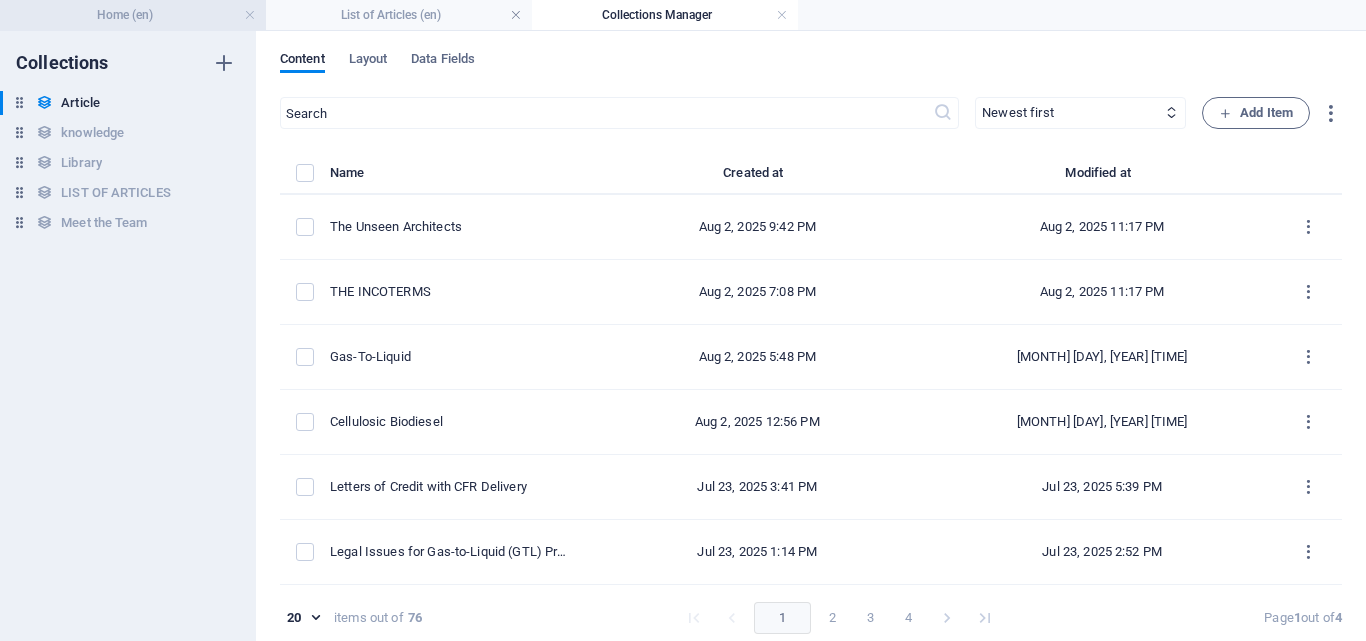 click on "Home (en)" at bounding box center (133, 15) 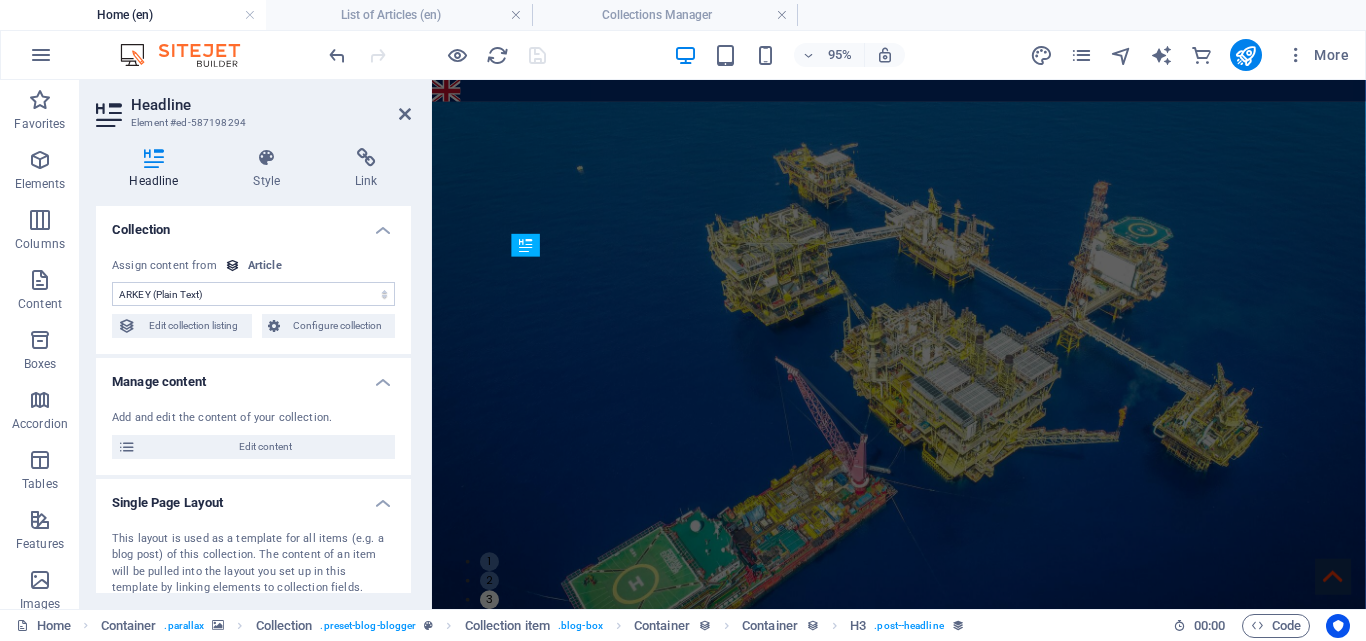 scroll, scrollTop: 1480, scrollLeft: 0, axis: vertical 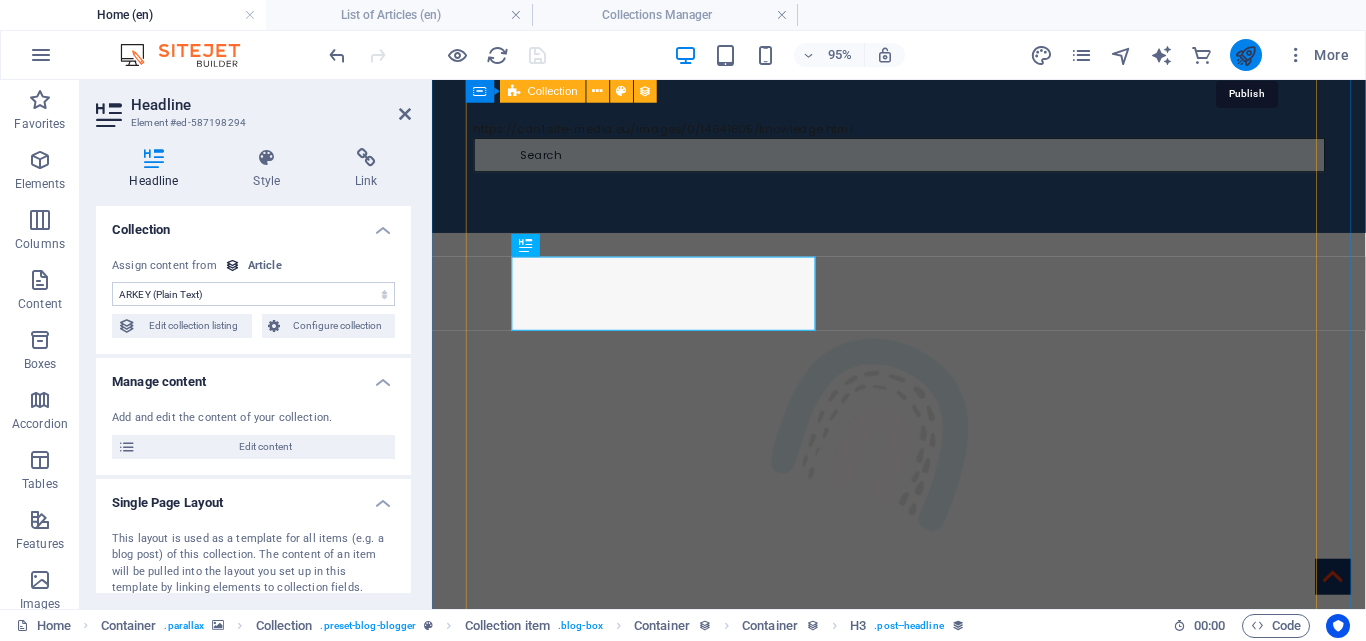 click at bounding box center [1245, 55] 